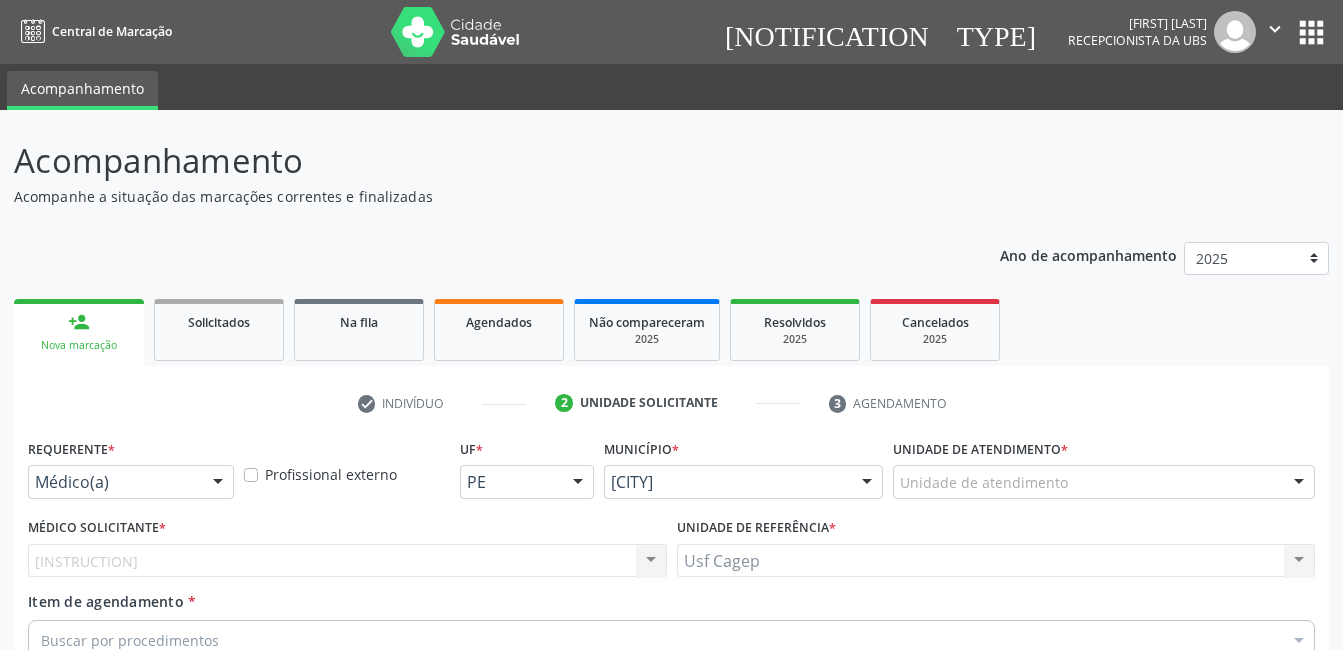 scroll, scrollTop: 256, scrollLeft: 0, axis: vertical 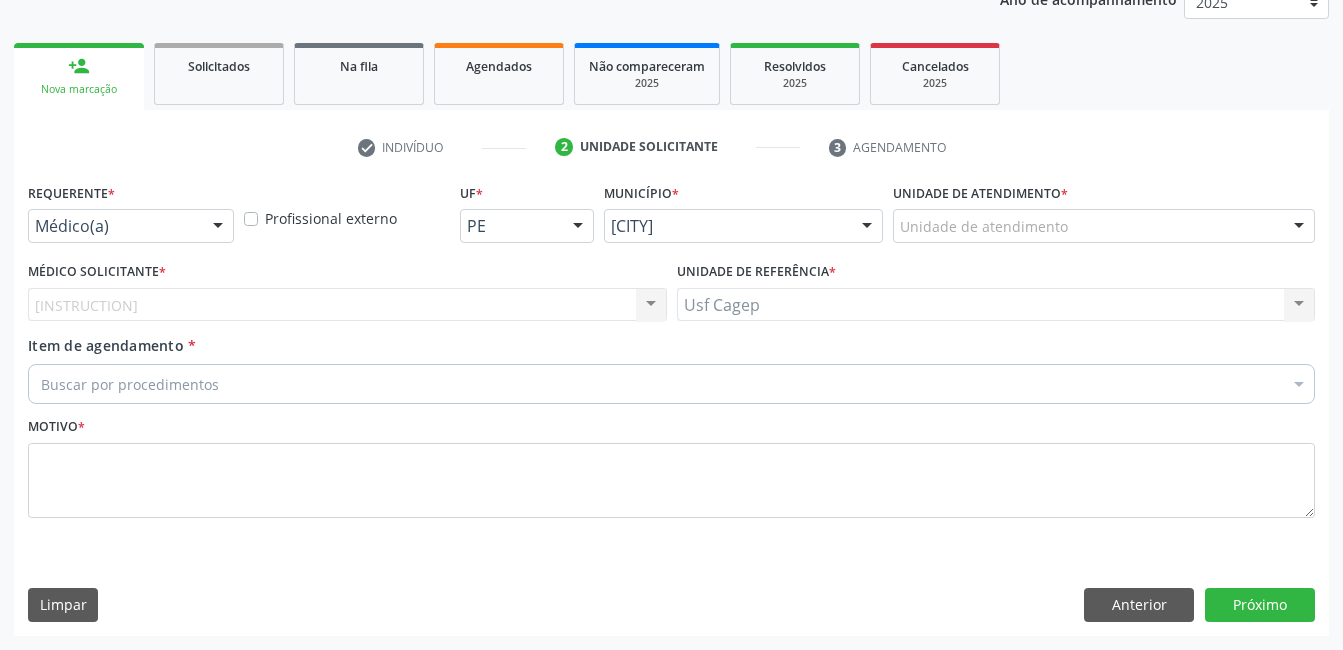 drag, startPoint x: 189, startPoint y: 253, endPoint x: 198, endPoint y: 224, distance: 30.364452 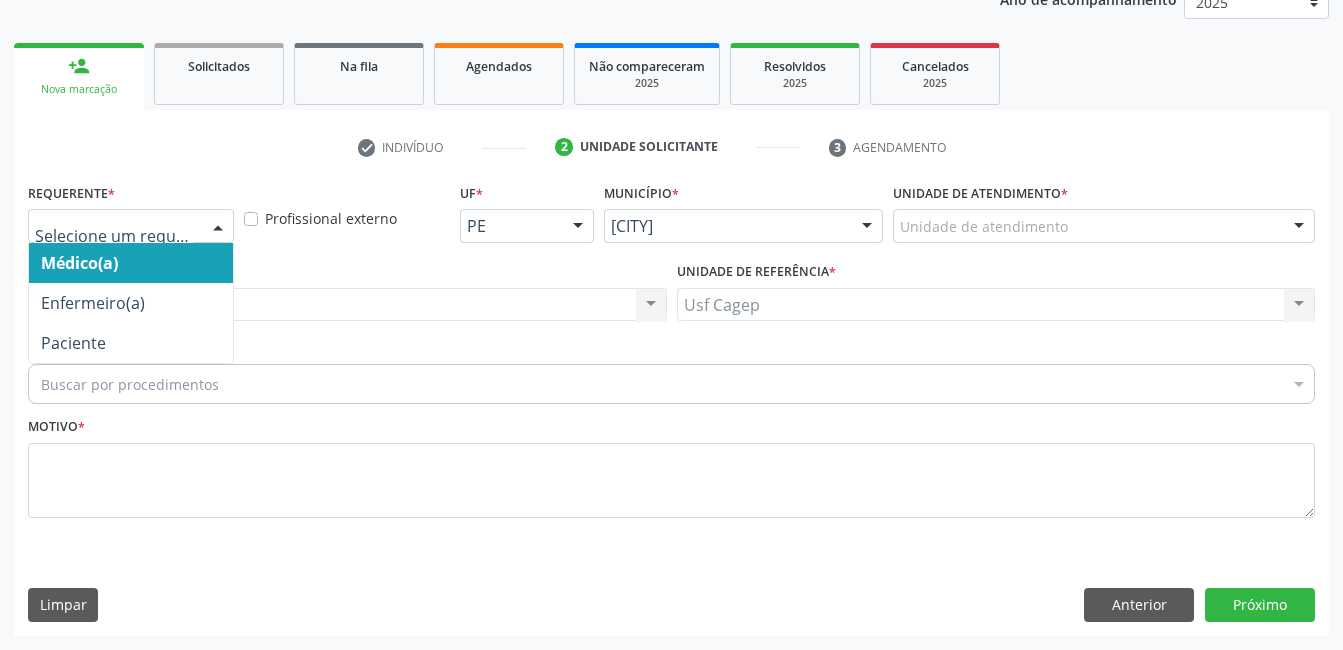 click at bounding box center (218, 227) 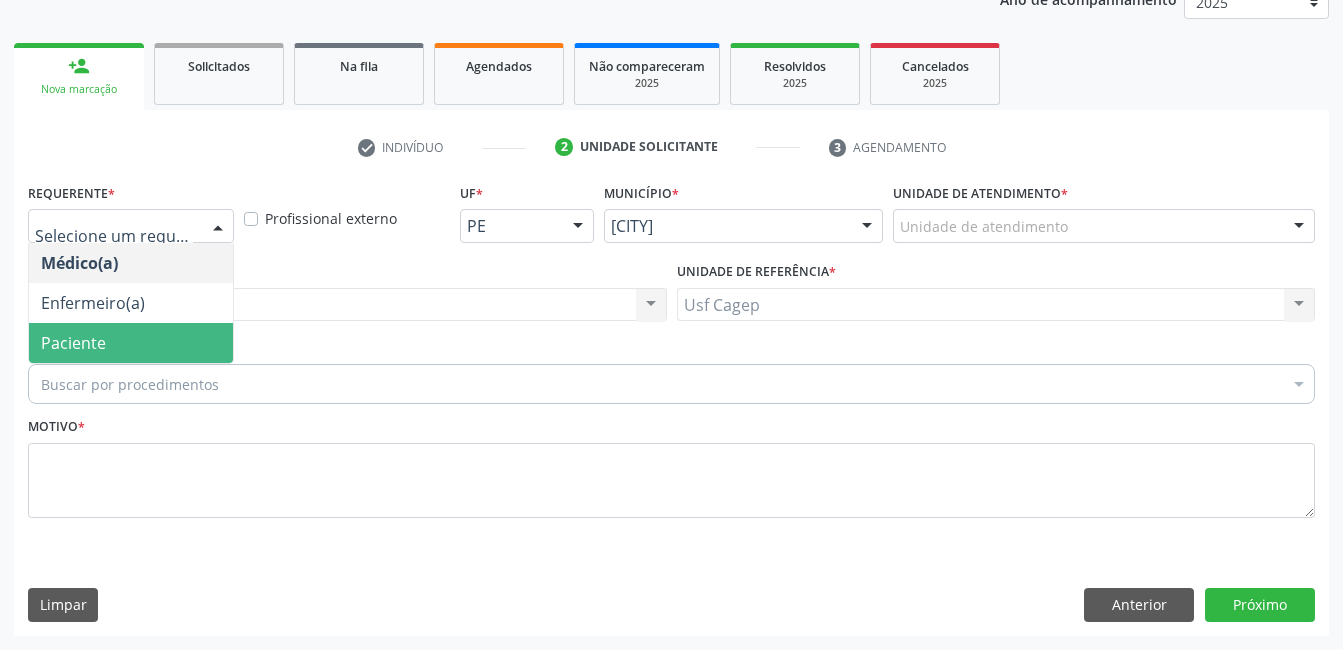 click on "Paciente" at bounding box center [131, 343] 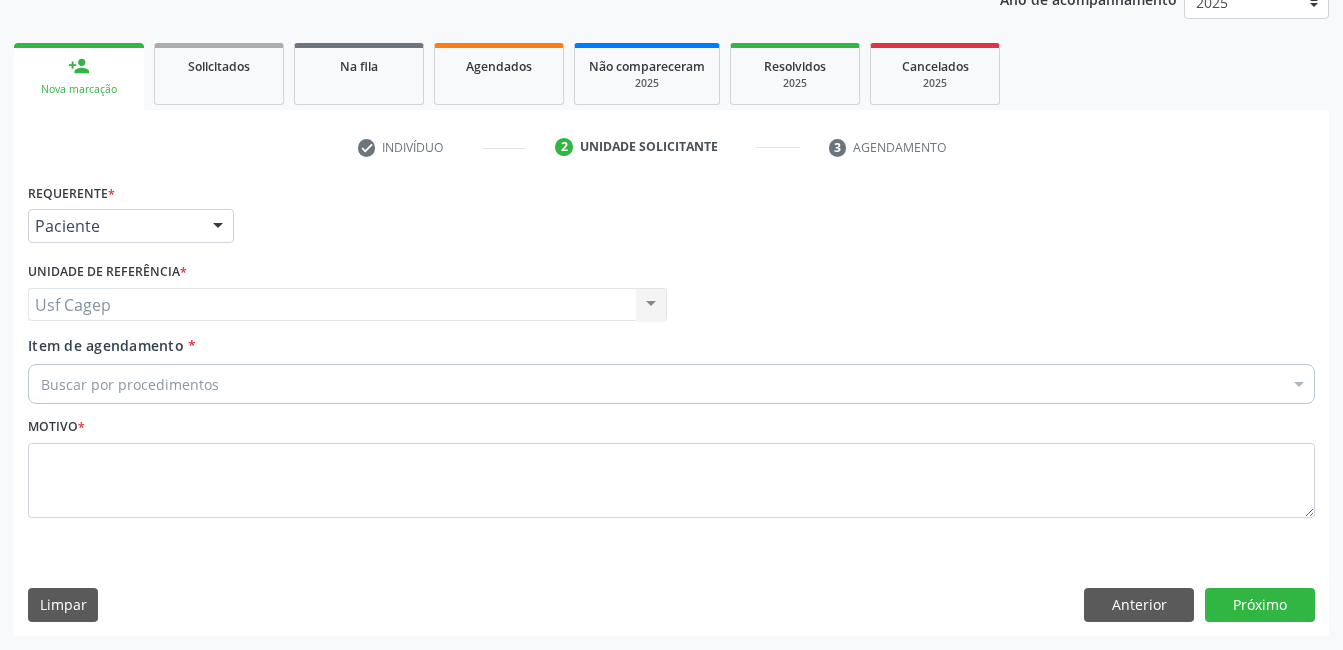 click on "Buscar por procedimentos" at bounding box center [671, 384] 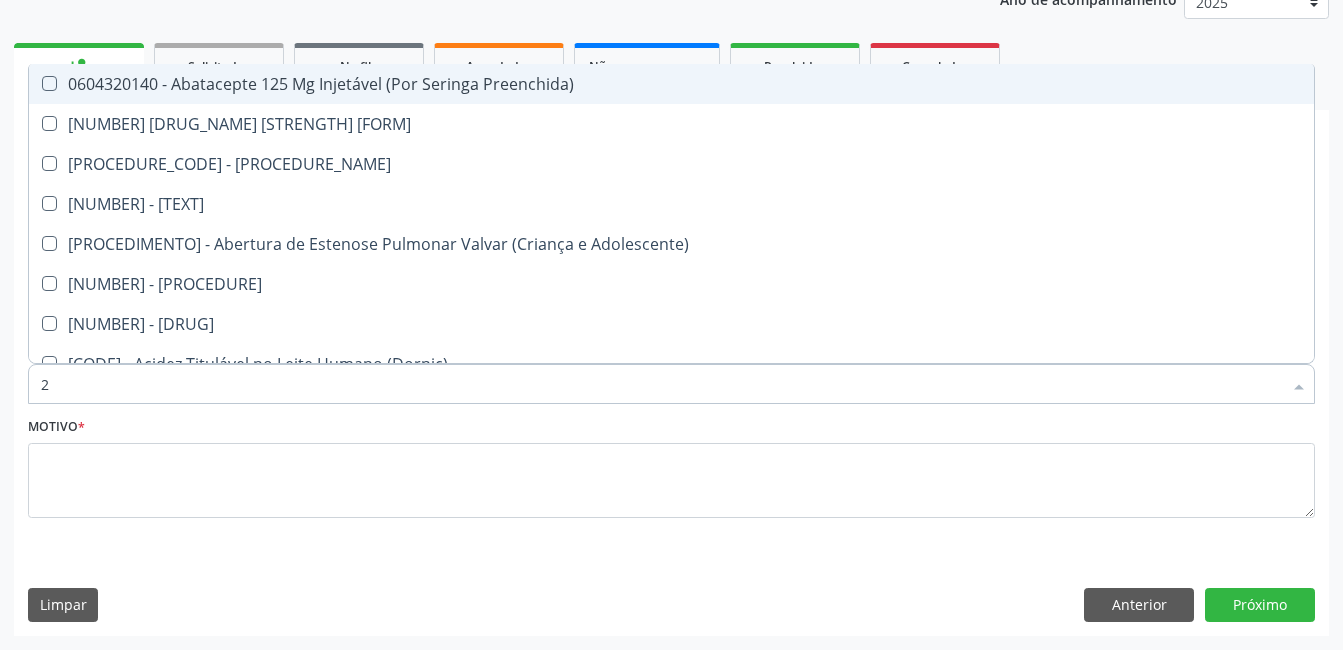 type on "22" 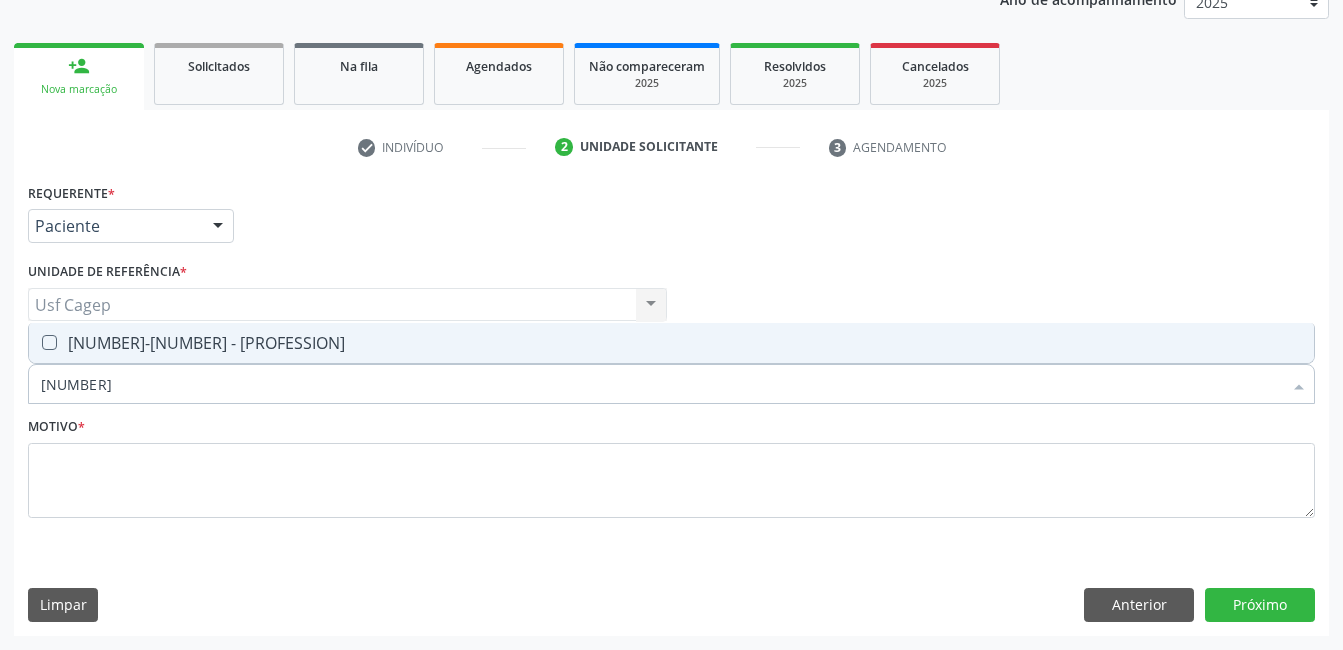 click on "0301010072-225270 - Médico Ortopedista e Traumatologista" at bounding box center [671, 343] 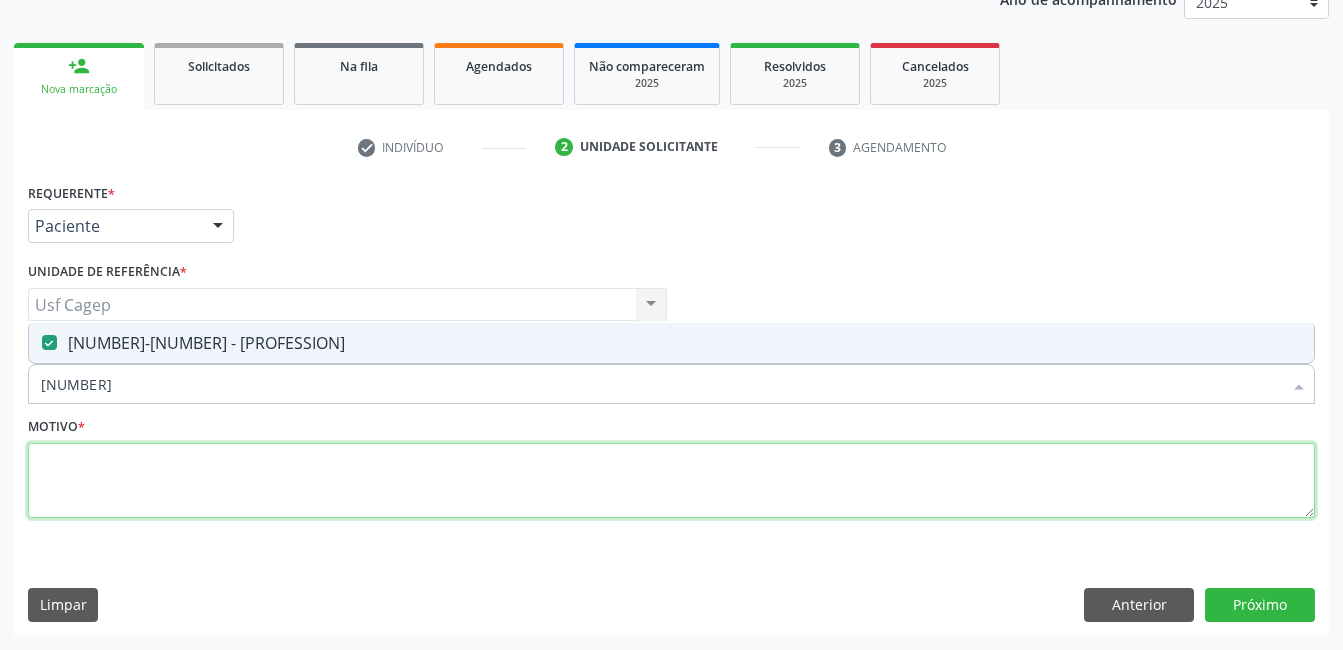click at bounding box center (671, 481) 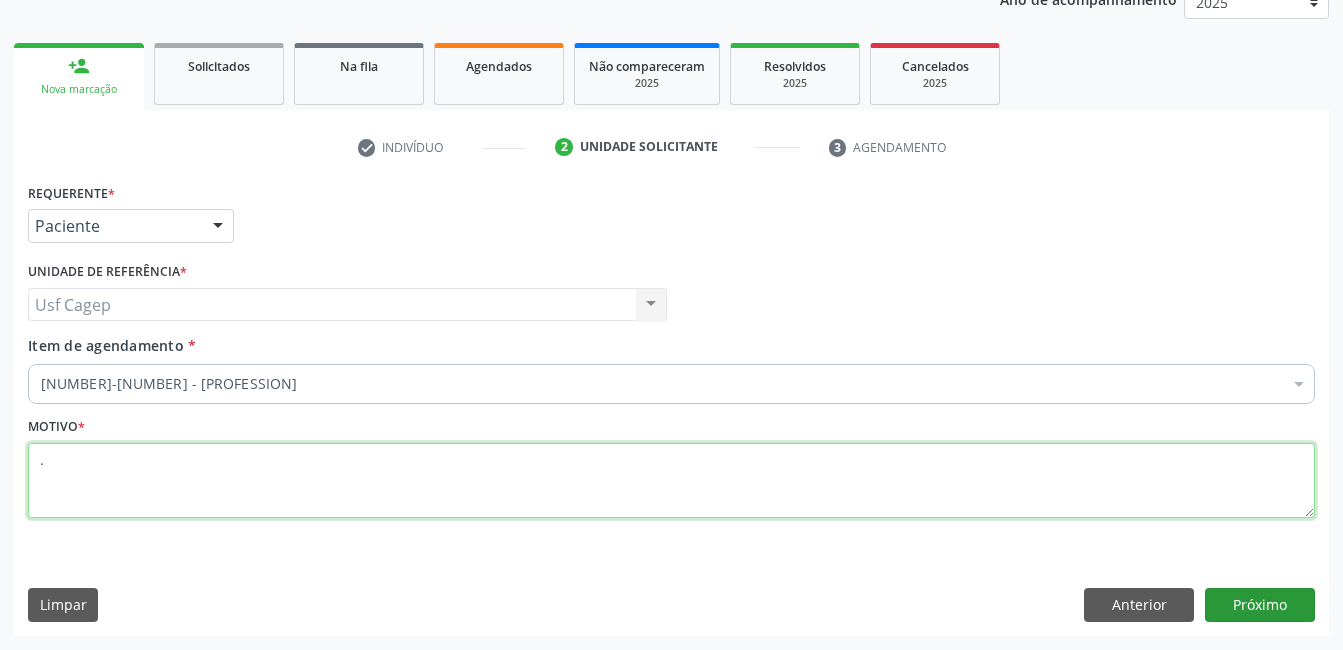 type on "." 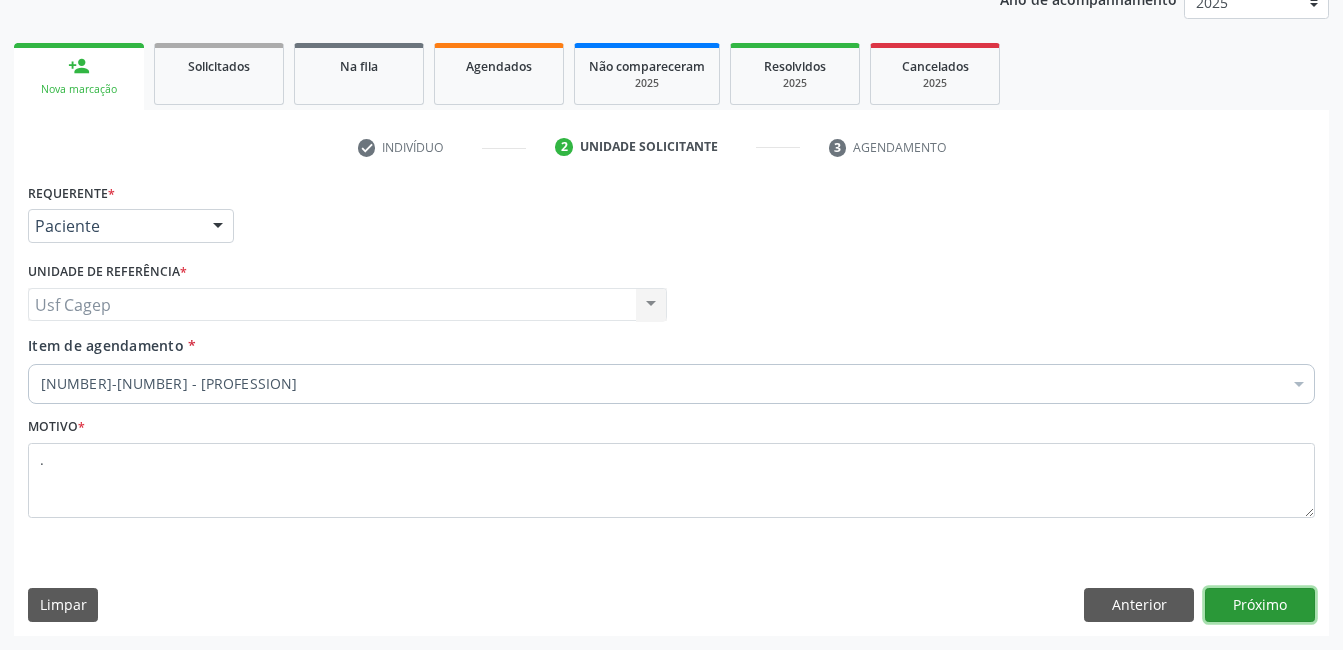 click on "Próximo" at bounding box center [1260, 605] 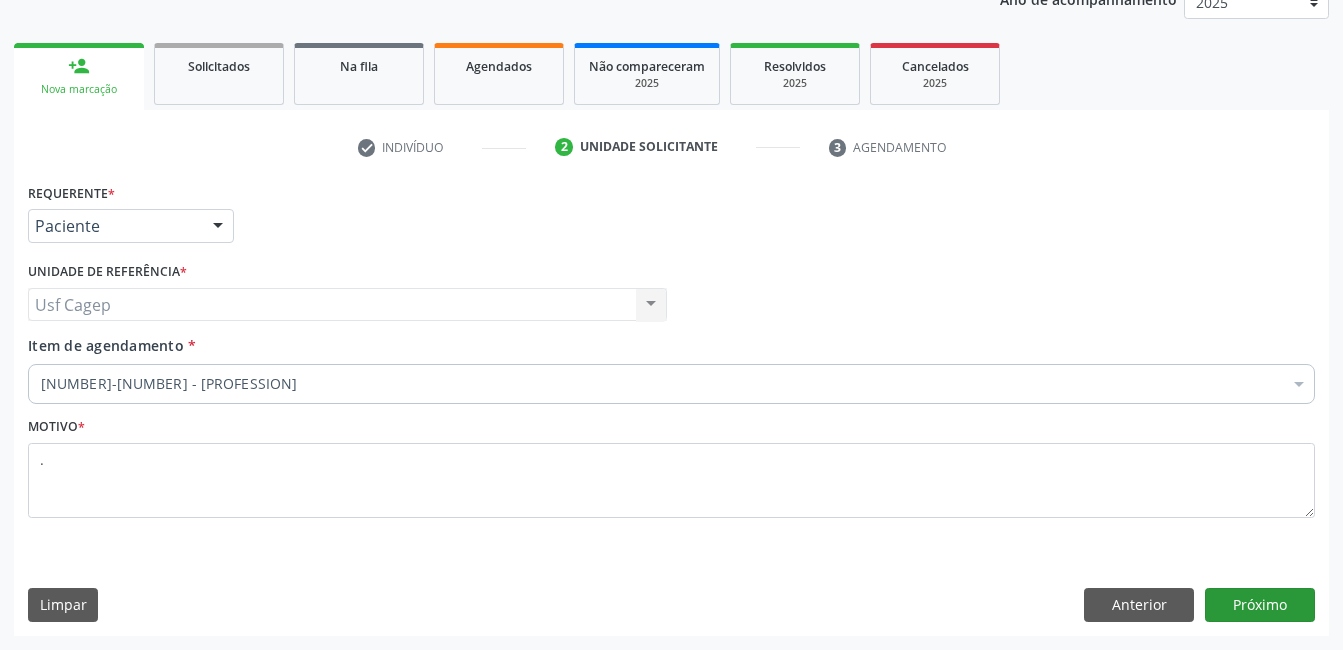 scroll, scrollTop: 220, scrollLeft: 0, axis: vertical 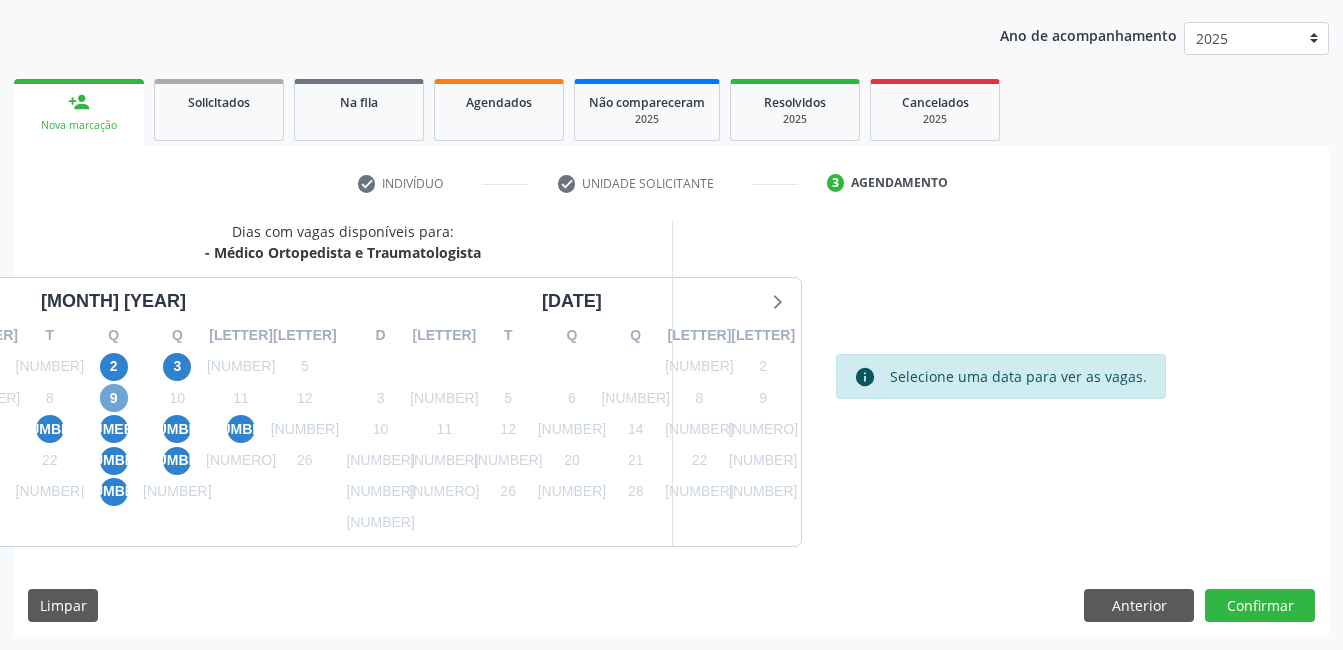 click on "9" at bounding box center [114, 398] 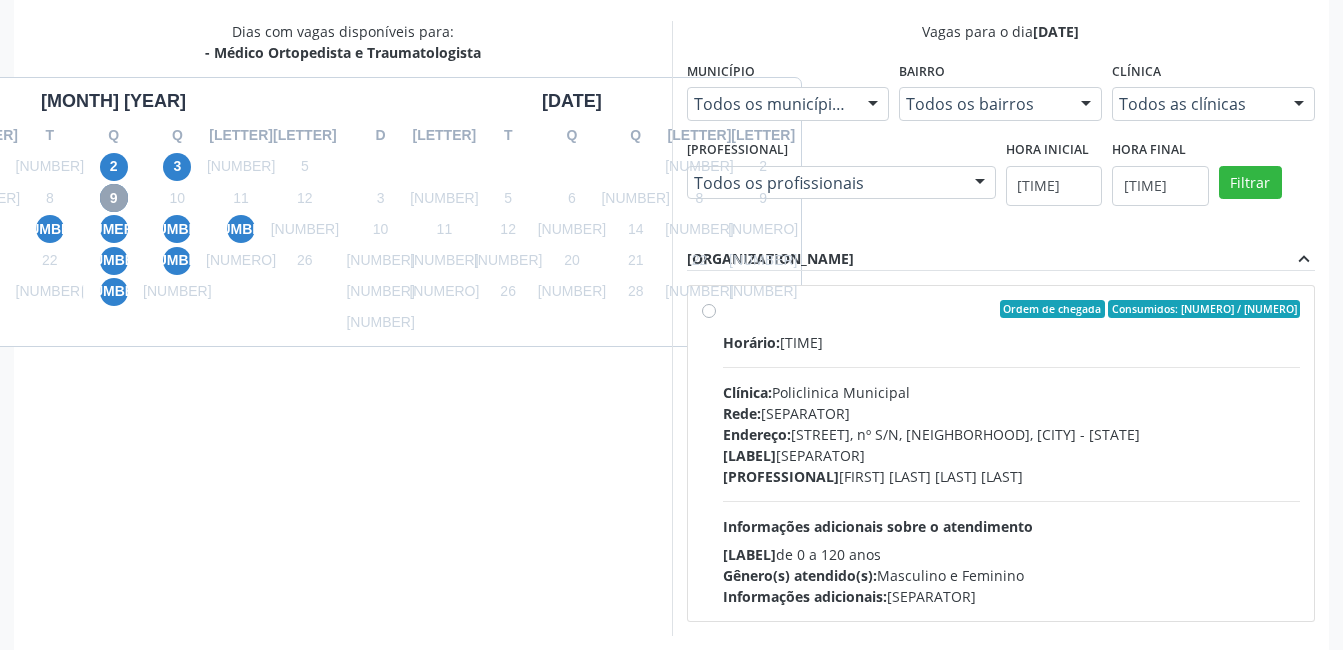 scroll, scrollTop: 509, scrollLeft: 0, axis: vertical 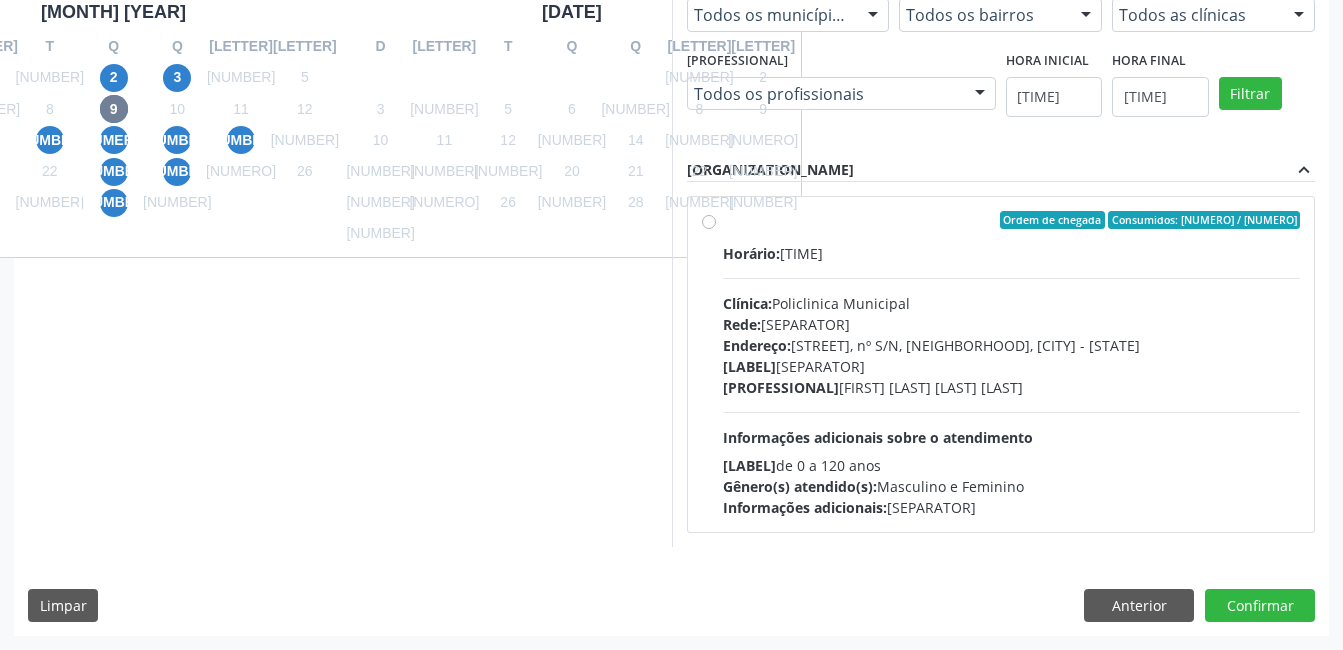 click on "14" at bounding box center [-14, 140] 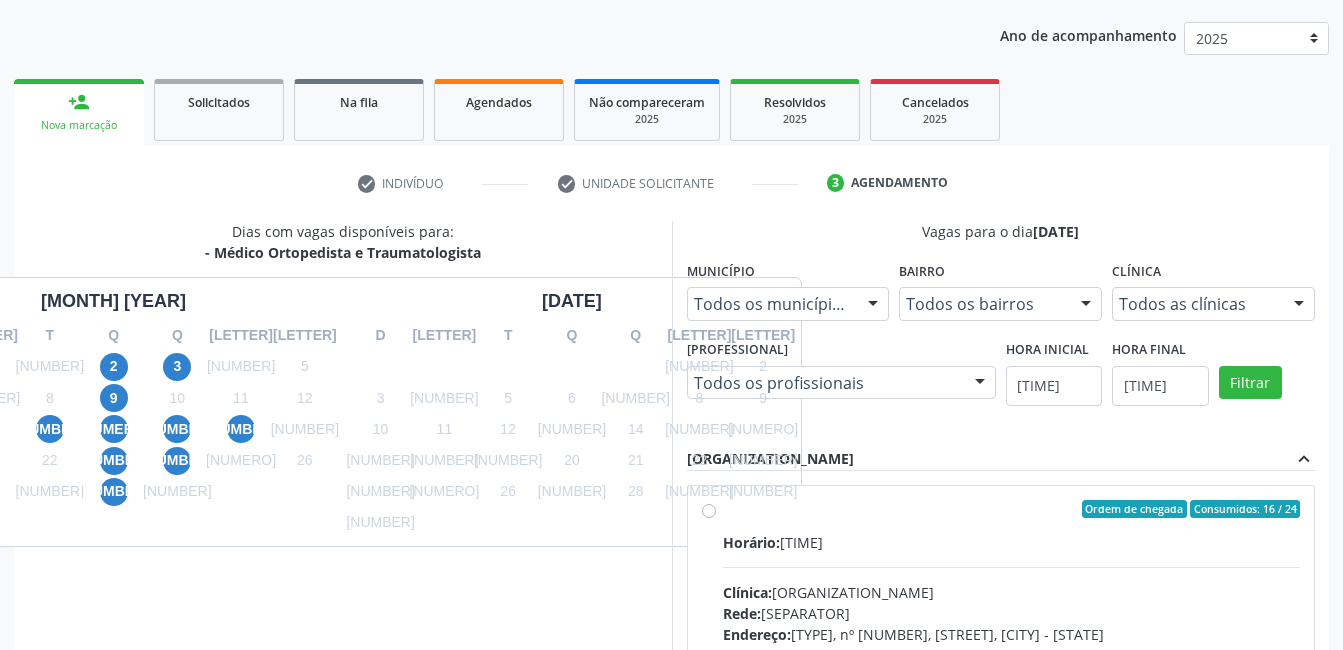 scroll, scrollTop: 509, scrollLeft: 0, axis: vertical 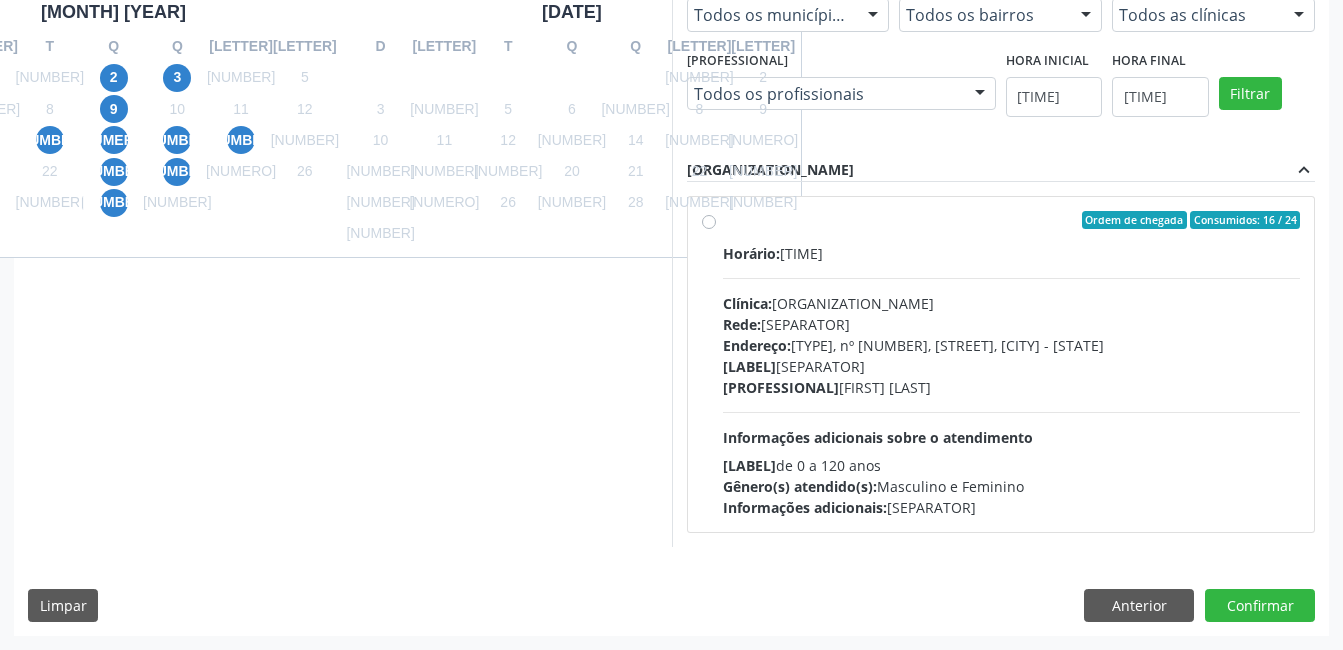 click on "Endereço:   Casa, nº 393, Nossa Senhora da Pen, Serra Talhada - PE" at bounding box center [1012, 345] 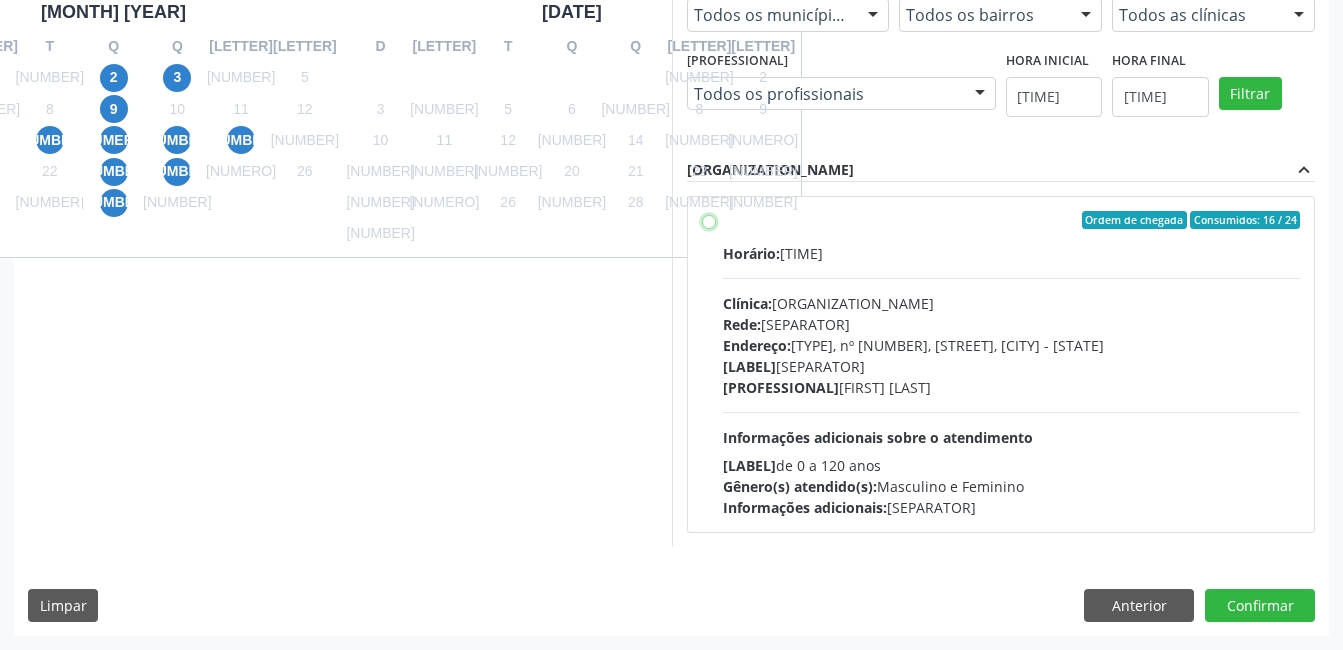 click on "Ordem de chegada
Consumidos: 16 / 24
Horário:   07:00
Clínica:  Cem
Rede:
--
Endereço:   Casa, nº 393, Nossa Senhora da Pen, Serra Talhada - PE
Telefone:   --
Profissional:
Ebenone Antonio da Silva
Informações adicionais sobre o atendimento
Idade de atendimento:
de 0 a 120 anos
Gênero(s) atendido(s):
Masculino e Feminino
Informações adicionais:
--" at bounding box center (709, 220) 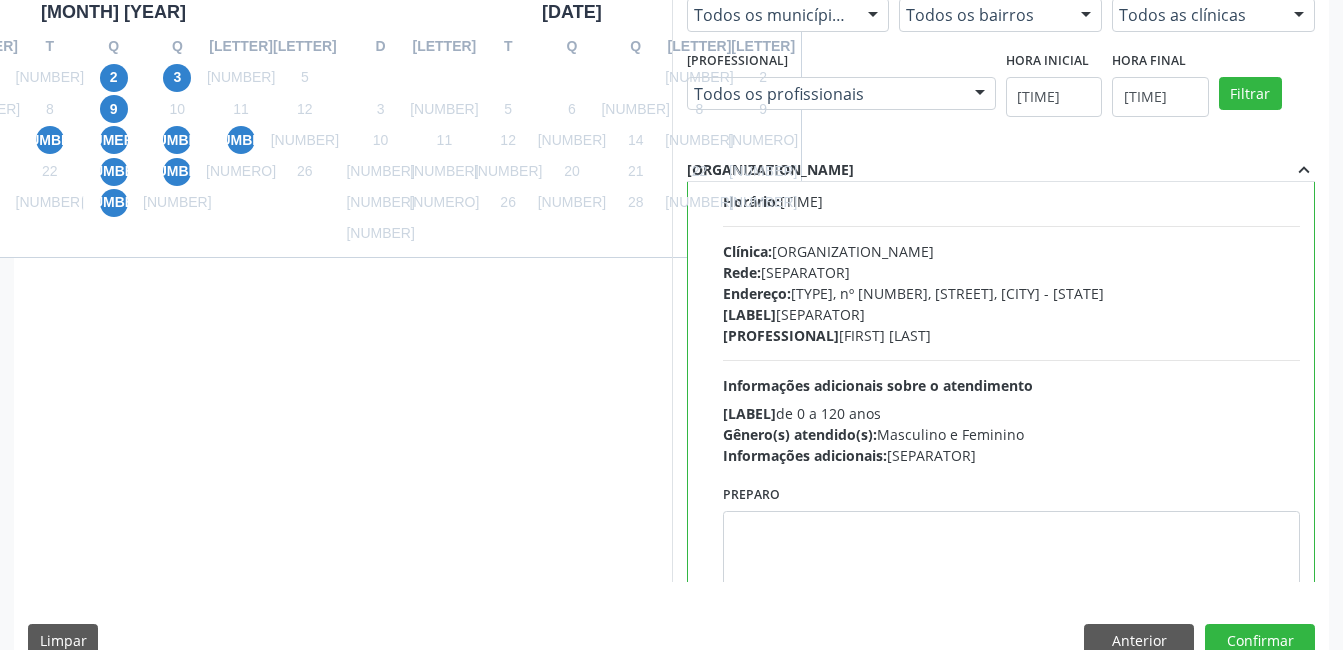 scroll, scrollTop: 99, scrollLeft: 0, axis: vertical 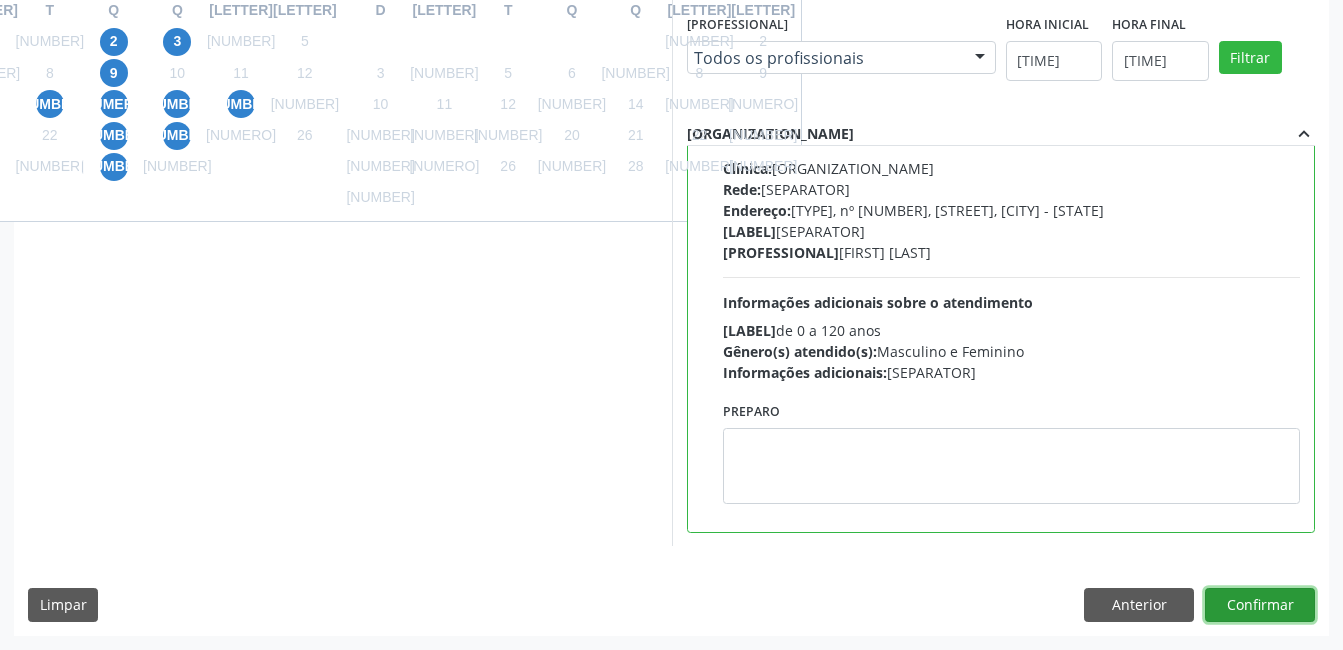 click on "Confirmar" at bounding box center (1260, 605) 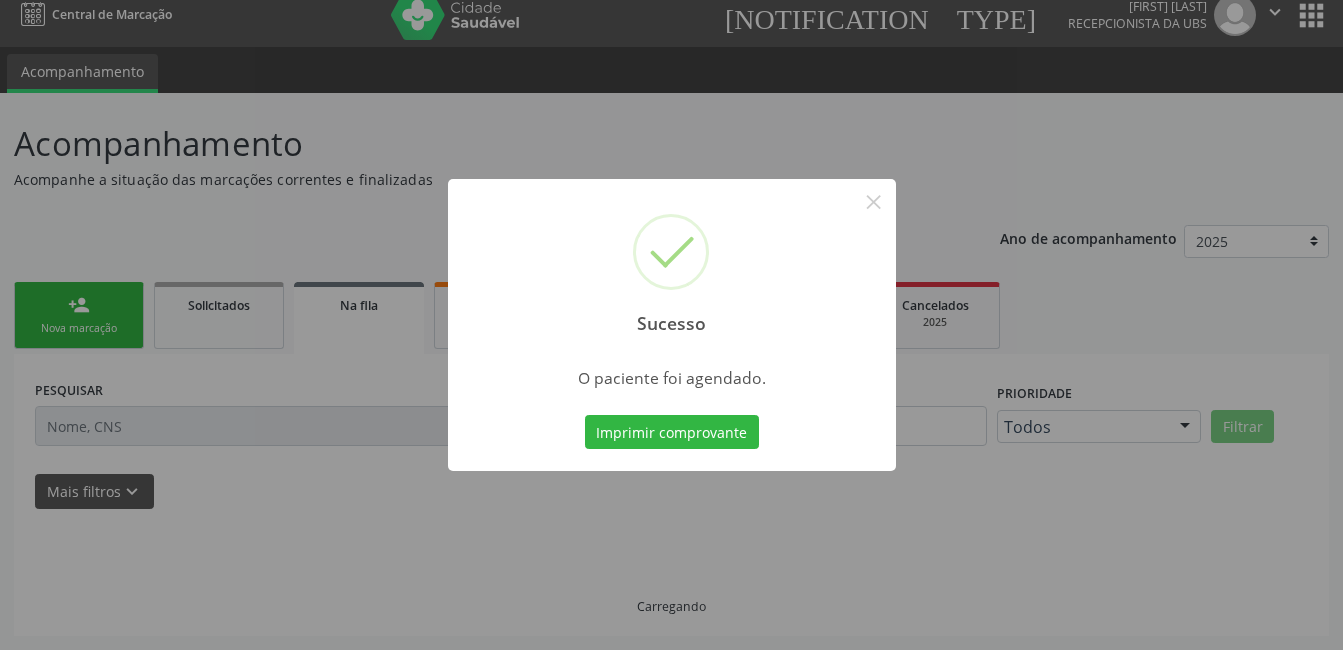 scroll, scrollTop: 17, scrollLeft: 0, axis: vertical 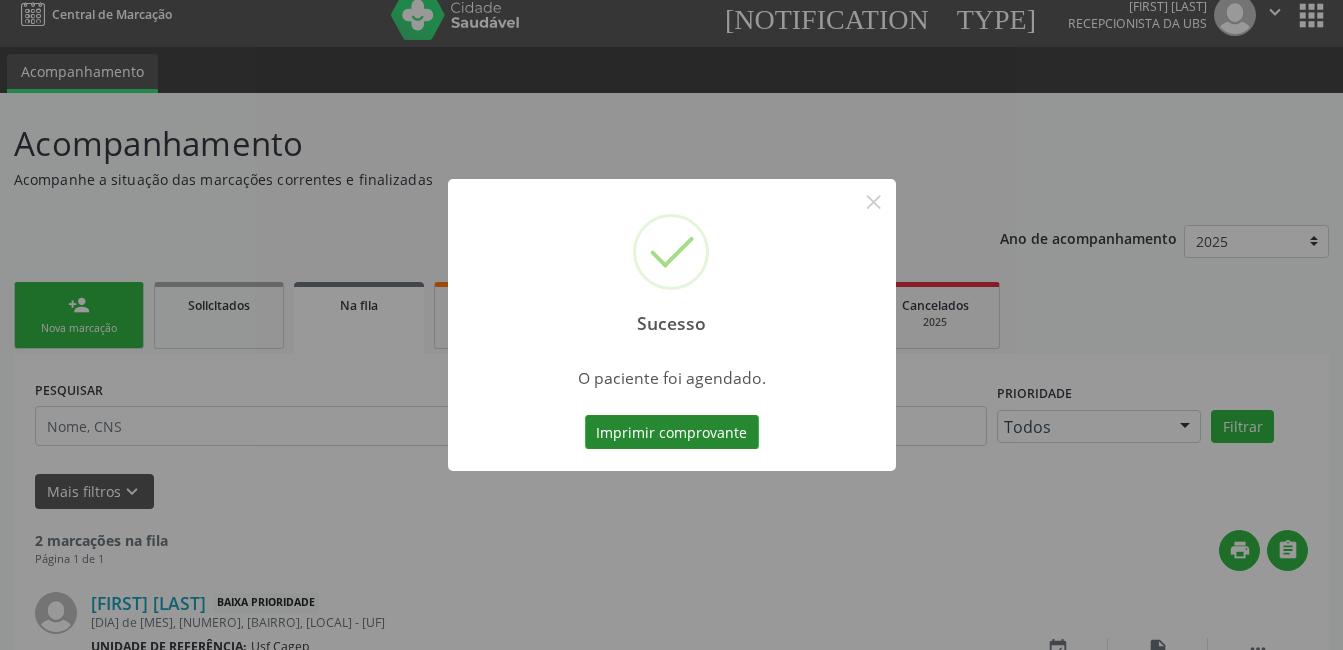 click on "Imprimir comprovante" at bounding box center (672, 432) 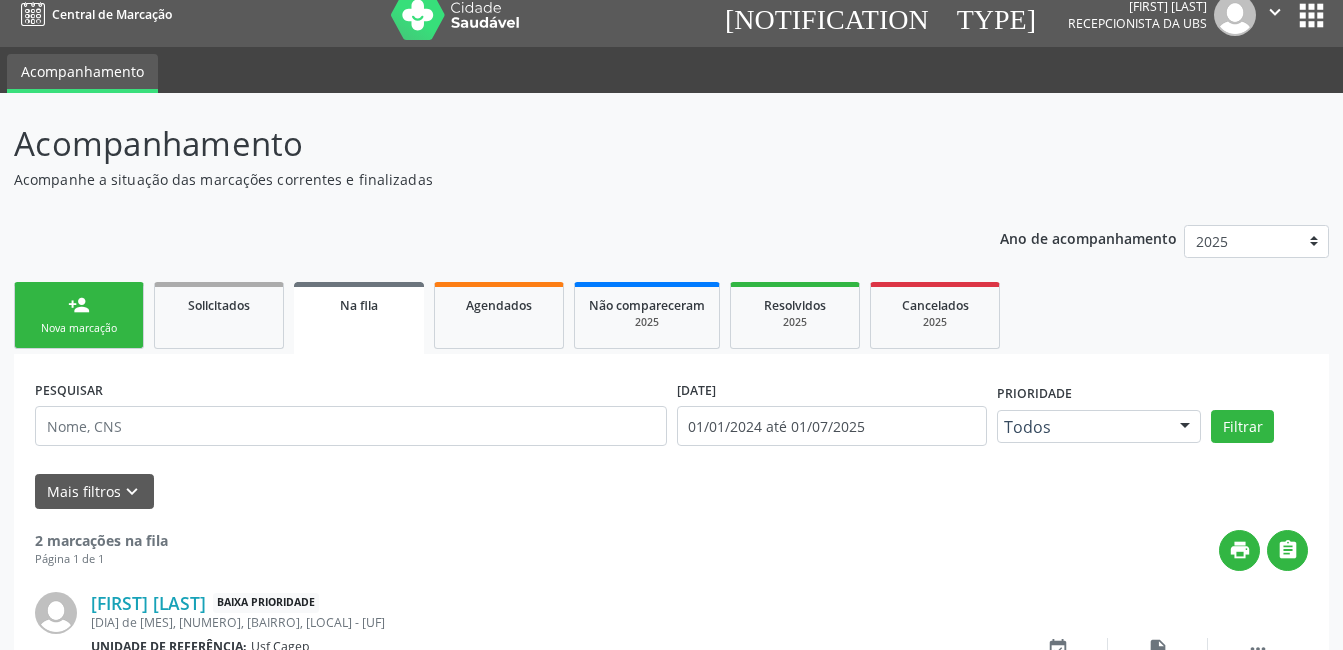 click on "person_add
Nova marcação
Solicitados   Na fila   Agendados   Não compareceram
2025
Resolvidos
2025
Cancelados
2025" at bounding box center [671, 315] 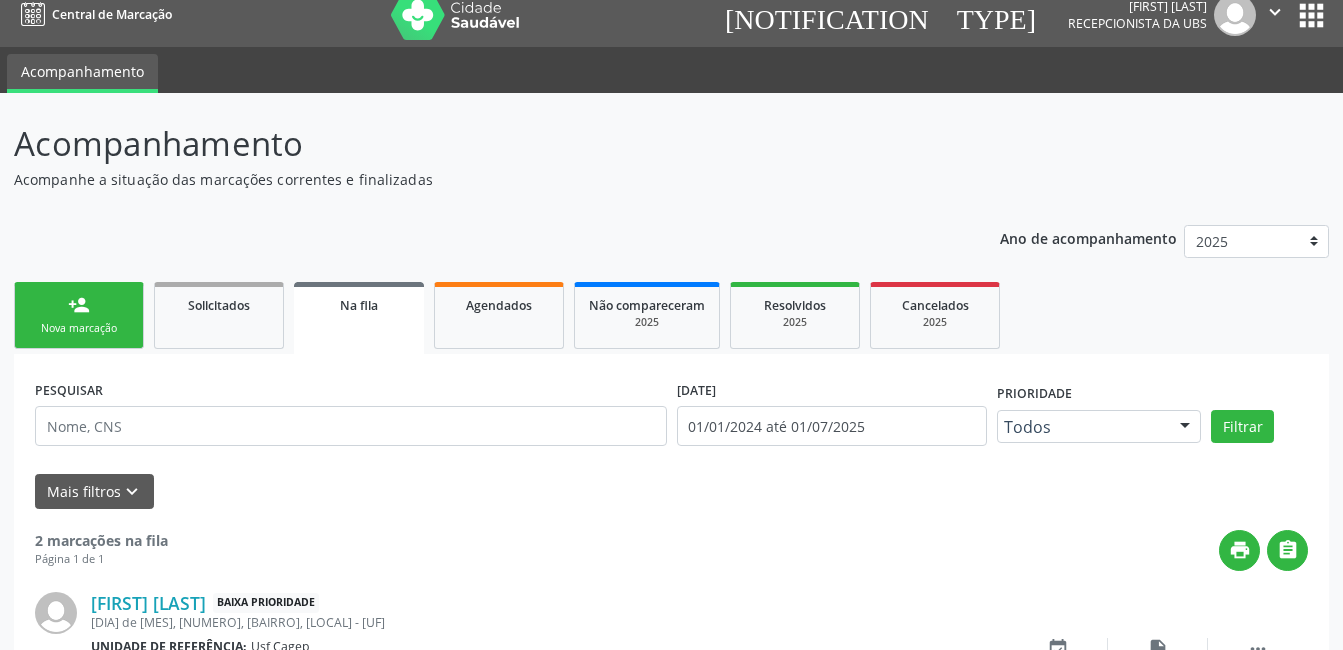 click on "Nova marcação" at bounding box center [79, 328] 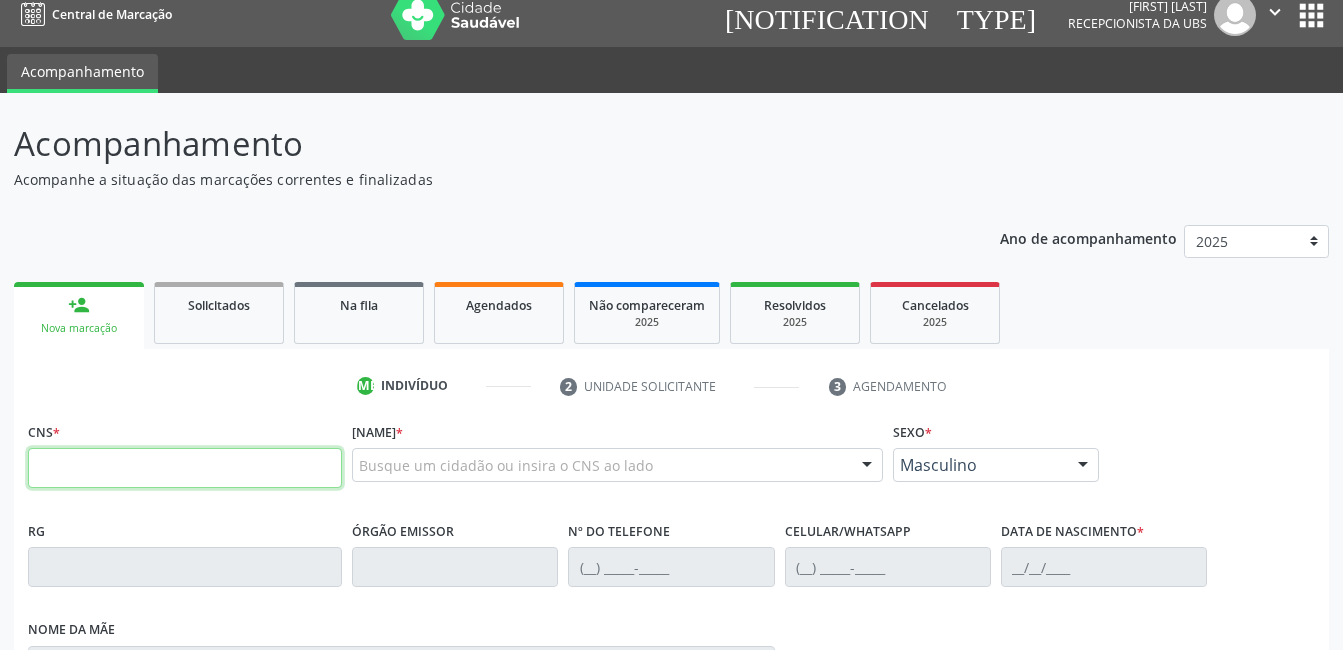 click at bounding box center (185, 468) 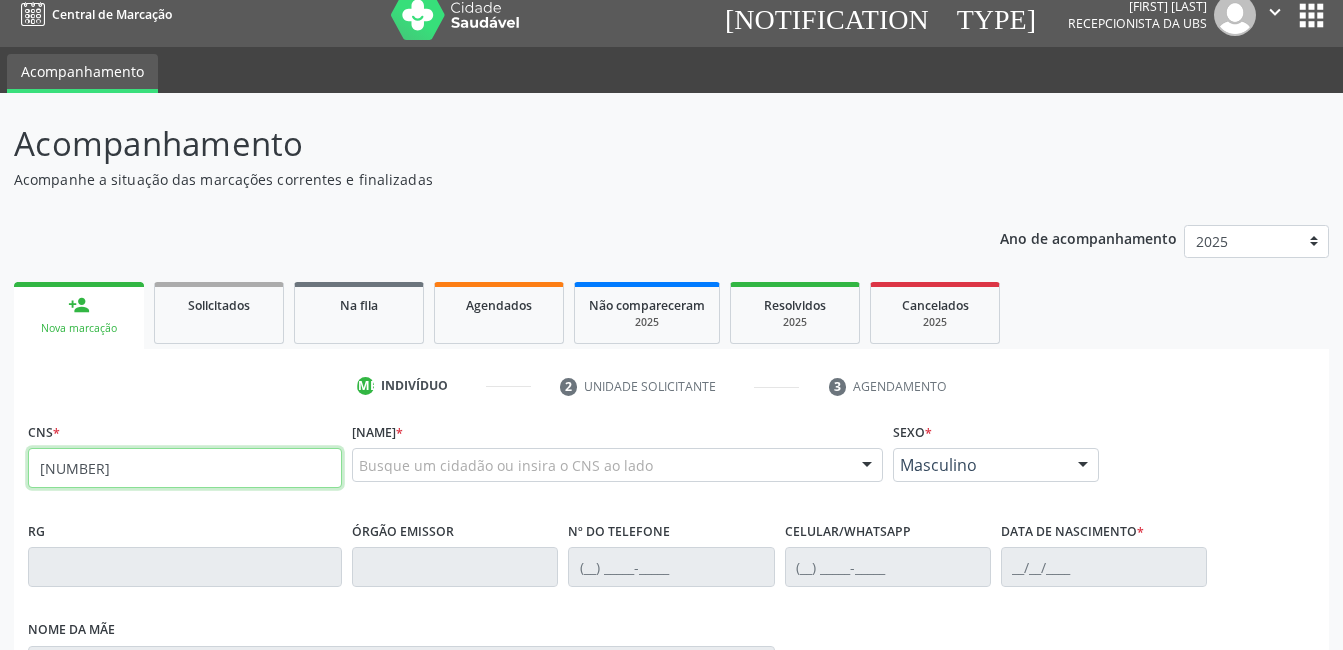 type on "701 8032 0872 8374" 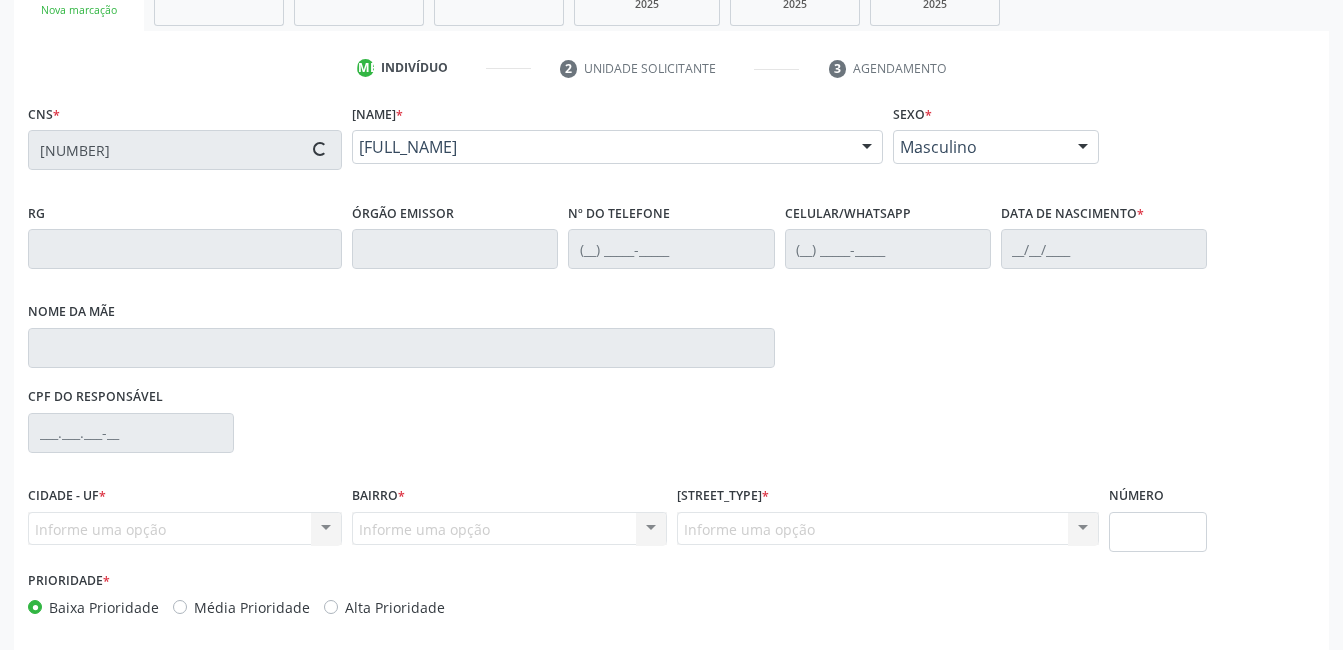 scroll, scrollTop: 420, scrollLeft: 0, axis: vertical 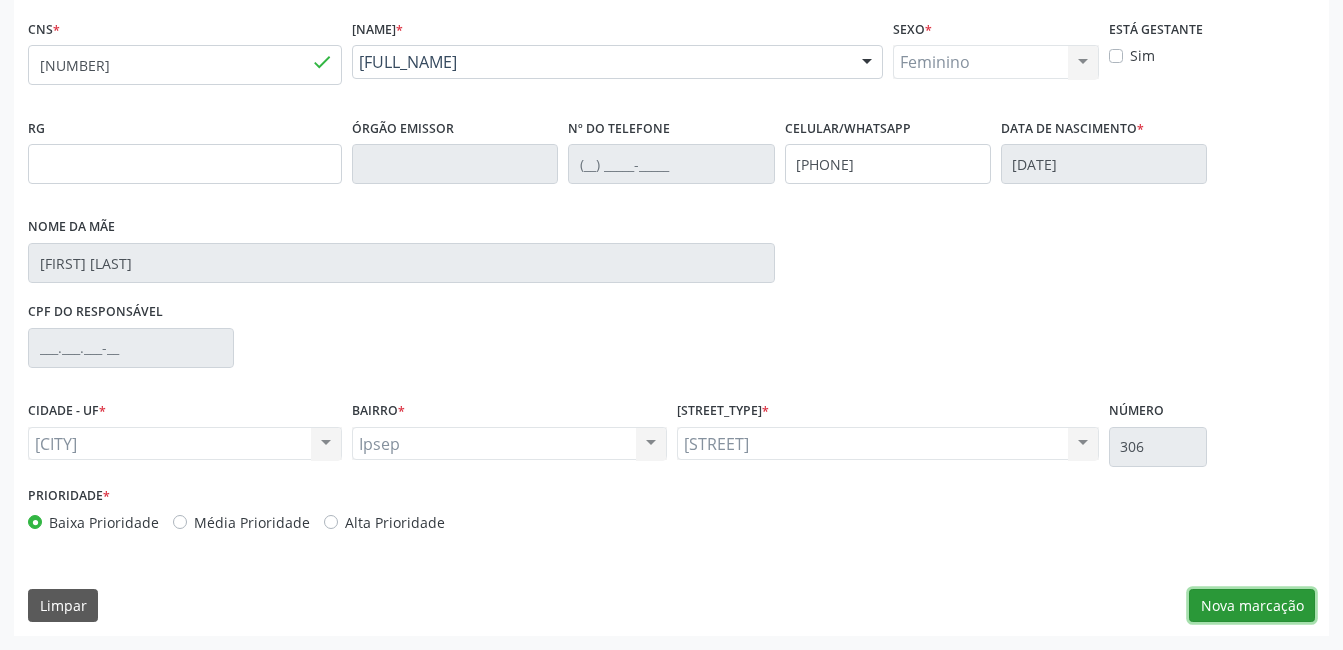 drag, startPoint x: 1236, startPoint y: 610, endPoint x: 1218, endPoint y: 602, distance: 19.697716 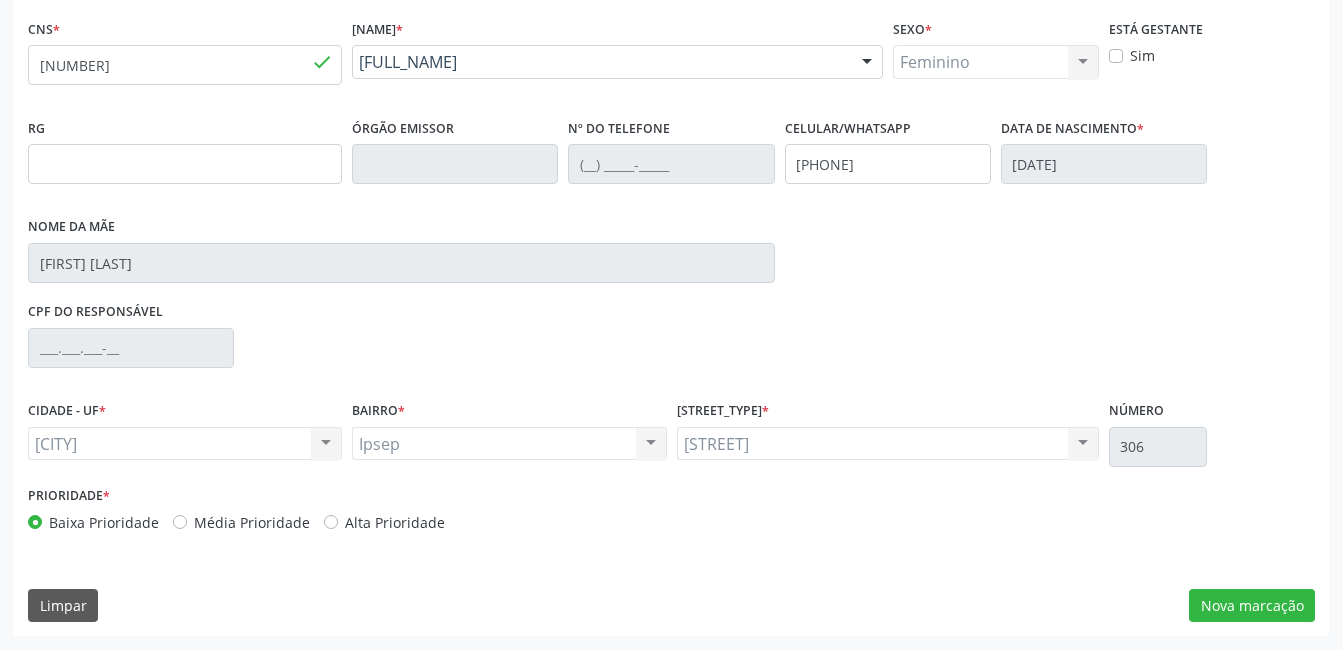 scroll, scrollTop: 256, scrollLeft: 0, axis: vertical 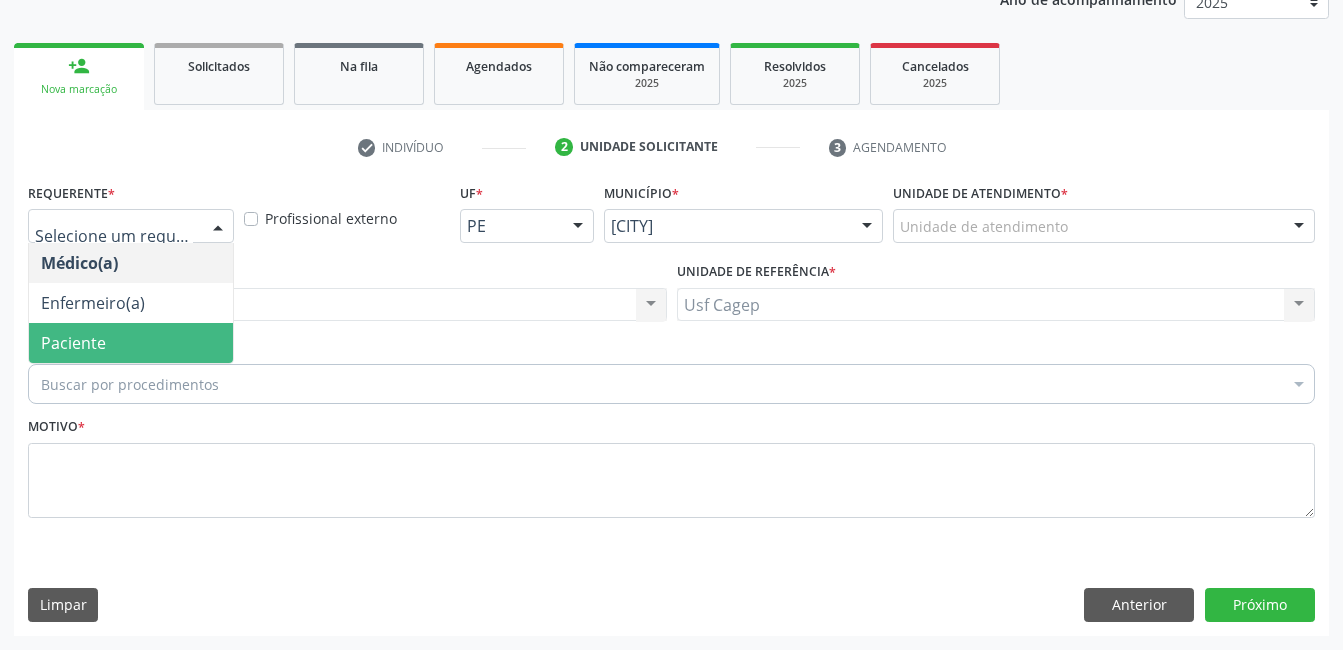 click on "Paciente" at bounding box center (131, 343) 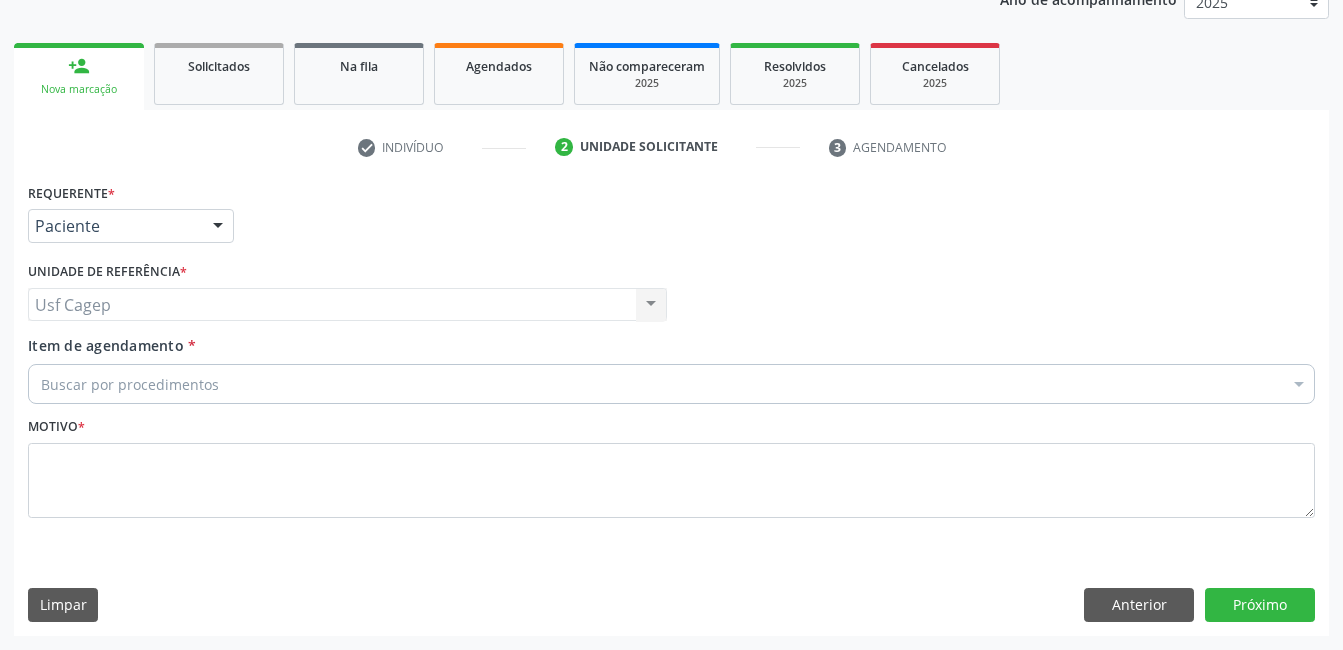 click on "Buscar por procedimentos" at bounding box center (671, 384) 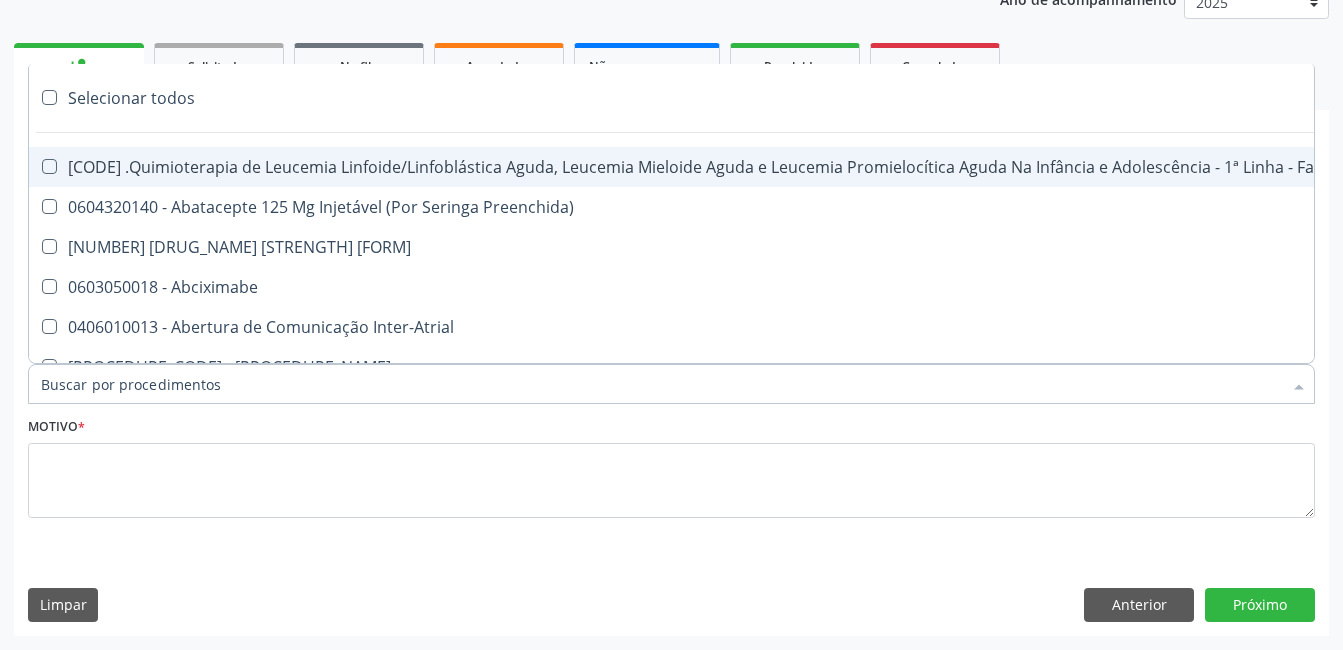 type on "2" 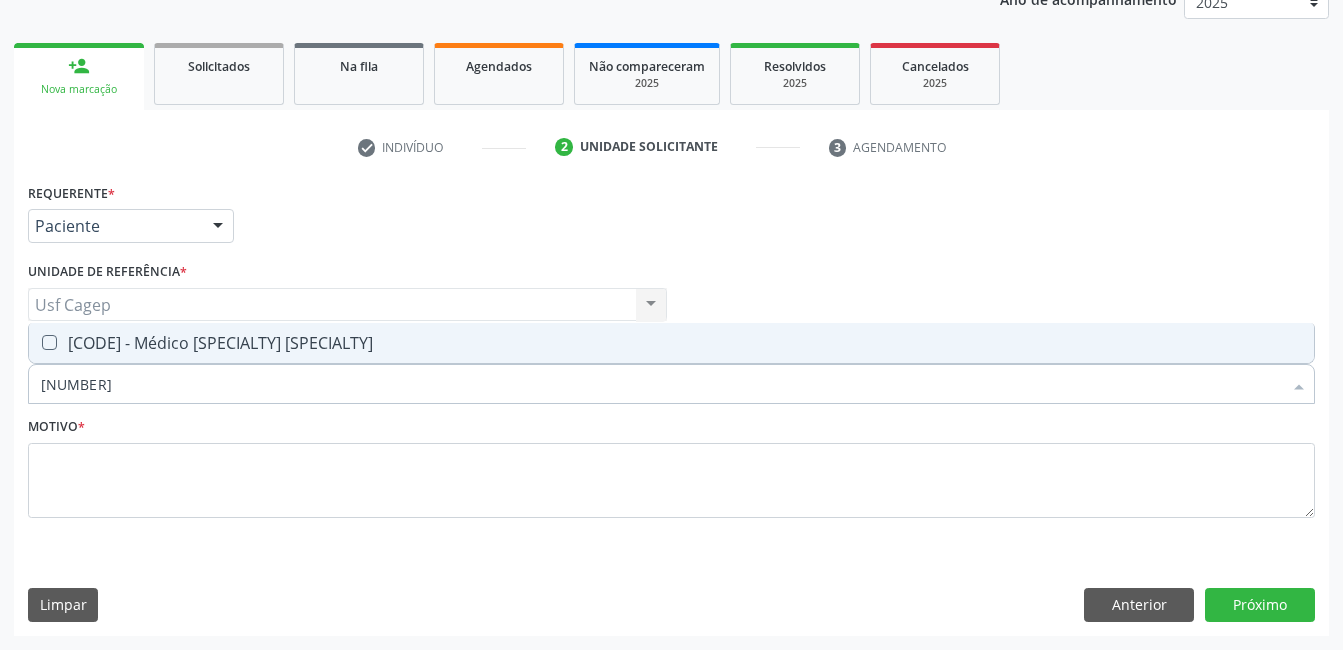click on "0301010072-225225 - Médico Cirurgião Geral" at bounding box center [671, 343] 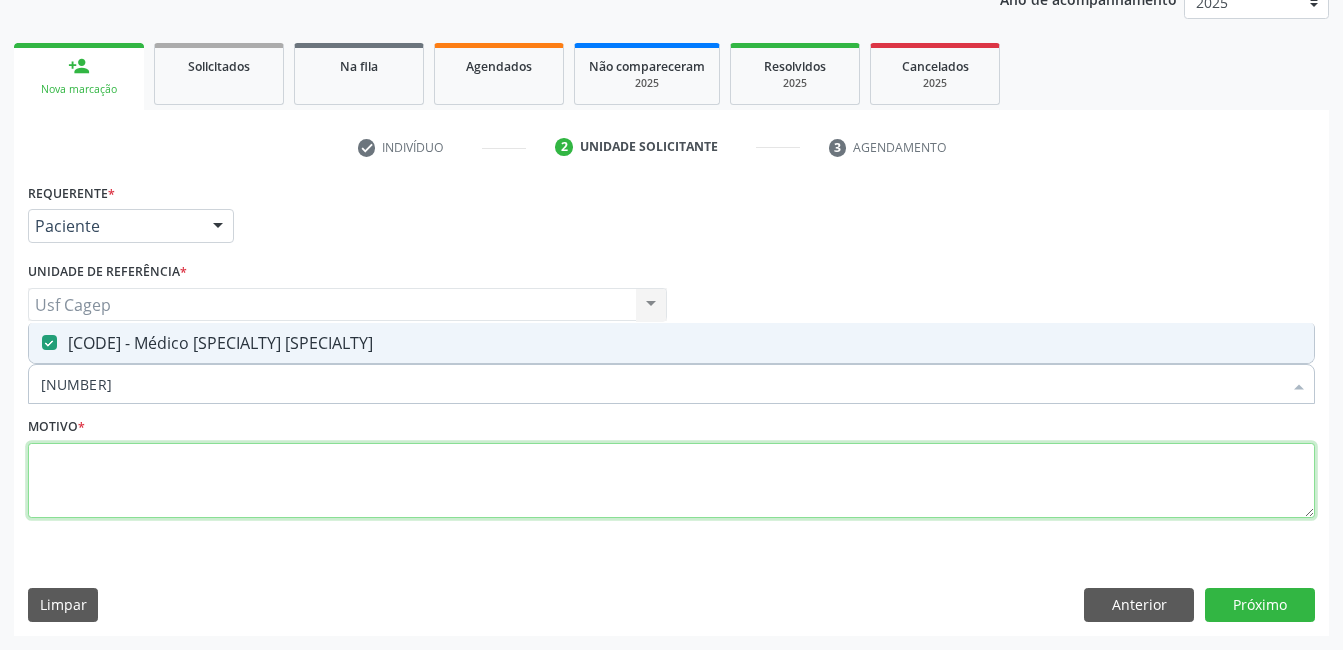 click at bounding box center (671, 481) 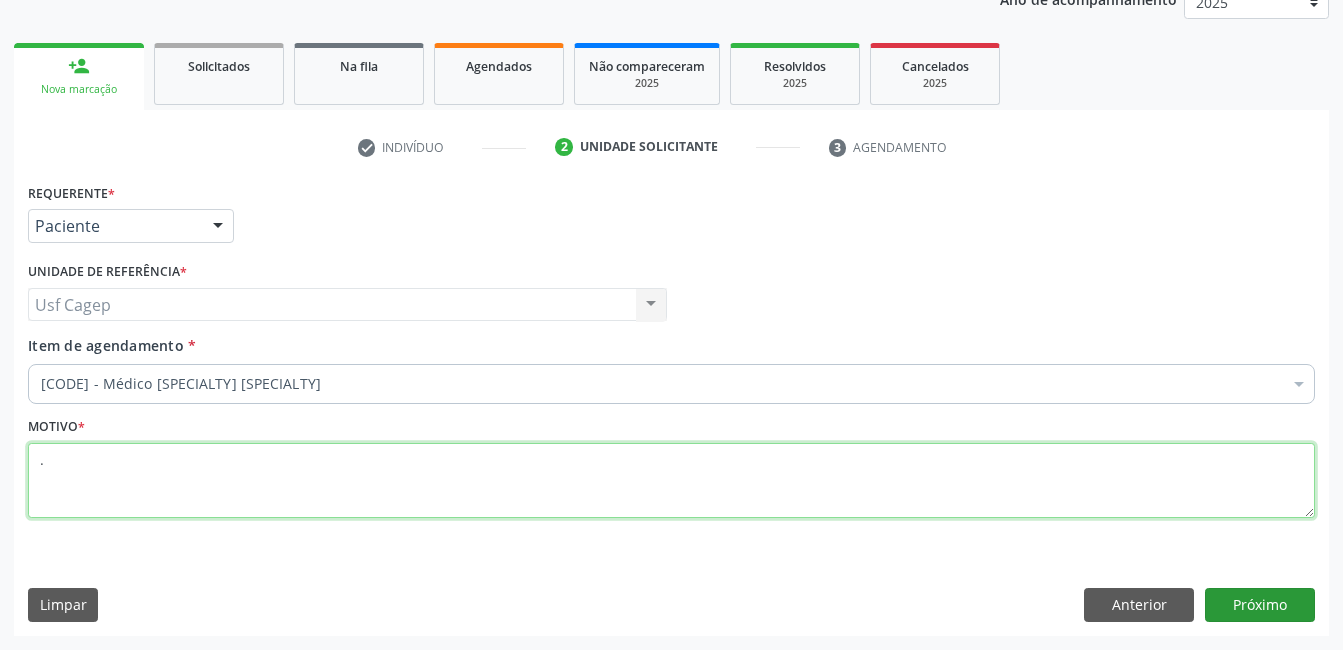 type on "." 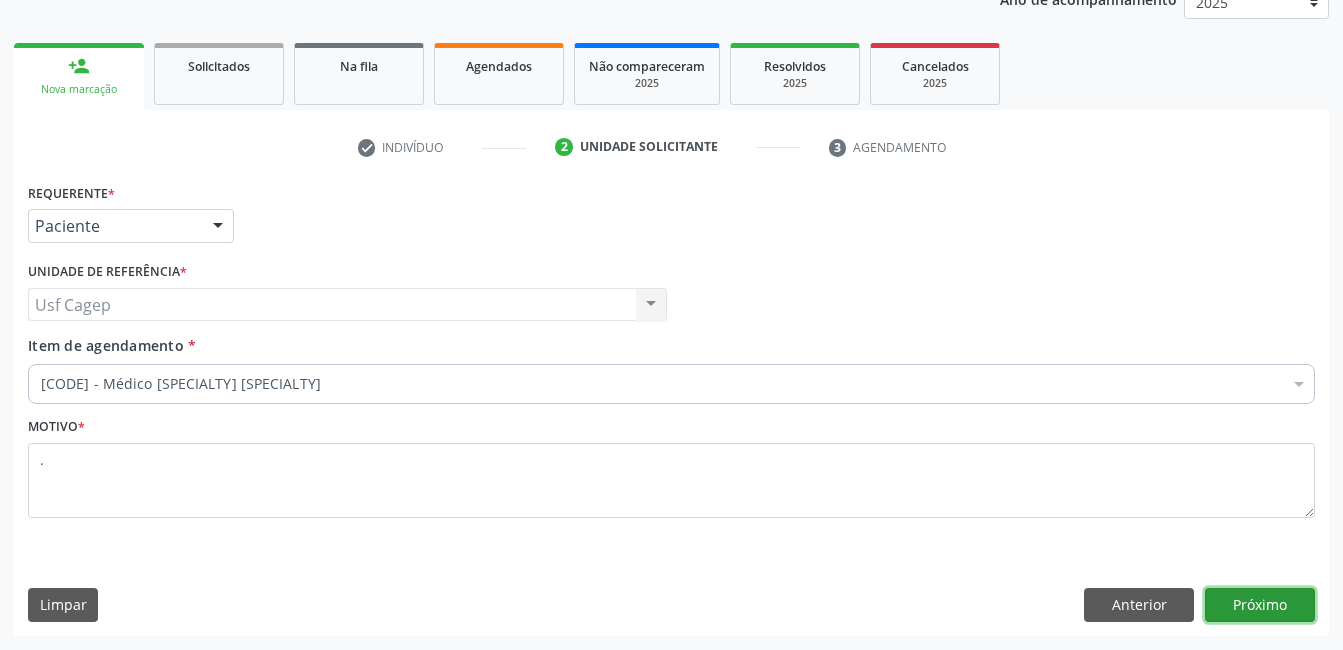 click on "Próximo" at bounding box center (1260, 605) 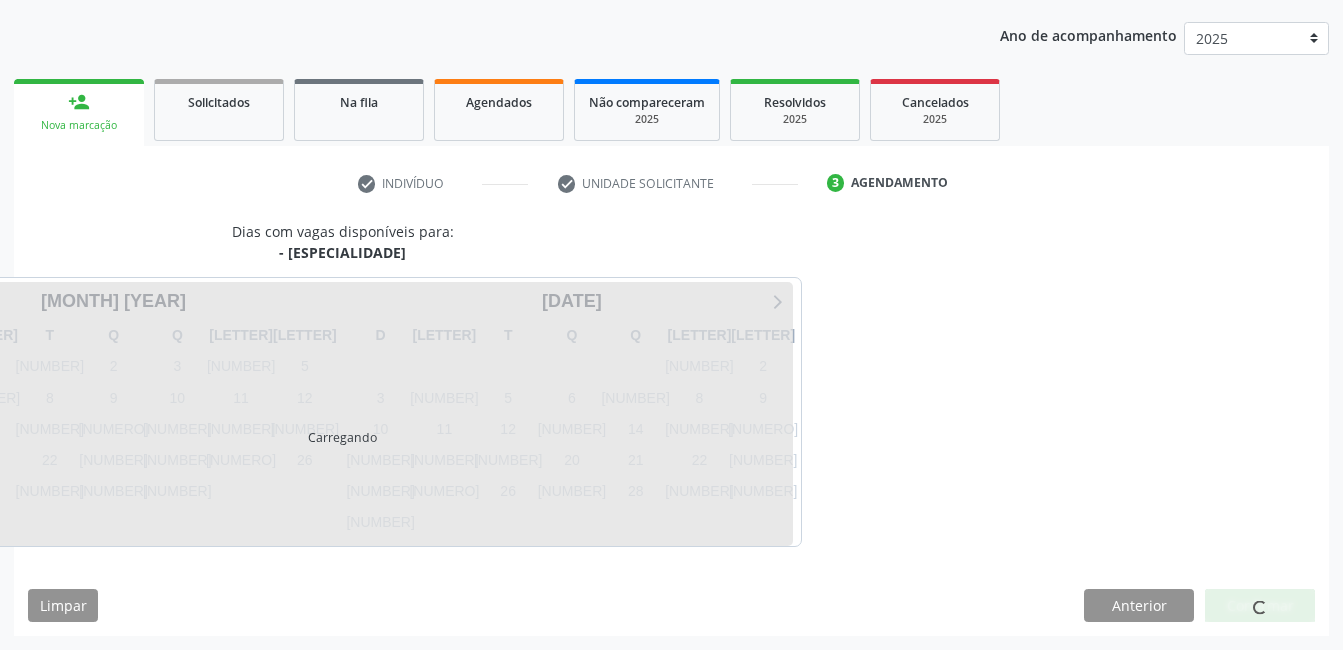 scroll, scrollTop: 220, scrollLeft: 0, axis: vertical 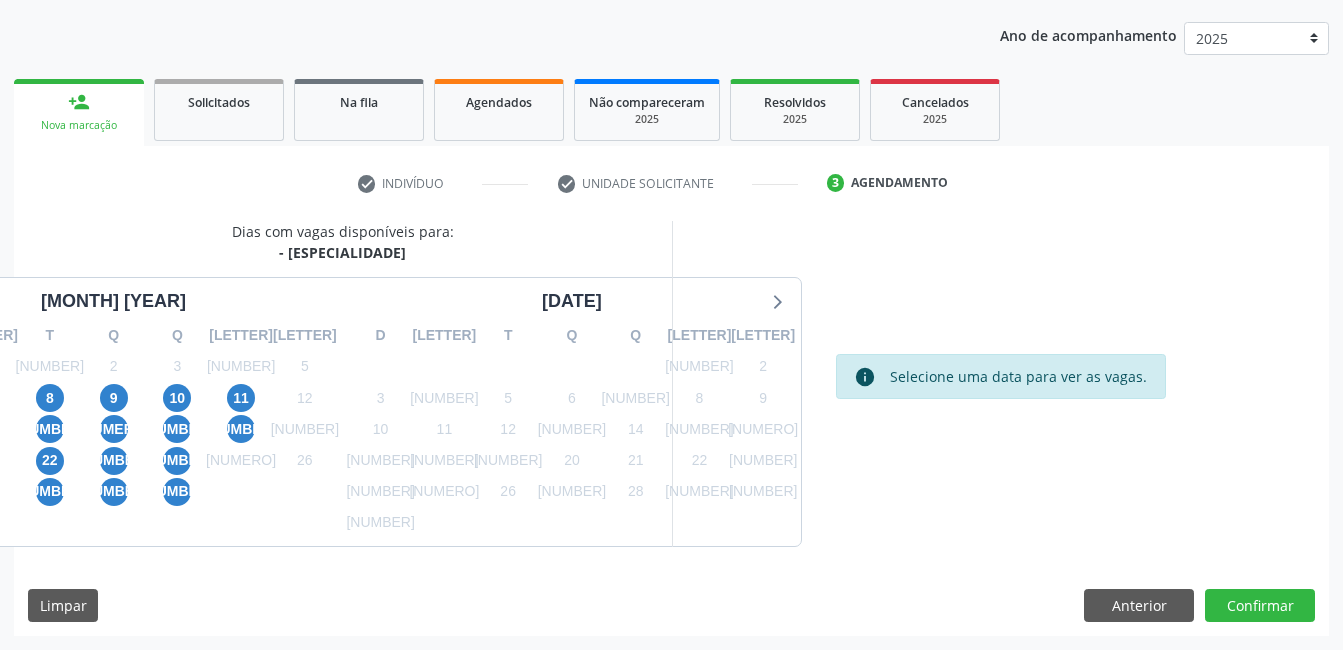click on "•" at bounding box center [-14, 398] 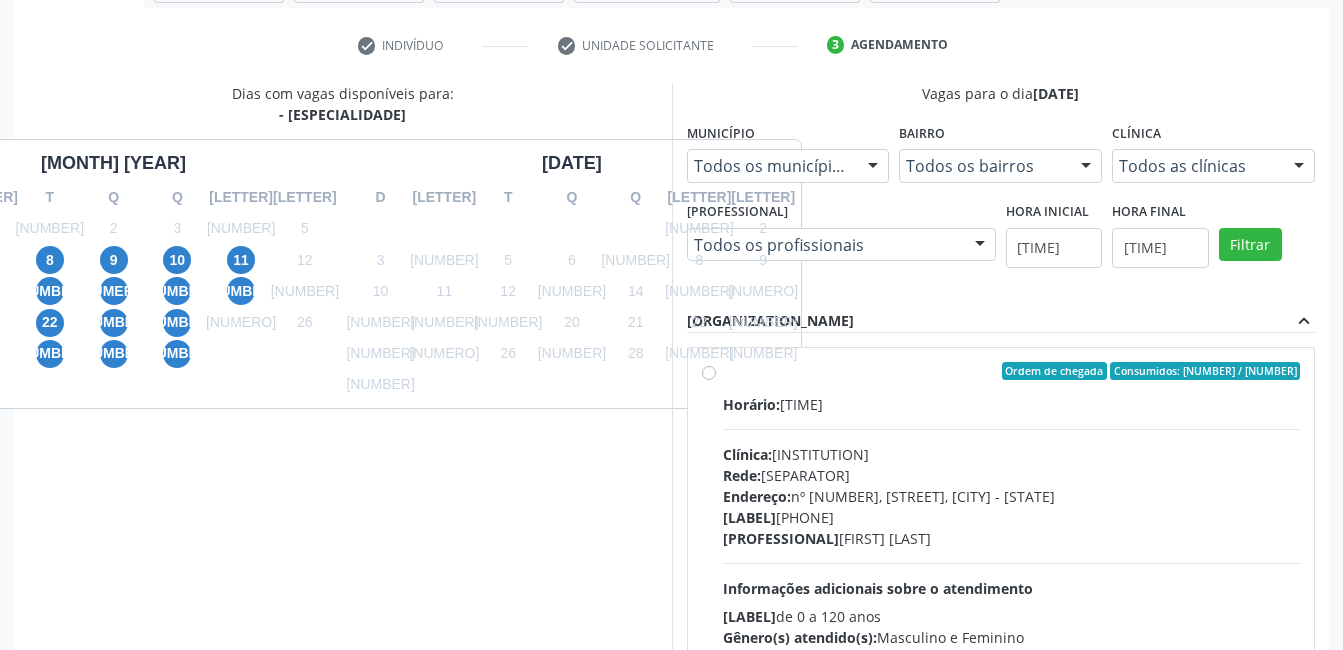 scroll, scrollTop: 420, scrollLeft: 0, axis: vertical 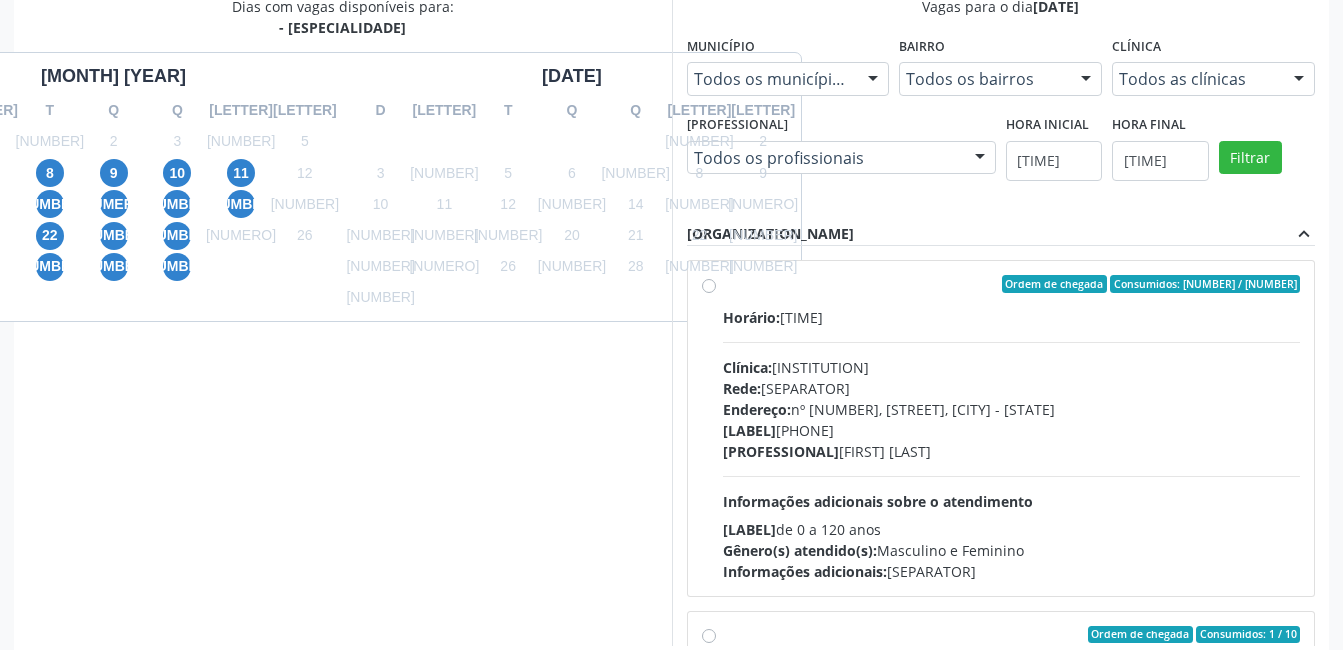 click on "Profissional:
Francisco Anselmo Magalhaes" at bounding box center [1012, 451] 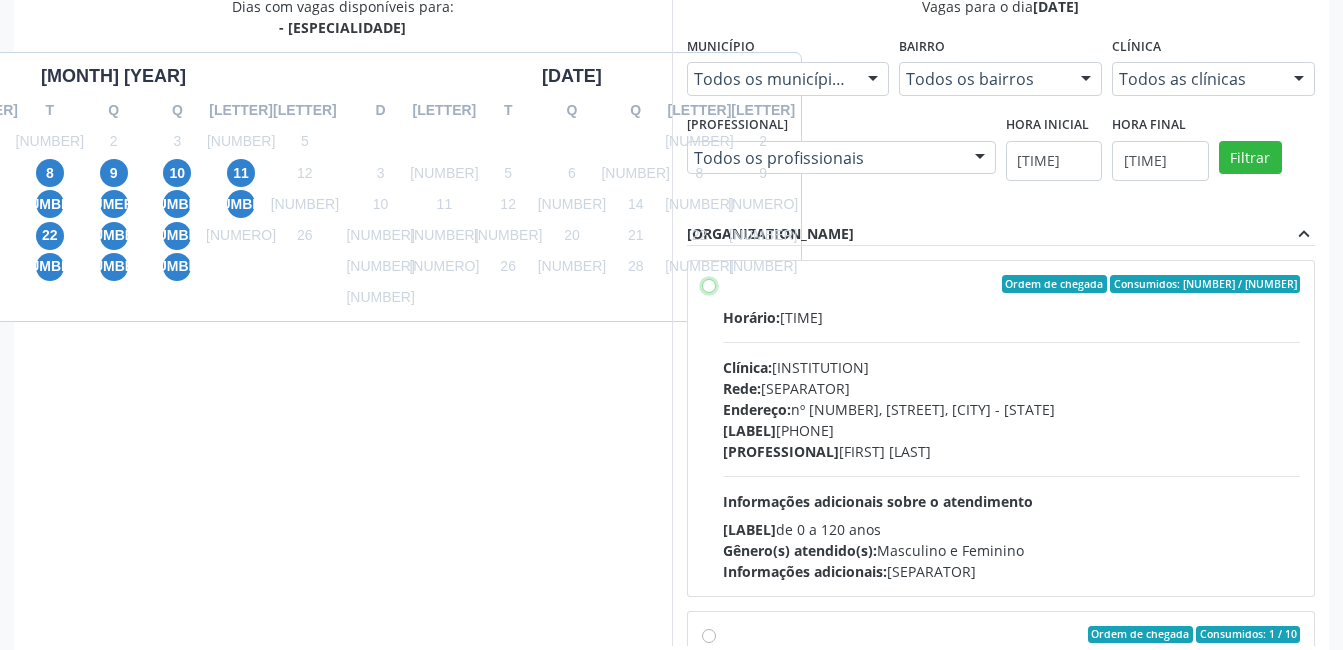 click on "Ordem de chegada
Consumidos: 11 / 12
Horário:   07:00
Clínica:  Hospital Sao Francisco
Rede:
--
Endereço:   nº 384, Varzea, Serra Talhada - PE
Telefone:   (81) 38312142
Profissional:
Francisco Anselmo Magalhaes
Informações adicionais sobre o atendimento
Idade de atendimento:
de 0 a 120 anos
Gênero(s) atendido(s):
Masculino e Feminino
Informações adicionais:
--" at bounding box center (709, 284) 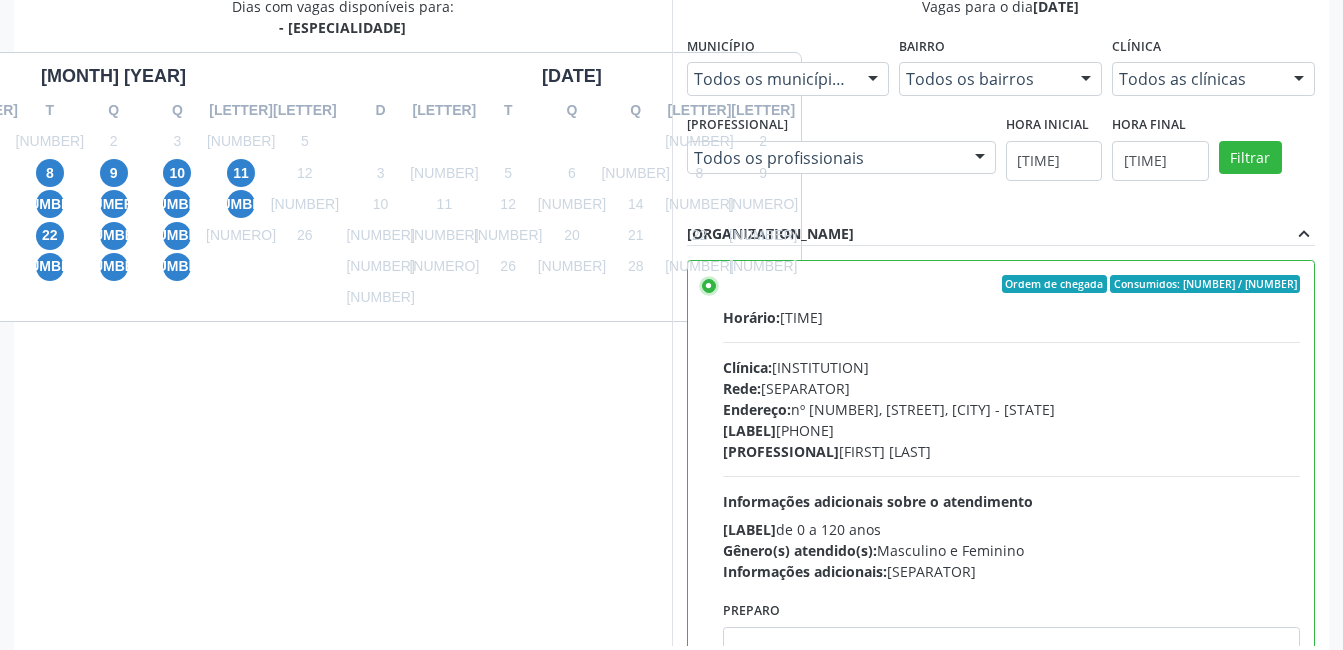 scroll, scrollTop: 545, scrollLeft: 0, axis: vertical 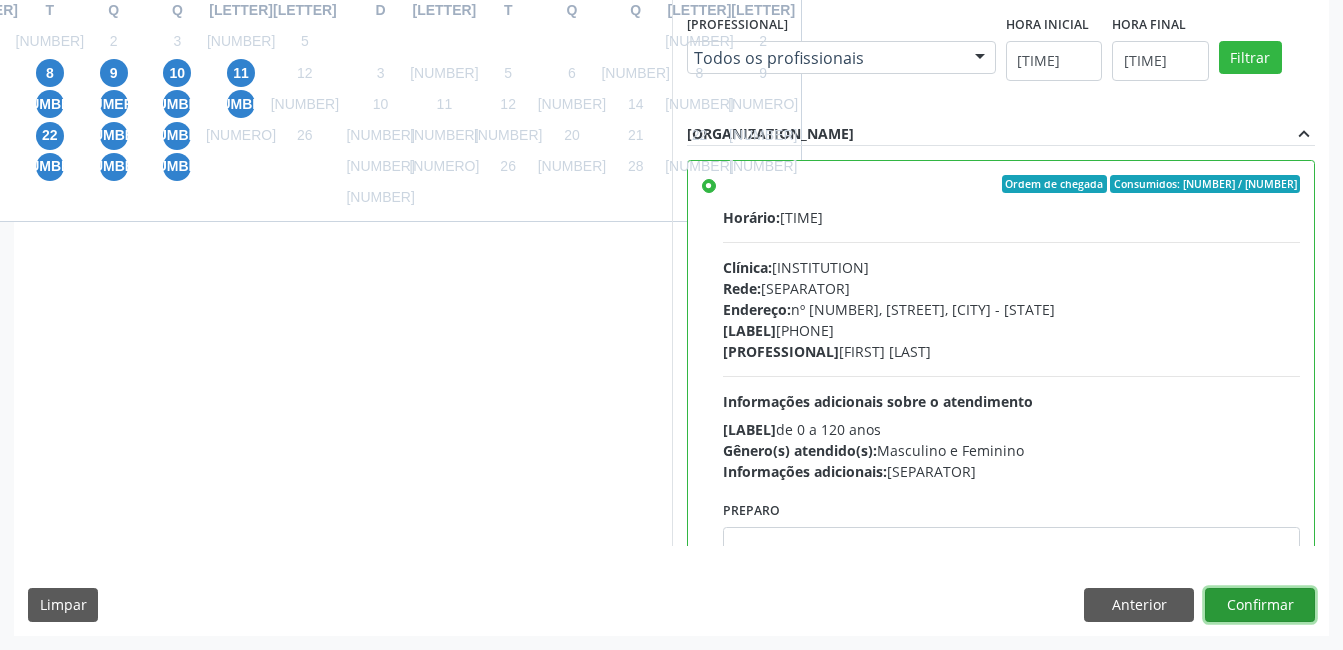 click on "Confirmar" at bounding box center (1260, 605) 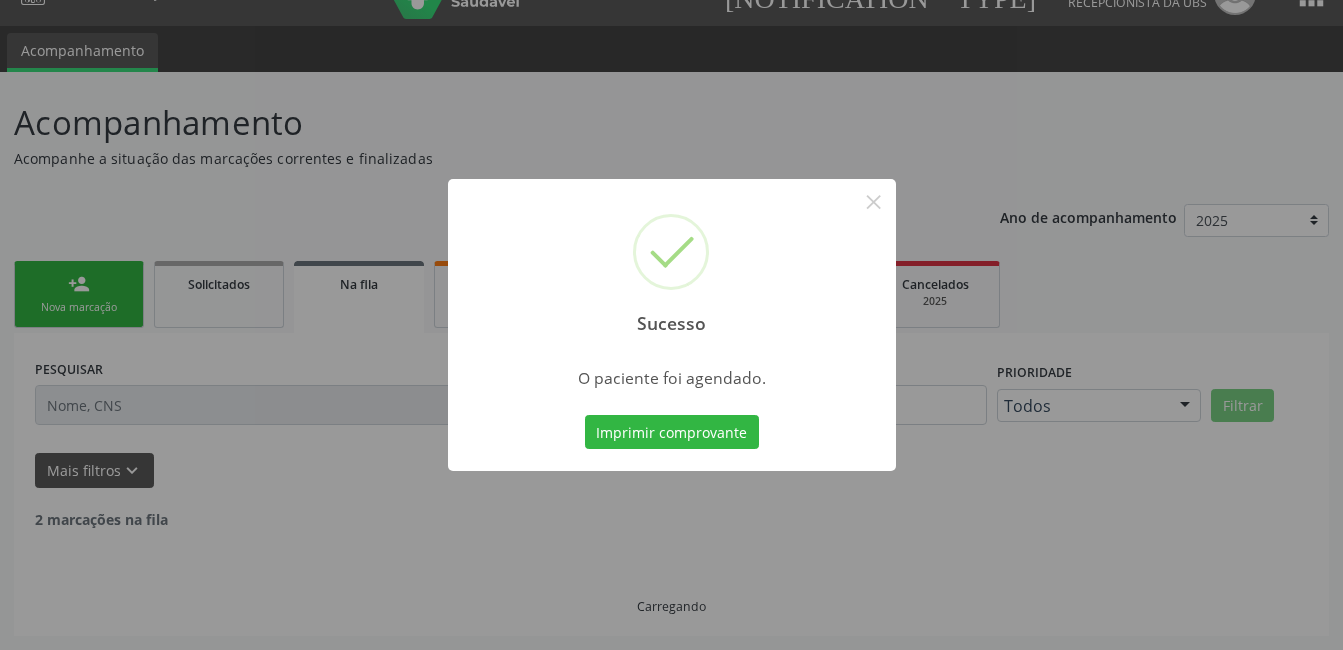 scroll, scrollTop: 17, scrollLeft: 0, axis: vertical 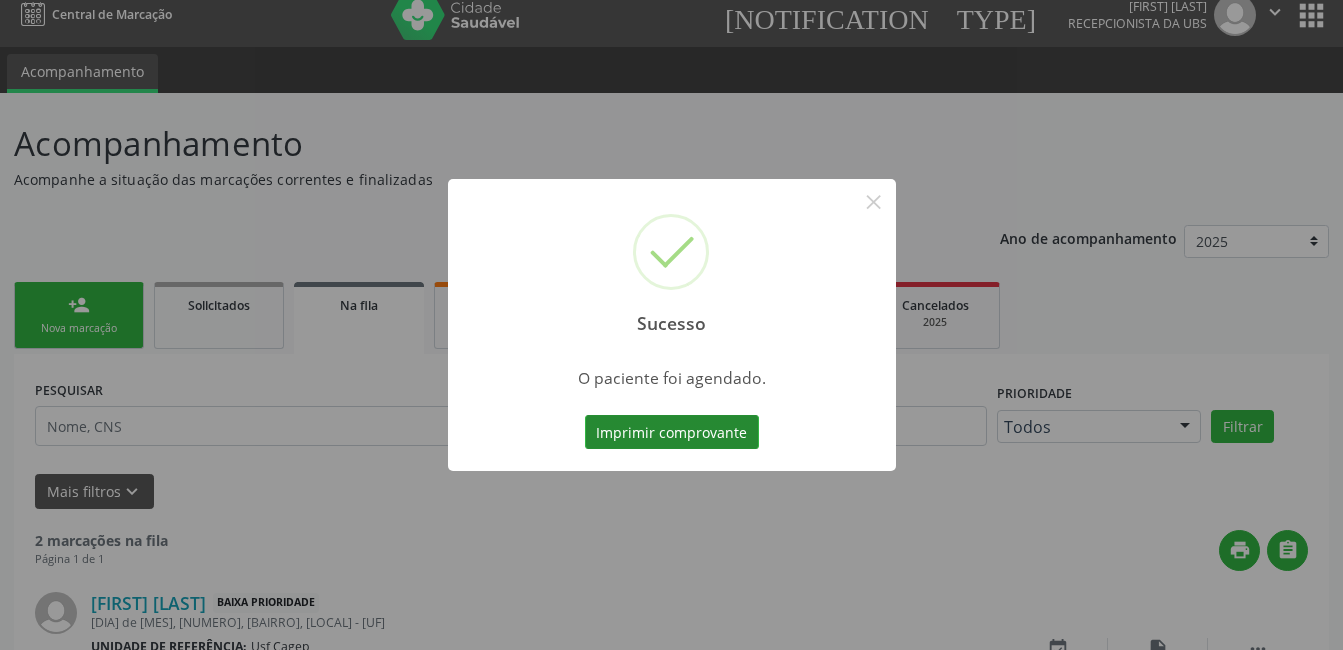 click on "Imprimir comprovante" at bounding box center (672, 432) 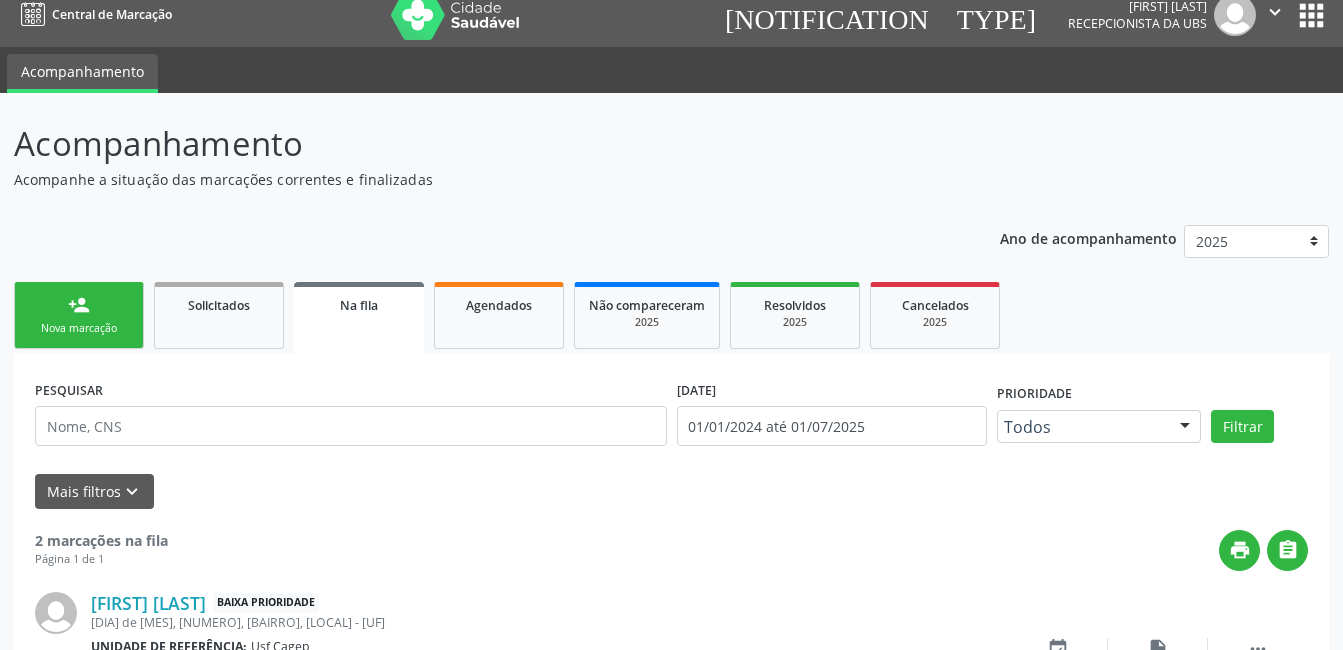 click on "person_add
Nova marcação" at bounding box center [79, 315] 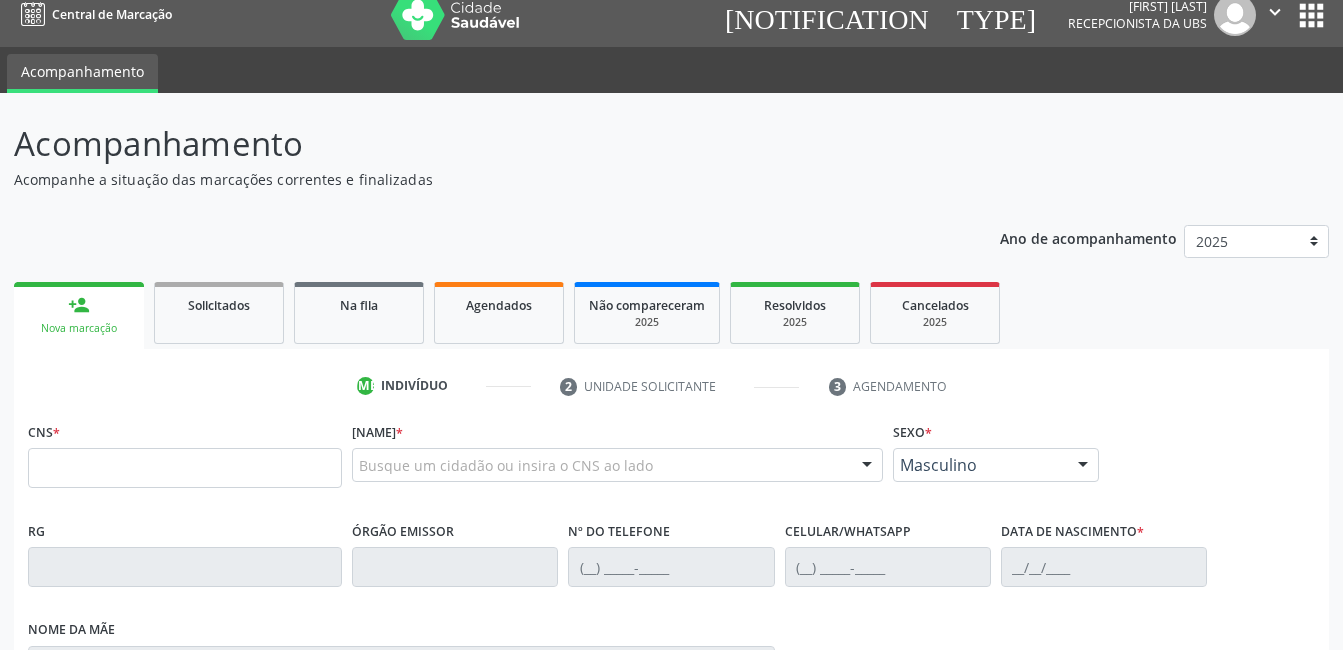 scroll, scrollTop: 317, scrollLeft: 0, axis: vertical 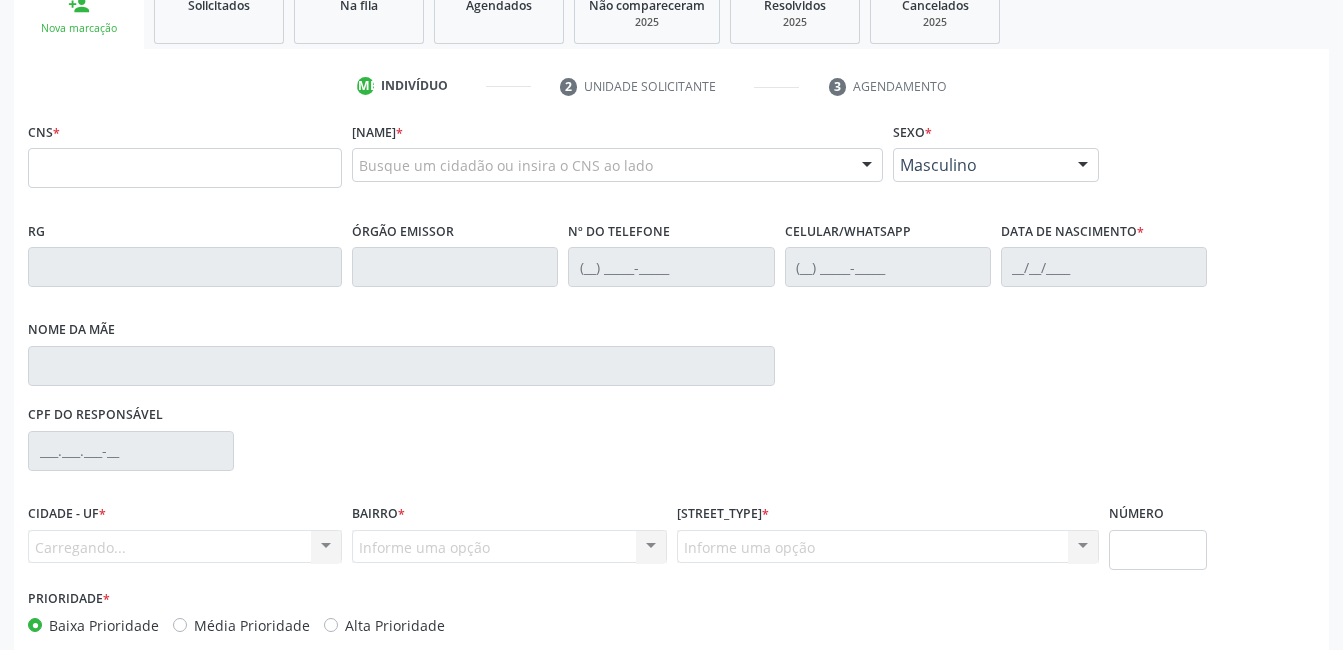 click on "CNS
*" at bounding box center (185, 152) 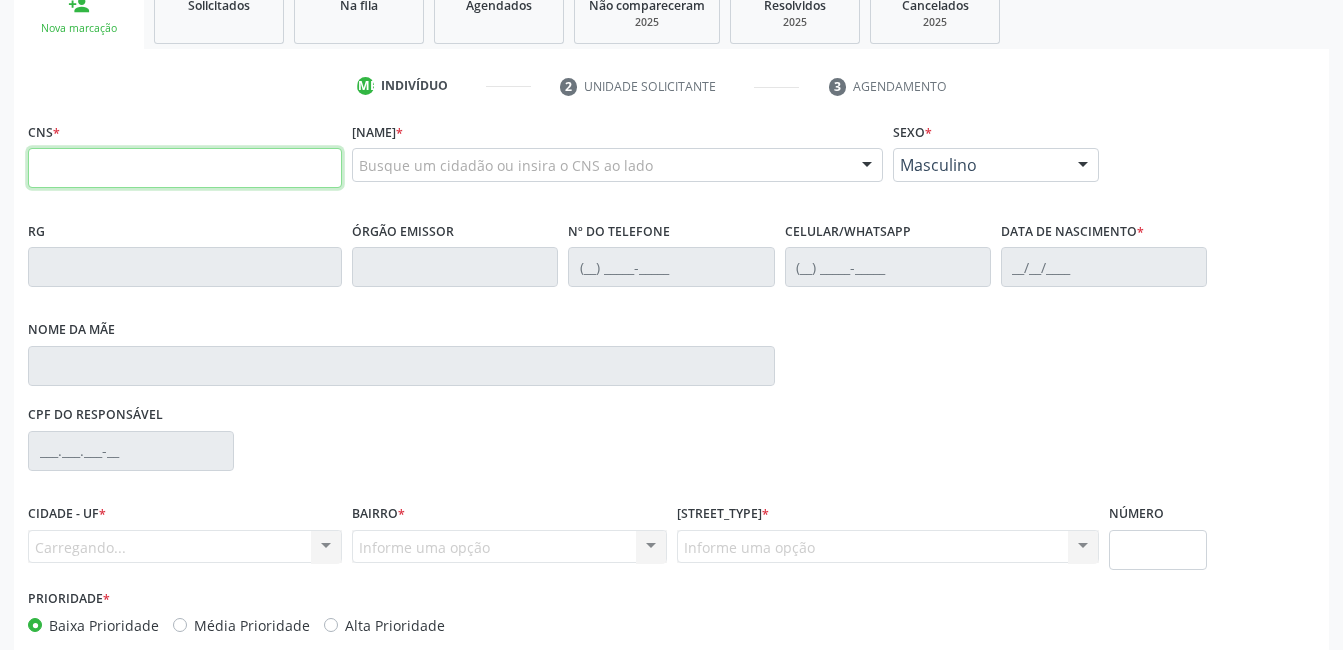 click at bounding box center (185, 168) 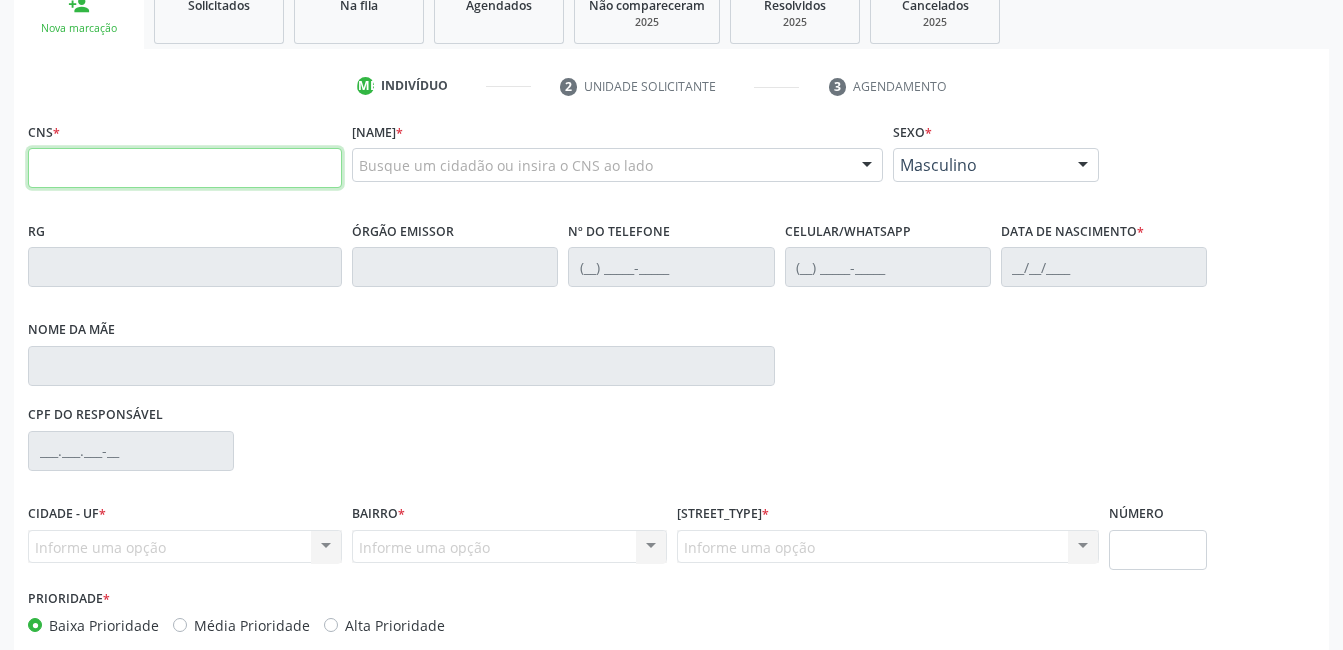 click at bounding box center [185, 168] 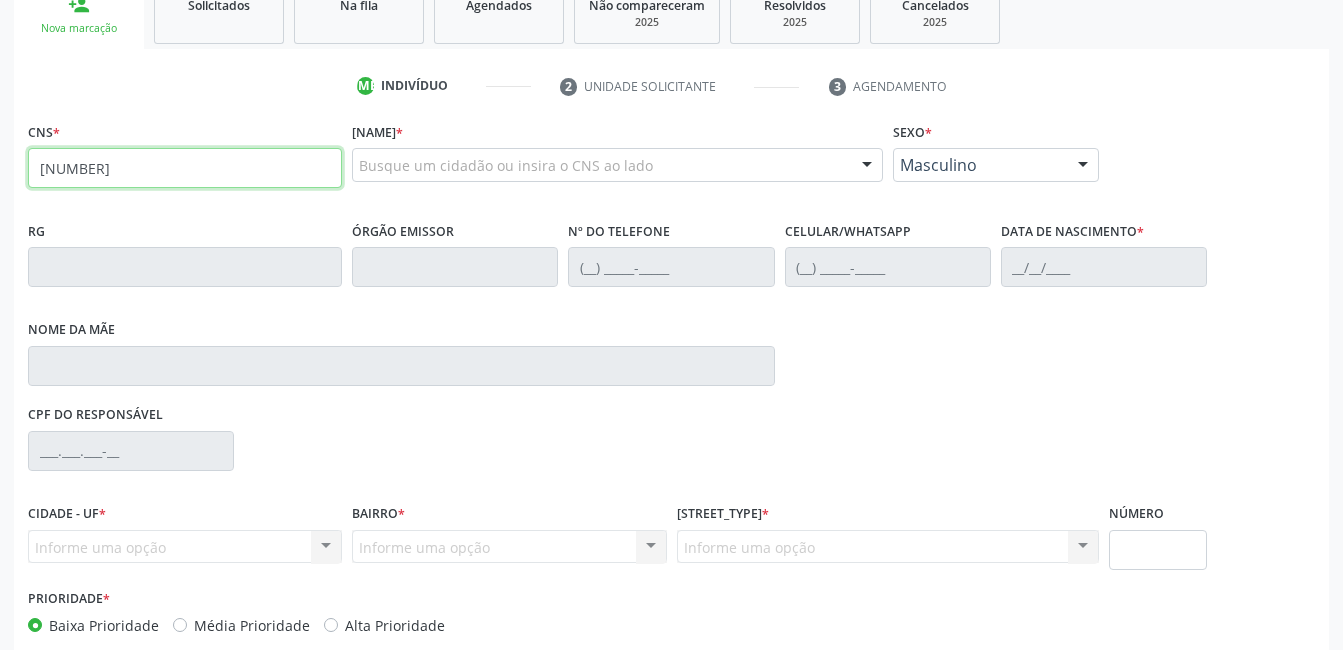 type on "706 2055 8057 4063" 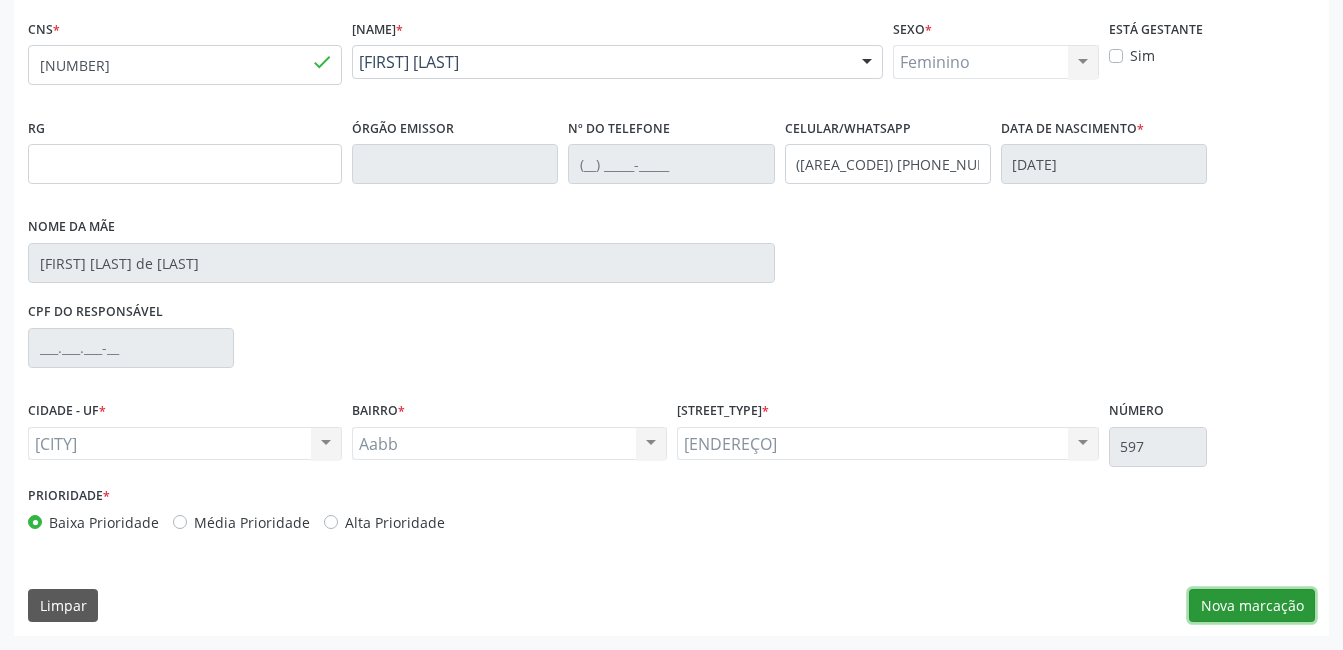 click on "Nova marcação" at bounding box center [1252, 606] 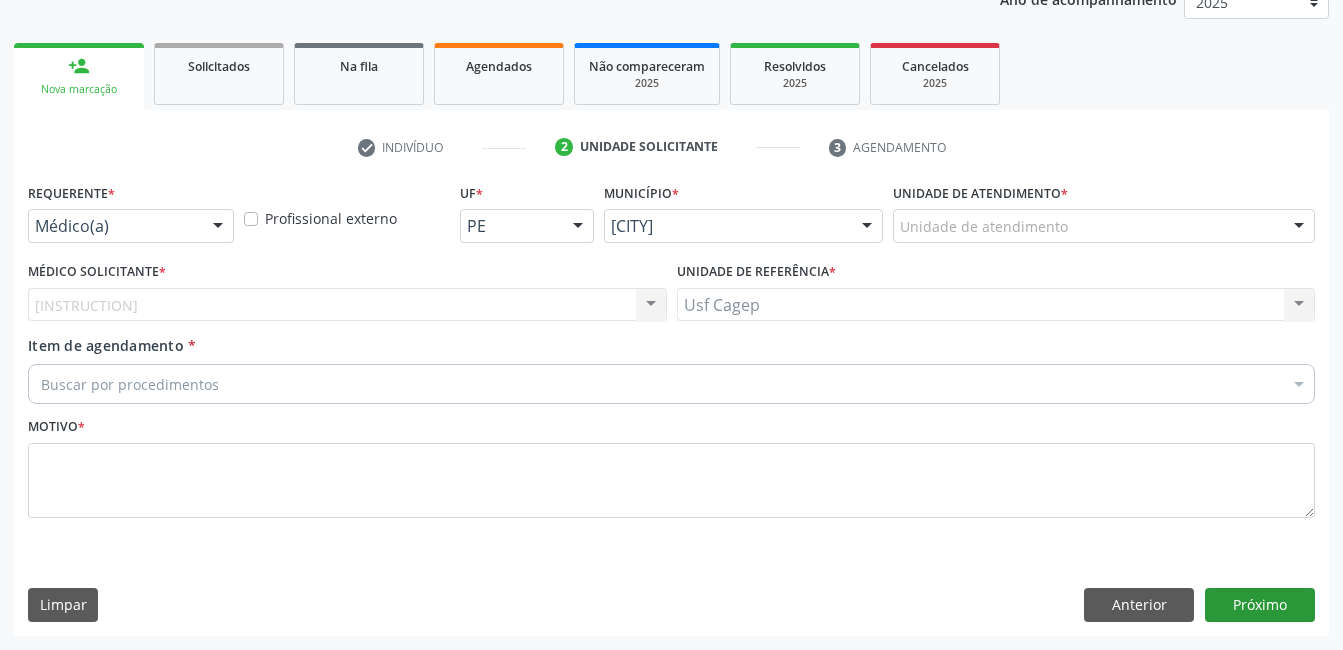 scroll, scrollTop: 256, scrollLeft: 0, axis: vertical 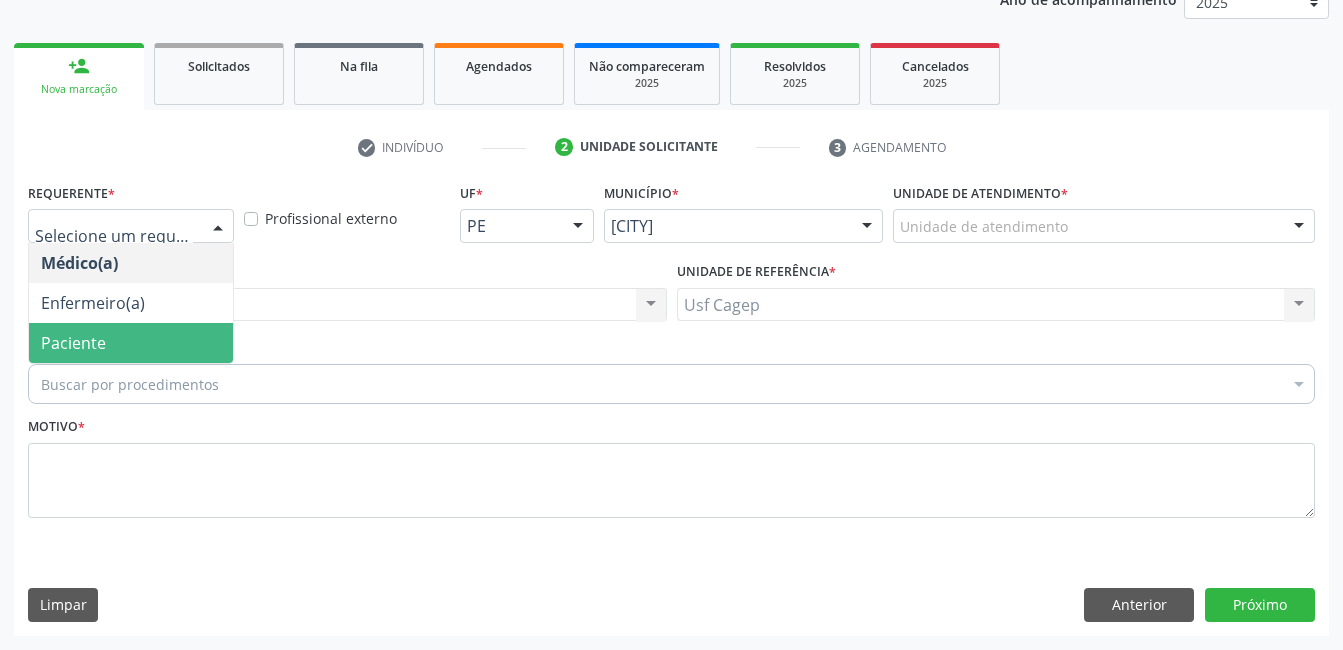 click on "Paciente" at bounding box center [131, 343] 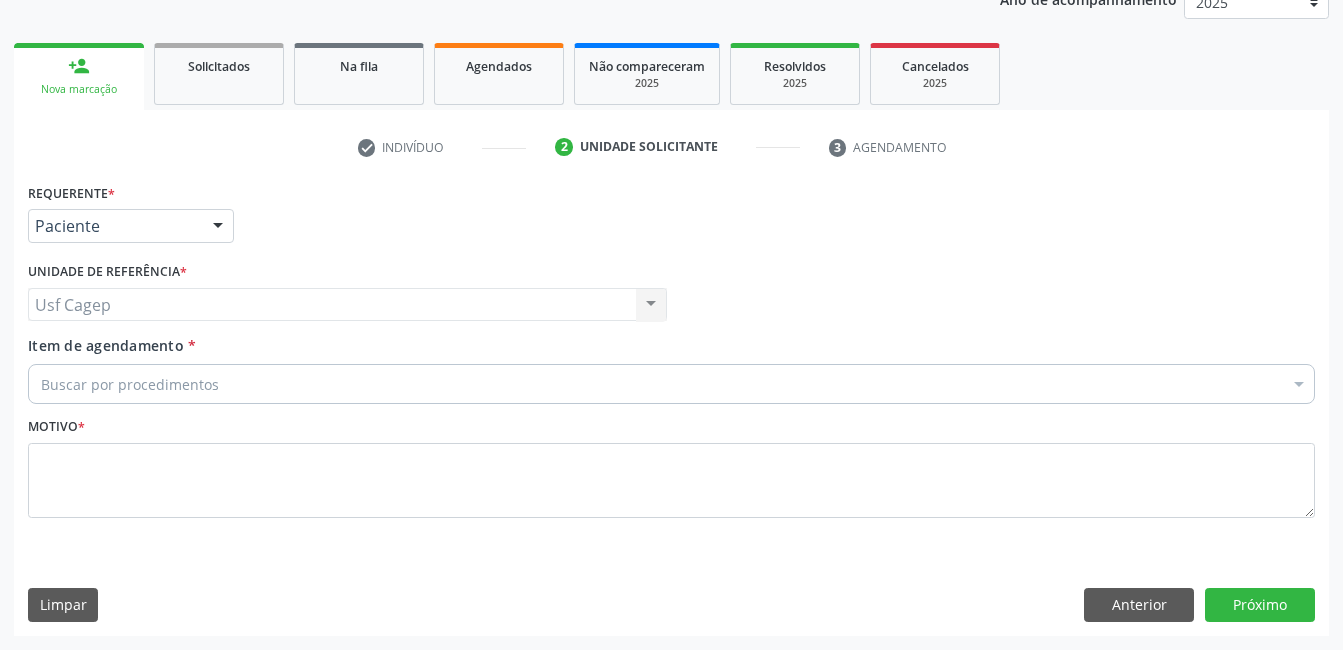 click on "Buscar por procedimentos" at bounding box center (671, 384) 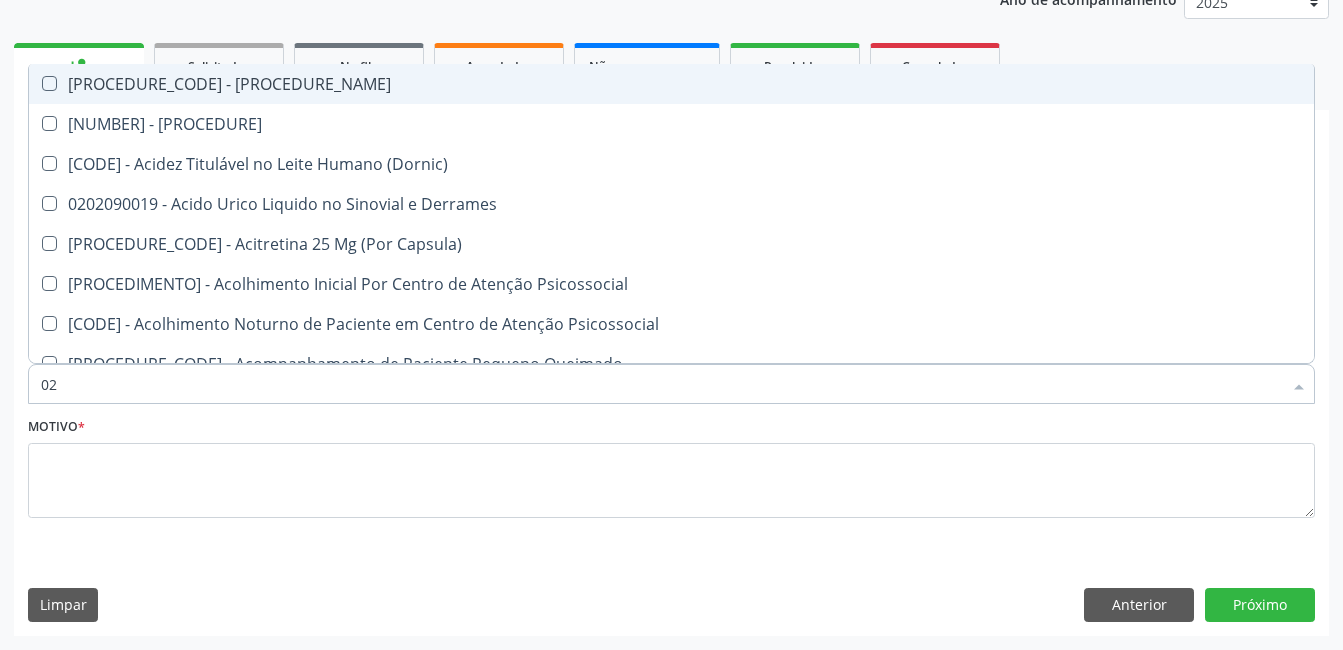 type on "[NUMBER]" 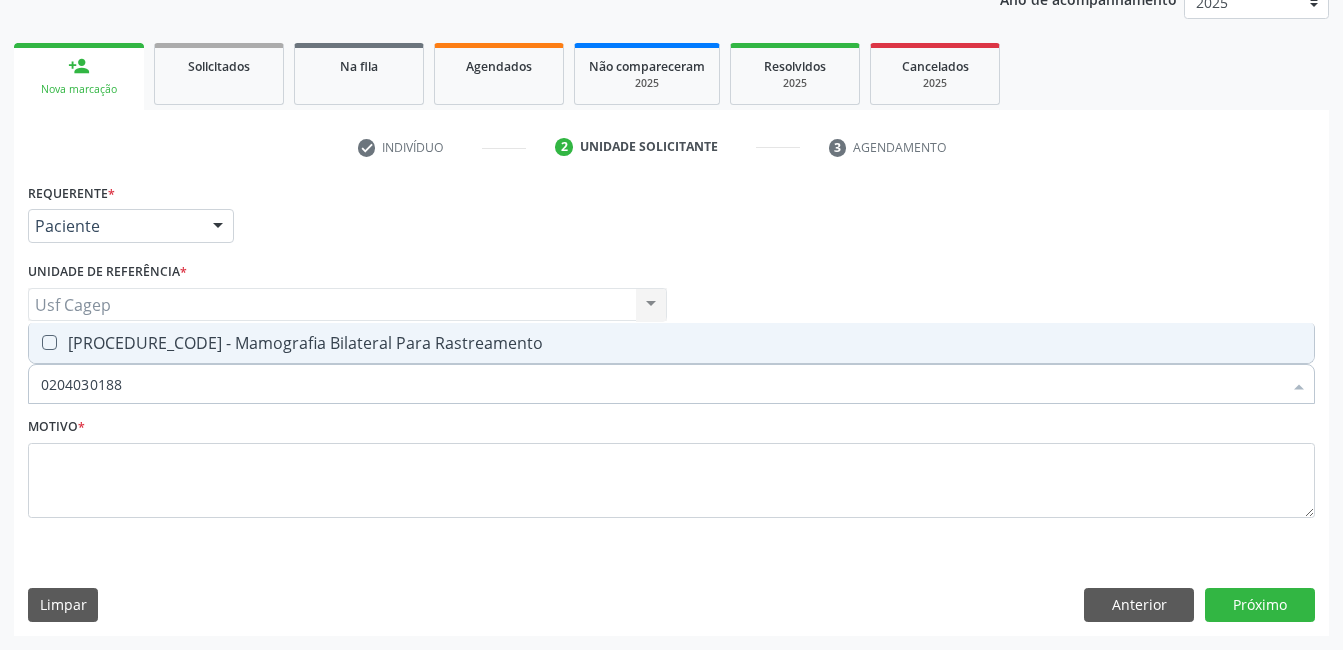 click on "0204030188 - Mamografia Bilateral Para Rastreamento" at bounding box center (671, 343) 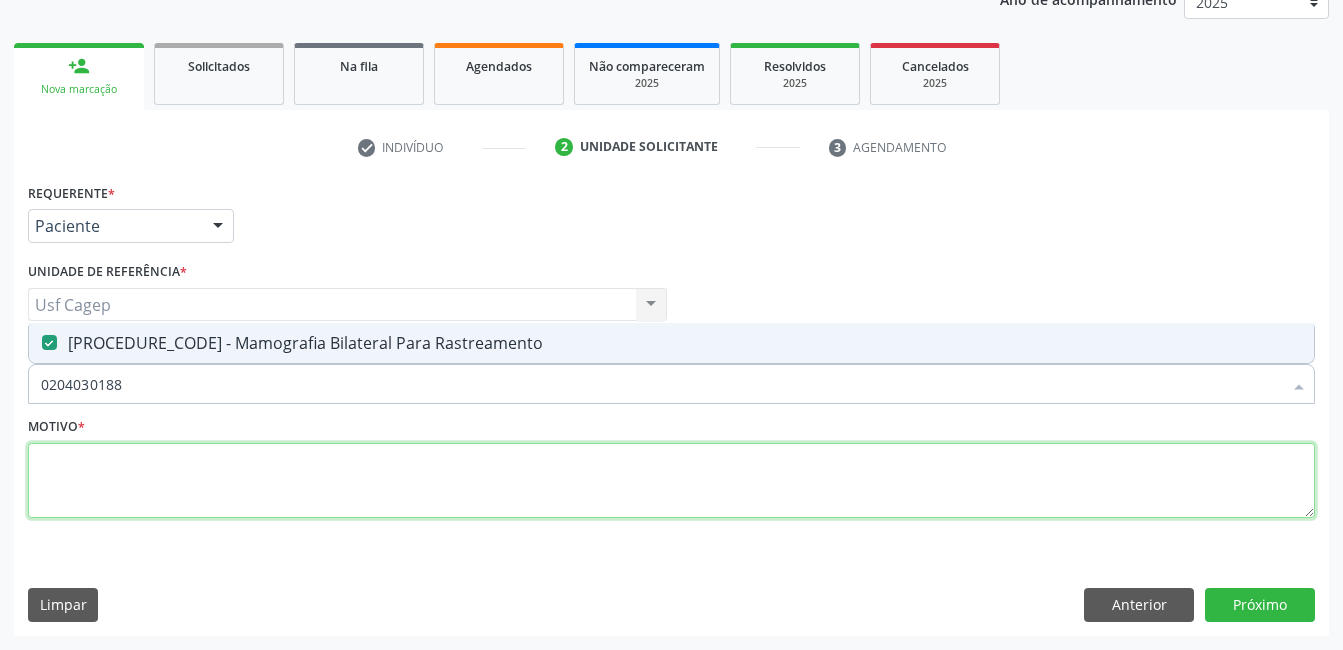 click at bounding box center (671, 481) 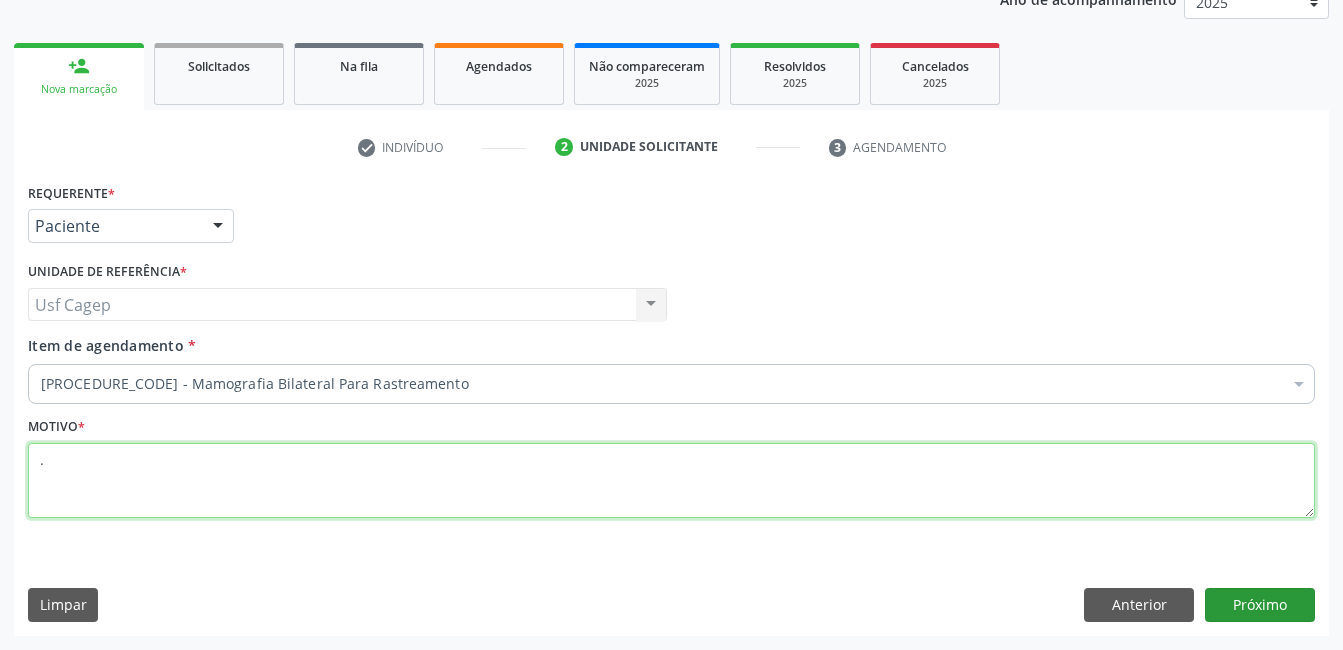 type on "." 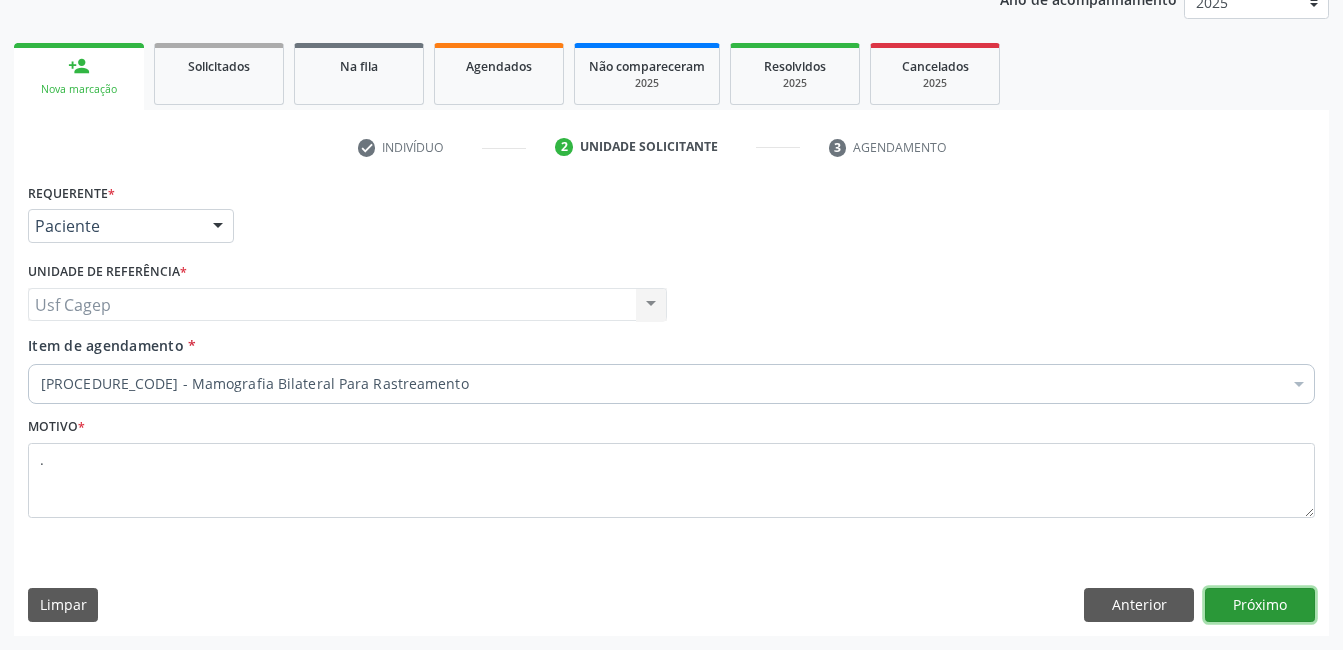 click on "Próximo" at bounding box center (1260, 605) 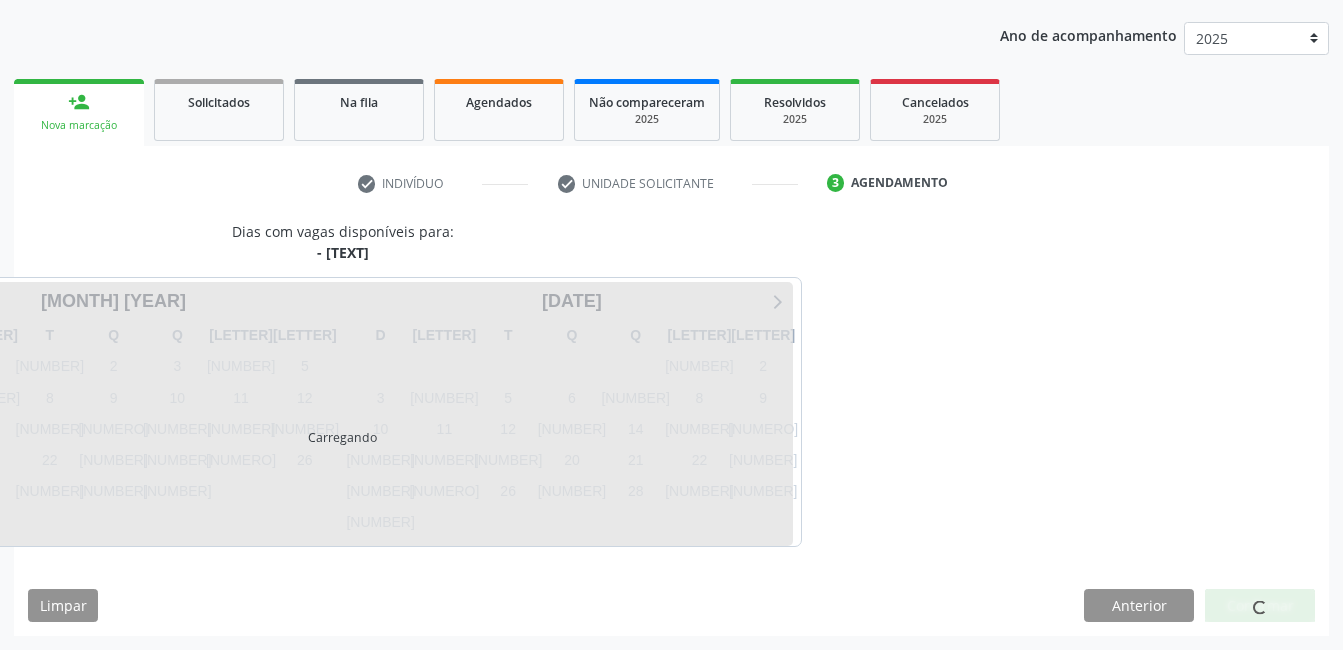 scroll, scrollTop: 220, scrollLeft: 0, axis: vertical 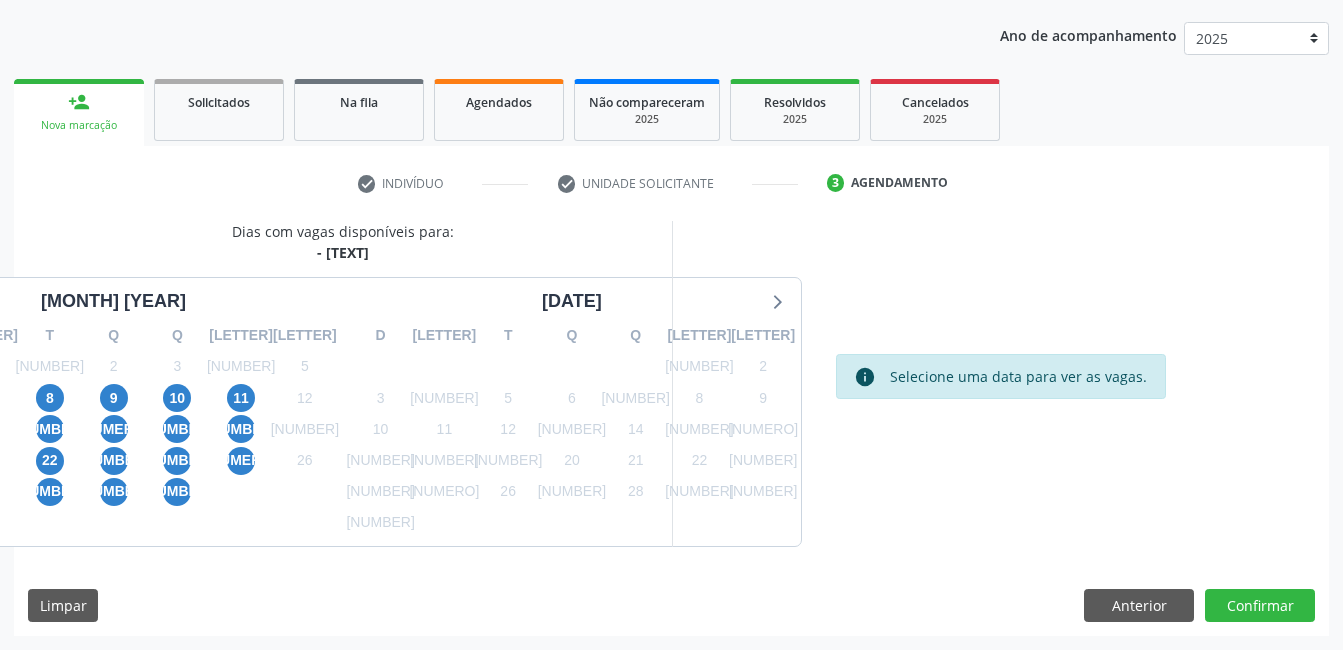 click on "•" at bounding box center (-14, 398) 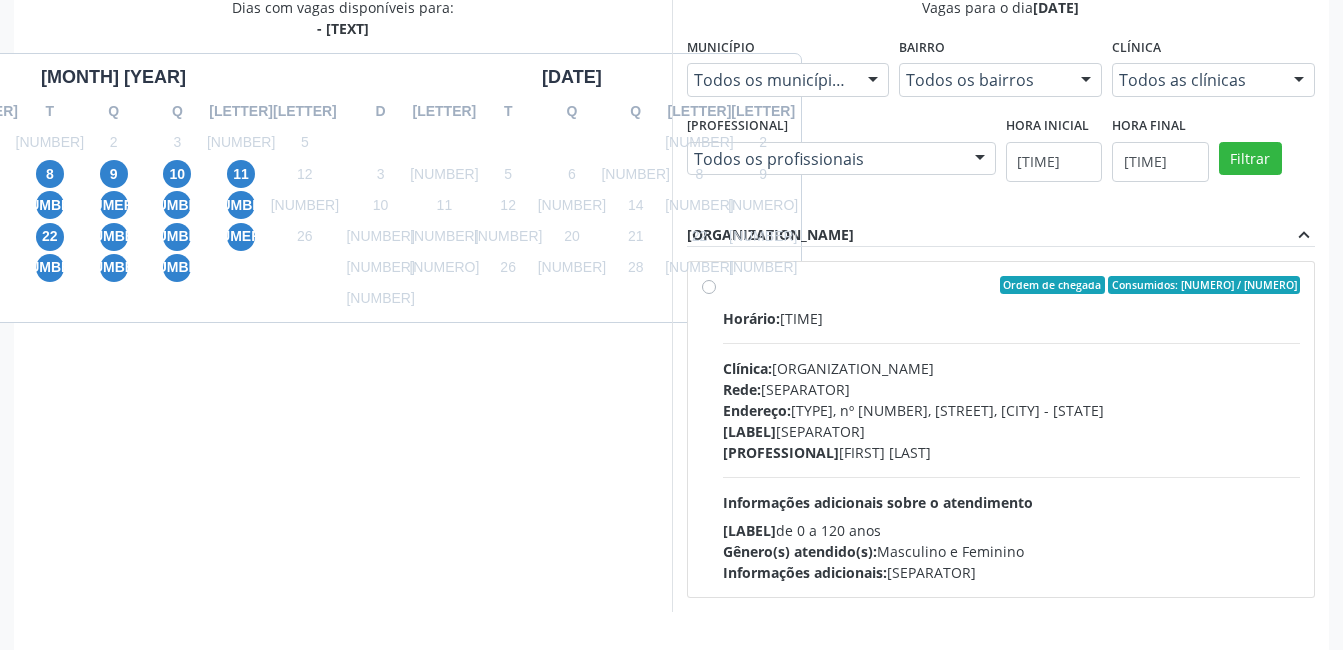 scroll, scrollTop: 409, scrollLeft: 0, axis: vertical 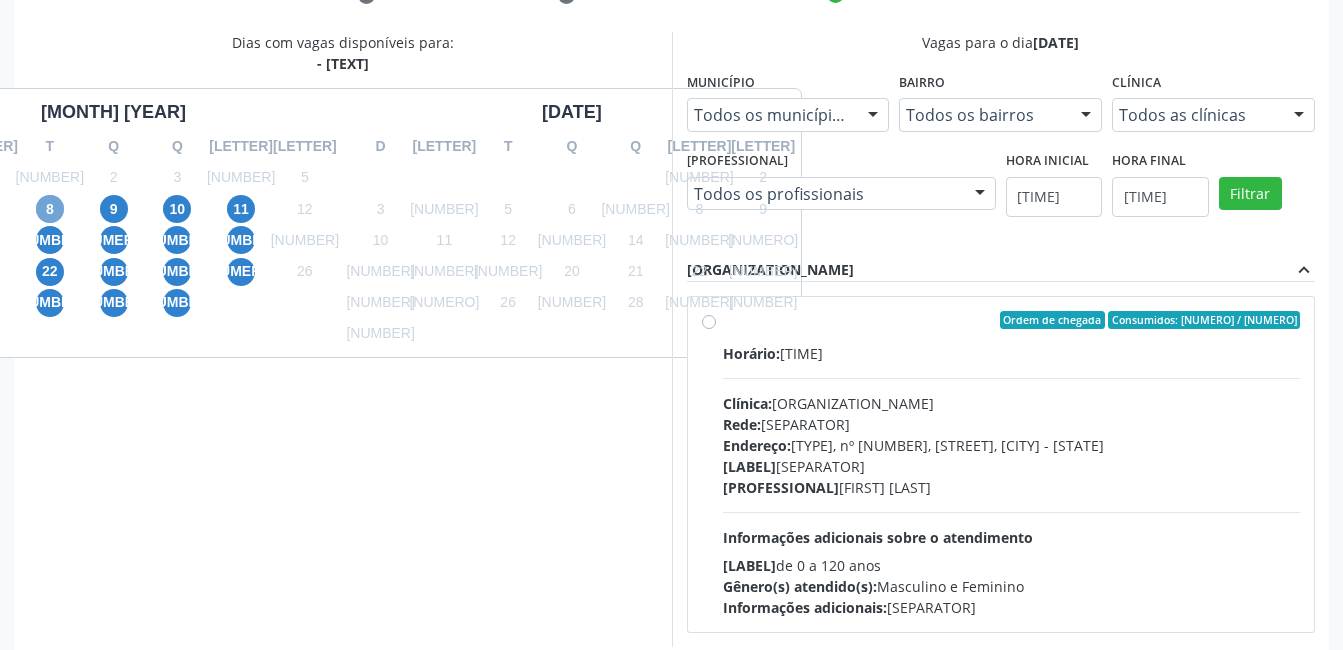click on "8" at bounding box center [50, 209] 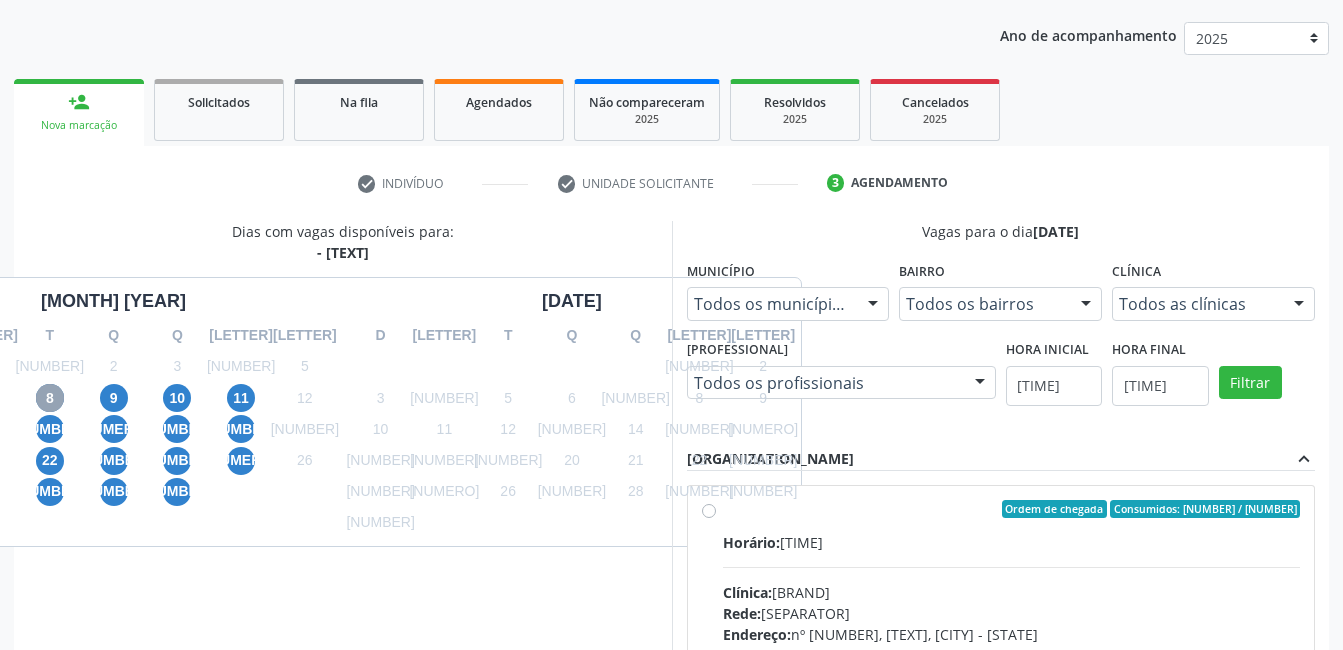 scroll, scrollTop: 409, scrollLeft: 0, axis: vertical 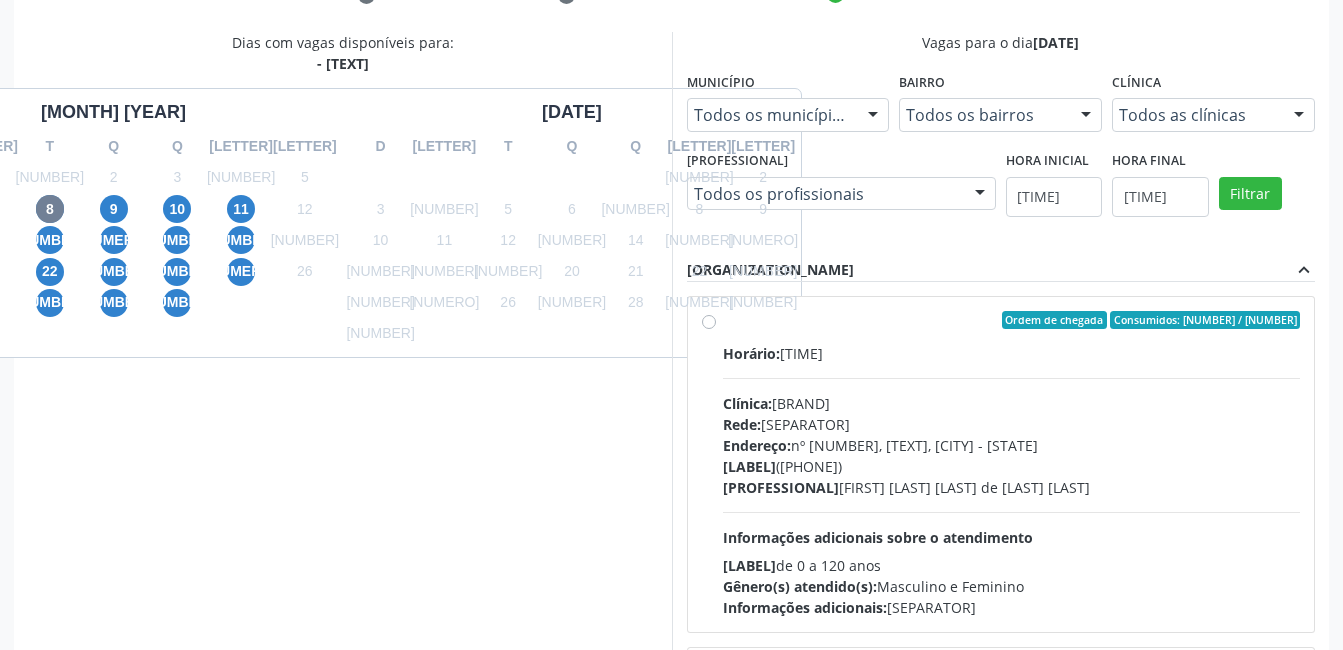 click on "Endereço:   nº 00640, Centro, Serra Talhada - PE" at bounding box center (1012, 445) 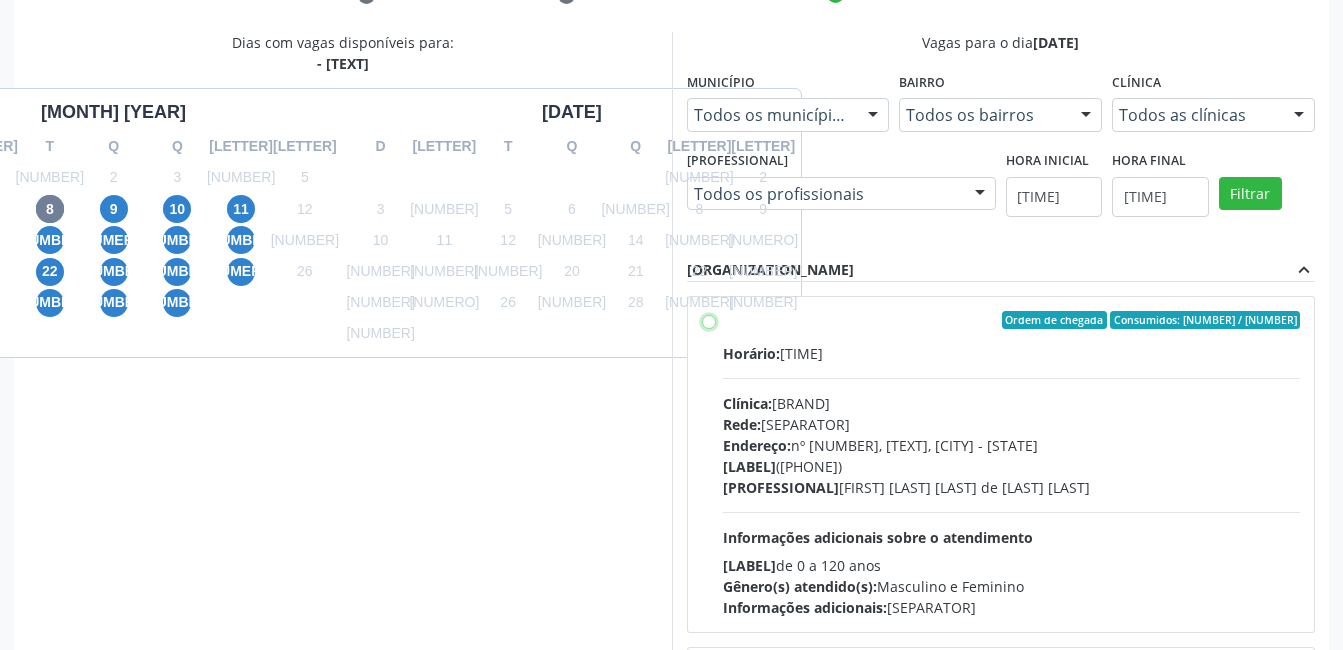 click on "Ordem de chegada
Consumidos: 4 / 20
Horário:   07:00
Clínica:  Climatin
Rede:
--
Endereço:   nº 00640, Centro, Serra Talhada - PE
Telefone:   (81) 38311133
Profissional:
Ana Carolina Barboza de Andrada Melo Lyra
Informações adicionais sobre o atendimento
Idade de atendimento:
de 0 a 120 anos
Gênero(s) atendido(s):
Masculino e Feminino
Informações adicionais:
--" at bounding box center (709, 320) 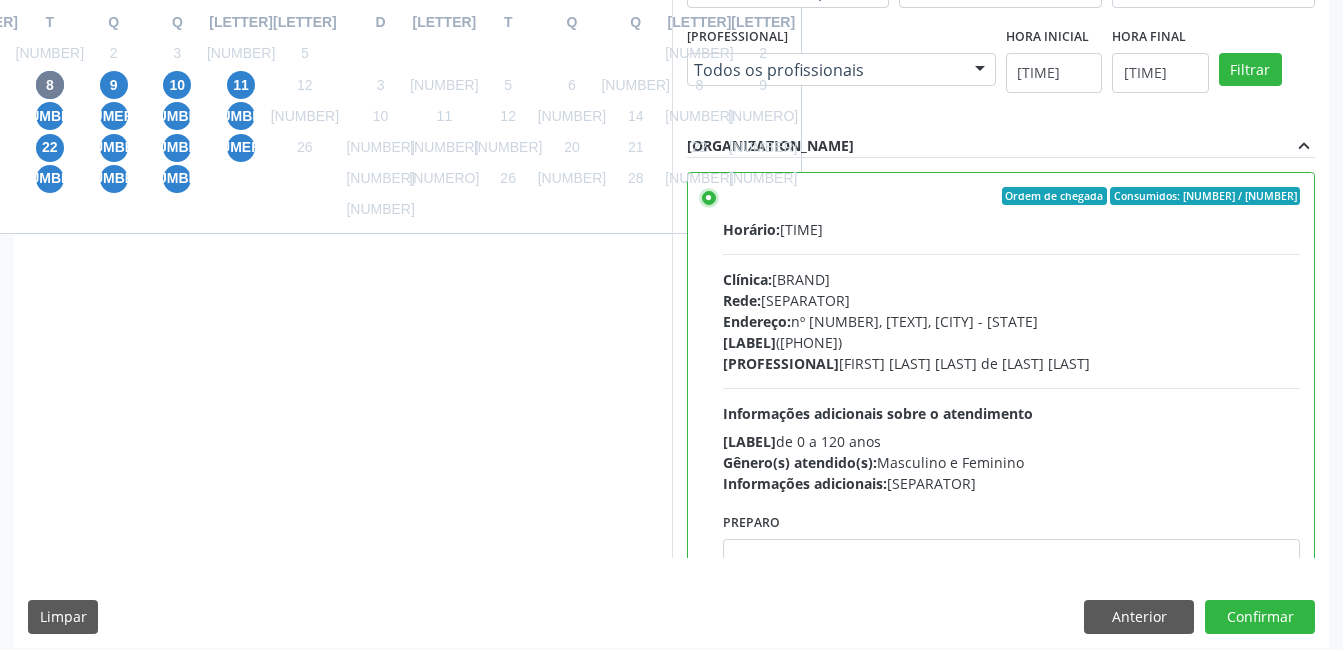 scroll, scrollTop: 545, scrollLeft: 0, axis: vertical 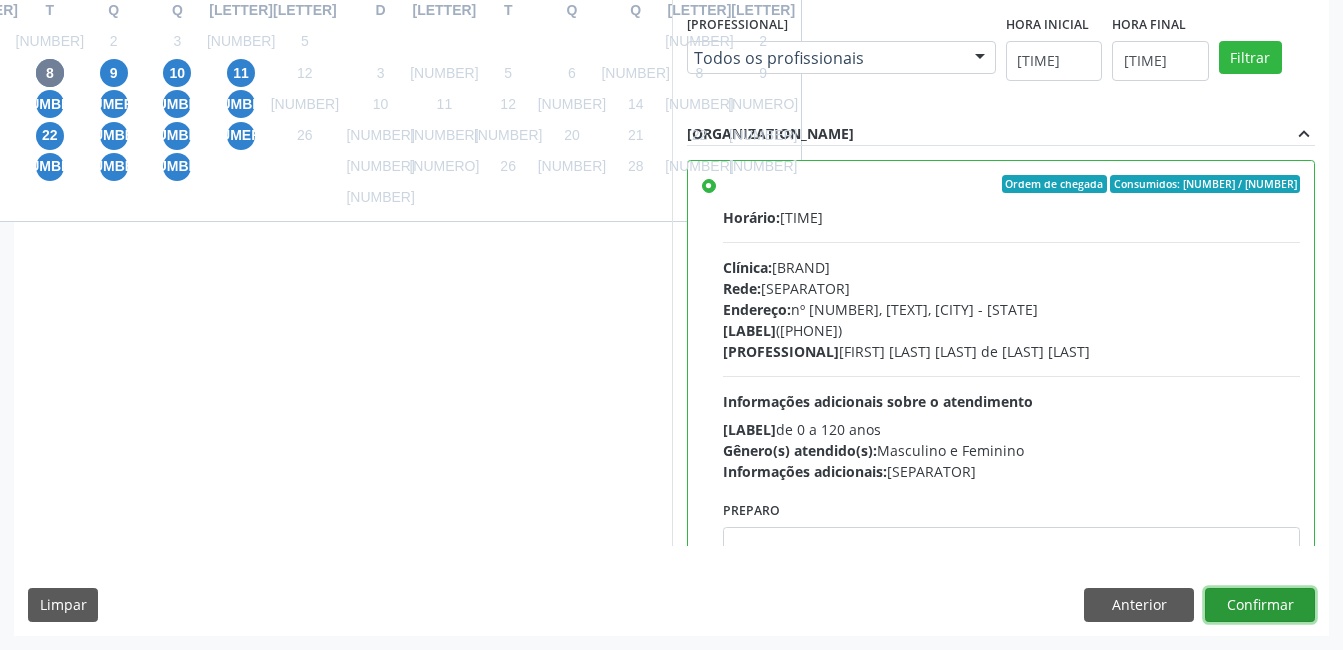click on "Confirmar" at bounding box center [1260, 605] 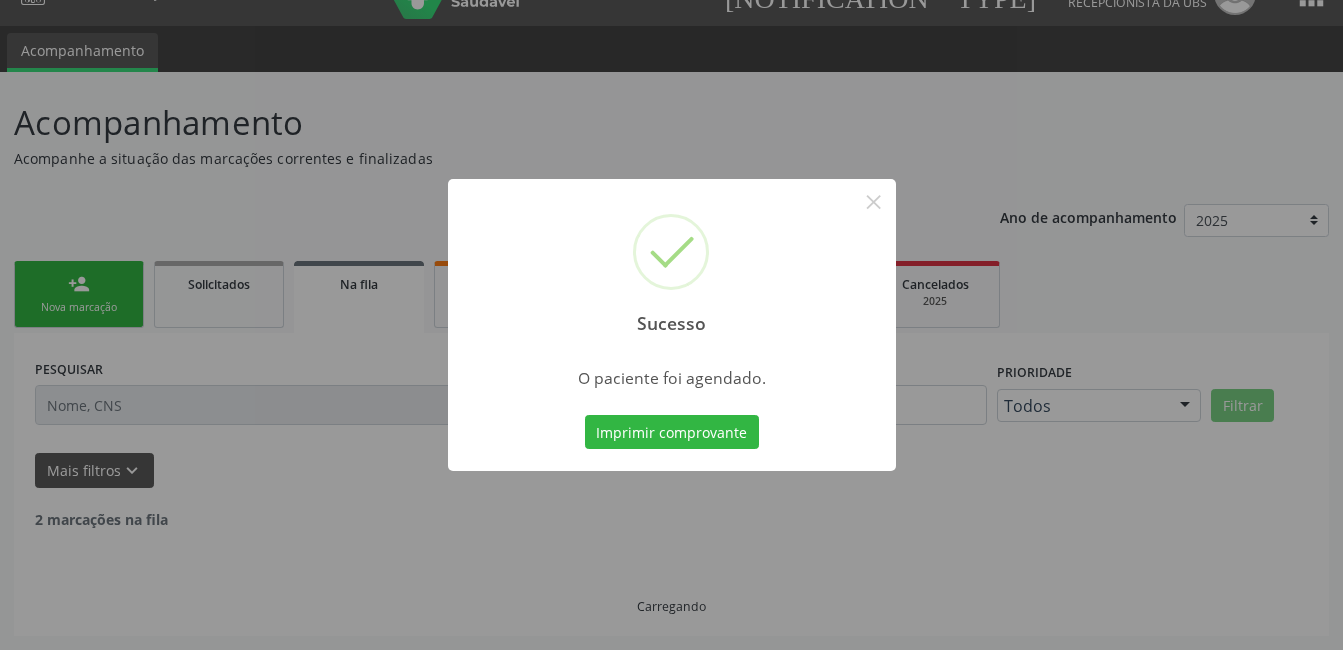 scroll, scrollTop: 17, scrollLeft: 0, axis: vertical 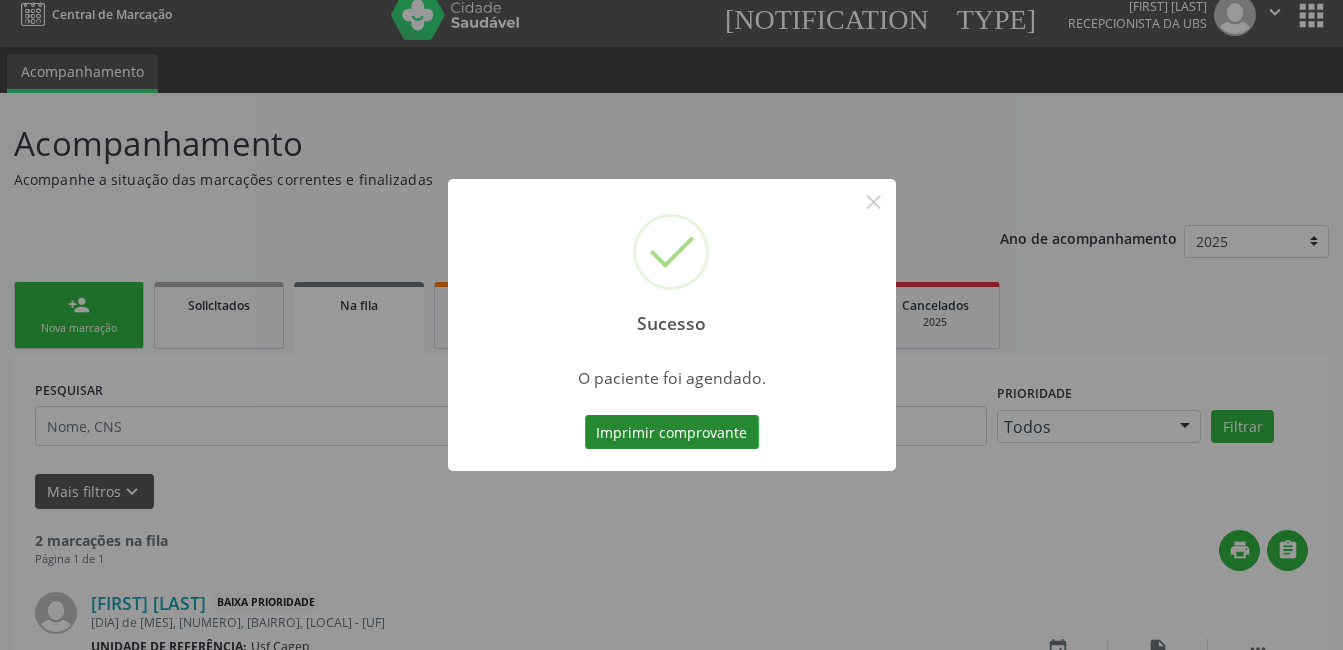 click on "Imprimir comprovante" at bounding box center [672, 432] 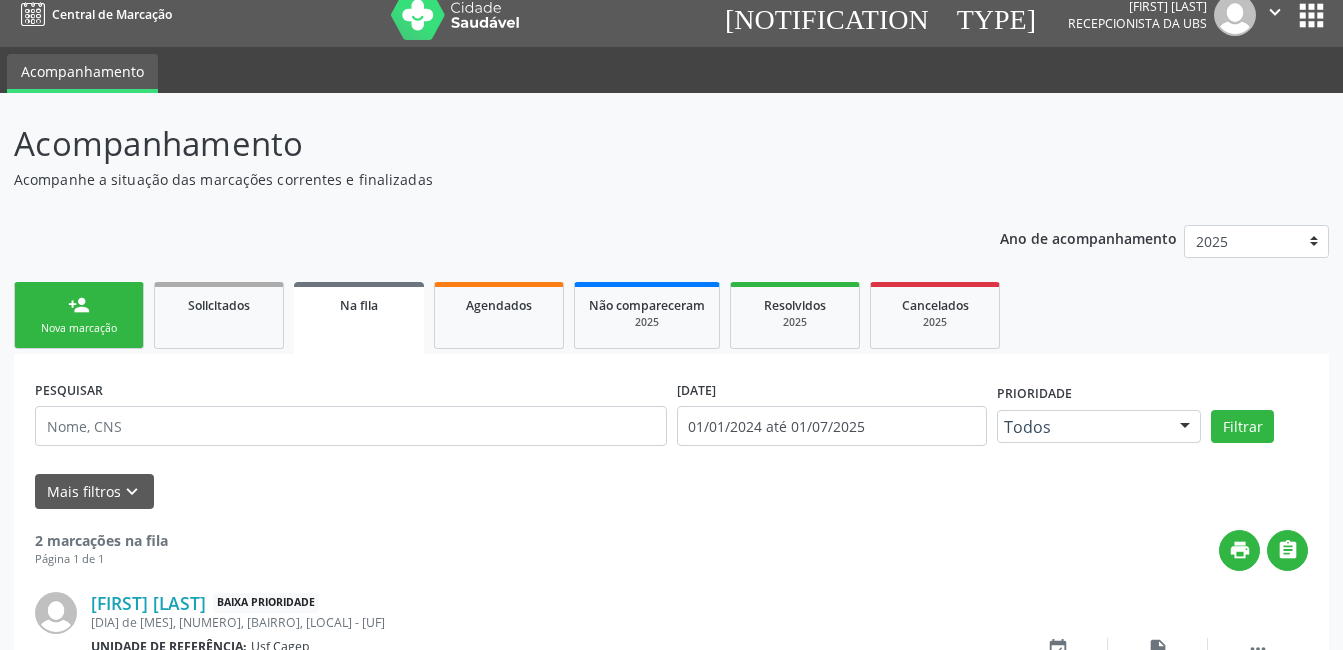 drag, startPoint x: 105, startPoint y: 284, endPoint x: 118, endPoint y: 339, distance: 56.515484 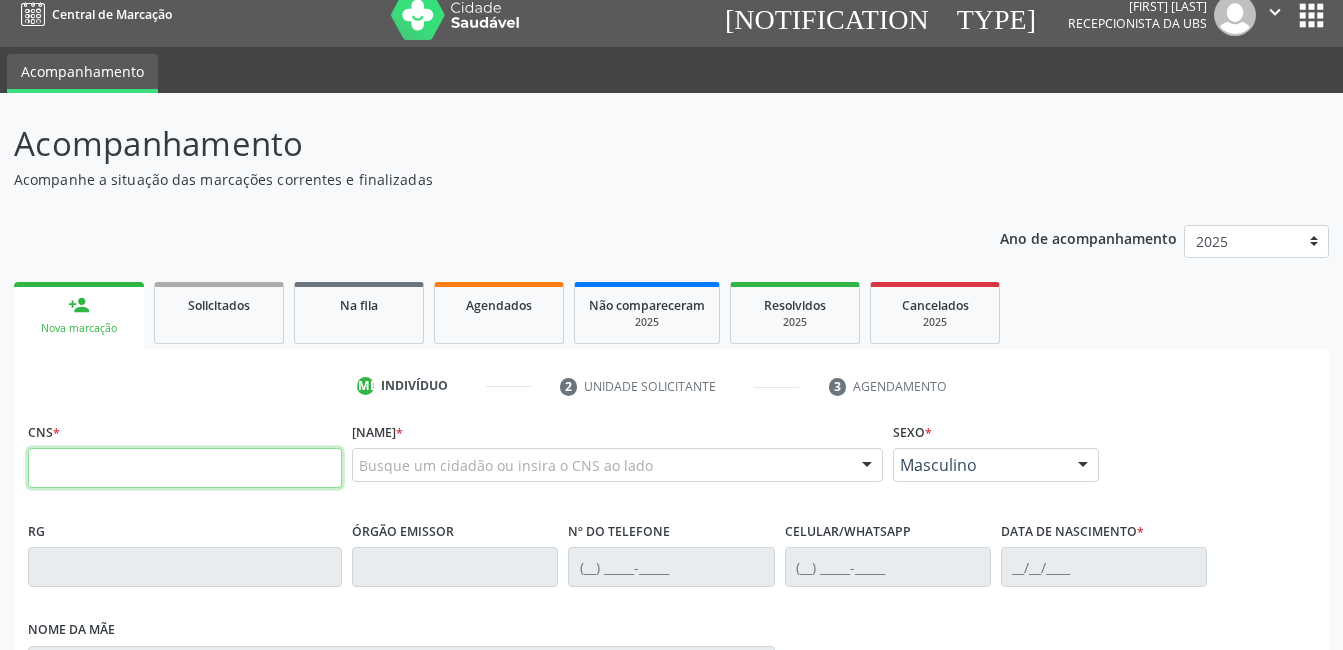 click at bounding box center (185, 468) 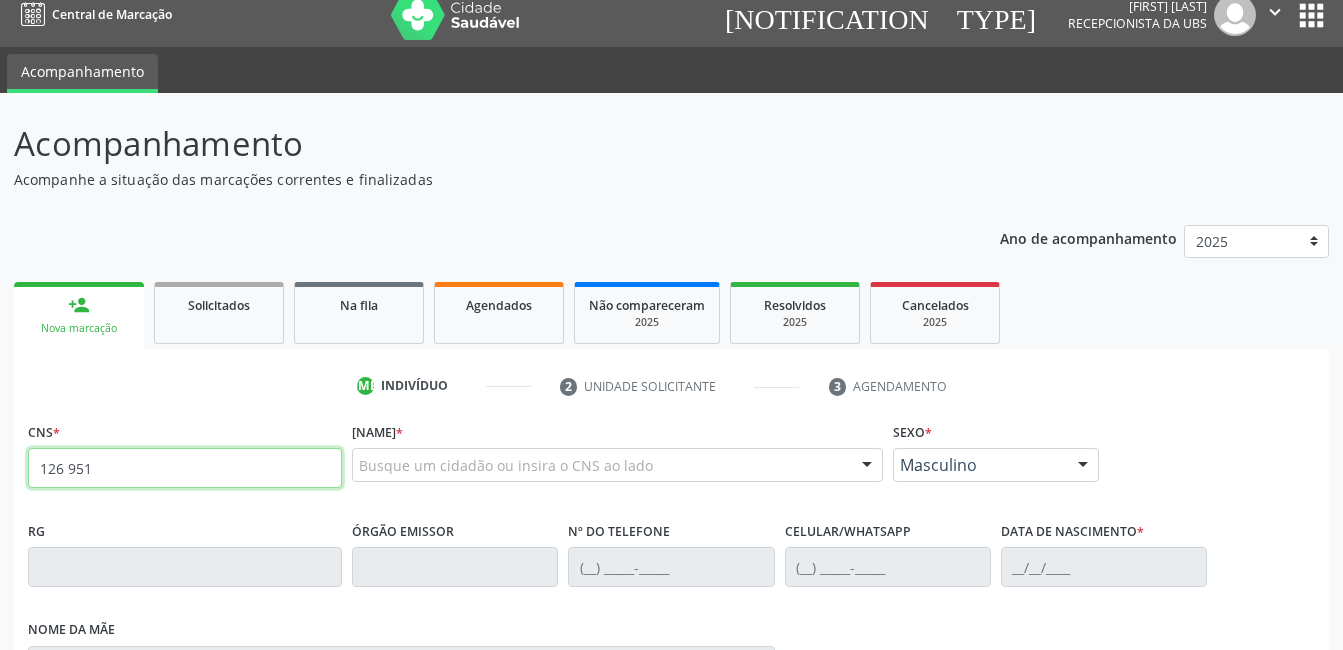 type on "126 9518" 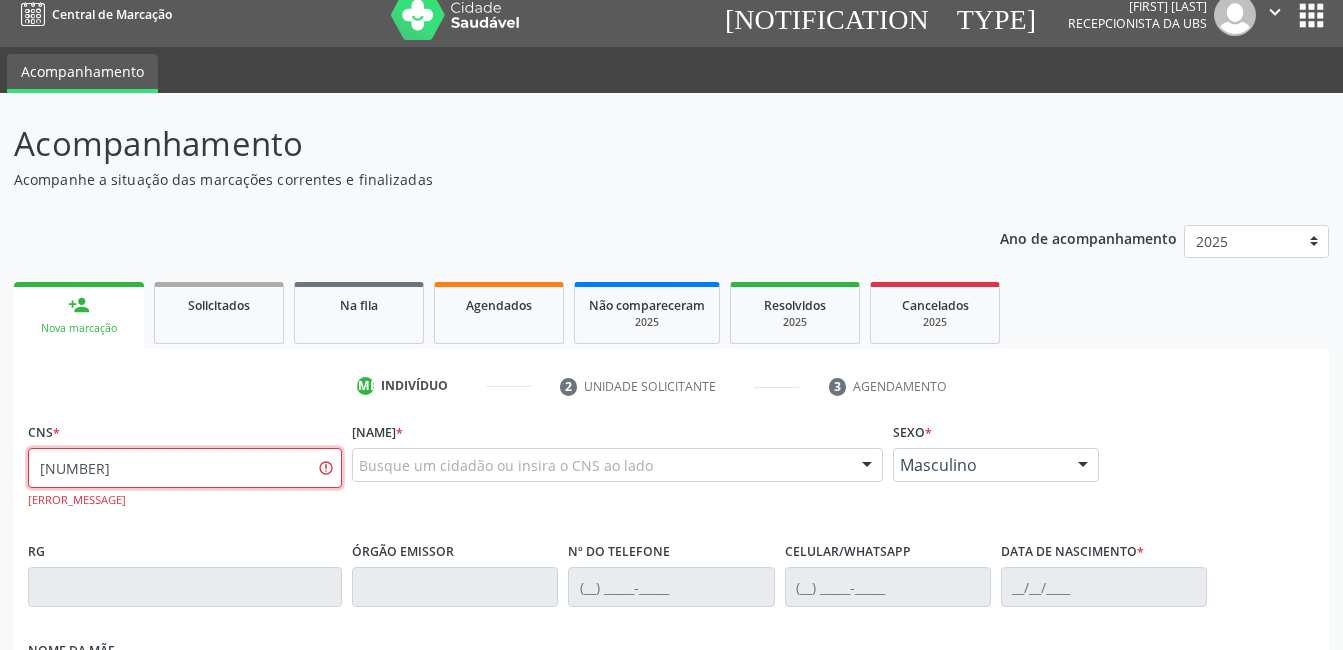 drag, startPoint x: 247, startPoint y: 480, endPoint x: 37, endPoint y: 485, distance: 210.05951 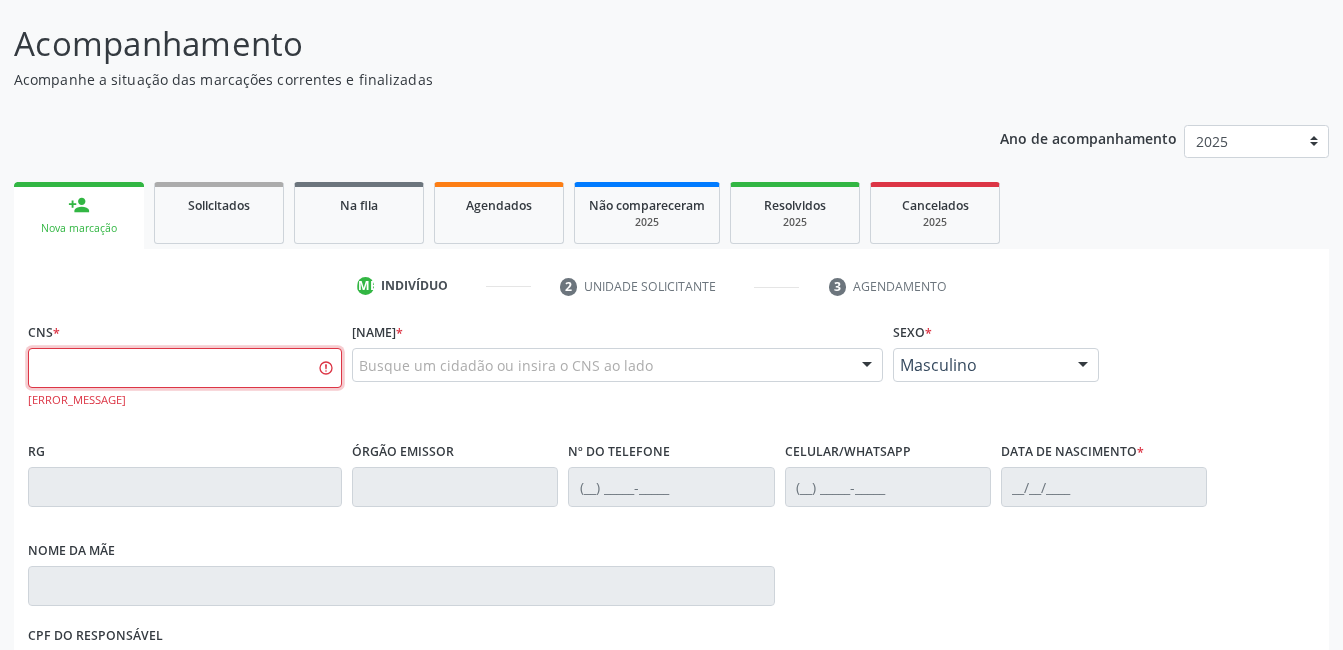 scroll, scrollTop: 217, scrollLeft: 0, axis: vertical 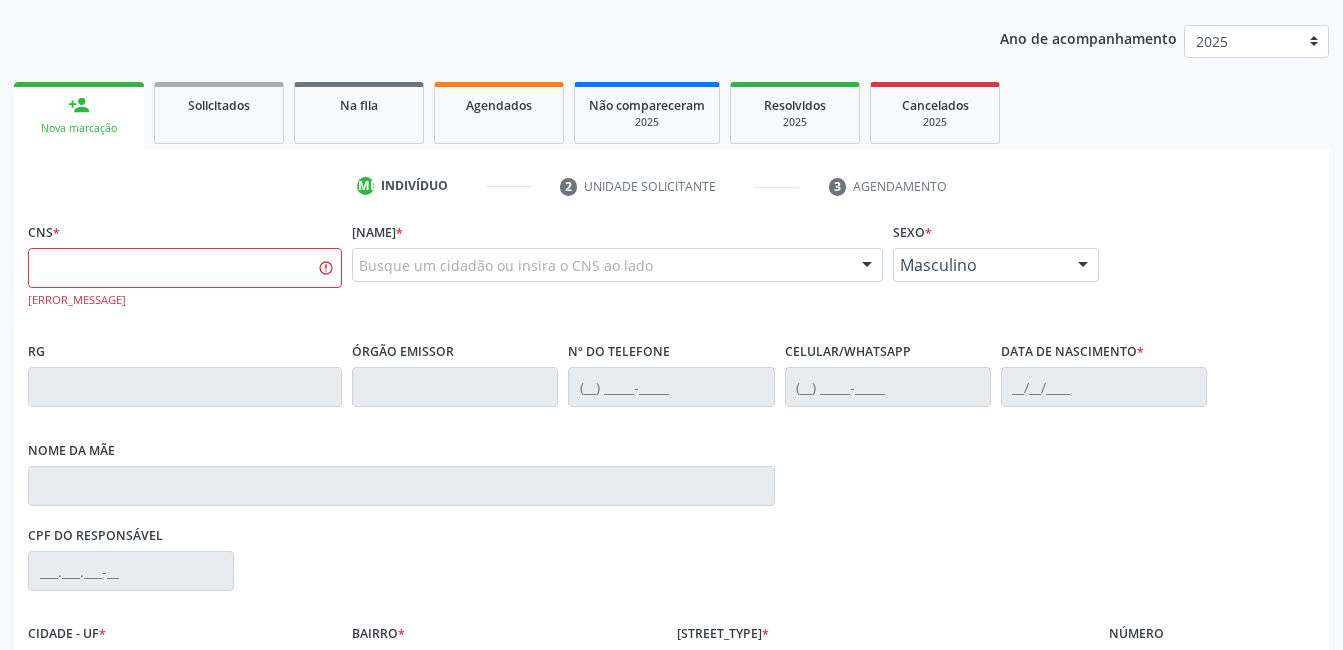 click on "Busque um cidadão ou insira o CNS ao lado" at bounding box center [617, 265] 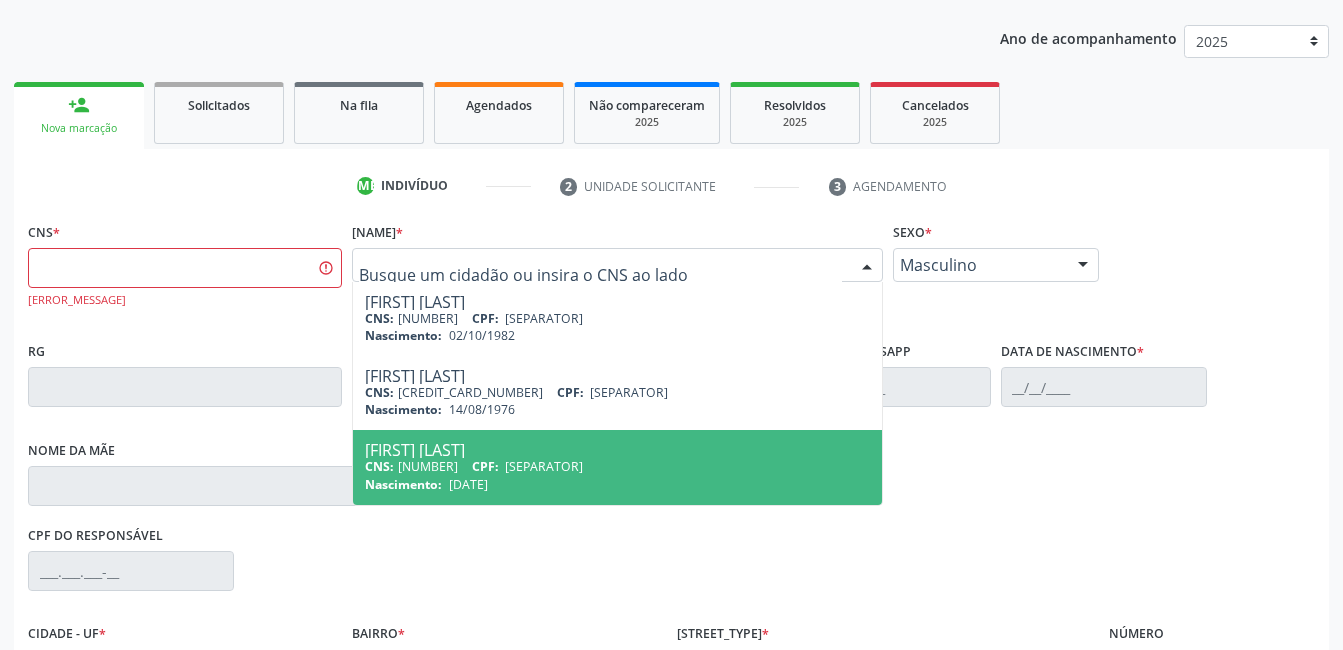 click on "Nome da mãe" at bounding box center [401, 470] 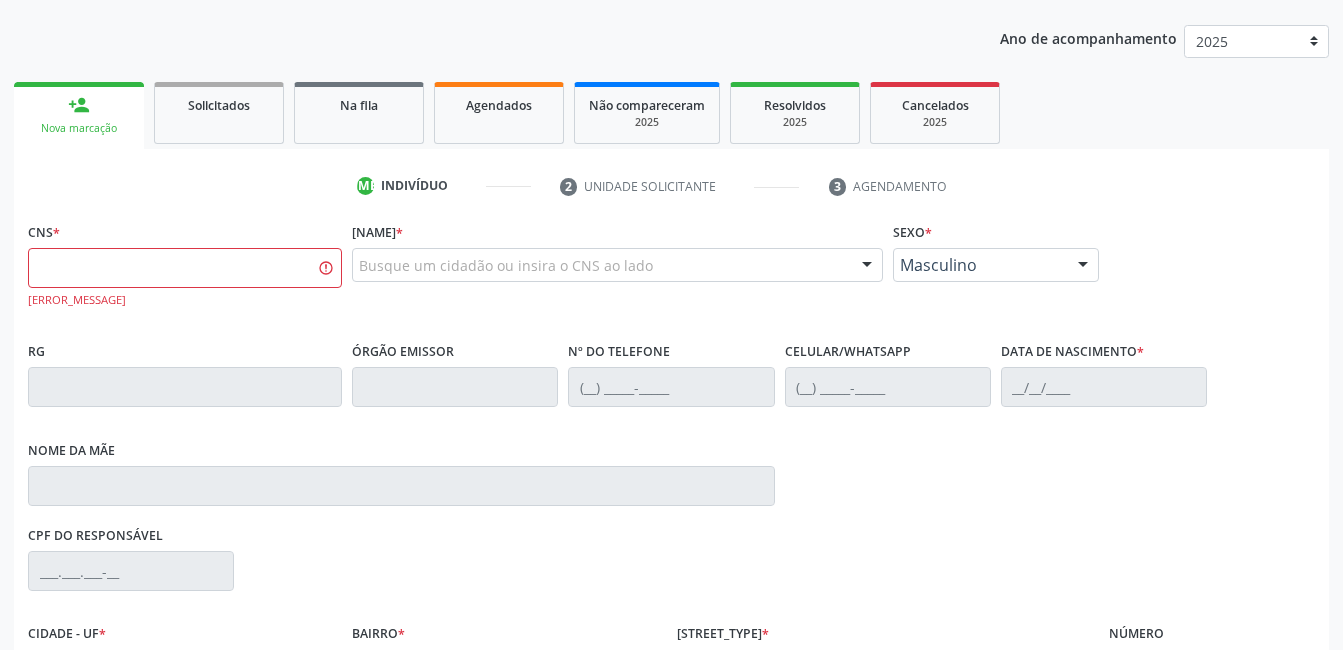 click on "Nome da mãe" at bounding box center (401, 470) 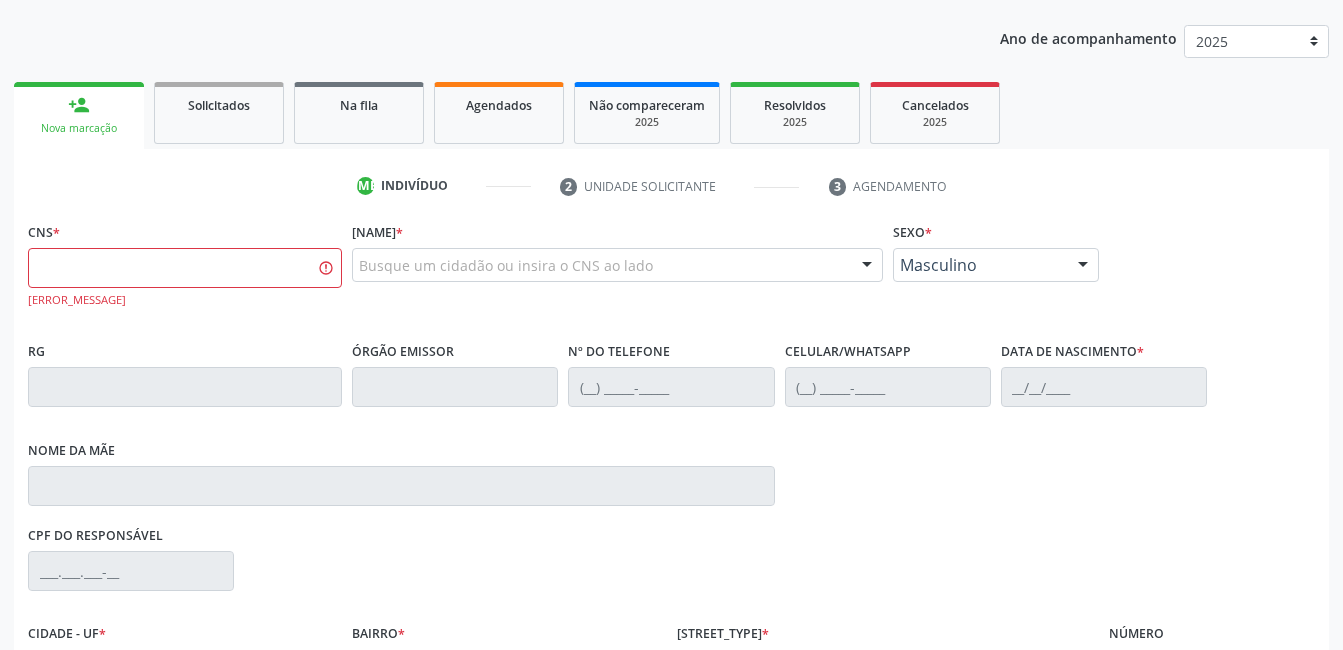 click on "Busque um cidadão ou insira o CNS ao lado" at bounding box center (617, 265) 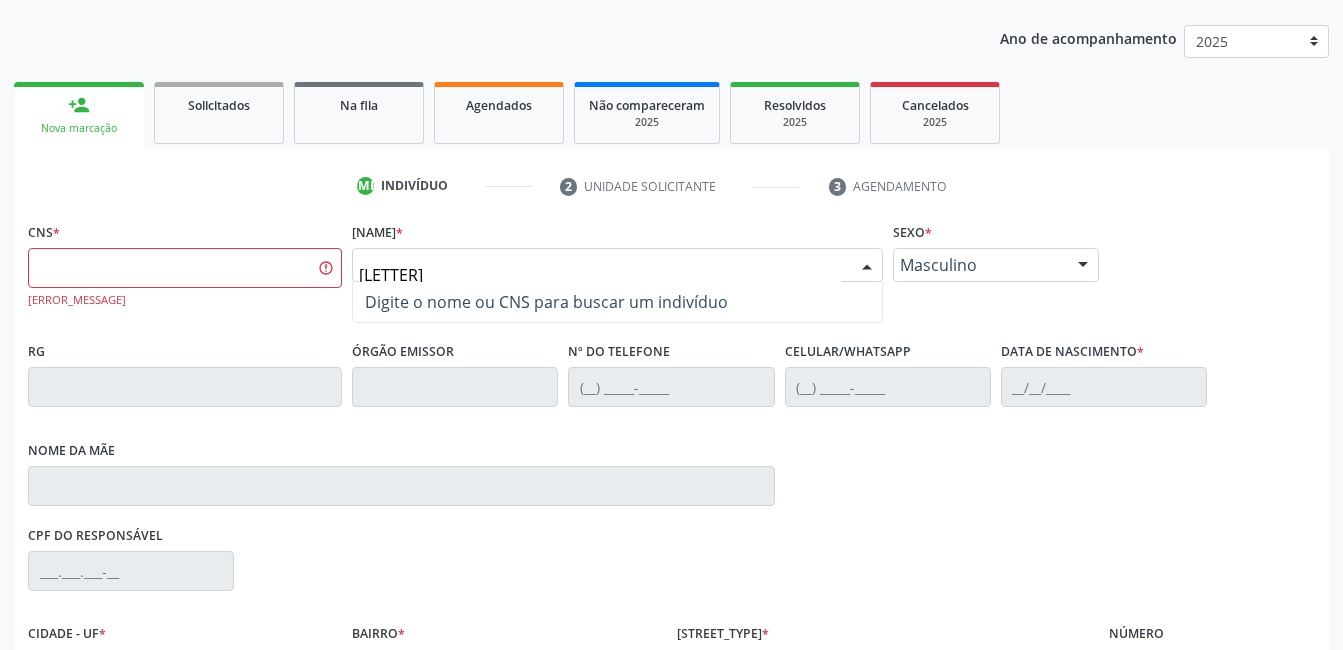 type on "jo" 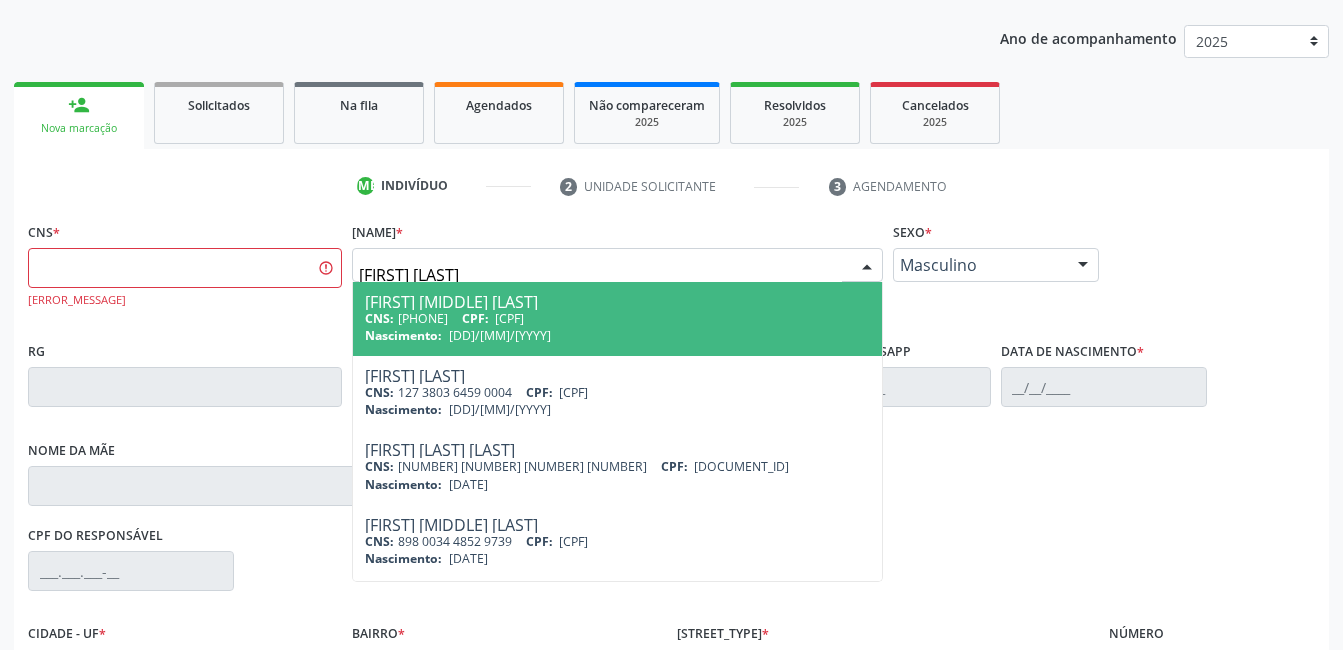 click on "jose edson rdrgues" at bounding box center [600, 275] 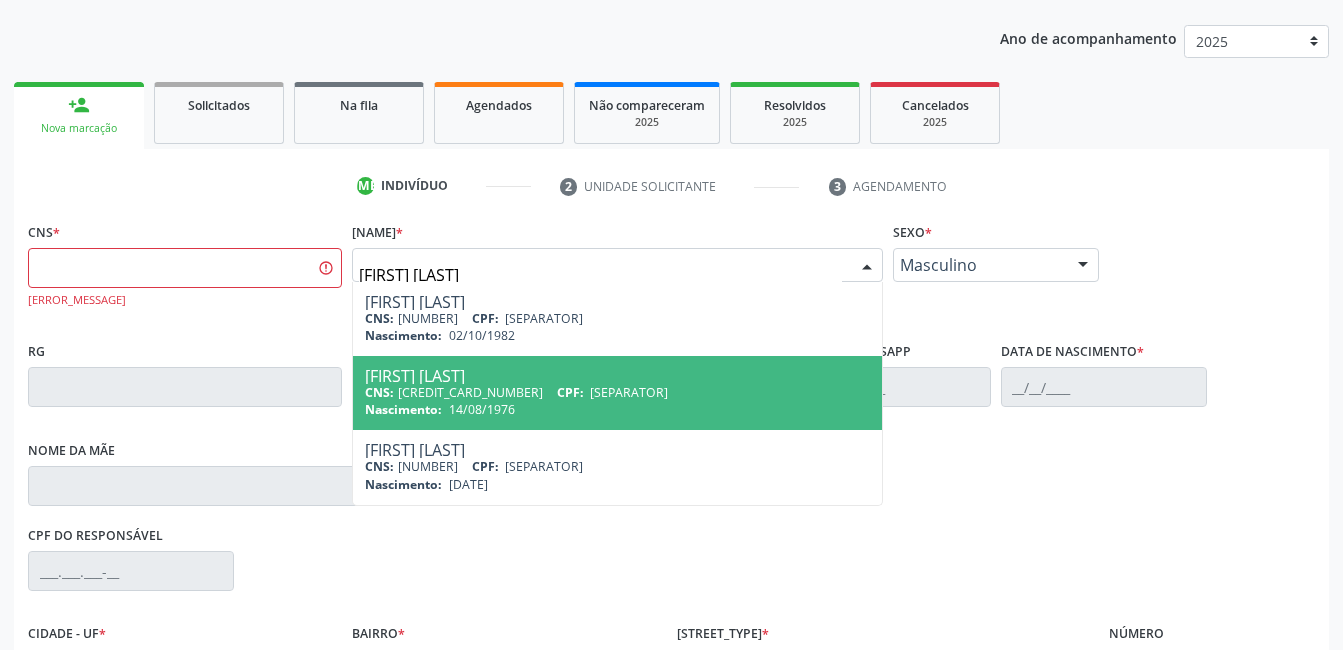 click on "Jose Edson Rodrigues" at bounding box center (617, 376) 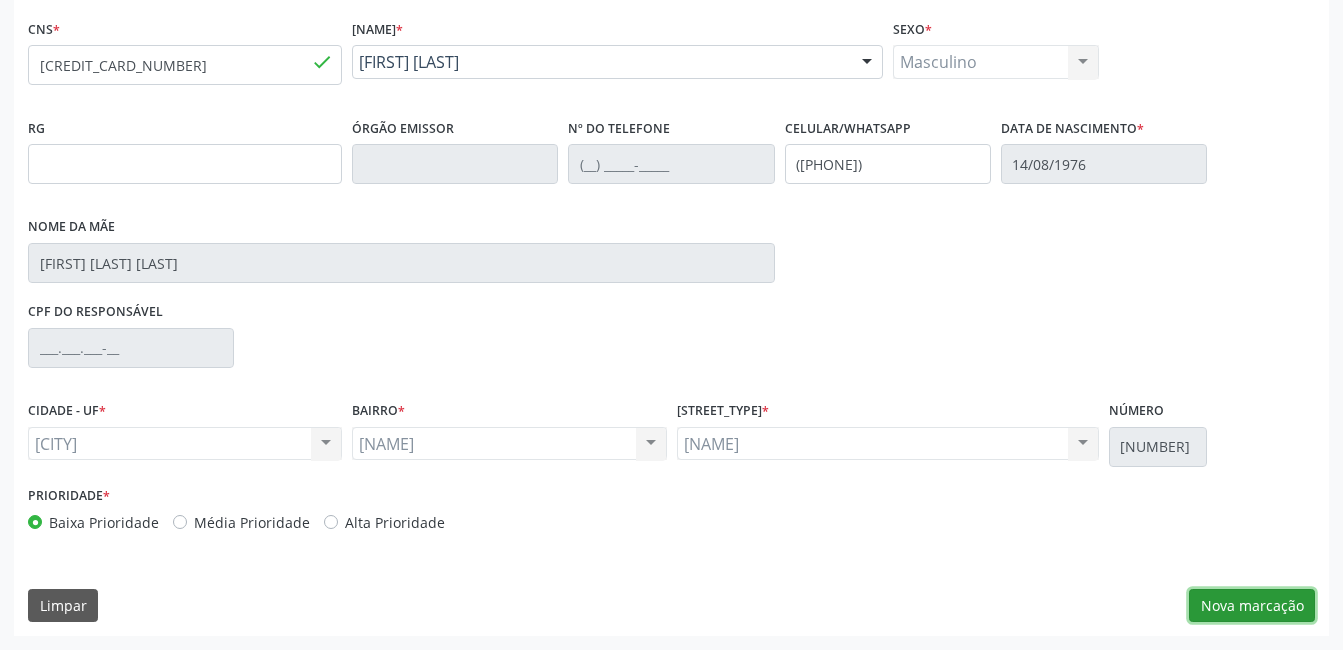 click on "Nova marcação" at bounding box center (1252, 606) 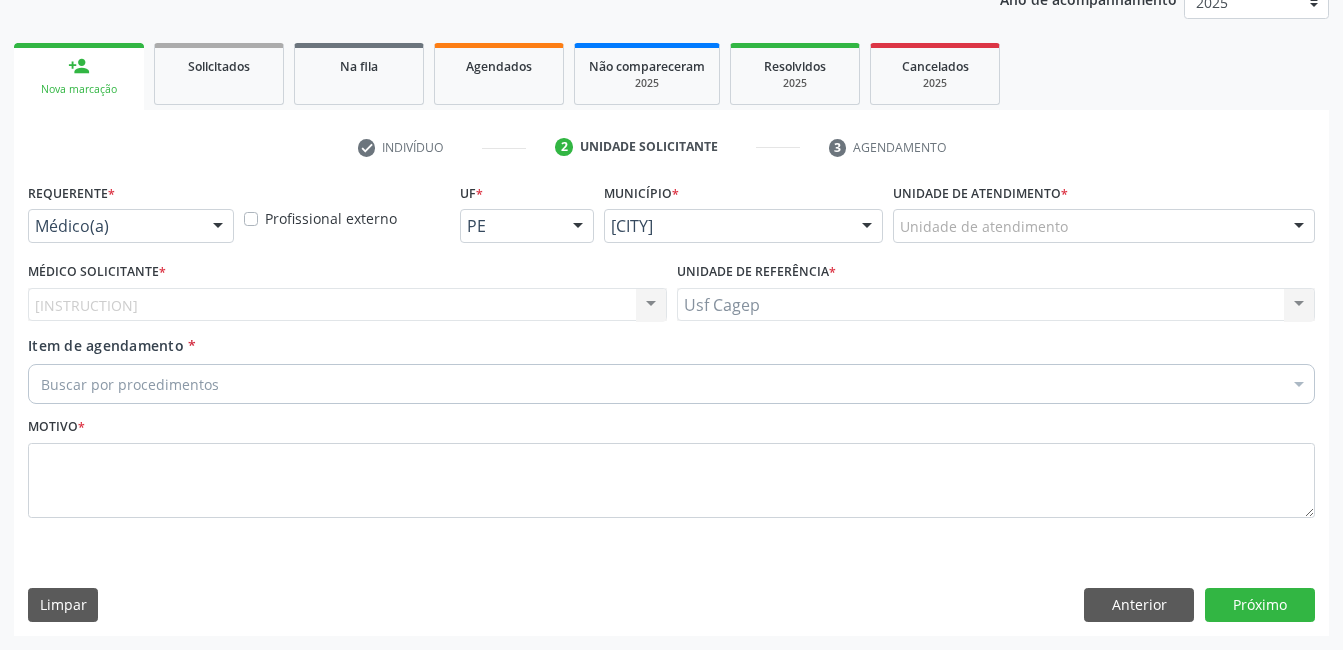 scroll, scrollTop: 256, scrollLeft: 0, axis: vertical 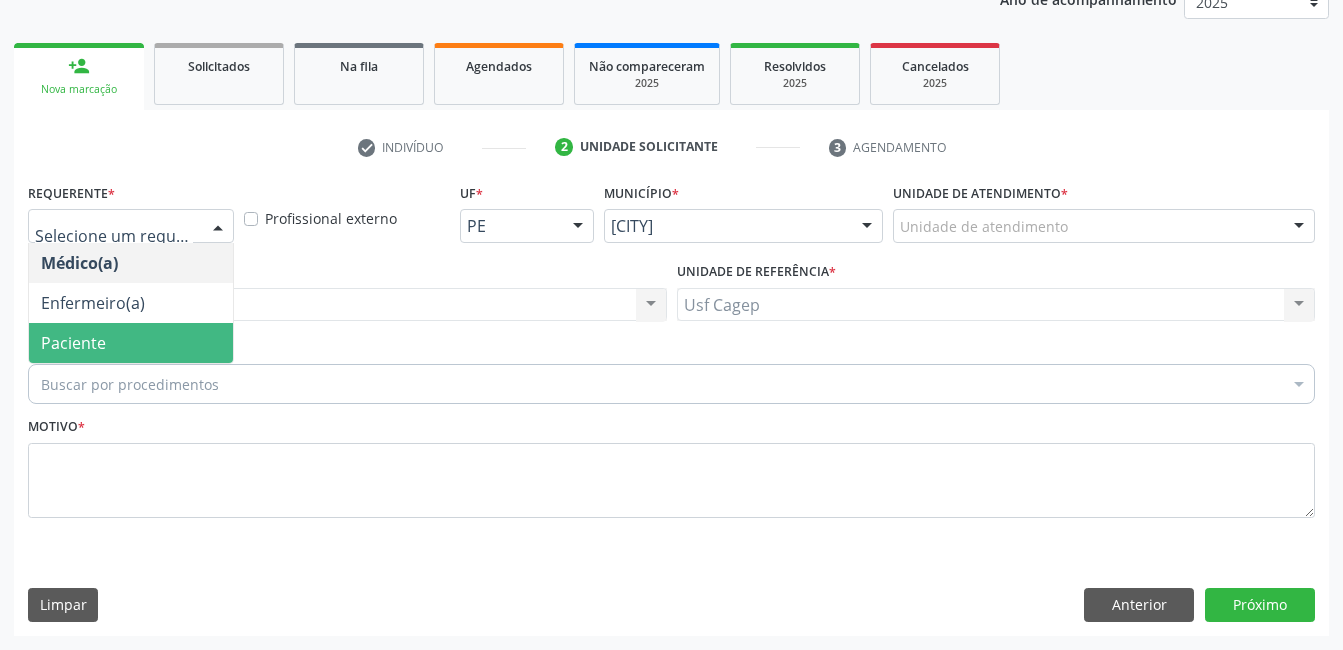 click on "Paciente" at bounding box center (131, 343) 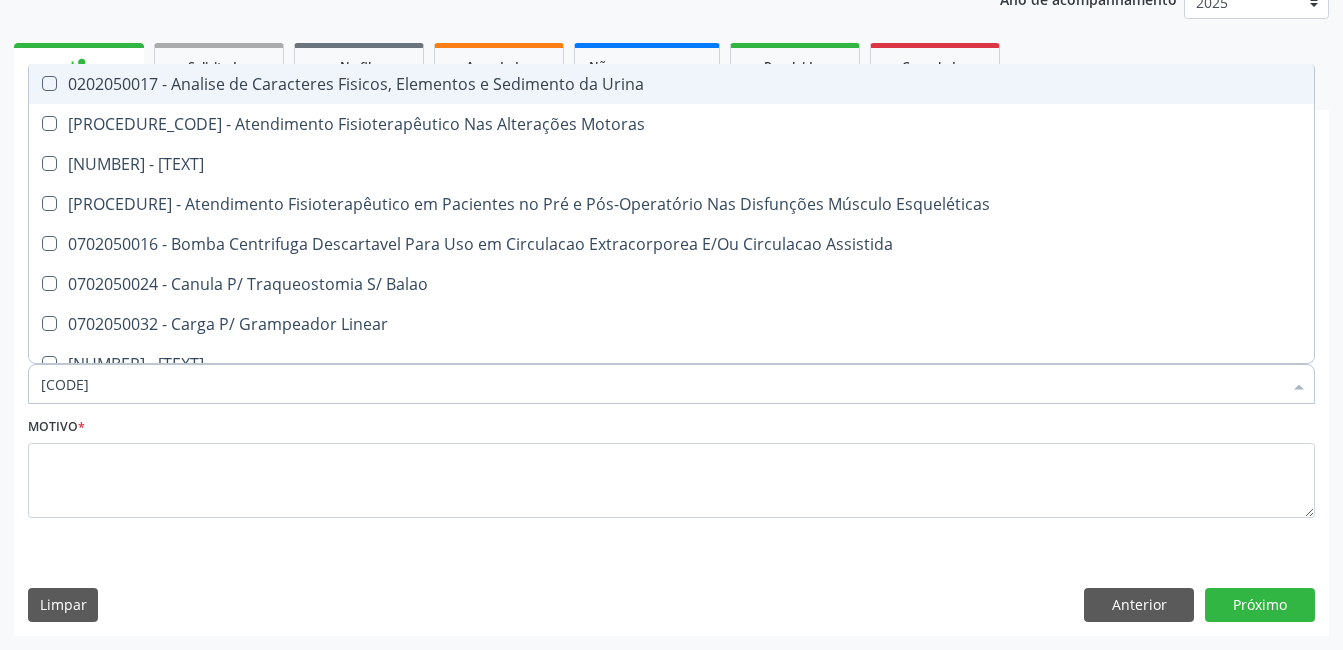 type on "02050200" 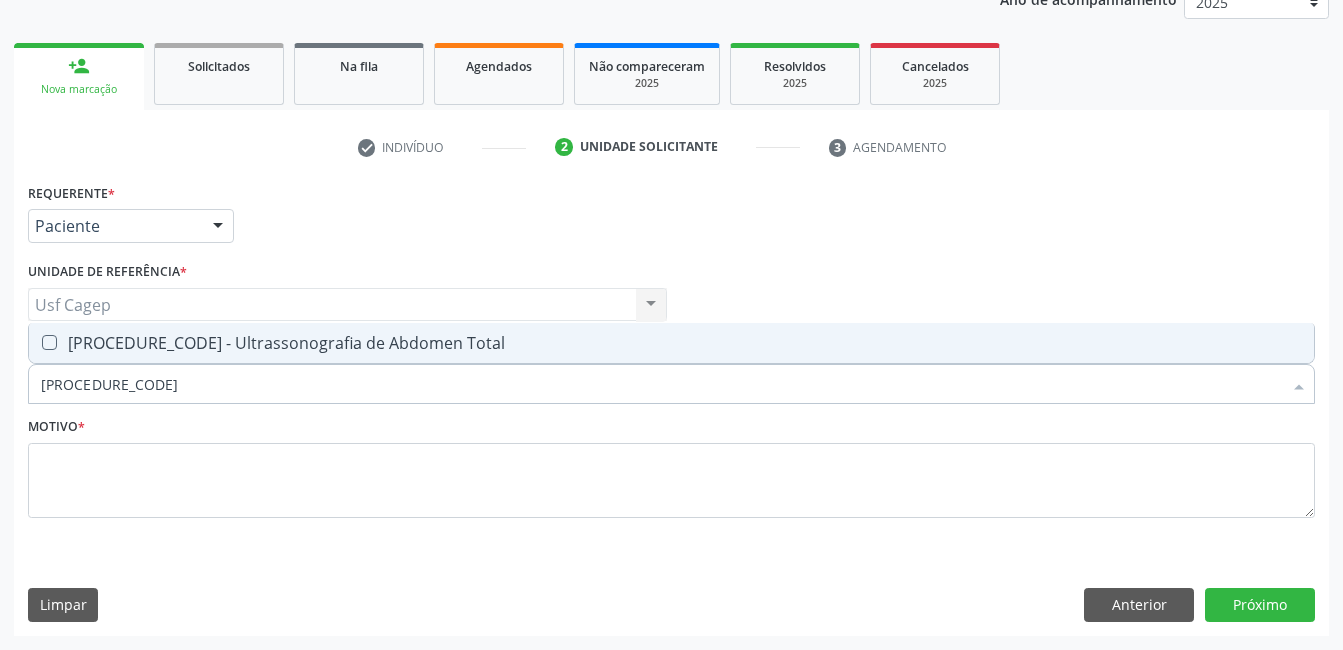 click on "0205020046 - Ultrassonografia de Abdomen Total" at bounding box center [671, 343] 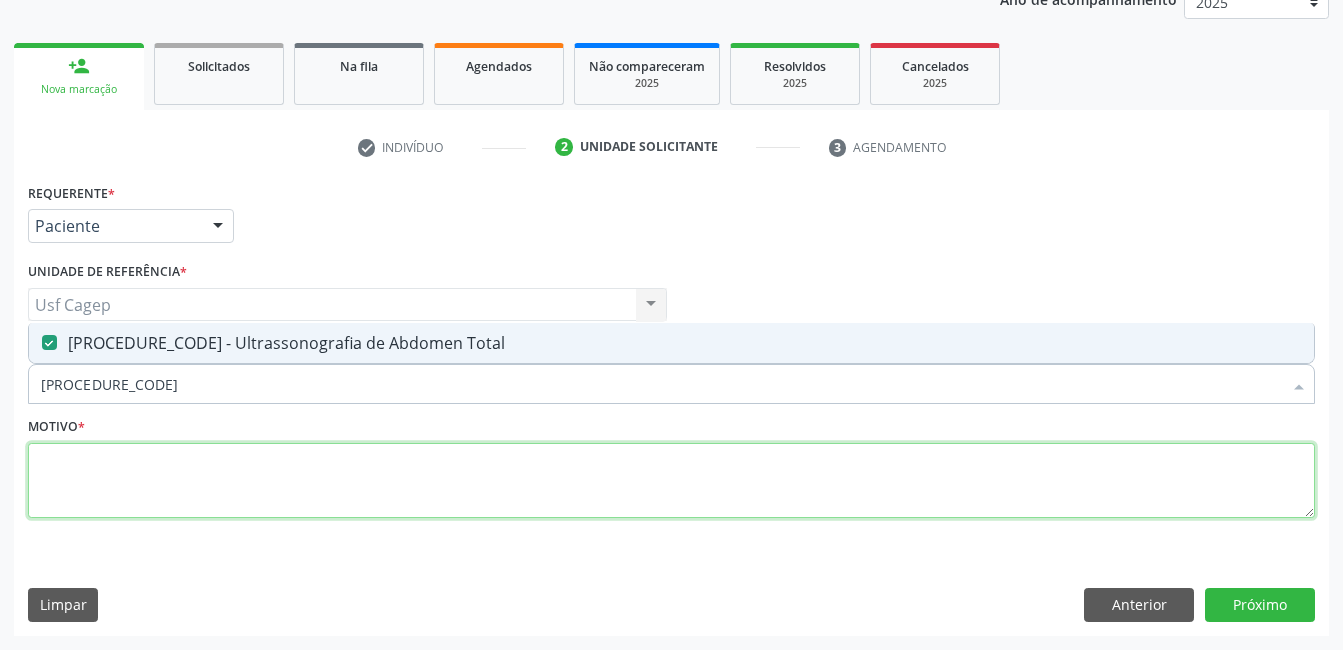 click at bounding box center (671, 481) 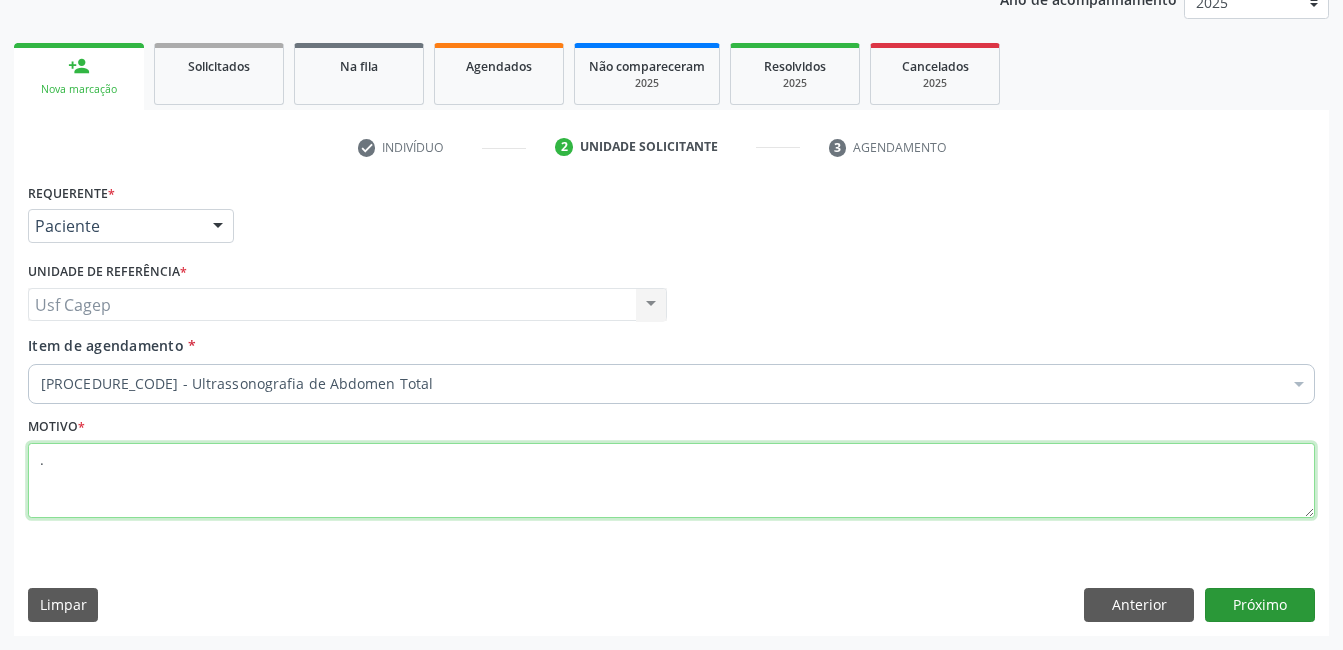 type on "." 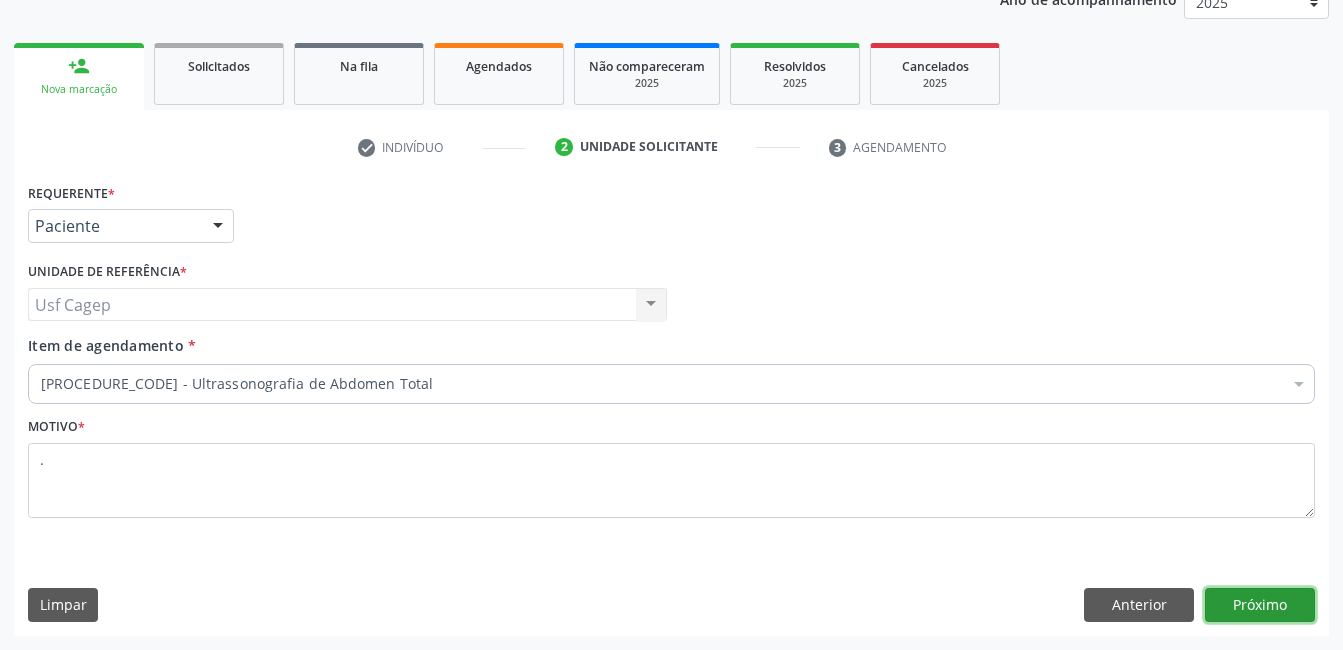 click on "Próximo" at bounding box center [1260, 605] 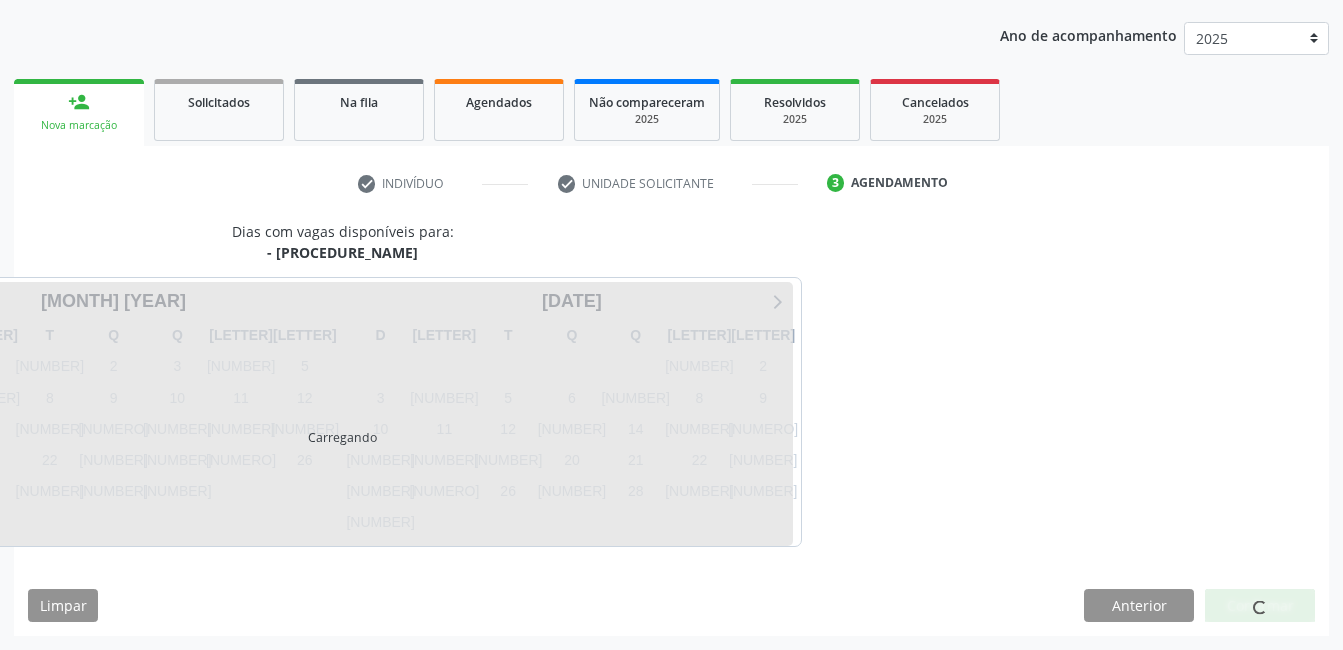 scroll, scrollTop: 220, scrollLeft: 0, axis: vertical 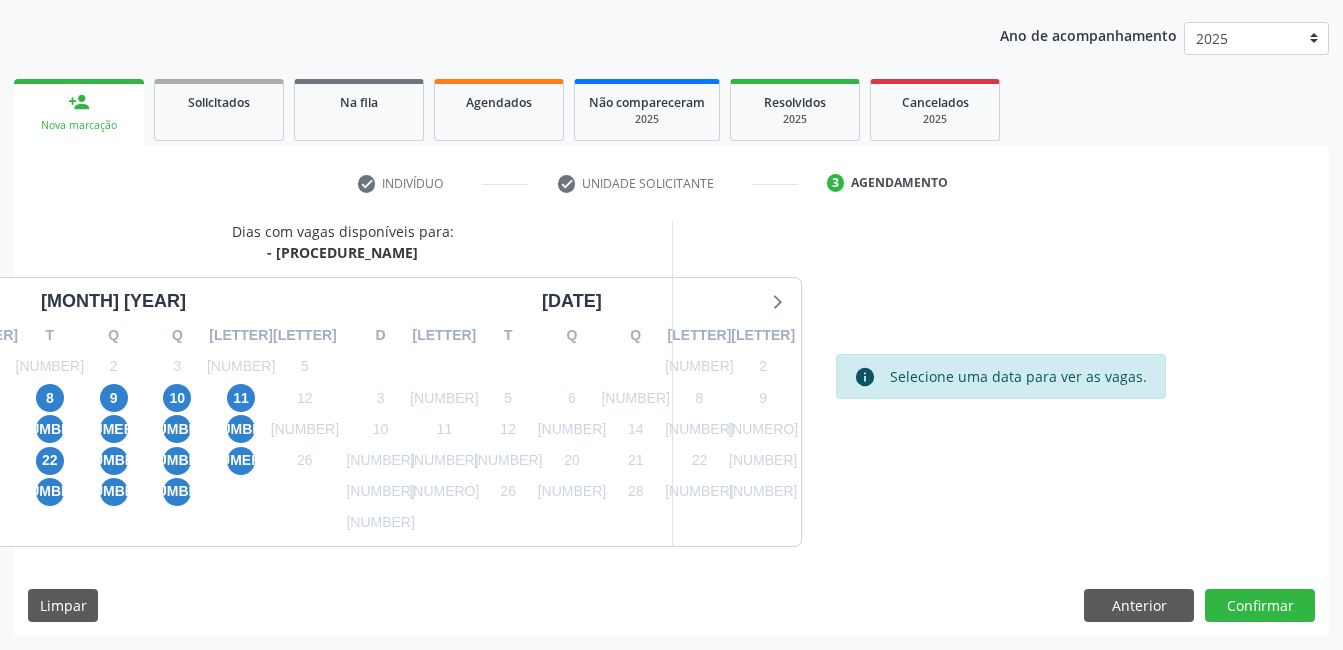 click on "•" at bounding box center (-14, 398) 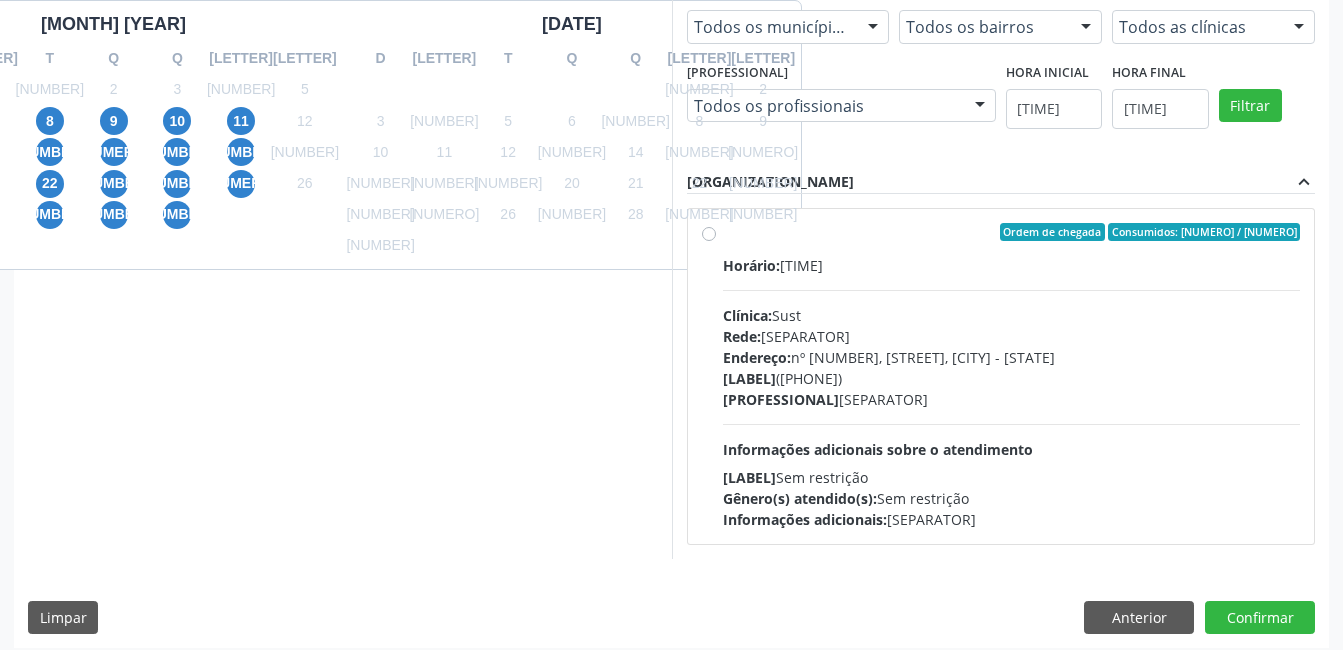 scroll, scrollTop: 509, scrollLeft: 0, axis: vertical 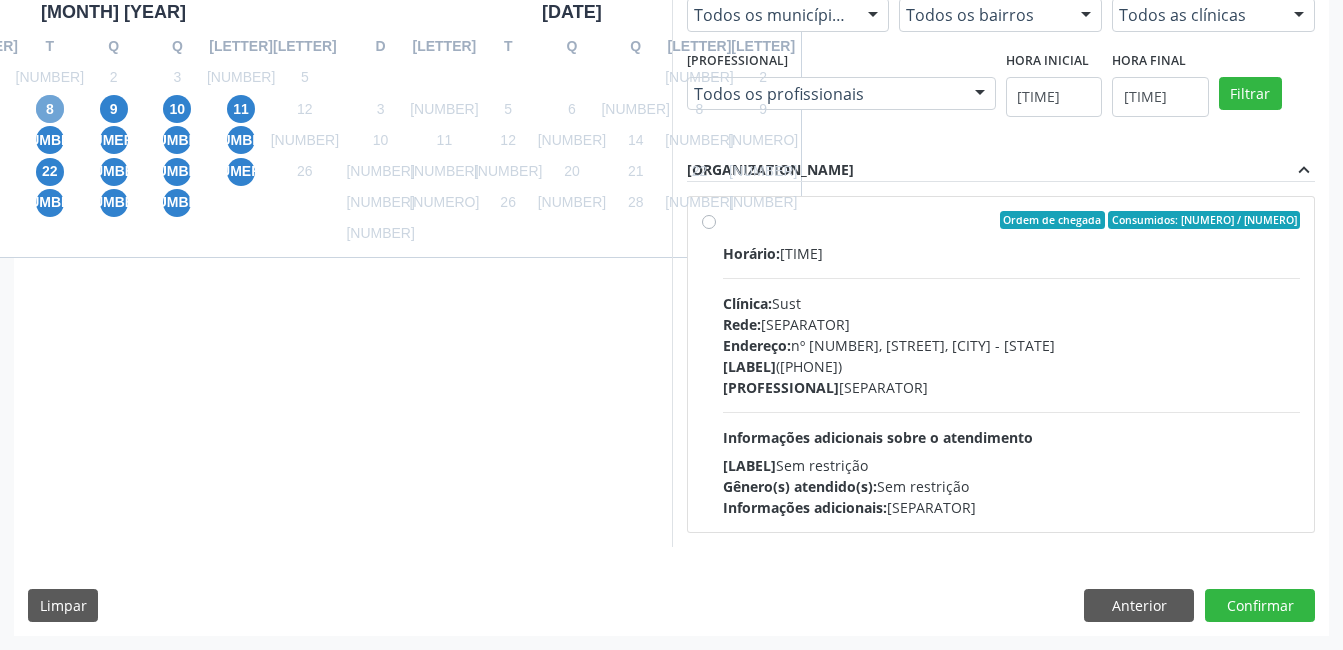 click on "8" at bounding box center (50, 109) 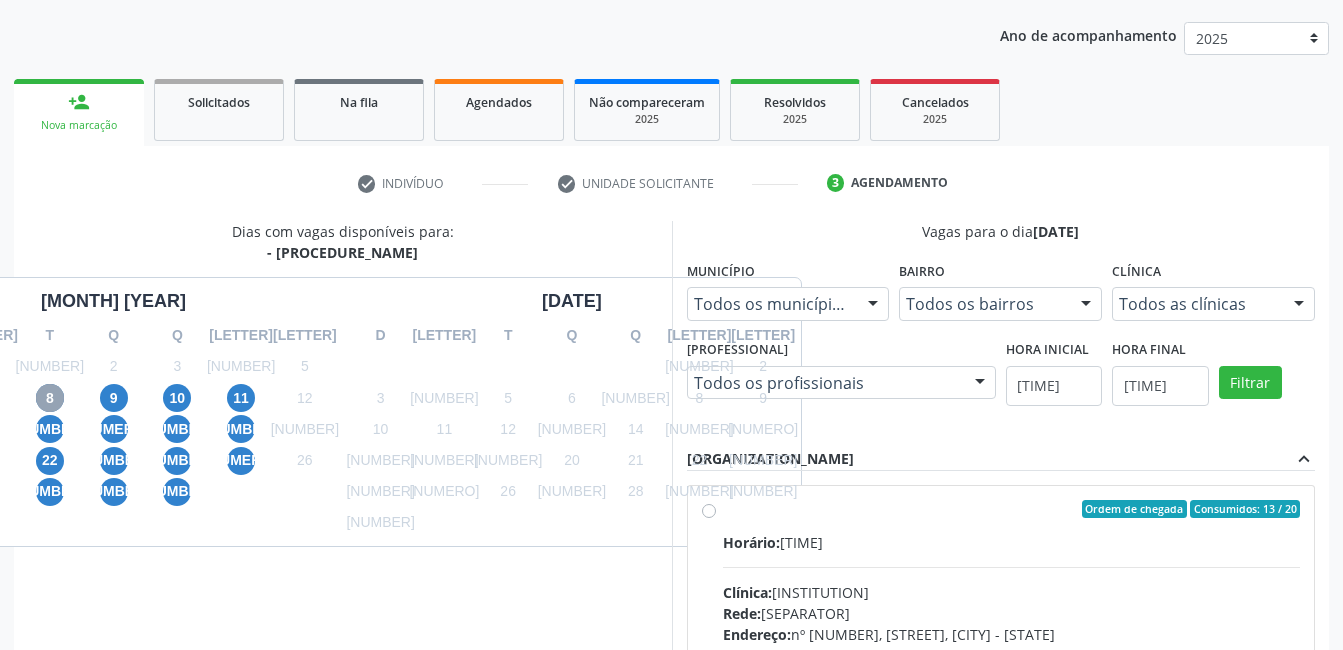 scroll, scrollTop: 509, scrollLeft: 0, axis: vertical 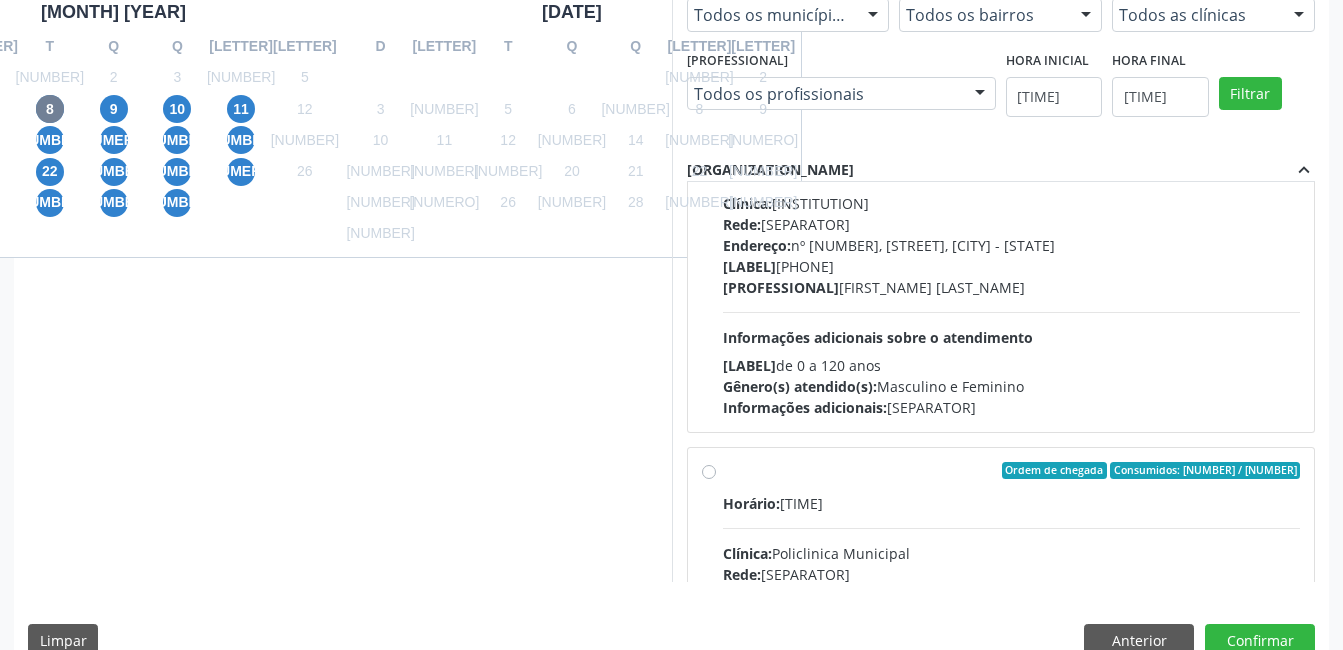 click on "Idade de atendimento:" at bounding box center (749, 365) 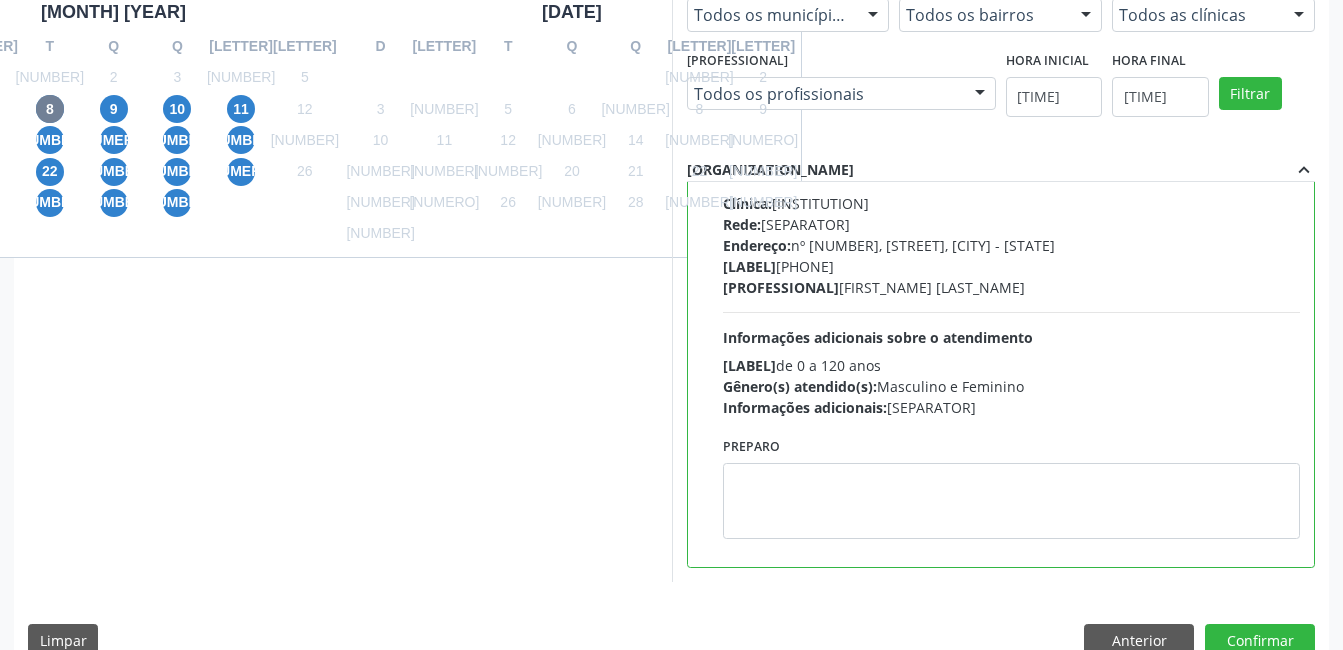 scroll, scrollTop: 0, scrollLeft: 0, axis: both 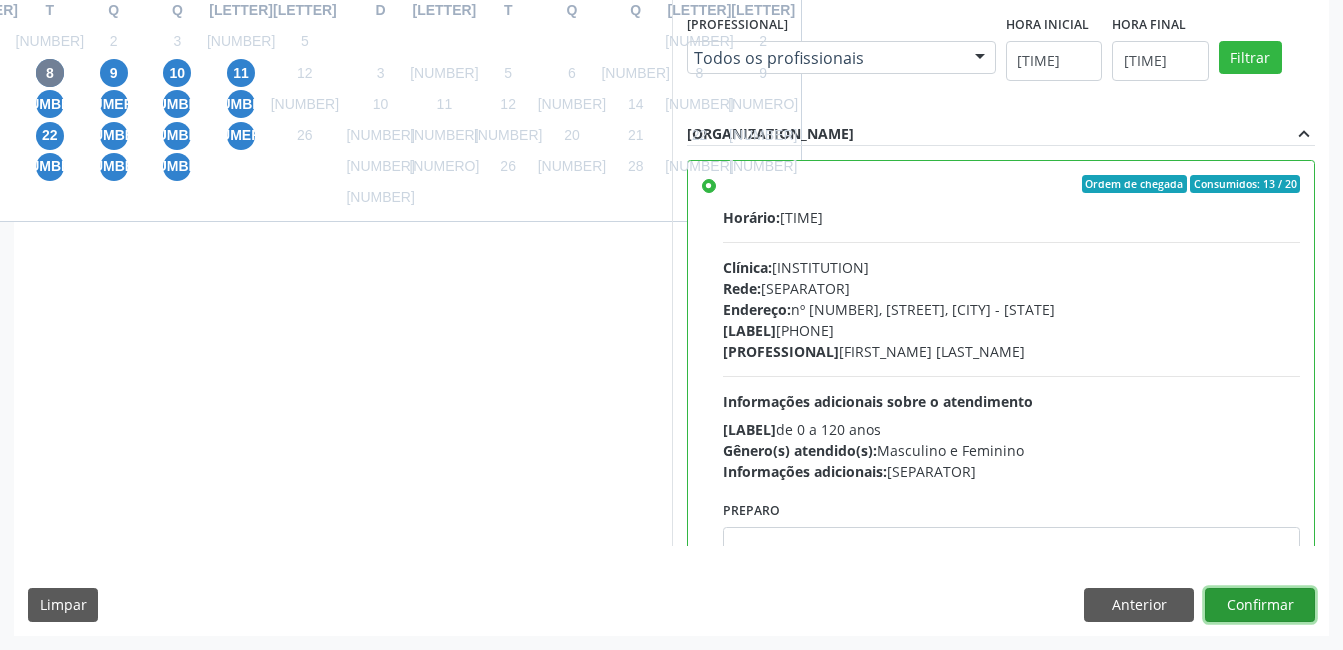 click on "Confirmar" at bounding box center (1260, 605) 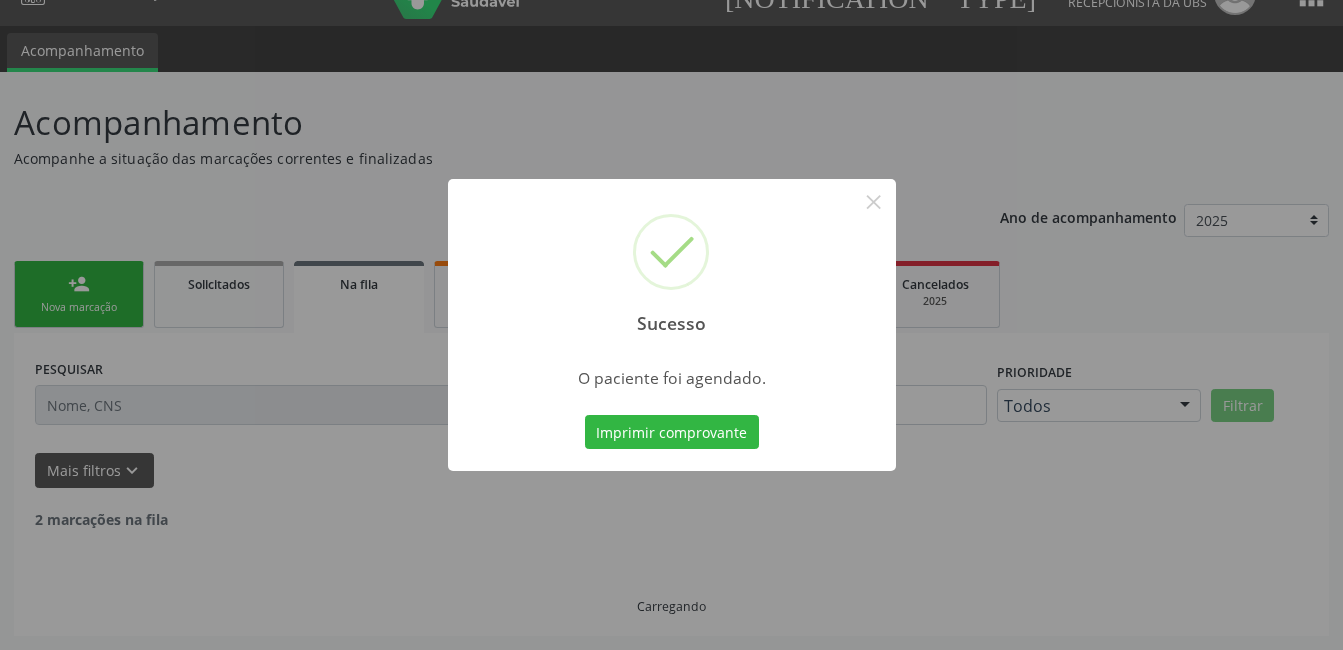 scroll, scrollTop: 17, scrollLeft: 0, axis: vertical 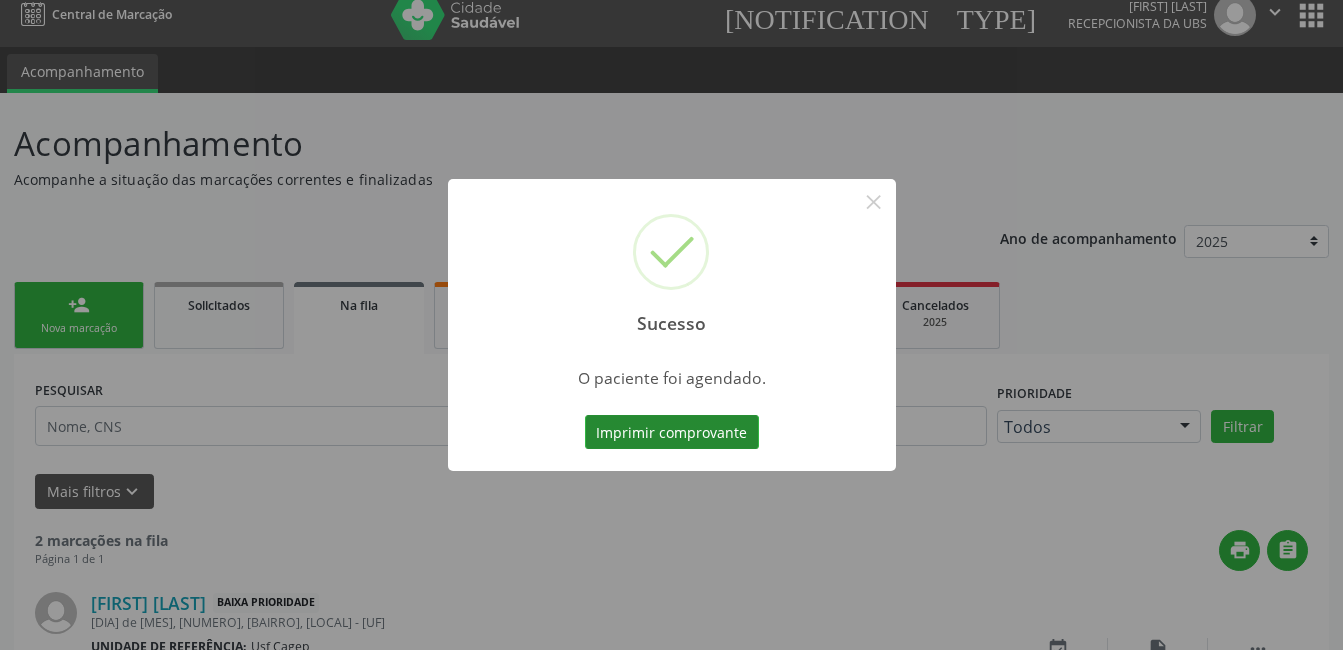 click on "Imprimir comprovante" at bounding box center (672, 432) 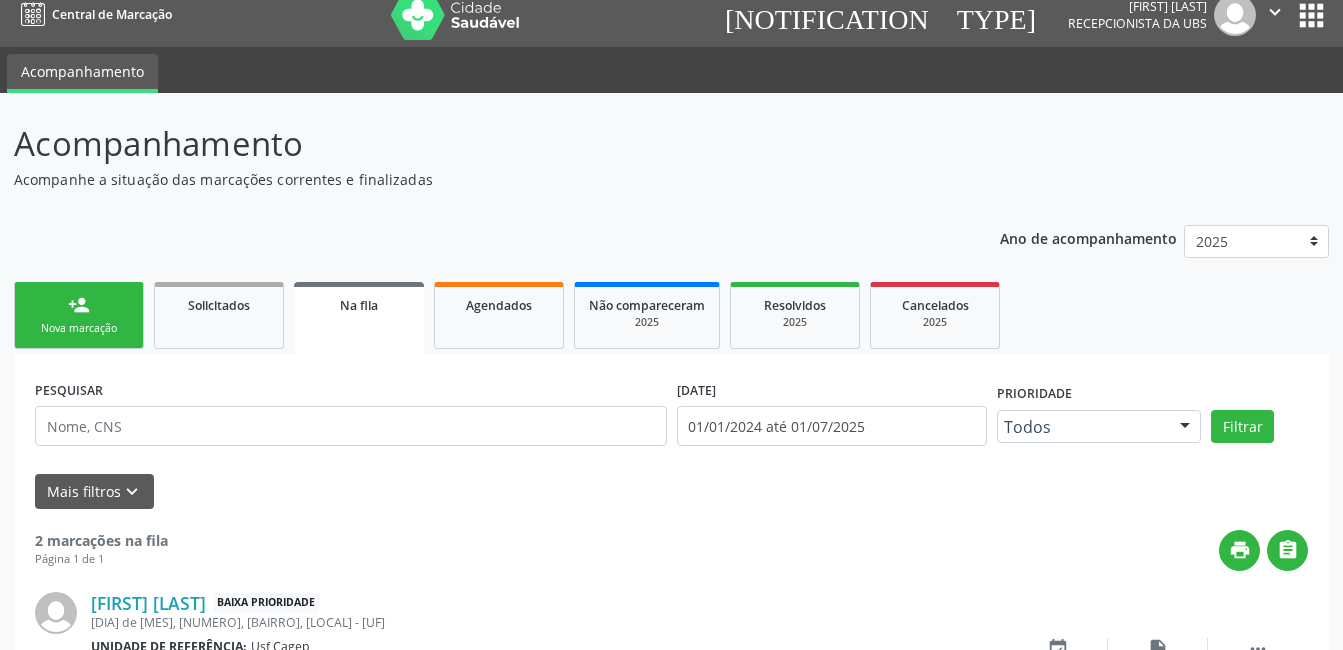click on "person_add
Nova marcação" at bounding box center [79, 315] 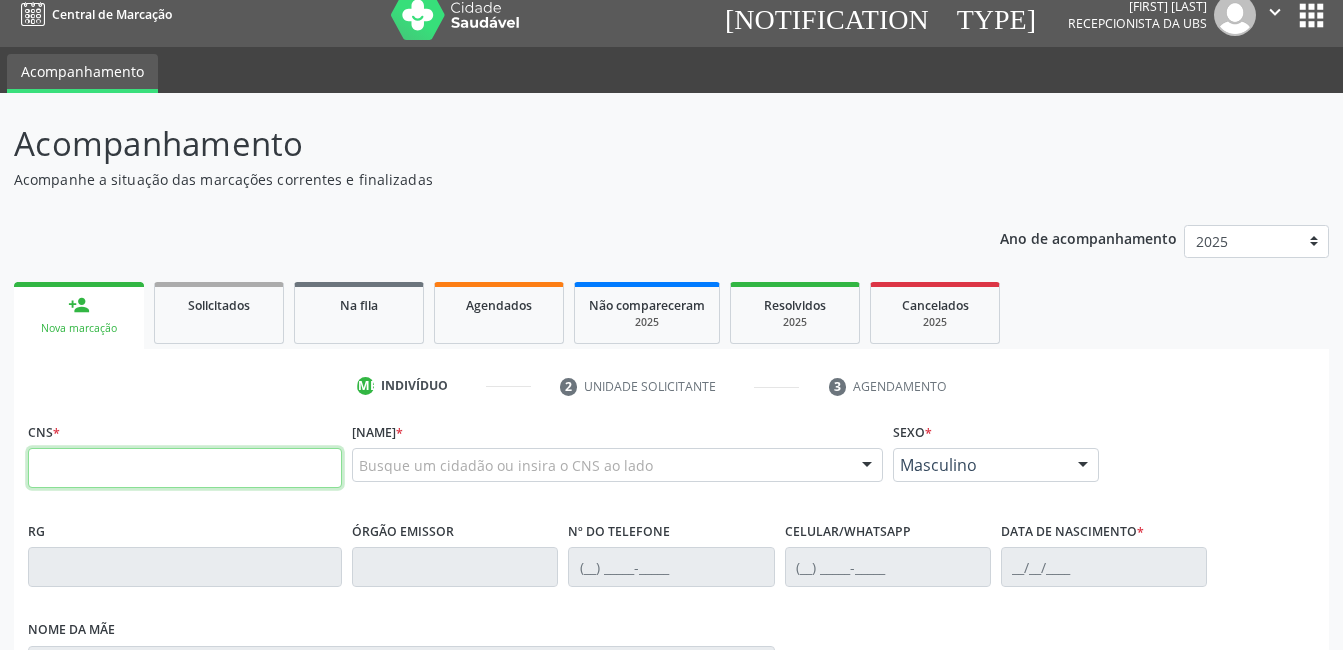 click at bounding box center [185, 468] 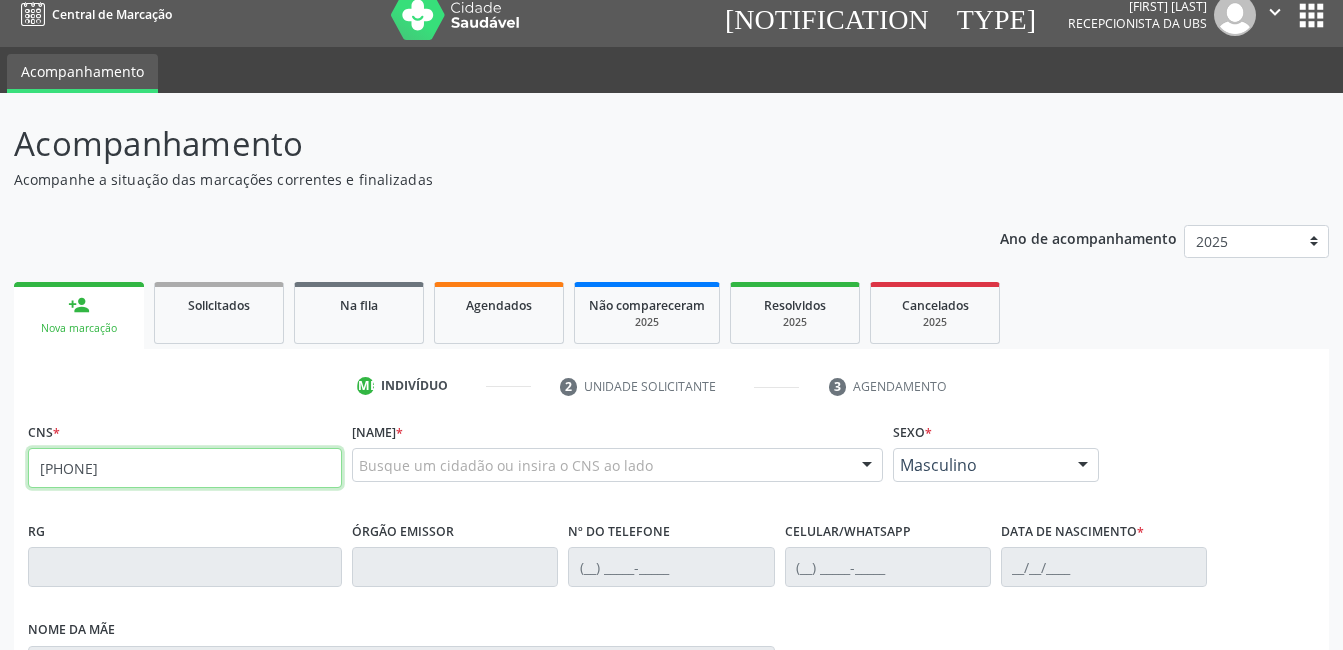 type on "700 0096 2736 3906" 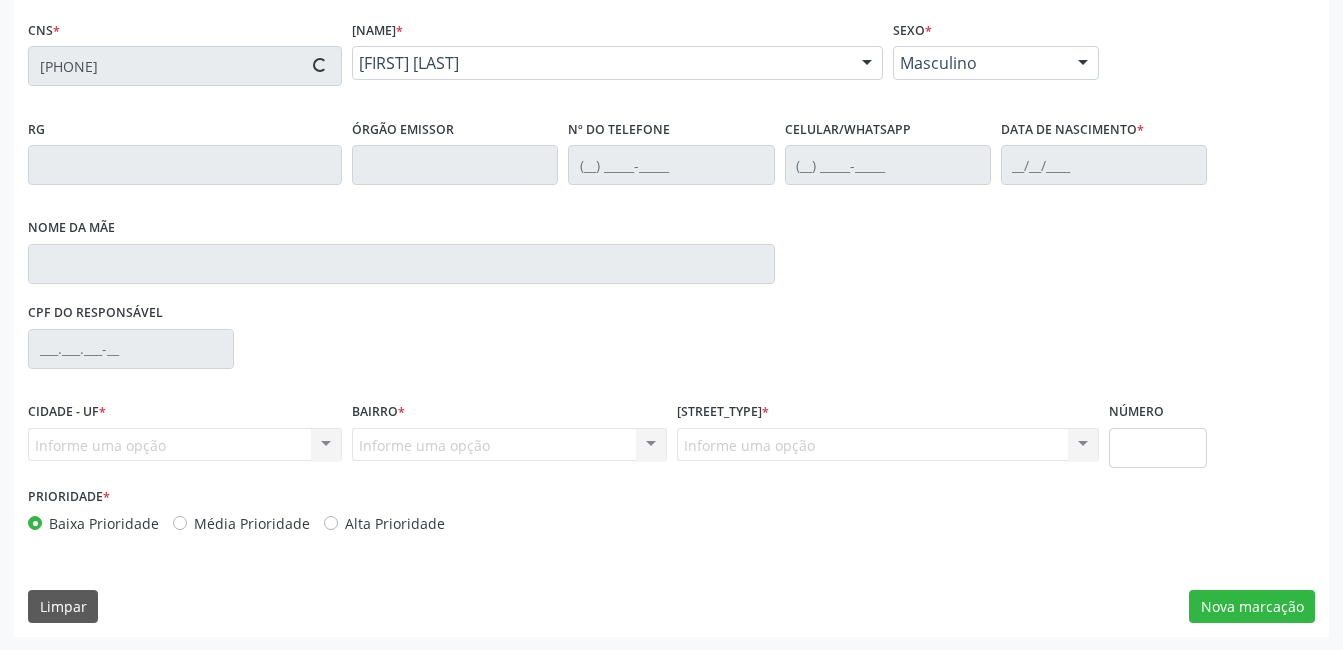 scroll, scrollTop: 420, scrollLeft: 0, axis: vertical 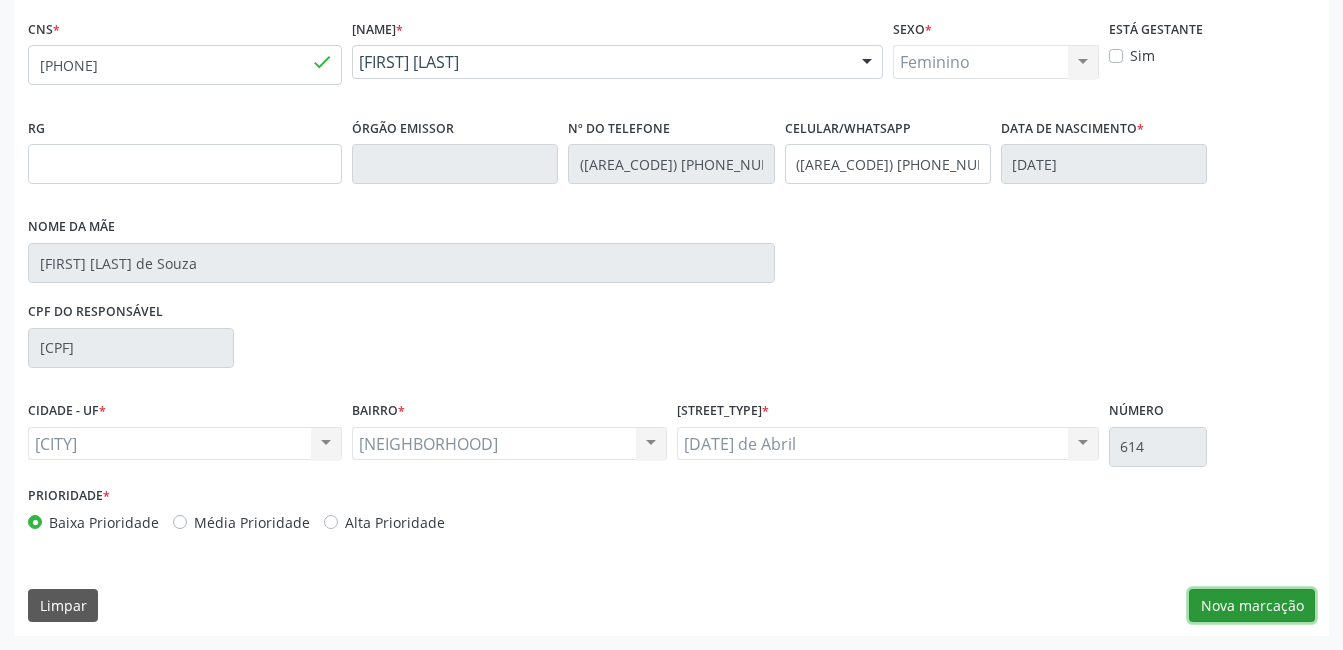 click on "Nova marcação" at bounding box center (1252, 606) 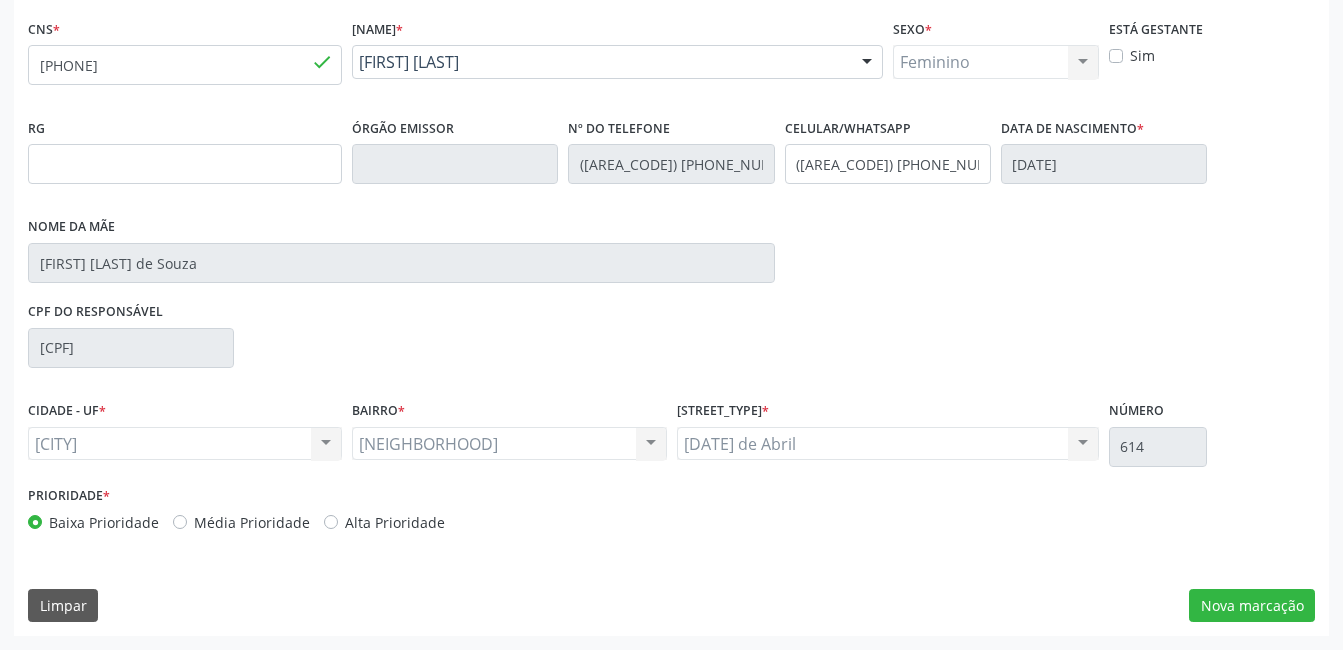 scroll, scrollTop: 256, scrollLeft: 0, axis: vertical 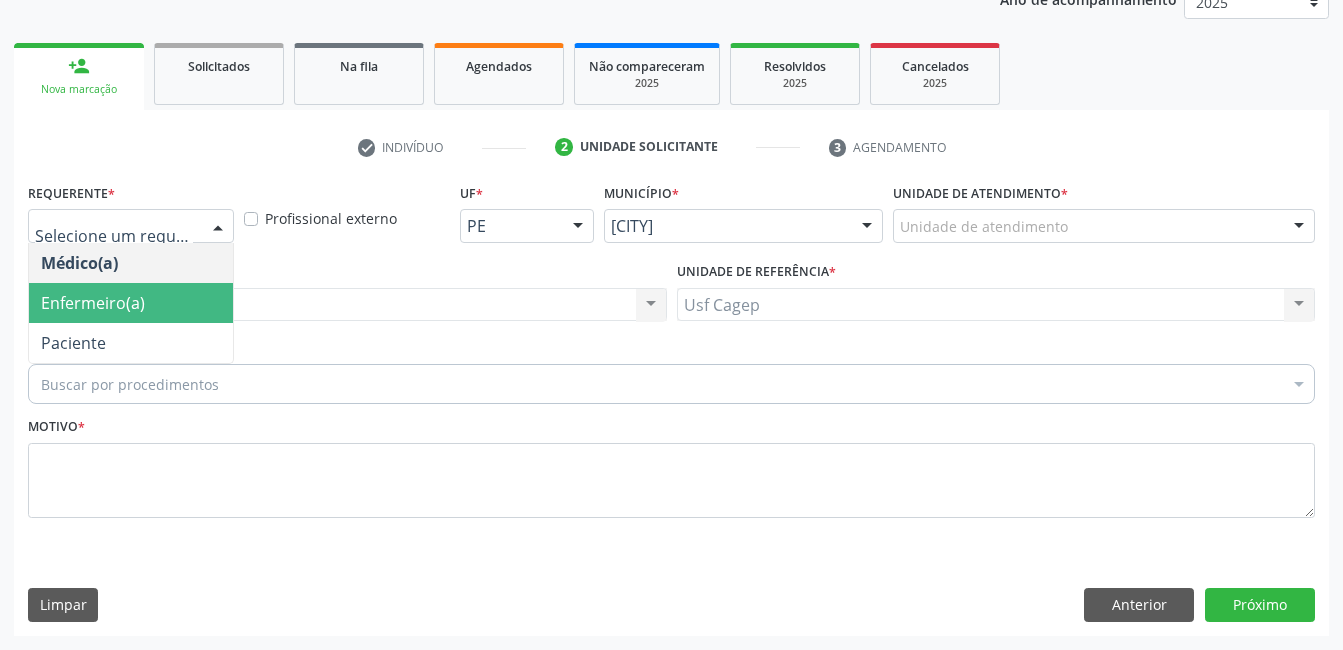 click on "Paciente" at bounding box center (131, 263) 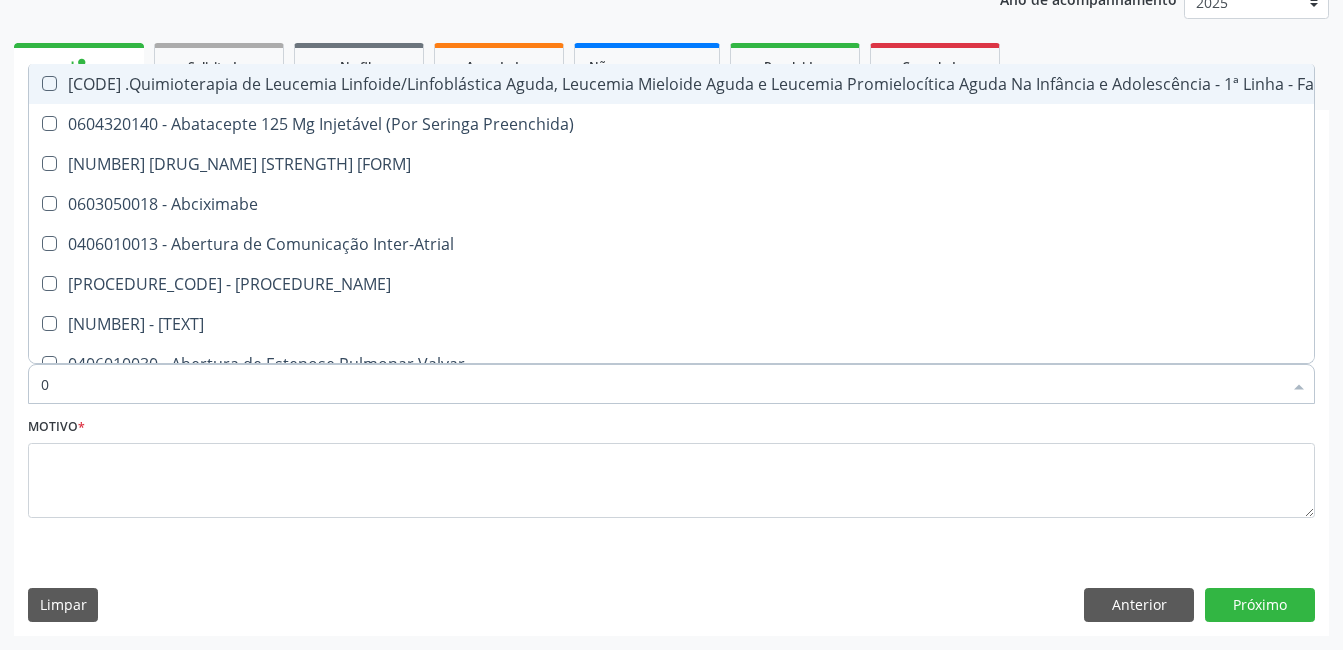 type on "02" 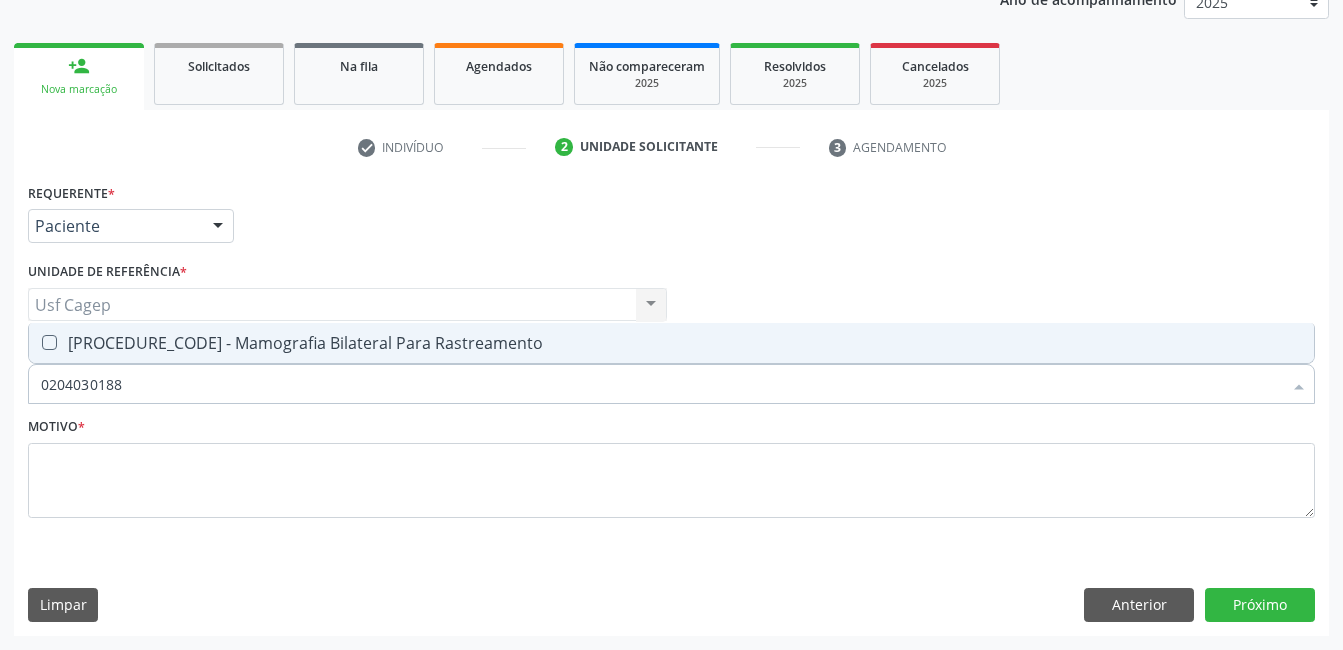 click on "0204030188 - Mamografia Bilateral Para Rastreamento" at bounding box center [671, 343] 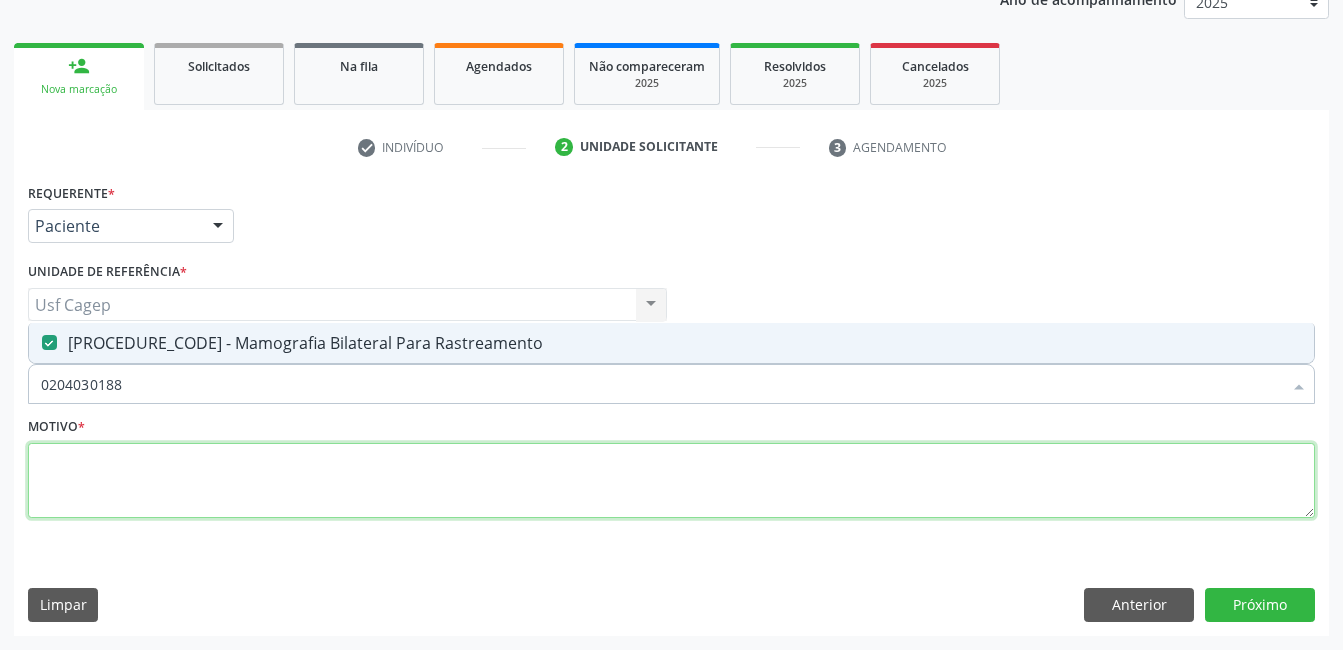 drag, startPoint x: 235, startPoint y: 467, endPoint x: 254, endPoint y: 408, distance: 61.983868 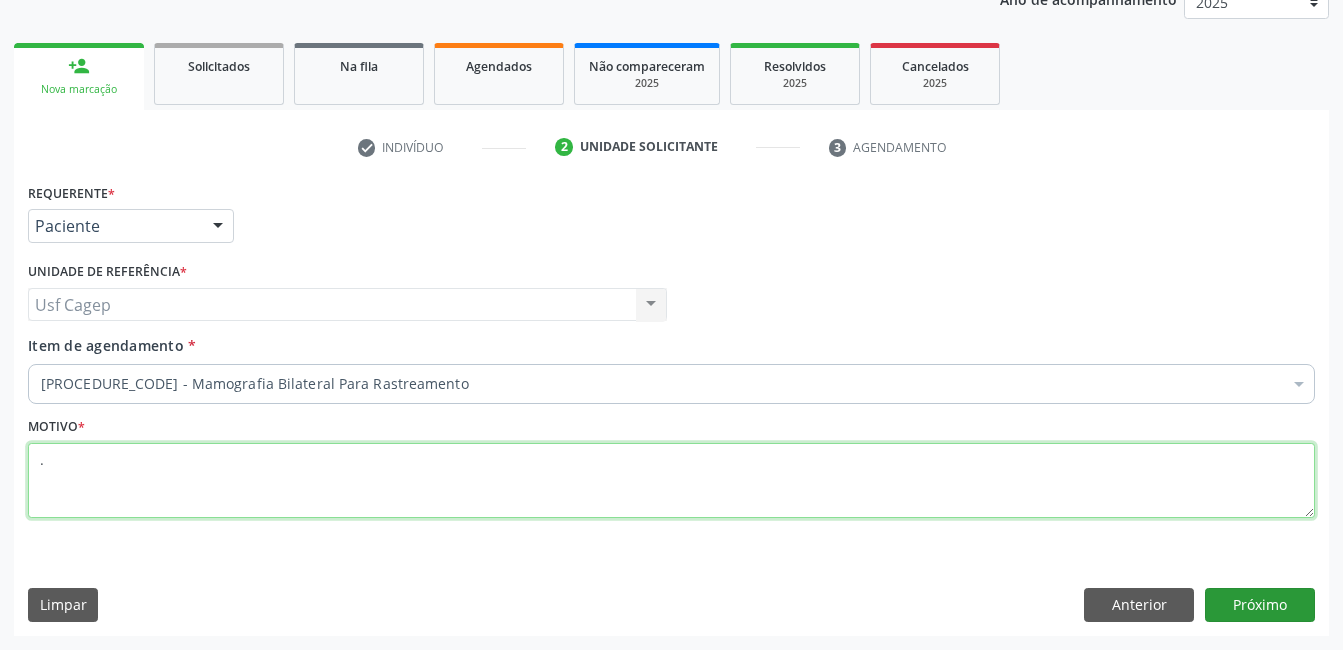 type on "." 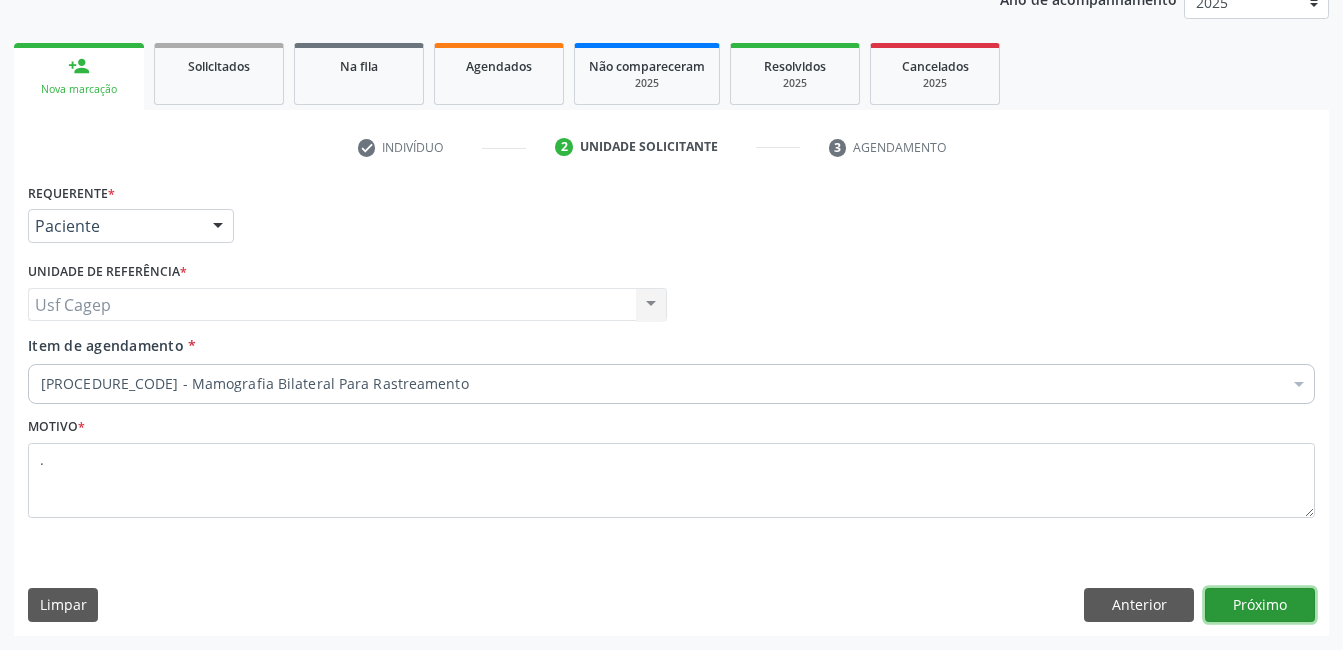 click on "Próximo" at bounding box center [1260, 605] 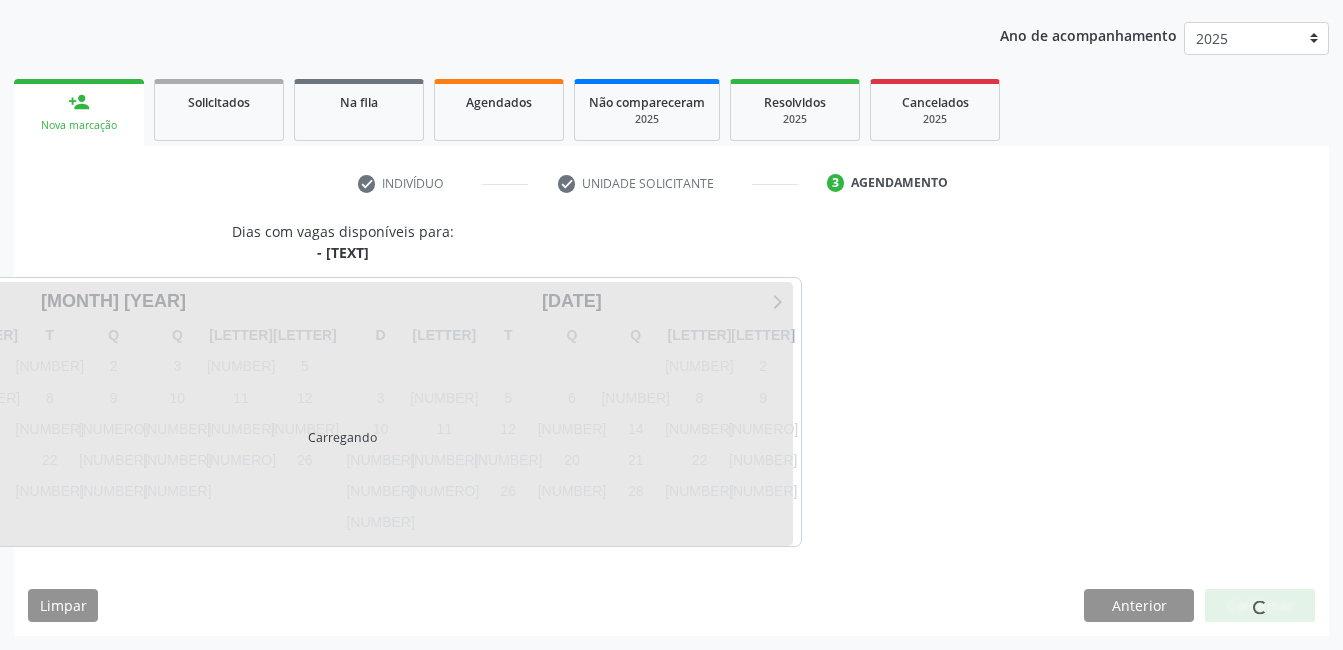 scroll, scrollTop: 220, scrollLeft: 0, axis: vertical 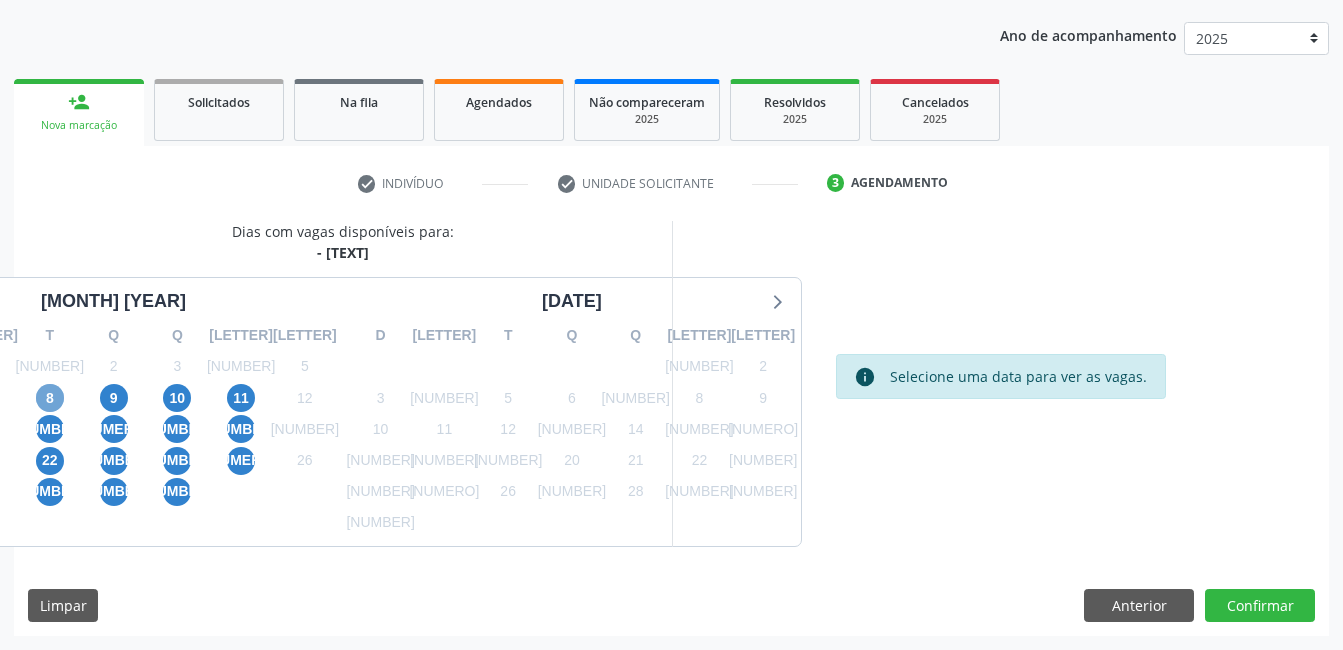 click on "8" at bounding box center [50, 398] 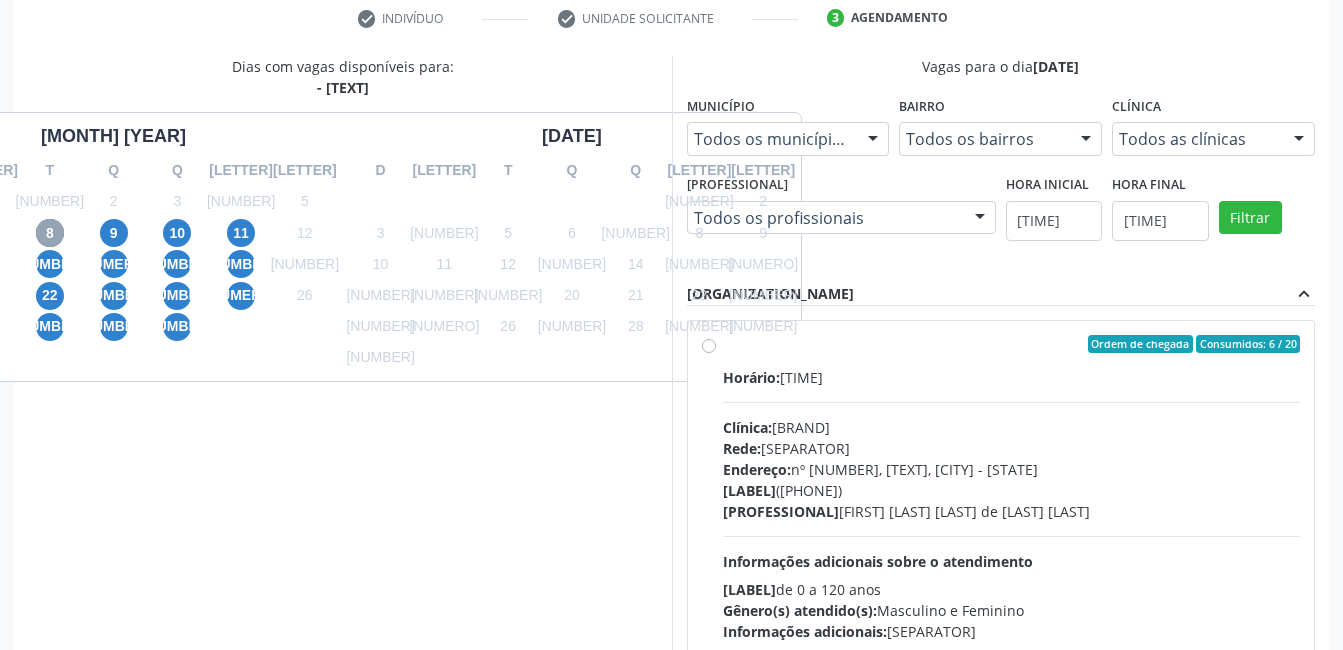 scroll, scrollTop: 420, scrollLeft: 0, axis: vertical 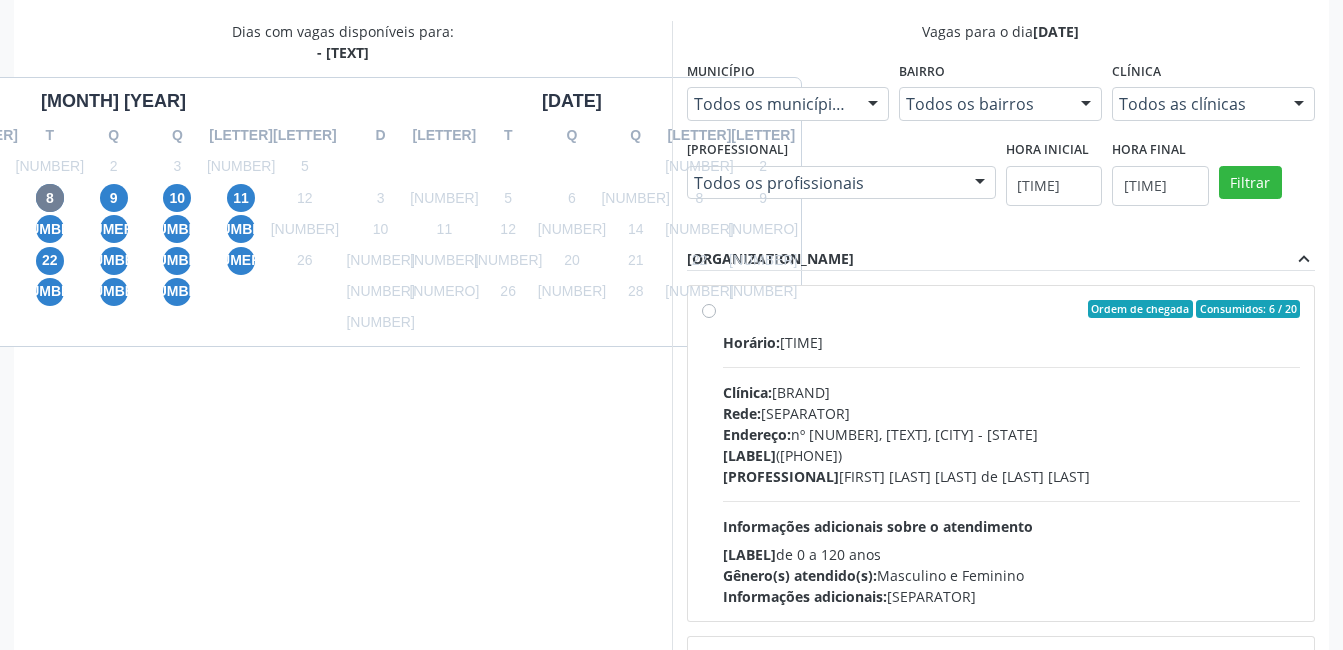 click on "Endereço:   nº 00640, Centro, Serra Talhada - PE" at bounding box center [1012, 434] 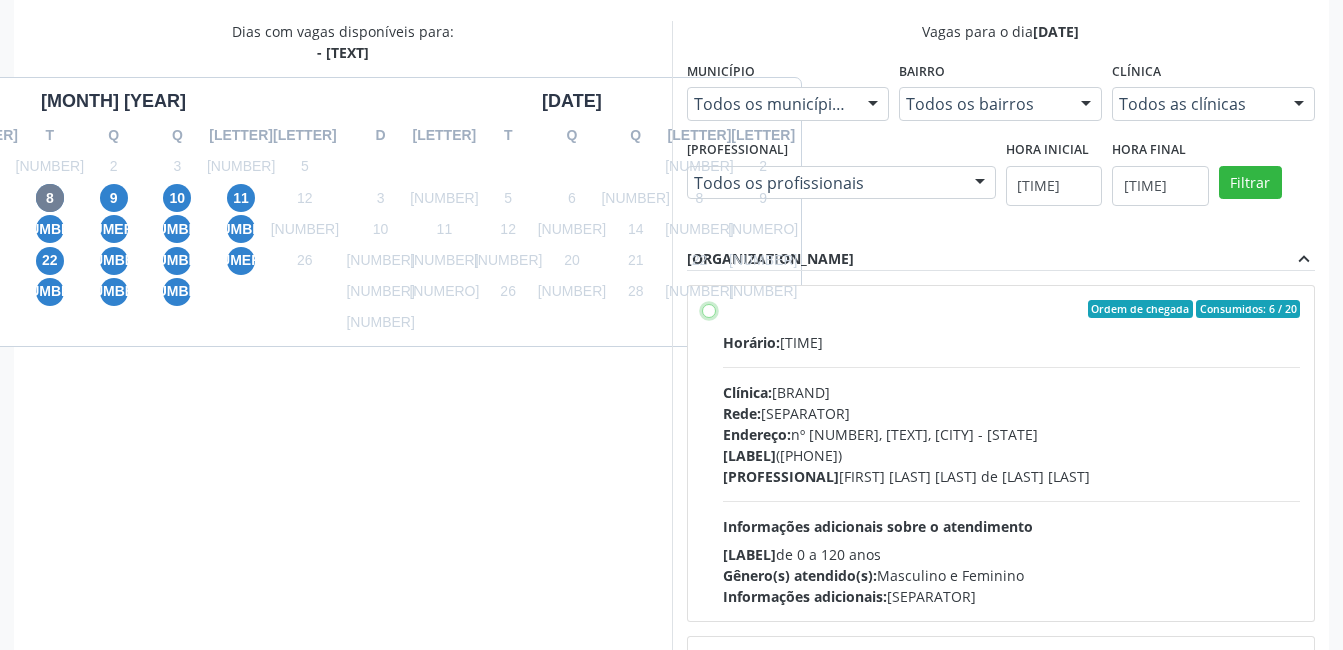 click on "Ordem de chegada
Consumidos: 6 / 20
Horário:   07:00
Clínica:  Climatin
Rede:
--
Endereço:   nº 00640, Centro, Serra Talhada - PE
Telefone:   (81) 38311133
Profissional:
Ana Carolina Barboza de Andrada Melo Lyra
Informações adicionais sobre o atendimento
Idade de atendimento:
de 0 a 120 anos
Gênero(s) atendido(s):
Masculino e Feminino
Informações adicionais:
--" at bounding box center [709, 309] 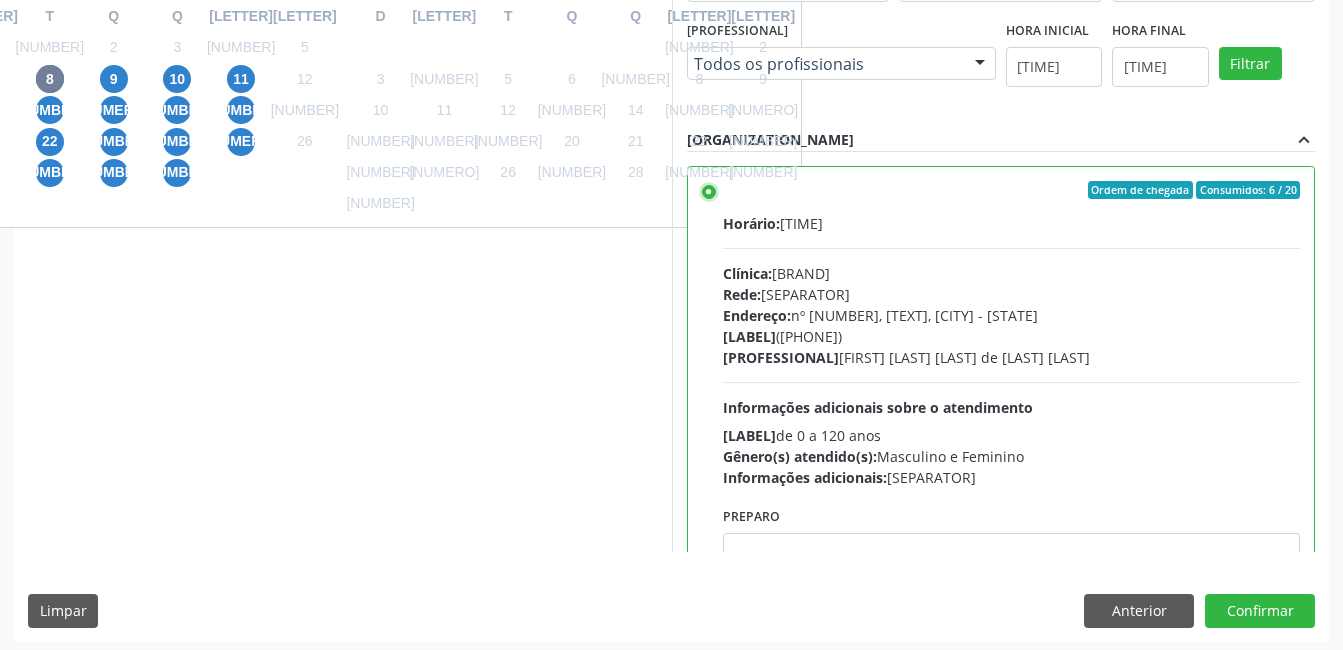 scroll, scrollTop: 545, scrollLeft: 0, axis: vertical 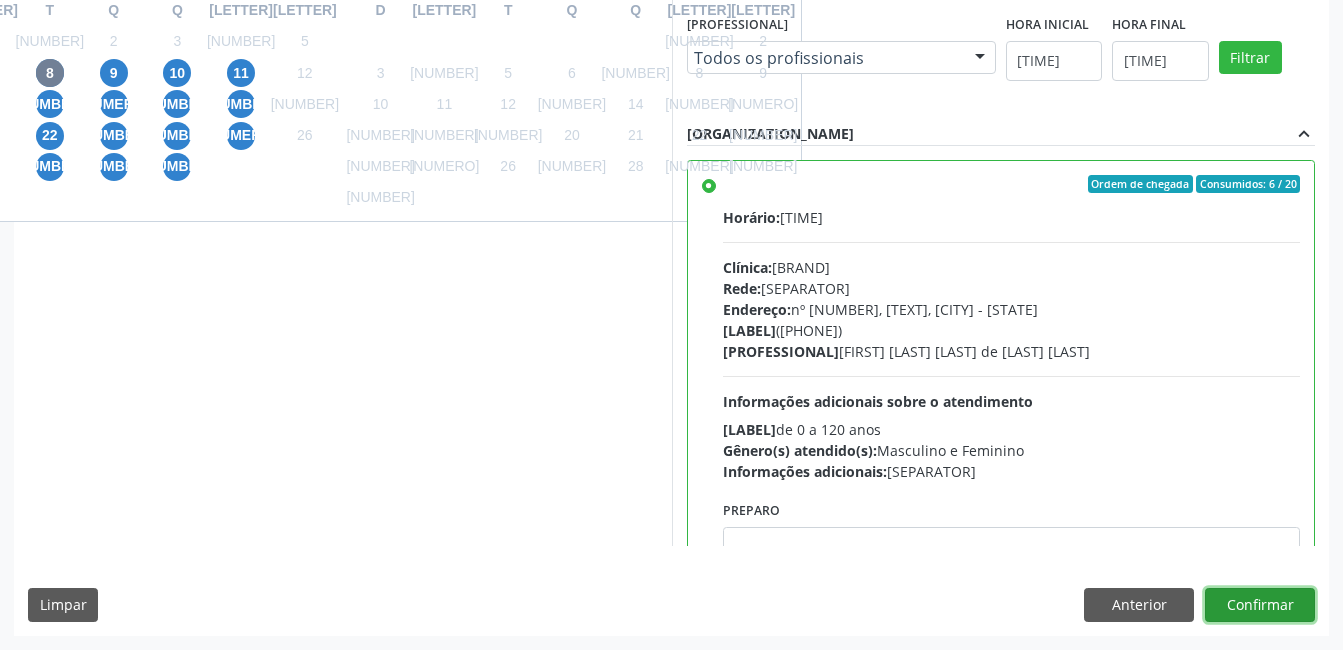click on "Confirmar" at bounding box center [1260, 605] 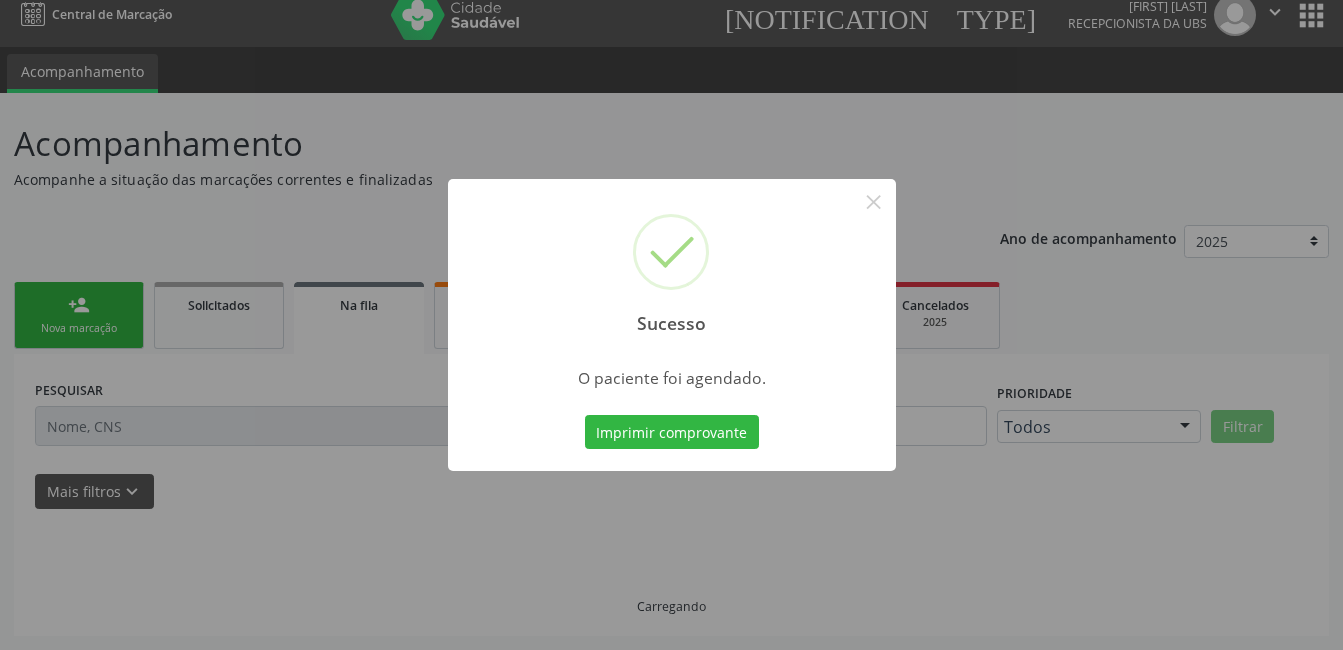 scroll, scrollTop: 17, scrollLeft: 0, axis: vertical 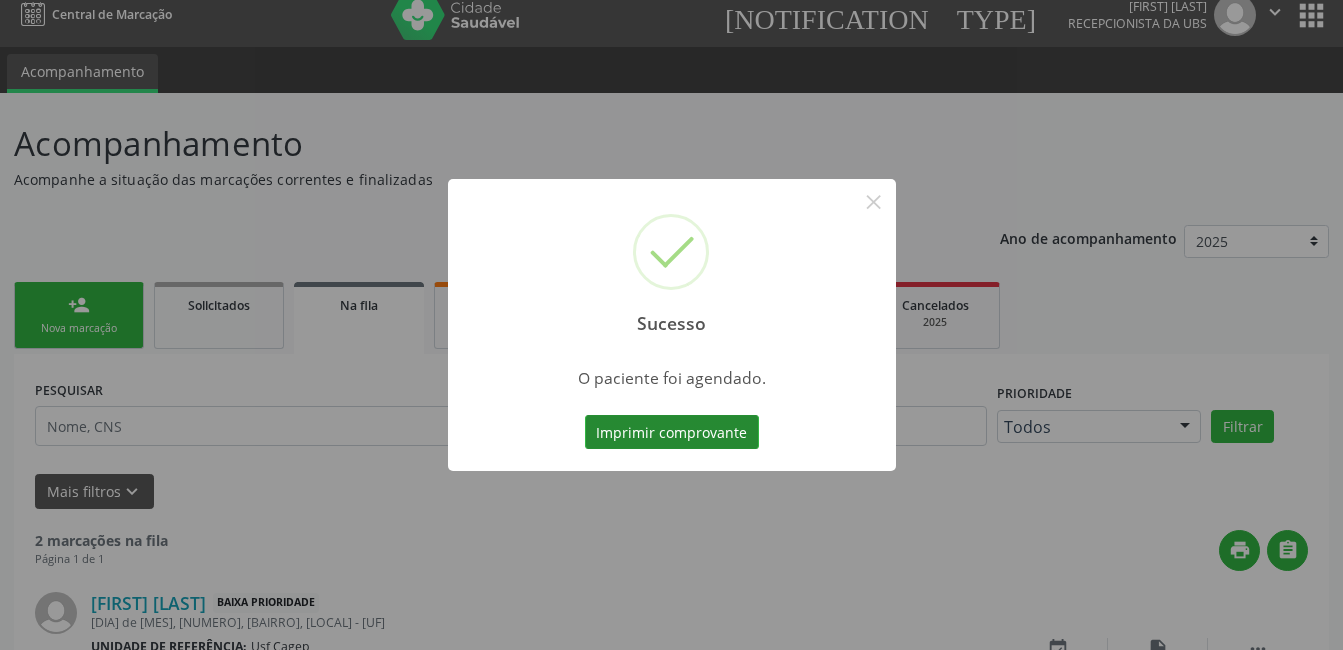 click on "Imprimir comprovante" at bounding box center (672, 432) 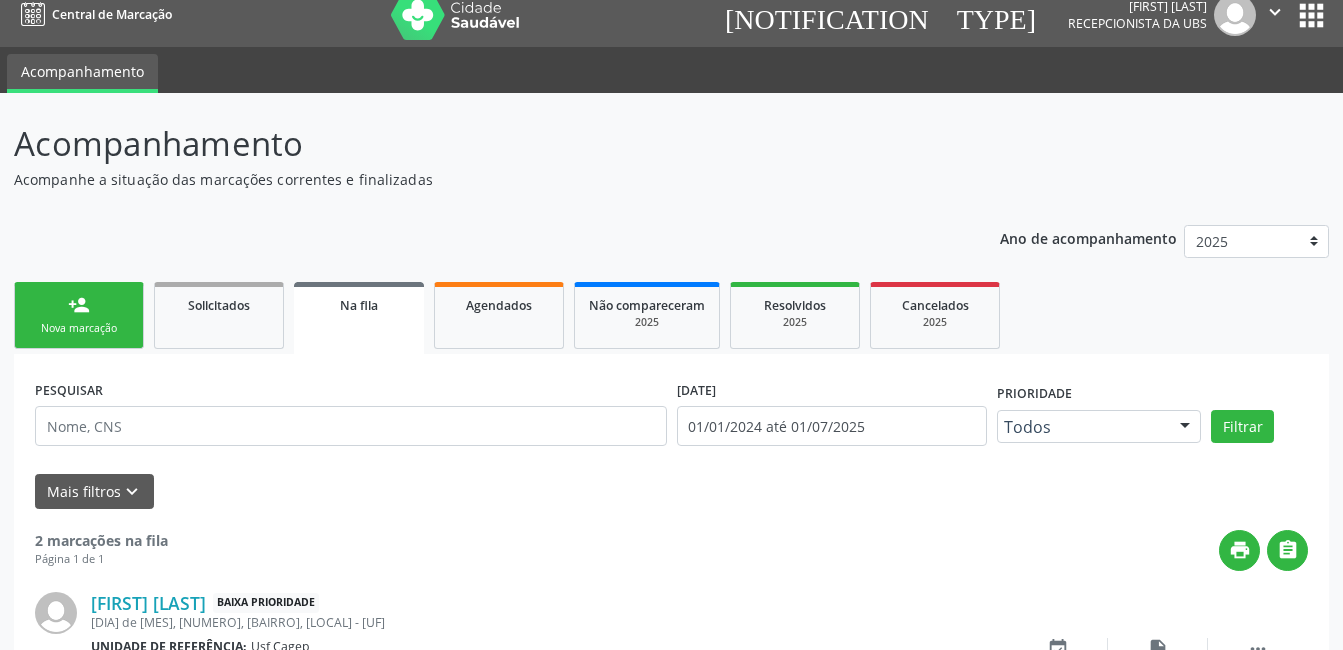 click on "person_add
Nova marcação" at bounding box center (79, 315) 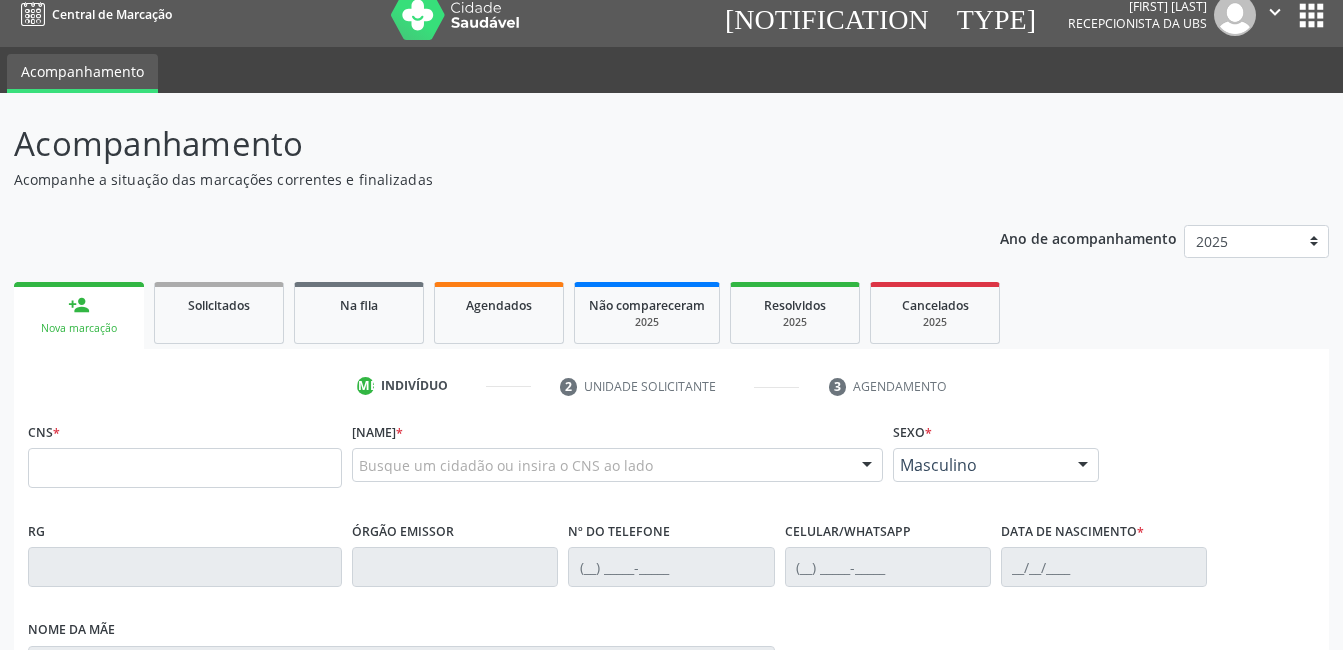 click on "person_add
Nova marcação" at bounding box center (79, 315) 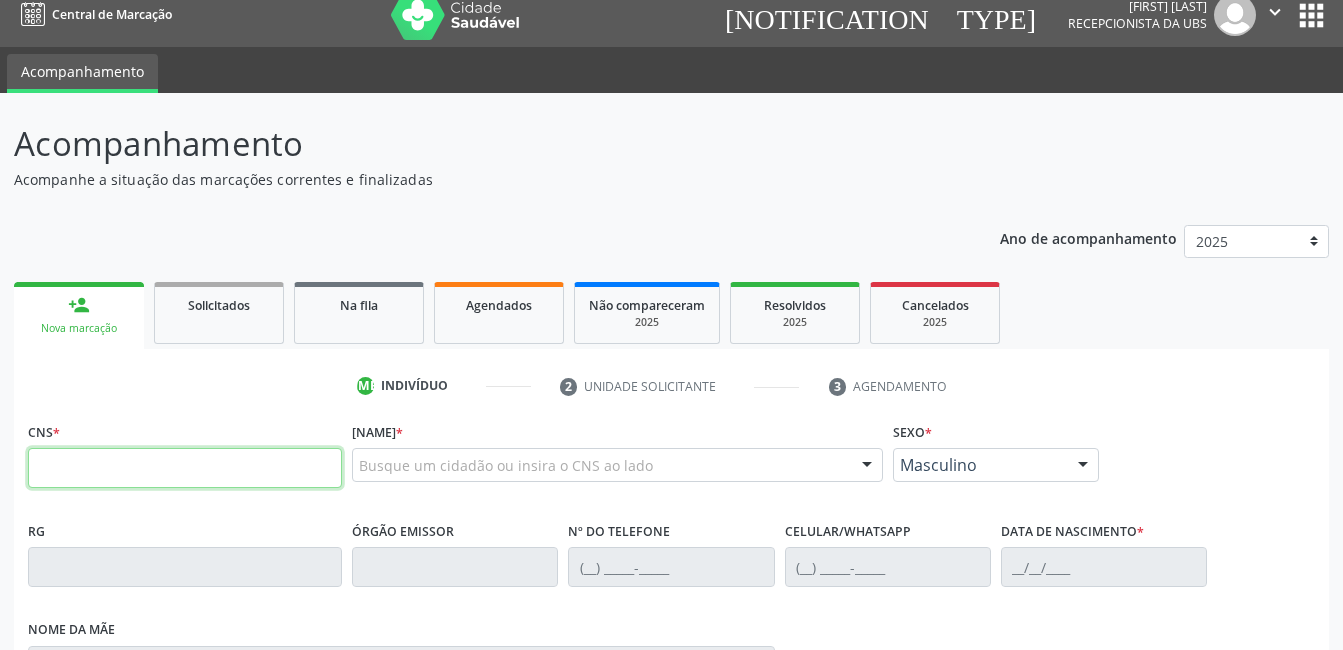 click at bounding box center [185, 468] 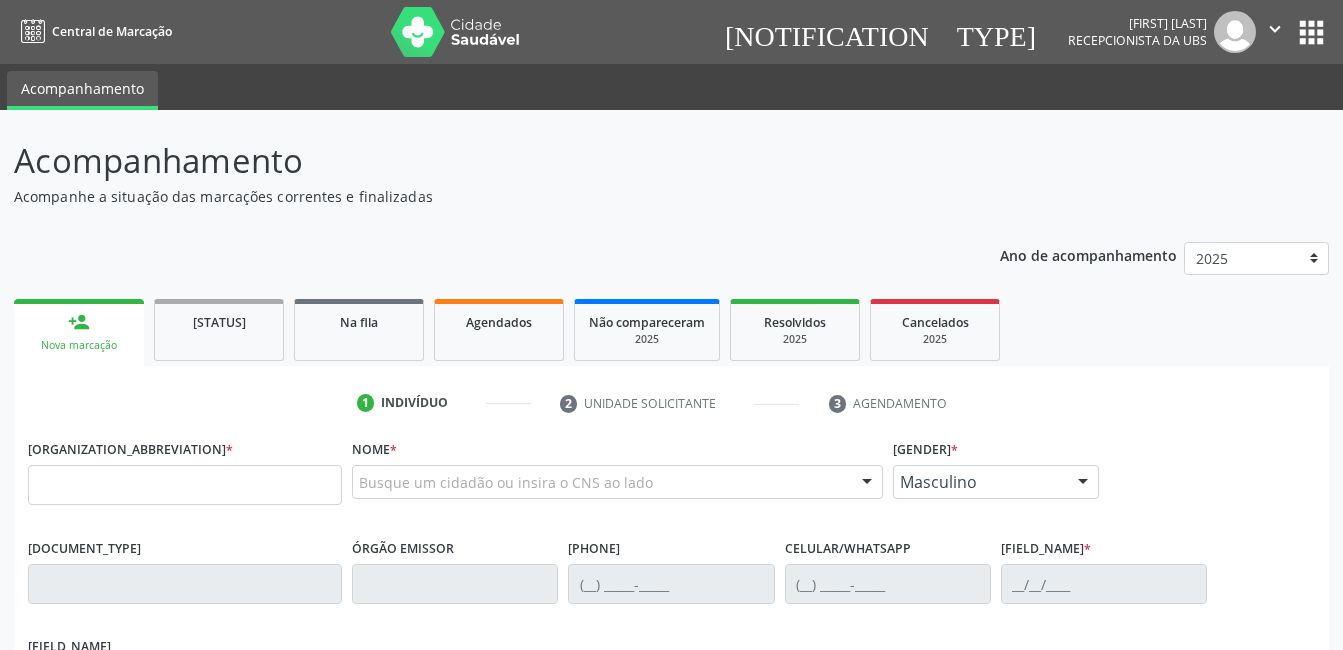 scroll, scrollTop: 17, scrollLeft: 0, axis: vertical 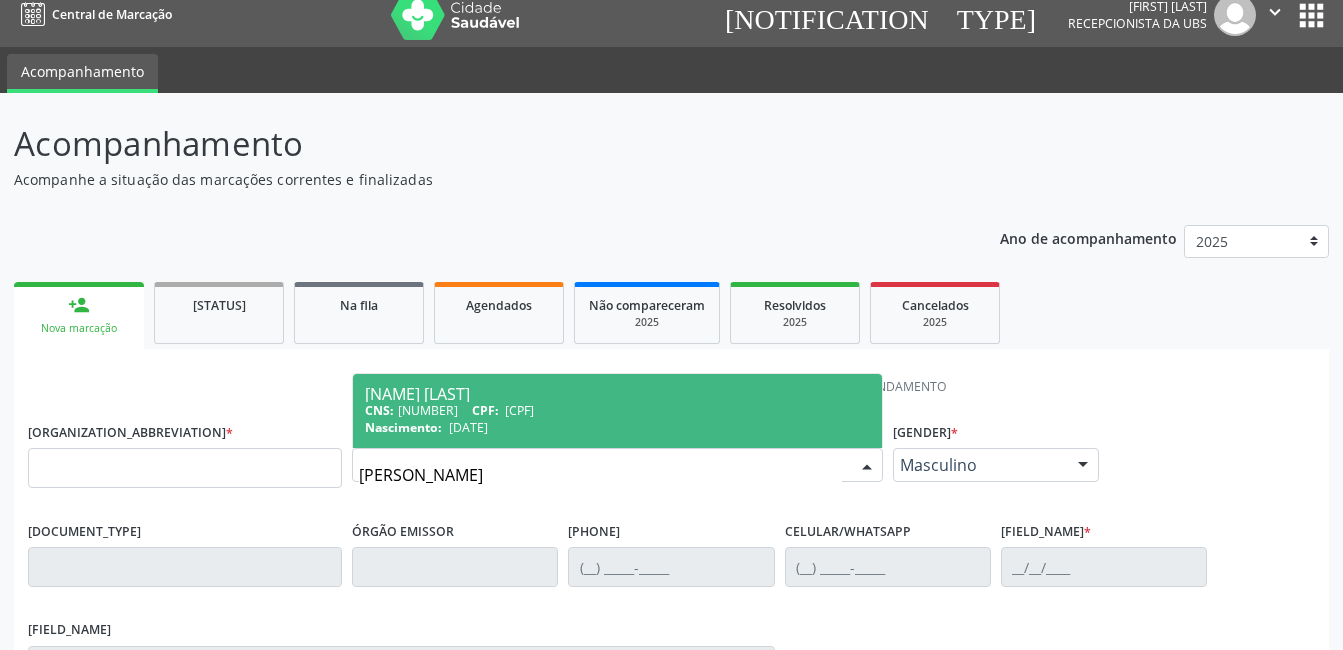 click on "Nascimento:
[DATE]" at bounding box center [617, 427] 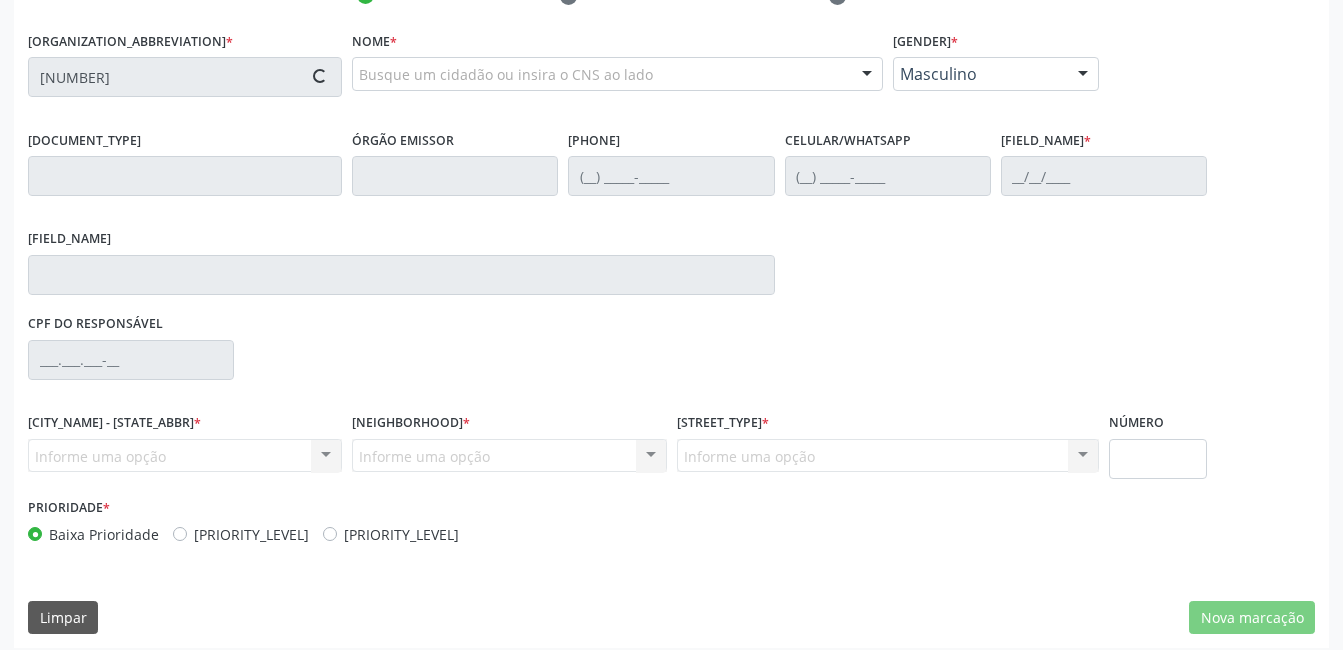 scroll, scrollTop: 420, scrollLeft: 0, axis: vertical 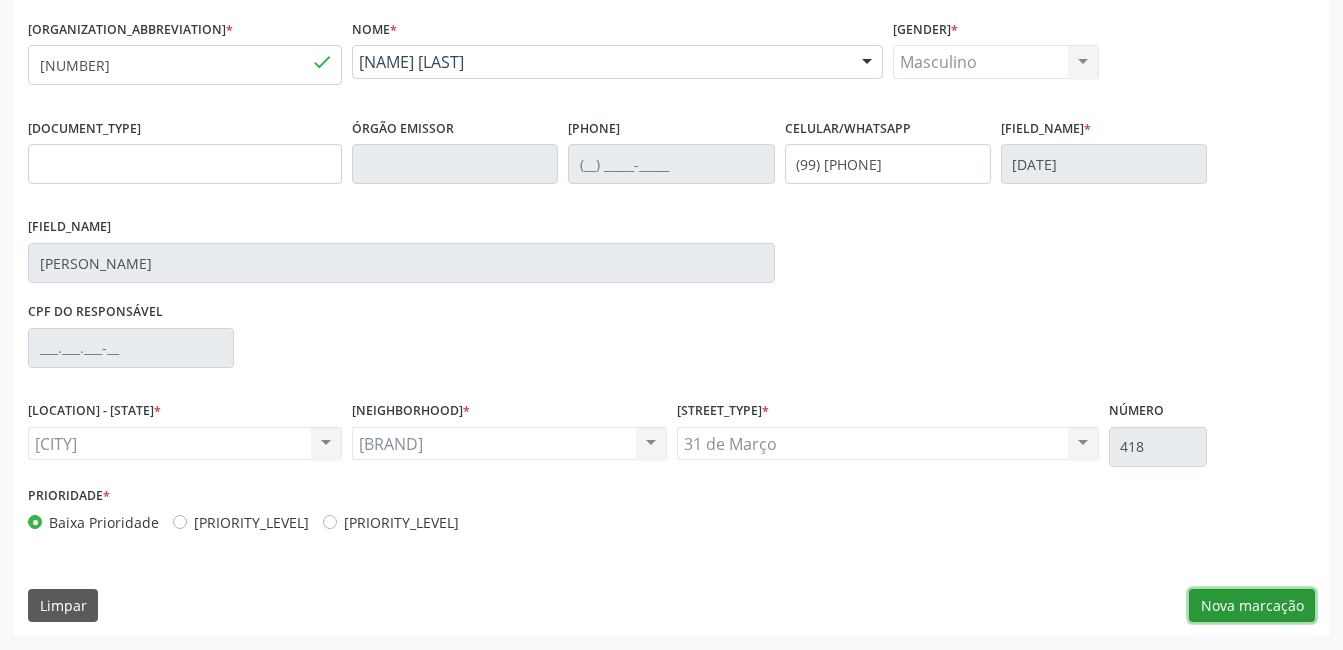 click on "Nova marcação" at bounding box center (1252, 606) 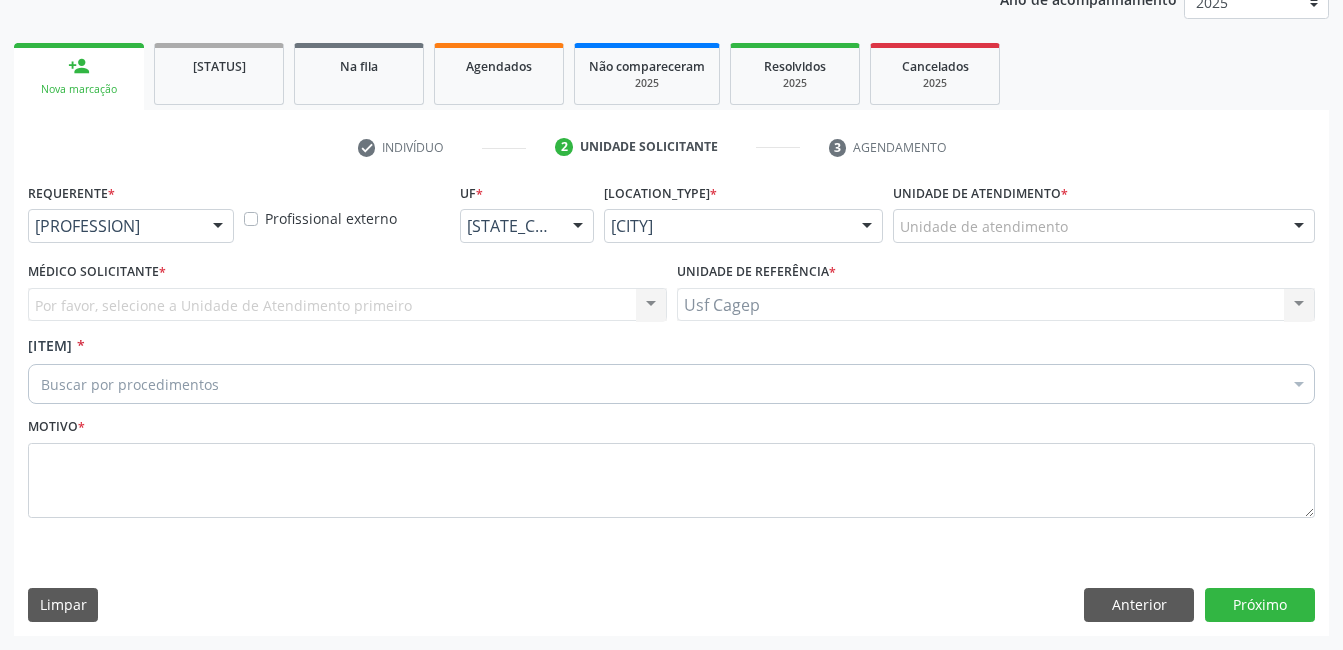 scroll, scrollTop: 256, scrollLeft: 0, axis: vertical 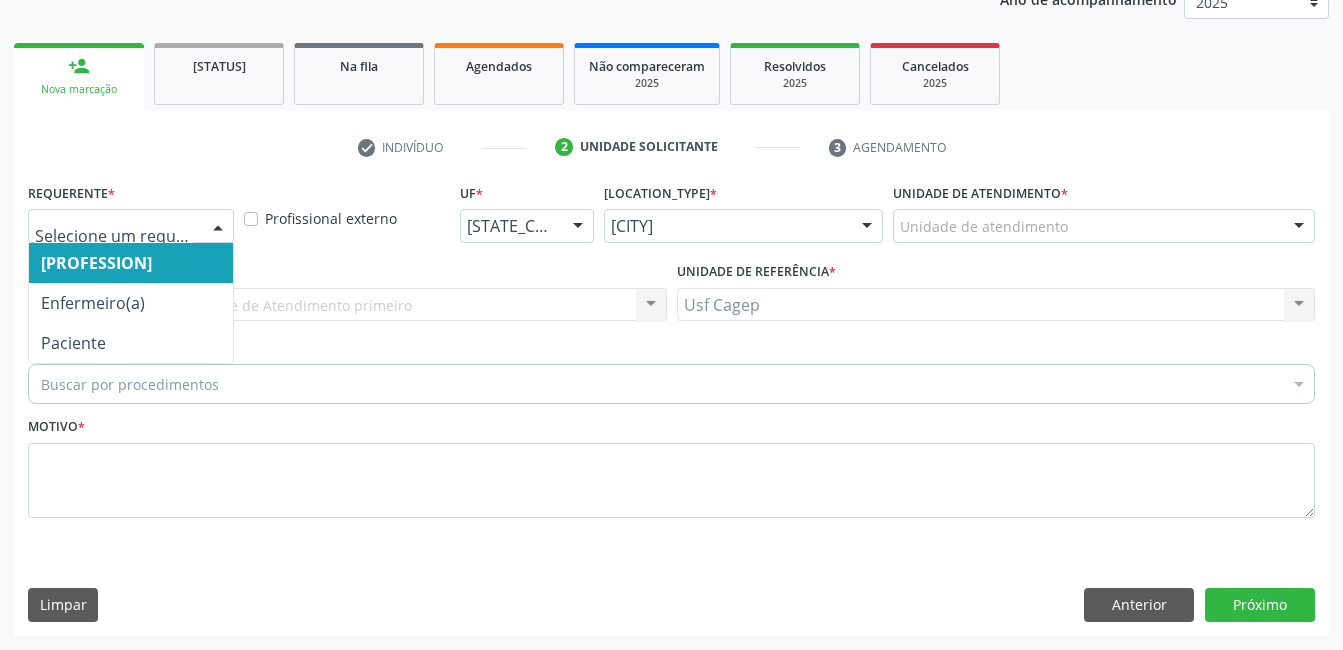 click at bounding box center [131, 226] 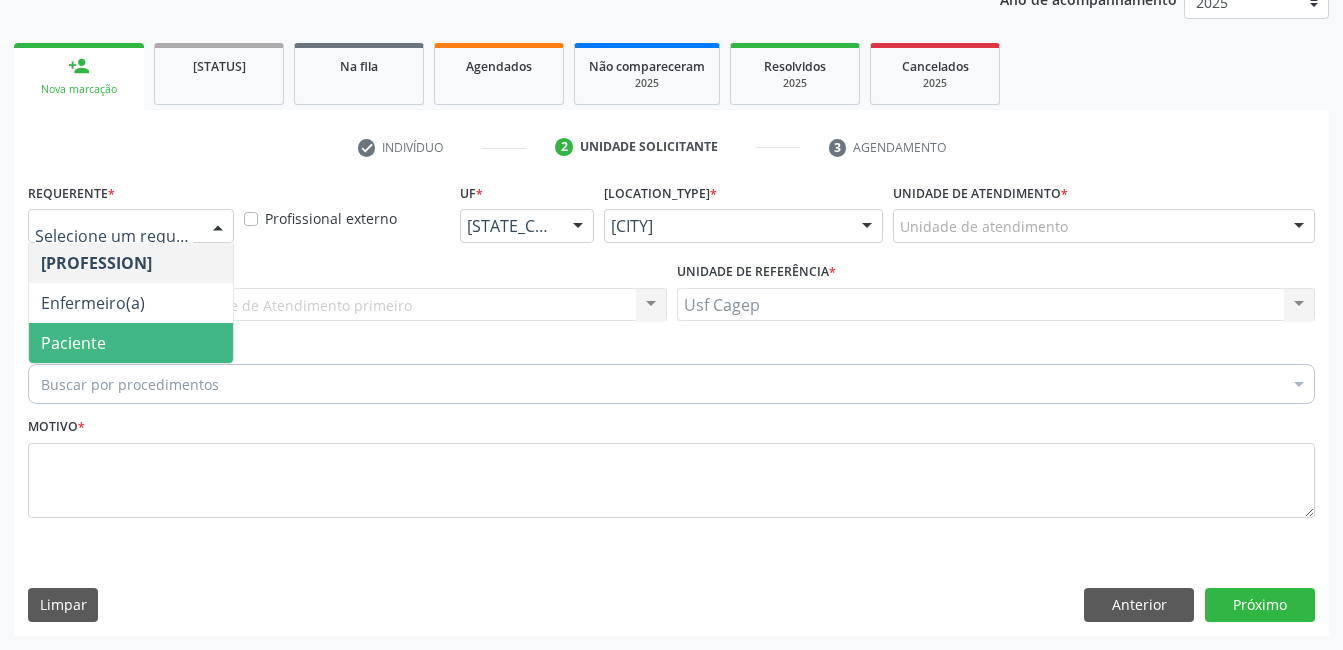 click on "Paciente" at bounding box center [131, 343] 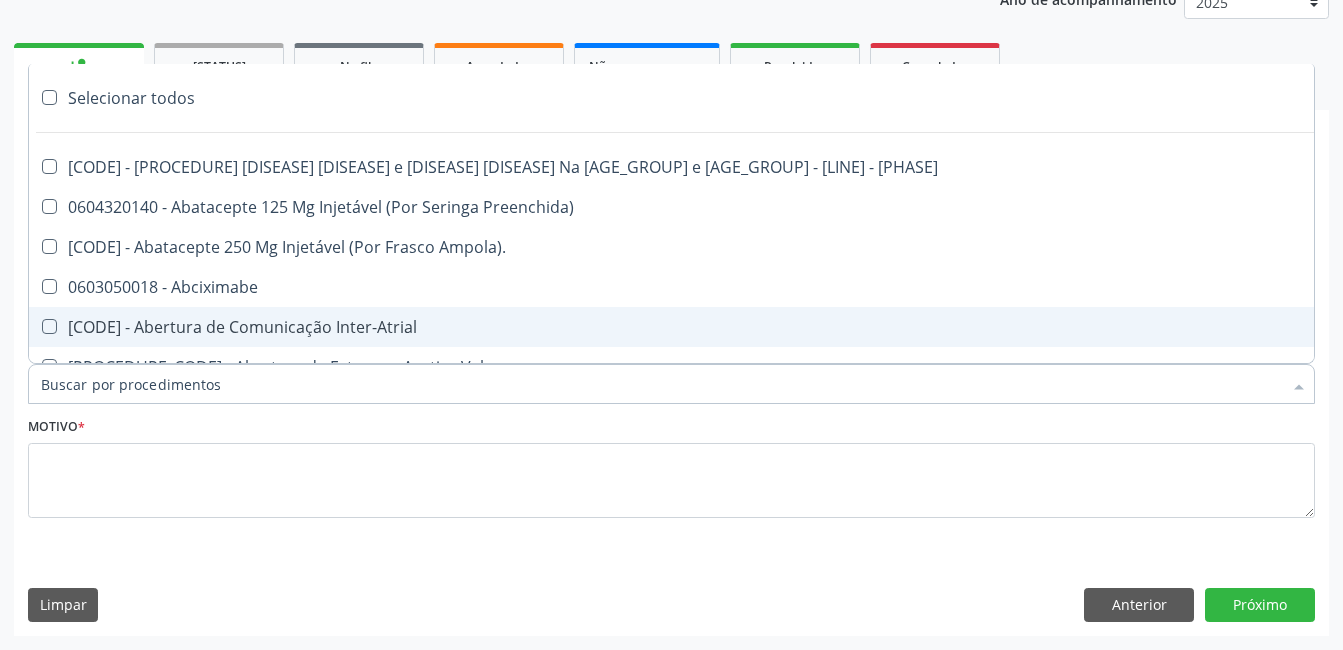 type on "2" 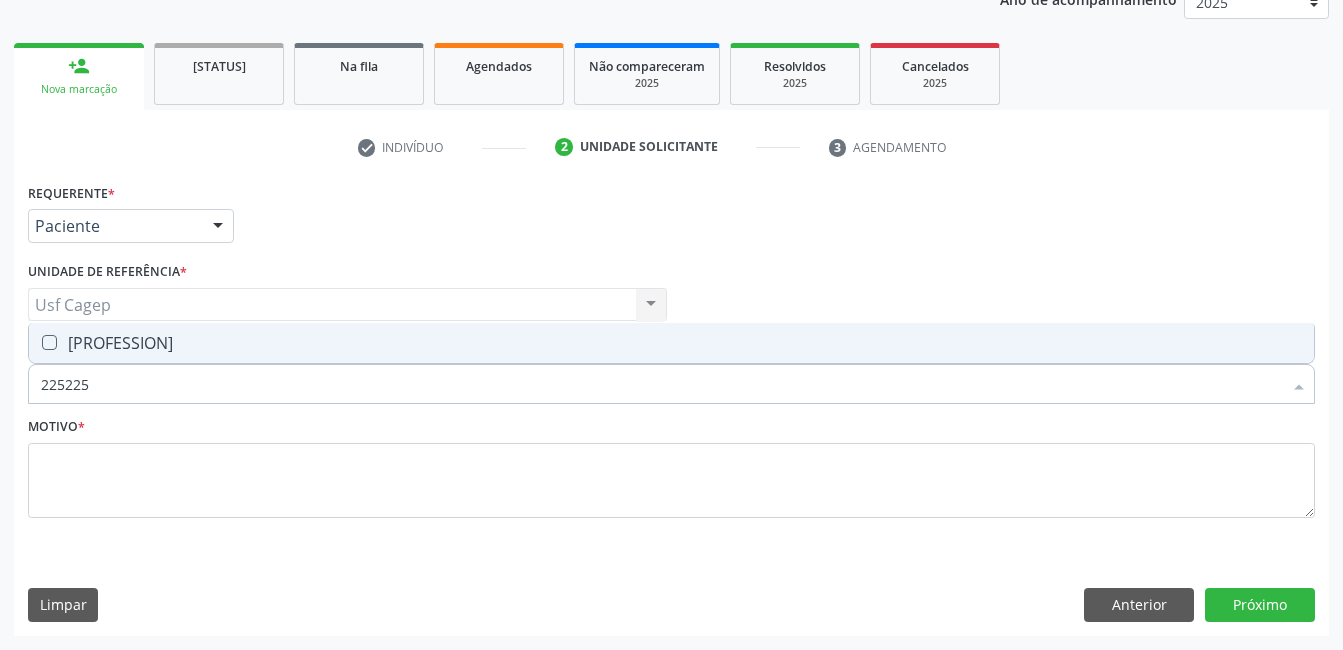 click on "0301010072-225225 - Médico Cirurgião Geral" at bounding box center (671, 343) 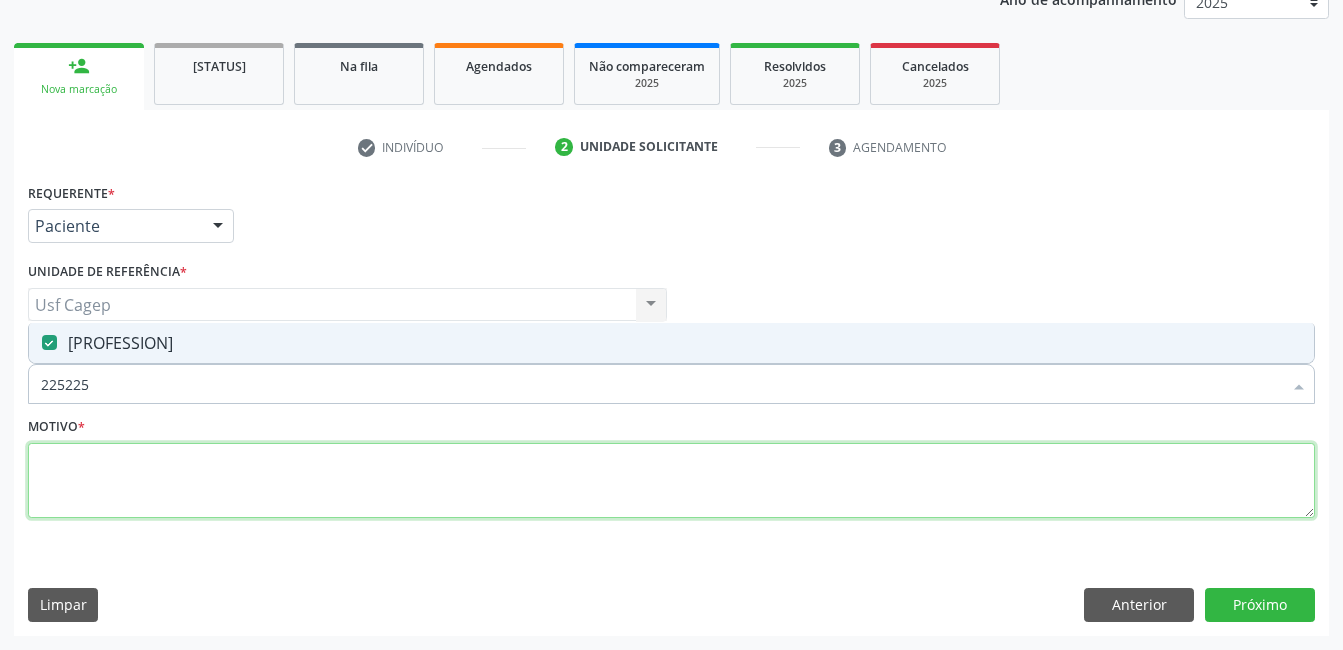 click at bounding box center (671, 481) 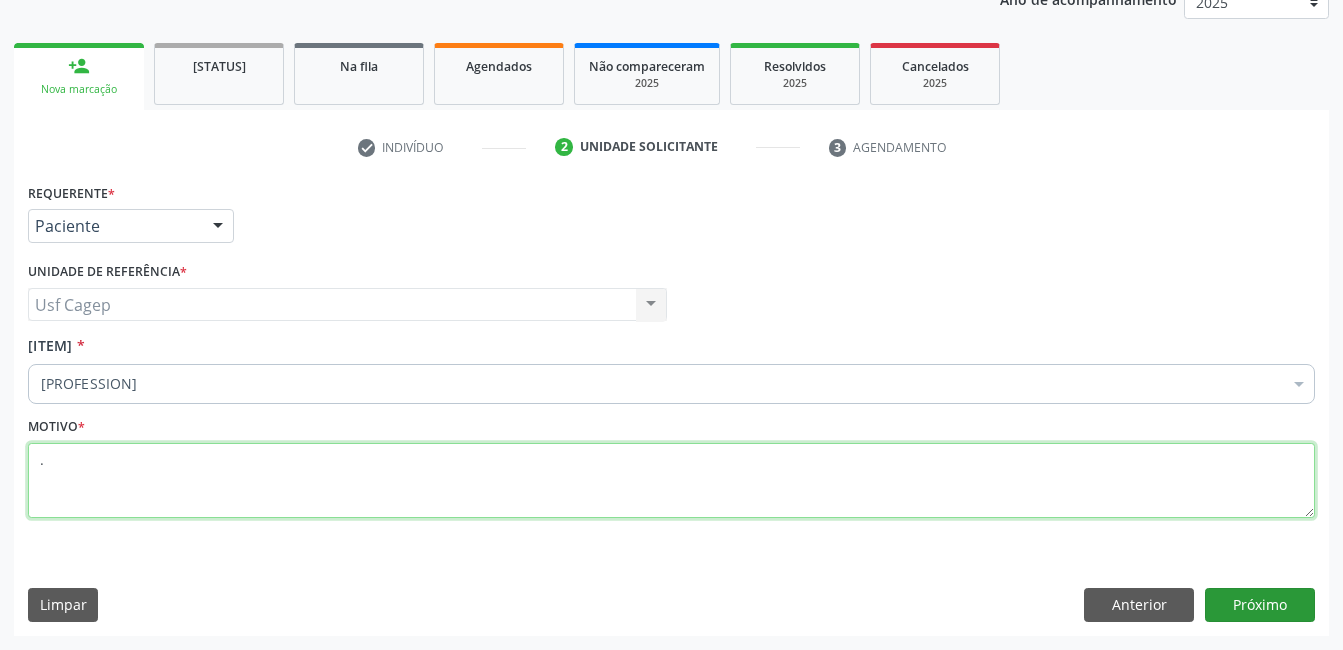 type on "." 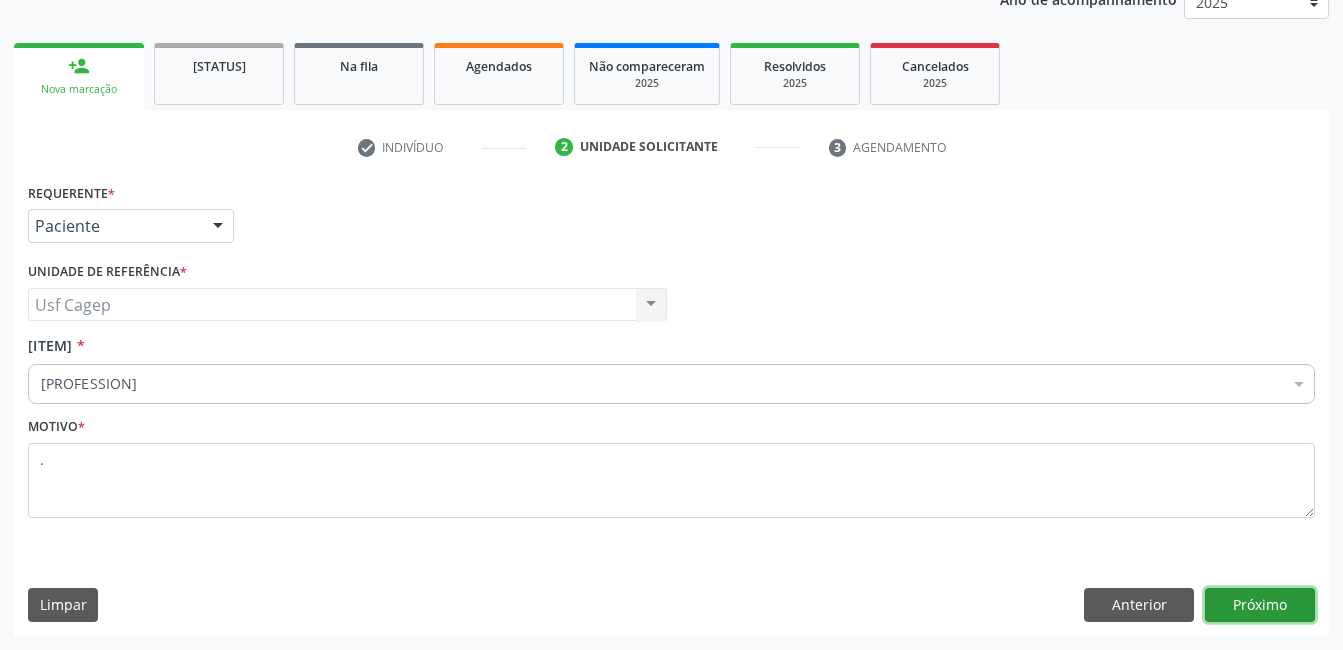 click on "Próximo" at bounding box center (1260, 605) 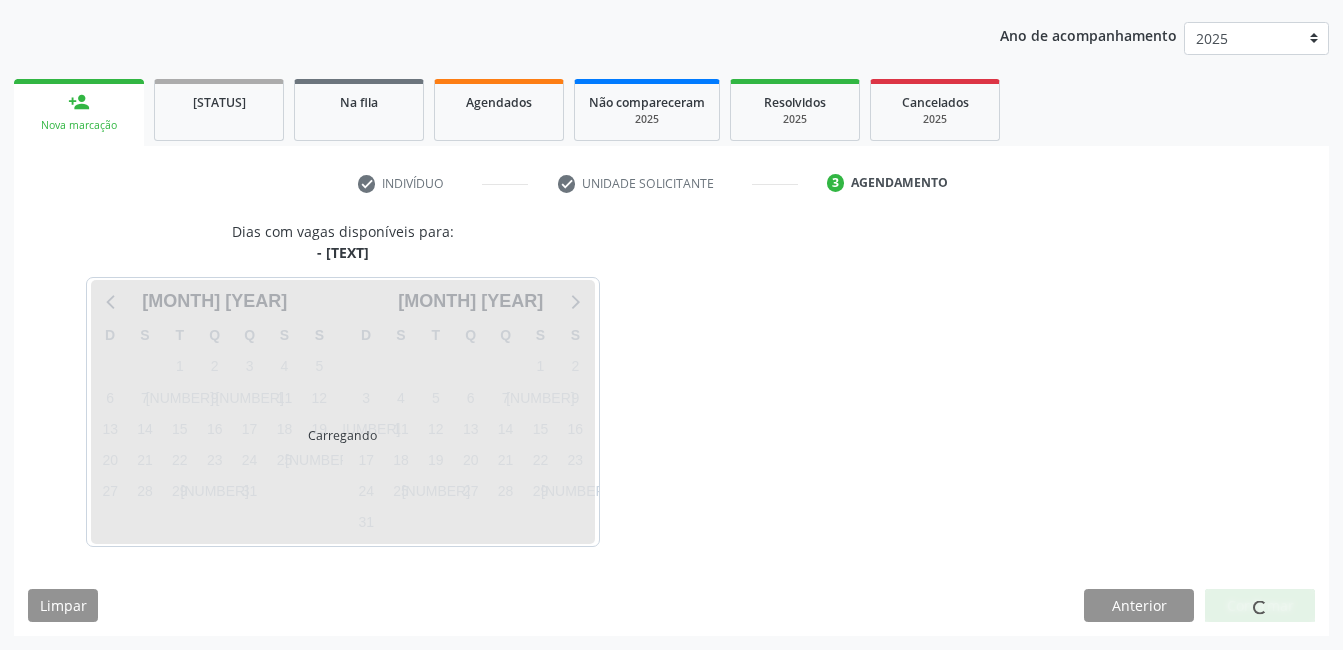 scroll, scrollTop: 220, scrollLeft: 0, axis: vertical 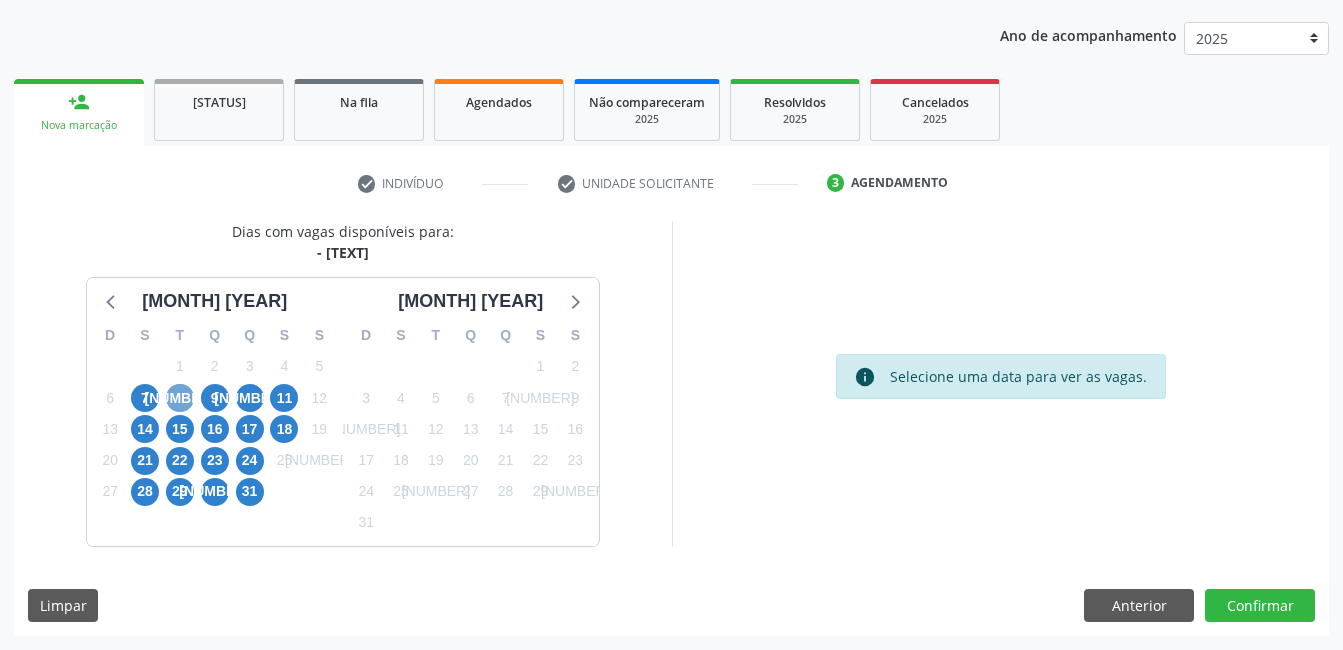 click on "8" at bounding box center [180, 398] 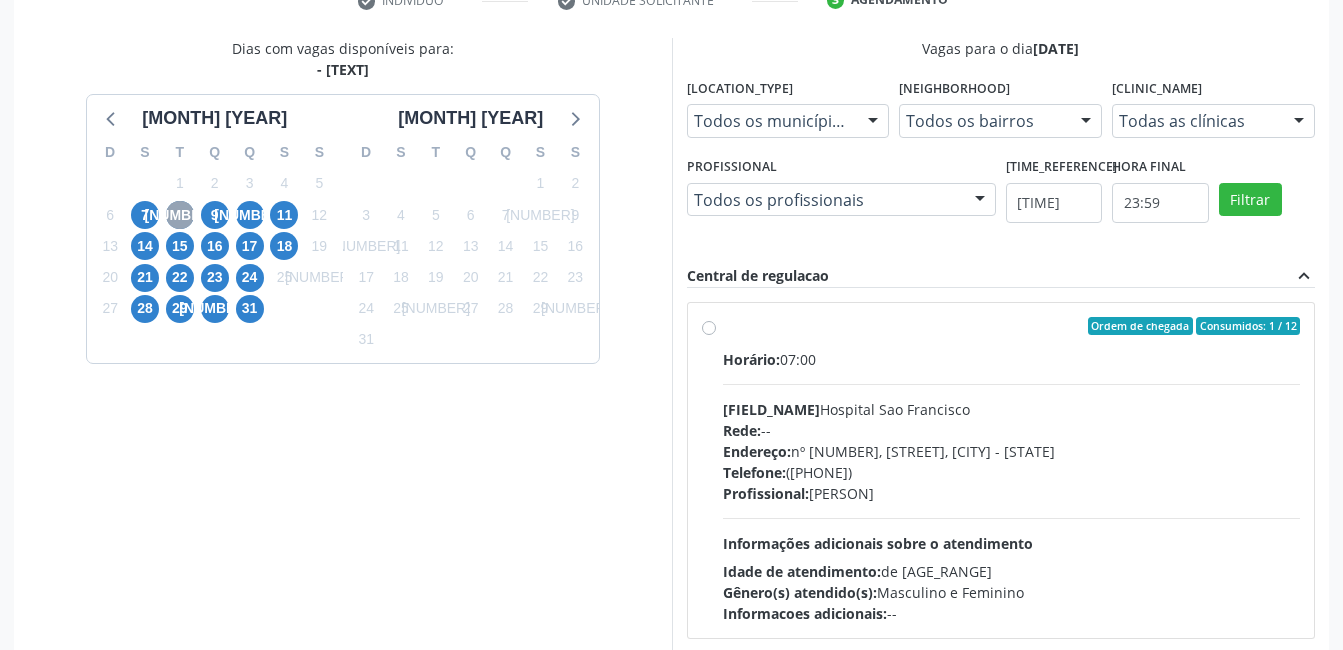 scroll, scrollTop: 420, scrollLeft: 0, axis: vertical 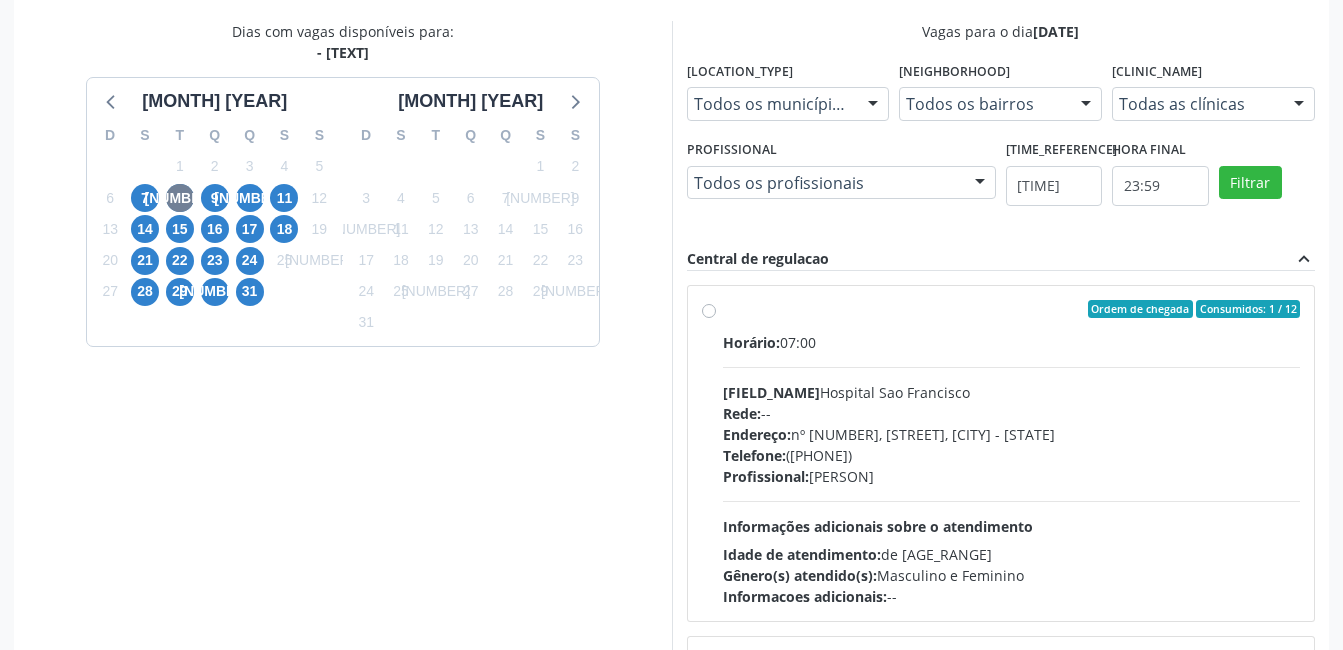 click on "Endereço:   nº 384, Varzea, Serra Talhada - PE" at bounding box center [1012, 434] 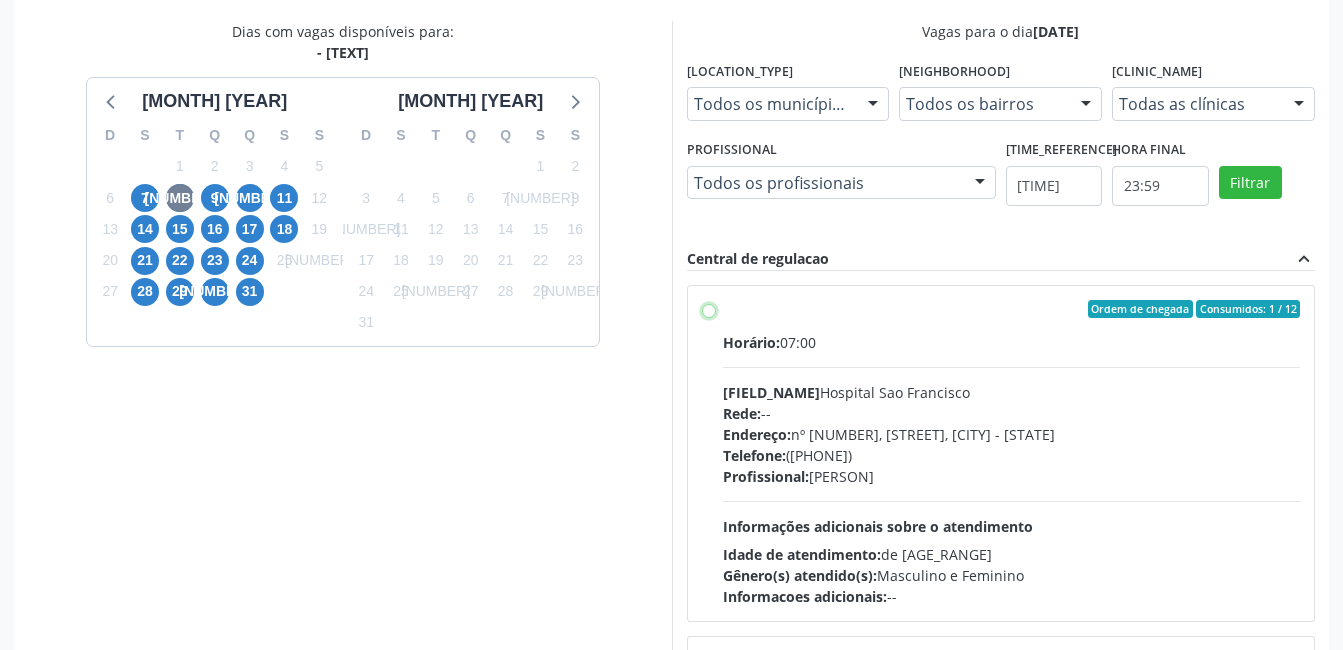 click on "Ordem de chegada
Consumidos: 1 / 12
Horário:   07:00
Clínica:  Hospital Sao Francisco
Rede:
--
Endereço:   nº 384, Varzea, Serra Talhada - PE
Telefone:   (81) 38312142
Profissional:
Francisco Anselmo Magalhaes
Informações adicionais sobre o atendimento
Idade de atendimento:
de 0 a 120 anos
Gênero(s) atendido(s):
Masculino e Feminino
Informações adicionais:
--" at bounding box center (709, 309) 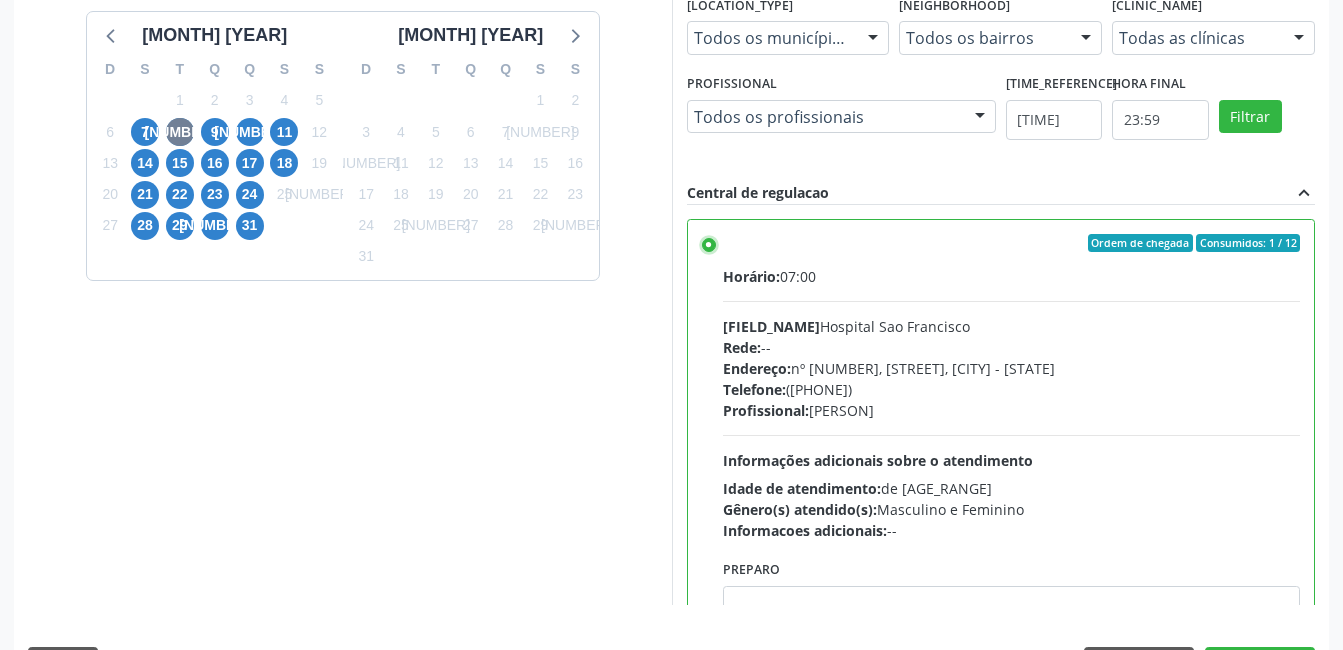 scroll, scrollTop: 545, scrollLeft: 0, axis: vertical 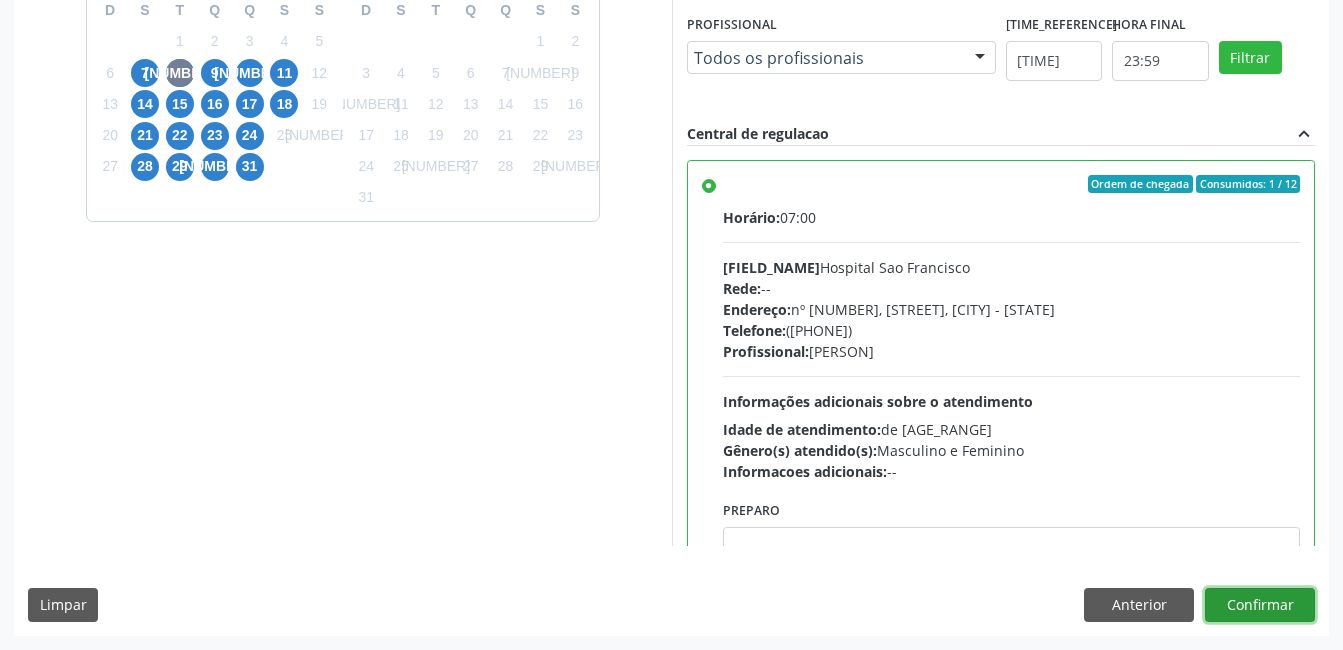 click on "Confirmar" at bounding box center [1260, 605] 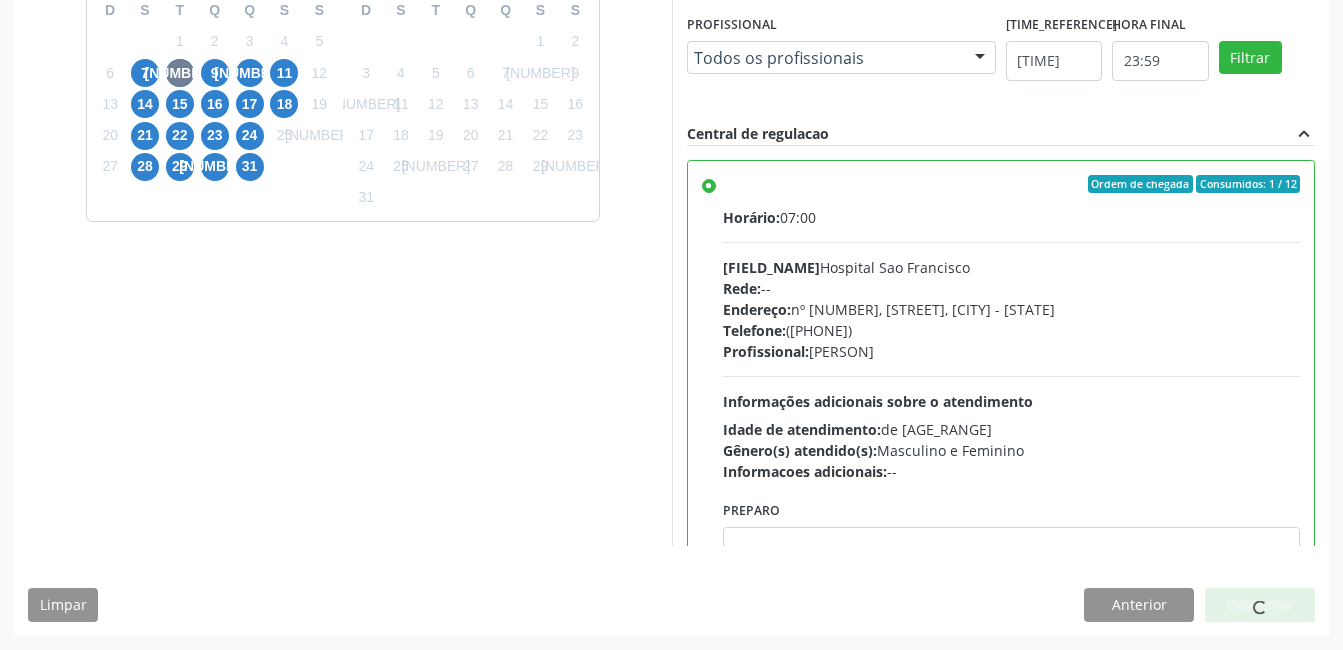 scroll, scrollTop: 17, scrollLeft: 0, axis: vertical 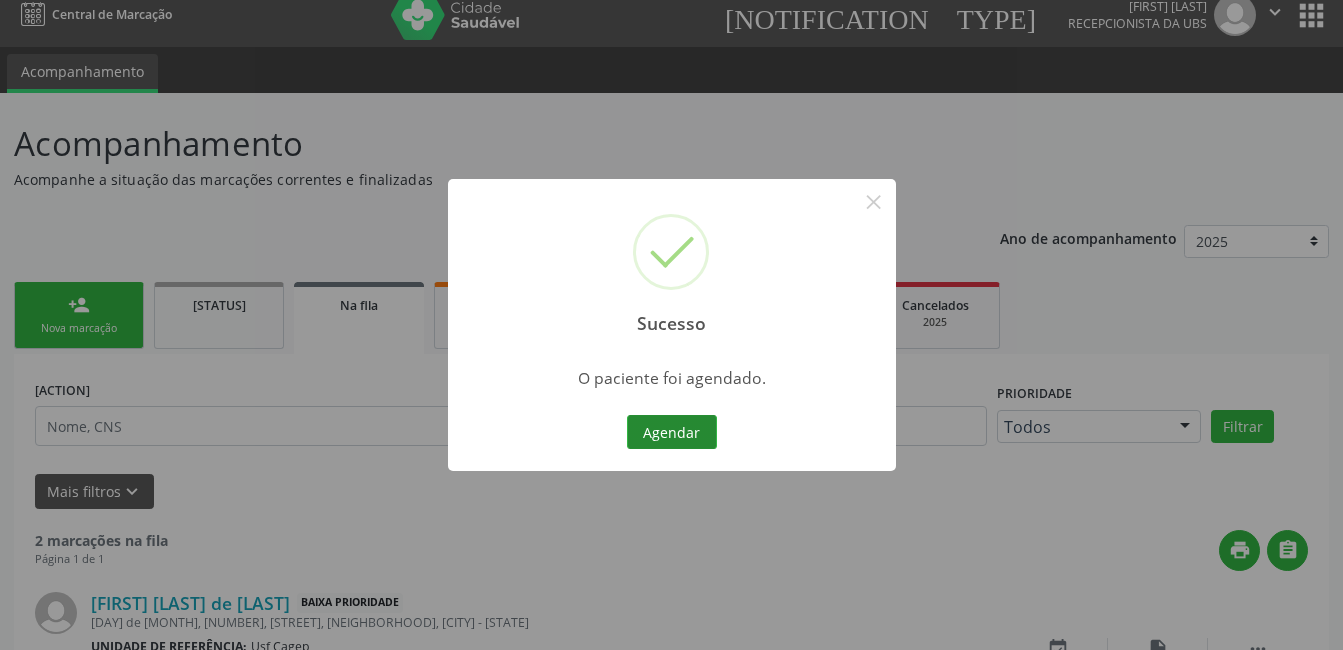click on "Imprimir comprovante" at bounding box center [672, 432] 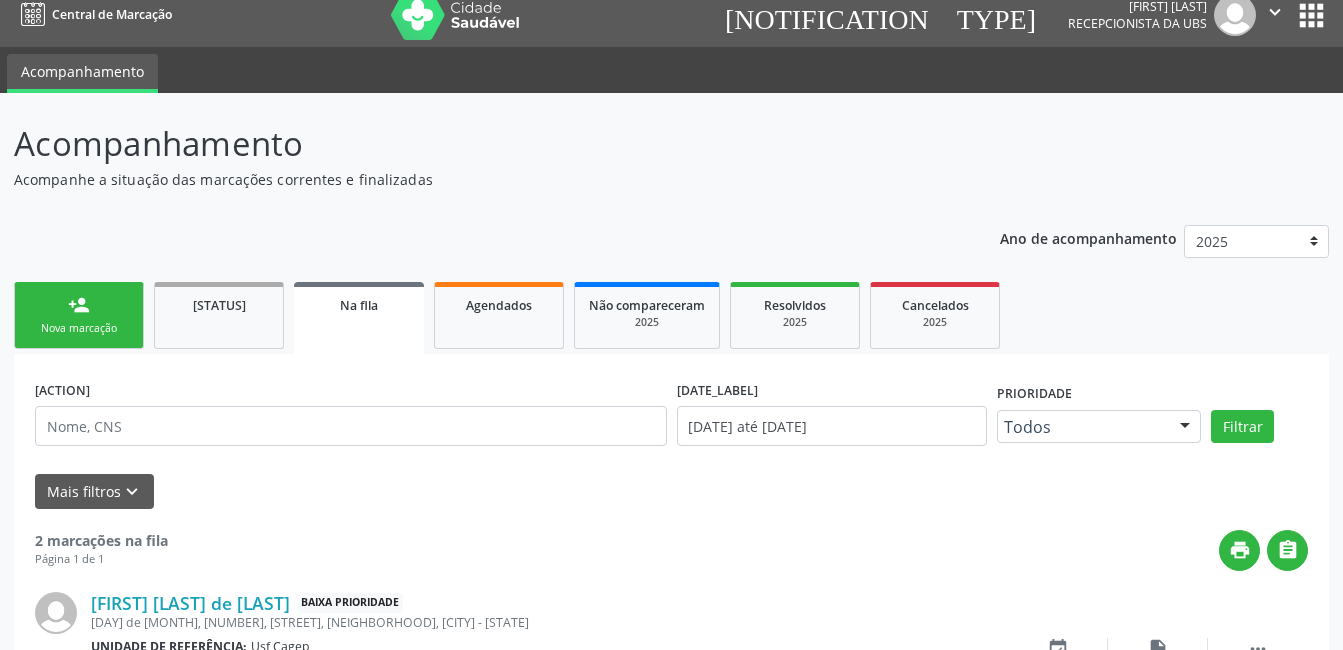click on "Nova marcação" at bounding box center (79, 328) 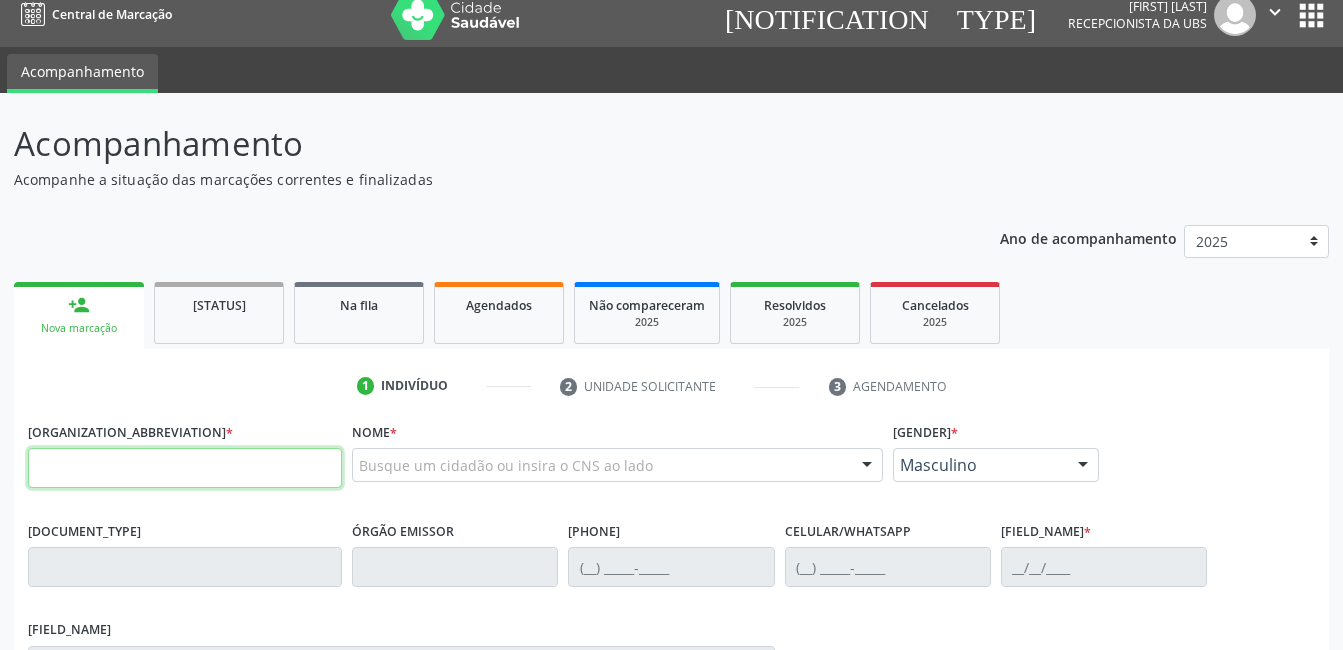 click at bounding box center (185, 468) 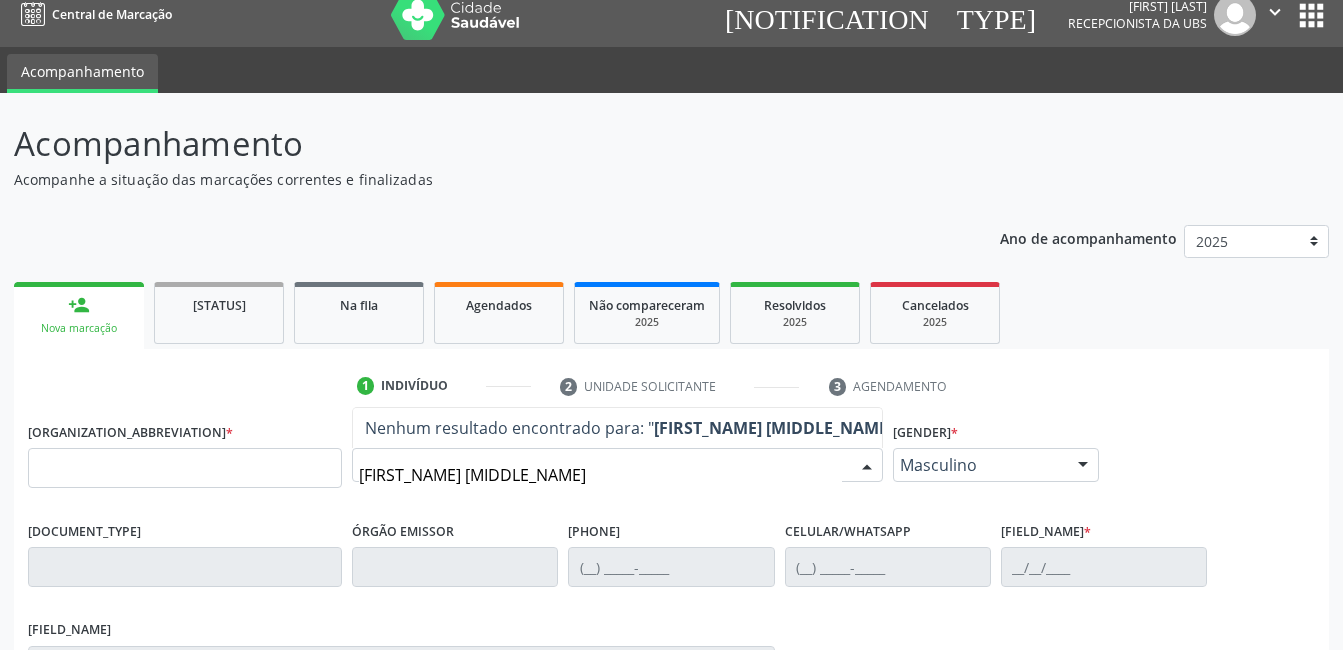 type on "antonia maria da silva" 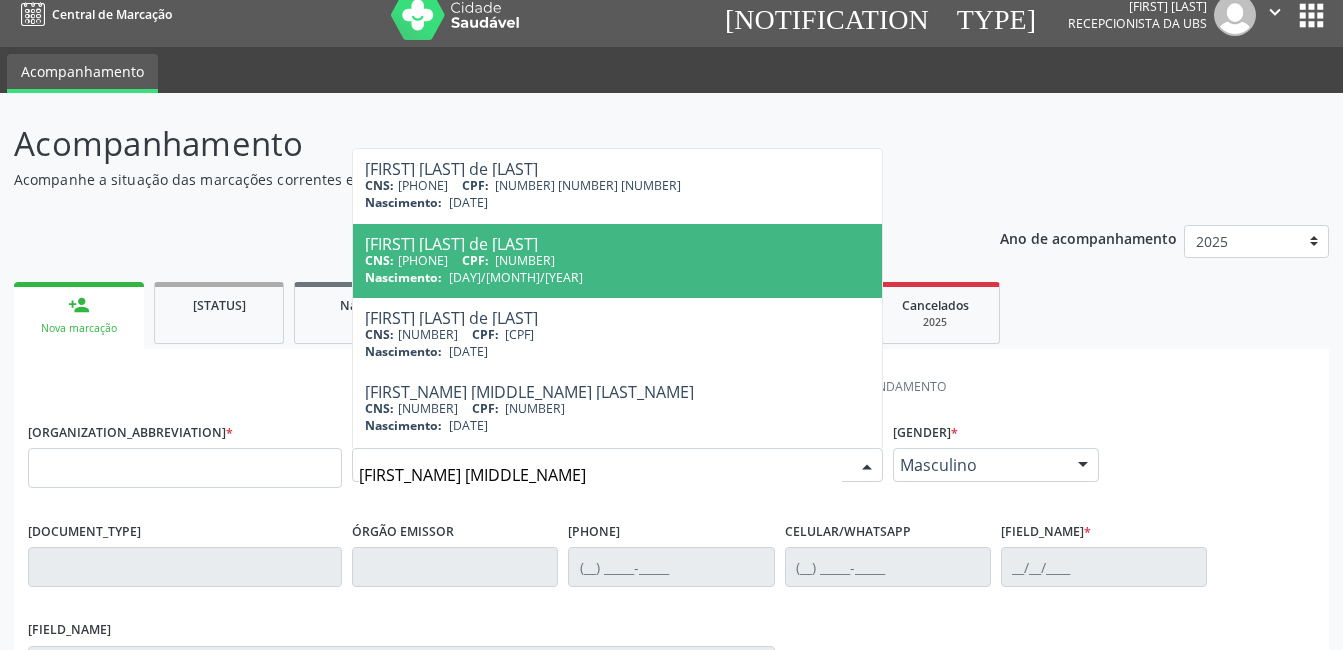 click on "Nascimento:
09/05/1949" at bounding box center [617, 277] 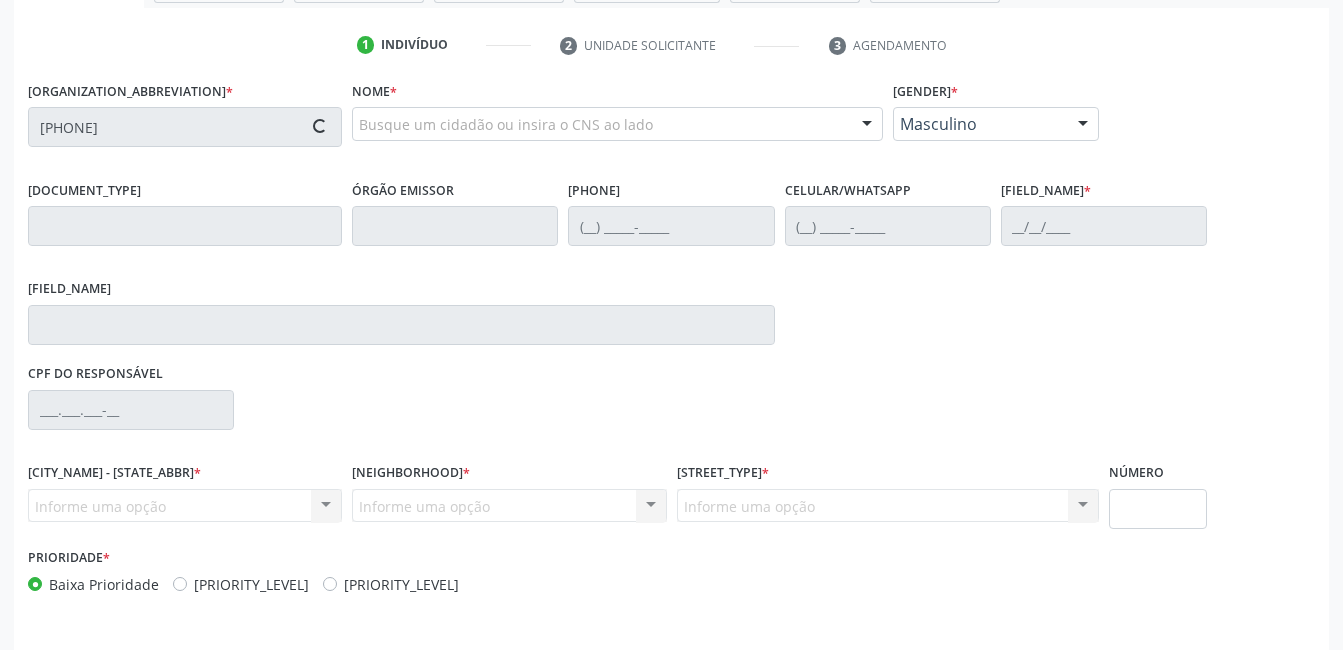 scroll, scrollTop: 420, scrollLeft: 0, axis: vertical 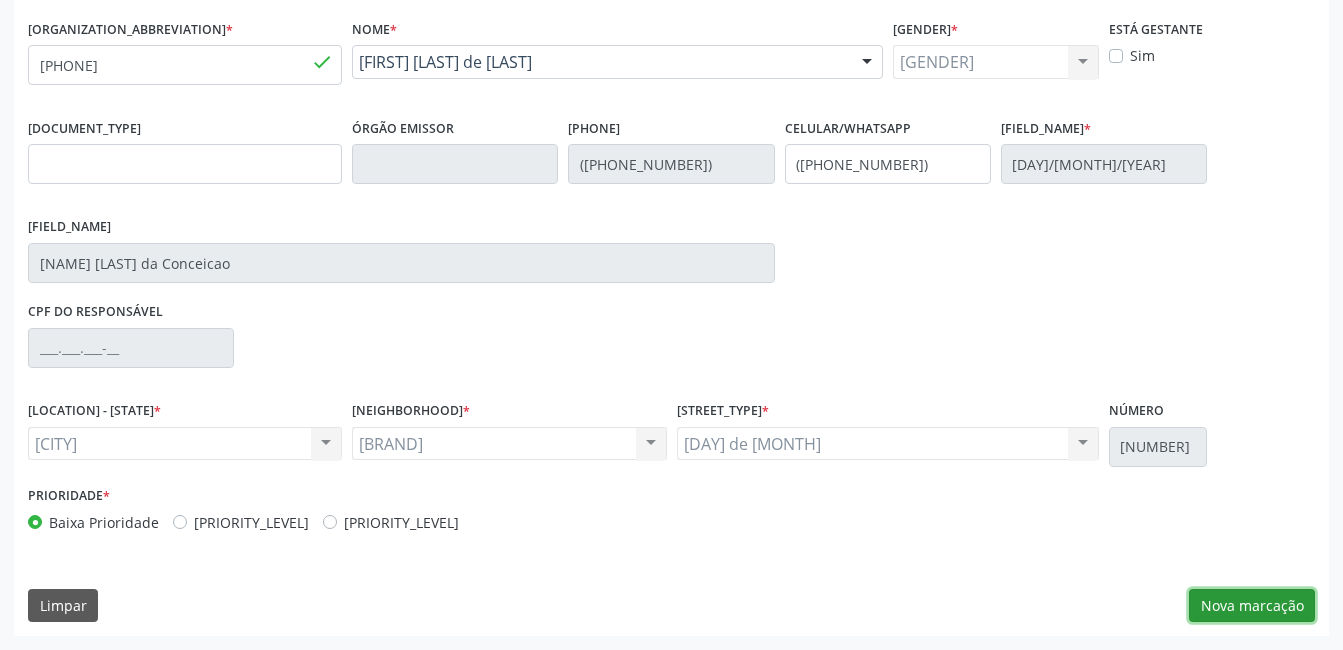 click on "Nova marcação" at bounding box center [1252, 606] 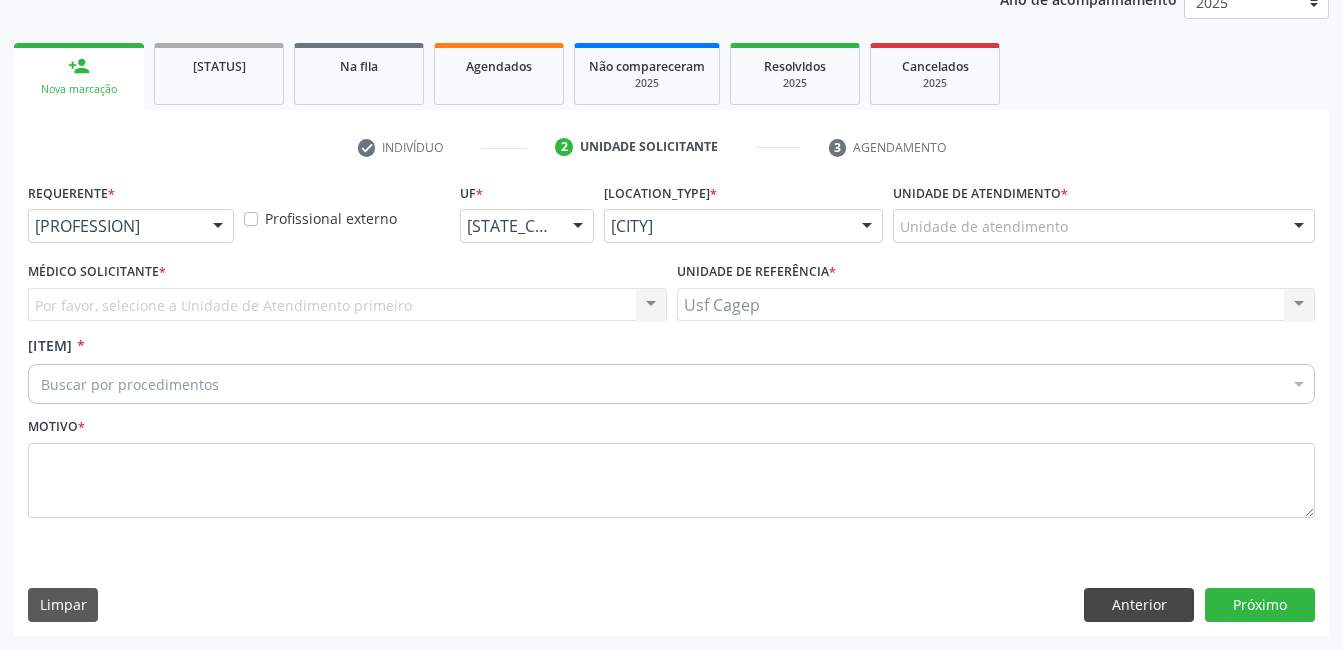 scroll, scrollTop: 256, scrollLeft: 0, axis: vertical 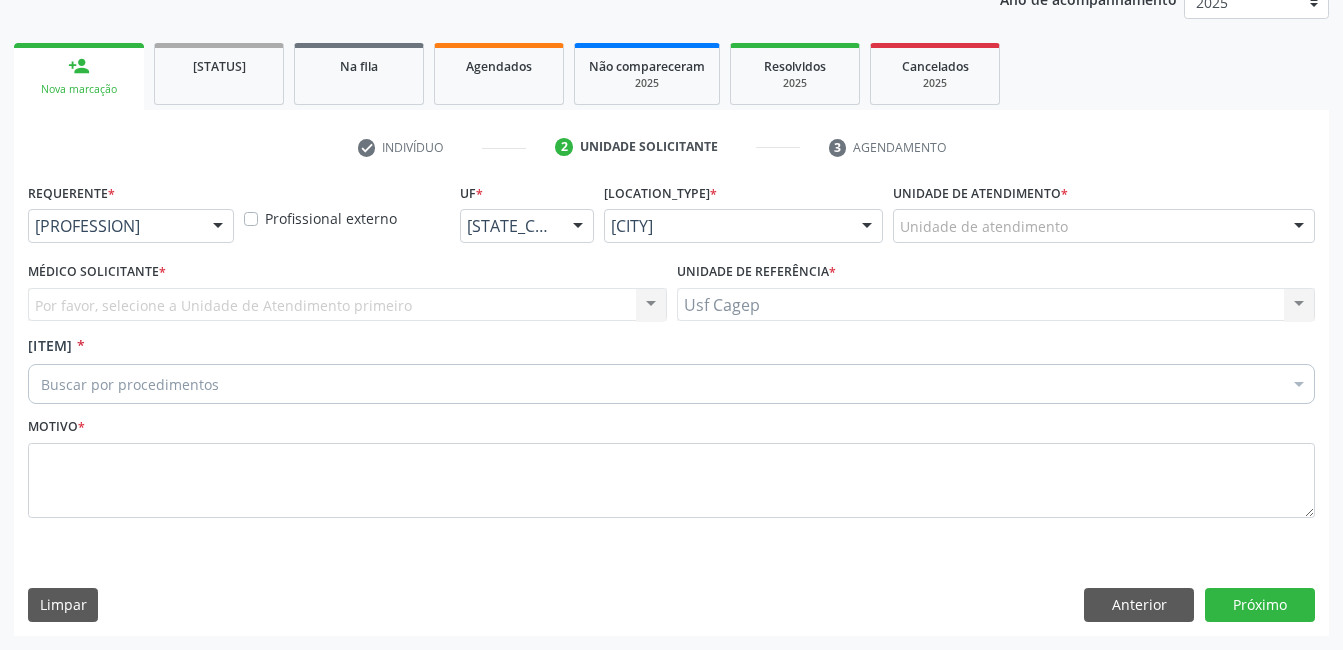 click at bounding box center [218, 227] 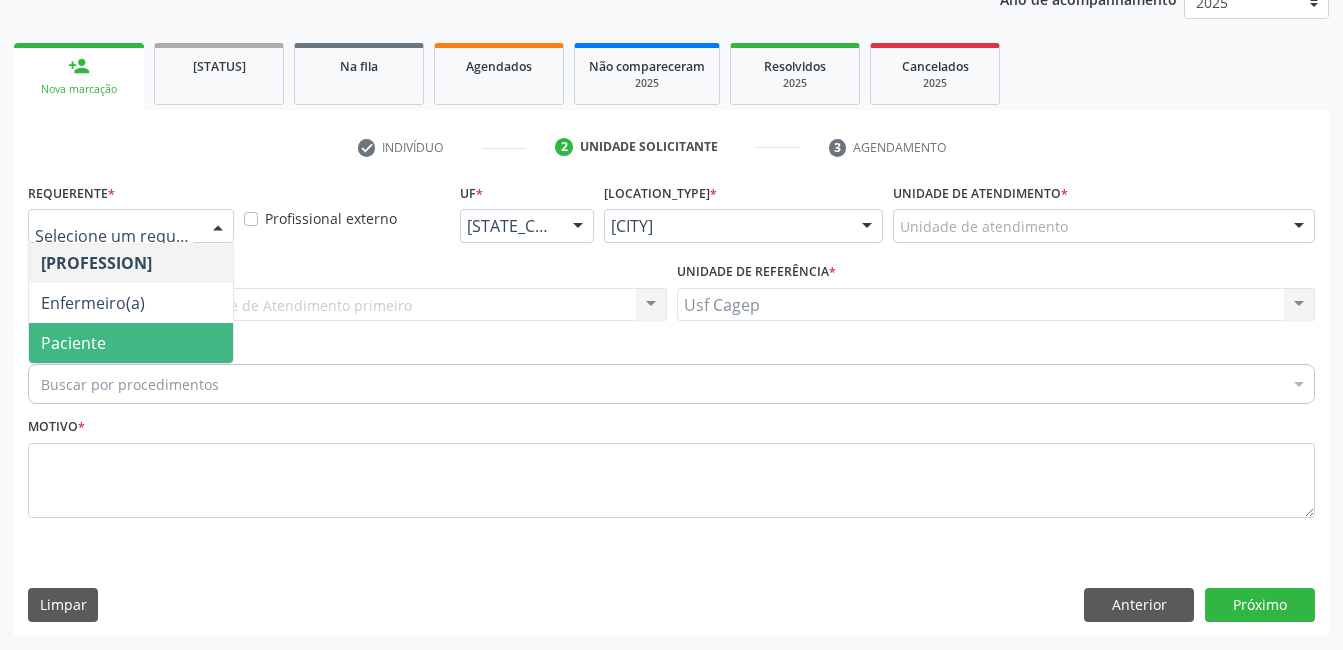 click on "Paciente" at bounding box center [131, 343] 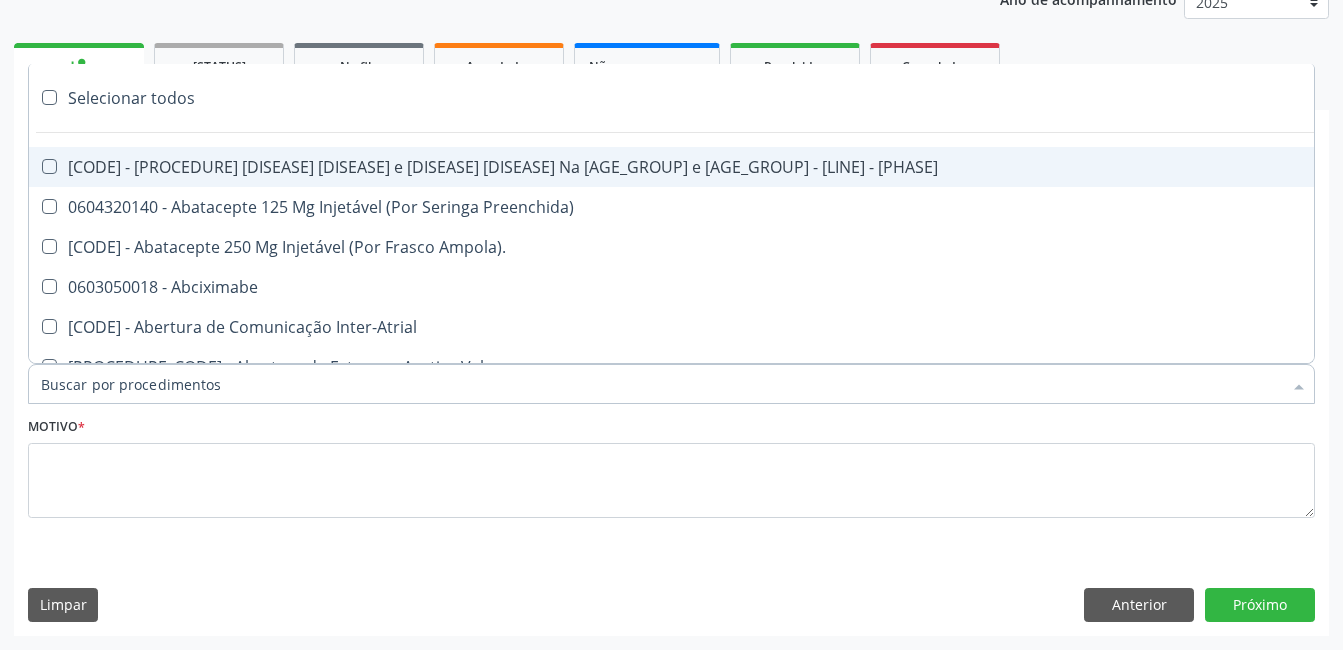 type on "2" 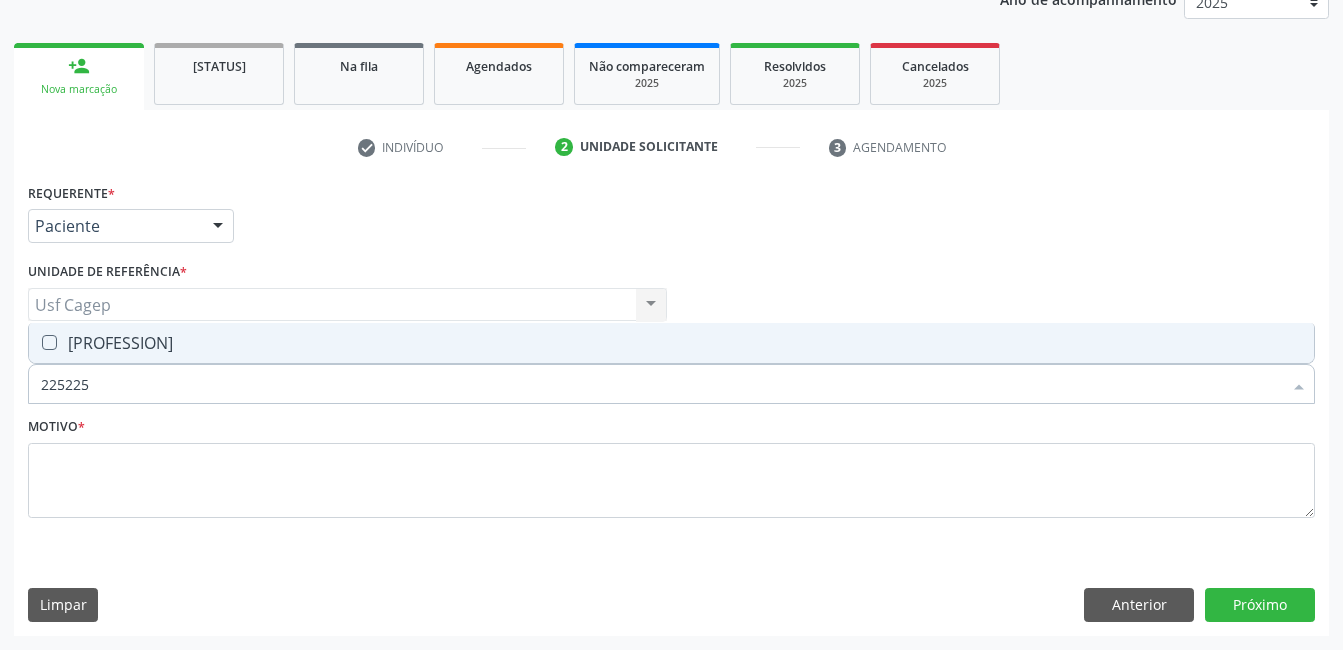 click on "0301010072-225225 - Médico Cirurgião Geral" at bounding box center [671, 343] 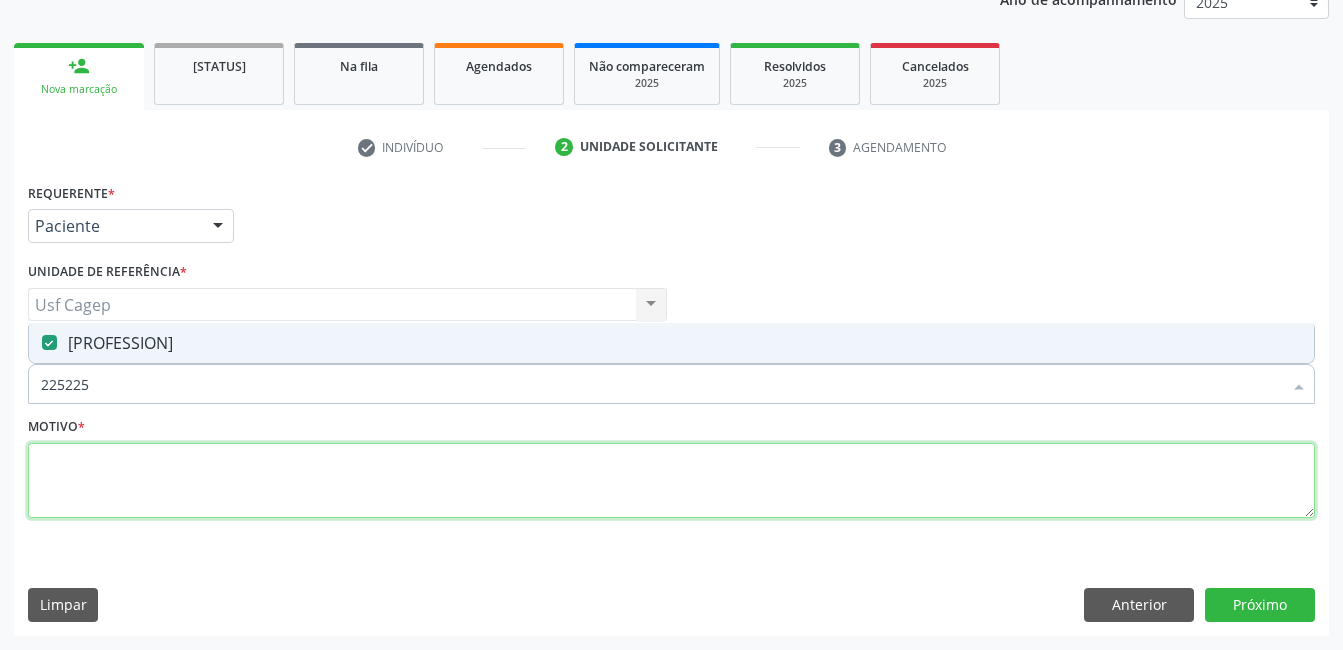drag, startPoint x: 192, startPoint y: 467, endPoint x: 214, endPoint y: 446, distance: 30.413813 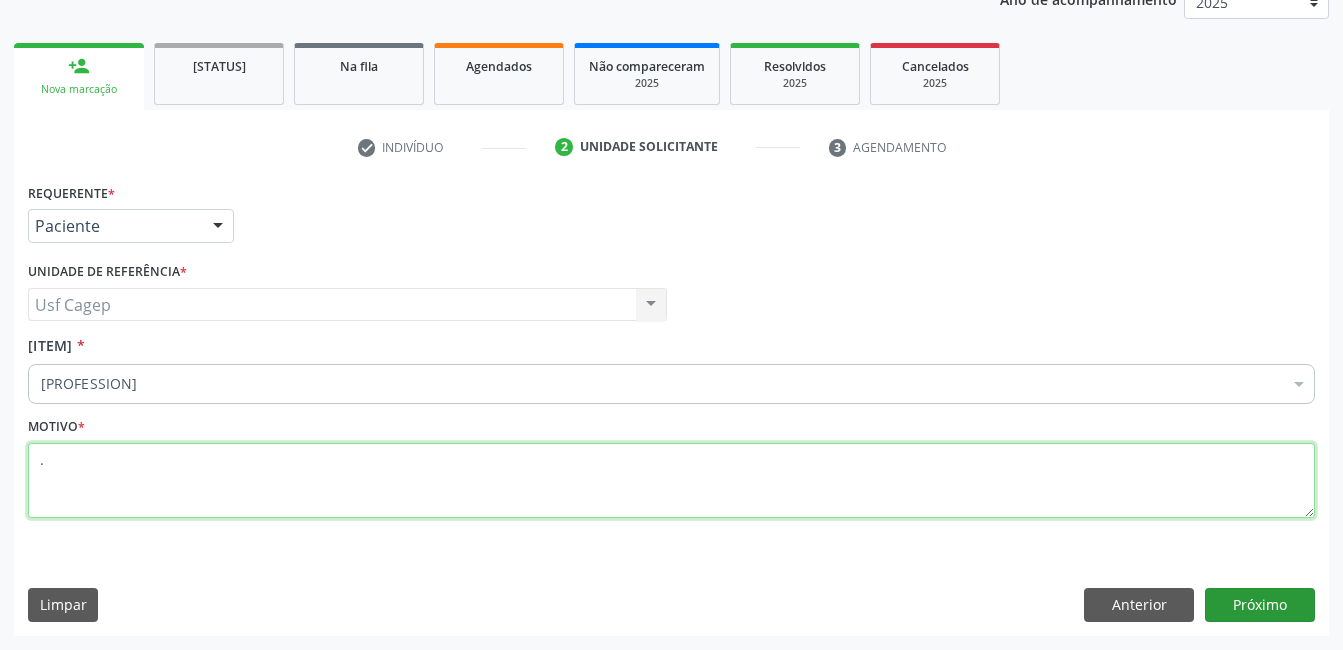 type on "." 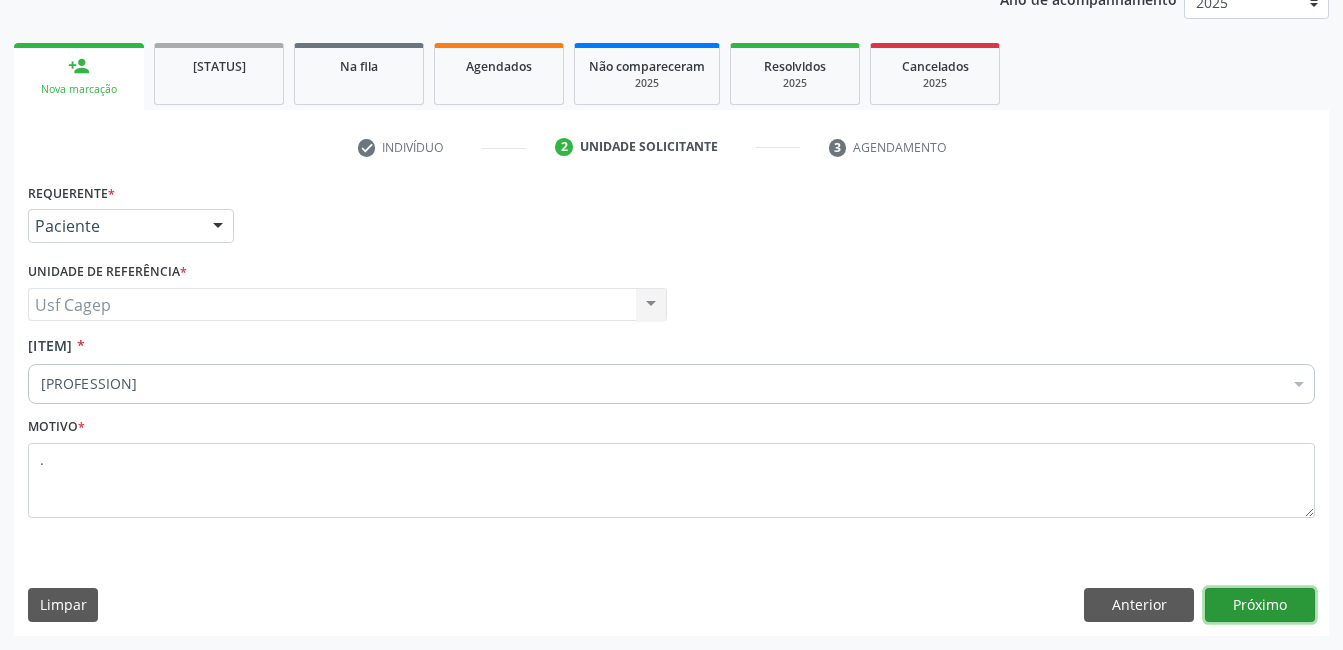click on "Próximo" at bounding box center (1260, 605) 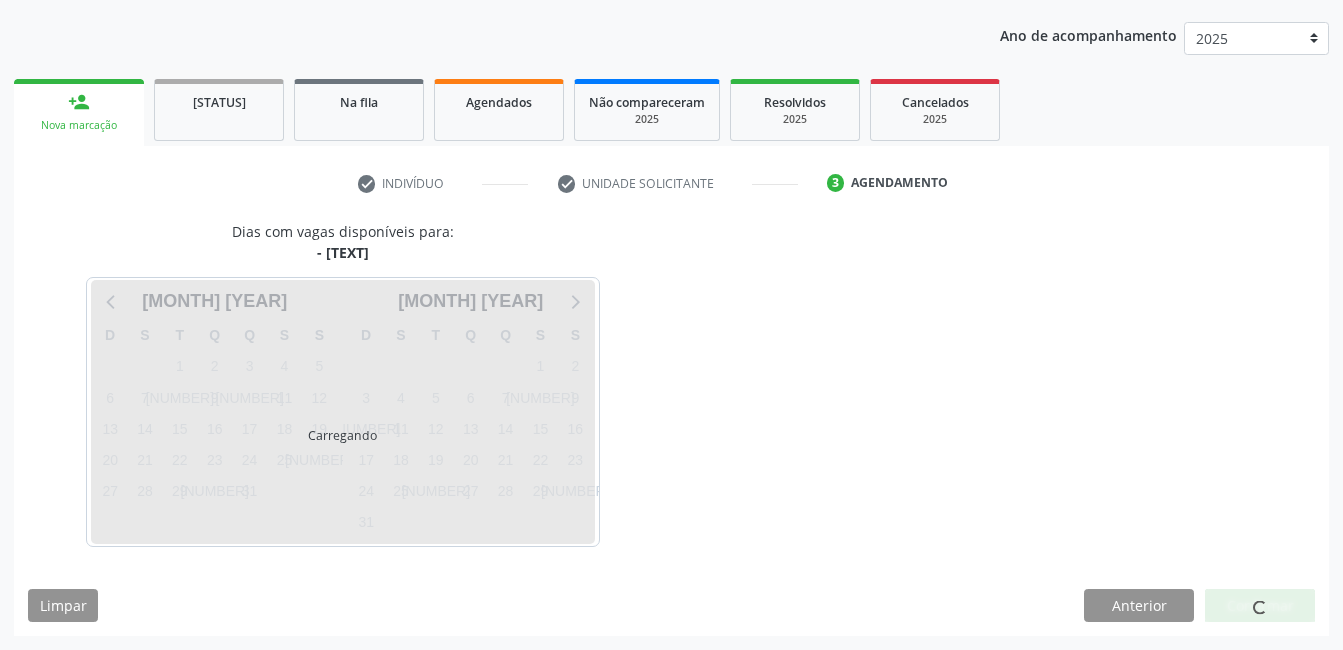 scroll, scrollTop: 220, scrollLeft: 0, axis: vertical 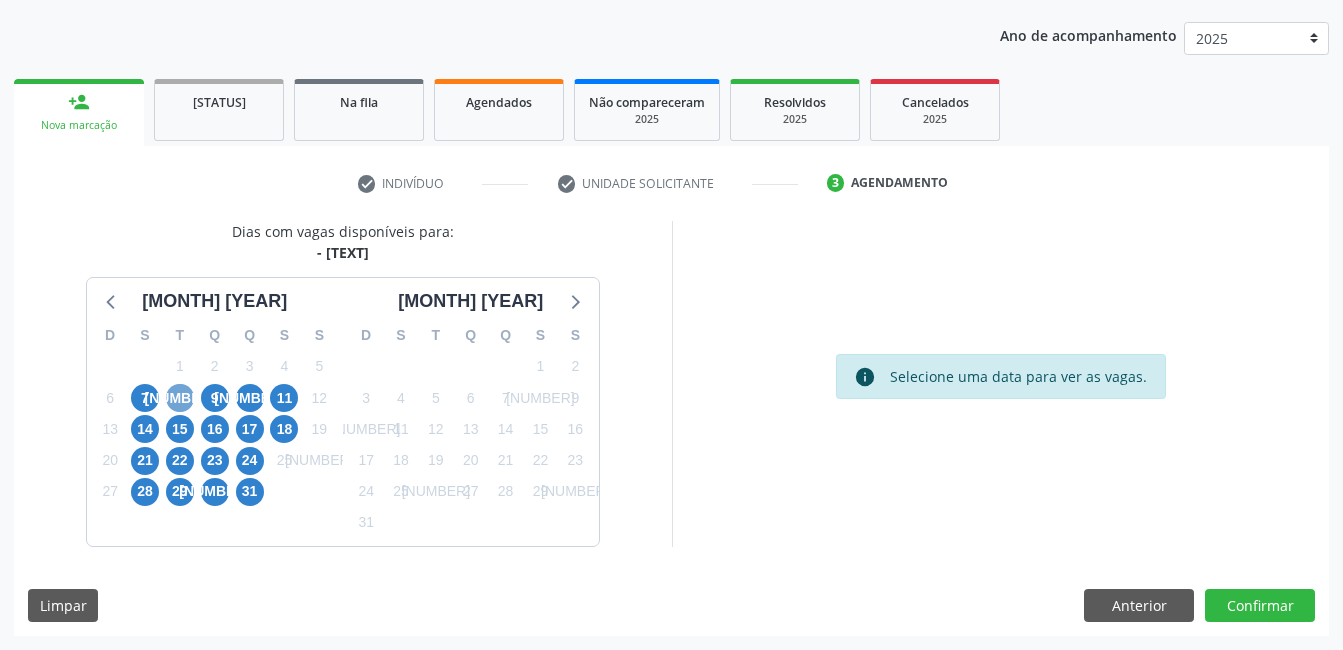 click on "8" at bounding box center (180, 398) 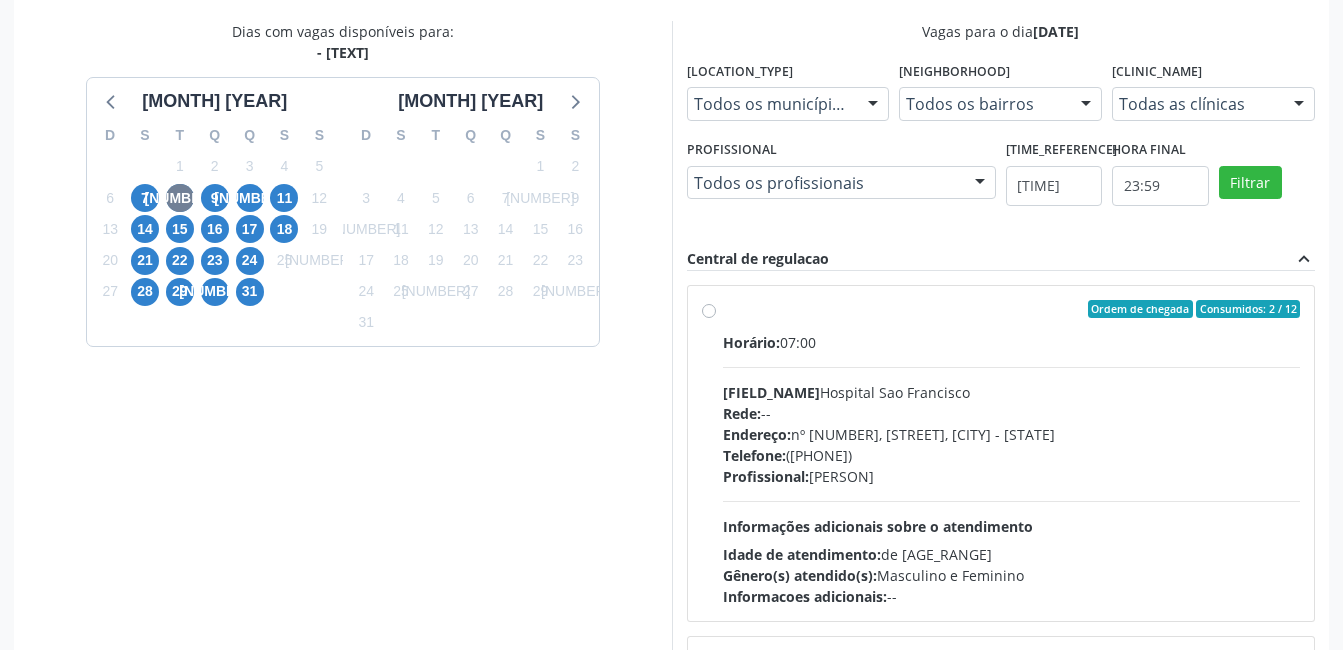 click on "Telefone:   (81) 38312142" at bounding box center [1012, 455] 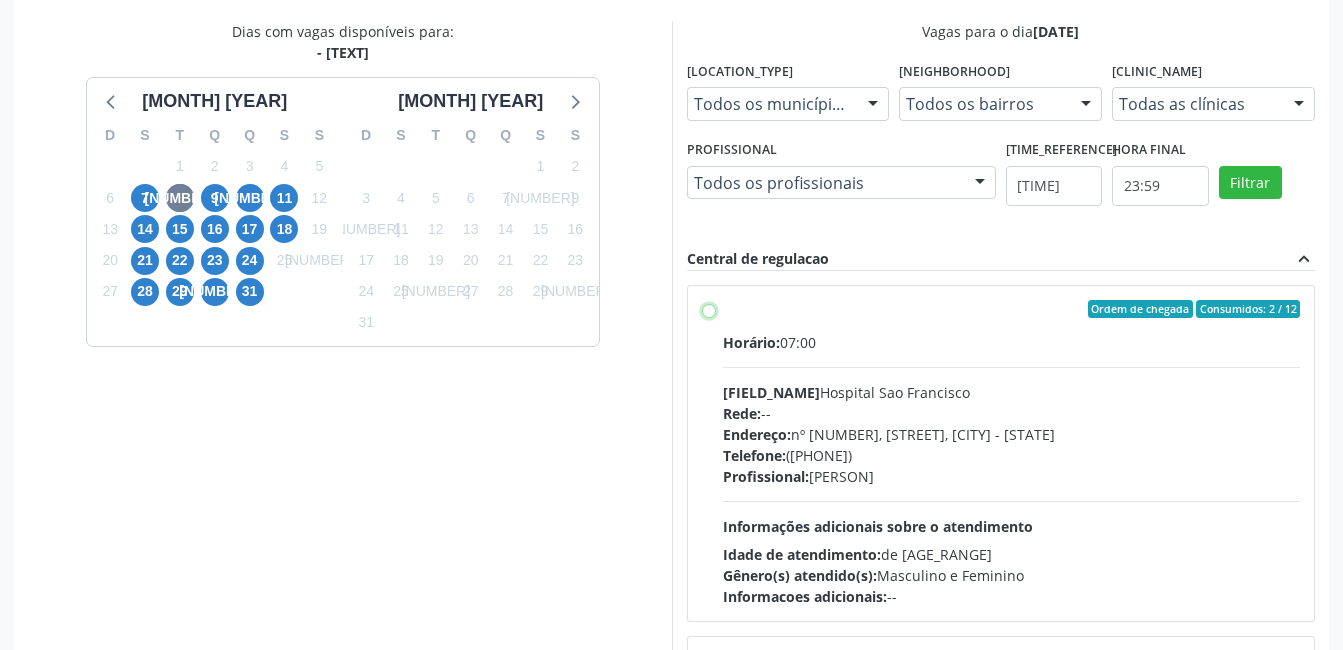 click on "Ordem de chegada
Consumidos: 2 / 12
Horário:   07:00
Clínica:  Hospital Sao Francisco
Rede:
--
Endereço:   nº 384, Varzea, Serra Talhada - PE
Telefone:   (81) 38312142
Profissional:
Francisco Anselmo Magalhaes
Informações adicionais sobre o atendimento
Idade de atendimento:
de 0 a 120 anos
Gênero(s) atendido(s):
Masculino e Feminino
Informações adicionais:
--" at bounding box center (709, 309) 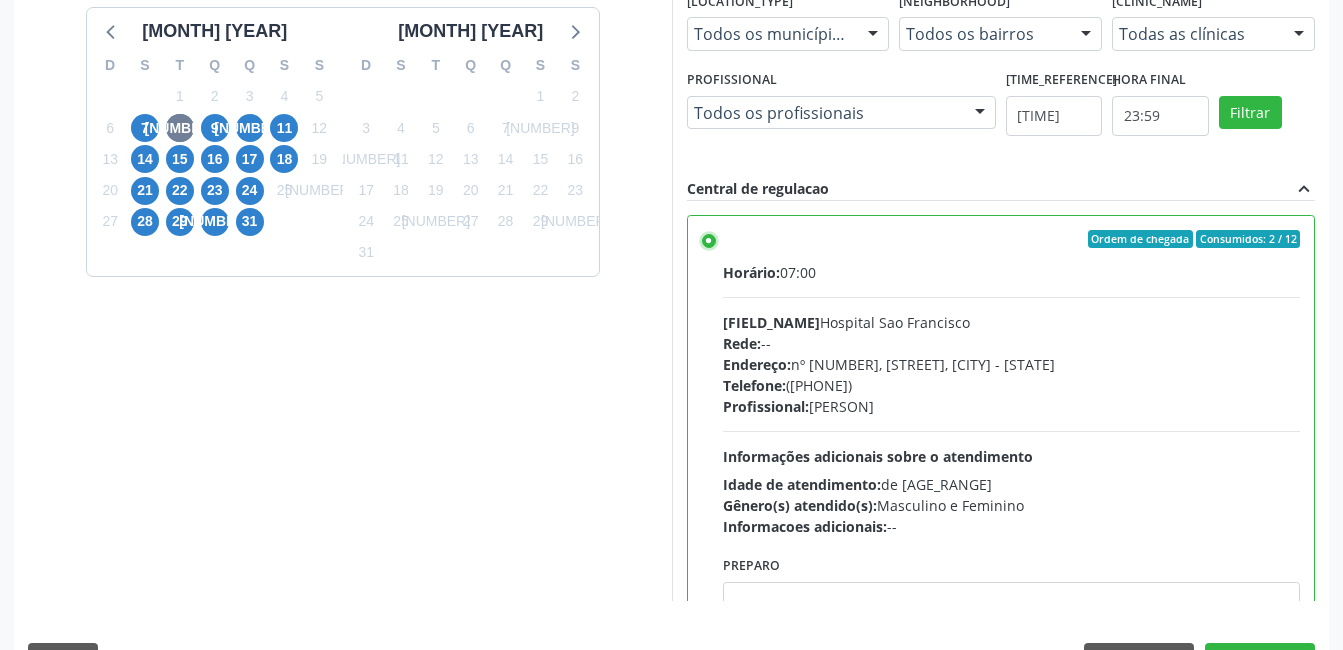scroll, scrollTop: 545, scrollLeft: 0, axis: vertical 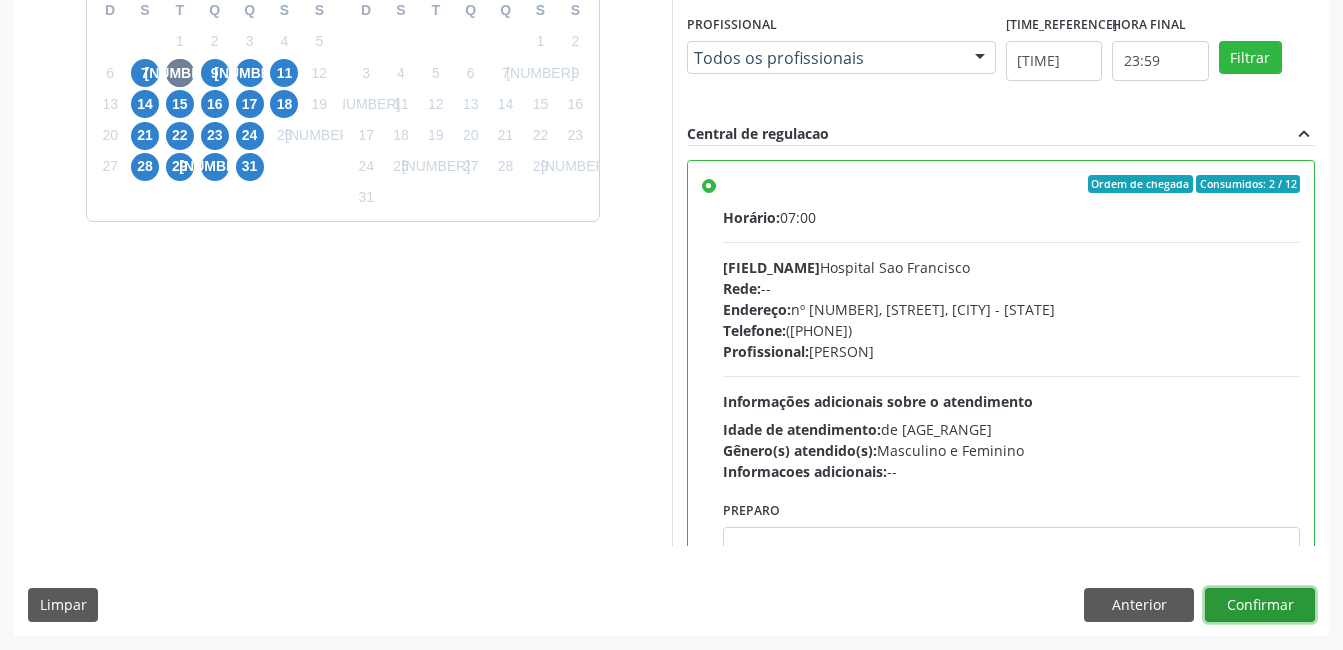 click on "Confirmar" at bounding box center (1260, 605) 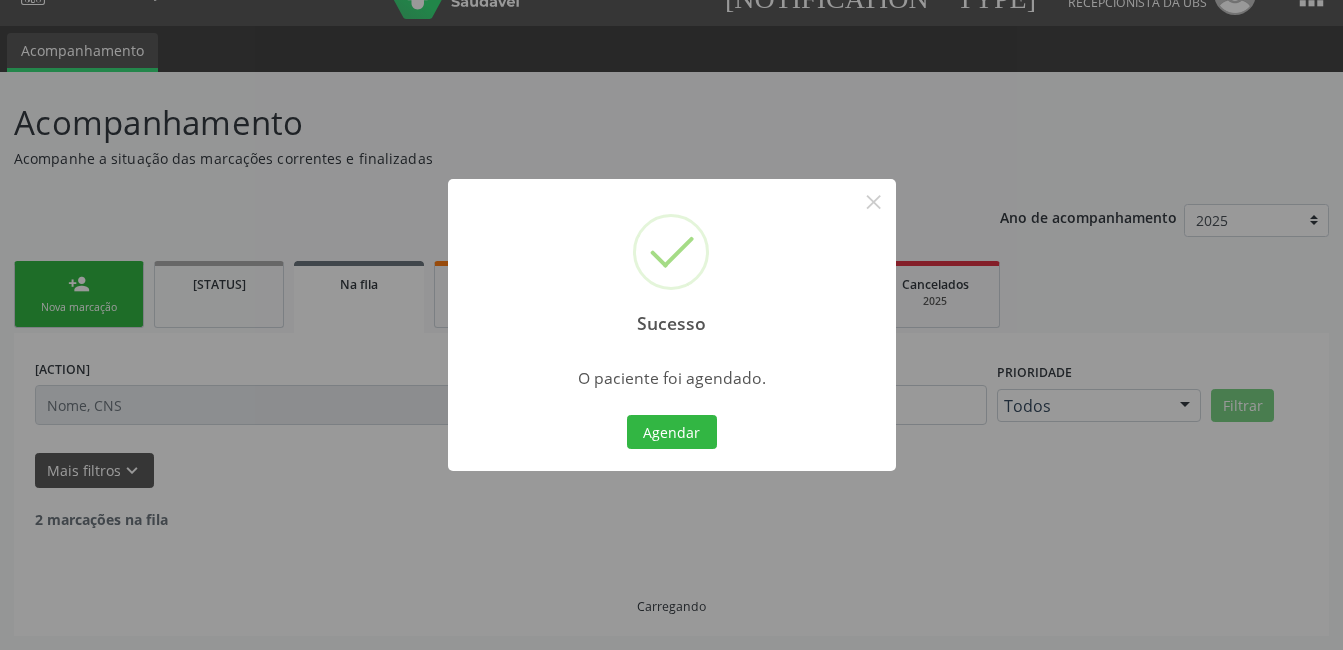 scroll, scrollTop: 17, scrollLeft: 0, axis: vertical 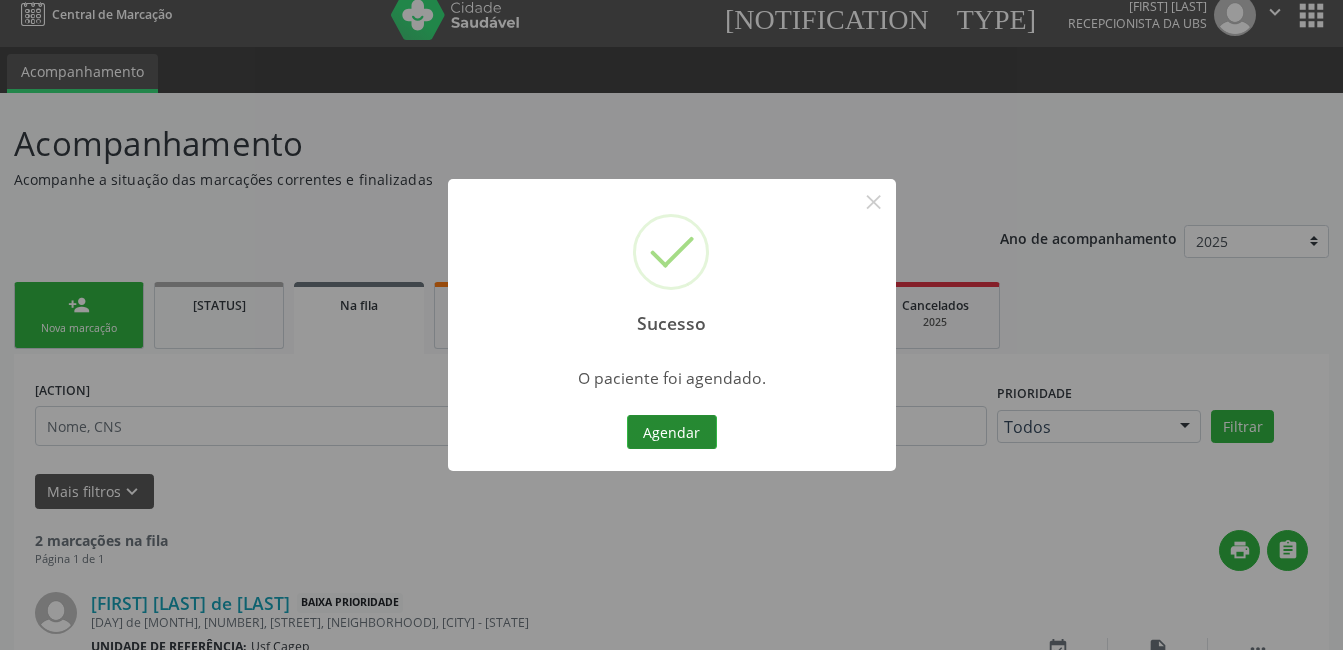 click on "Imprimir comprovante" at bounding box center [672, 432] 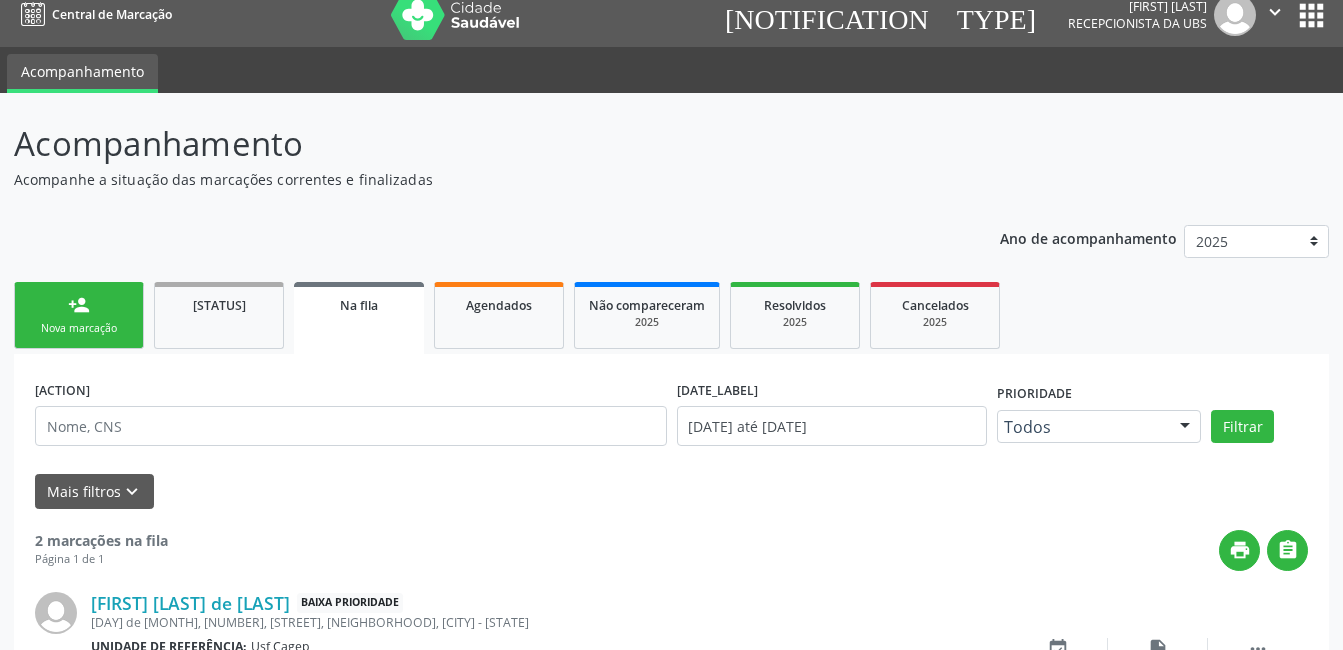 click on "Nova marcação" at bounding box center [79, 328] 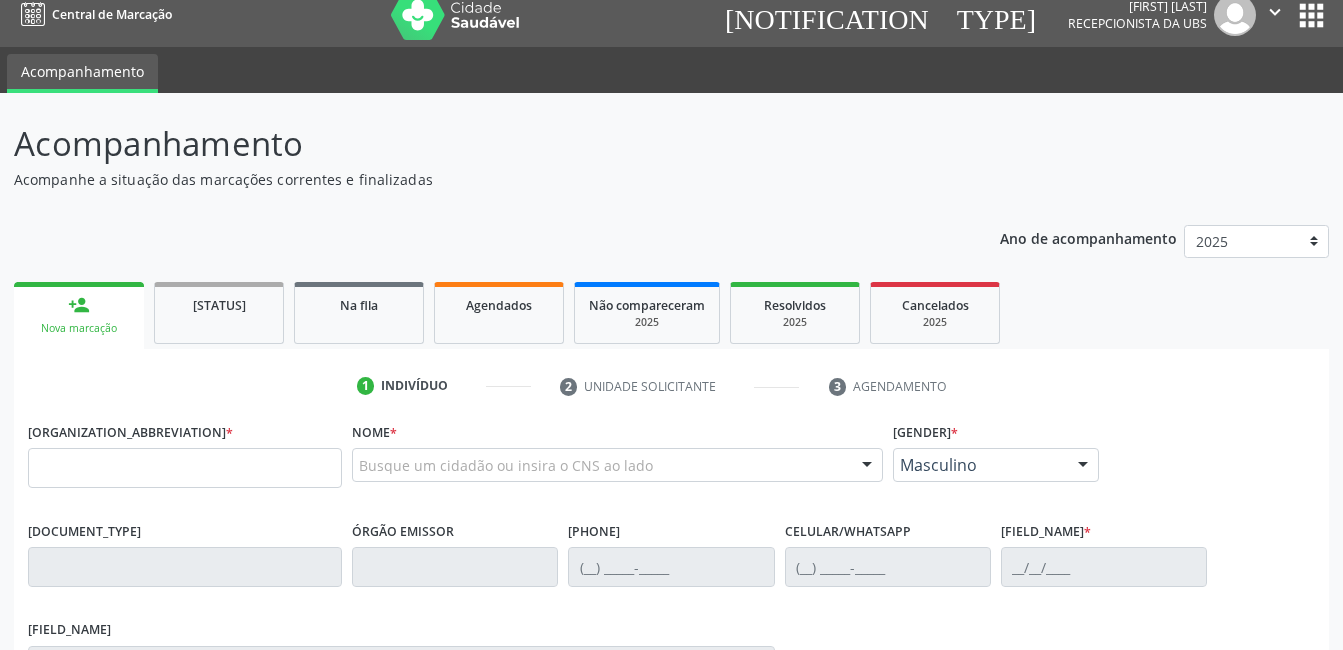 click at bounding box center (185, 468) 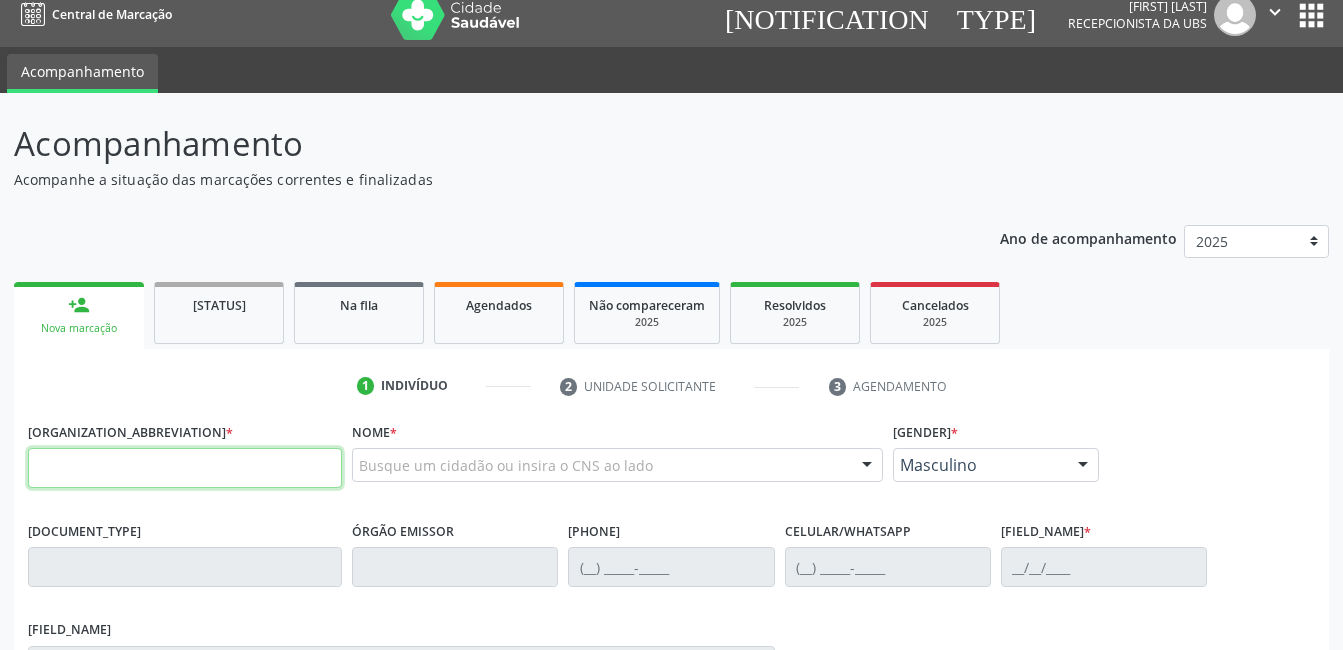 click at bounding box center (185, 468) 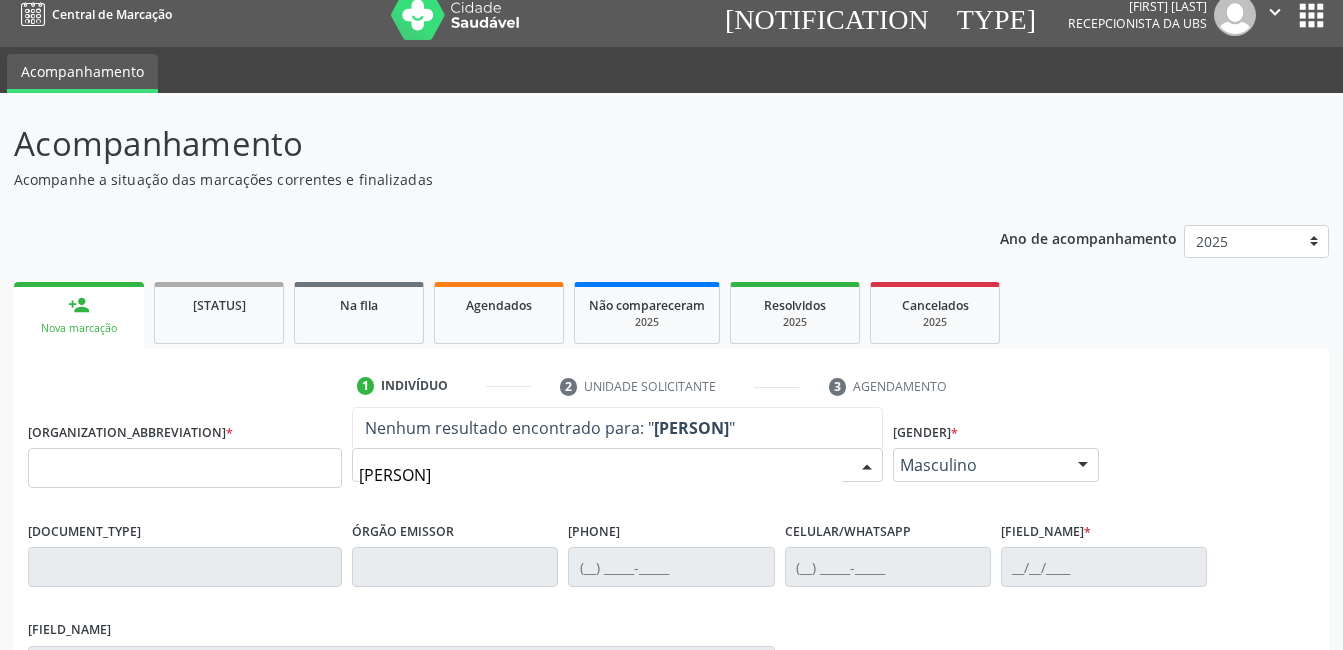 type on "cosme dos sa" 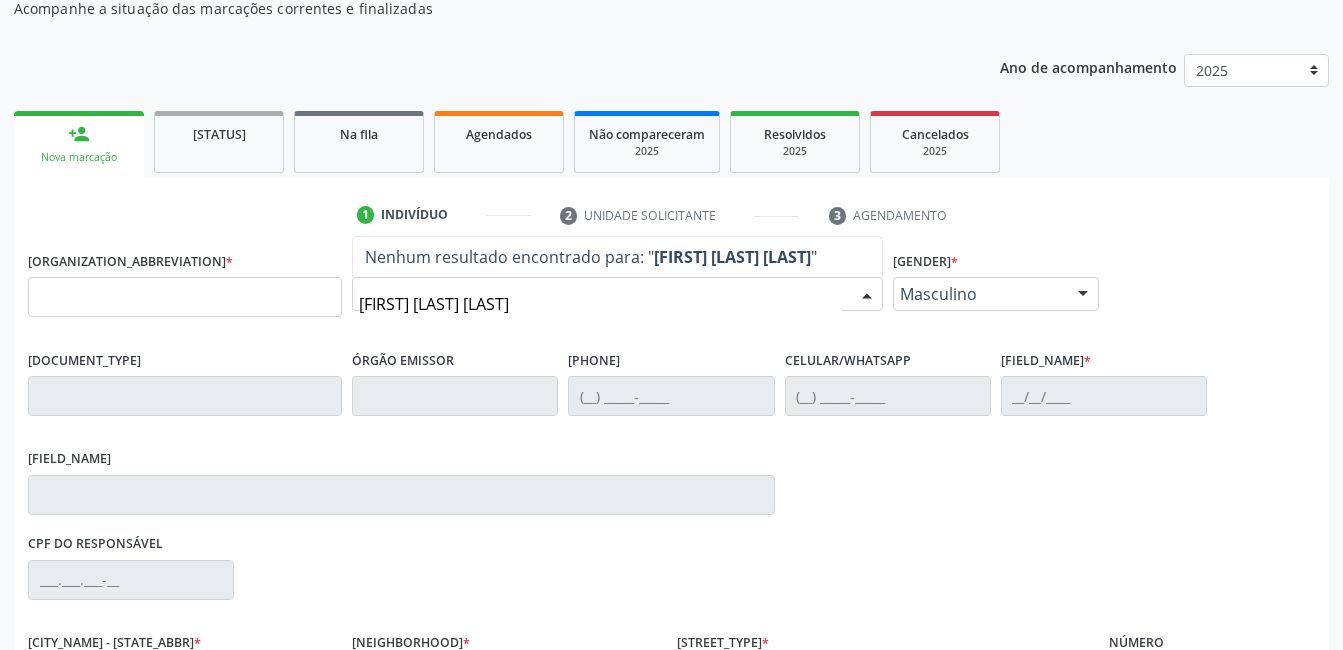 scroll, scrollTop: 217, scrollLeft: 0, axis: vertical 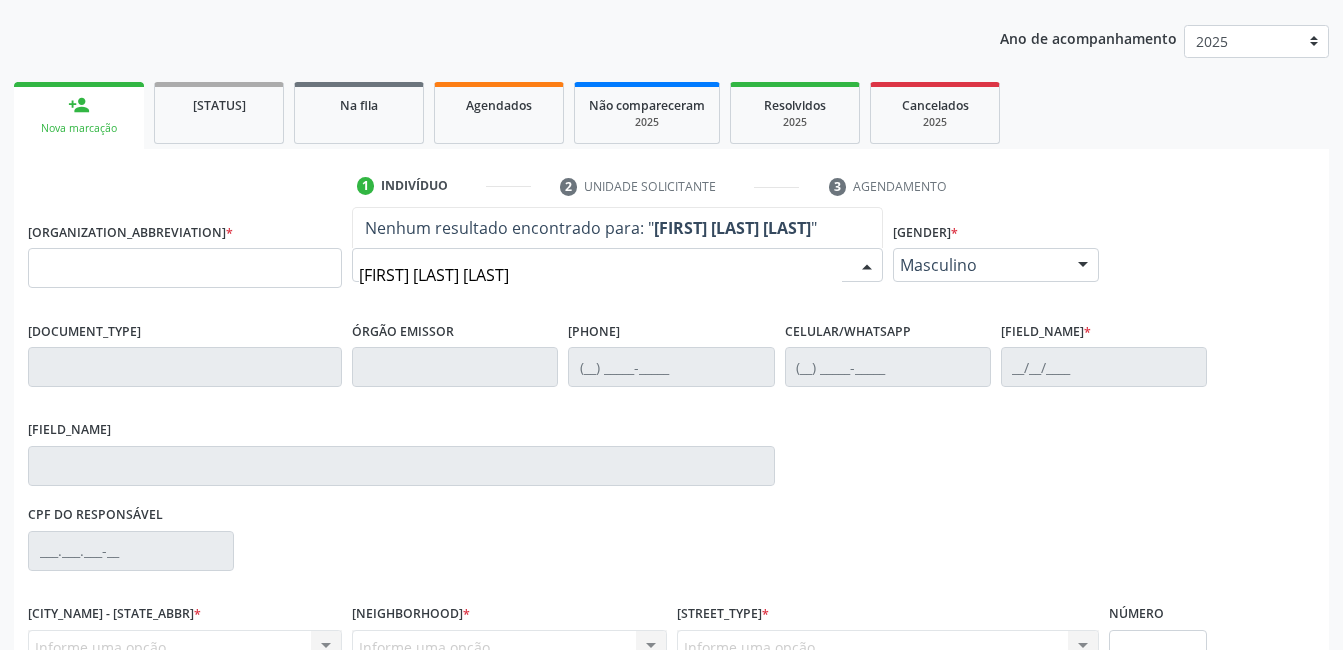 drag, startPoint x: 600, startPoint y: 274, endPoint x: 381, endPoint y: 269, distance: 219.05707 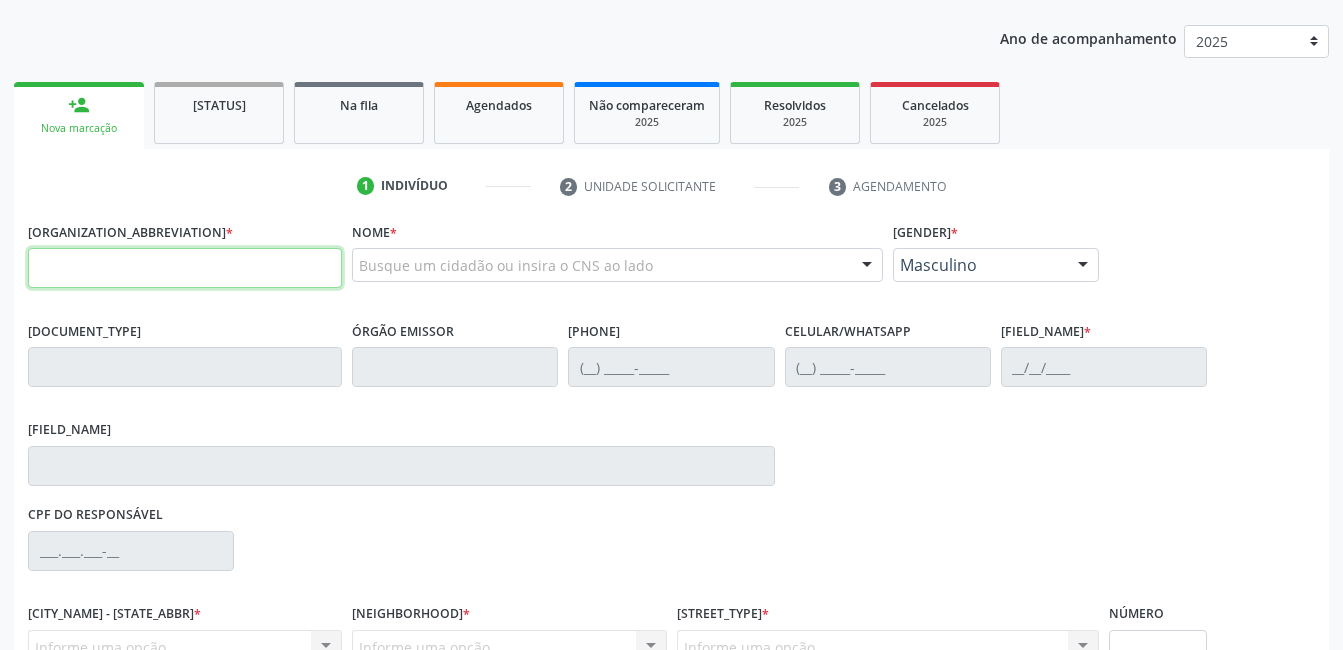 click at bounding box center [185, 268] 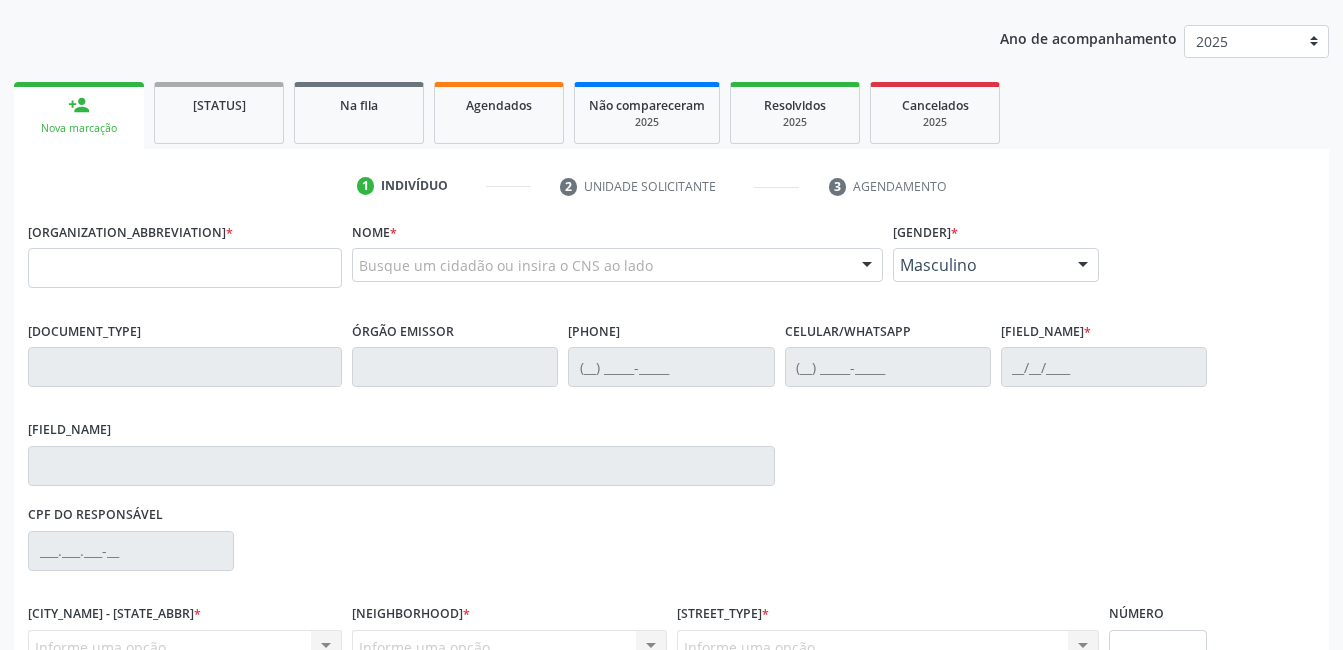drag, startPoint x: 523, startPoint y: 108, endPoint x: 529, endPoint y: 146, distance: 38.470768 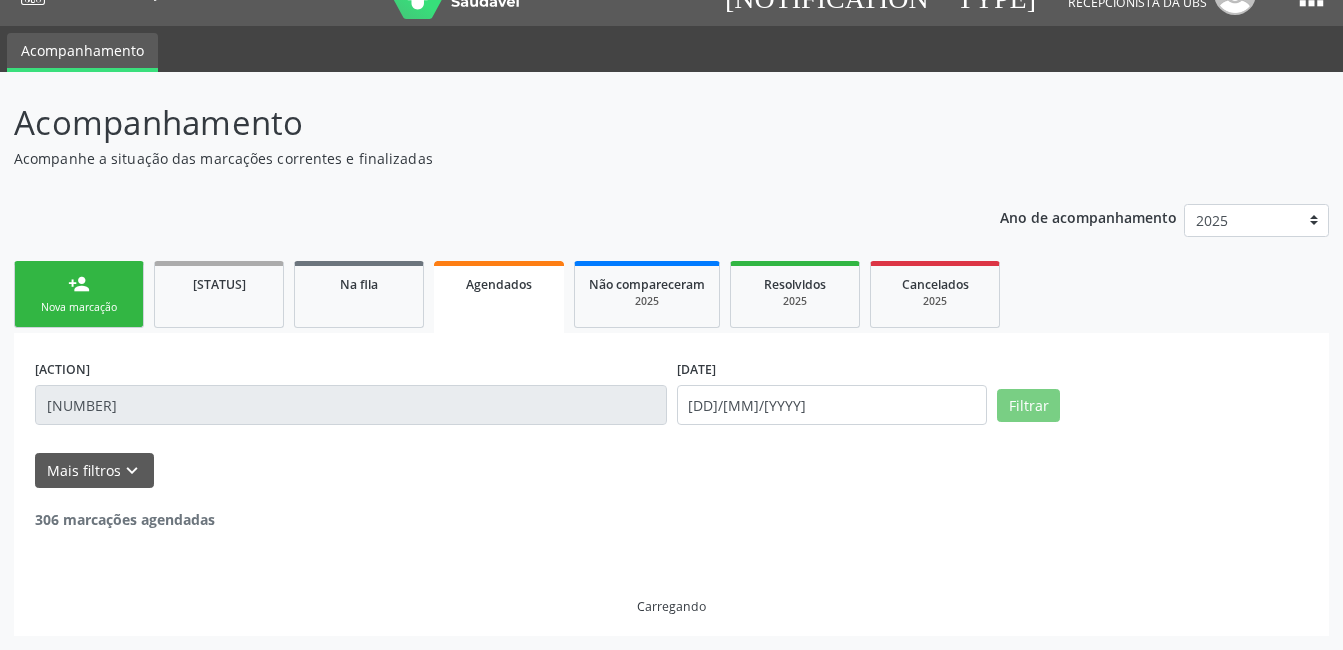 scroll, scrollTop: 0, scrollLeft: 0, axis: both 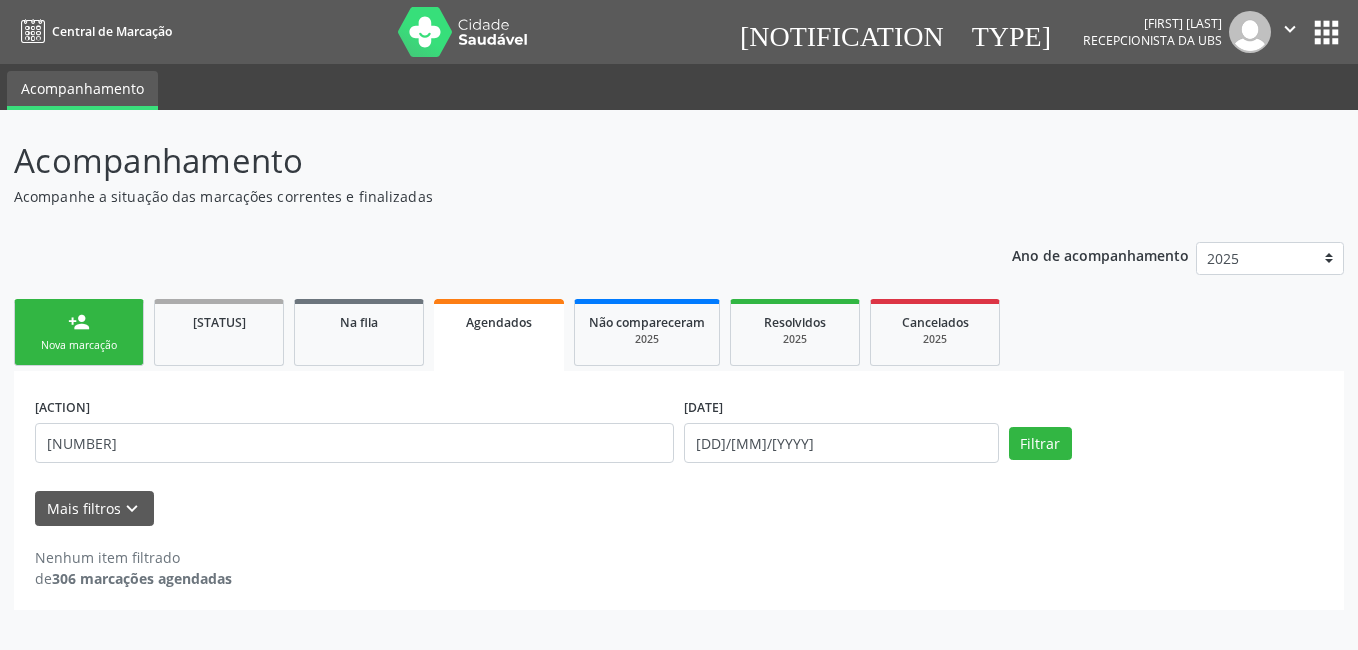 click on "Nova marcação" at bounding box center (79, 345) 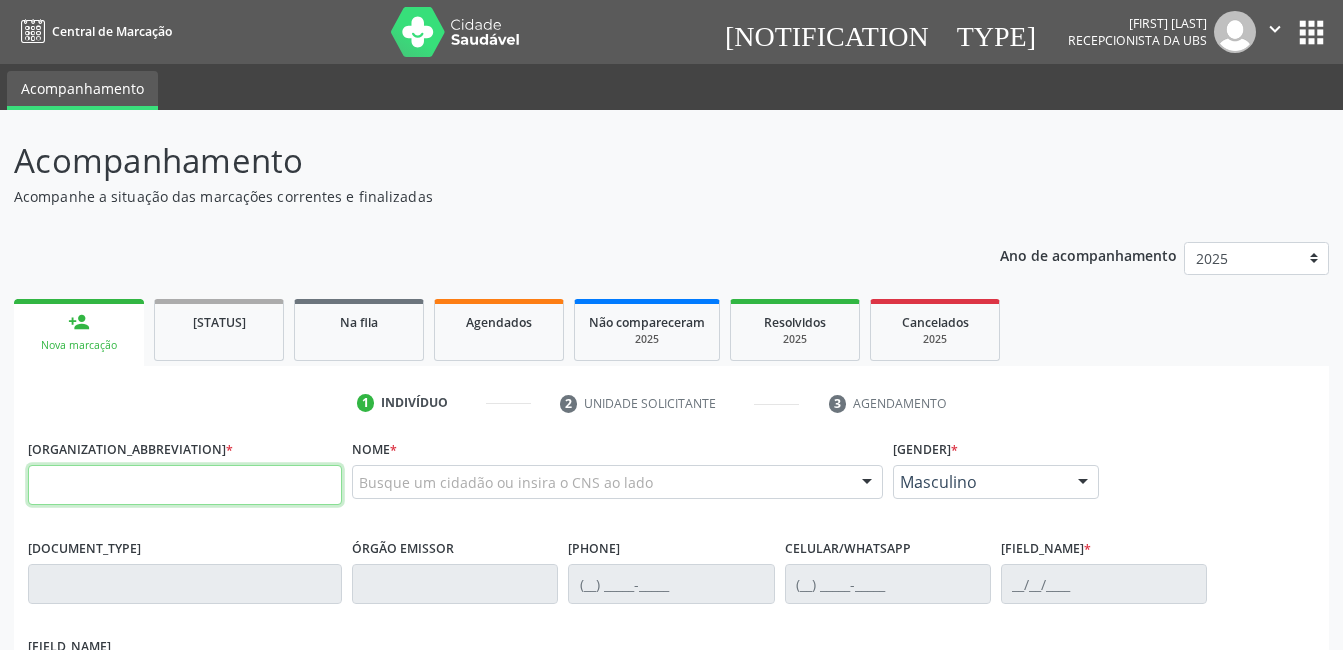 click at bounding box center [185, 485] 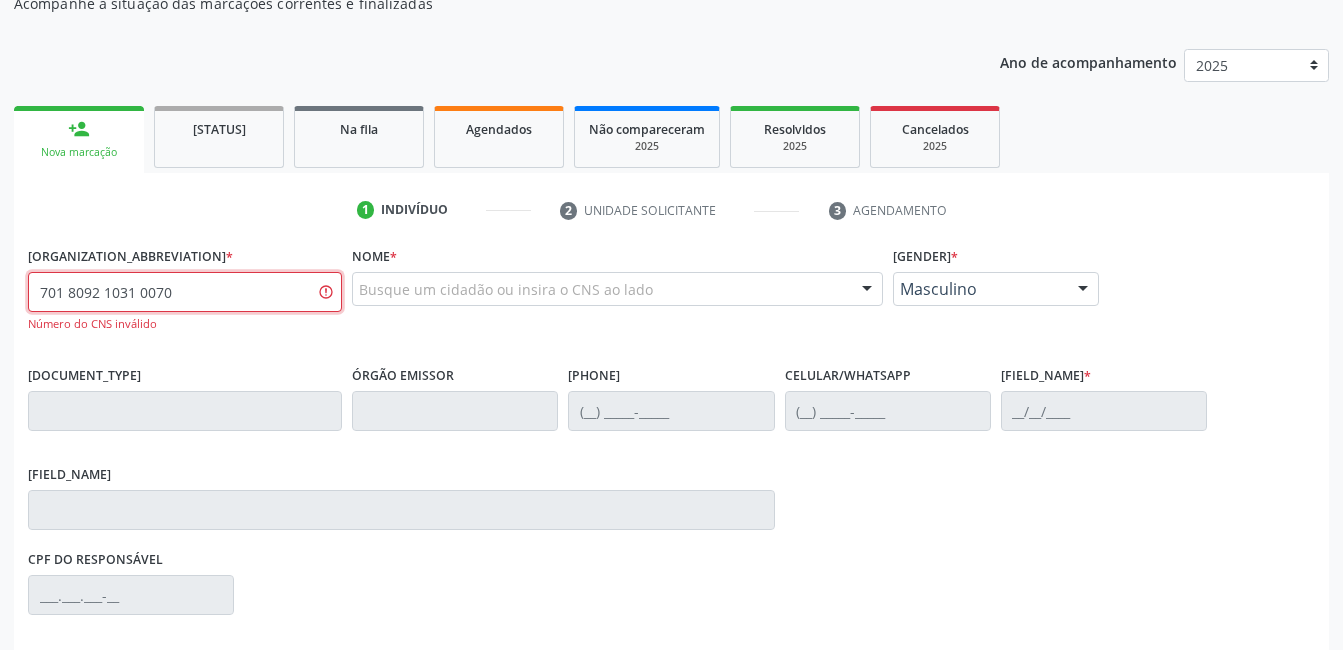 scroll, scrollTop: 440, scrollLeft: 0, axis: vertical 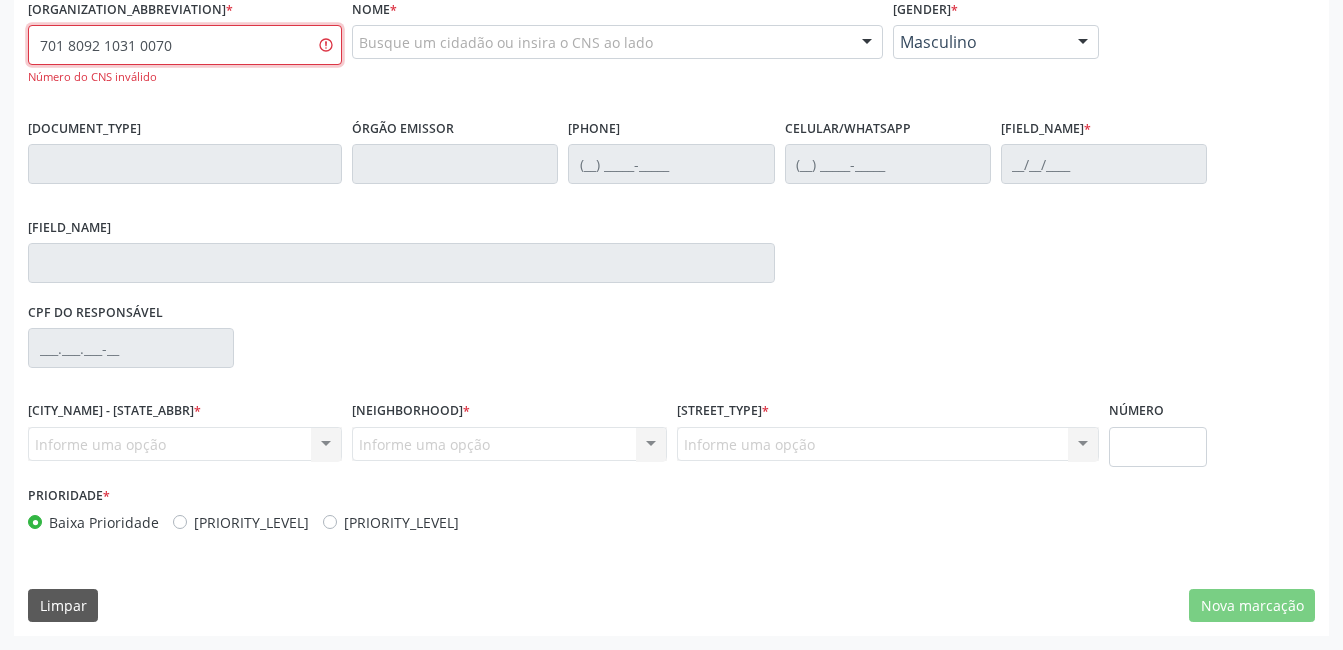 click on "701 8092 1031 0070" at bounding box center [185, 45] 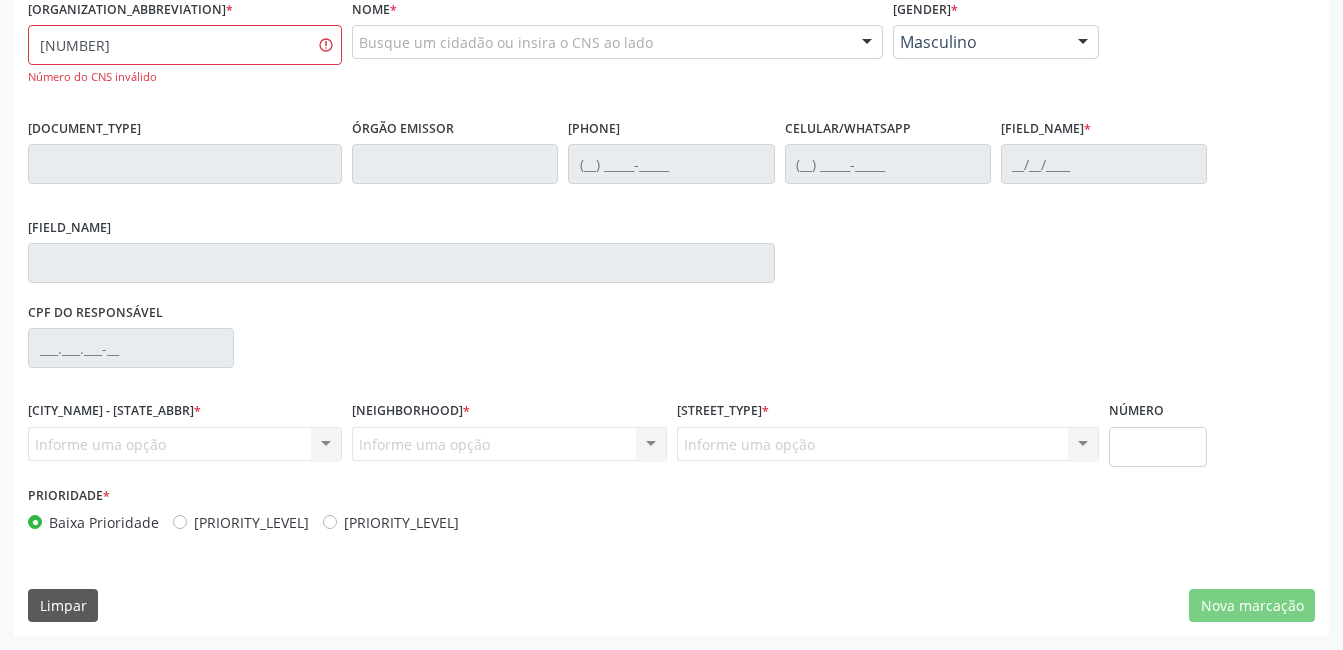 click on "RG
Órgão emissor
Nº do Telefone
Celular/WhatsApp
Data de nascimento
*
Nome da mãe" at bounding box center [671, 206] 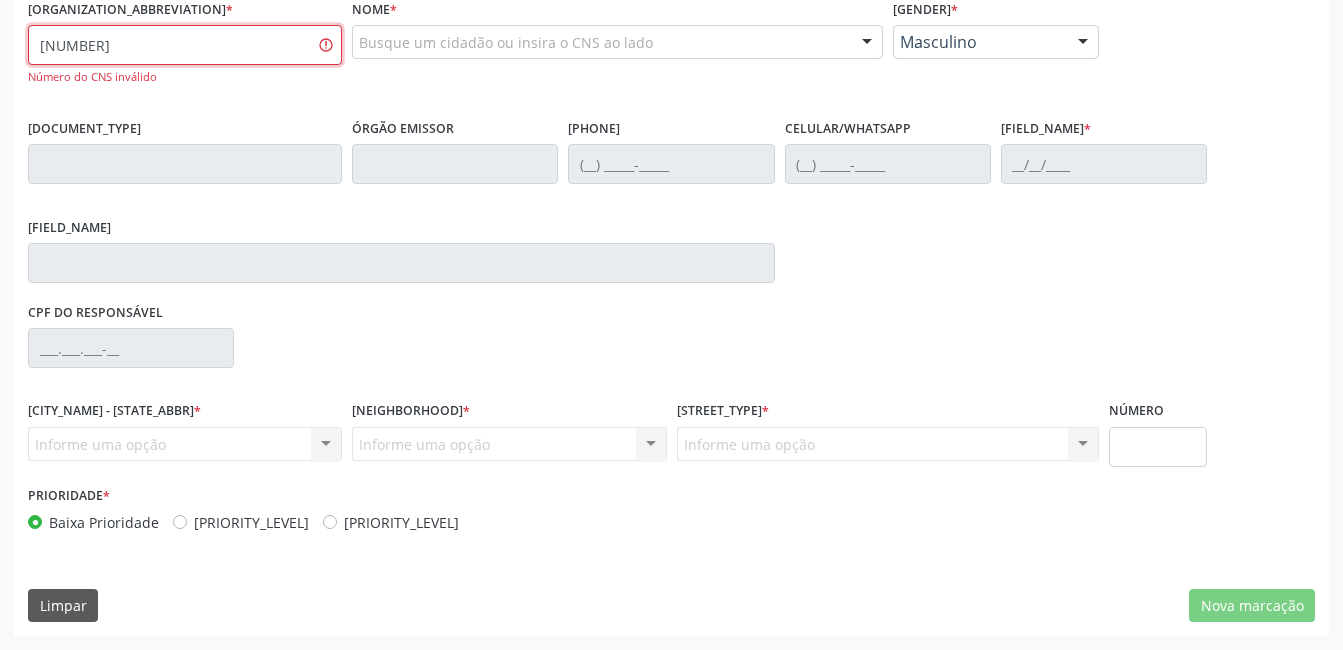 click on "701 8092 1031 1070" at bounding box center [185, 45] 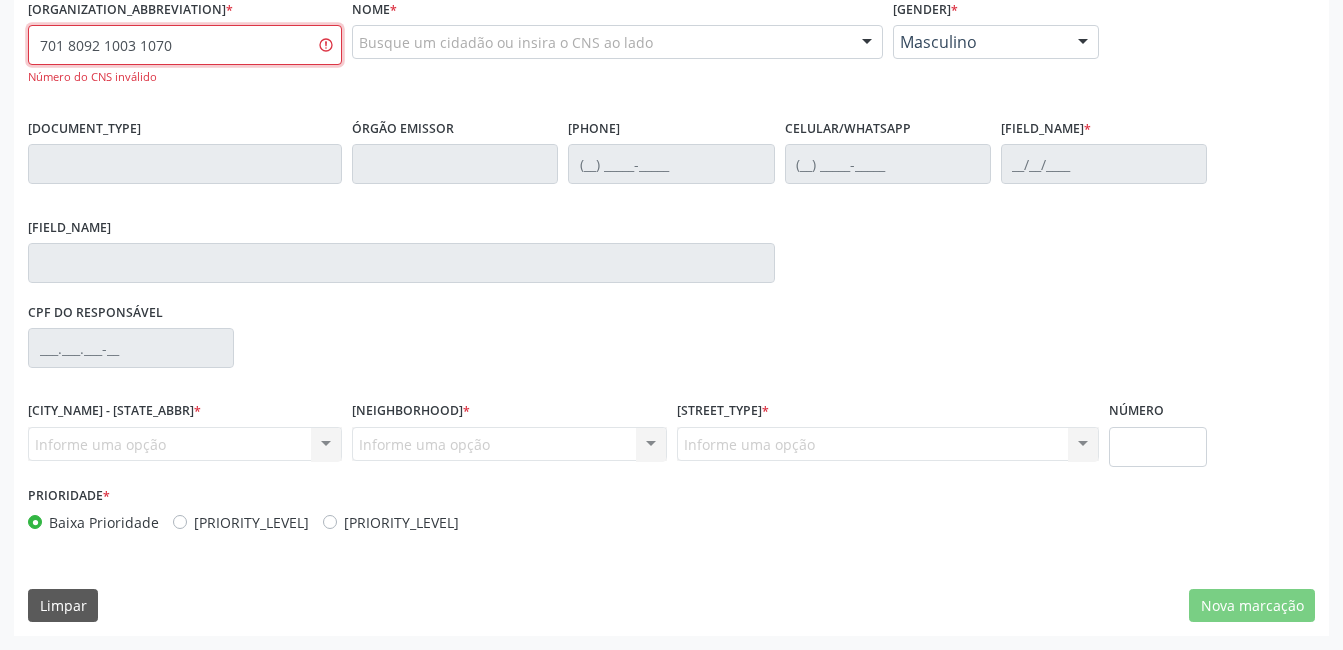 type on "701 8092 1003 1070" 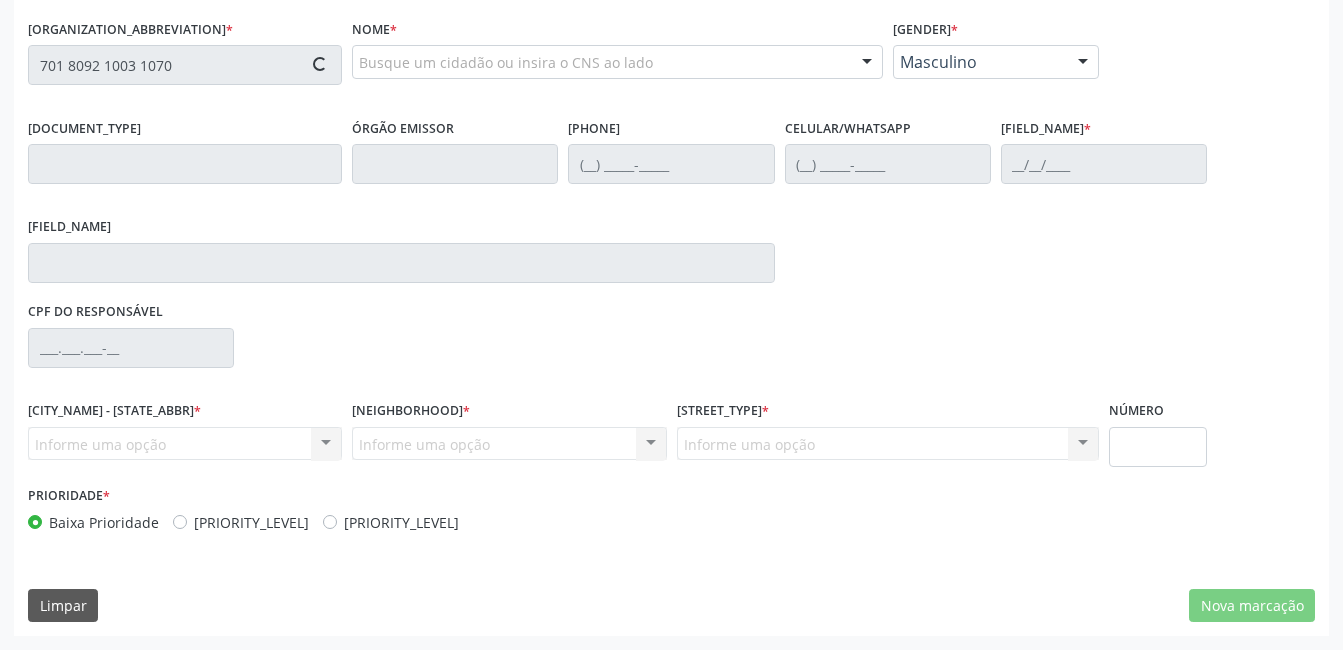 scroll, scrollTop: 420, scrollLeft: 0, axis: vertical 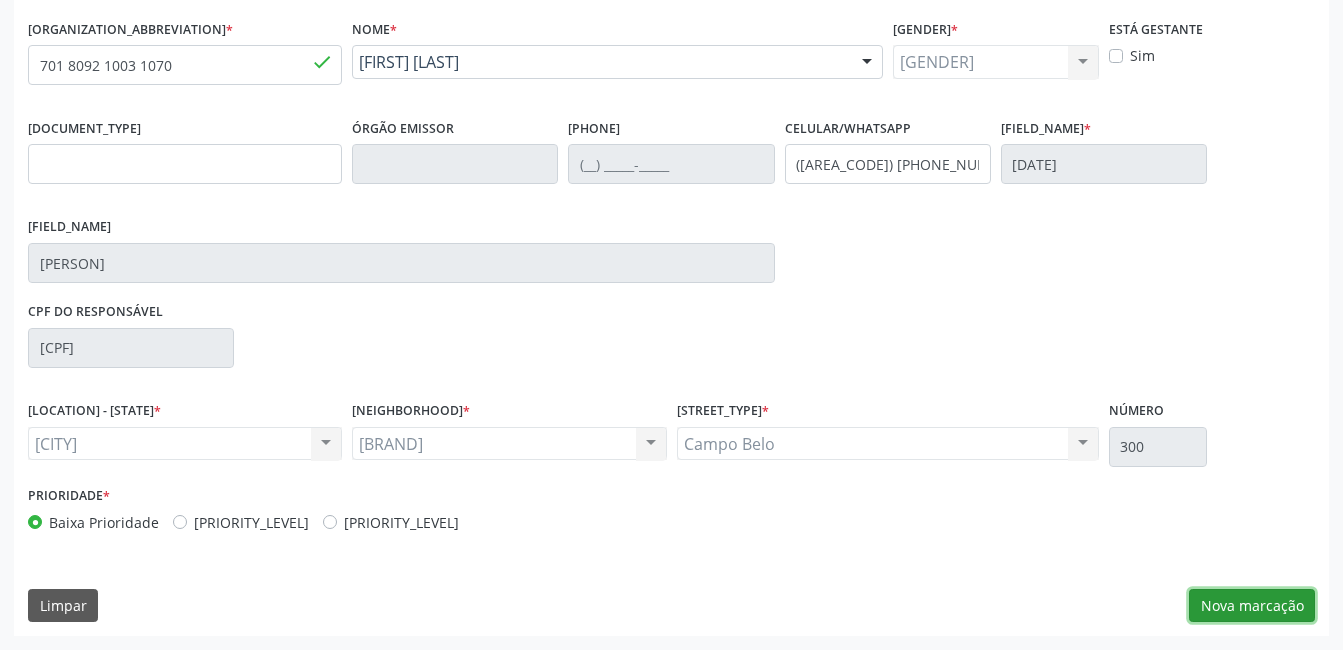 click on "Nova marcação" at bounding box center [1252, 606] 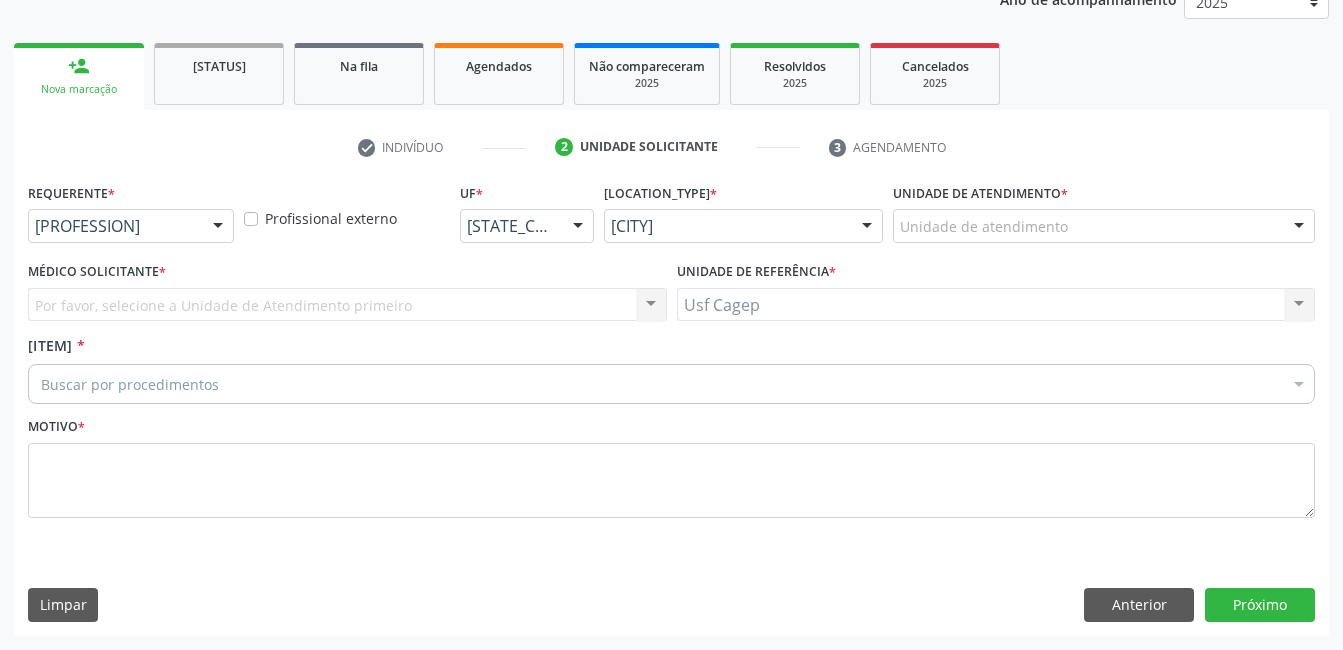 scroll, scrollTop: 256, scrollLeft: 0, axis: vertical 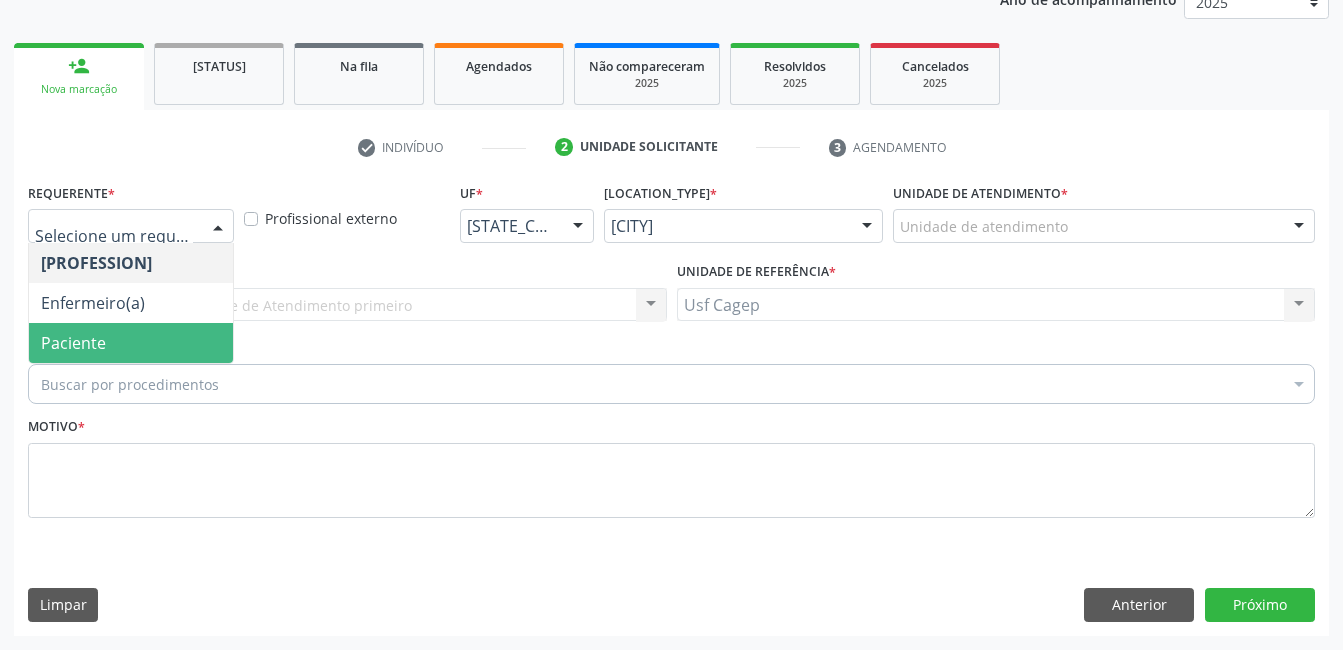 drag, startPoint x: 207, startPoint y: 323, endPoint x: 191, endPoint y: 354, distance: 34.88553 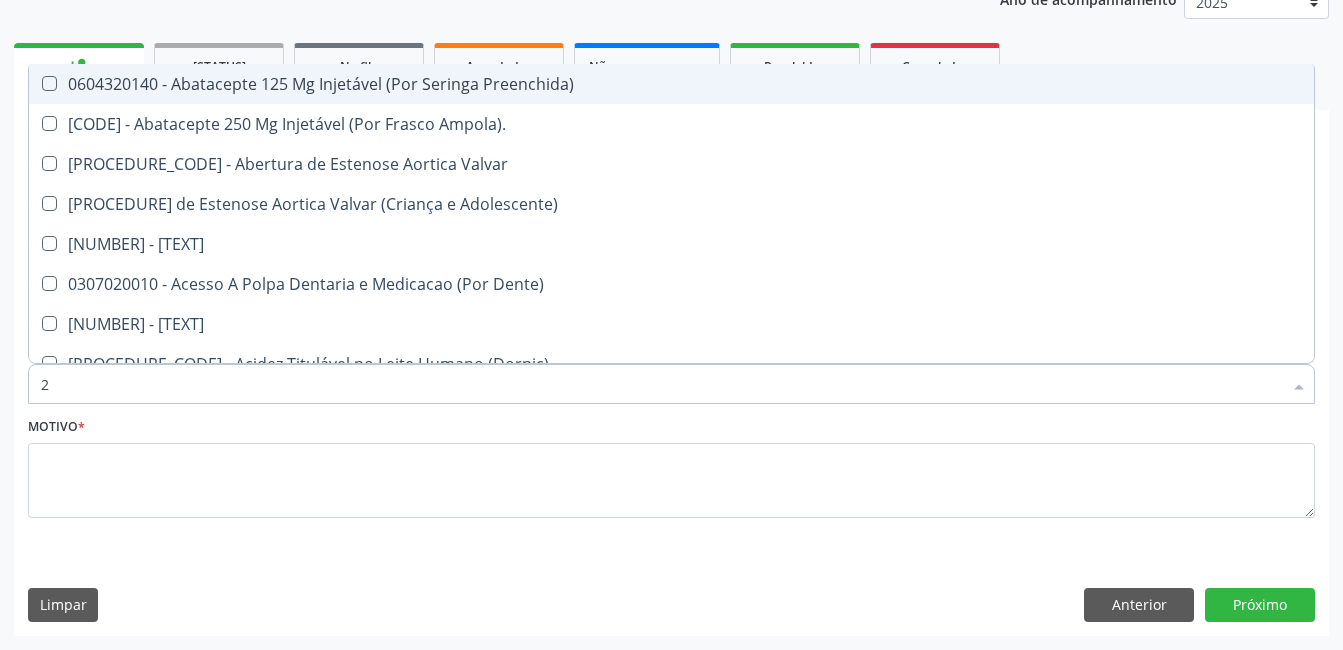 type on "22" 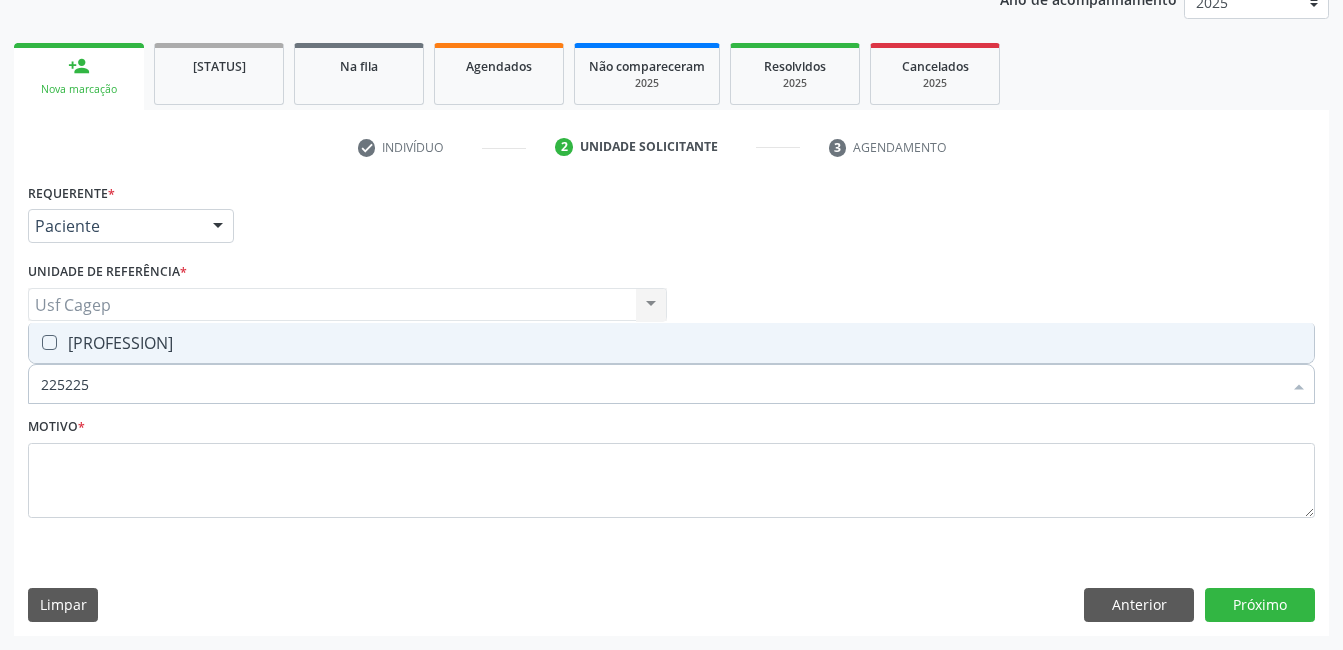 click on "0301010072-225225 - Médico Cirurgião Geral" at bounding box center [671, 343] 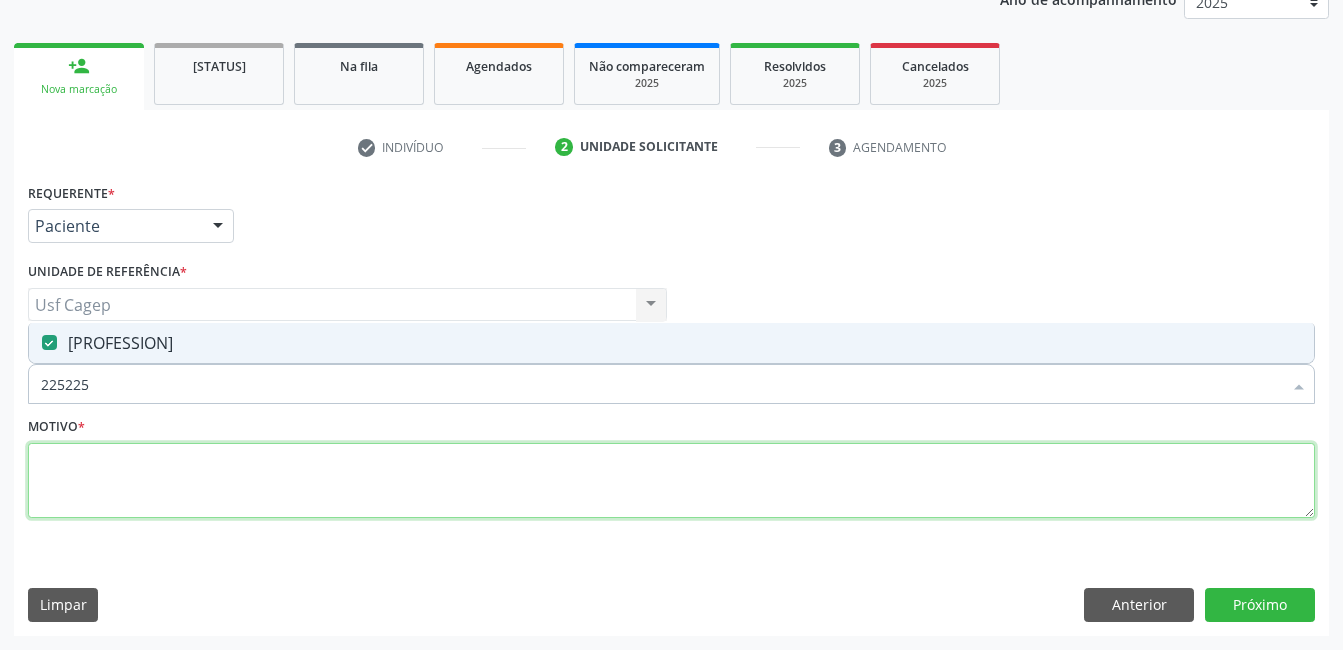 click at bounding box center [671, 481] 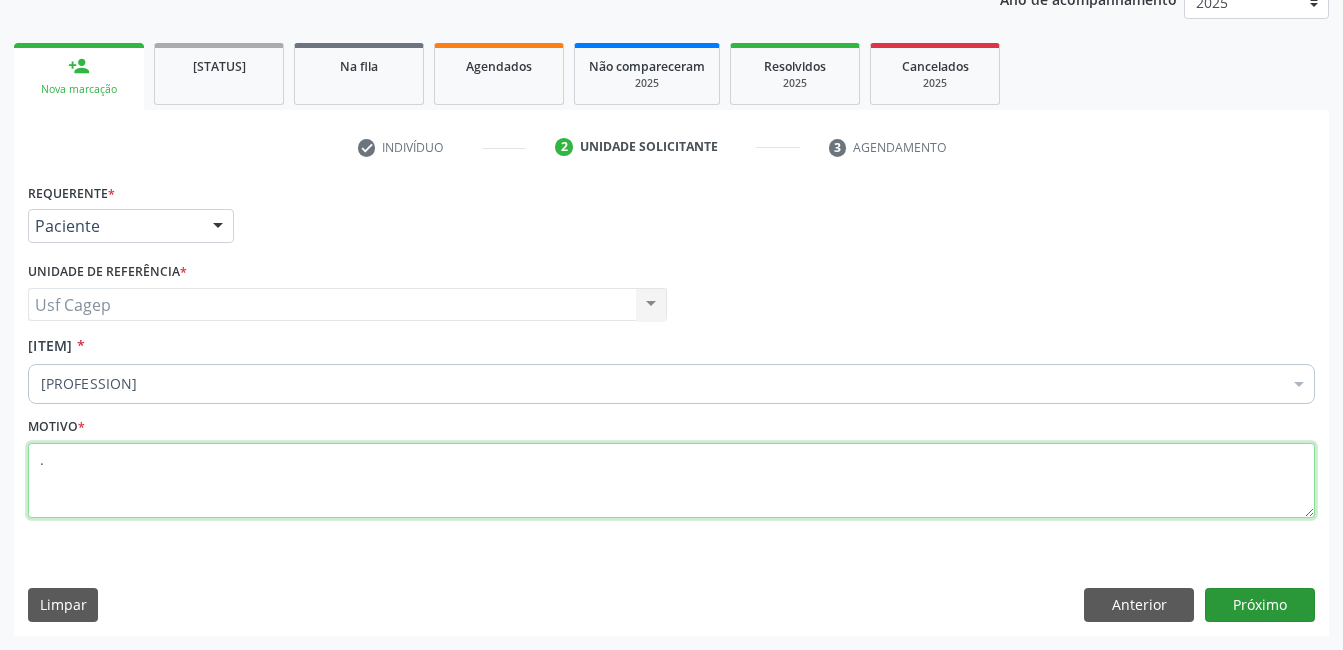 type on "." 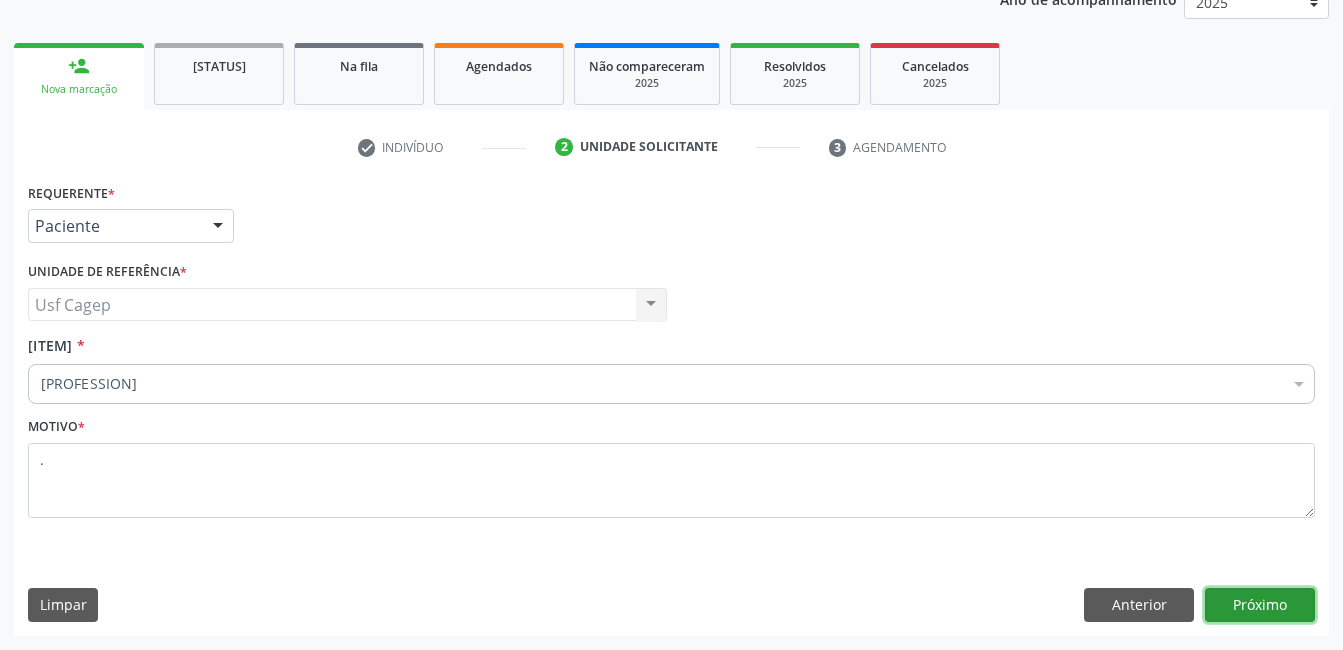 click on "Próximo" at bounding box center (1260, 605) 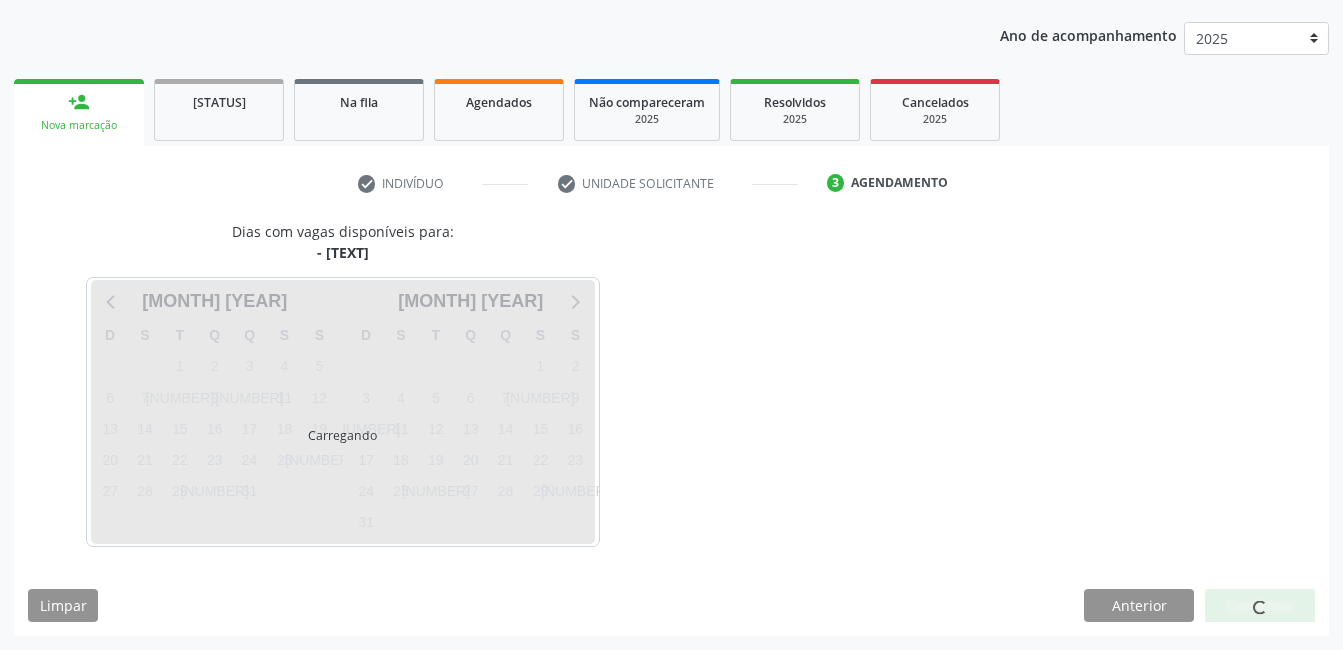 scroll, scrollTop: 220, scrollLeft: 0, axis: vertical 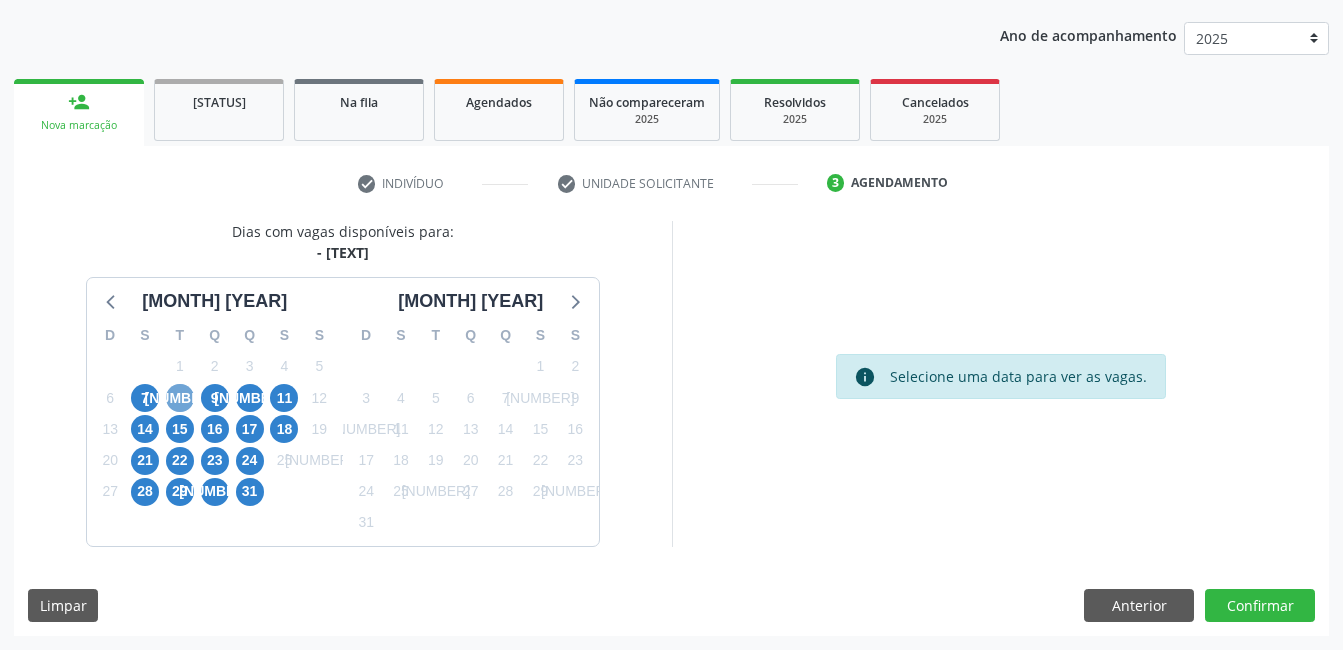 click on "8" at bounding box center [180, 398] 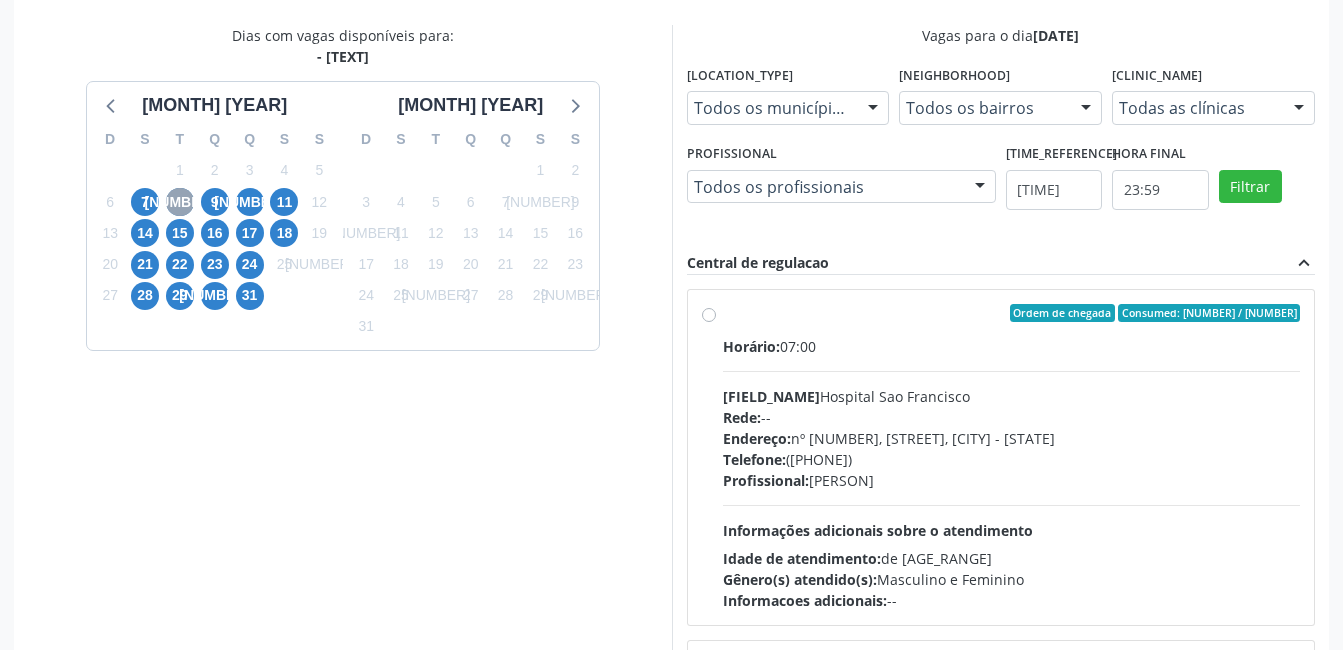 scroll, scrollTop: 420, scrollLeft: 0, axis: vertical 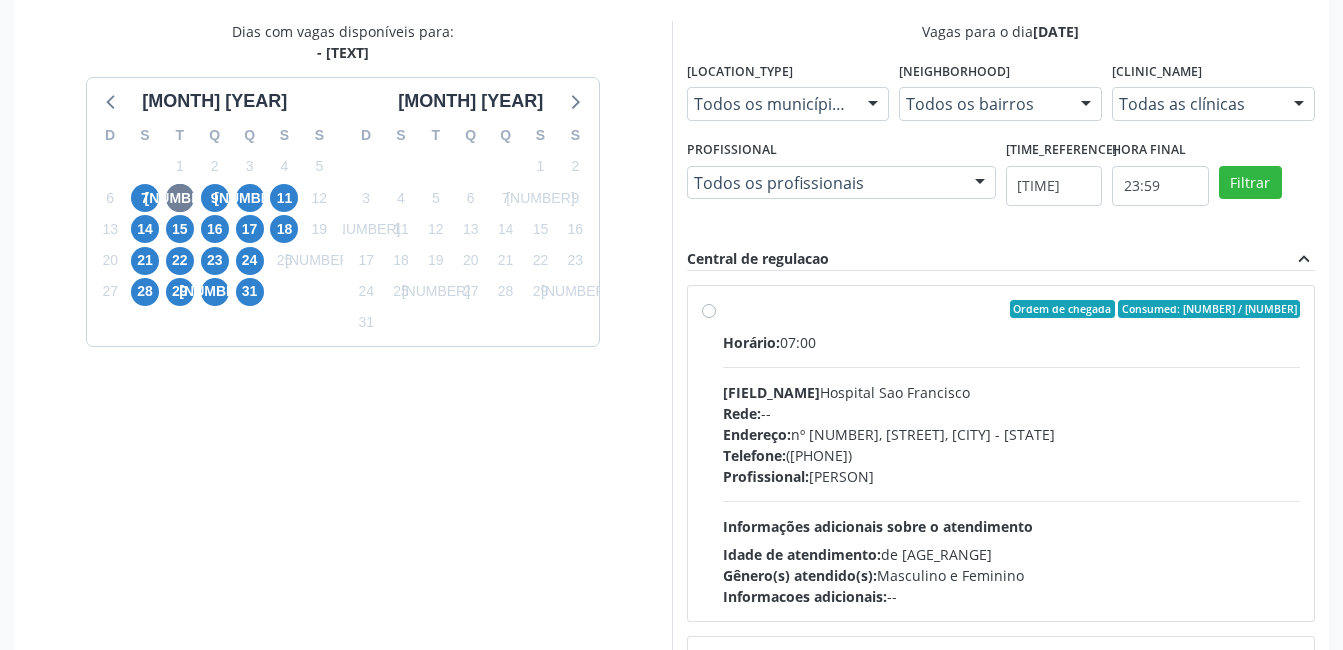 click on "Endereço:   nº 384, Varzea, Serra Talhada - PE" at bounding box center (1012, 434) 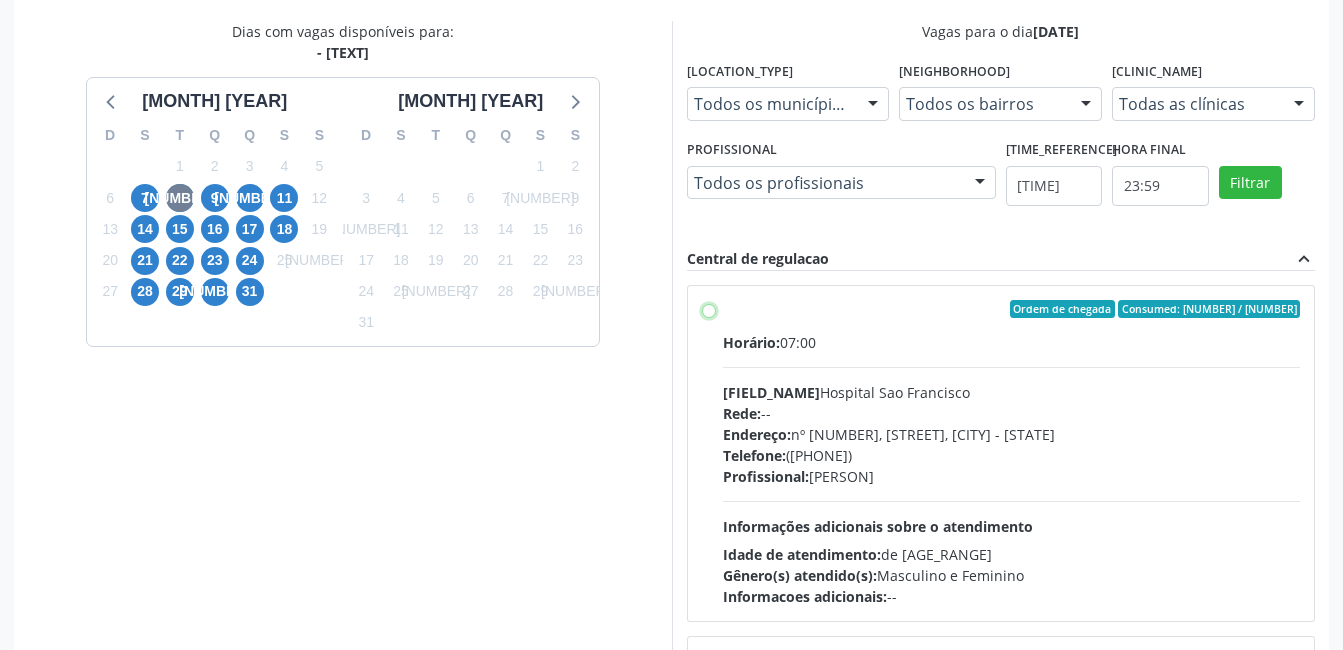 click on "Ordem de chegada
Consumidos: 5 / 12
Horário:   07:00
Clínica:  Hospital Sao Francisco
Rede:
--
Endereço:   nº 384, Varzea, Serra Talhada - PE
Telefone:   (81) 38312142
Profissional:
Francisco Anselmo Magalhaes
Informações adicionais sobre o atendimento
Idade de atendimento:
de 0 a 120 anos
Gênero(s) atendido(s):
Masculino e Feminino
Informações adicionais:
--" at bounding box center [709, 309] 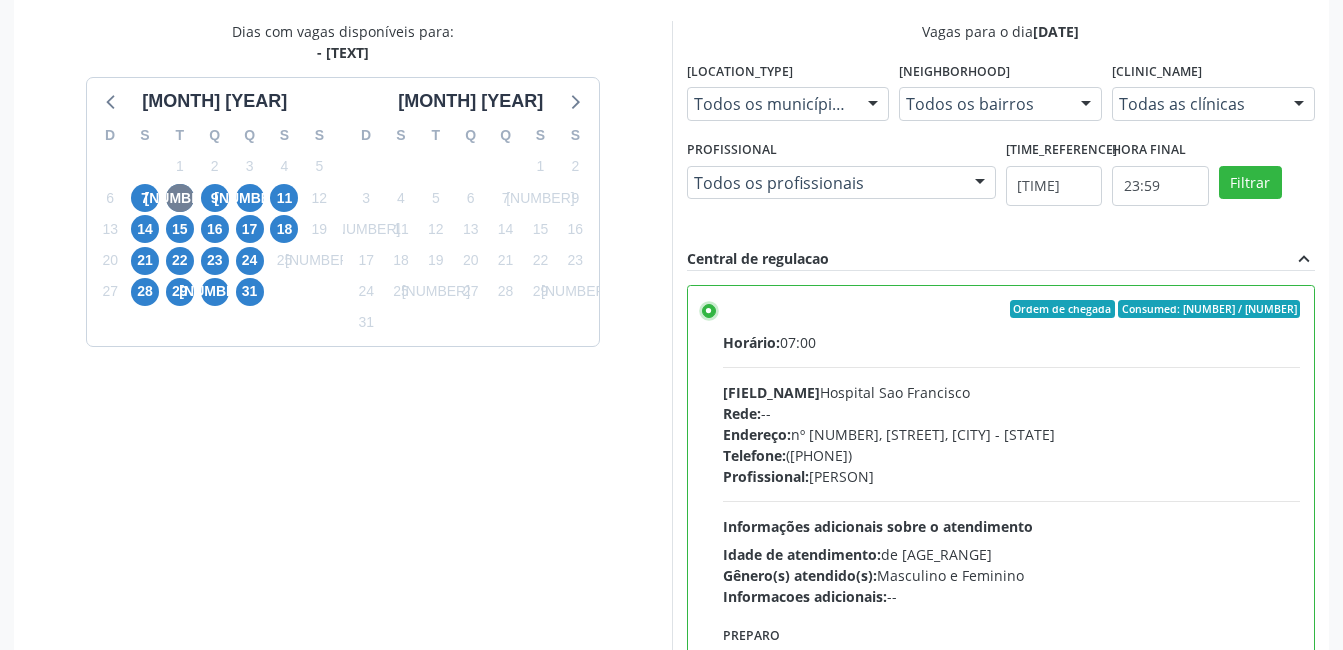 scroll, scrollTop: 545, scrollLeft: 0, axis: vertical 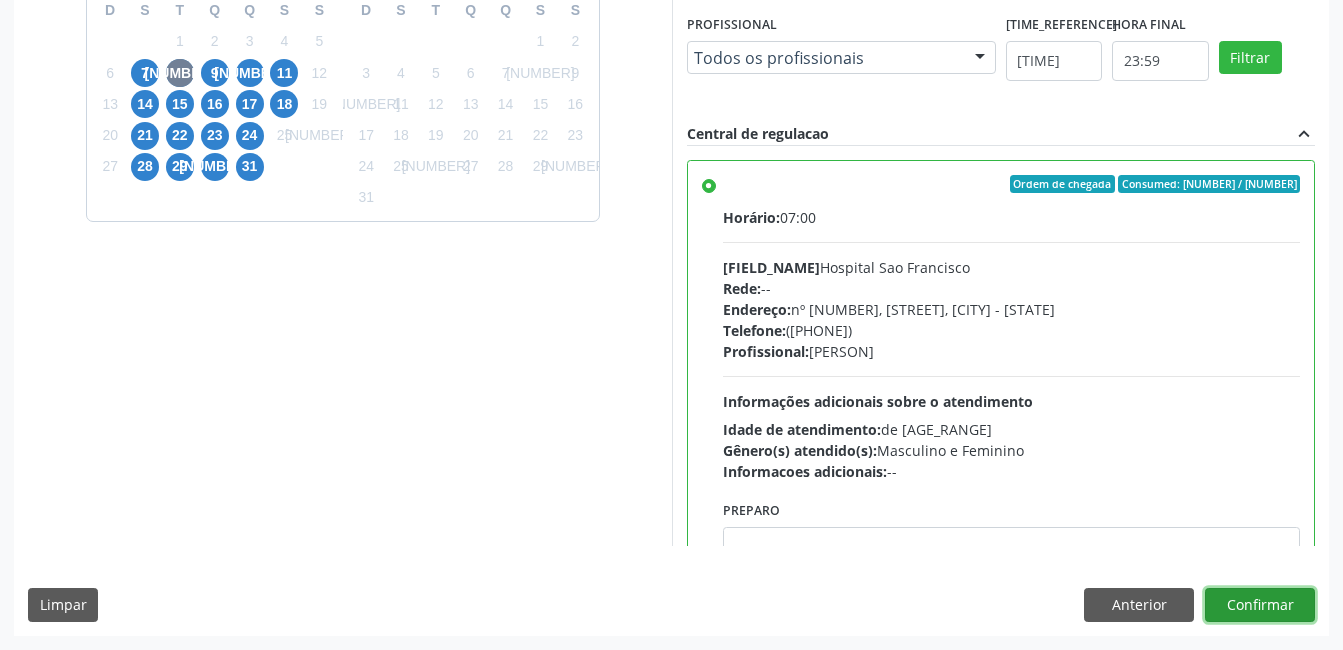 click on "Confirmar" at bounding box center (1260, 605) 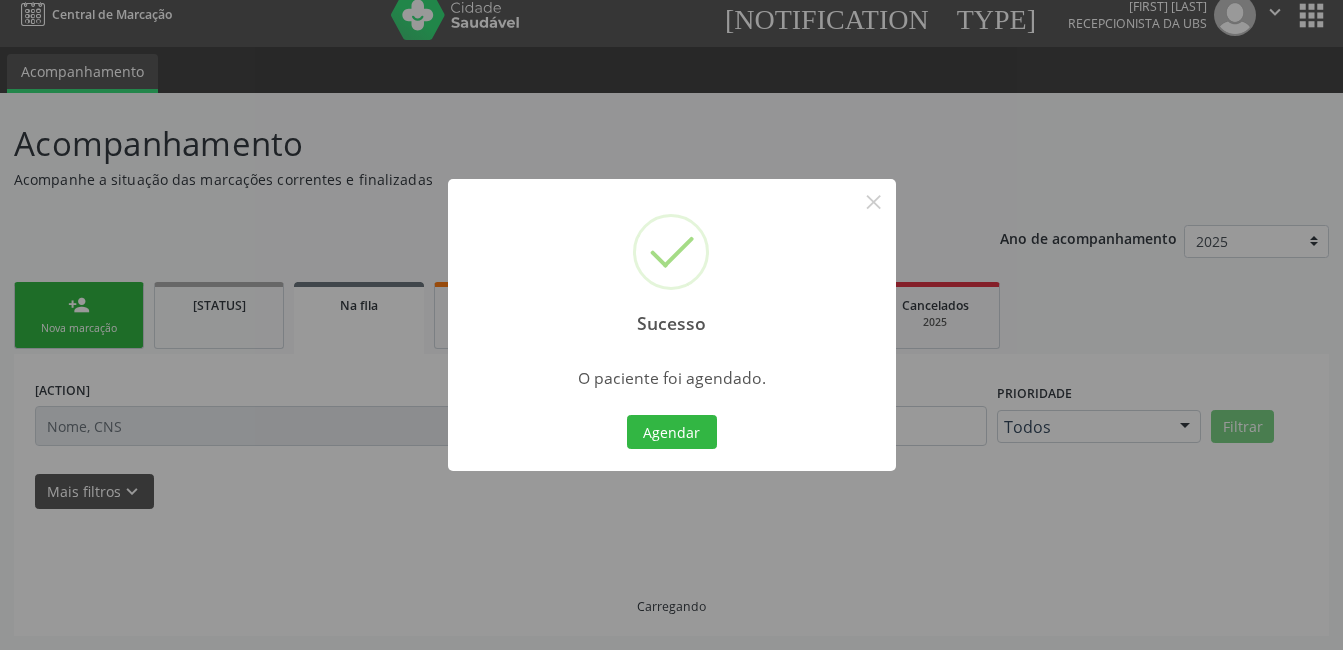 scroll, scrollTop: 17, scrollLeft: 0, axis: vertical 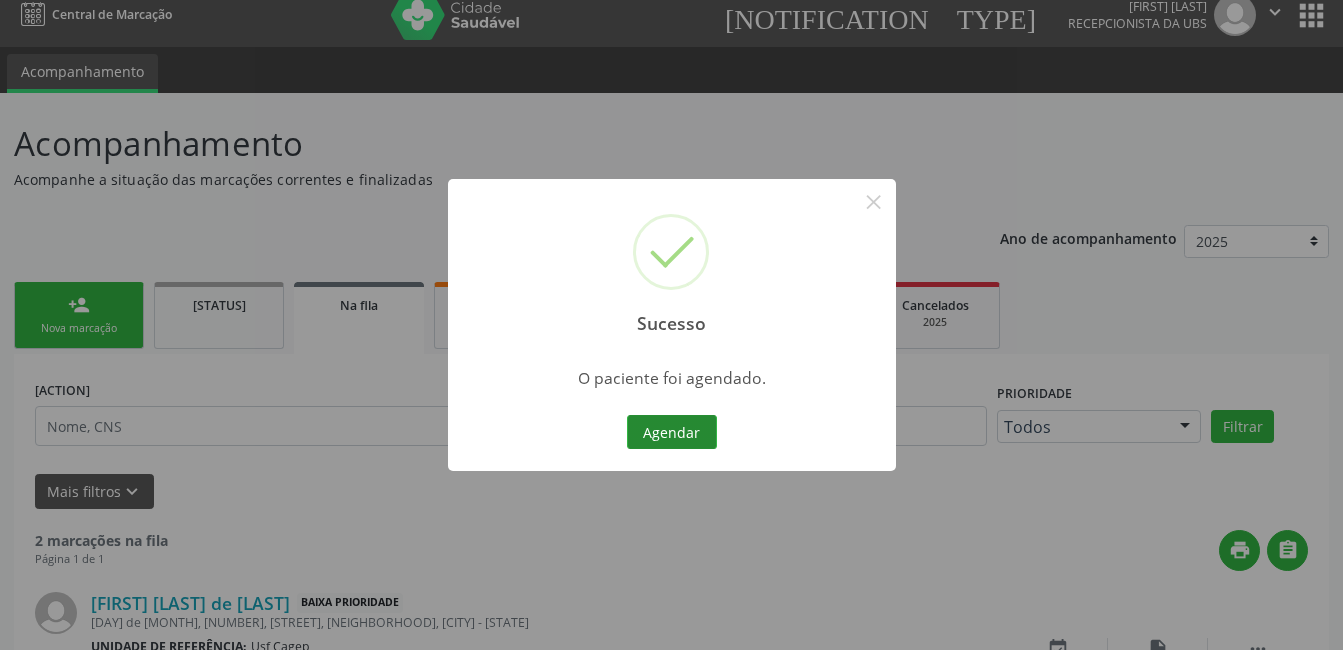 click on "Imprimir comprovante" at bounding box center (672, 432) 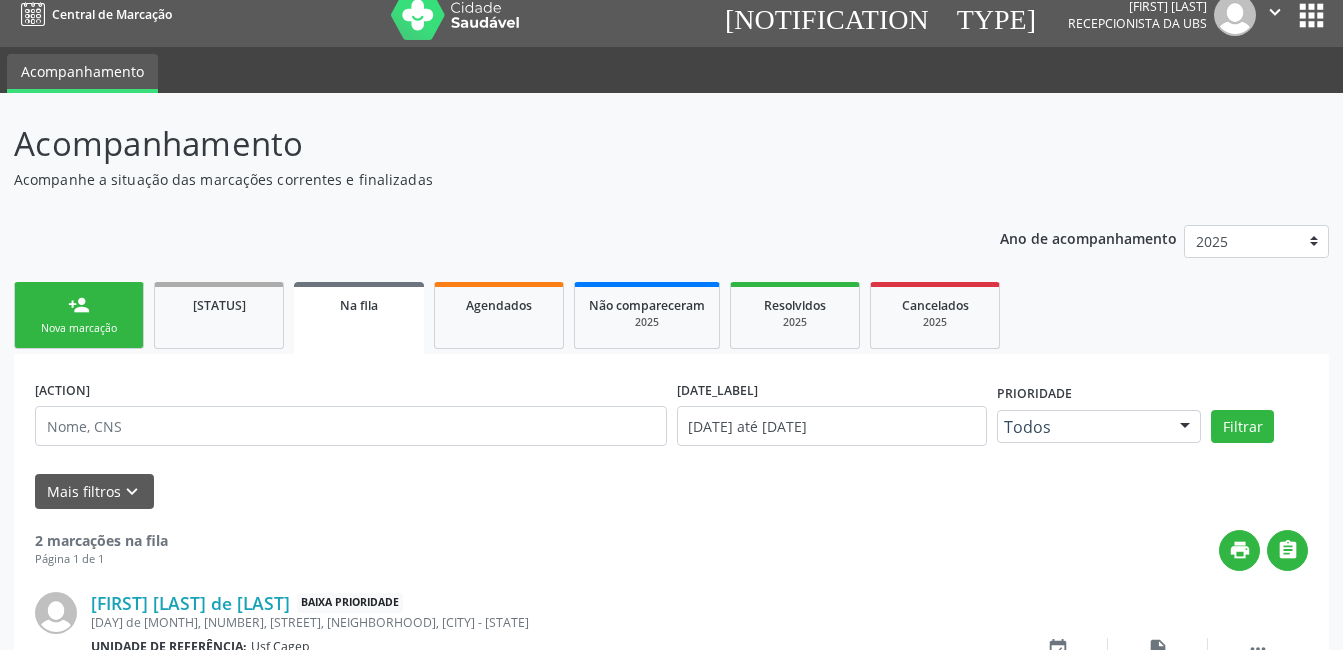 click on "person_add
Nova marcação" at bounding box center (79, 315) 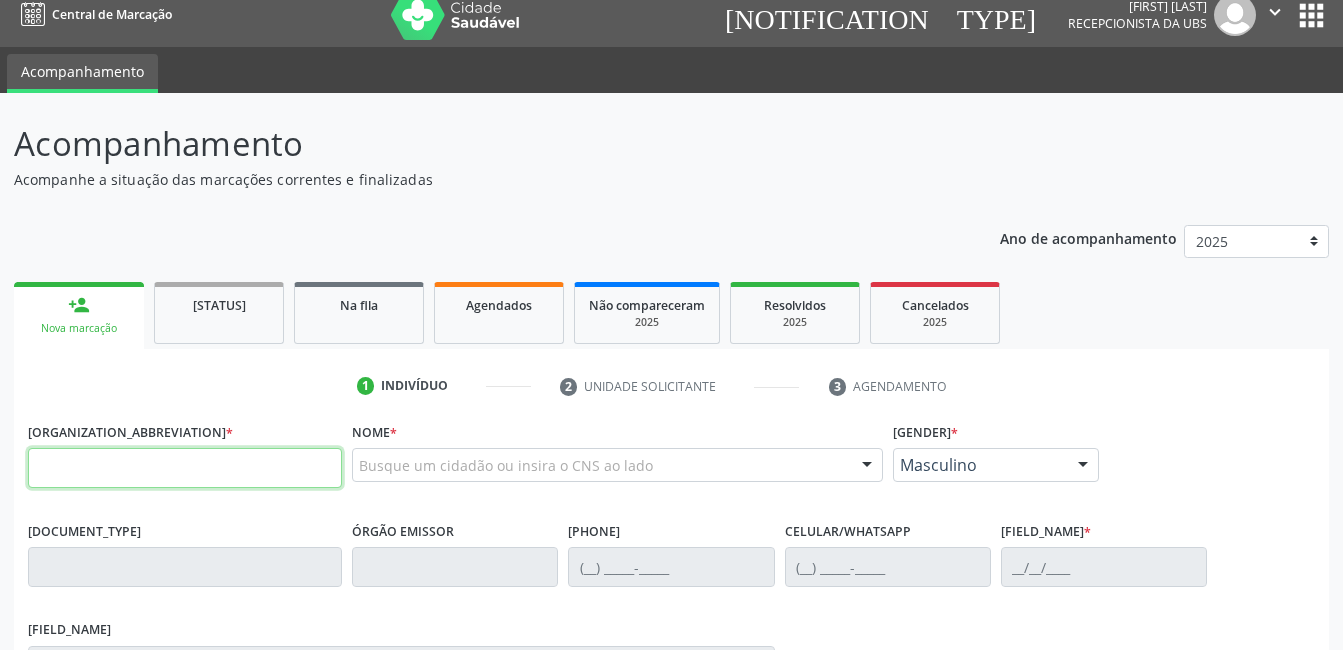 click at bounding box center (185, 468) 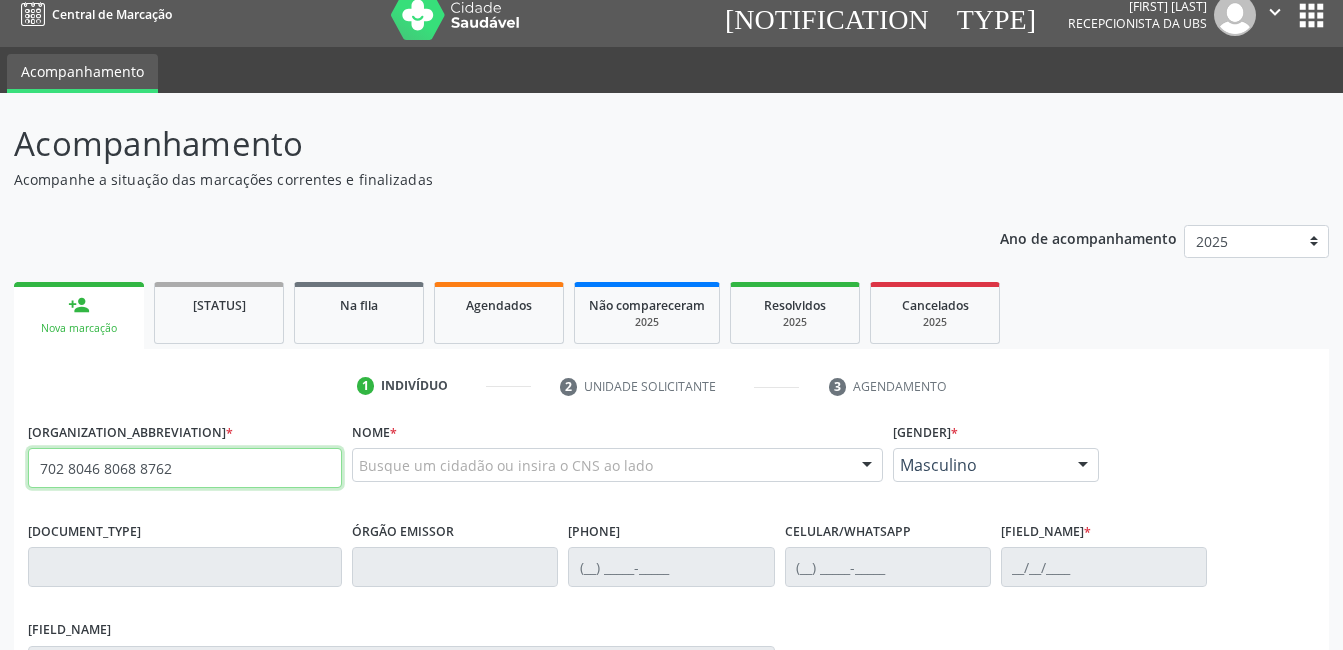 type on "702 8046 8068 8762" 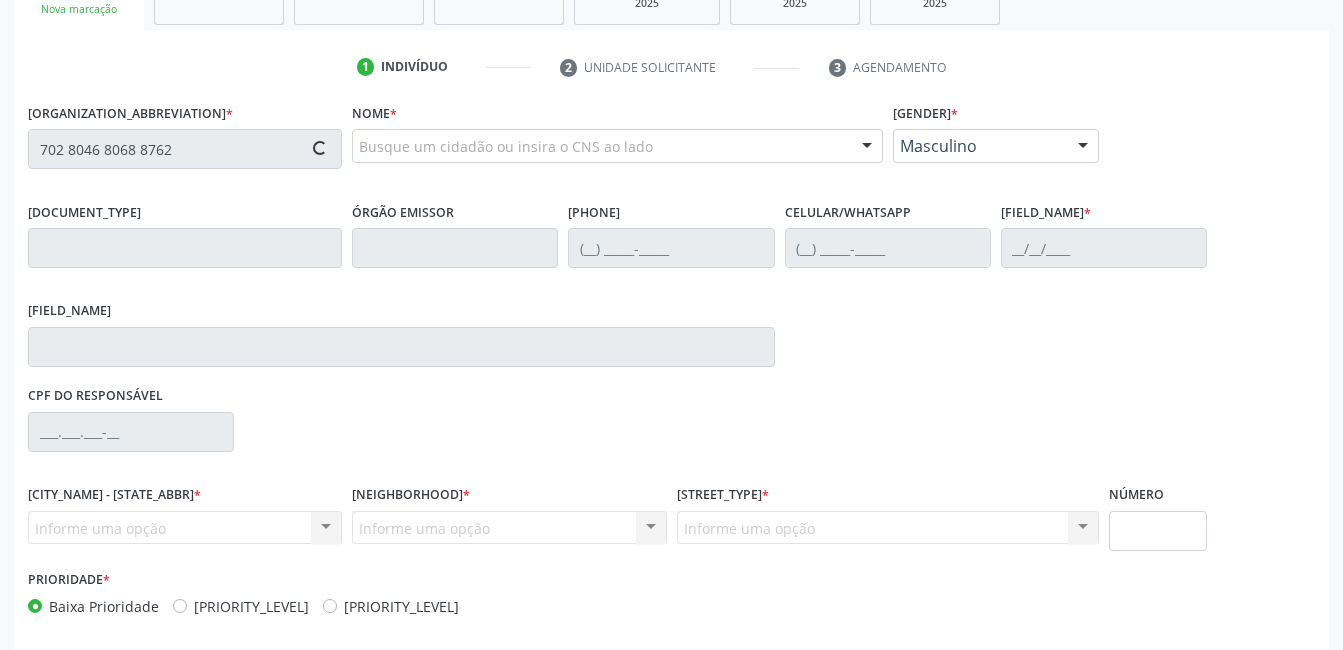 scroll, scrollTop: 420, scrollLeft: 0, axis: vertical 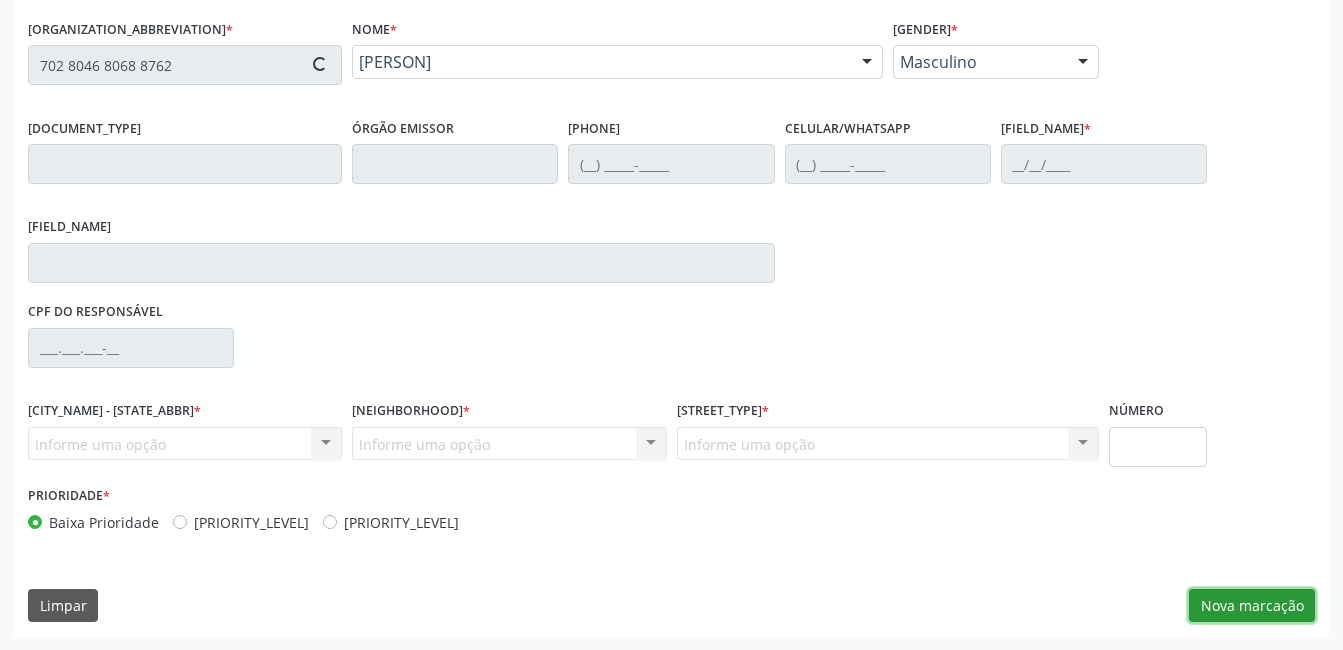 click on "Nova marcação" at bounding box center (1252, 606) 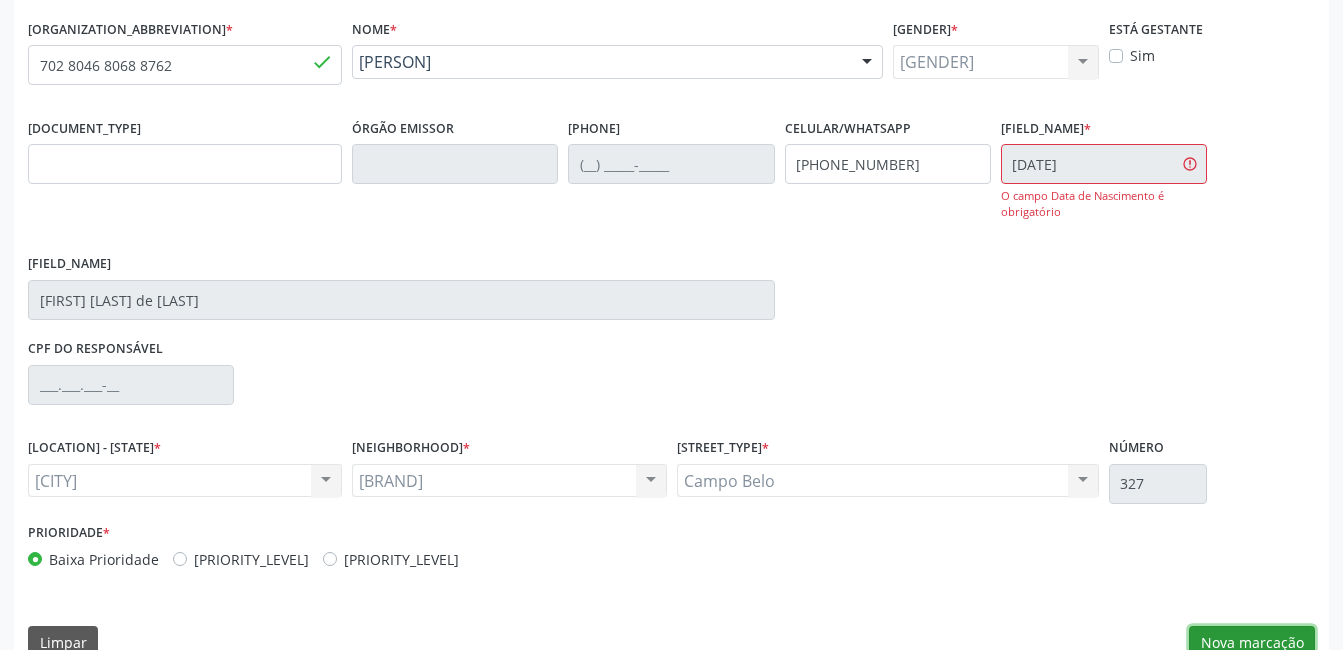 click on "Nova marcação" at bounding box center (1252, 643) 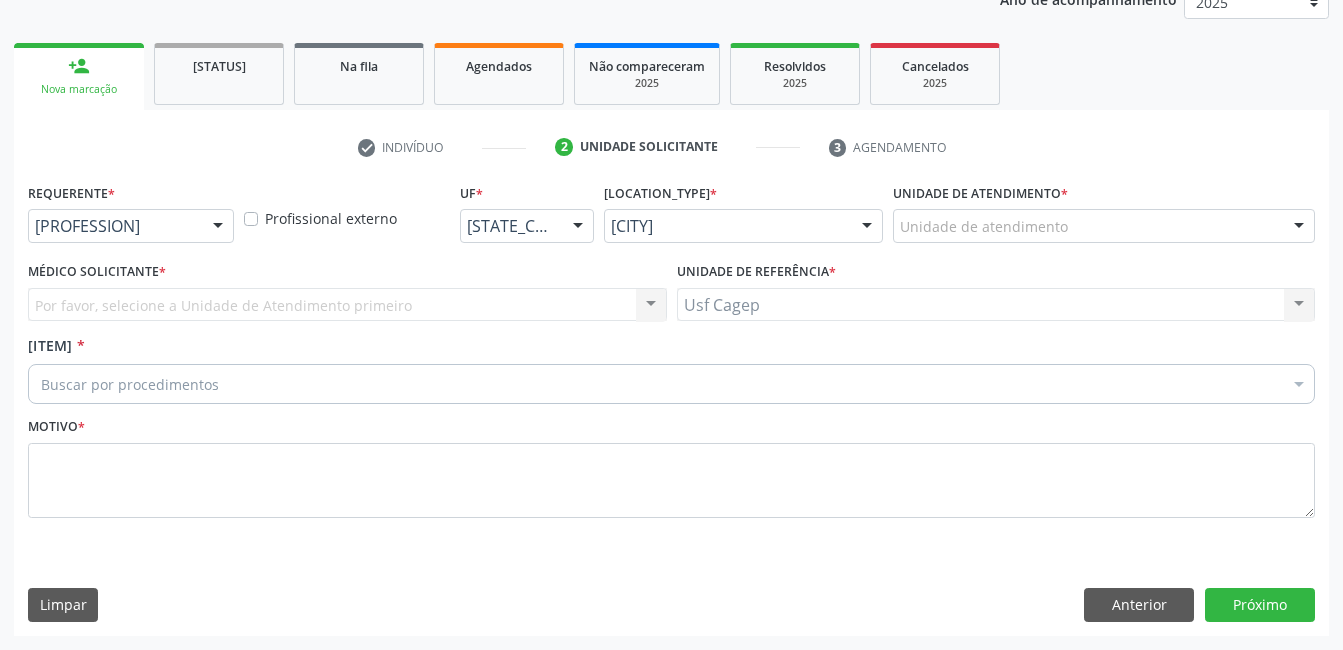 scroll, scrollTop: 256, scrollLeft: 0, axis: vertical 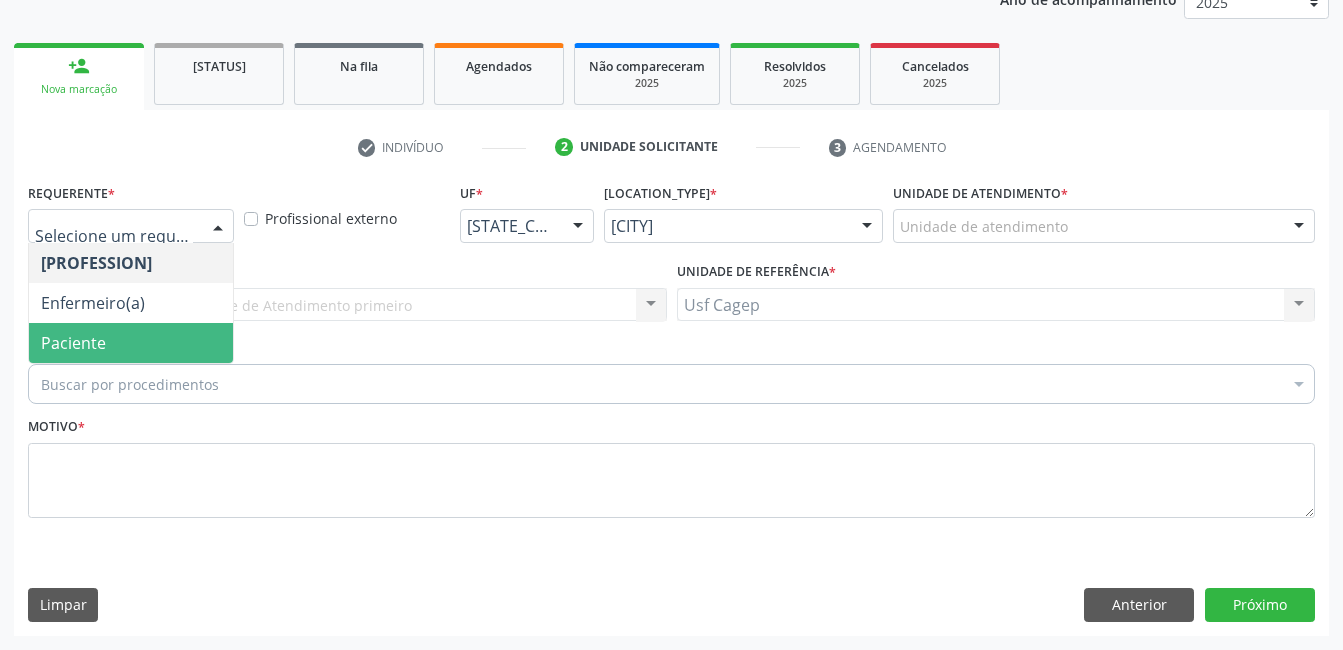 click on "Paciente" at bounding box center [131, 343] 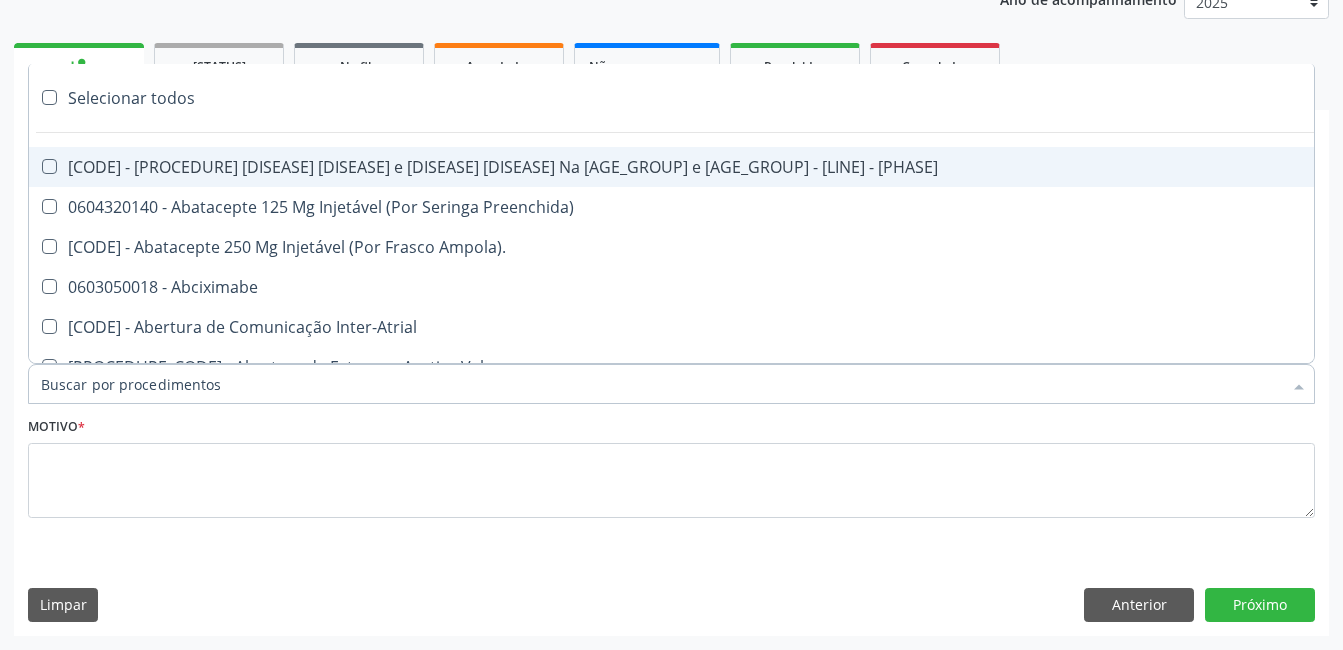 drag, startPoint x: 209, startPoint y: 374, endPoint x: 223, endPoint y: 369, distance: 14.866069 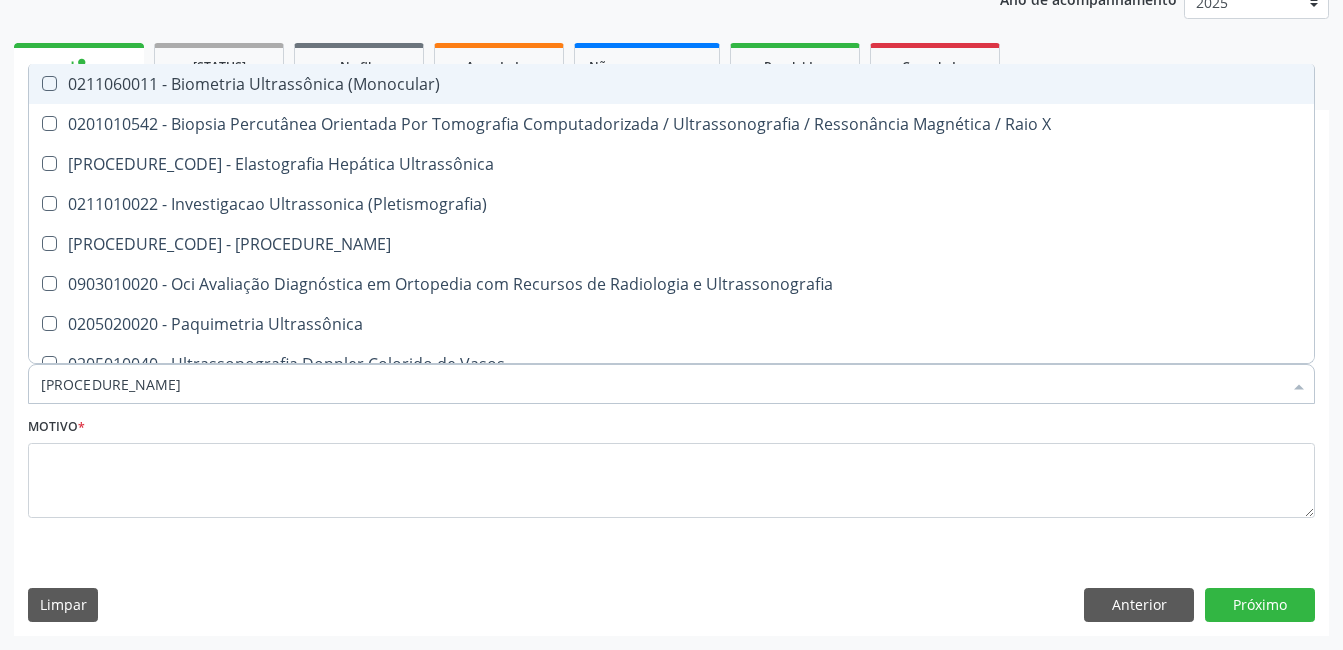 type on "ultrass" 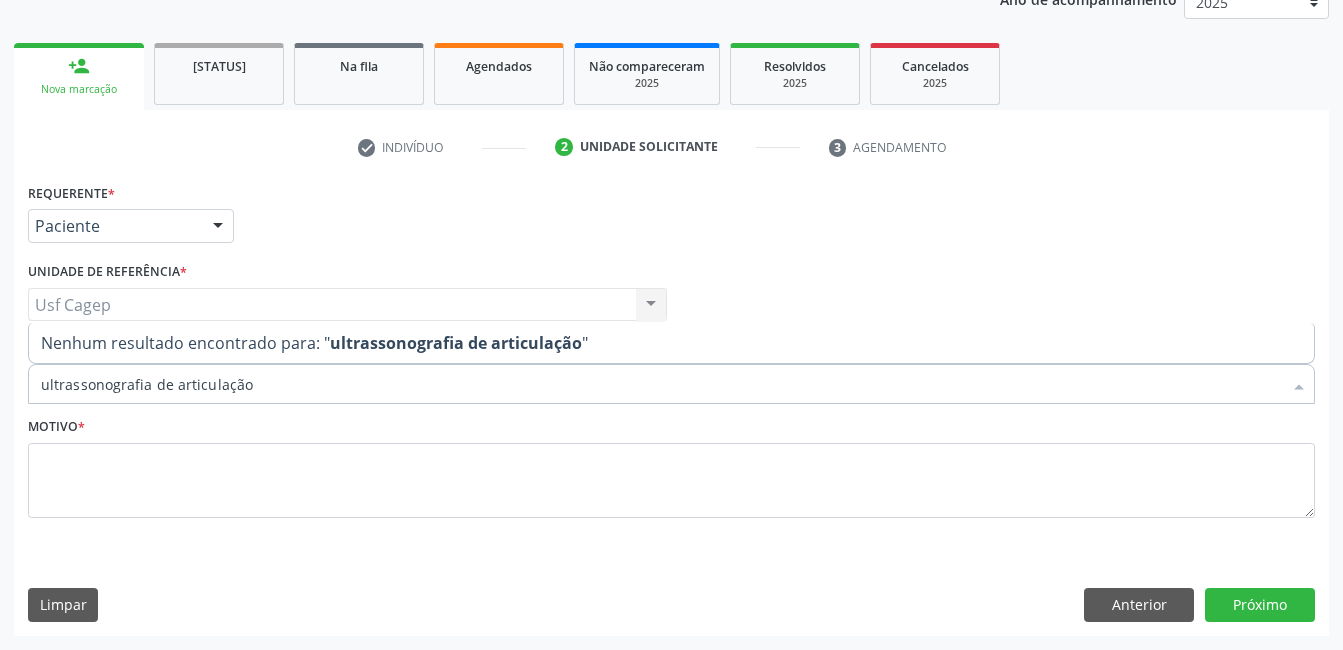 drag, startPoint x: 175, startPoint y: 382, endPoint x: 43, endPoint y: 375, distance: 132.18547 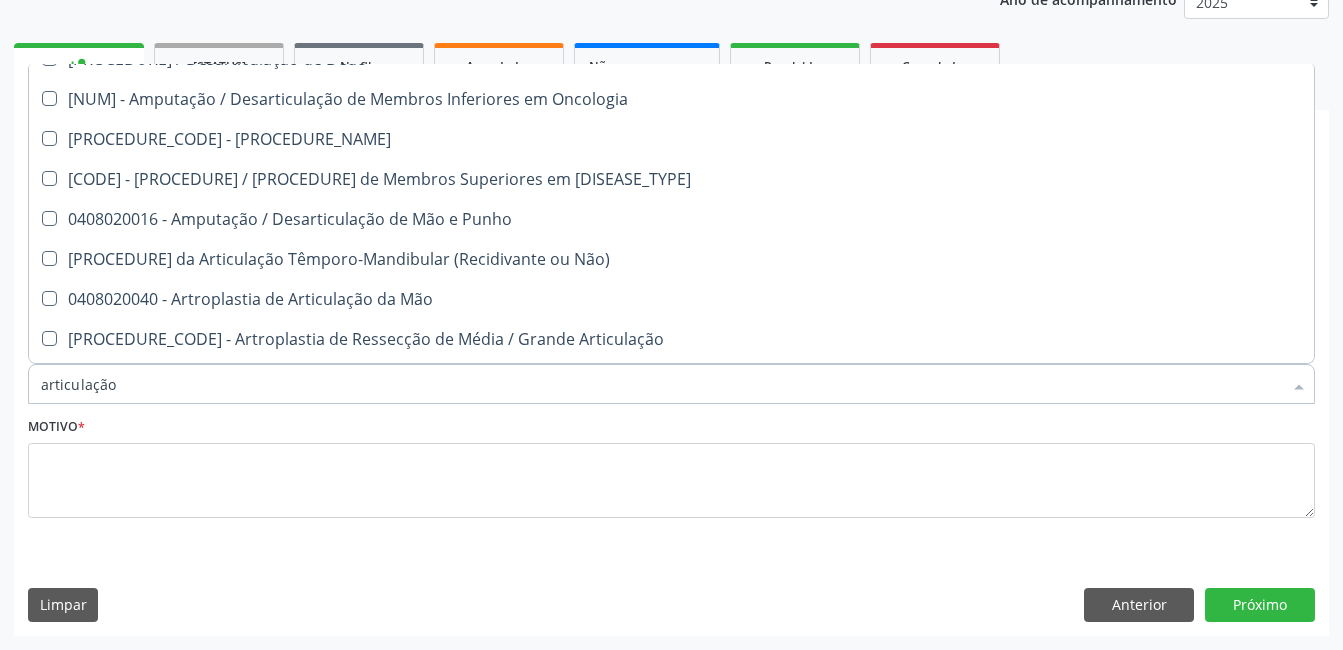 scroll, scrollTop: 0, scrollLeft: 0, axis: both 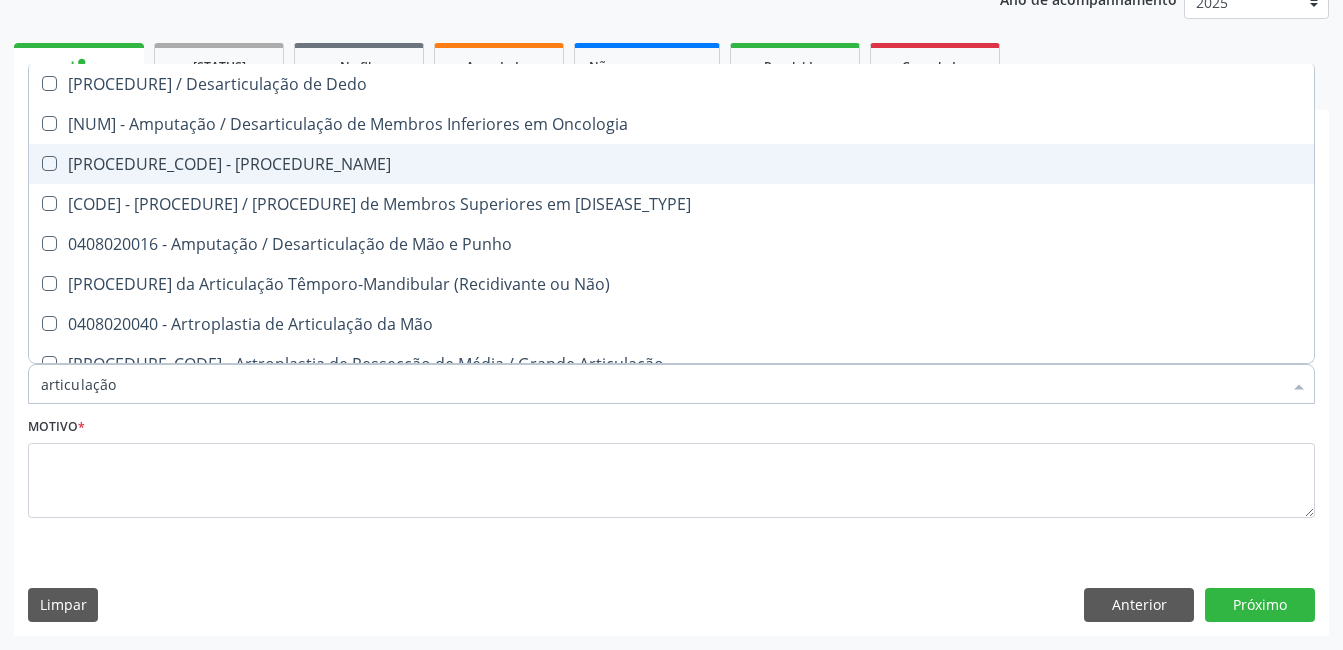click on "articulação" at bounding box center (661, 384) 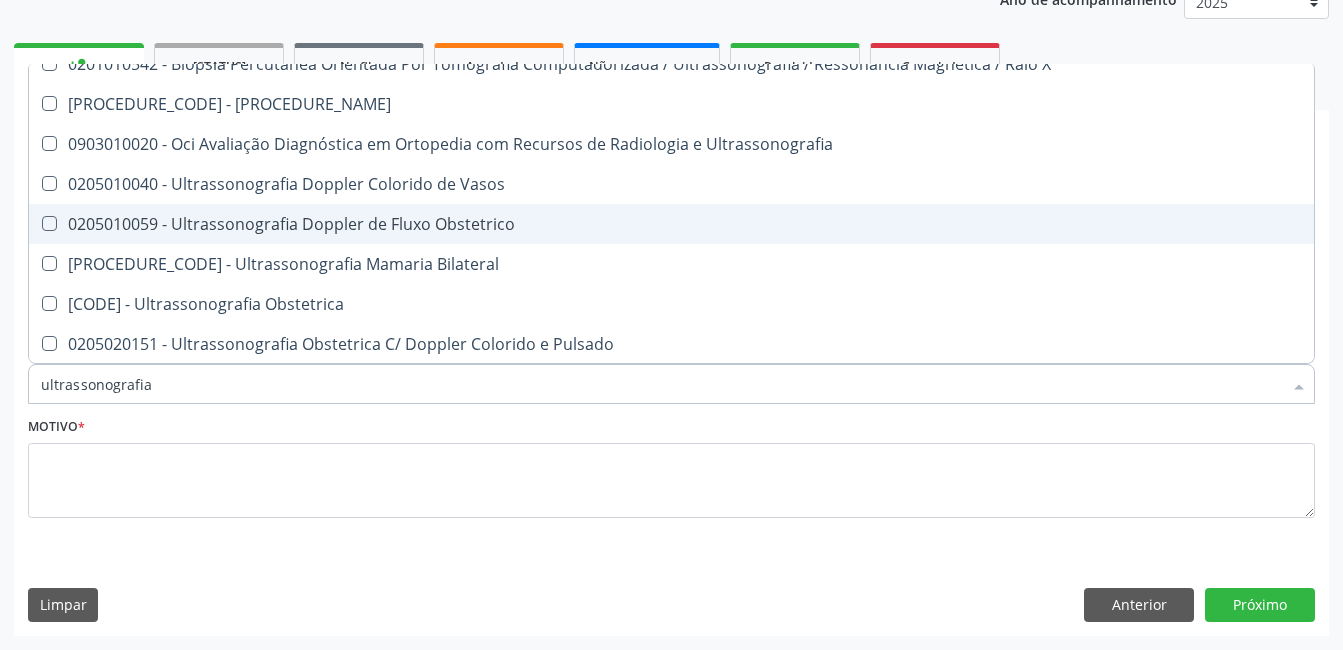 scroll, scrollTop: 0, scrollLeft: 0, axis: both 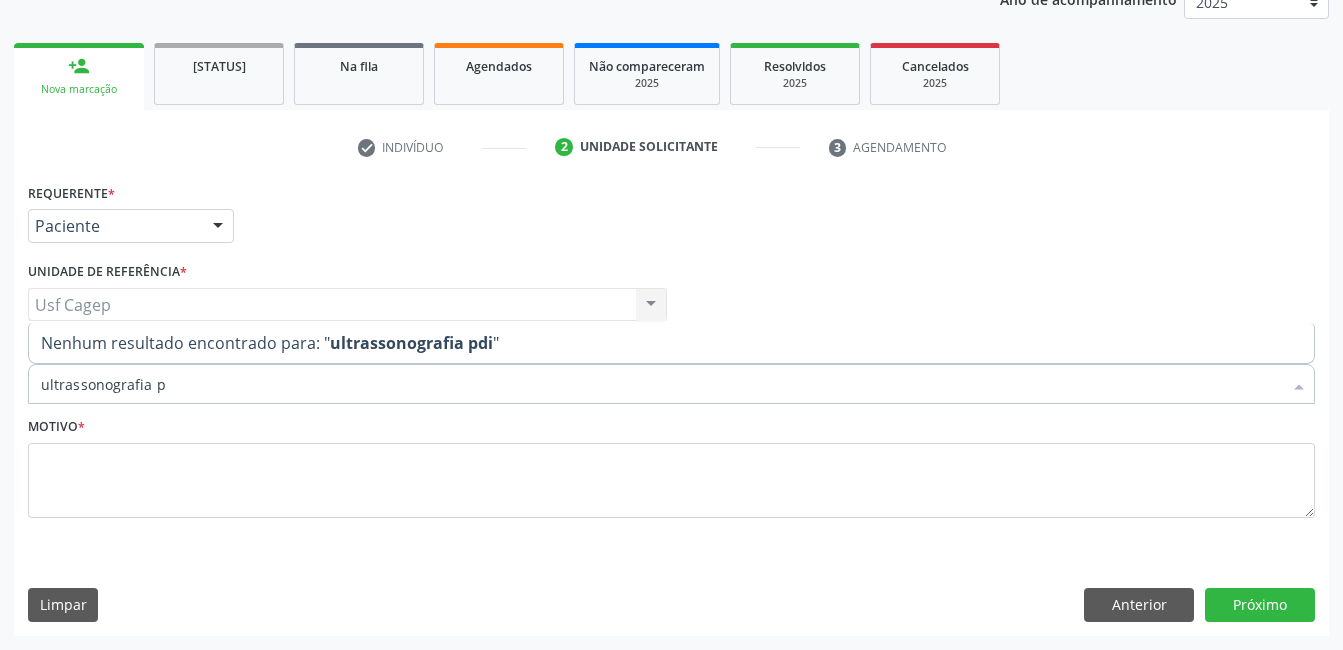 type on "••••••••••••••••" 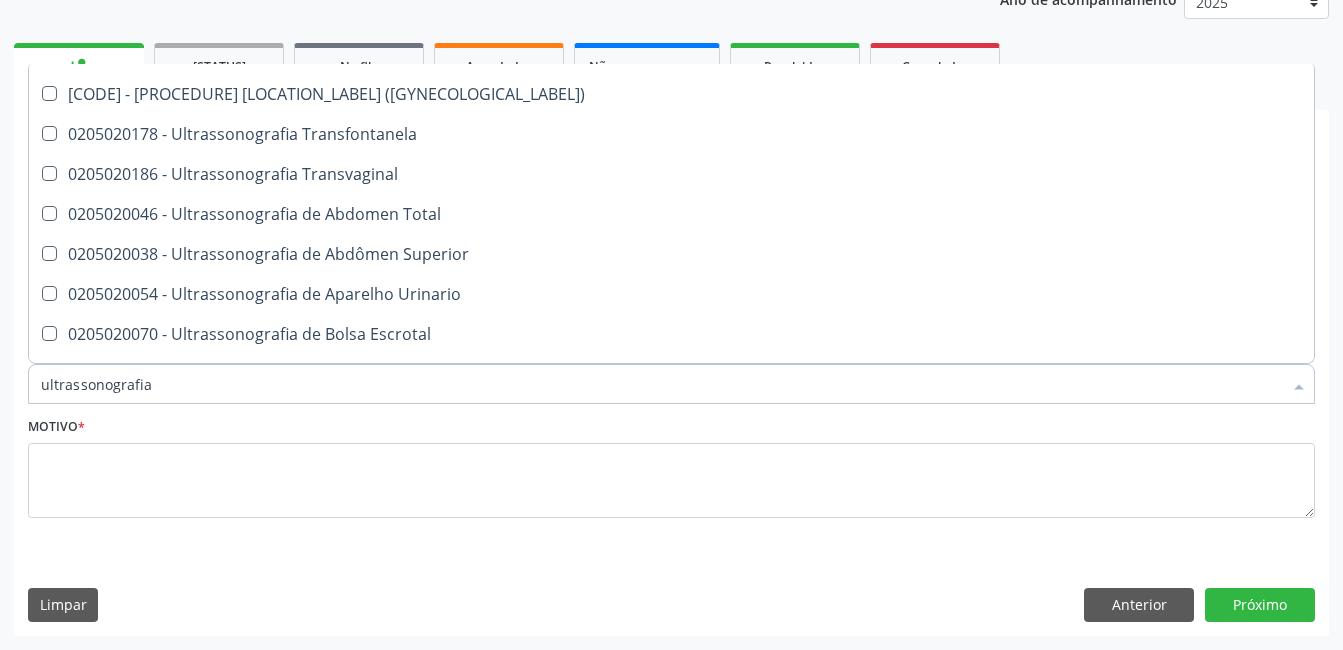 scroll, scrollTop: 0, scrollLeft: 0, axis: both 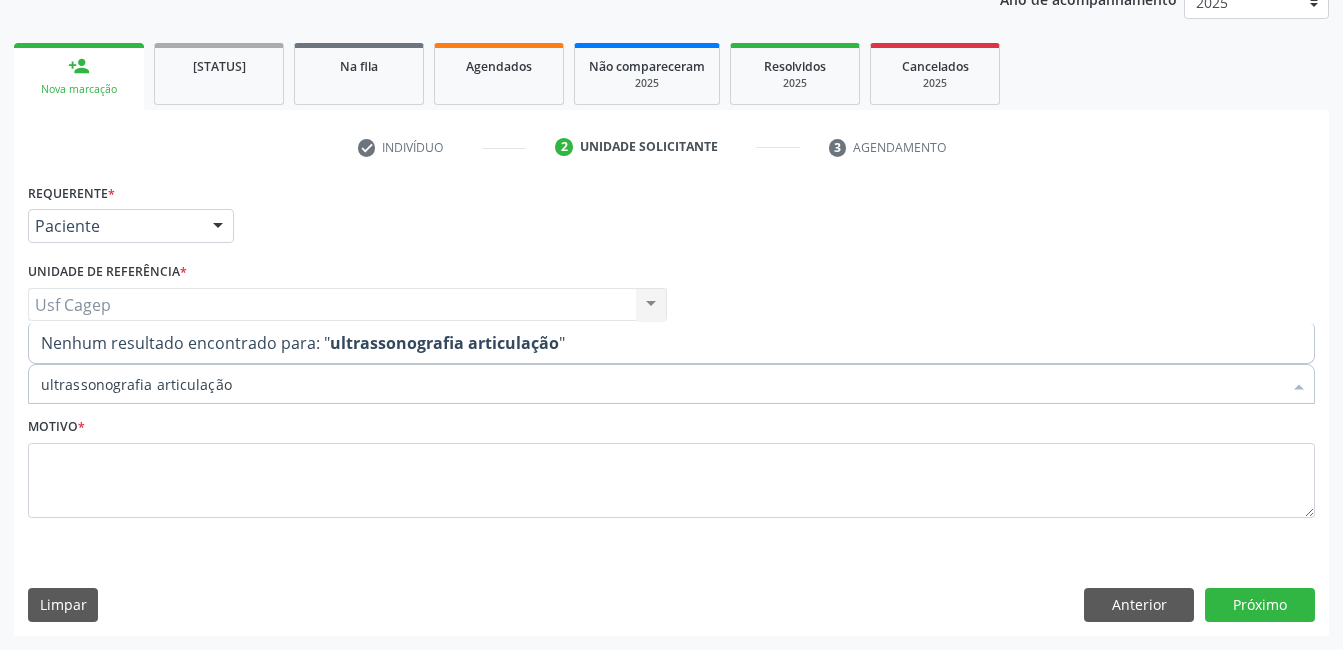 click on "ultrassonografia articulação" at bounding box center (661, 384) 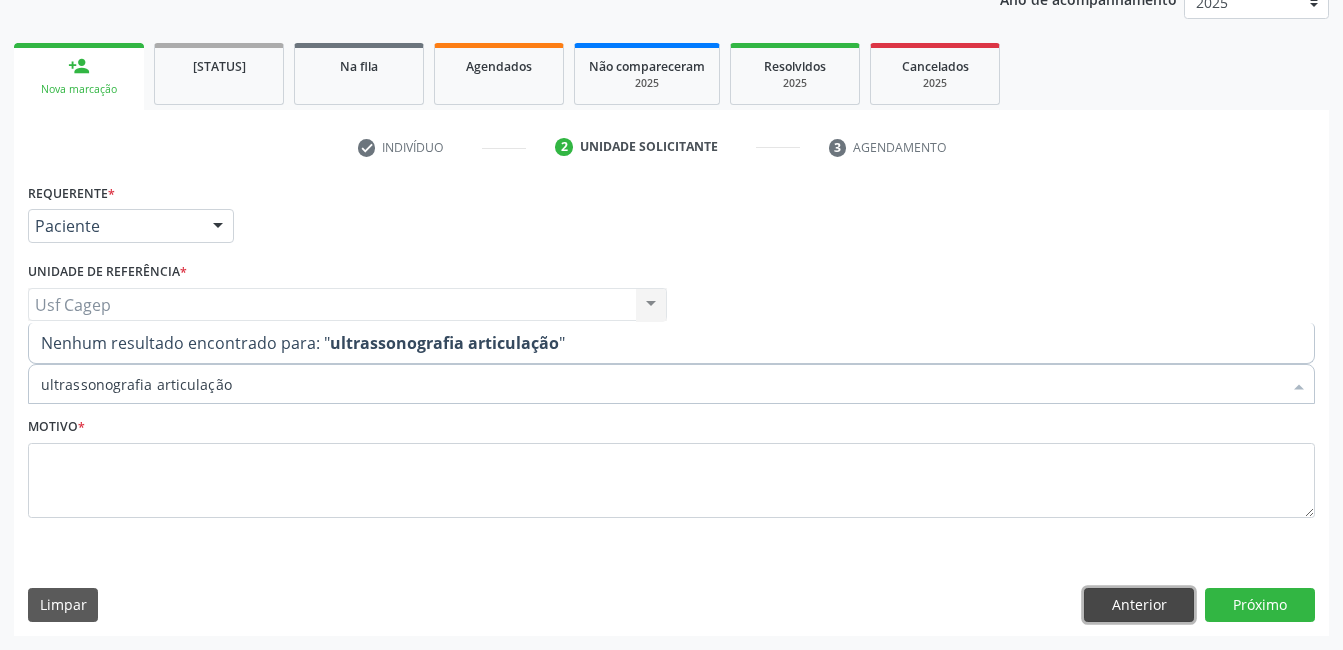click on "Anterior" at bounding box center (1139, 605) 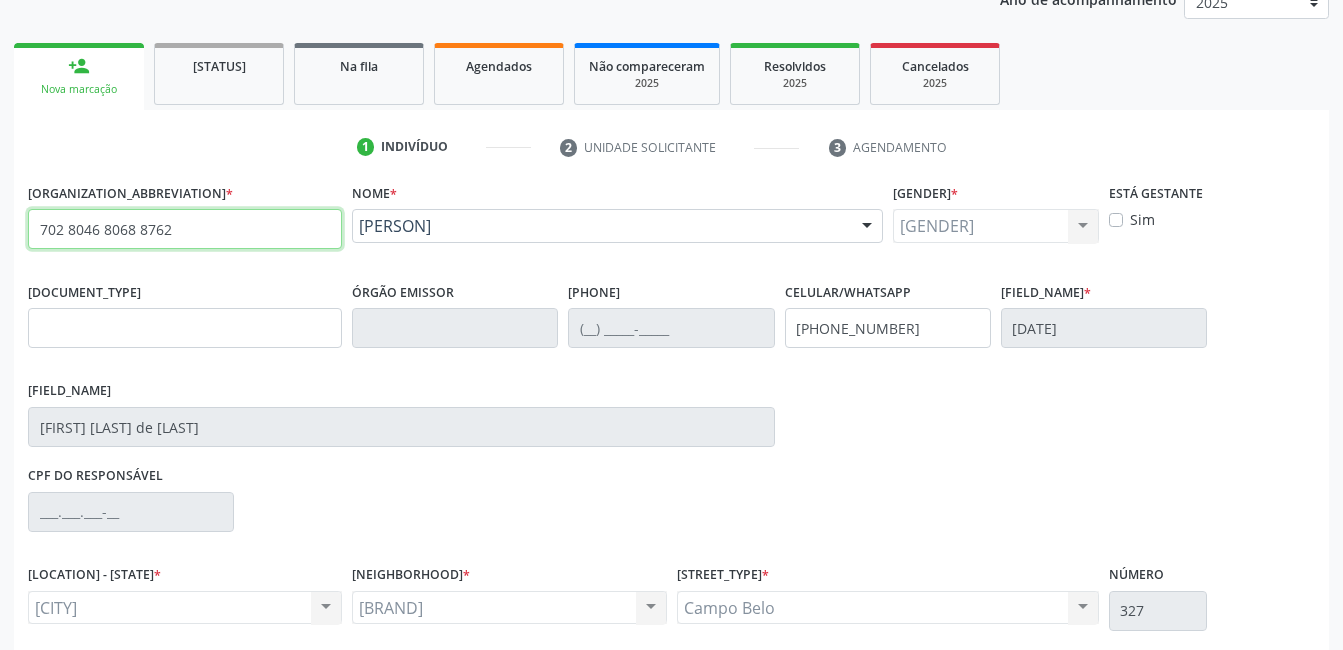 click on "702 8046 8068 8762" at bounding box center (185, 229) 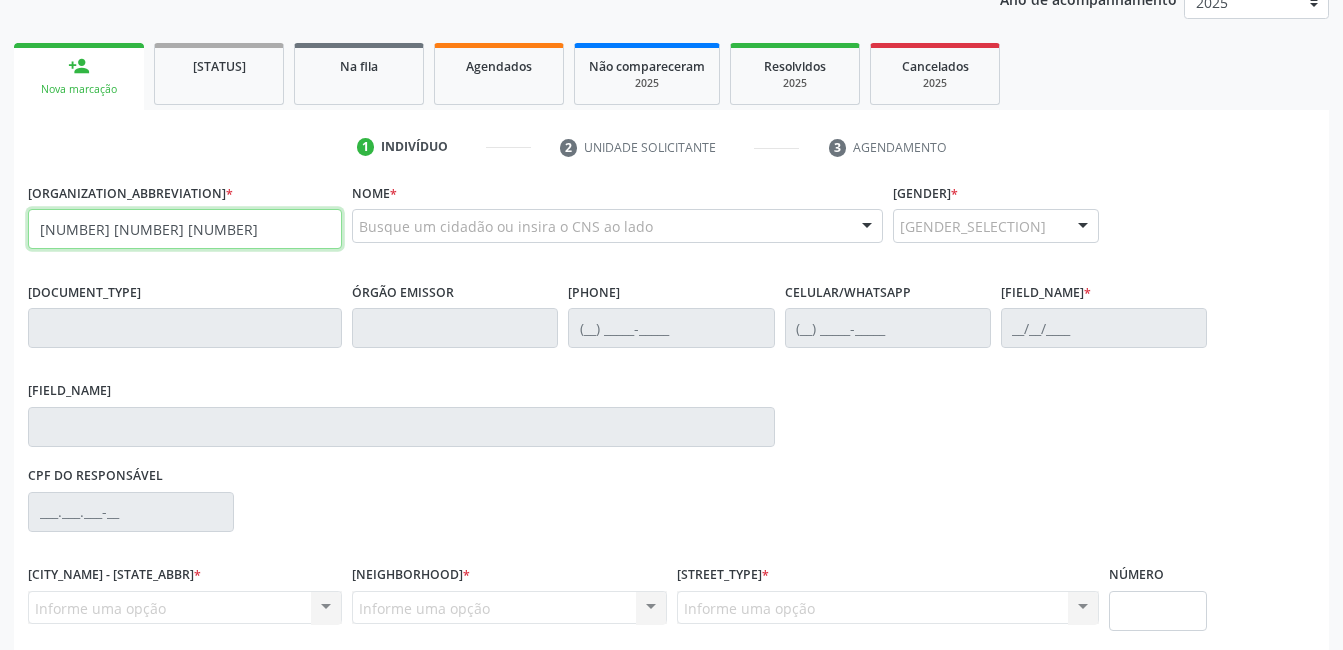 click on "898 0012 8068 509" at bounding box center (185, 229) 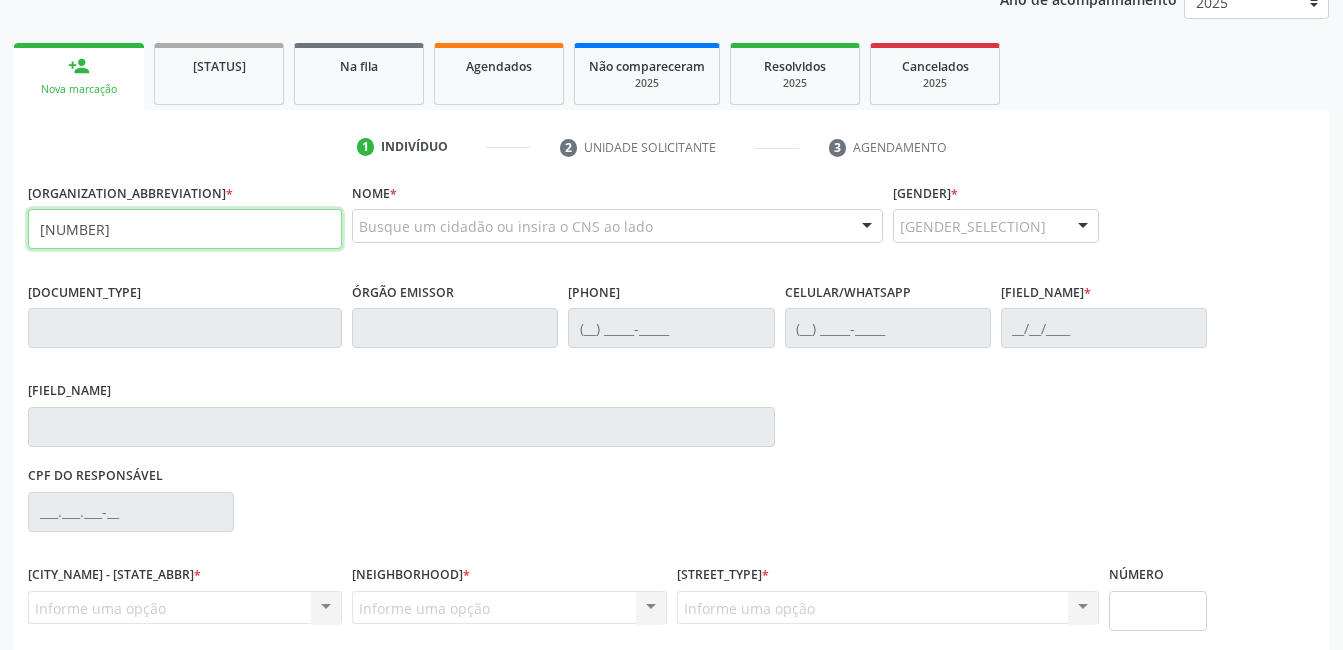 type on "898 0001 2806 8509" 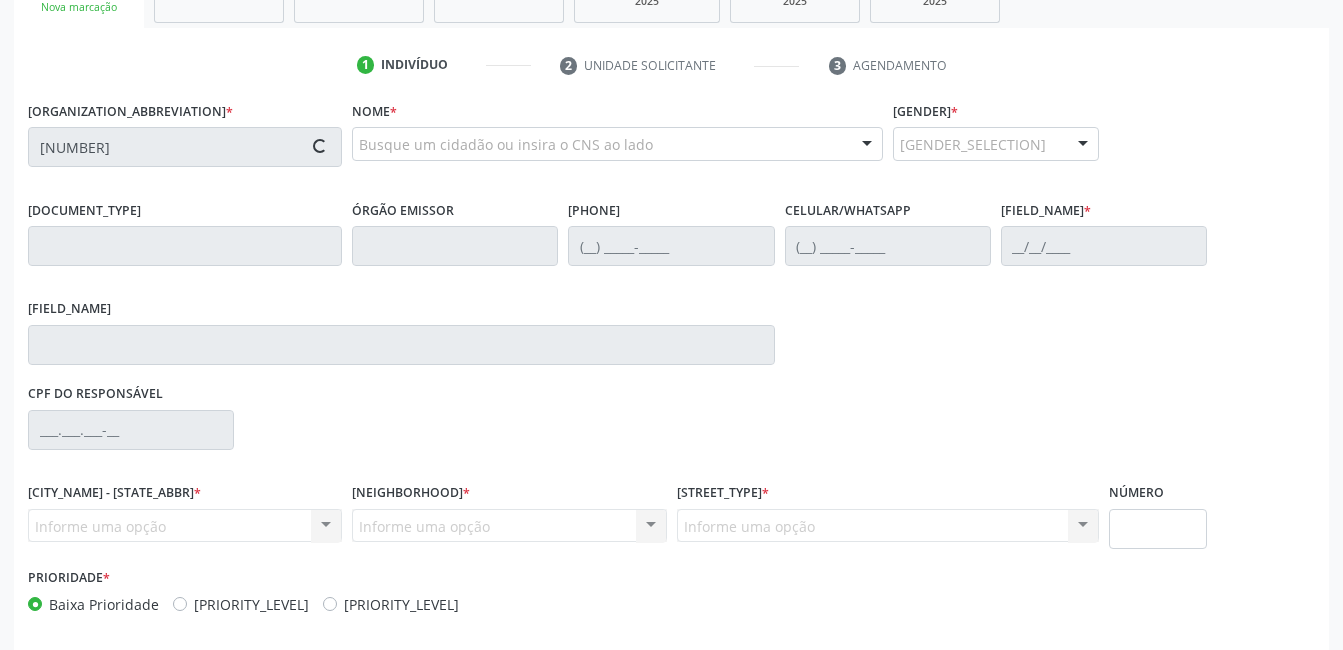 scroll, scrollTop: 420, scrollLeft: 0, axis: vertical 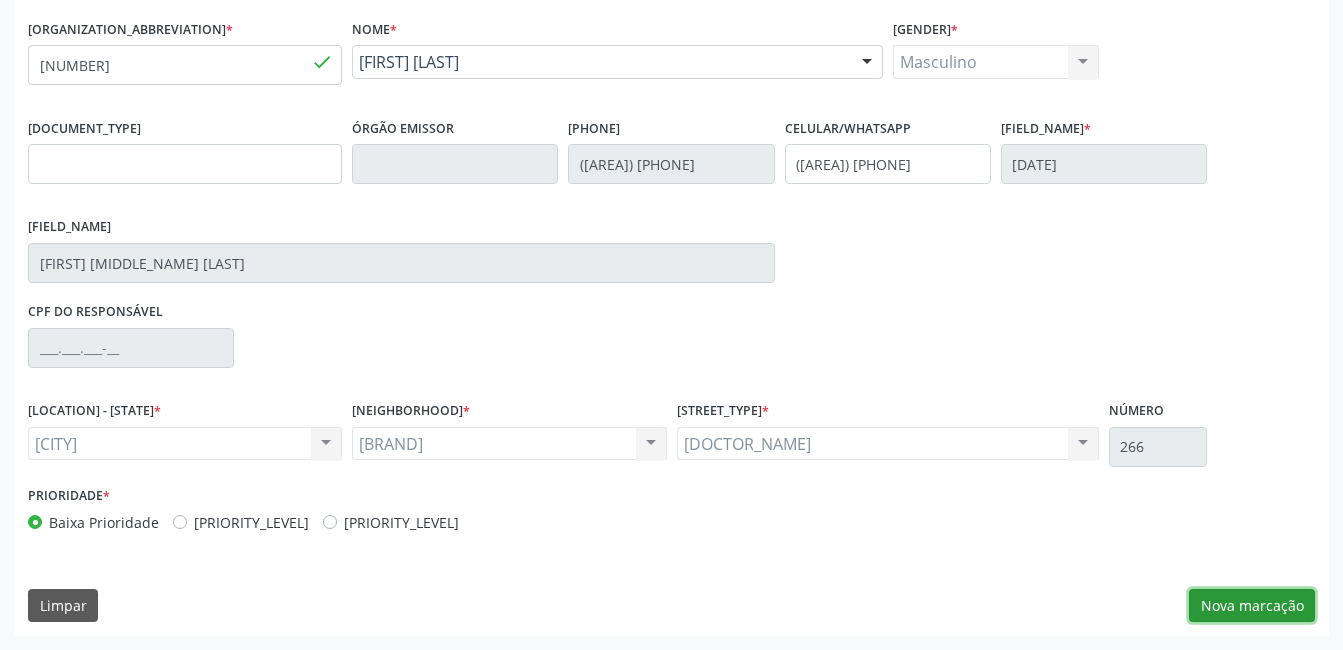click on "Nova marcação" at bounding box center (1252, 606) 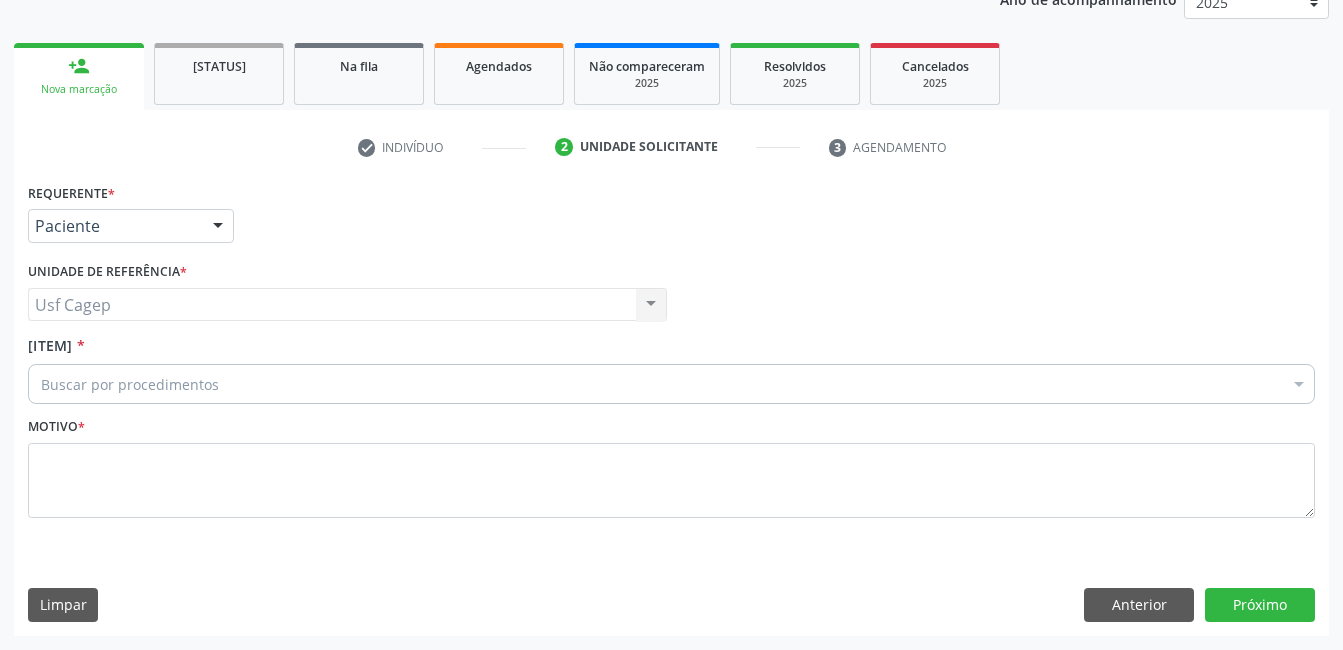 scroll, scrollTop: 256, scrollLeft: 0, axis: vertical 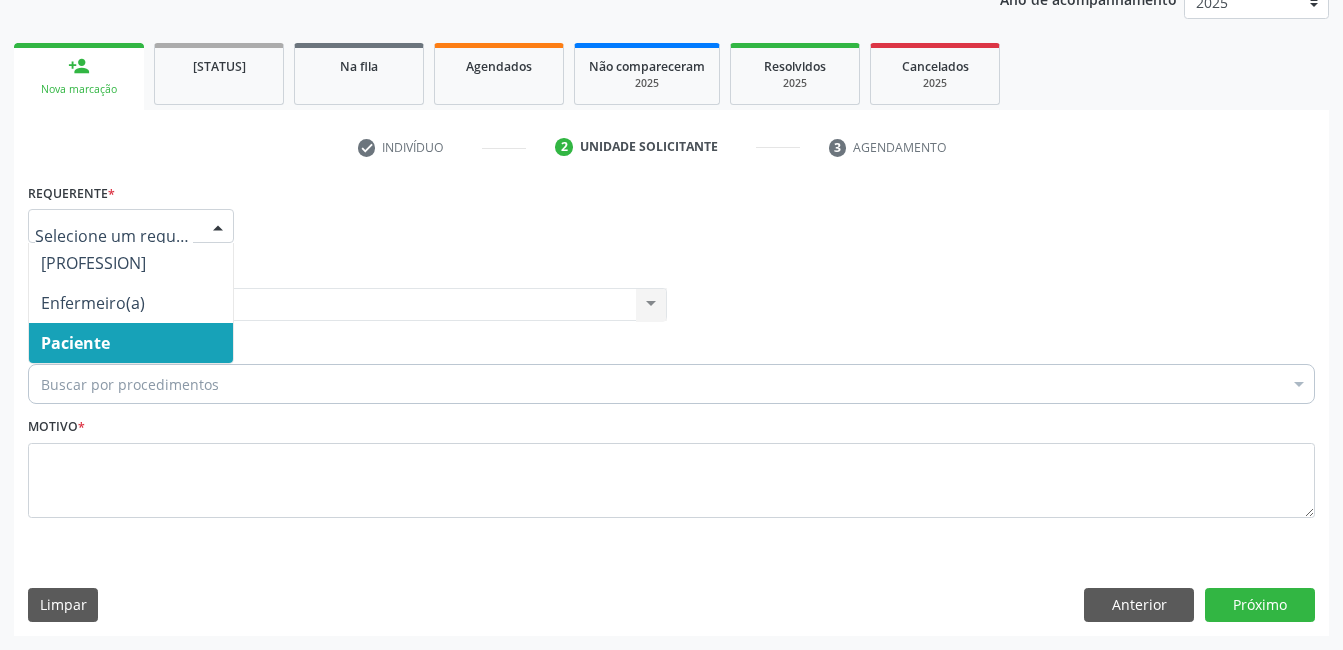 click on "Paciente" at bounding box center [131, 343] 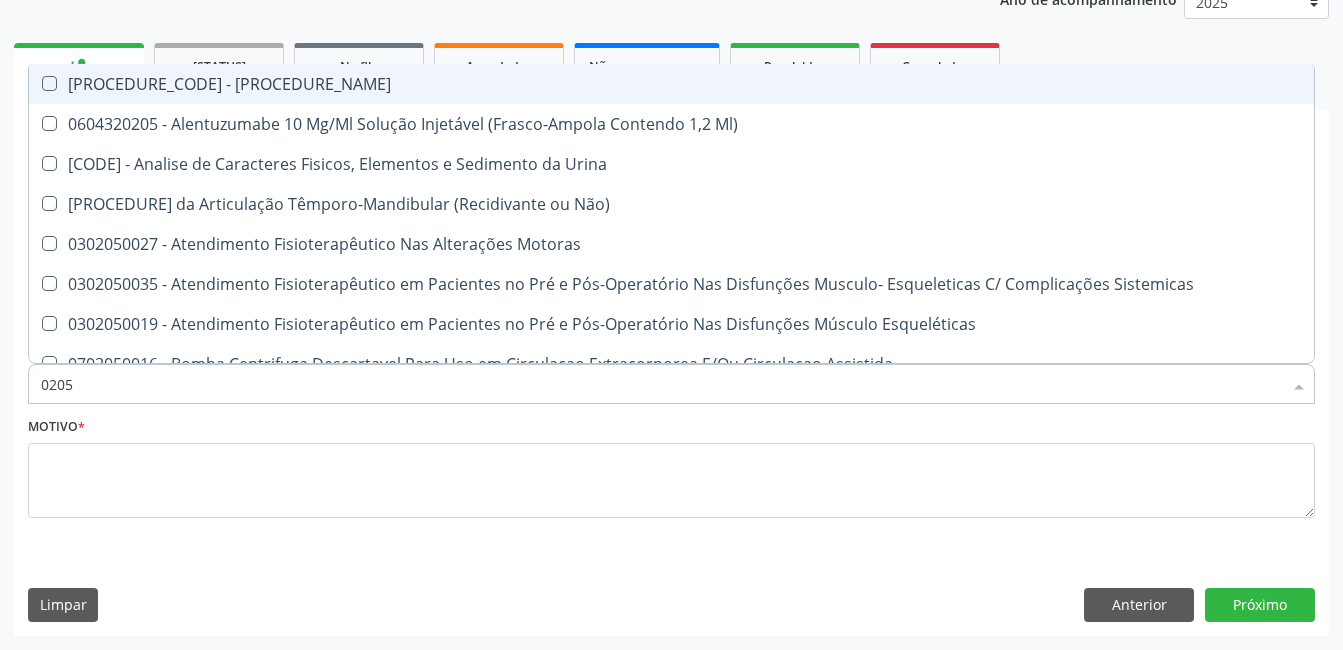 type on "02050" 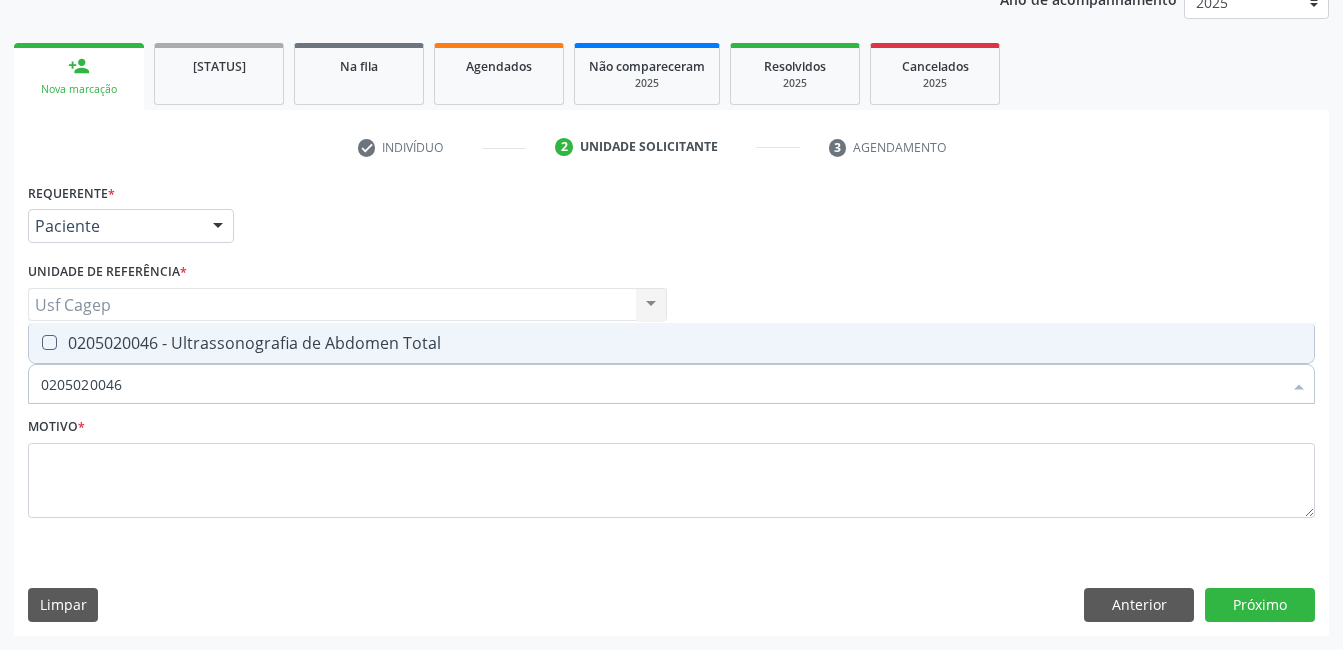 click on "0205020046 - Ultrassonografia de Abdomen Total" at bounding box center (671, 343) 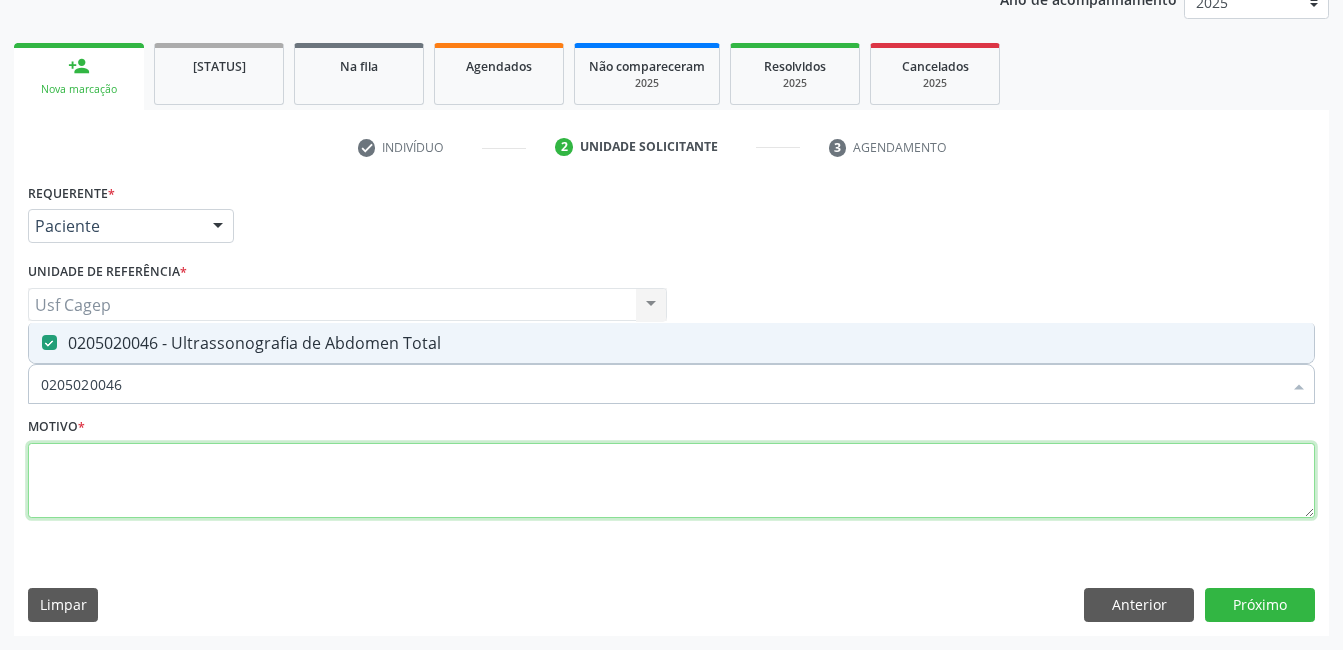 click at bounding box center (671, 481) 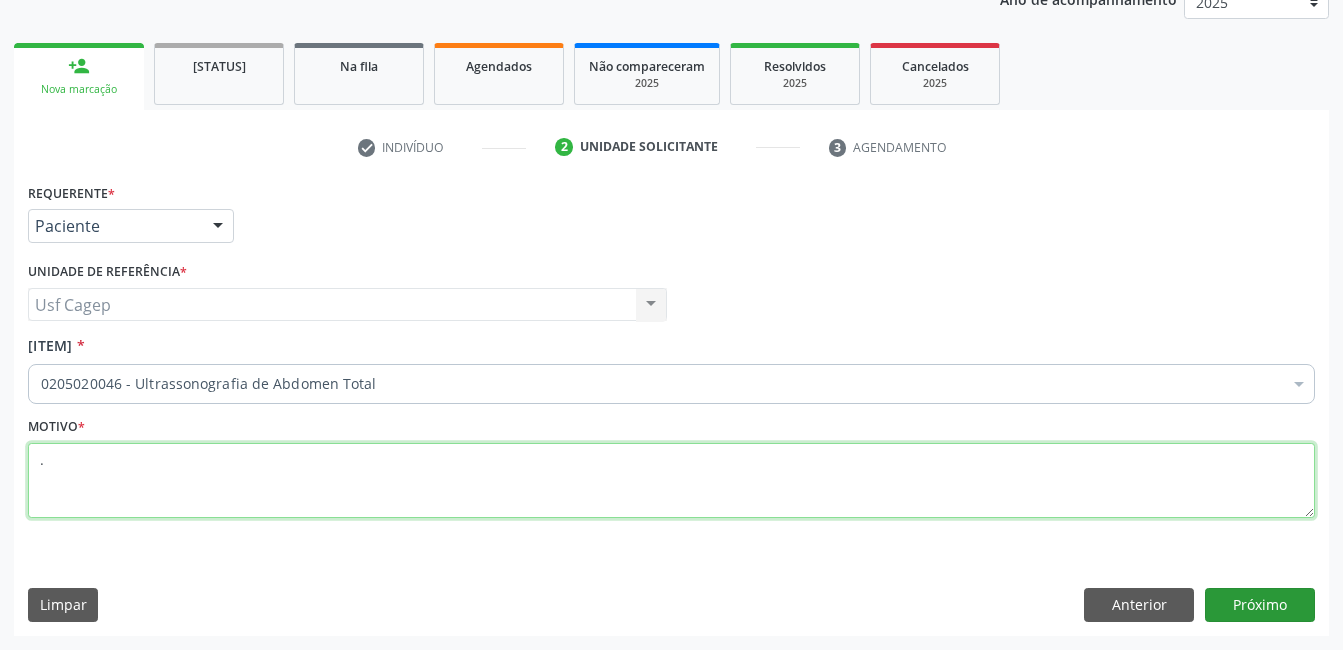 type on "." 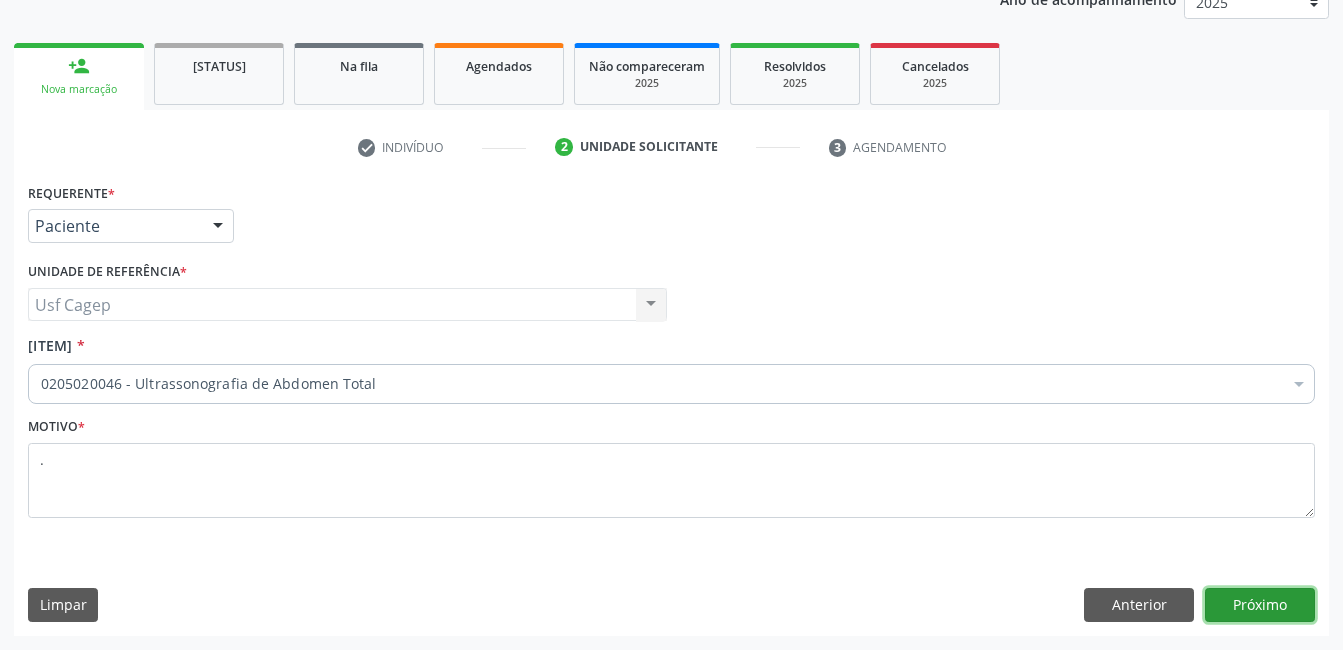 click on "Próximo" at bounding box center (1260, 605) 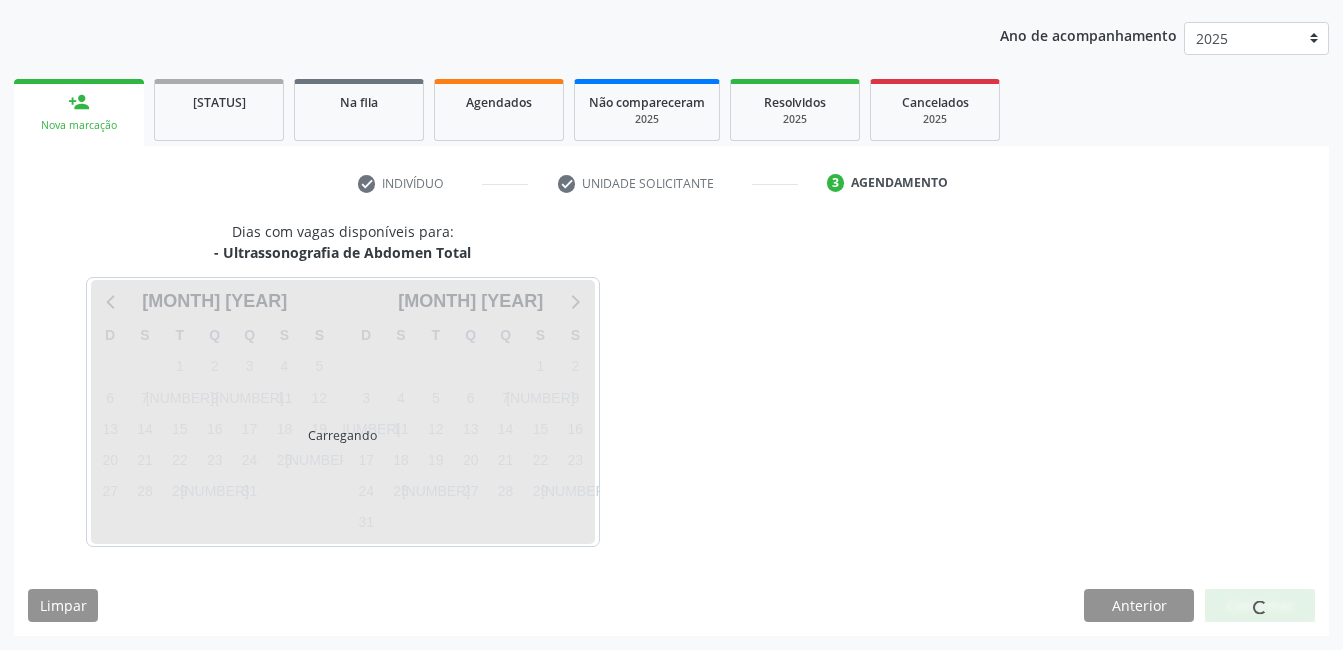 scroll, scrollTop: 220, scrollLeft: 0, axis: vertical 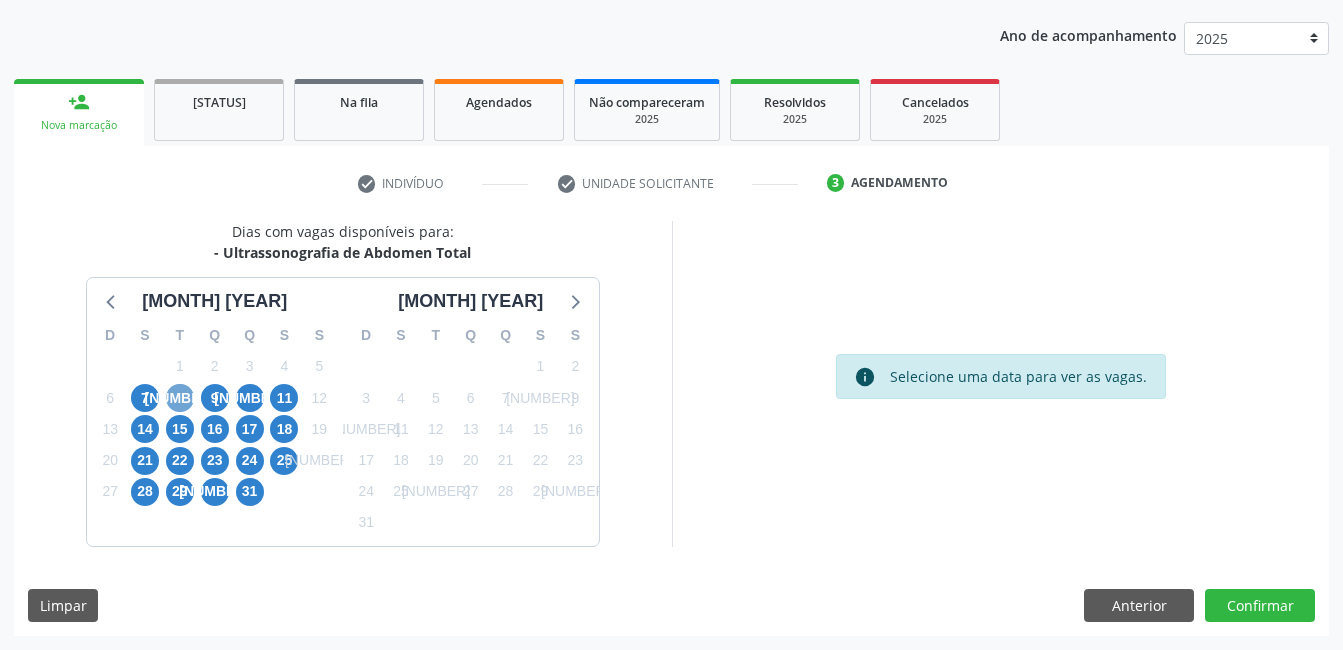 click on "8" at bounding box center [180, 398] 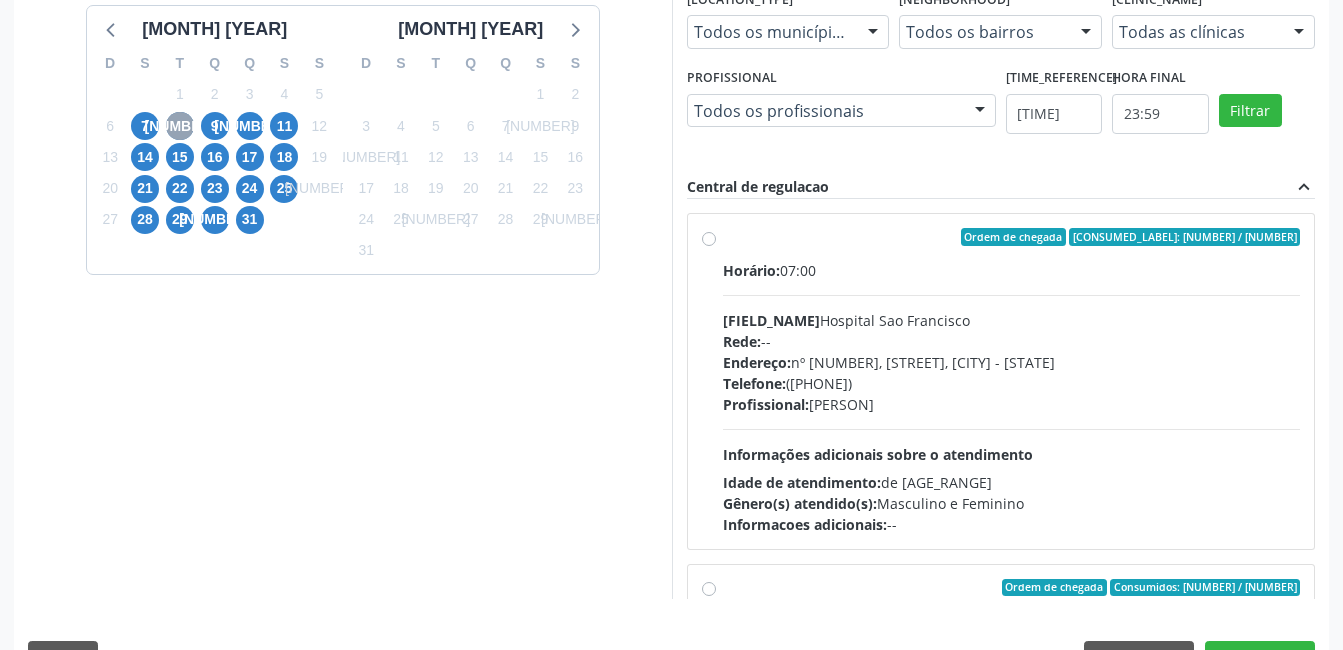 scroll, scrollTop: 520, scrollLeft: 0, axis: vertical 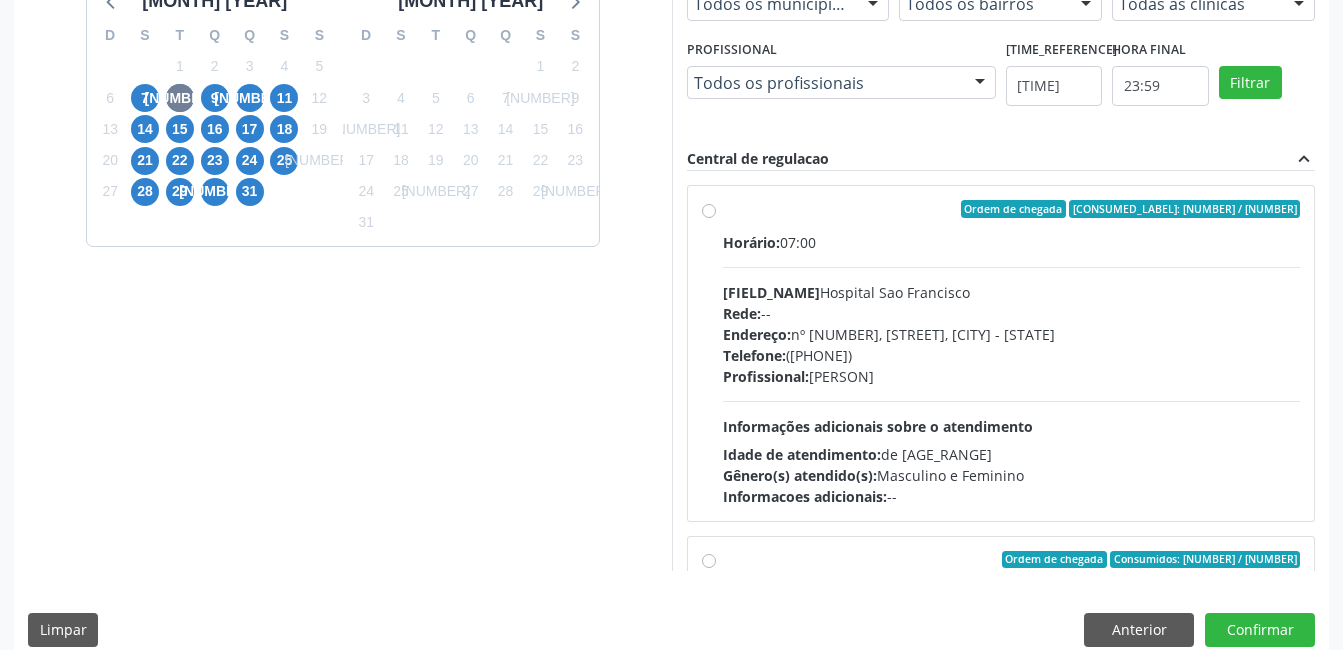 click on "Endereço:   nº 384, Varzea, Serra Talhada - PE" at bounding box center [1012, 334] 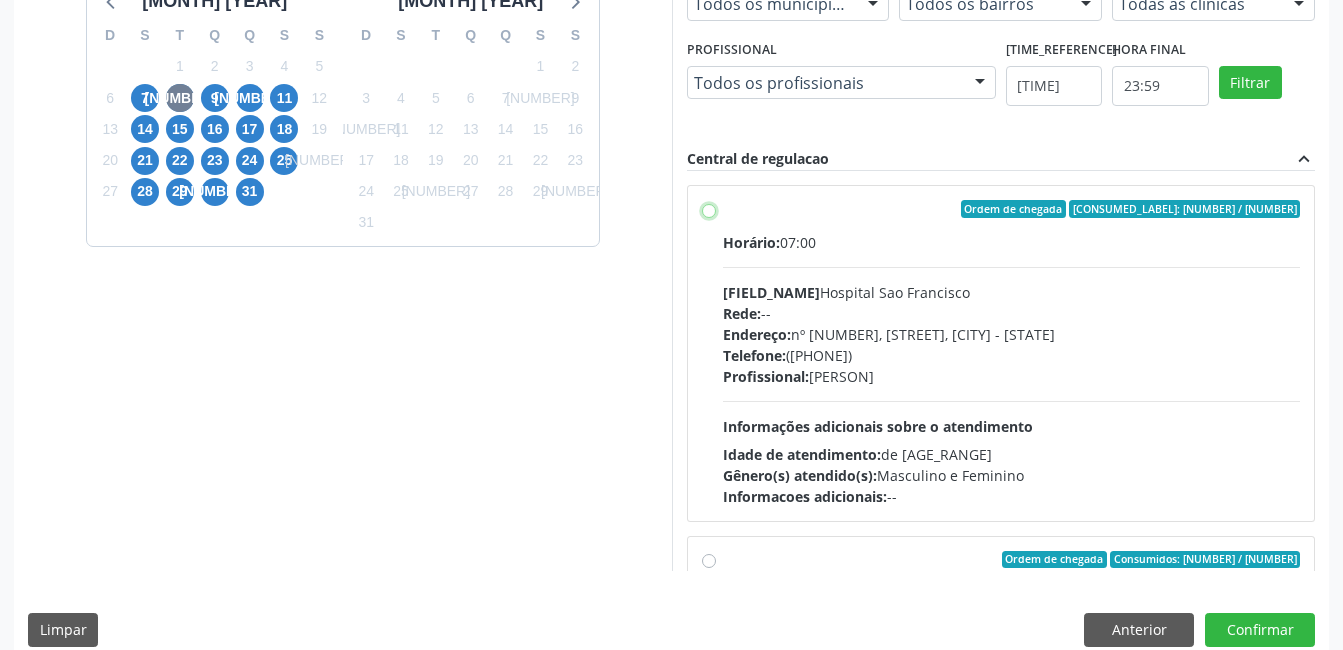 click on "Ordem de chegada
Consumidos: 18 / 20
Horário:   07:00
Clínica:  Hospital Sao Francisco
Rede:
--
Endereço:   nº 384, Varzea, Serra Talhada - PE
Telefone:   (81) 38312142
Profissional:
Yuri Araujo Magalhaes
Informações adicionais sobre o atendimento
Idade de atendimento:
de 0 a 120 anos
Gênero(s) atendido(s):
Masculino e Feminino
Informações adicionais:
--" at bounding box center (709, 209) 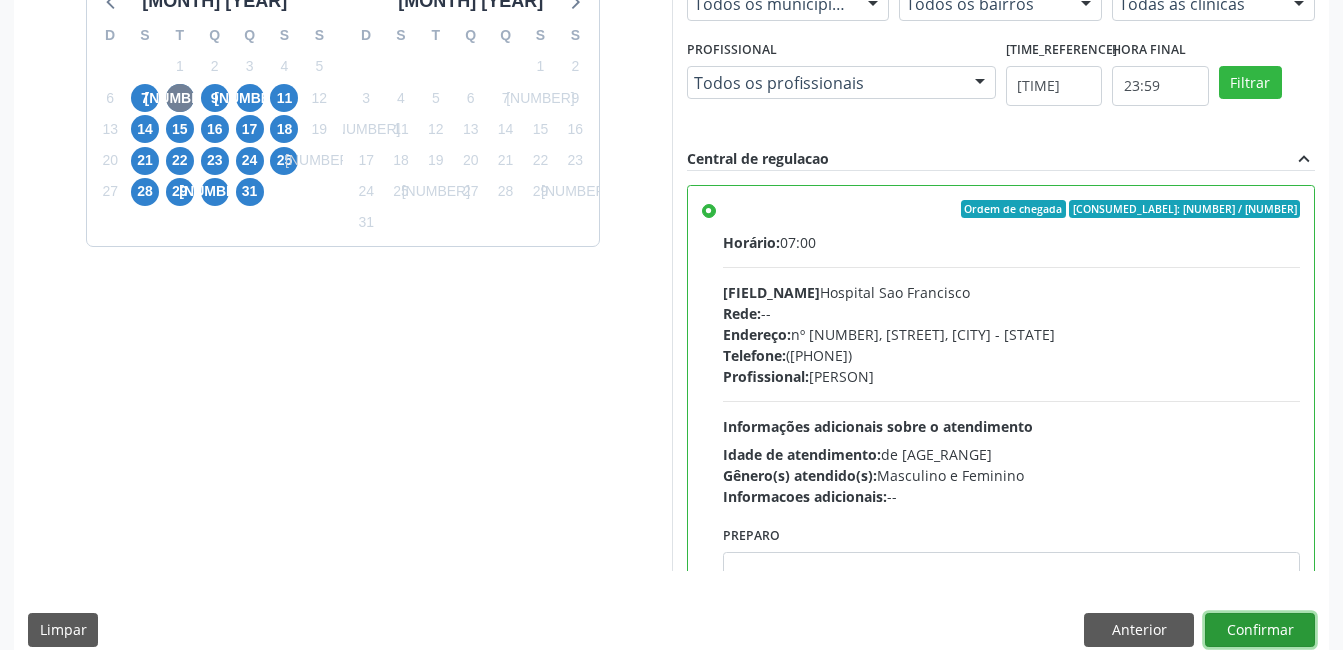 click on "Confirmar" at bounding box center (1260, 630) 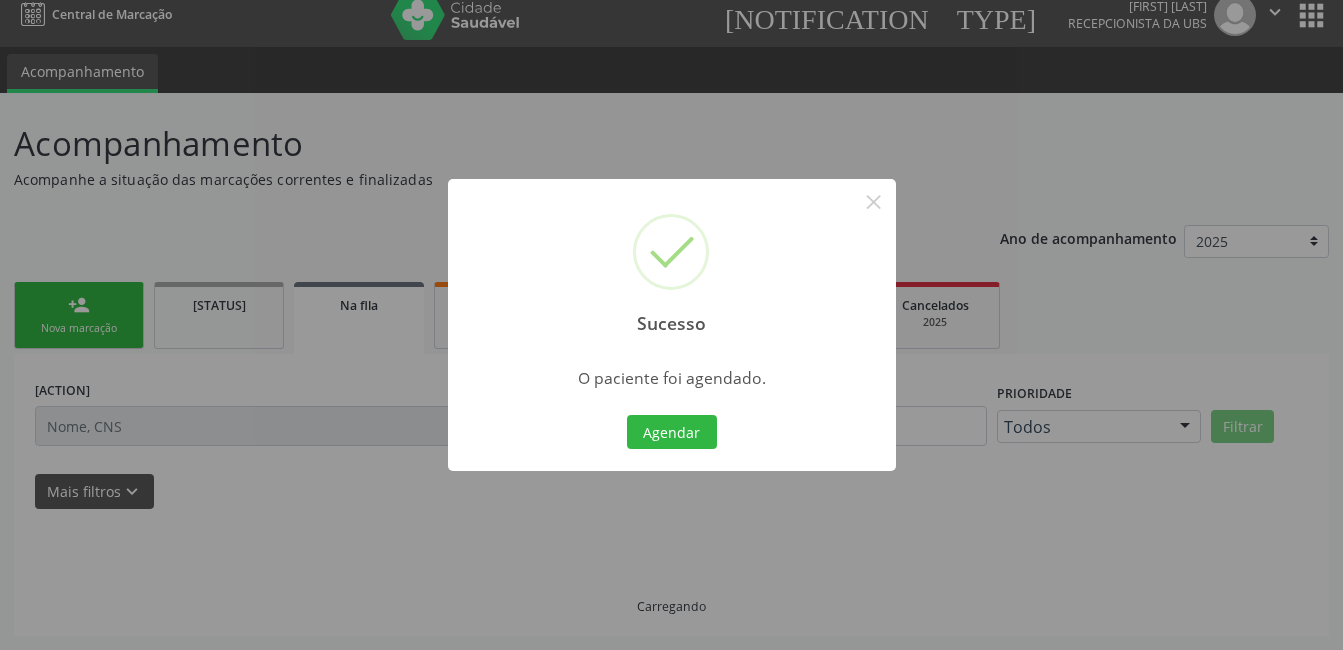scroll, scrollTop: 17, scrollLeft: 0, axis: vertical 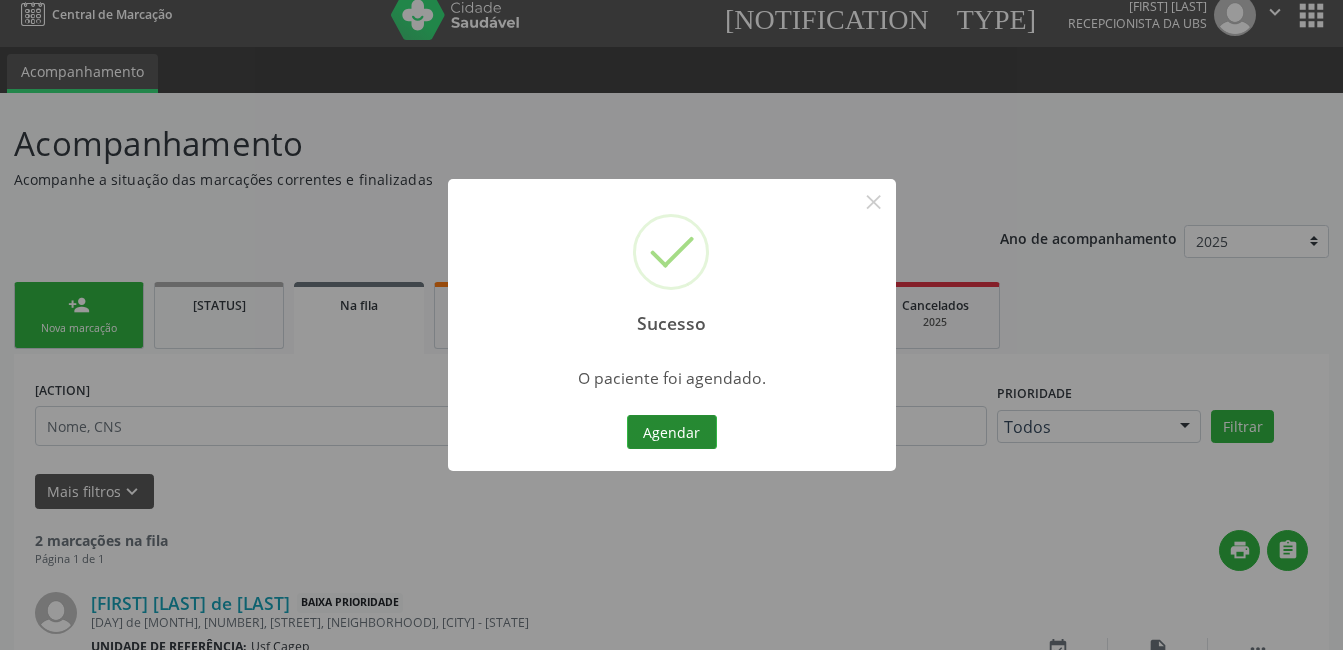 click on "Imprimir comprovante" at bounding box center (672, 432) 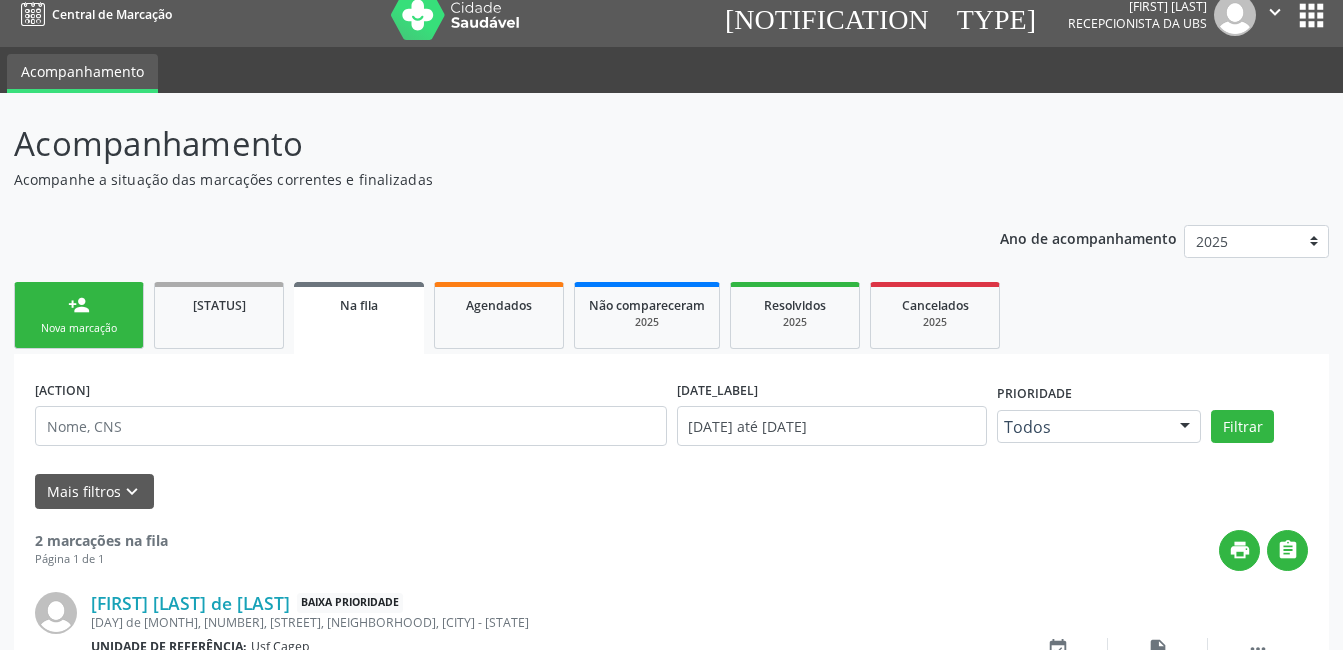 drag, startPoint x: 77, startPoint y: 329, endPoint x: 121, endPoint y: 317, distance: 45.607018 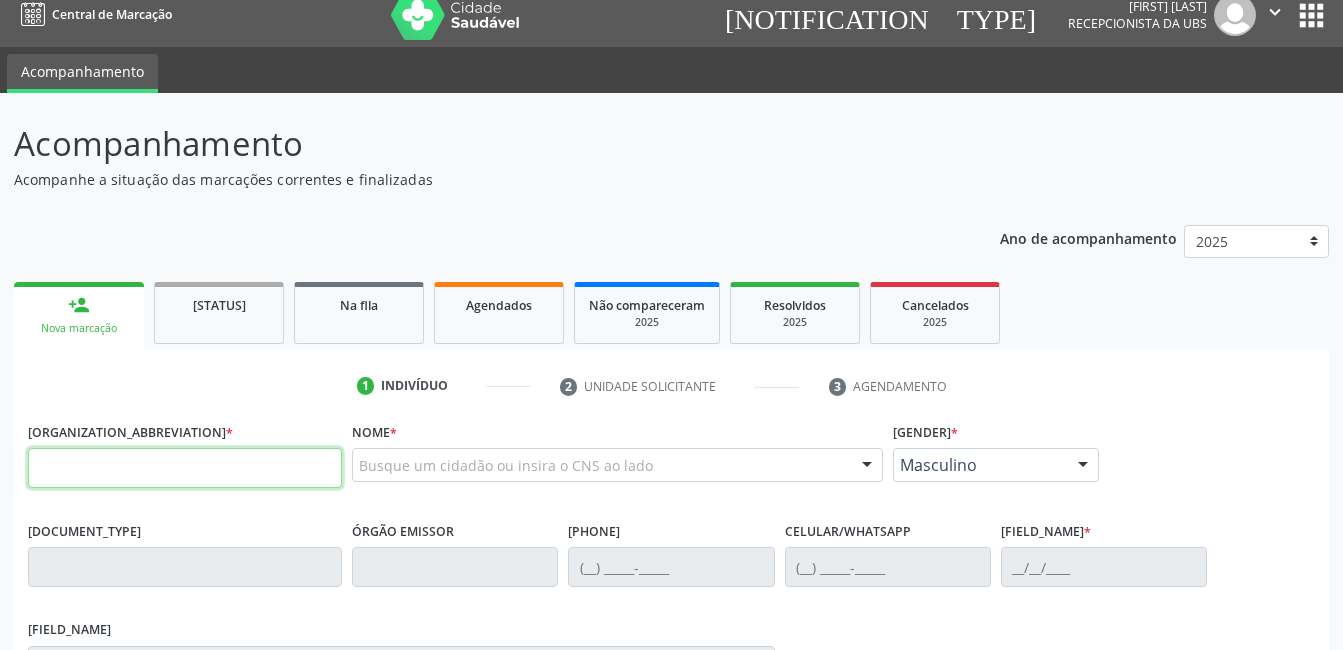 click at bounding box center [185, 468] 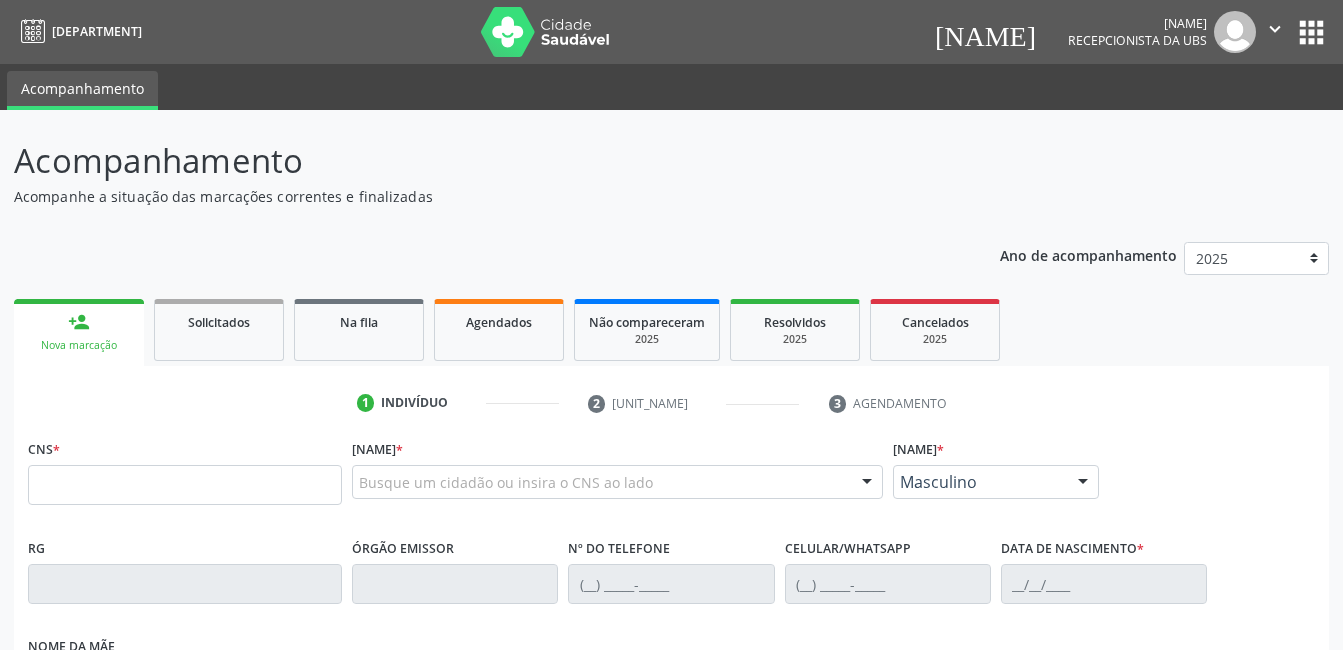 scroll, scrollTop: 17, scrollLeft: 0, axis: vertical 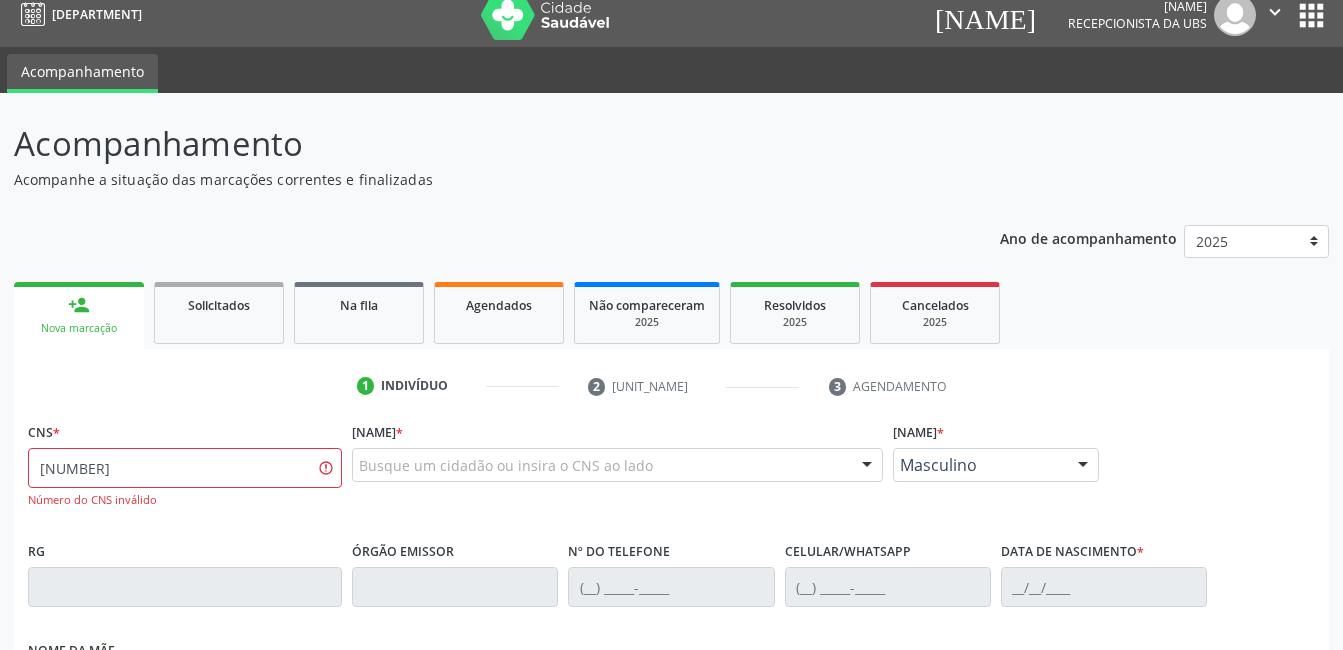type on "[NUMBER]" 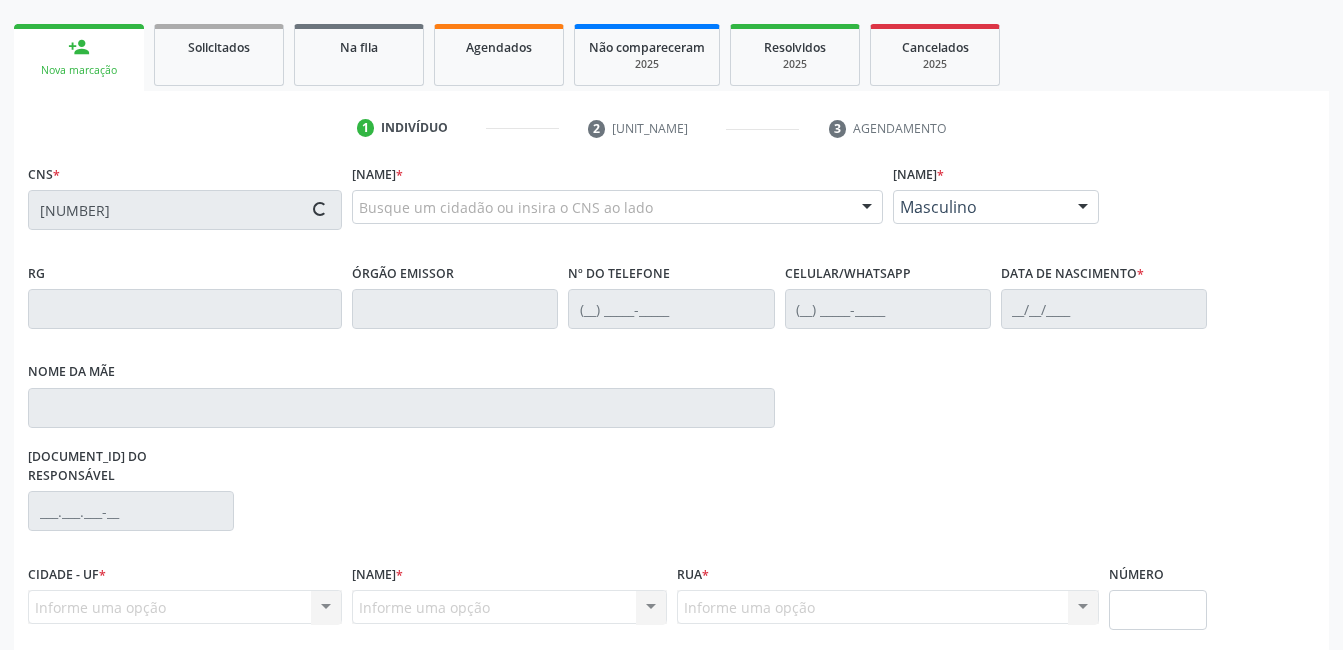scroll, scrollTop: 420, scrollLeft: 0, axis: vertical 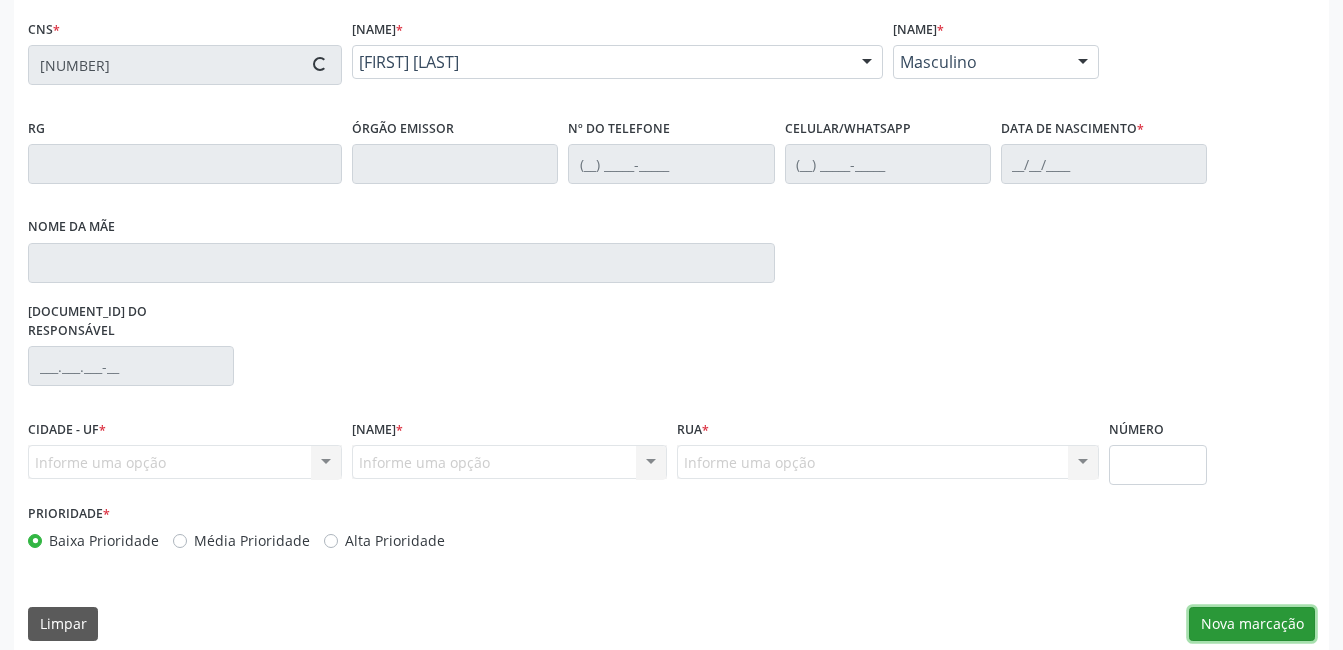 click on "Nova marcação" at bounding box center [1252, 624] 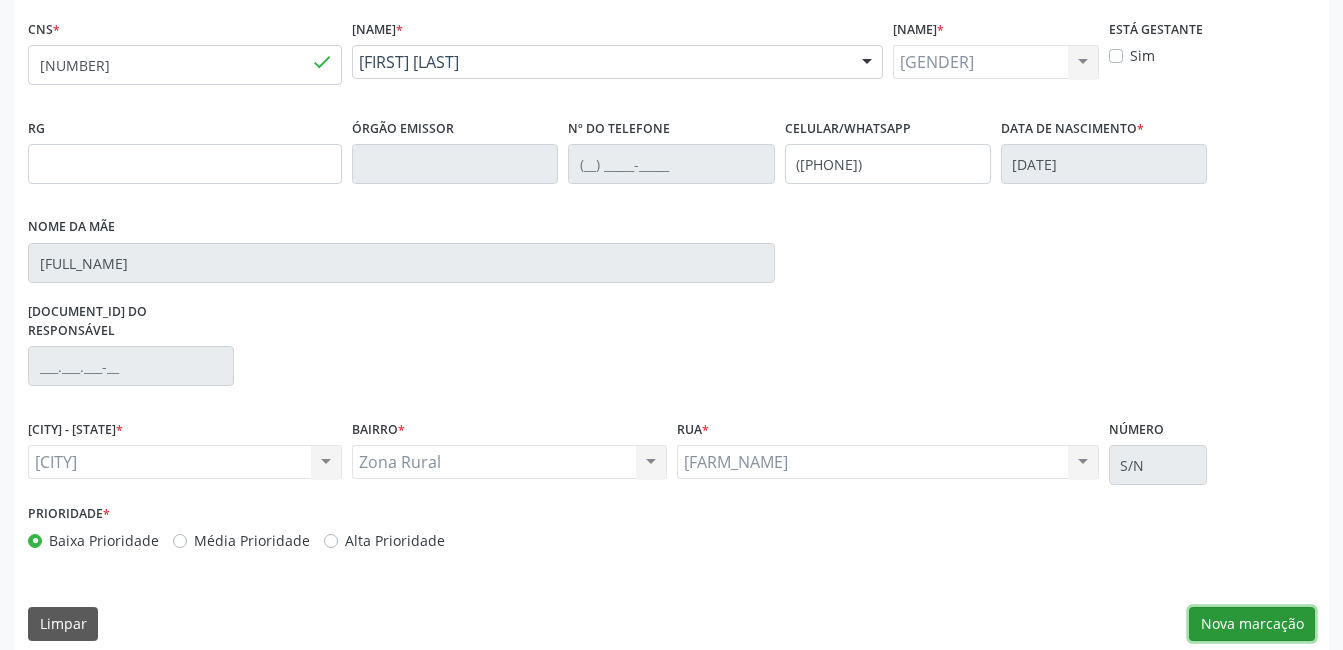 click on "Nova marcação" at bounding box center [1252, 624] 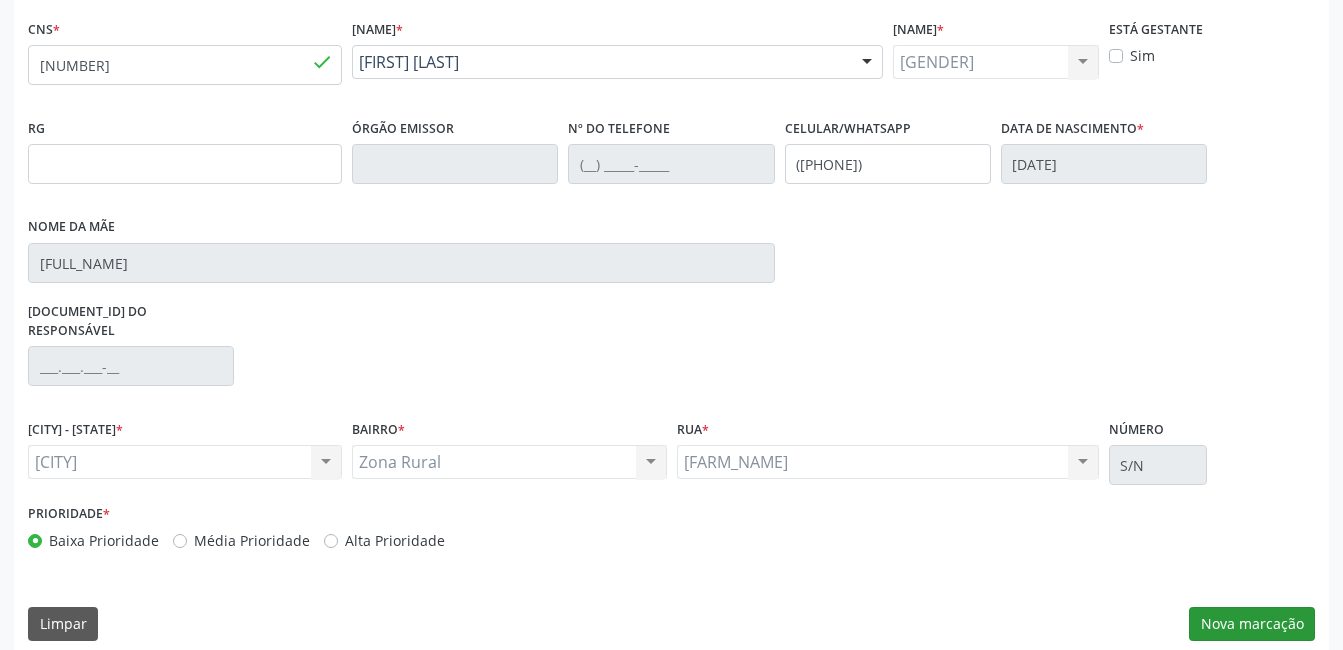 scroll, scrollTop: 256, scrollLeft: 0, axis: vertical 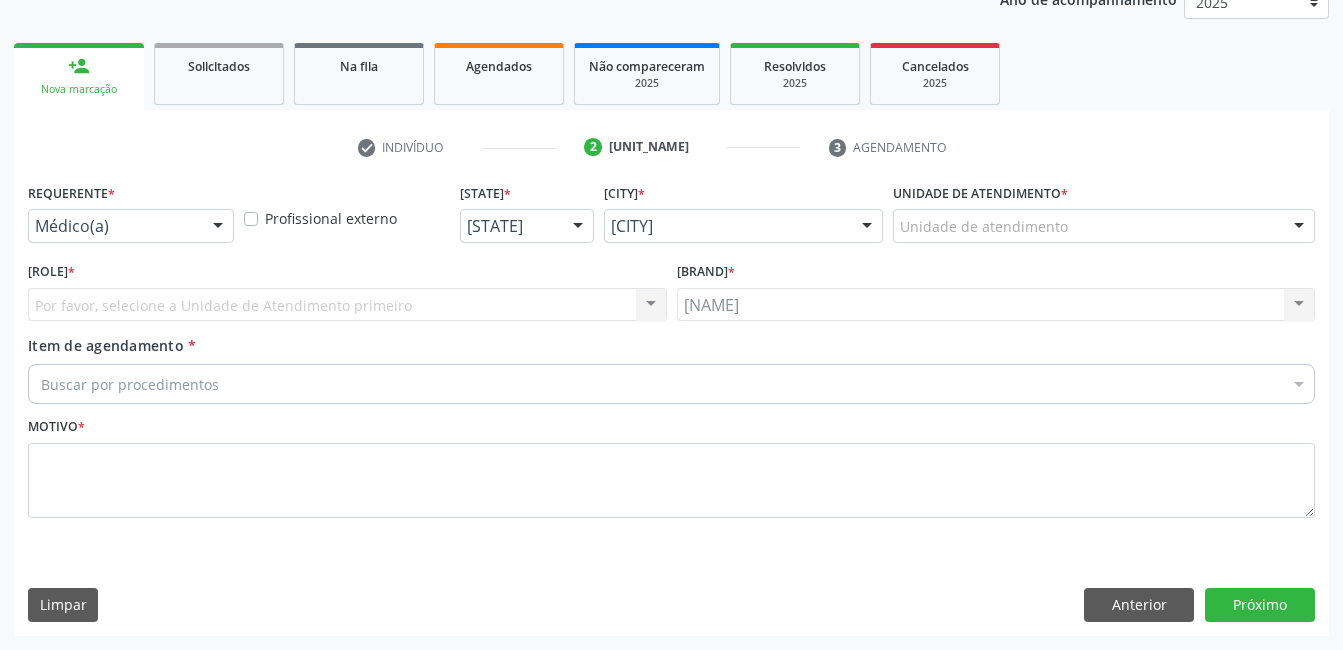 drag, startPoint x: 130, startPoint y: 244, endPoint x: 133, endPoint y: 231, distance: 13.341664 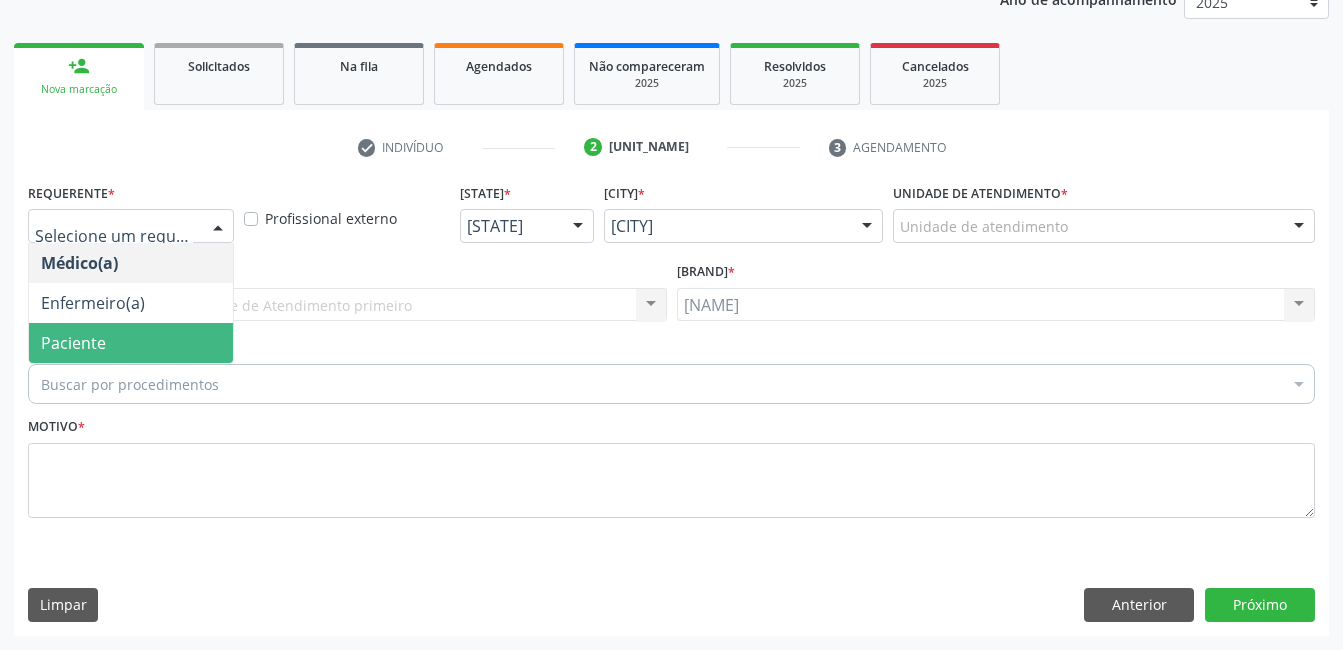 click on "Paciente" at bounding box center [131, 343] 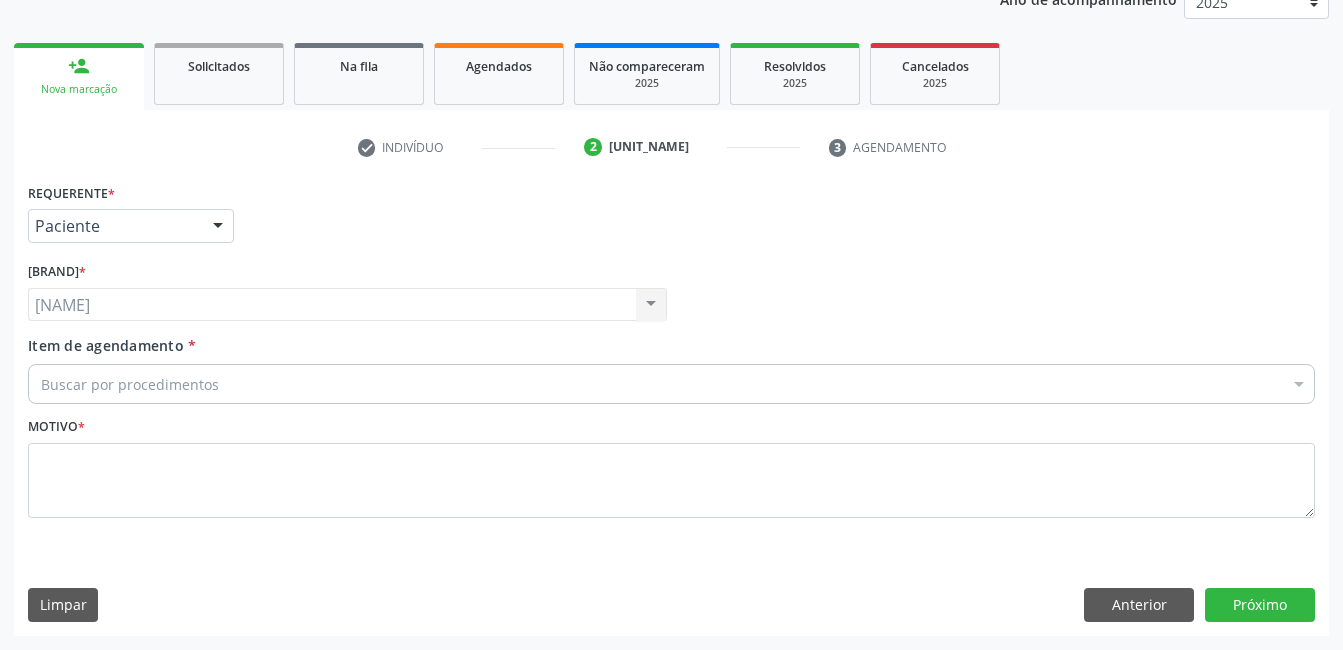 click on "Buscar por procedimentos" at bounding box center [671, 384] 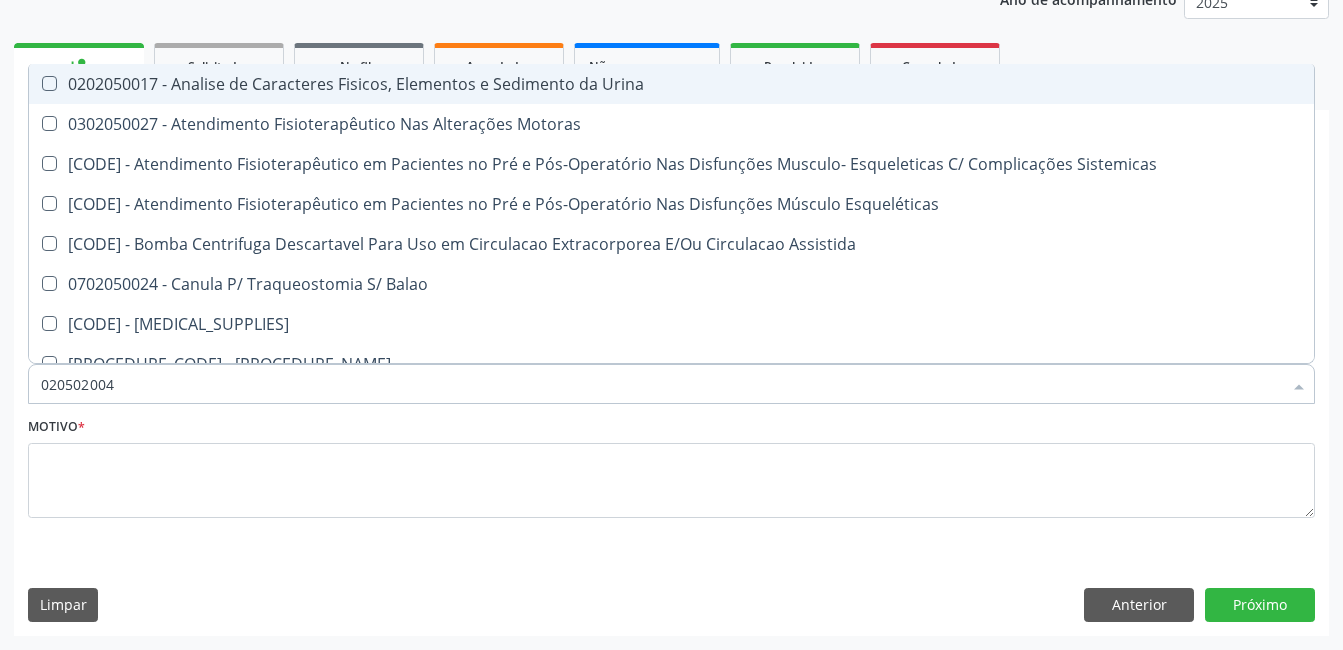 type on "0205020046" 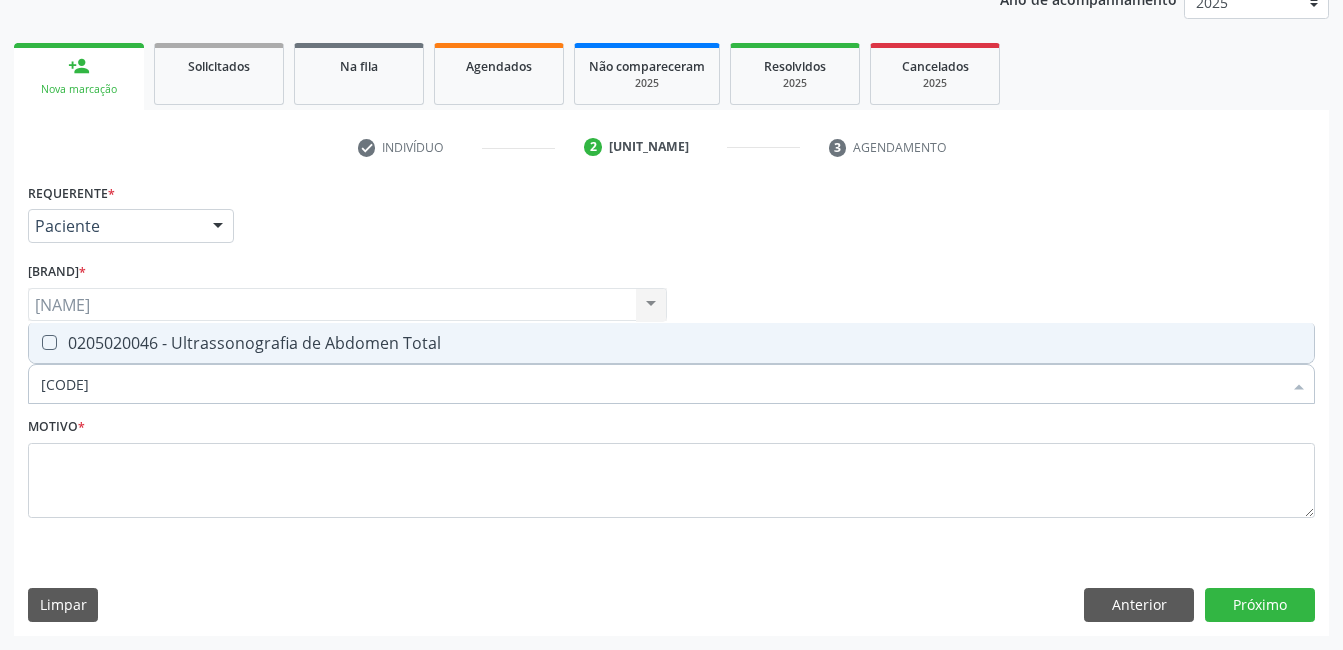 drag, startPoint x: 320, startPoint y: 339, endPoint x: 312, endPoint y: 410, distance: 71.44928 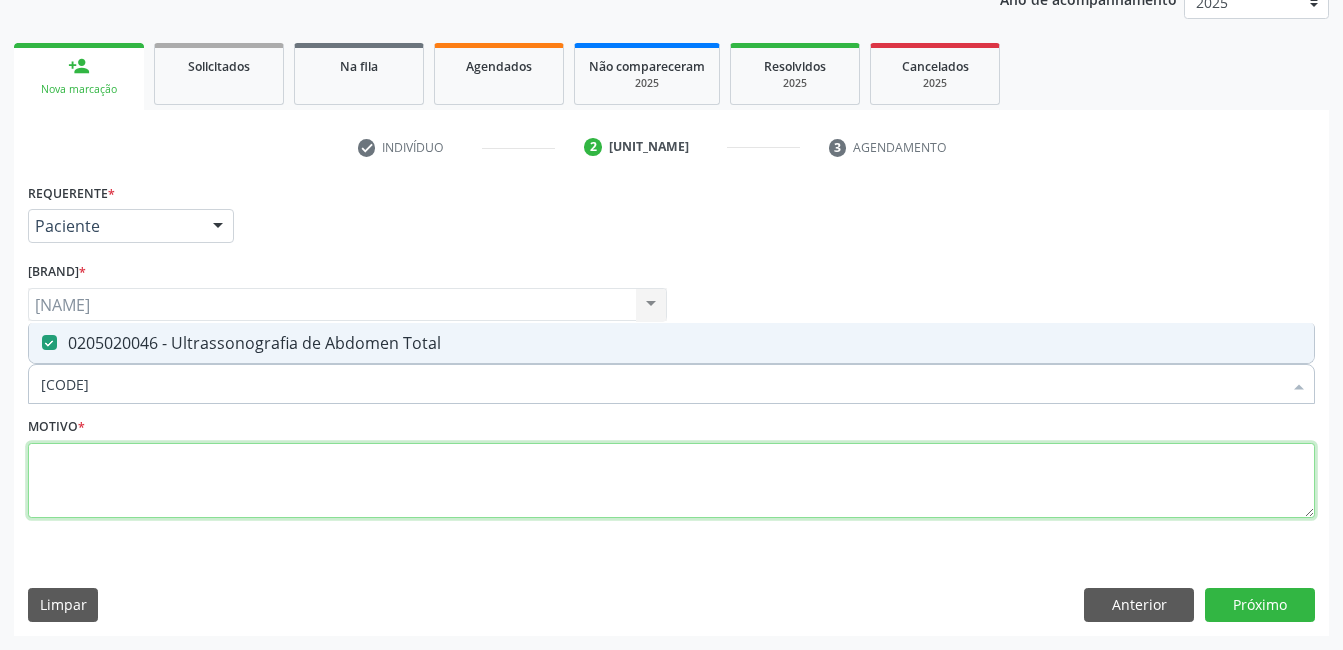 drag, startPoint x: 294, startPoint y: 476, endPoint x: 316, endPoint y: 446, distance: 37.202152 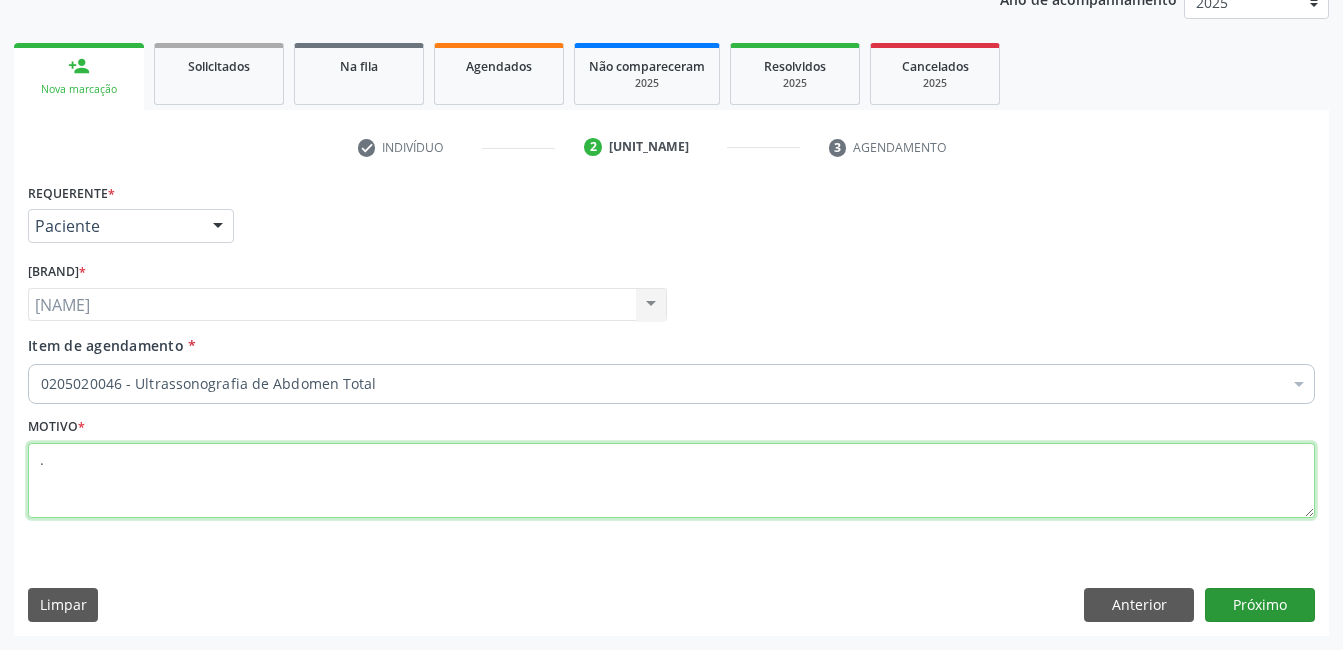 type on "." 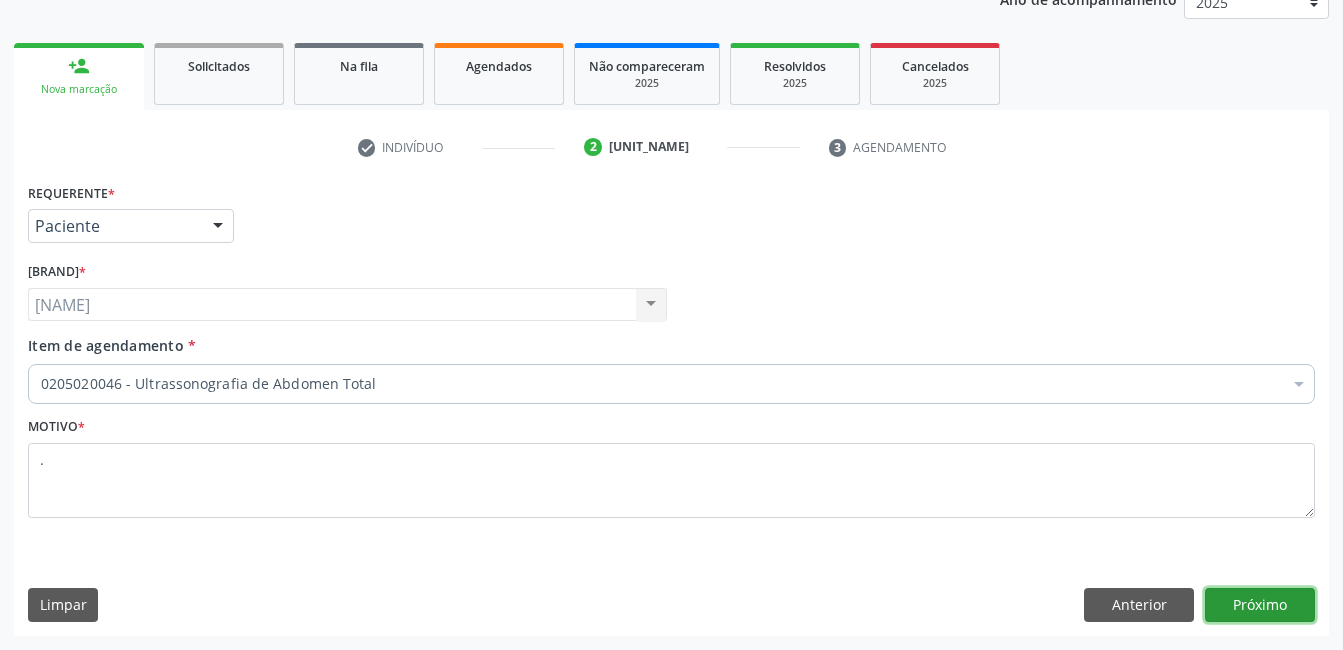 click on "Próximo" at bounding box center (1260, 605) 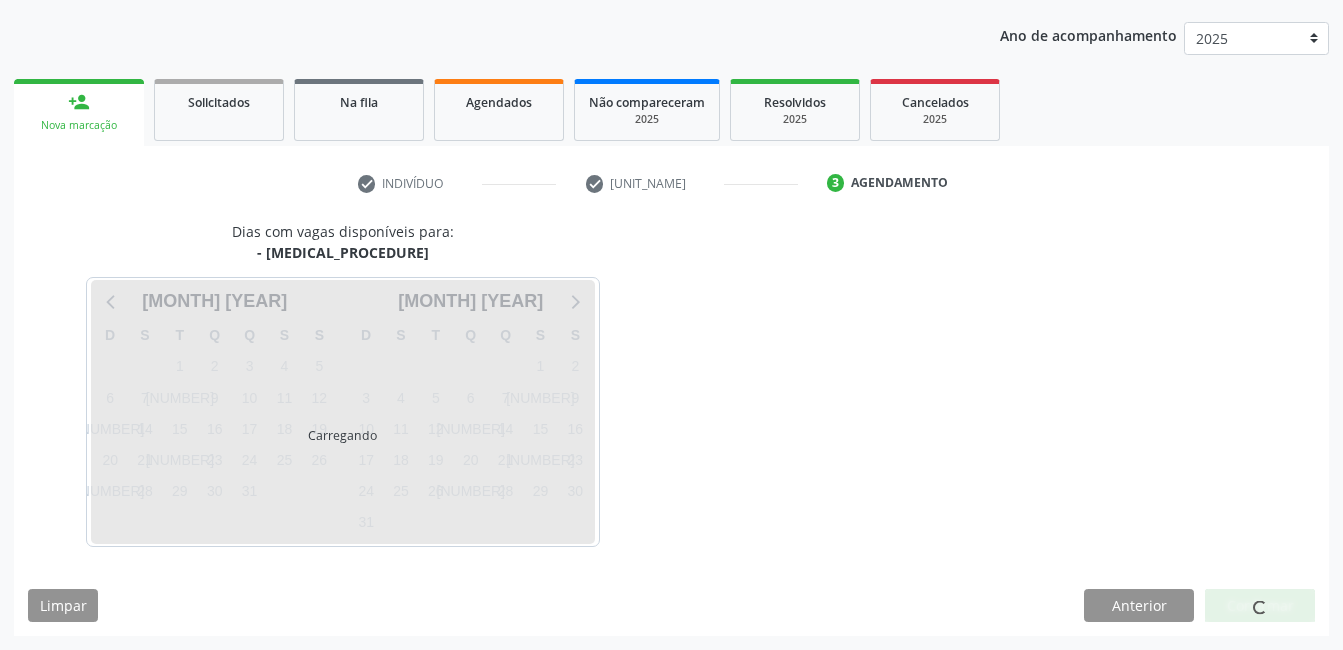 scroll, scrollTop: 220, scrollLeft: 0, axis: vertical 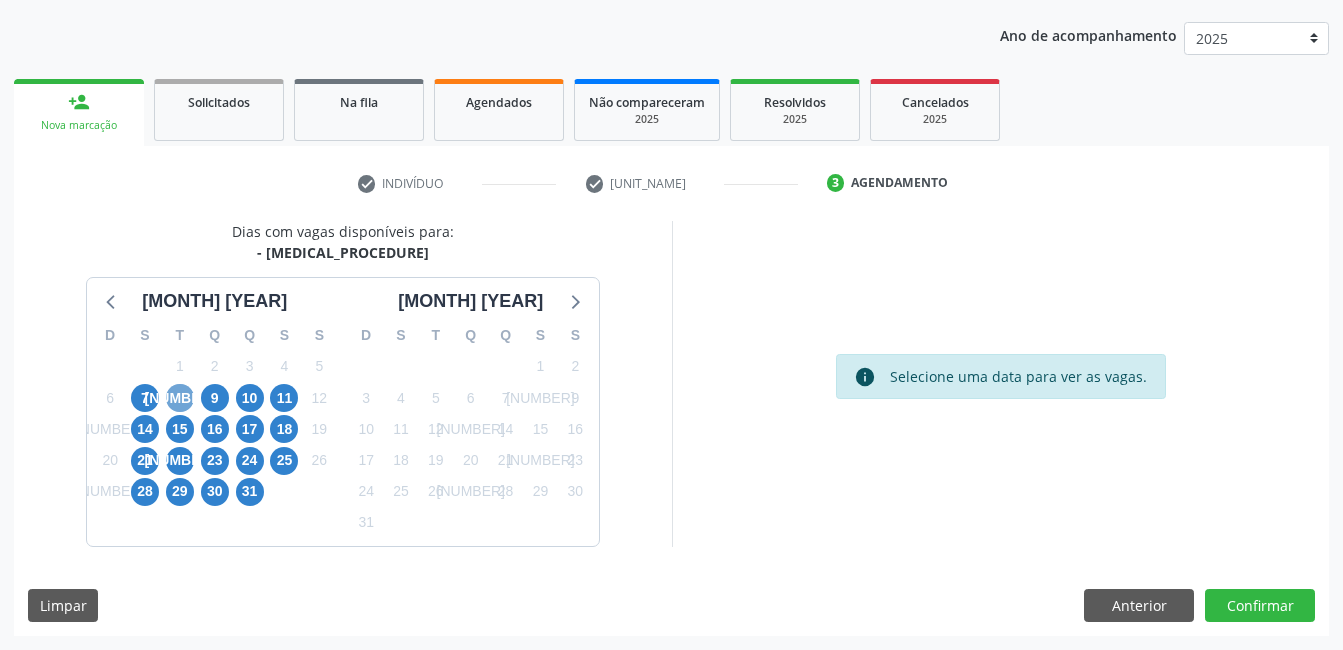 click on "[NUMBER]" at bounding box center (180, 398) 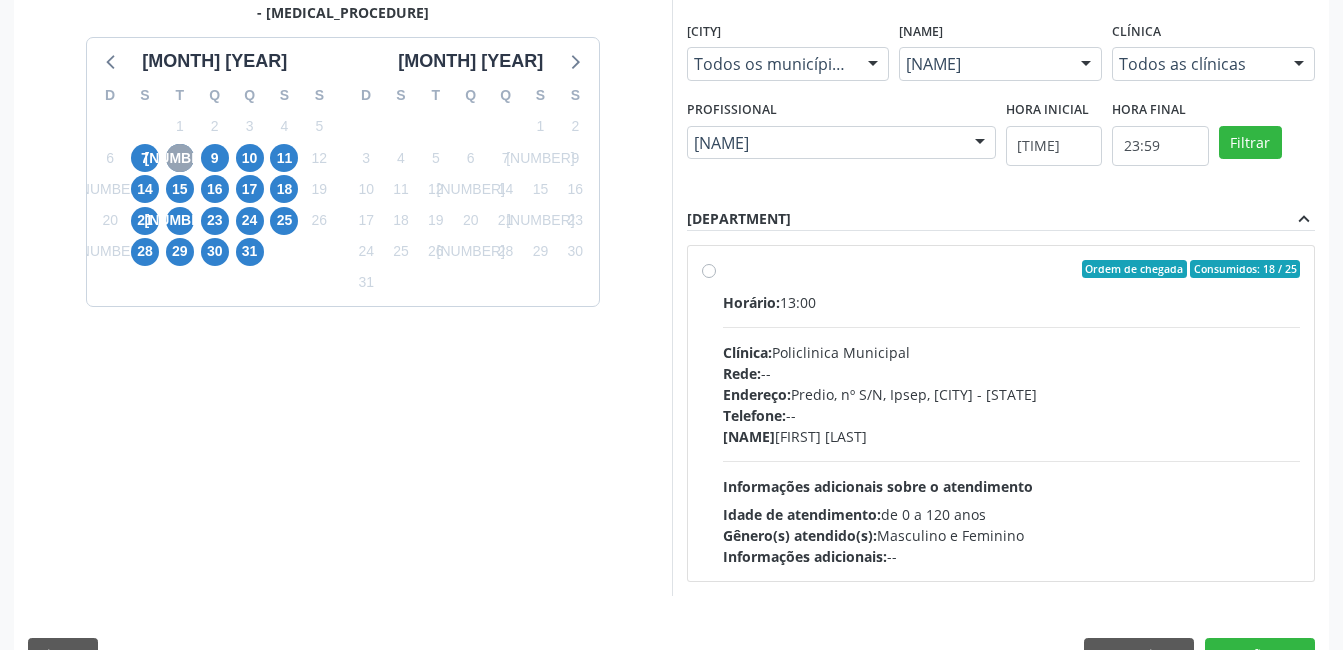 scroll, scrollTop: 509, scrollLeft: 0, axis: vertical 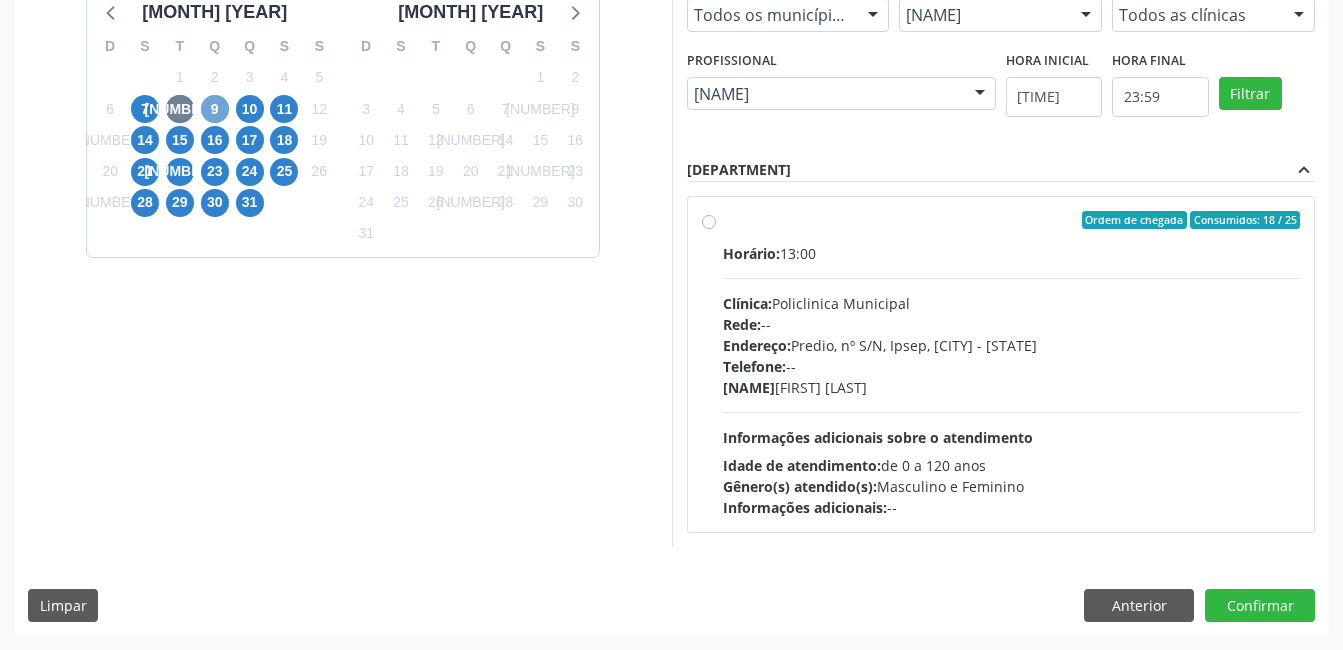 click on "9" at bounding box center (215, 109) 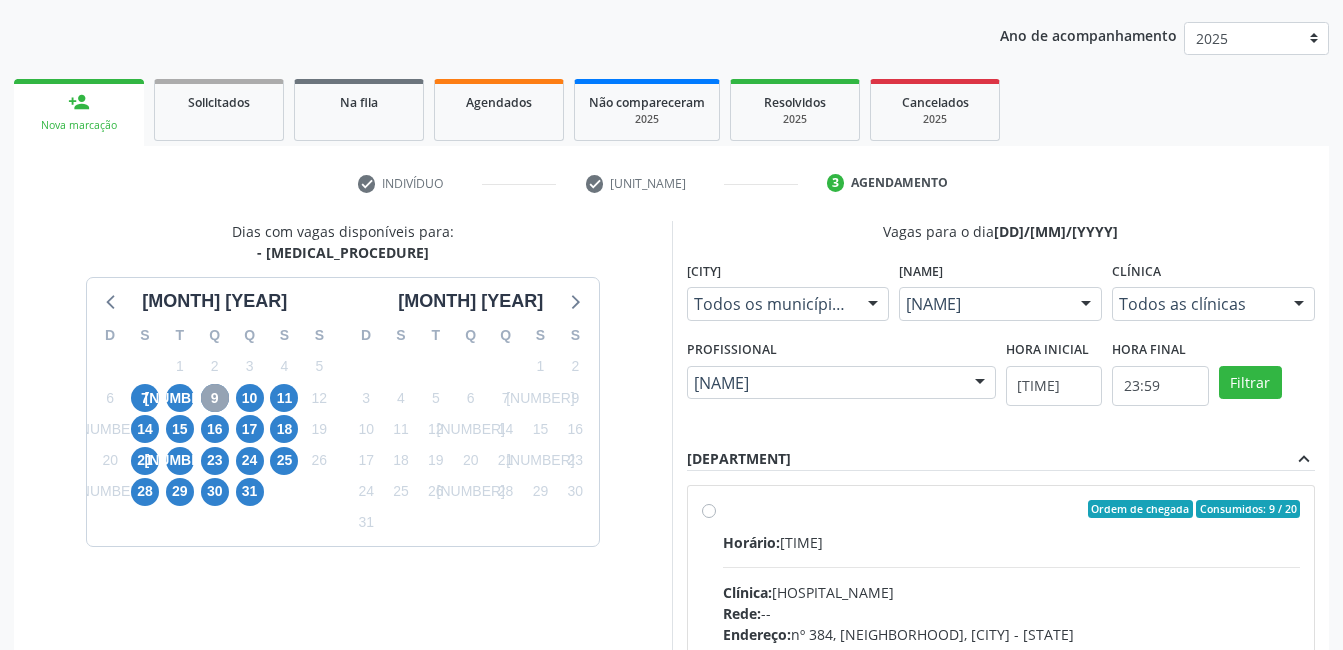 scroll, scrollTop: 509, scrollLeft: 0, axis: vertical 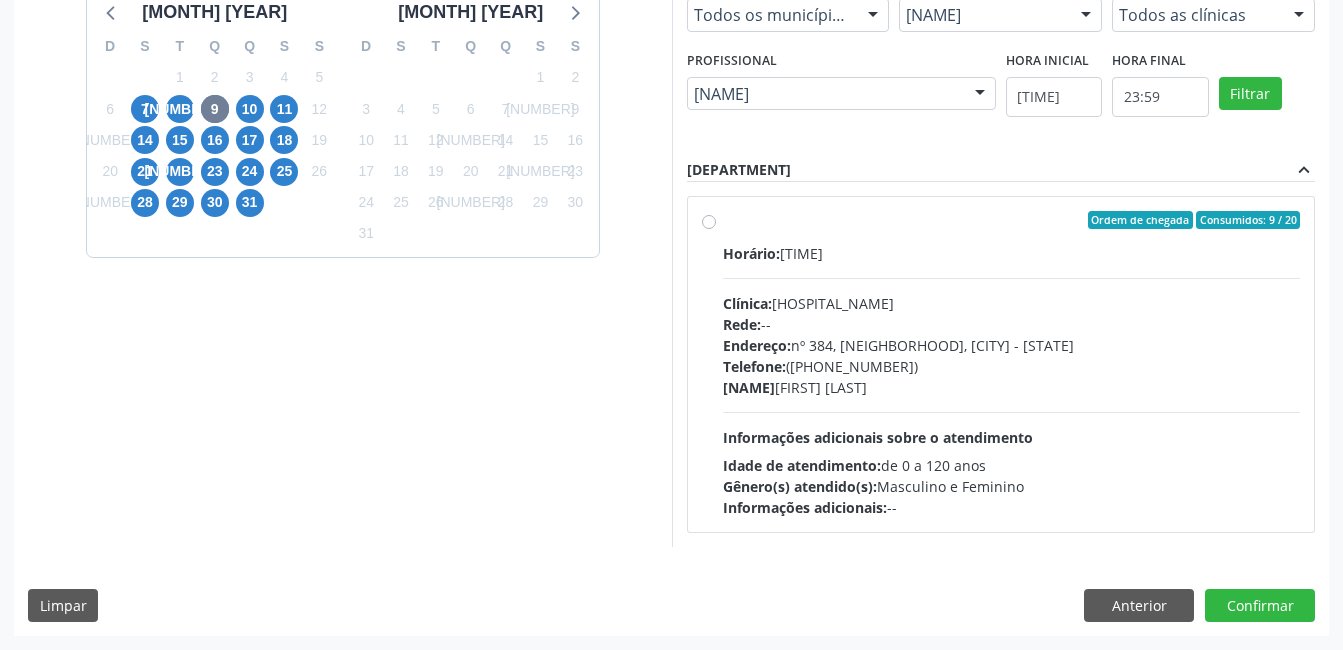 click on "Horário:   07:00
Clínica:  Hospital Sao Francisco
Rede:
--
Endereço:   nº 384, Varzea, [CITY] - [STATE]
Telefone:   [PHONE]
Profissional:
[FIRST] [LAST]
Informações adicionais sobre o atendimento
Idade de atendimento:
de 0 a 120 anos
Gênero(s) atendido(s):
Masculino e Feminino
Informações adicionais:
--" at bounding box center [1012, 380] 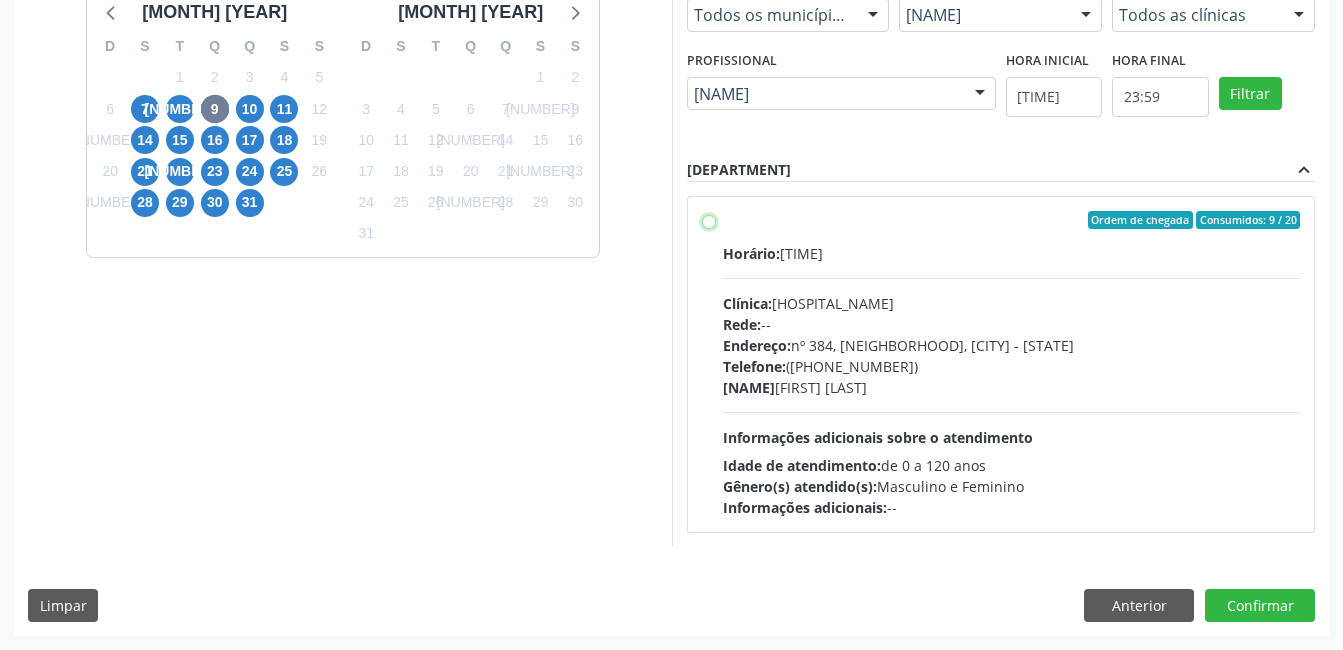click on "Ordem de chegada
Consumidos: 9 / 20
Horário:   07:00
Clínica:  Hospital Sao Francisco
Rede:
--
Endereço:   nº 384, Varzea, Serra Talhada - PE
Telefone:   (81) 38312142
Profissional:
Yuri Araujo Magalhaes
Informações adicionais sobre o atendimento
Idade de atendimento:
de 0 a 120 anos
Gênero(s) atendido(s):
Masculino e Feminino
Informações adicionais:
--" at bounding box center [709, 220] 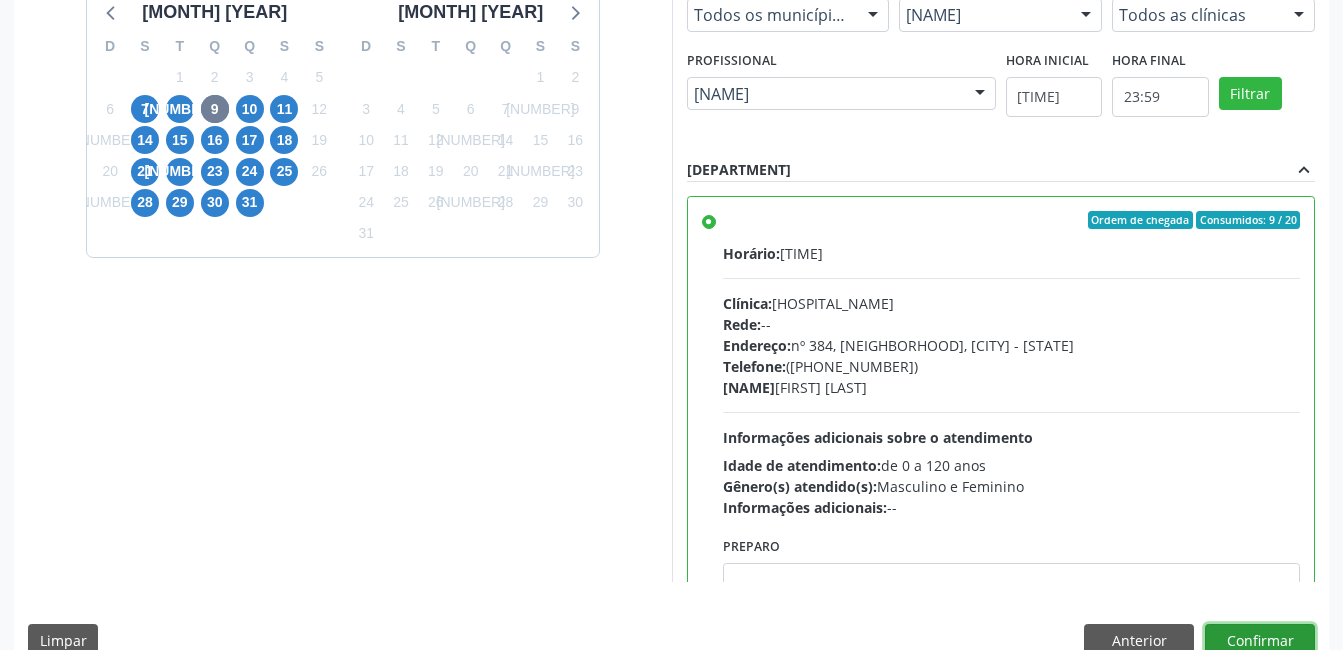 click on "Confirmar" at bounding box center [1260, 641] 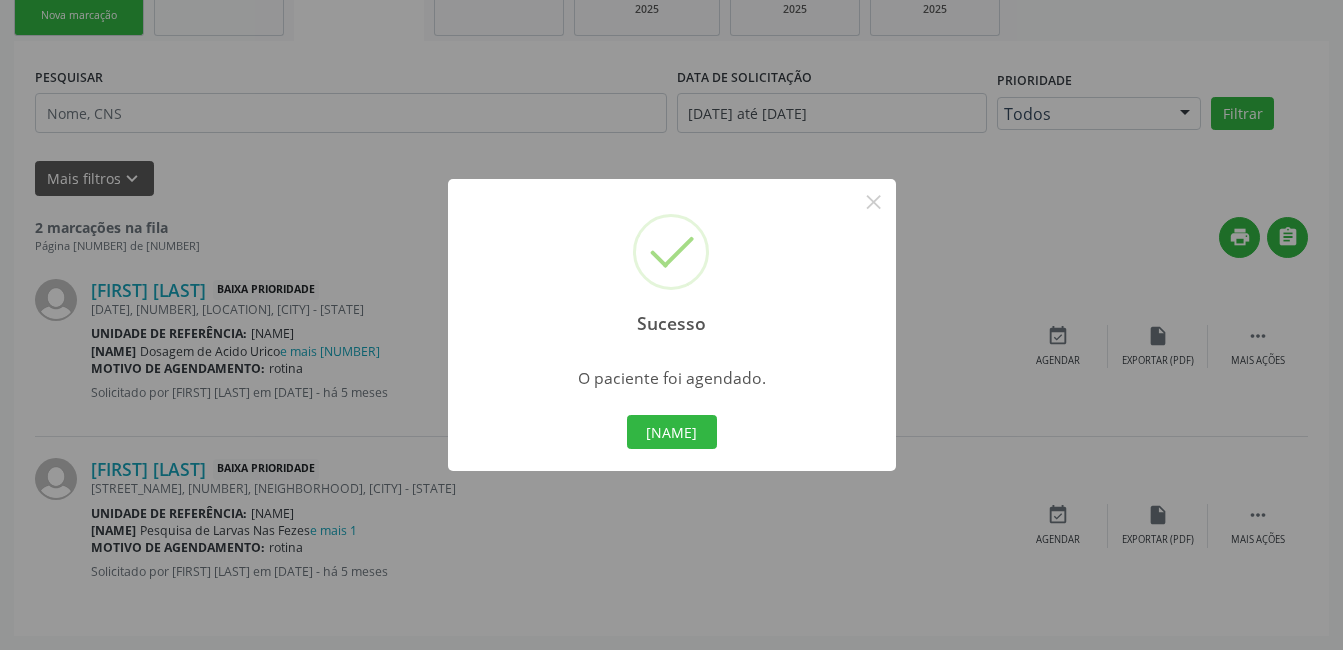 scroll, scrollTop: 17, scrollLeft: 0, axis: vertical 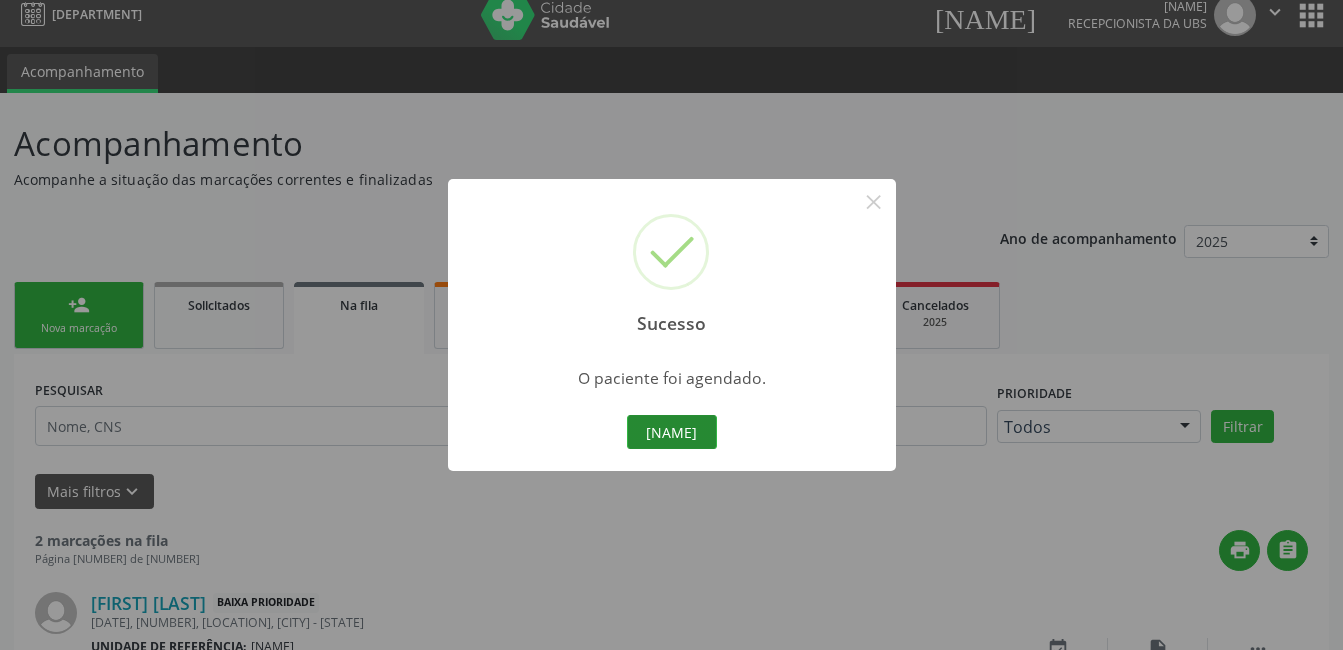 click on "Imprimir comprovante" at bounding box center (672, 432) 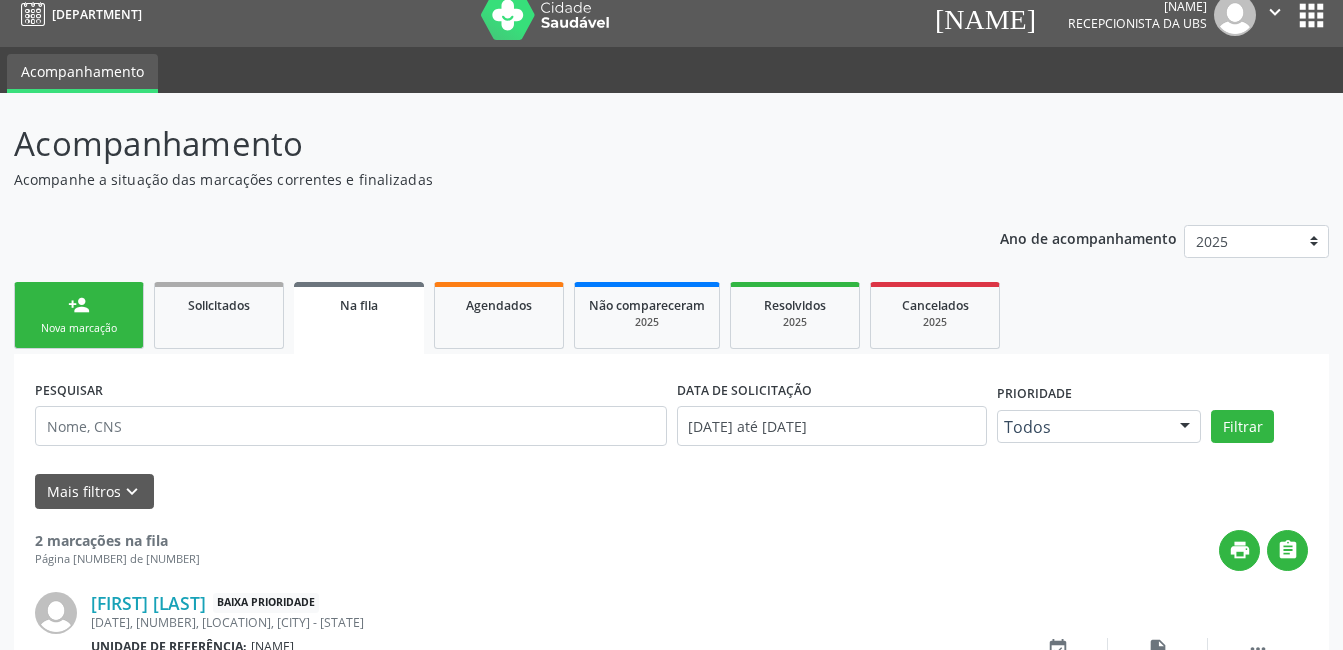 drag, startPoint x: 77, startPoint y: 308, endPoint x: 290, endPoint y: 1, distance: 373.6549 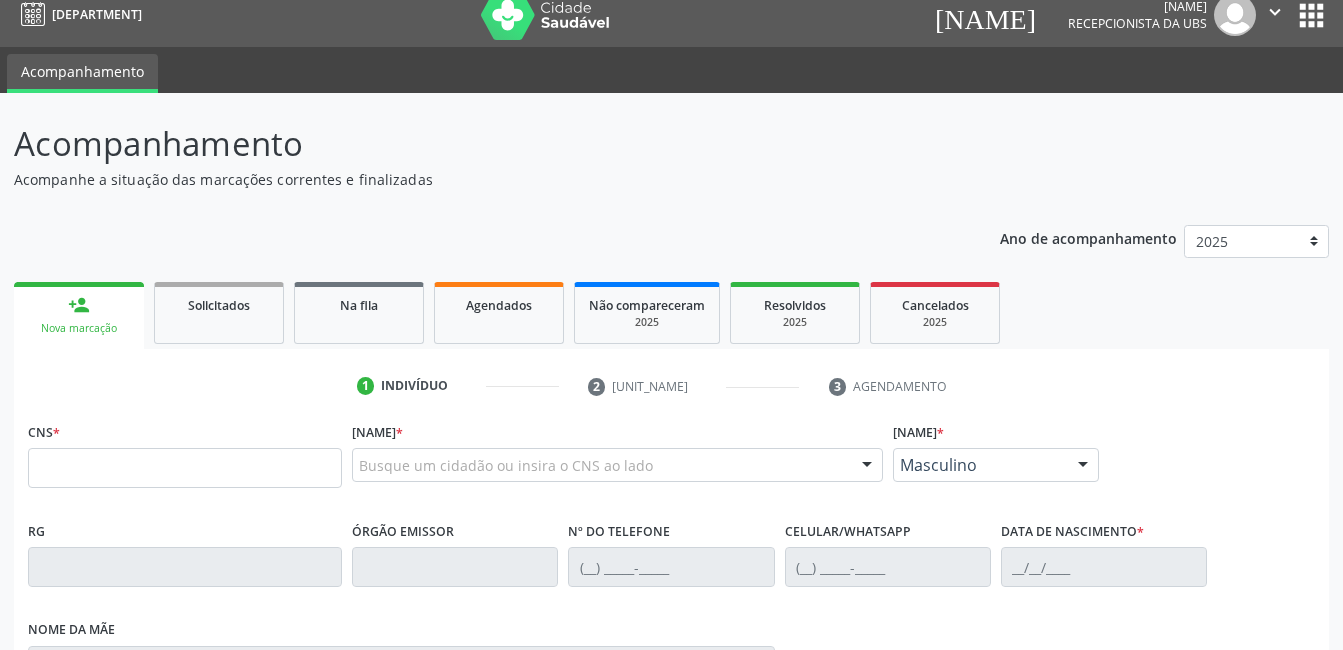 click on "Ano de acompanhamento
2025 2024
person_add
Nova marcação
Solicitados   Na fila   Agendados   Não compareceram
2025
Resolvidos
2025
Cancelados
2025
1
Indivíduo
2
Unidade solicitante
3
Agendamento
CNS
*
Nome
*
Busque um cidadão ou insira o CNS ao lado
Nenhum resultado encontrado para: "   "
Digite o nome ou CNS para buscar um indivíduo
Sexo
*
Masculino         Masculino   Feminino
Nenhum resultado encontrado para: "   "
Não há nenhuma opção para ser exibida.
RG
Órgão emissor
Nº do Telefone
Celular/WhatsApp
Data de nascimento
*
Nome da mãe" at bounding box center [671, 634] 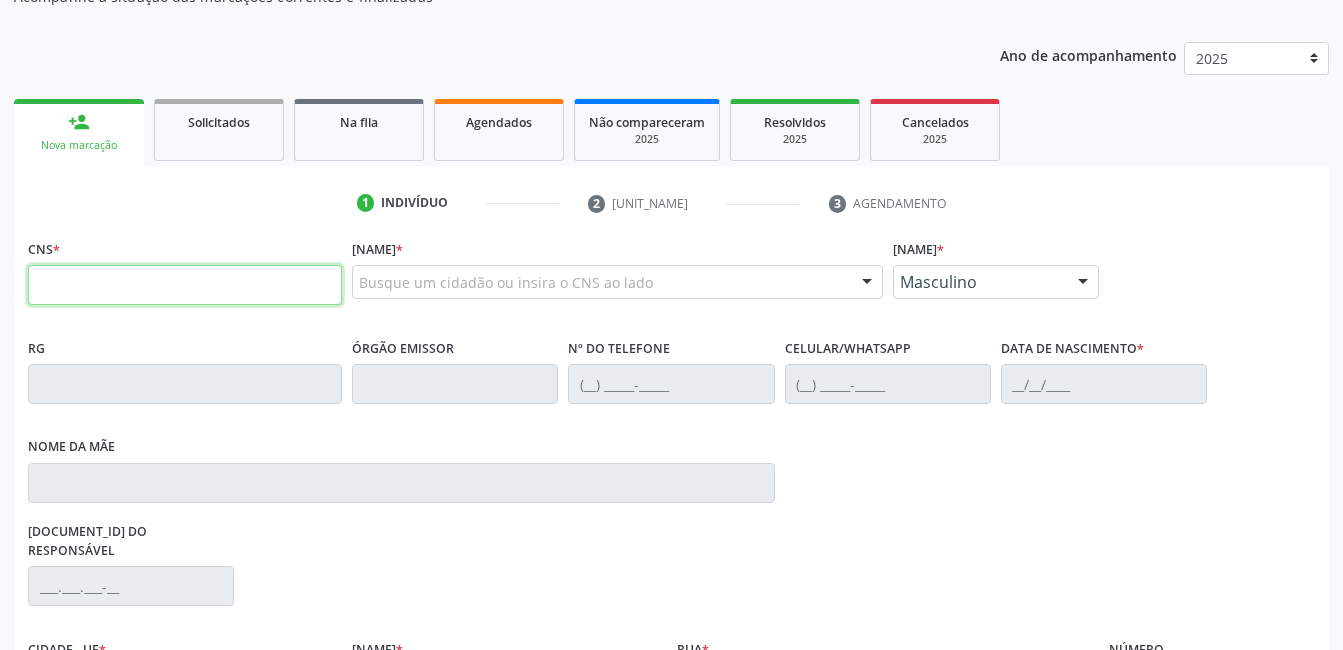 click at bounding box center (185, 285) 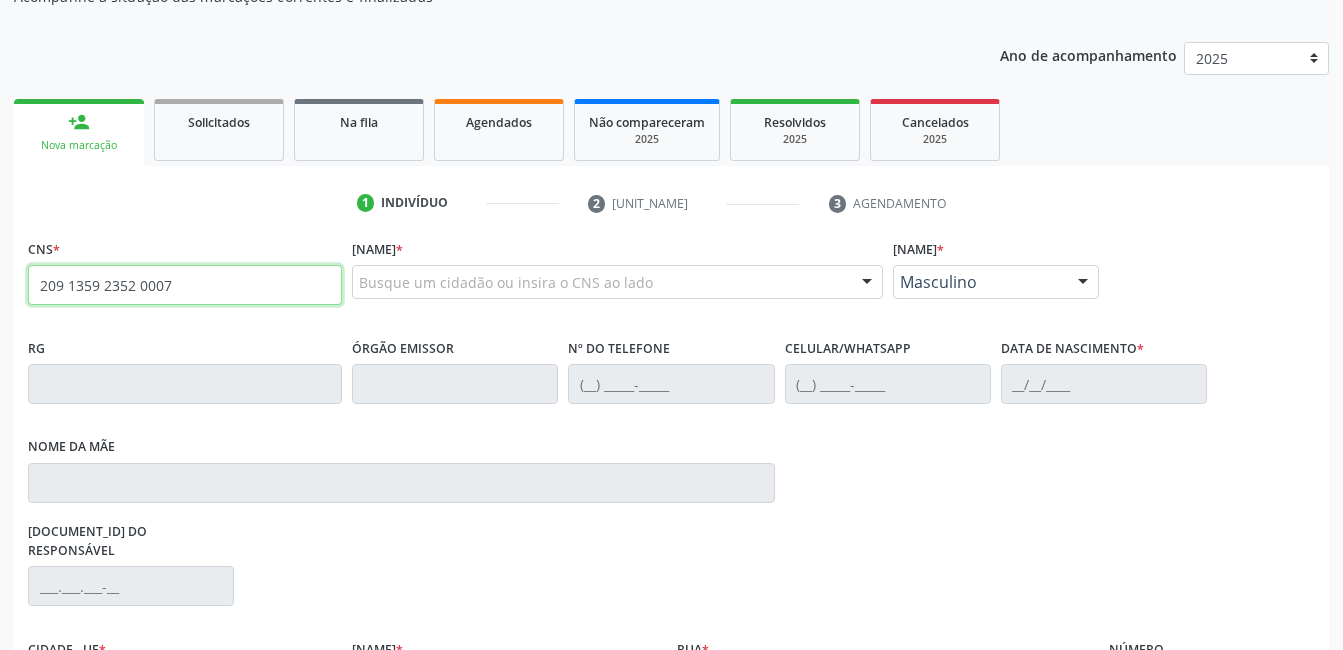type on "209 1359 2352 0007" 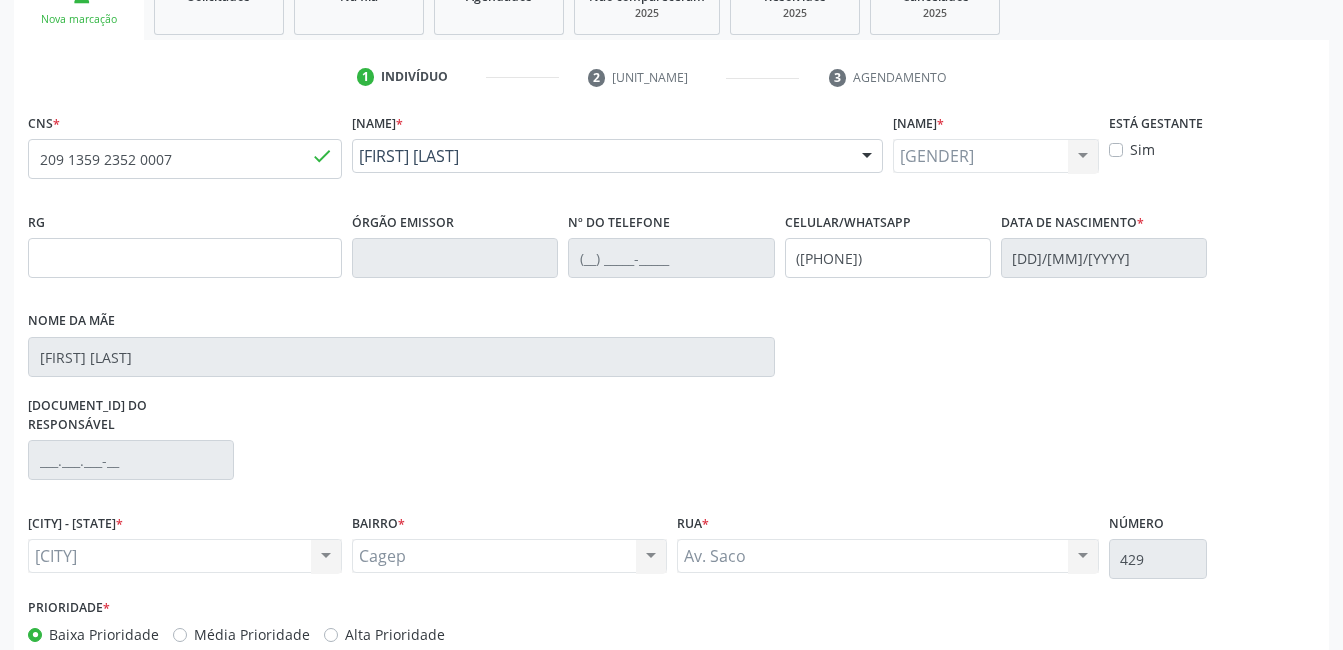 scroll, scrollTop: 420, scrollLeft: 0, axis: vertical 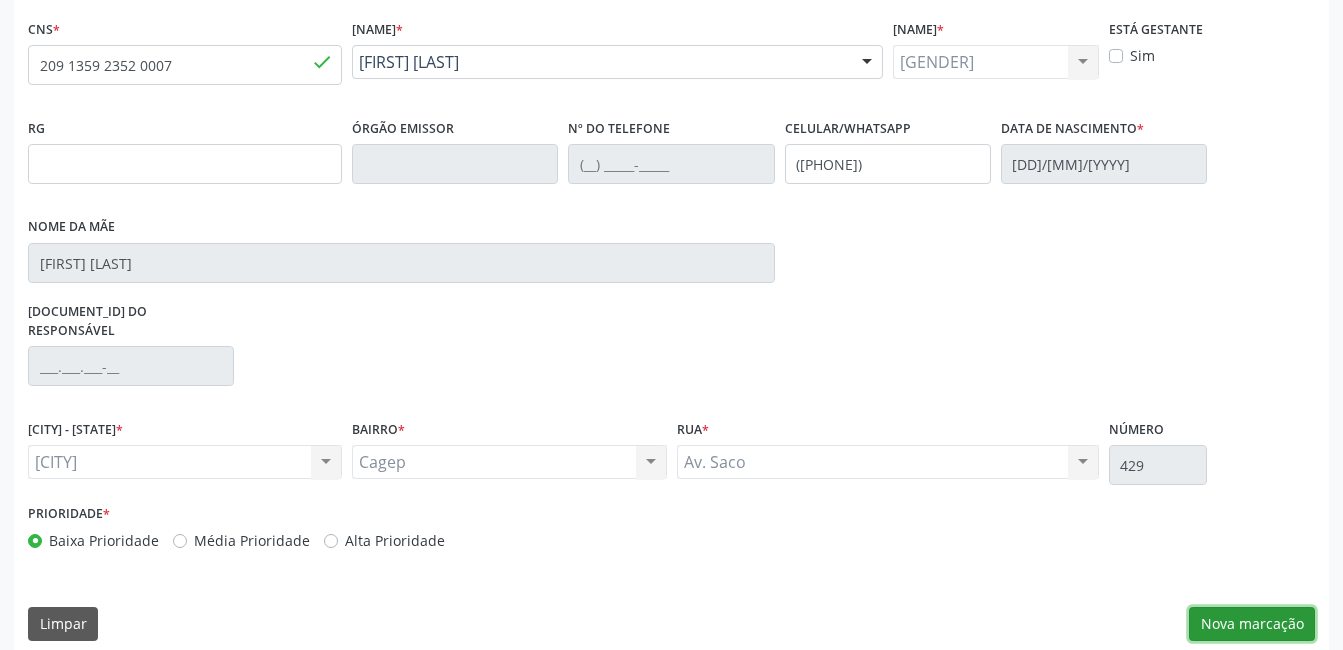 click on "Nova marcação" at bounding box center (1252, 624) 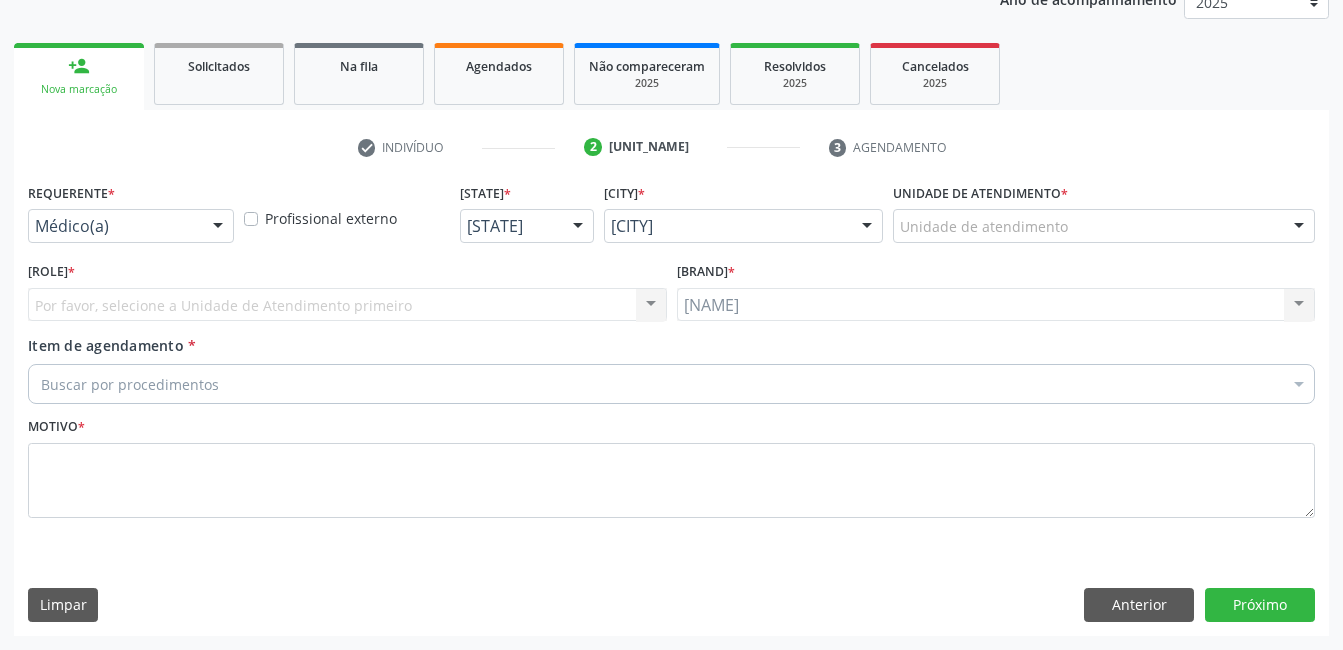 scroll, scrollTop: 256, scrollLeft: 0, axis: vertical 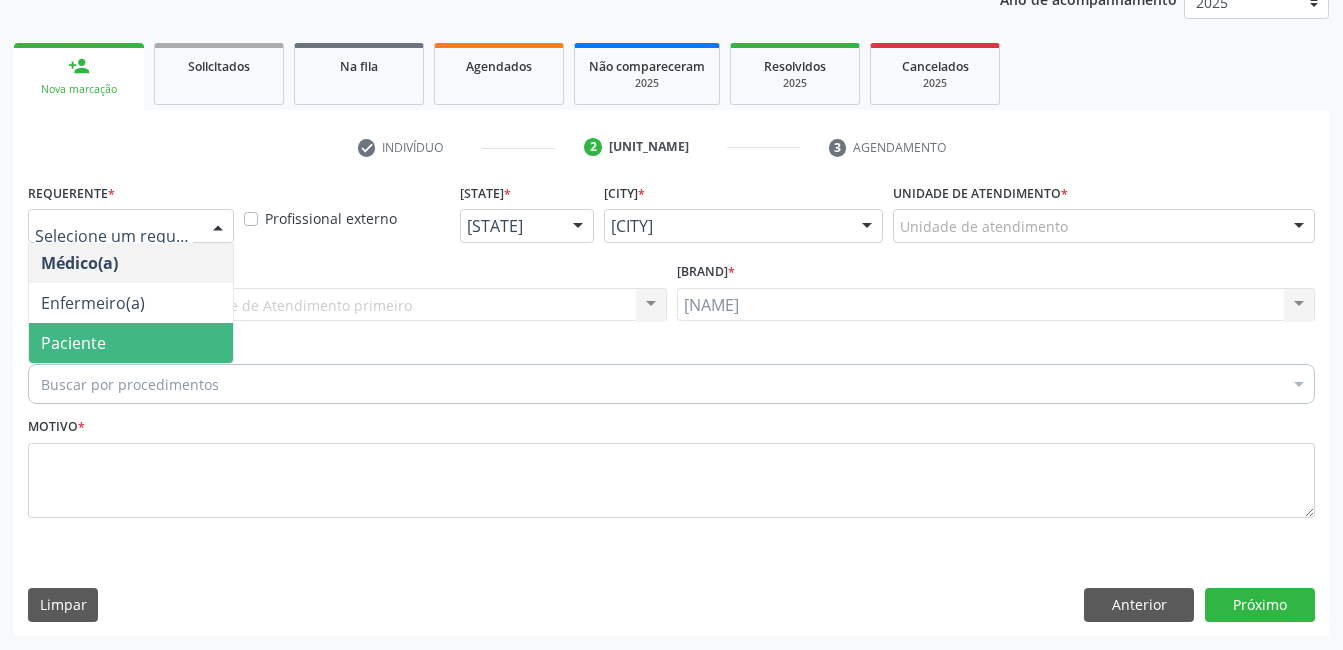 drag, startPoint x: 147, startPoint y: 354, endPoint x: 172, endPoint y: 379, distance: 35.35534 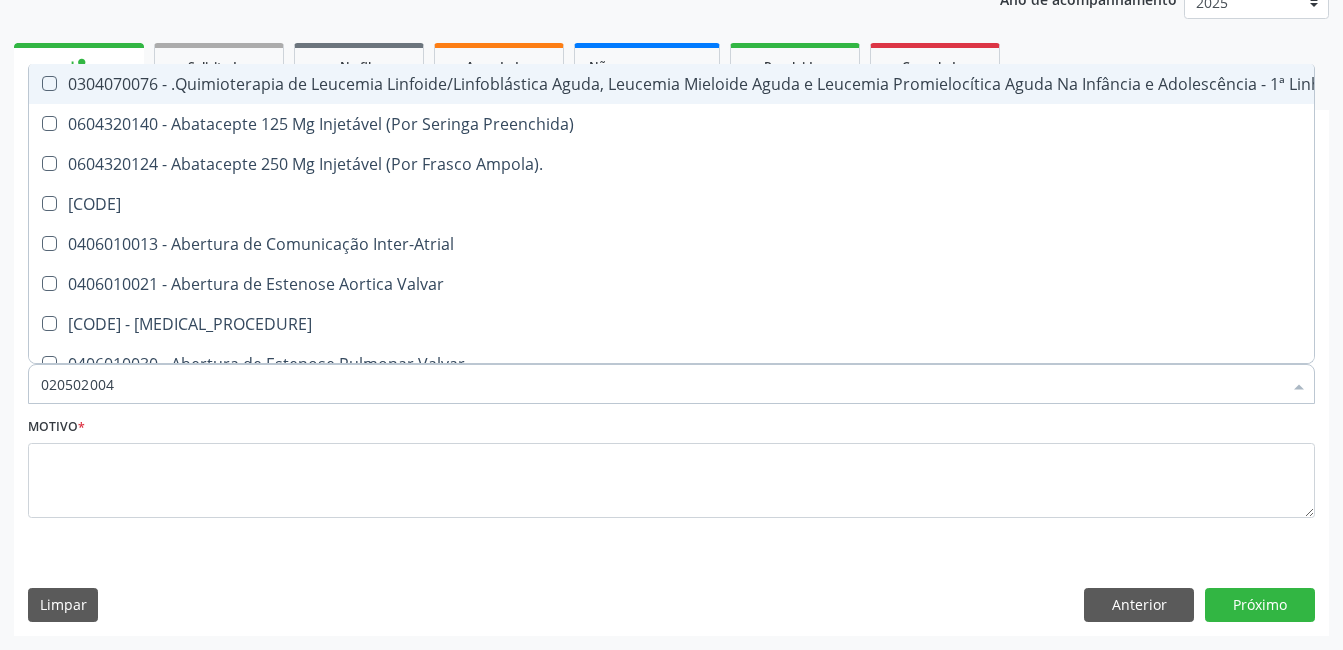 type on "0205020046" 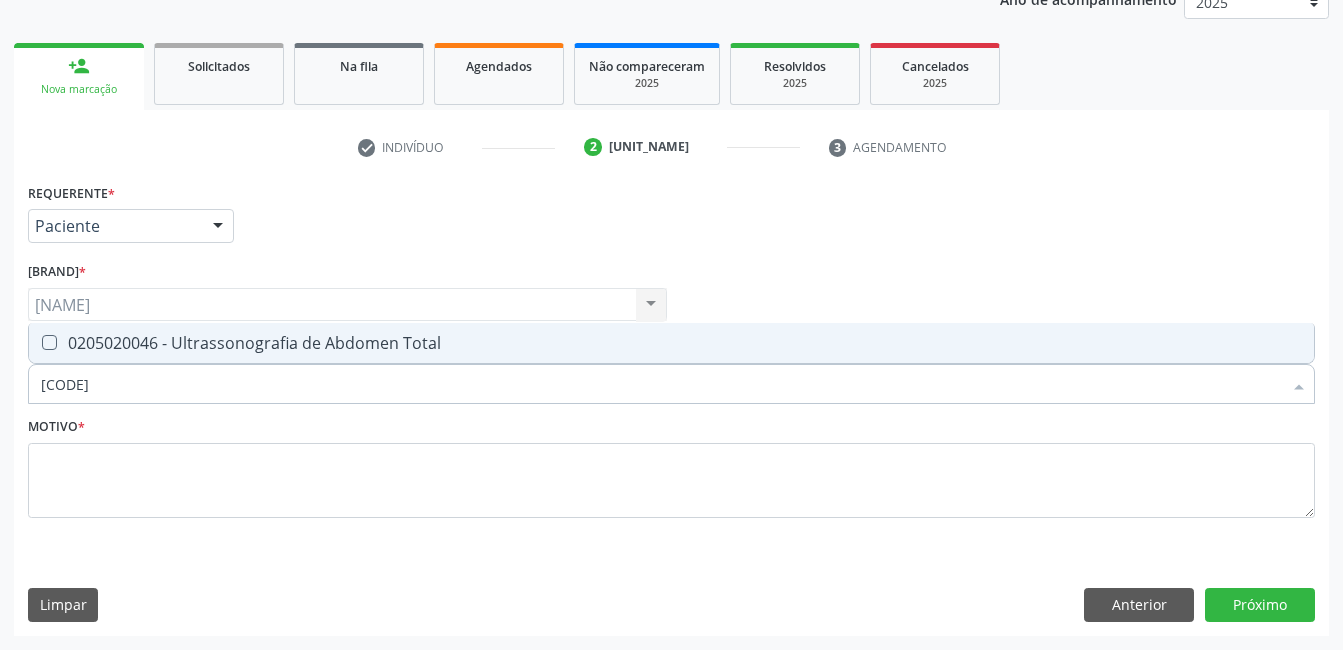 click on "0205020046 - Ultrassonografia de Abdomen Total" at bounding box center [671, 343] 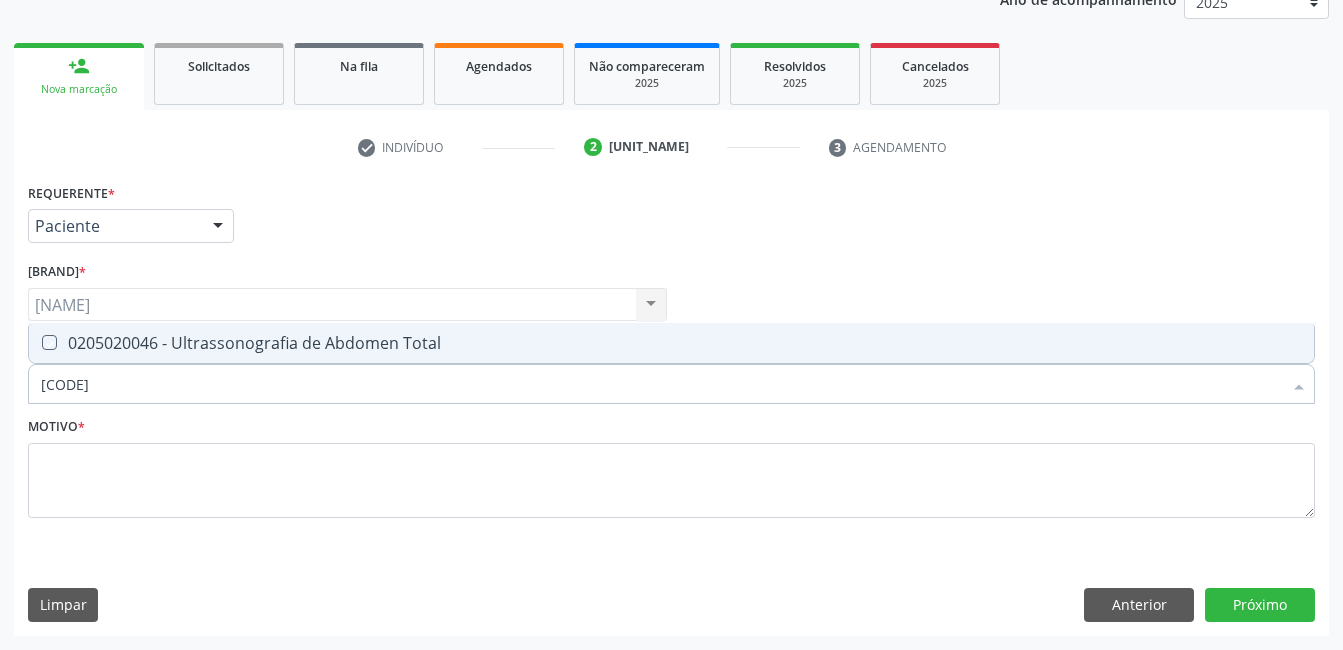 click on "0205020046 - Ultrassonografia de Abdomen Total" at bounding box center [671, 343] 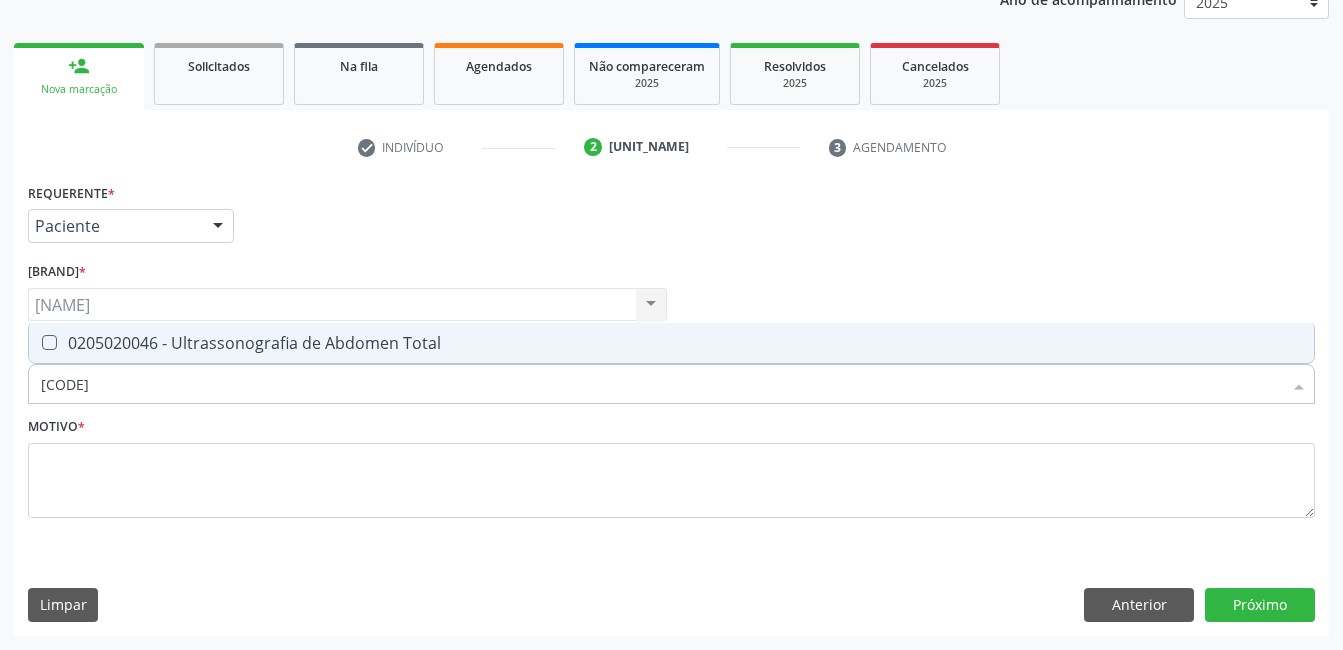 click on "0205020046 - Ultrassonografia de Abdomen Total" at bounding box center [671, 343] 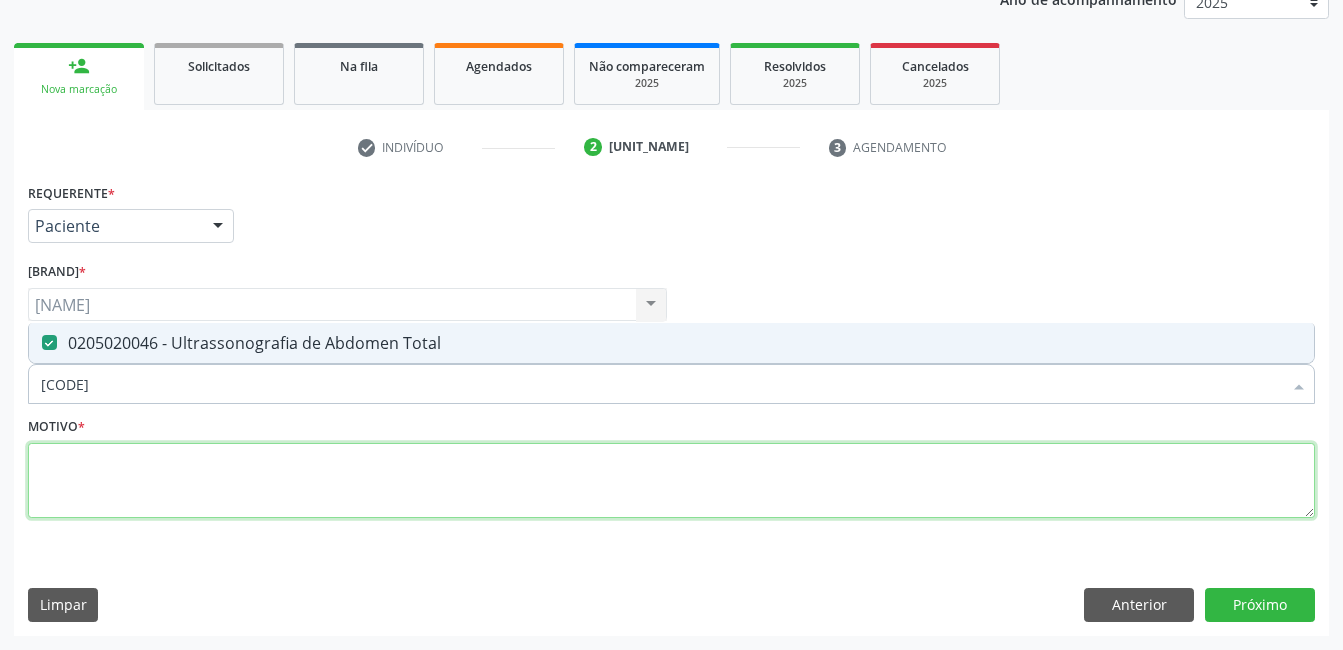 click at bounding box center [671, 481] 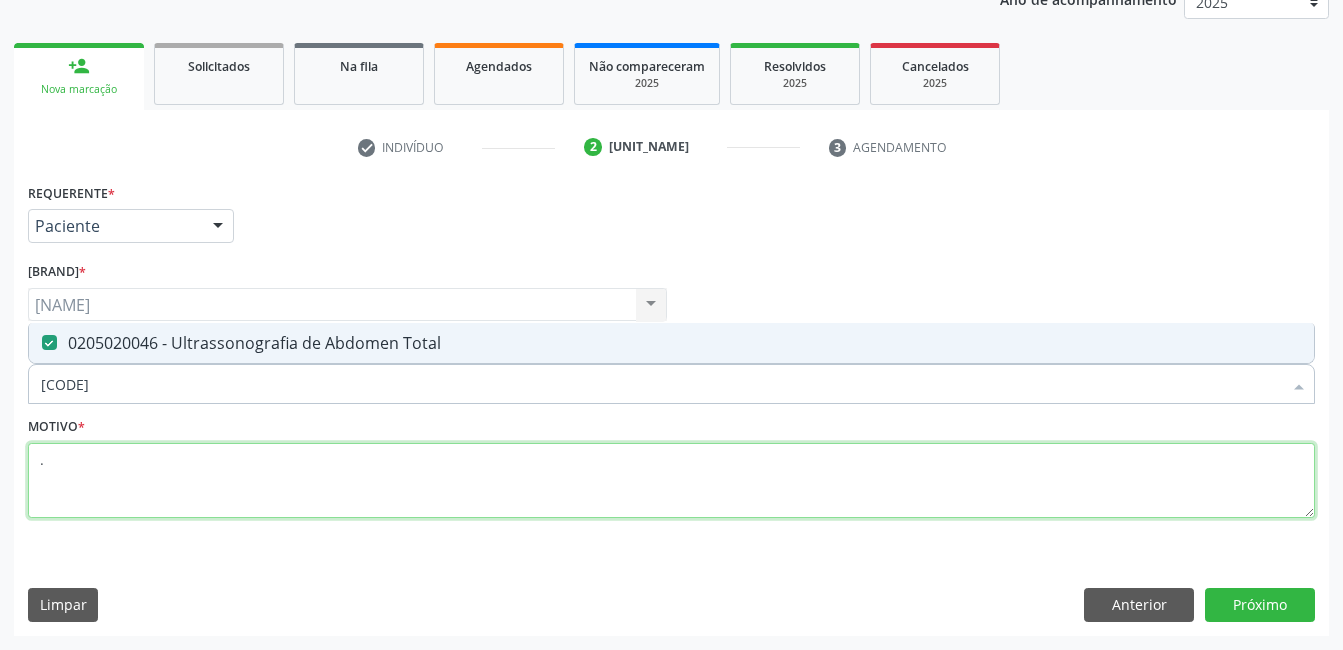 click on "." at bounding box center (671, 481) 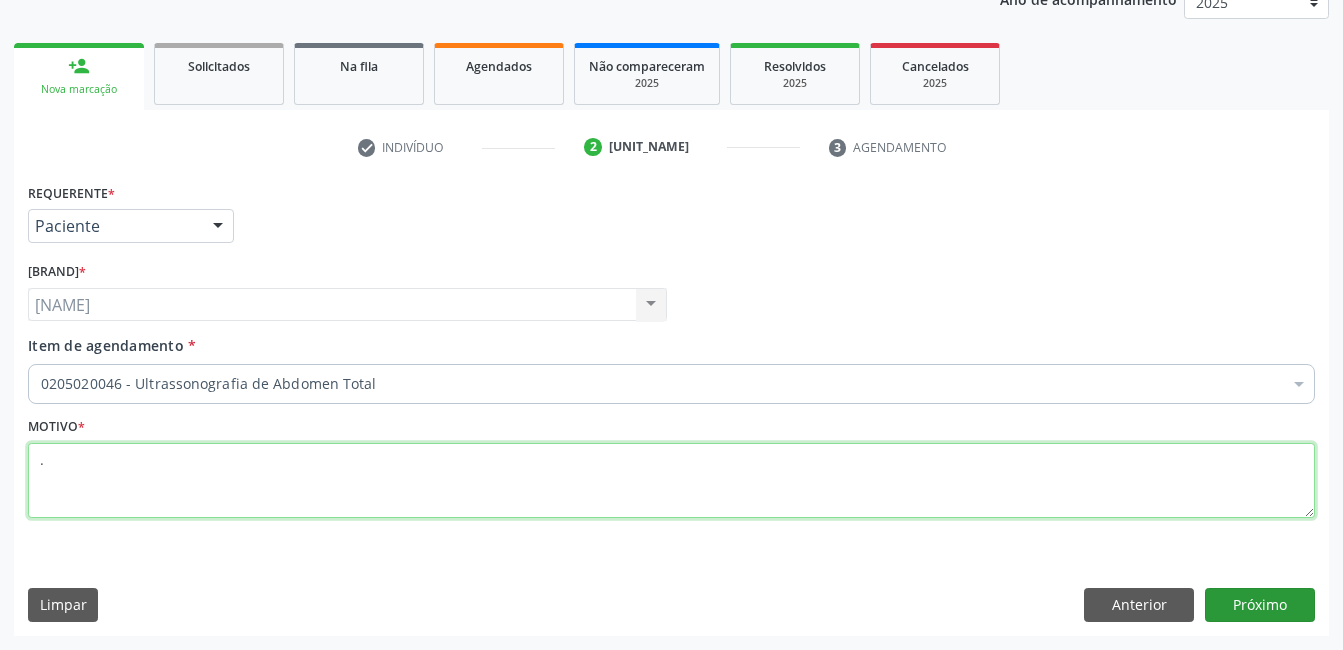 click on "." at bounding box center [671, 481] 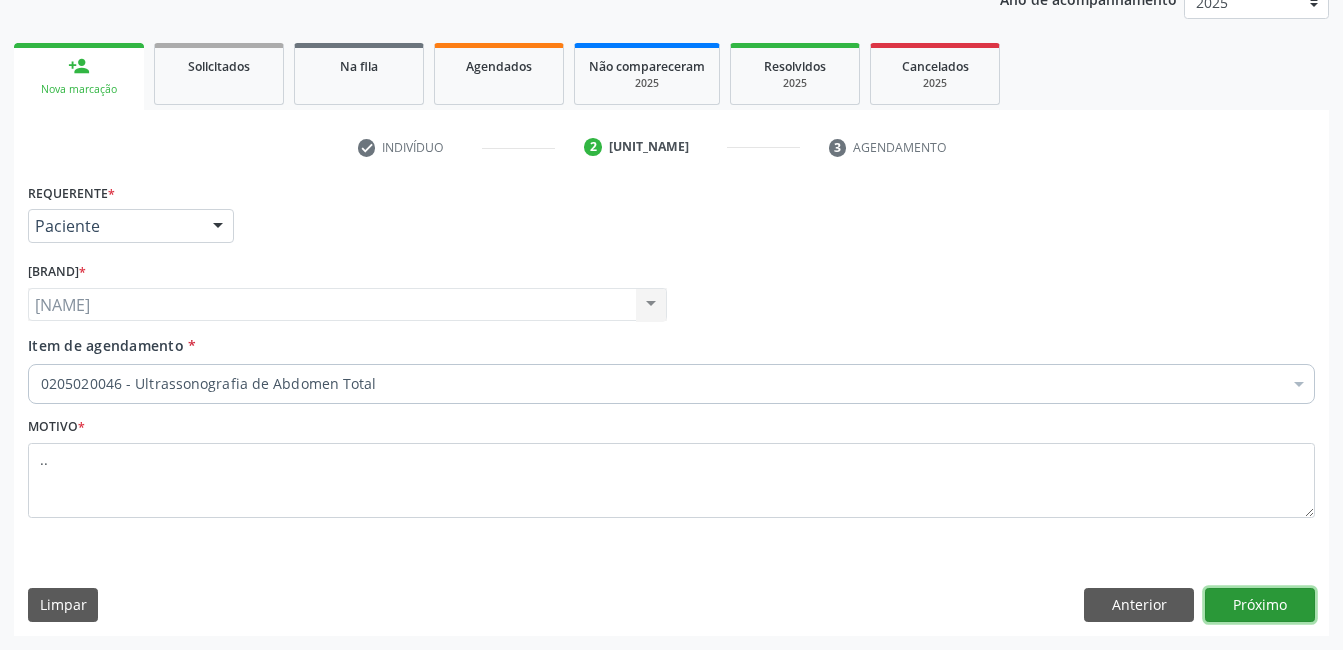 click on "Próximo" at bounding box center (1260, 605) 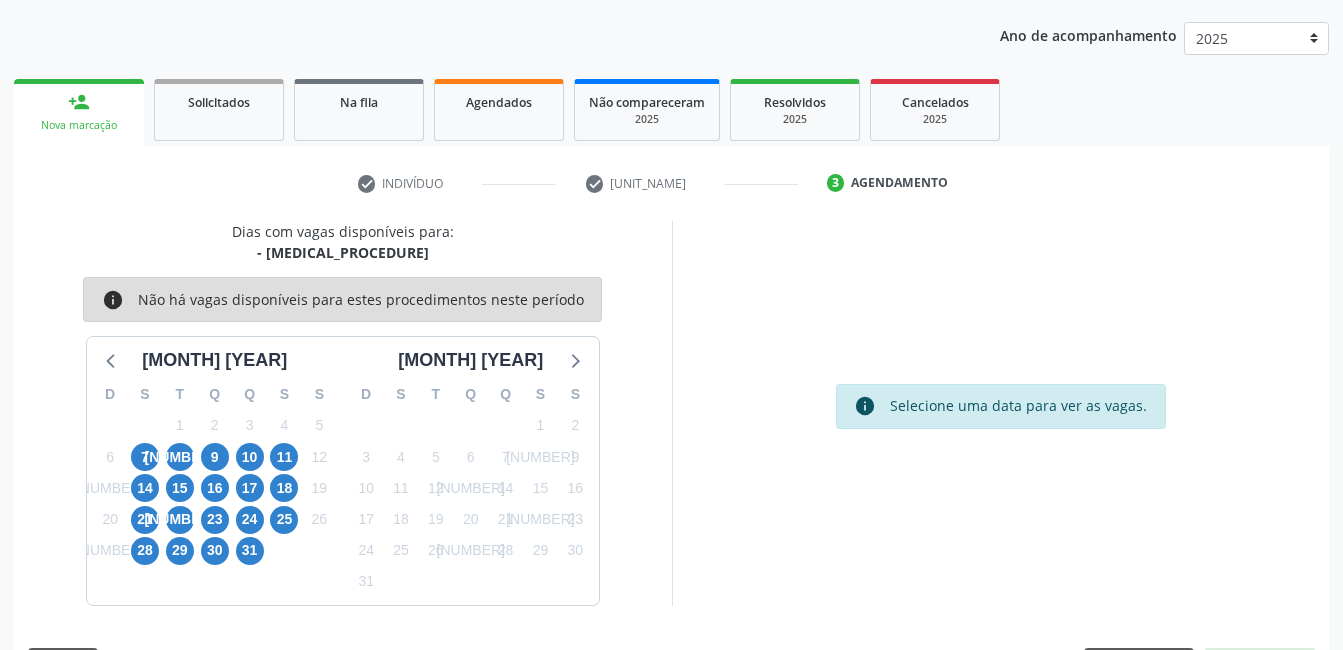 scroll, scrollTop: 220, scrollLeft: 0, axis: vertical 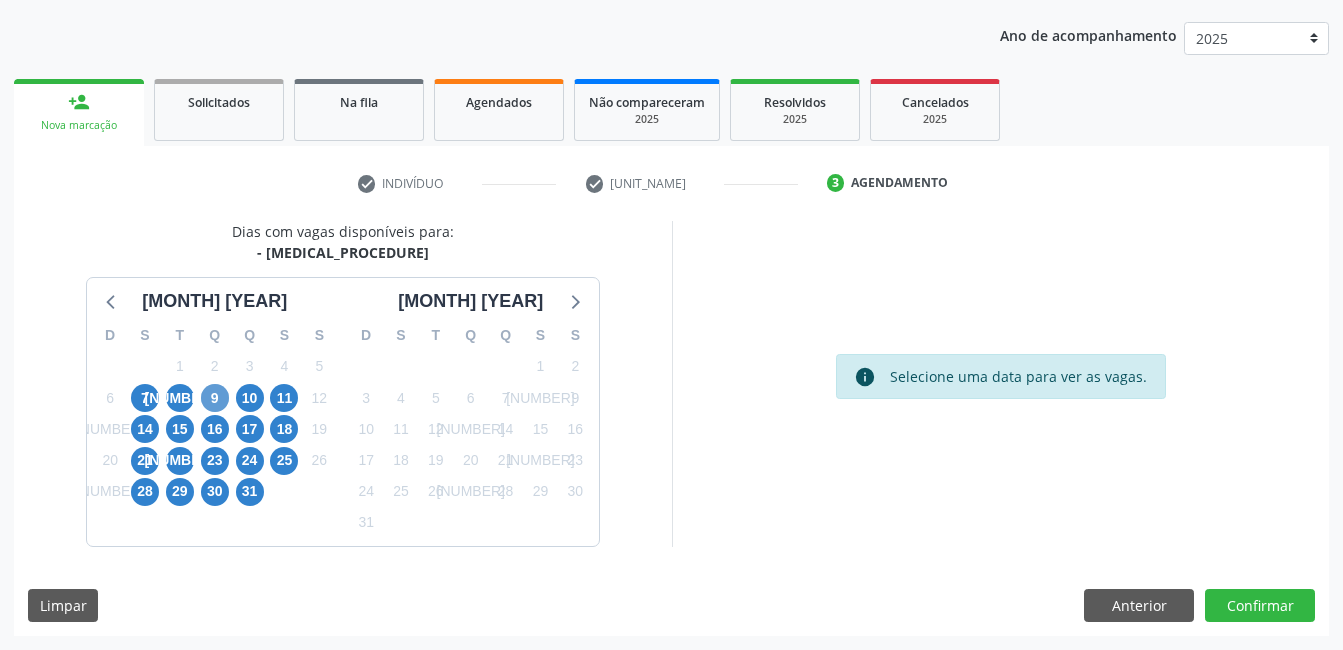 click on "9" at bounding box center (215, 398) 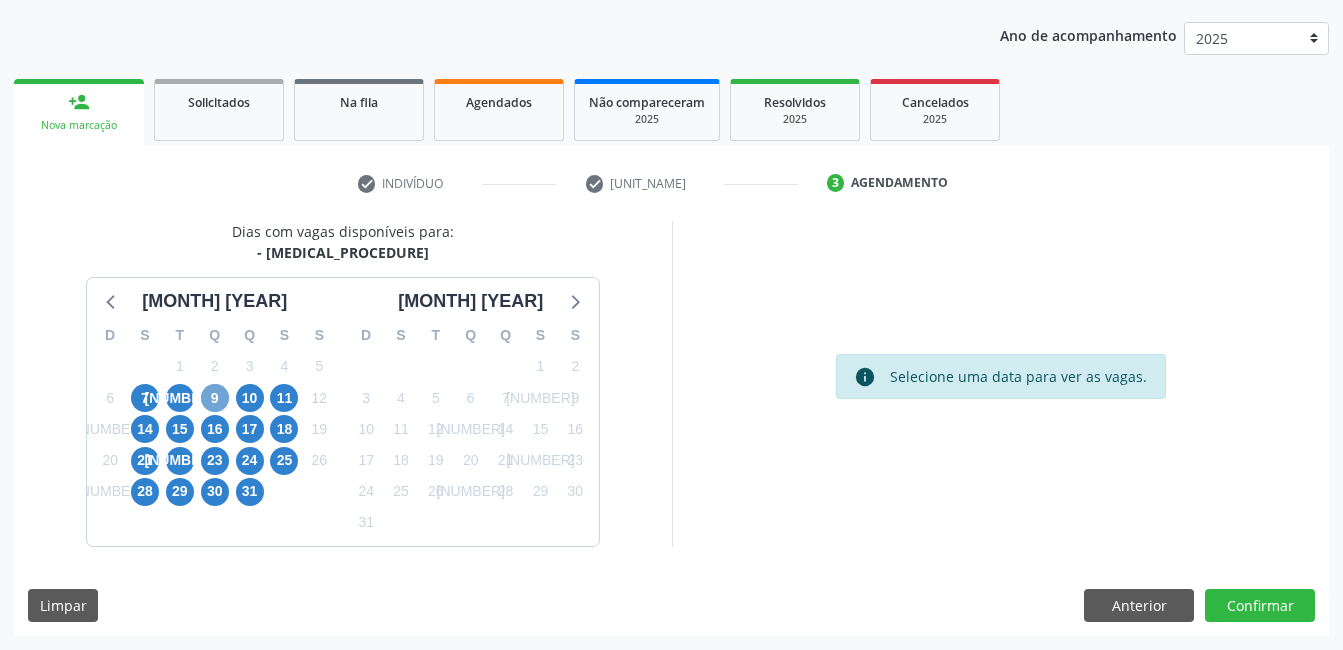 click on "9" at bounding box center (215, 398) 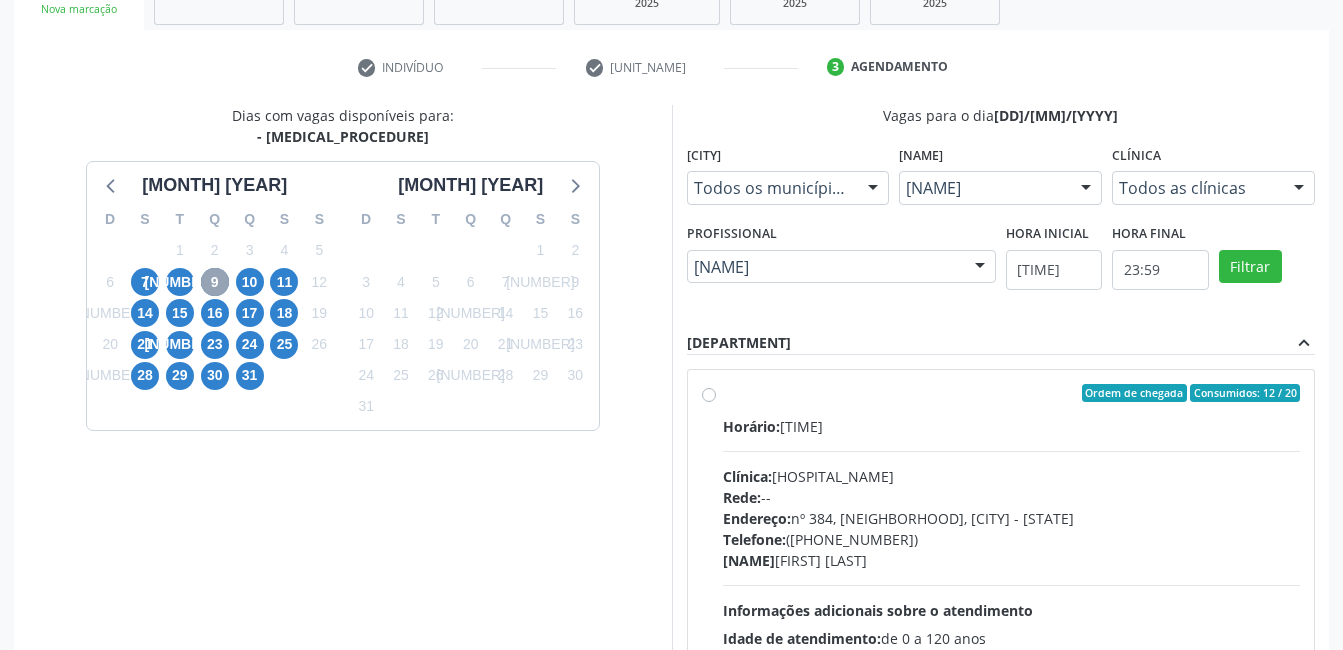scroll, scrollTop: 509, scrollLeft: 0, axis: vertical 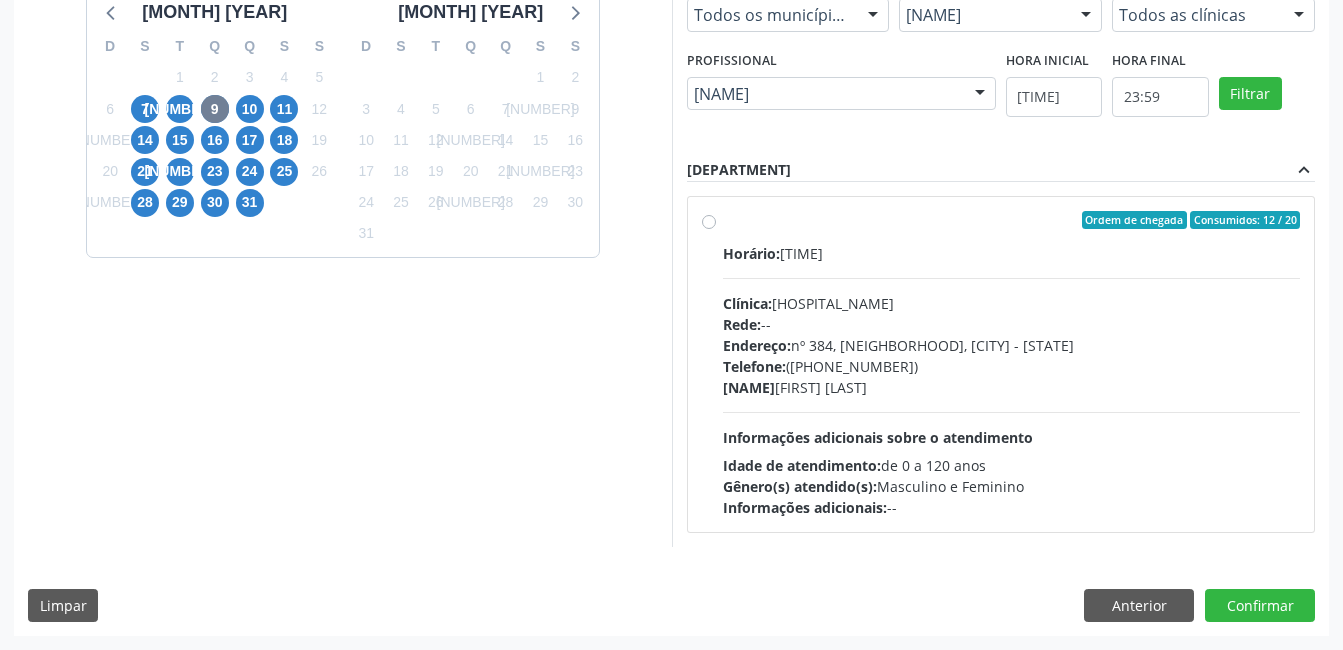 click on "Telefone:   (81) 38312142" at bounding box center (1012, 366) 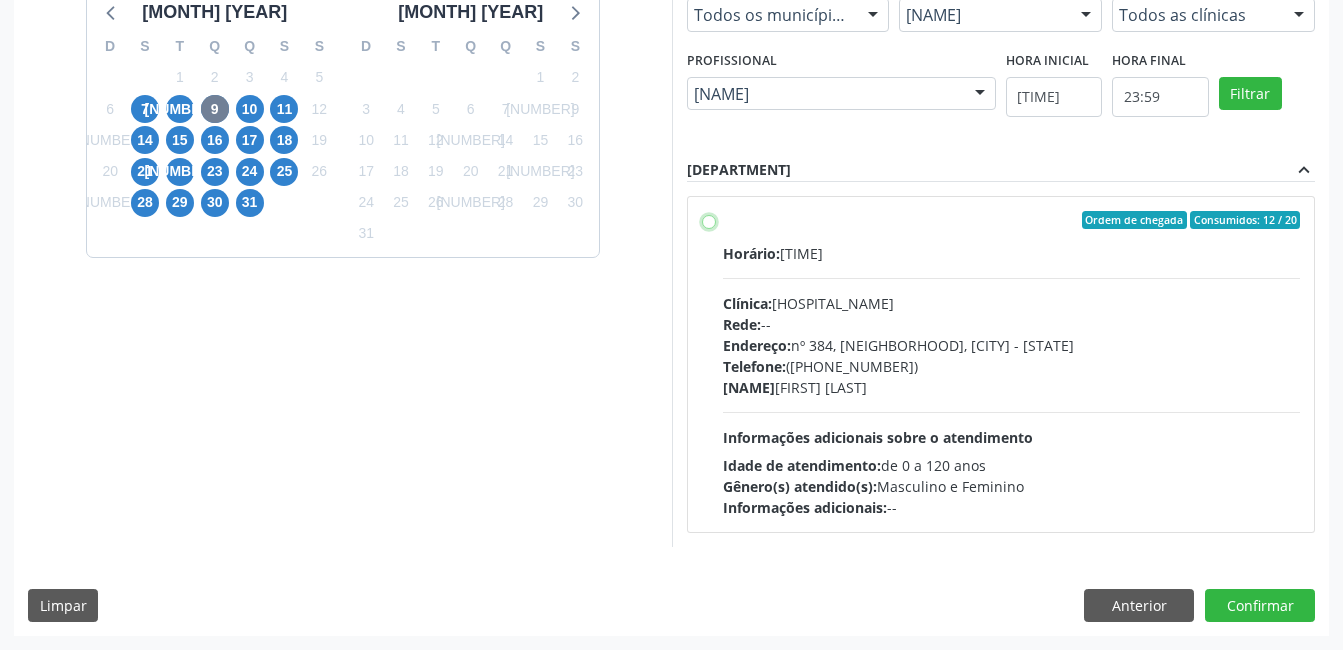 click on "Ordem de chegada
Consumidos: 12 / 20
Horário:   07:00
Clínica:  Hospital Sao Francisco
Rede:
--
Endereço:   nº 384, Varzea, Serra Talhada - PE
Telefone:   (81) 38312142
Profissional:
Yuri Araujo Magalhaes
Informações adicionais sobre o atendimento
Idade de atendimento:
de 0 a 120 anos
Gênero(s) atendido(s):
Masculino e Feminino
Informações adicionais:
--" at bounding box center [709, 220] 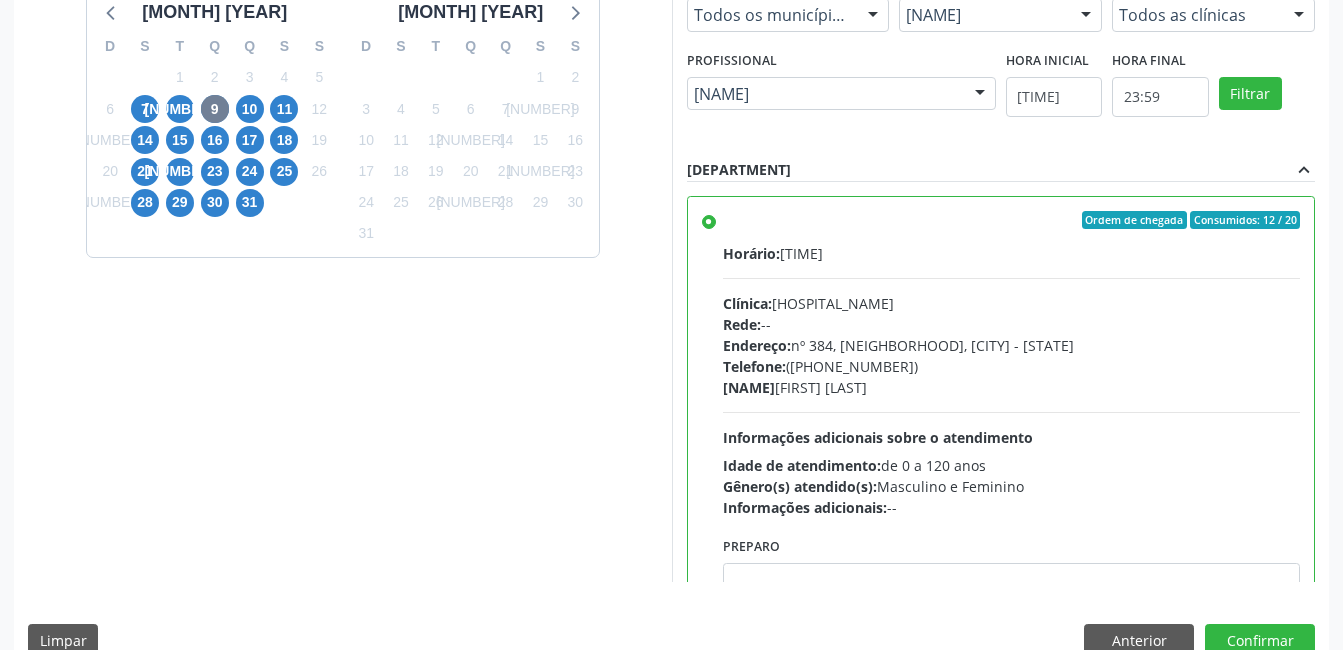 drag, startPoint x: 950, startPoint y: 587, endPoint x: 989, endPoint y: 593, distance: 39.45884 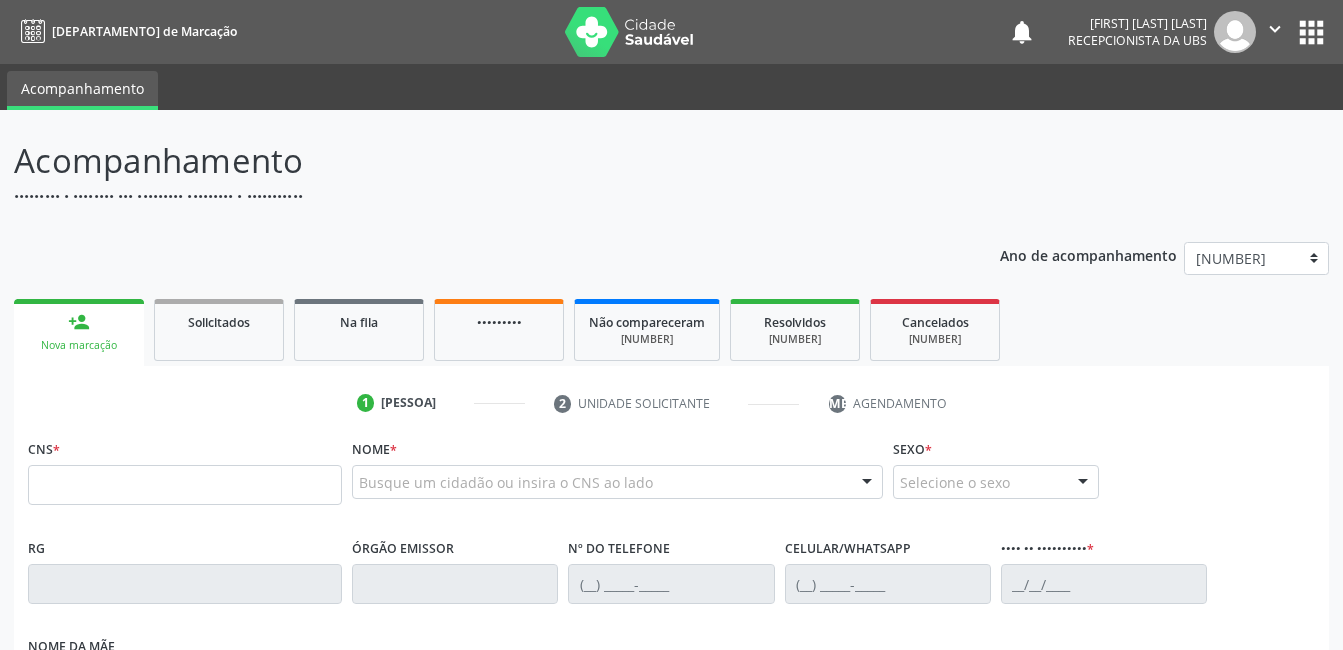 scroll, scrollTop: 0, scrollLeft: 0, axis: both 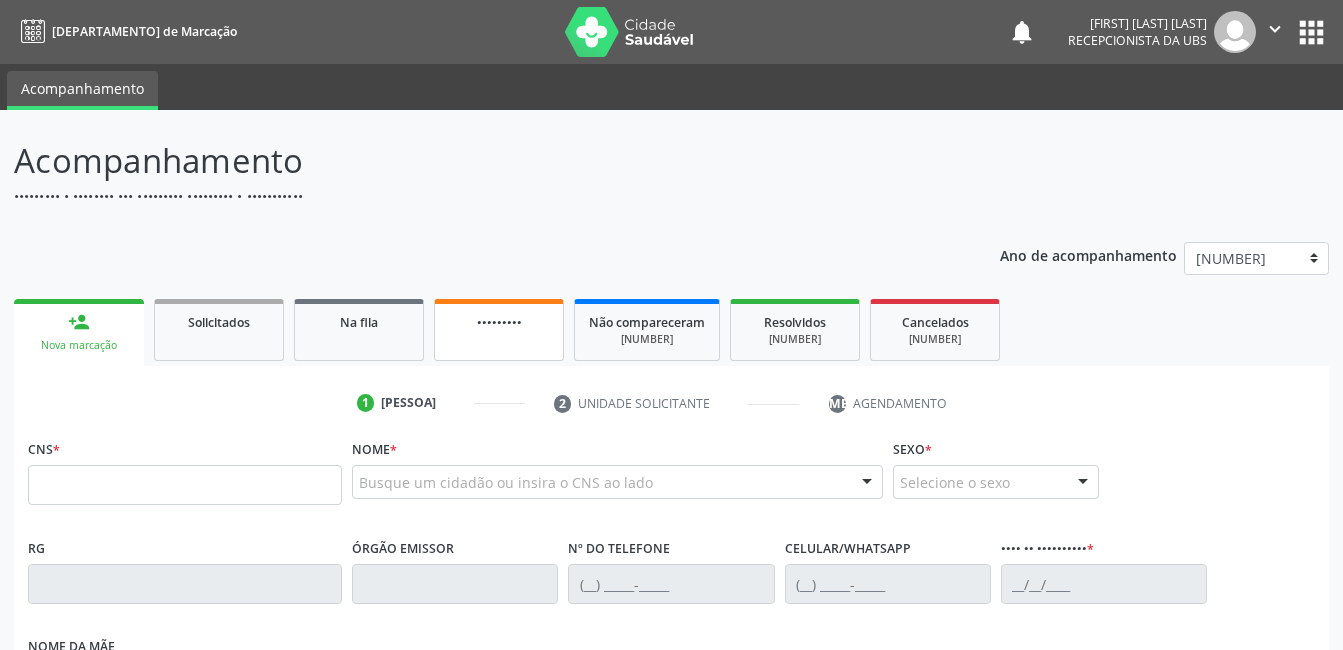 click on "•••••••••" at bounding box center (499, 322) 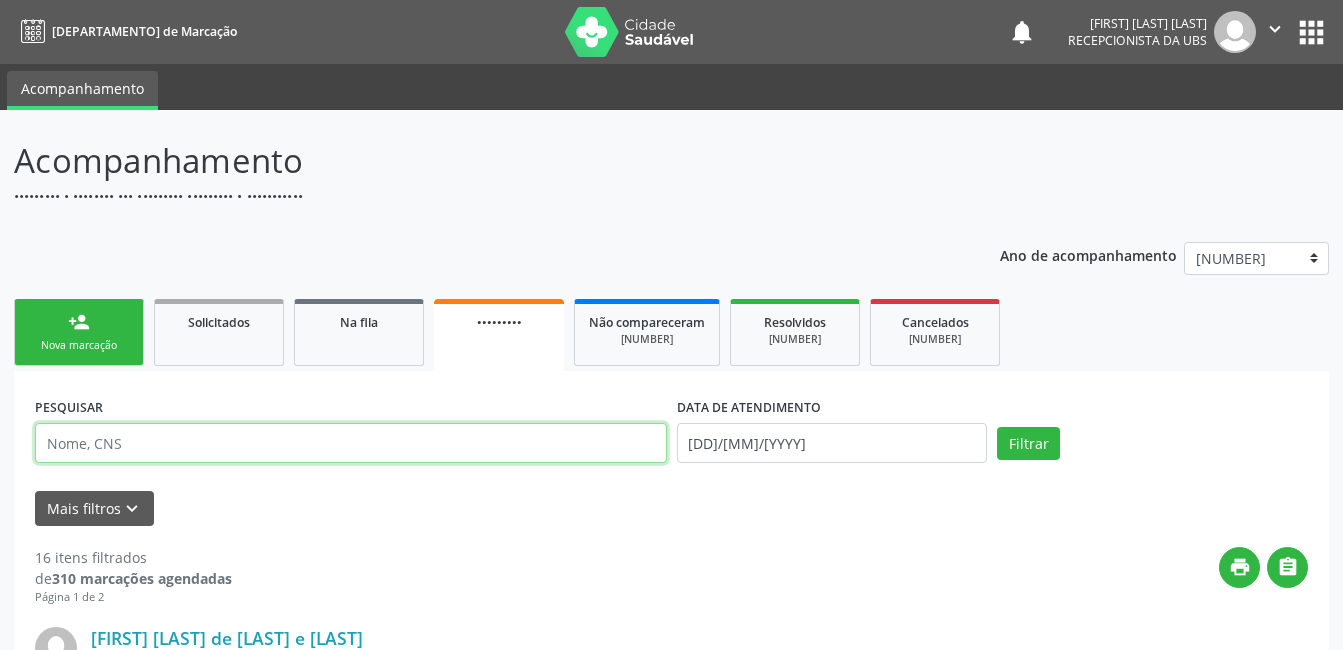 click at bounding box center (351, 443) 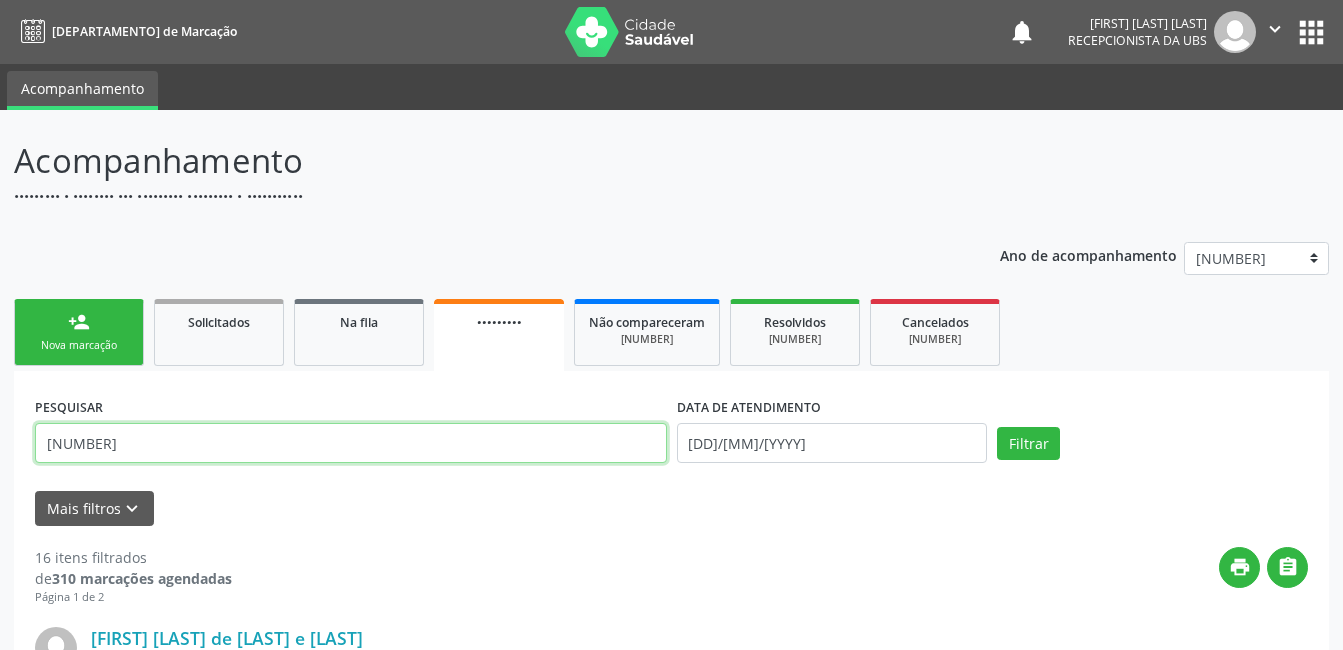 type on "[NUMBER]" 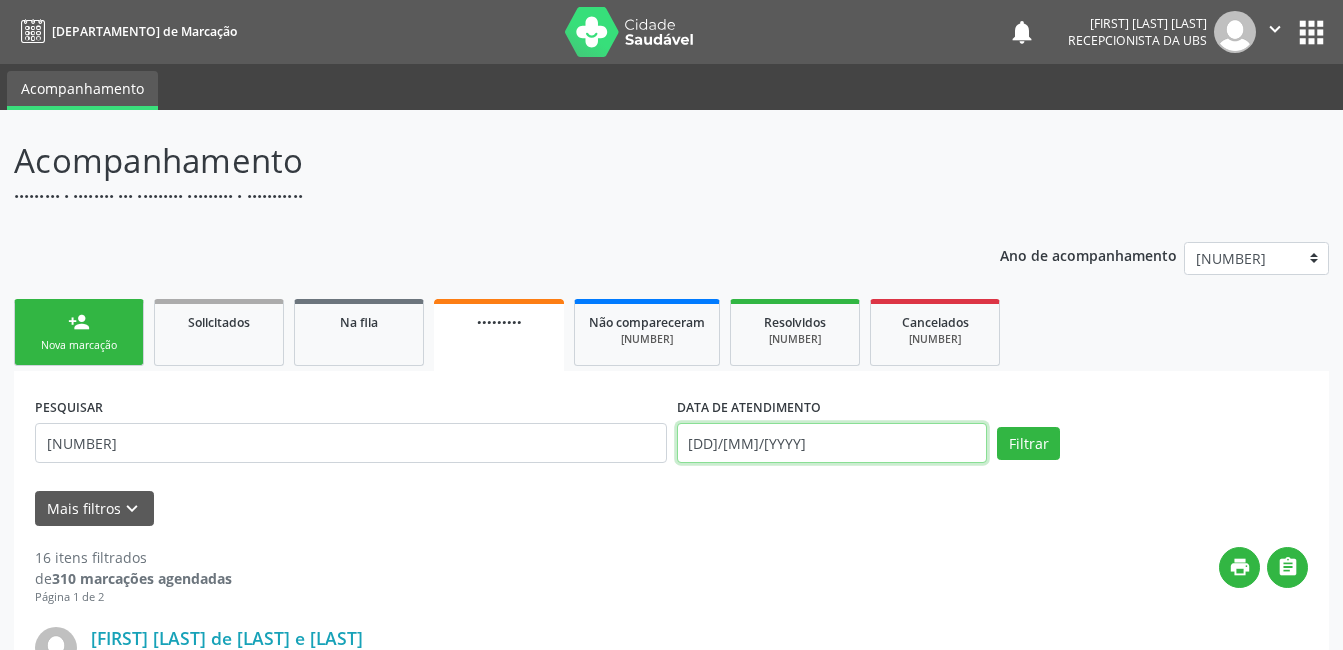 click on "[DD]/[MM]/[YYYY]" at bounding box center [832, 443] 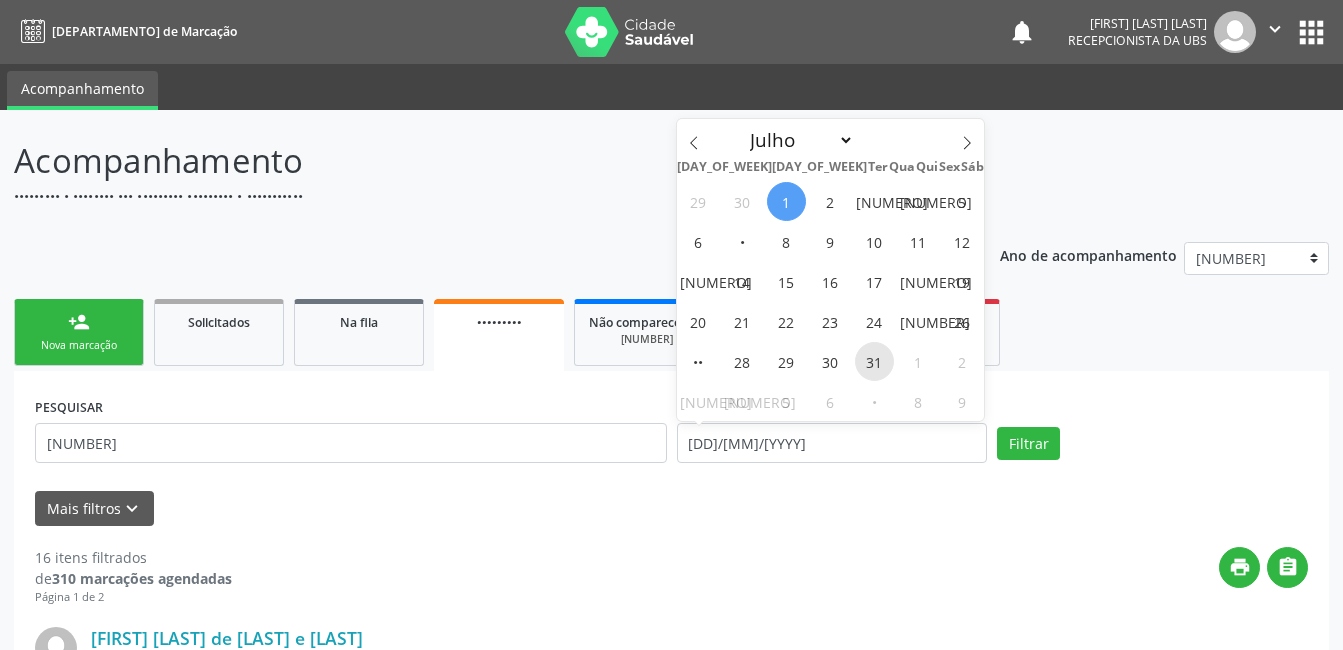 click on "31" at bounding box center (874, 361) 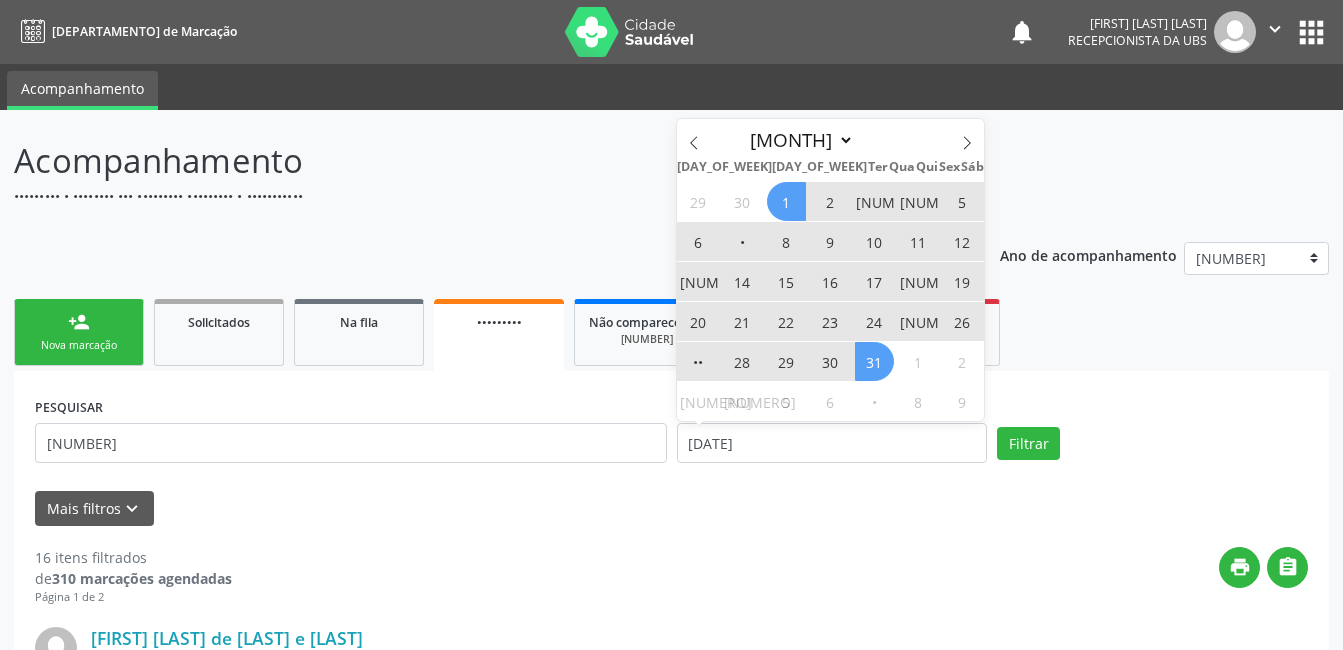click on "1" at bounding box center (786, 201) 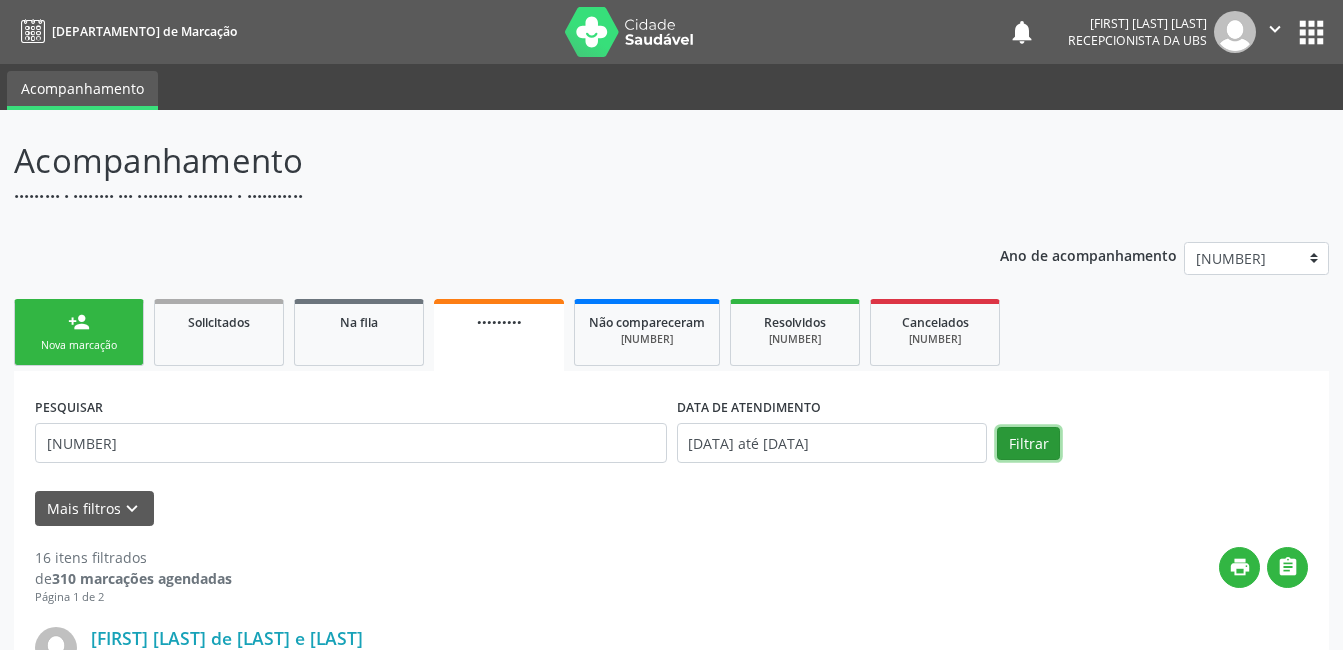 click on "Filtrar" at bounding box center (1028, 444) 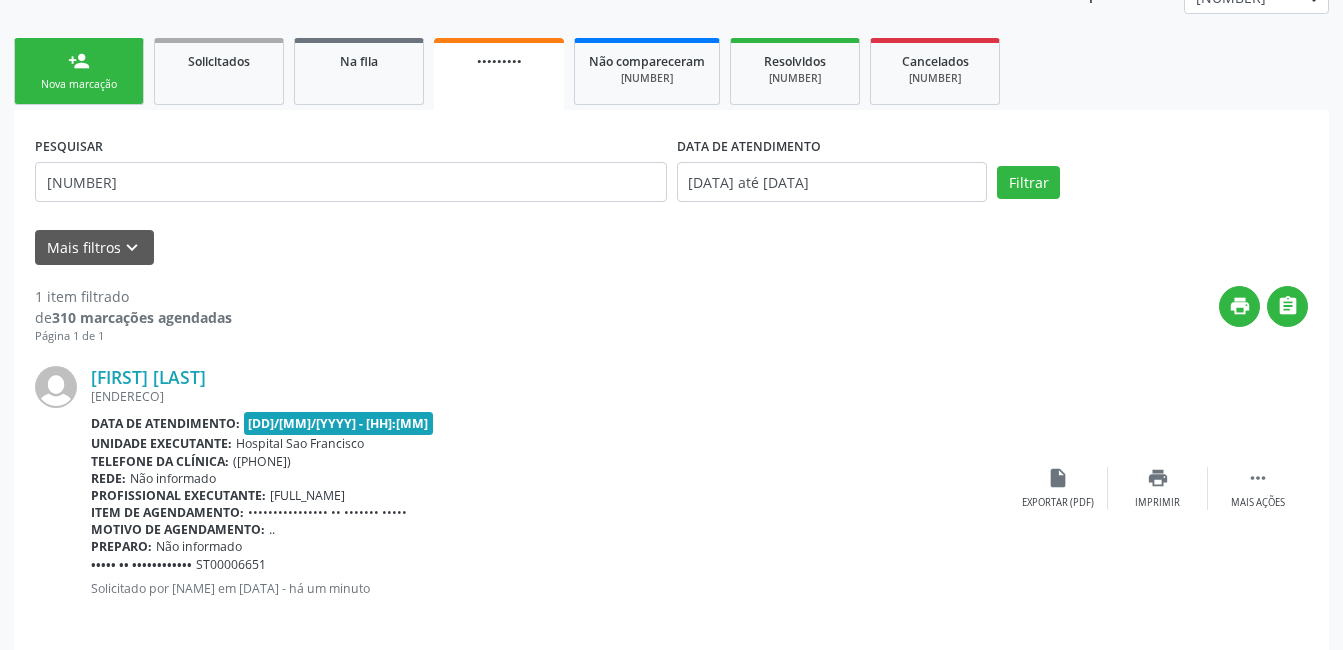 scroll, scrollTop: 278, scrollLeft: 0, axis: vertical 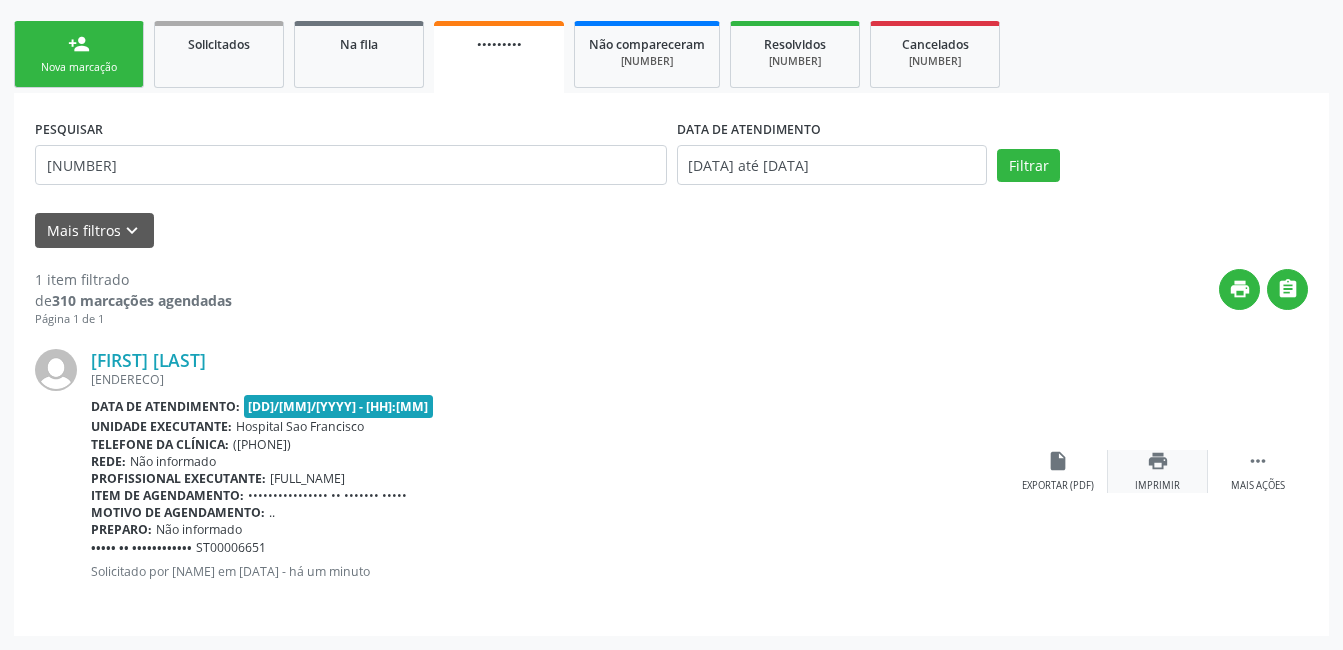 click on "print
Imprimir" at bounding box center [1158, 471] 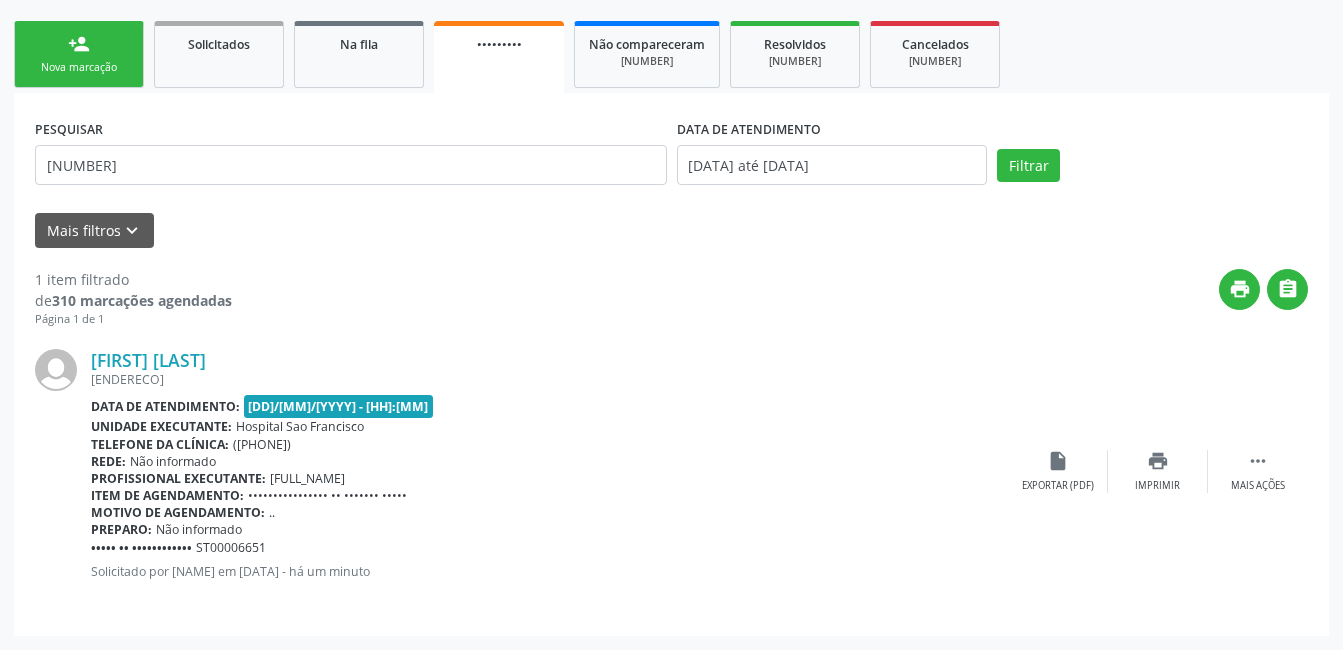 click on "person_add
Nova marcação" at bounding box center [79, 54] 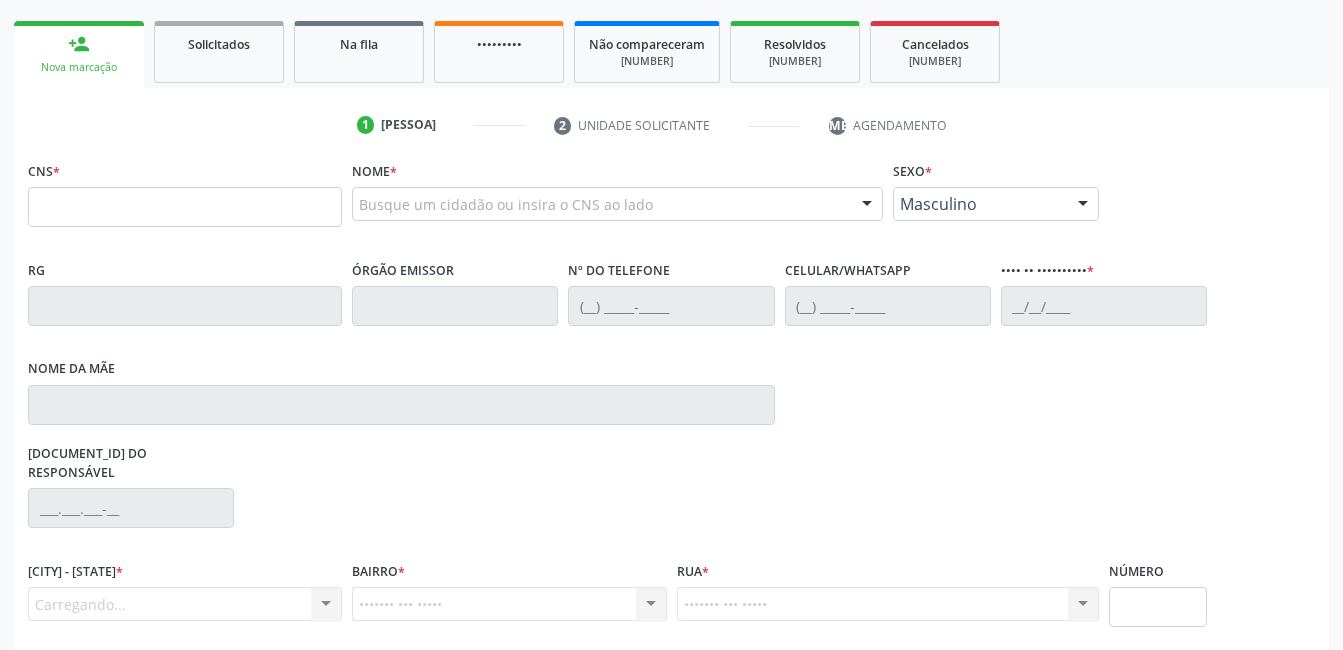 click on "Nova marcação" at bounding box center (79, 67) 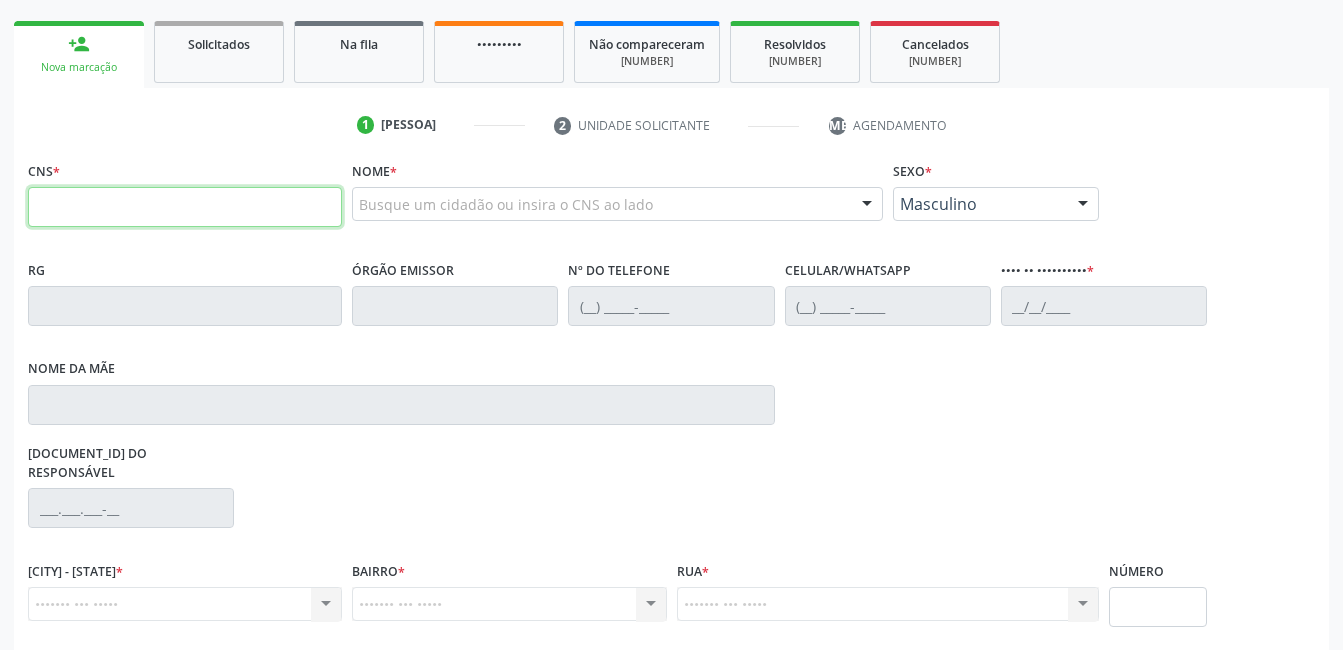 click at bounding box center (185, 207) 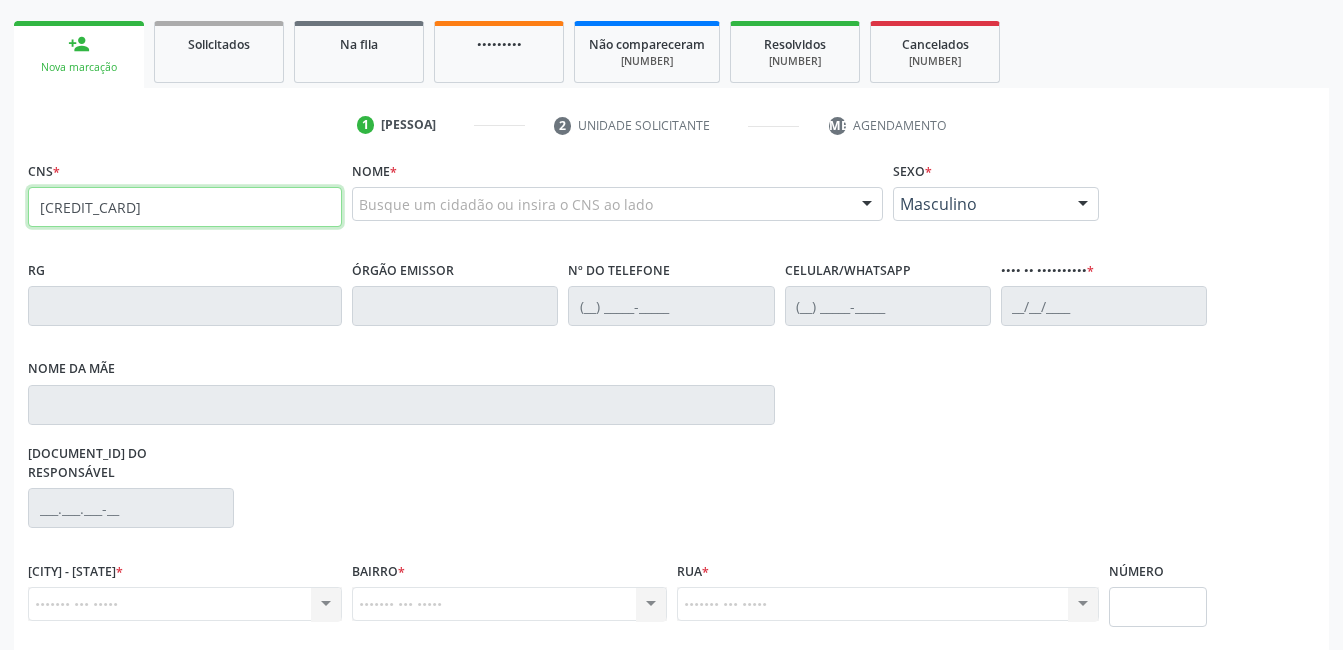 type on "[CREDIT_CARD]" 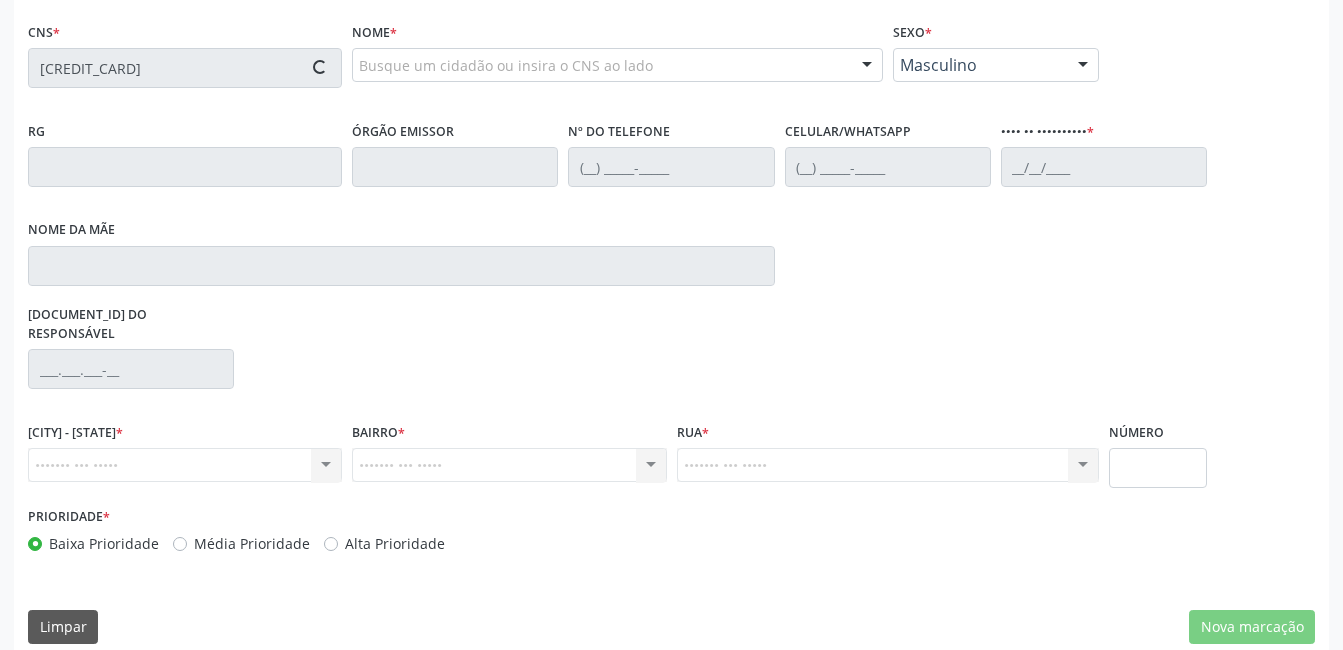scroll, scrollTop: 420, scrollLeft: 0, axis: vertical 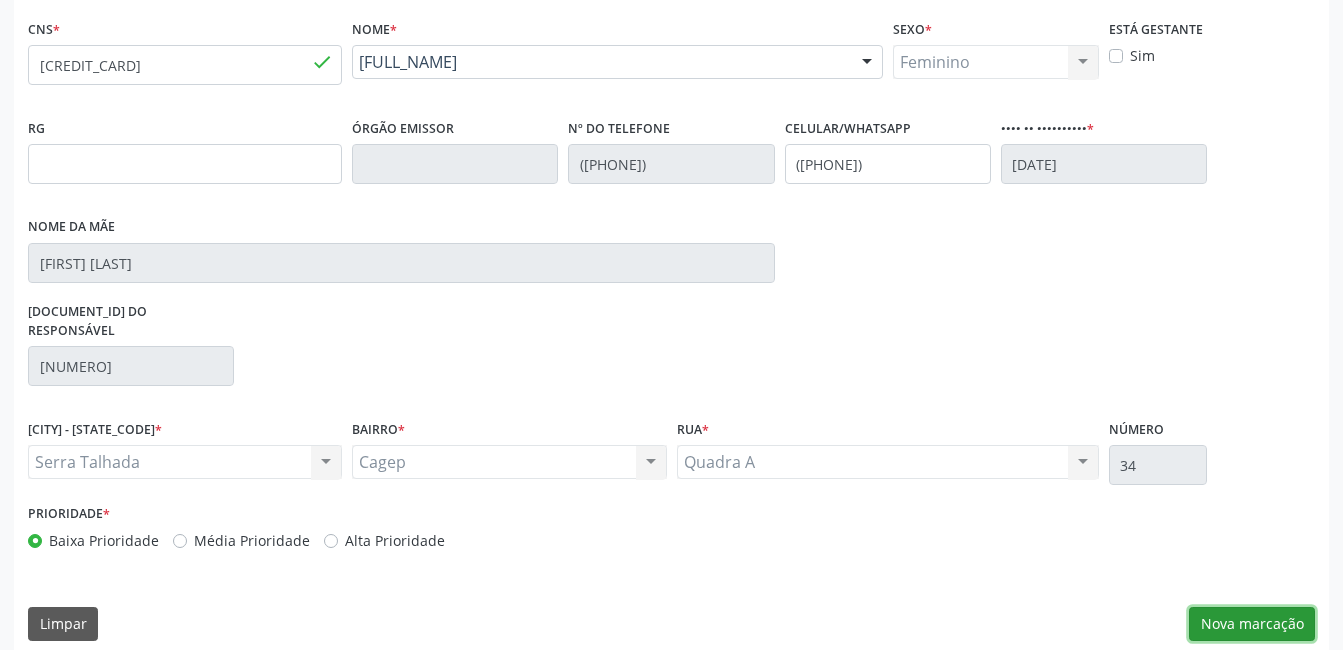 click on "Nova marcação" at bounding box center (1252, 624) 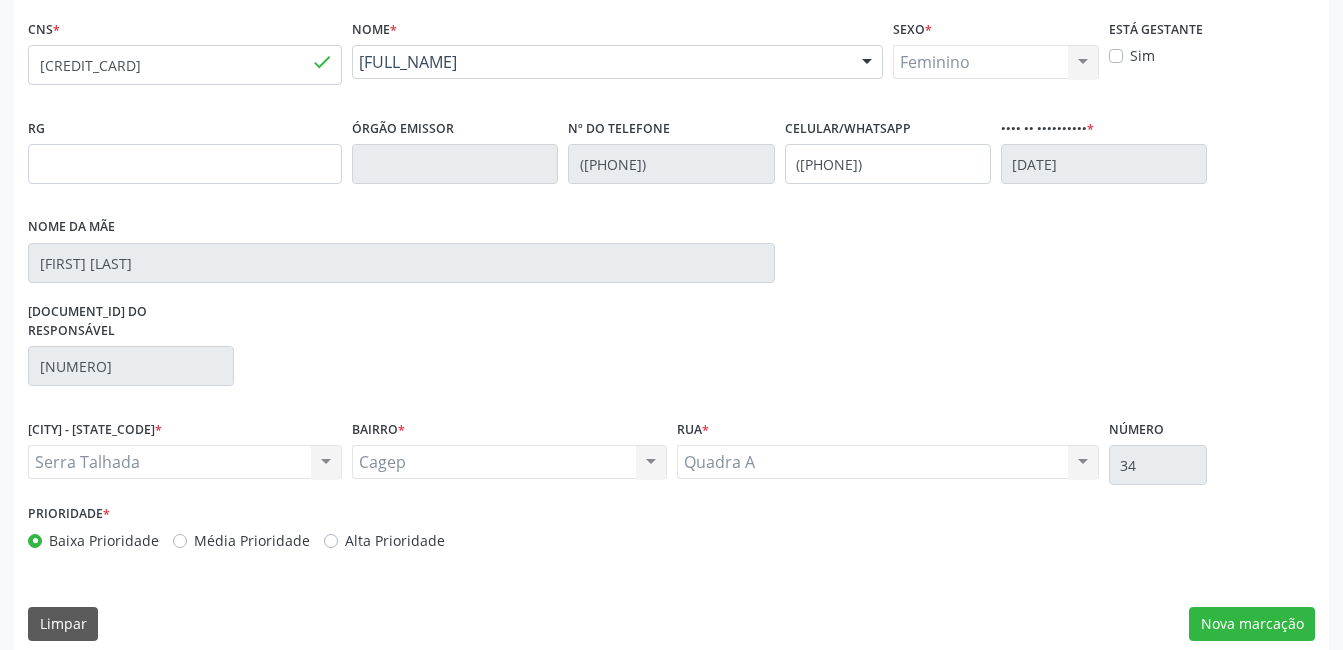 scroll, scrollTop: 256, scrollLeft: 0, axis: vertical 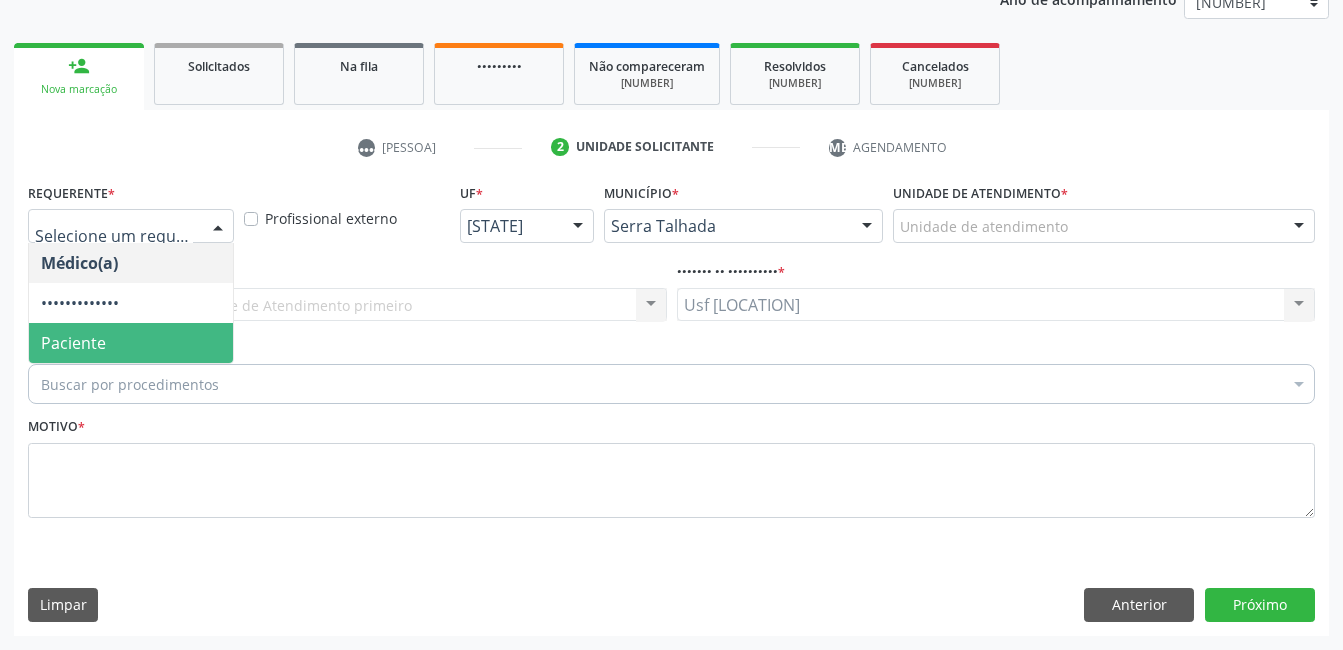 click on "Paciente" at bounding box center [131, 343] 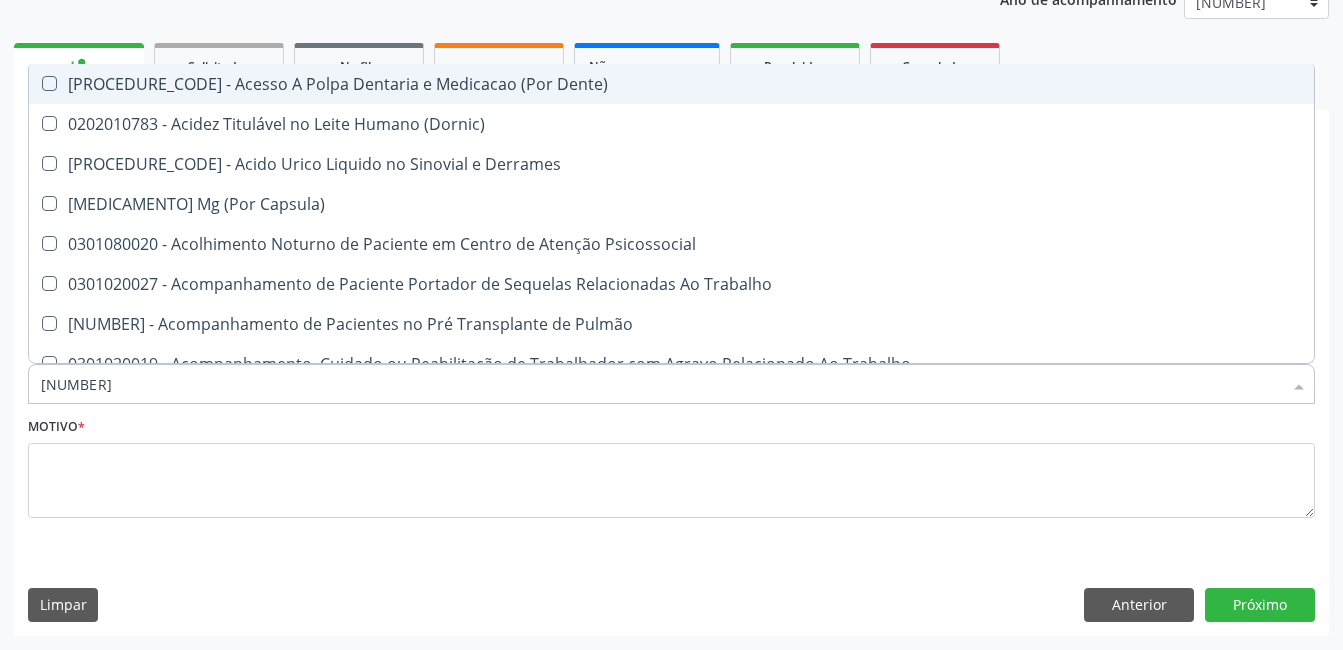 type on "[PROCEDURE]" 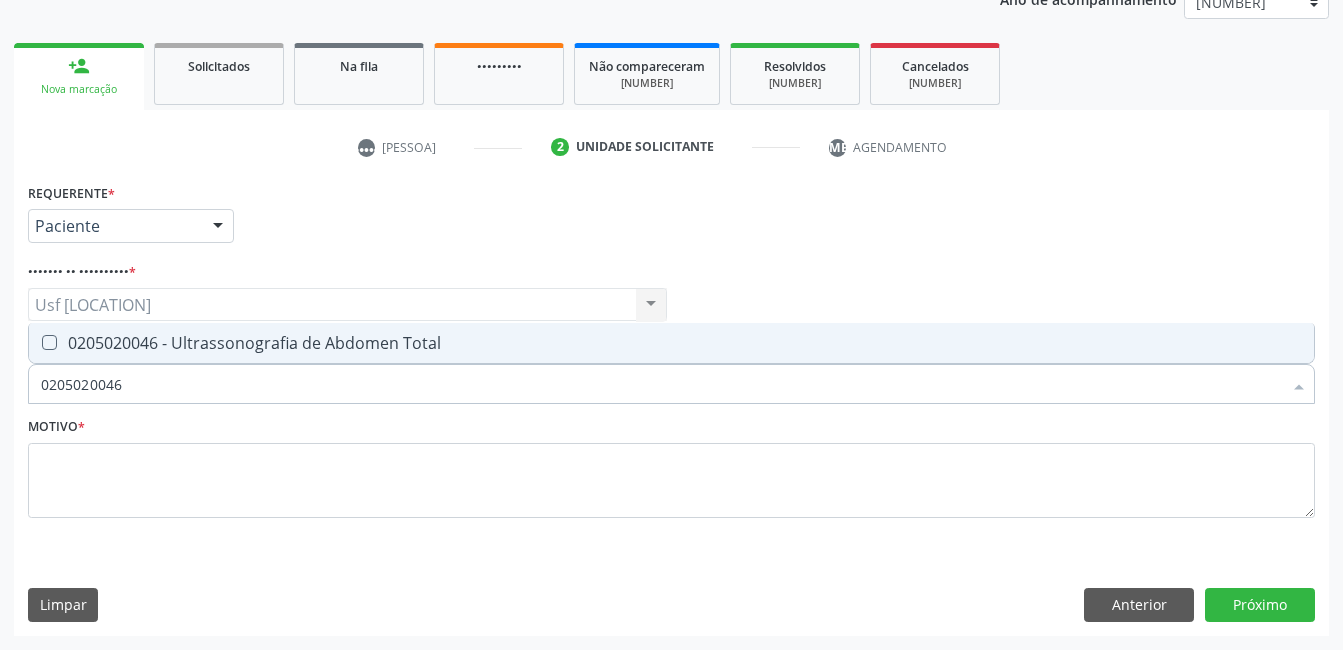 click on "0205020046 - Ultrassonografia de Abdomen Total" at bounding box center [671, 343] 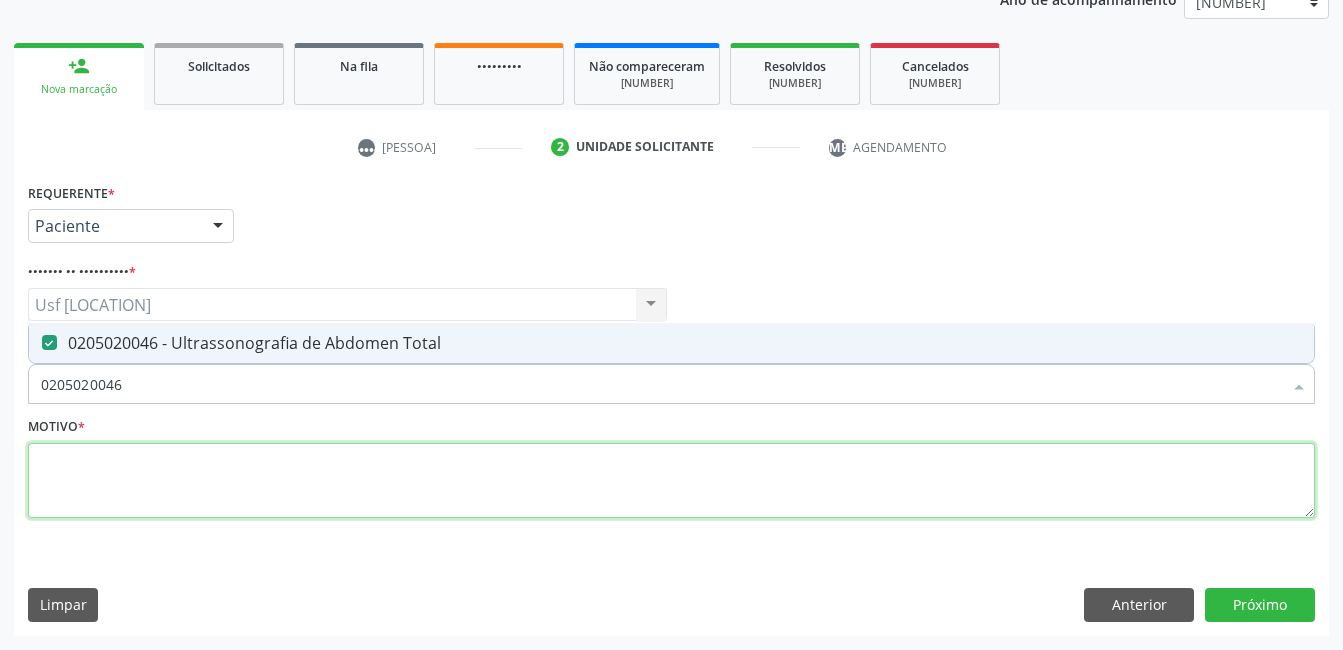 click at bounding box center (671, 481) 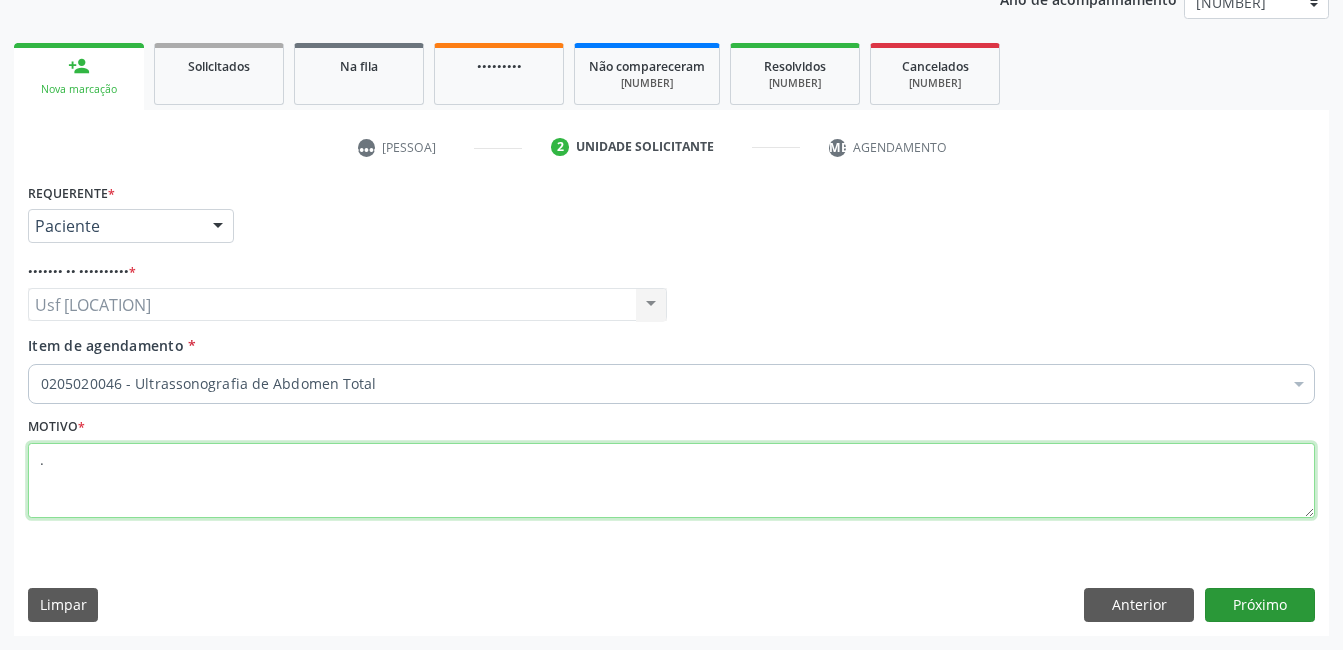 type on "." 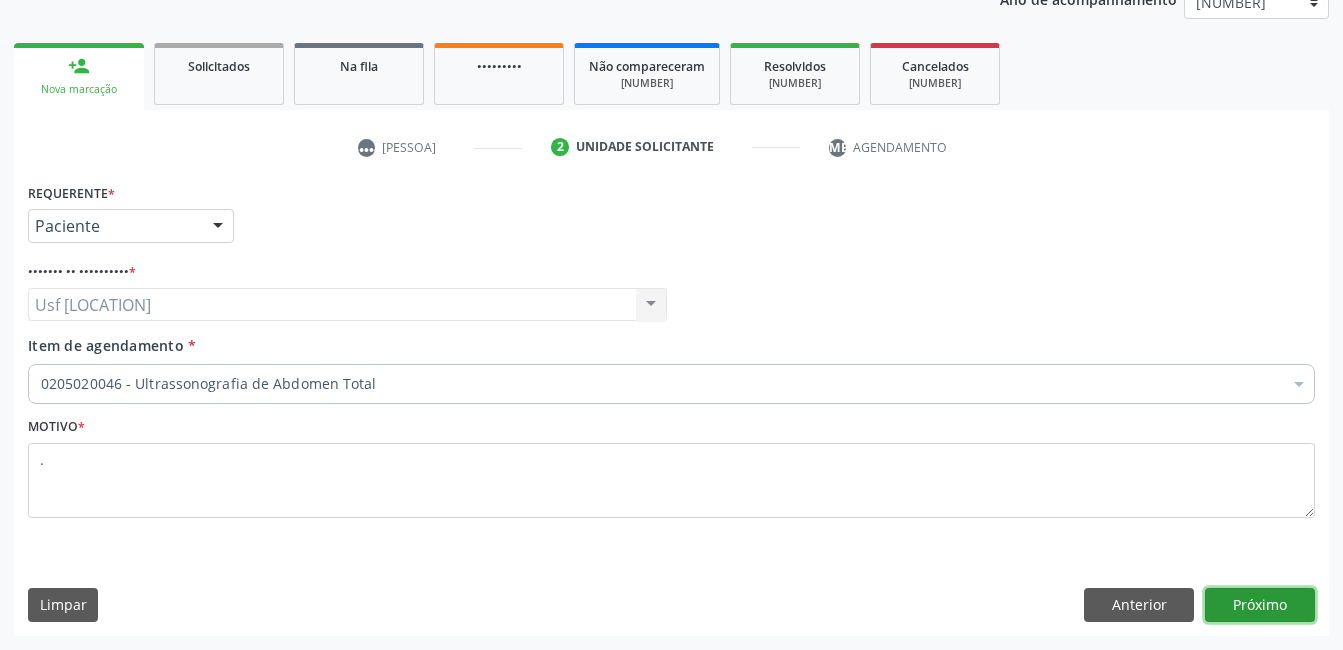 click on "Próximo" at bounding box center (1260, 605) 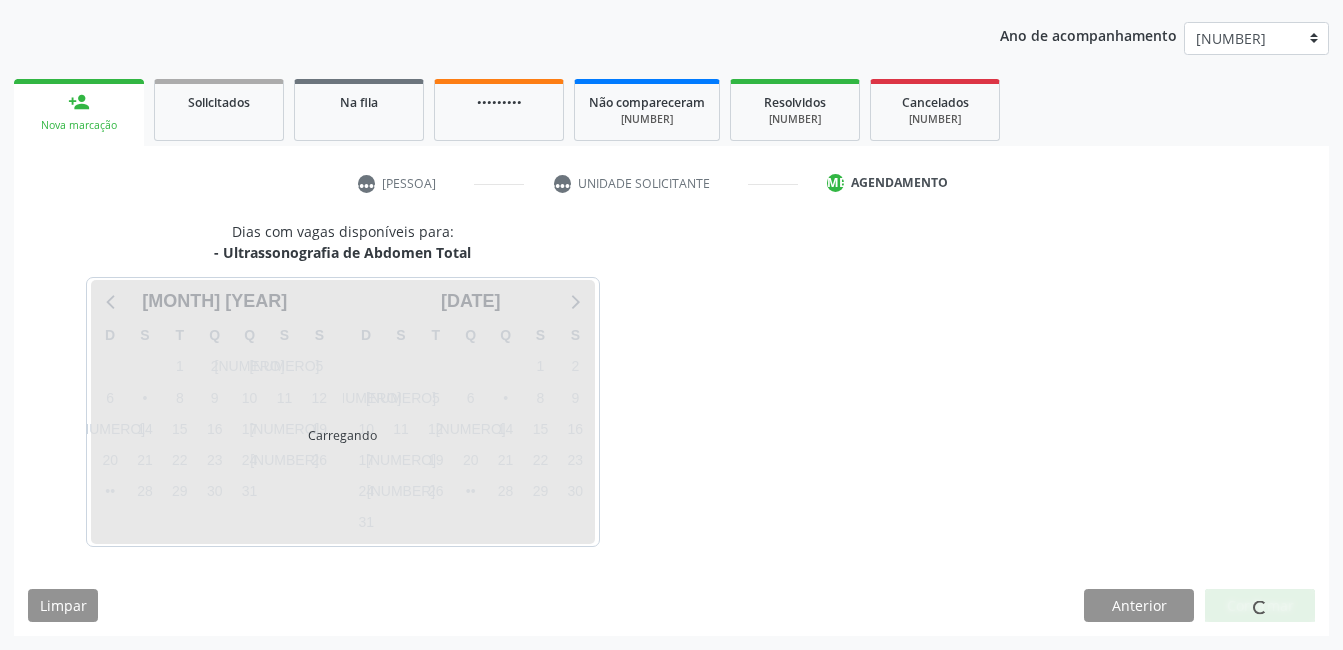 scroll, scrollTop: 220, scrollLeft: 0, axis: vertical 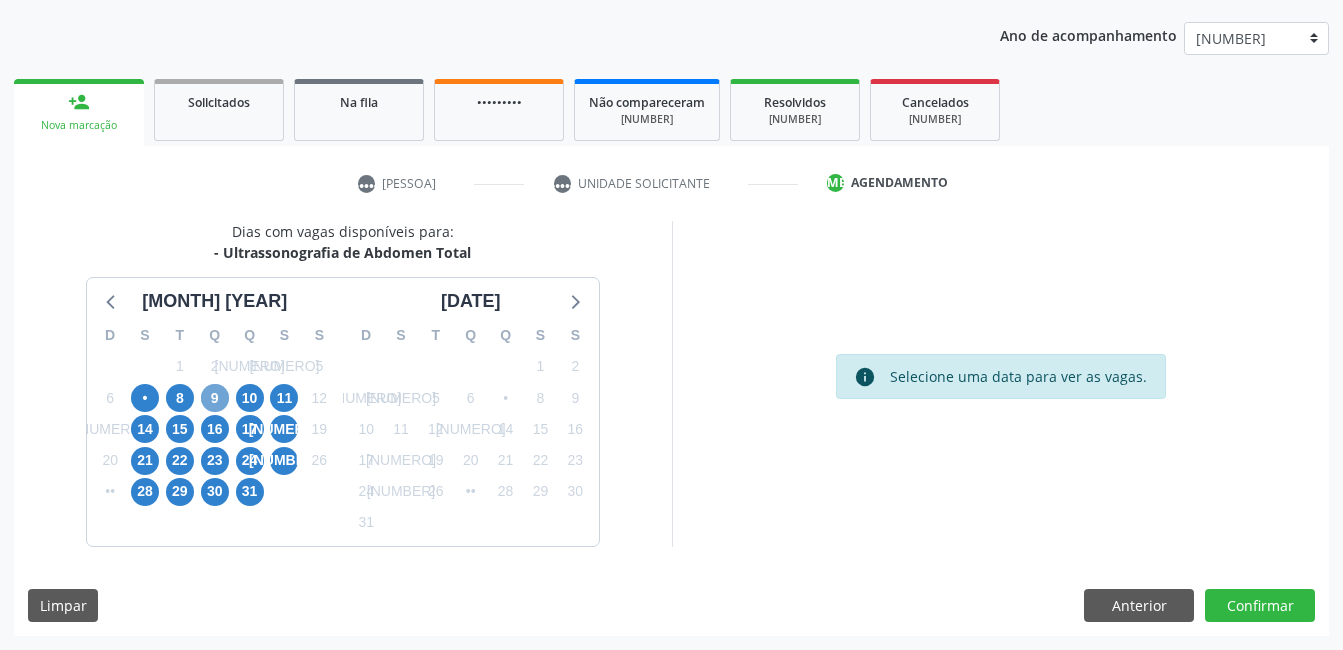 click on "9" at bounding box center [215, 398] 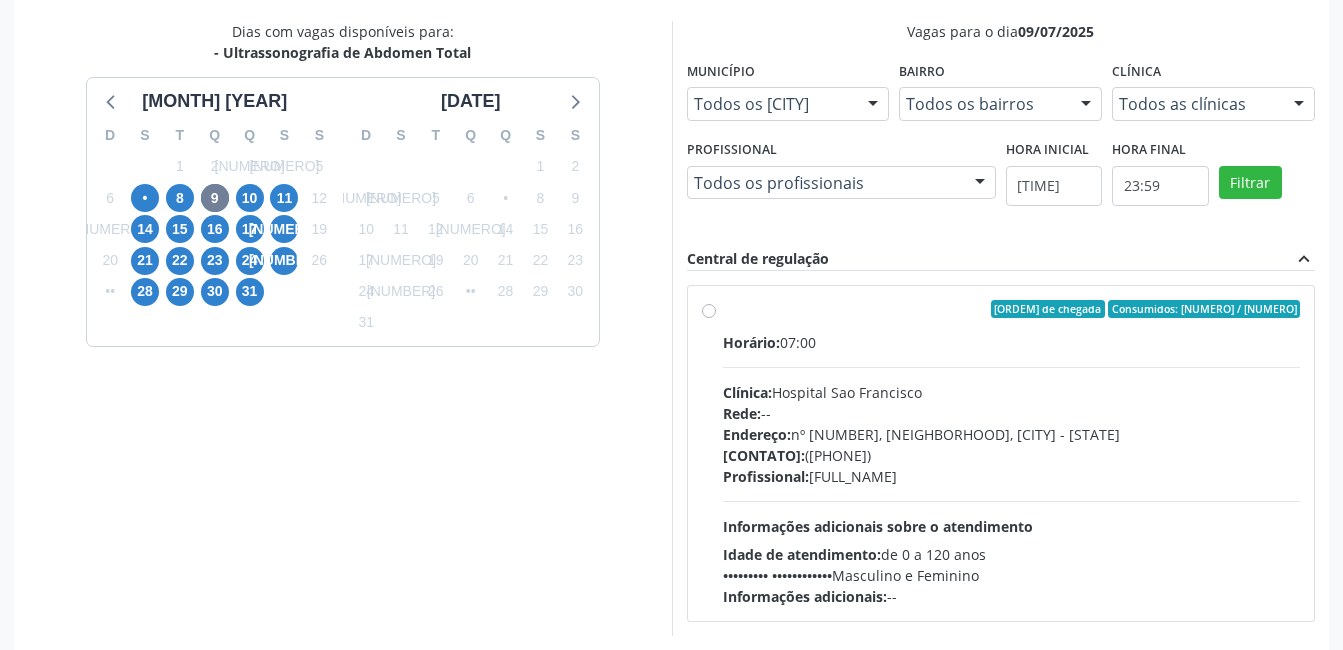 click on "Horário:   07:00
Clínica:  Hospital Sao Francisco
Rede:
--
Endereço:   nº 384, Varzea, [CITY] - [STATE]
Telefone:   [PHONE]
Profissional:
[FIRST] [LAST]
Informações adicionais sobre o atendimento
Idade de atendimento:
de 0 a 120 anos
Gênero(s) atendido(s):
Masculino e Feminino
Informações adicionais:
--" at bounding box center [1012, 469] 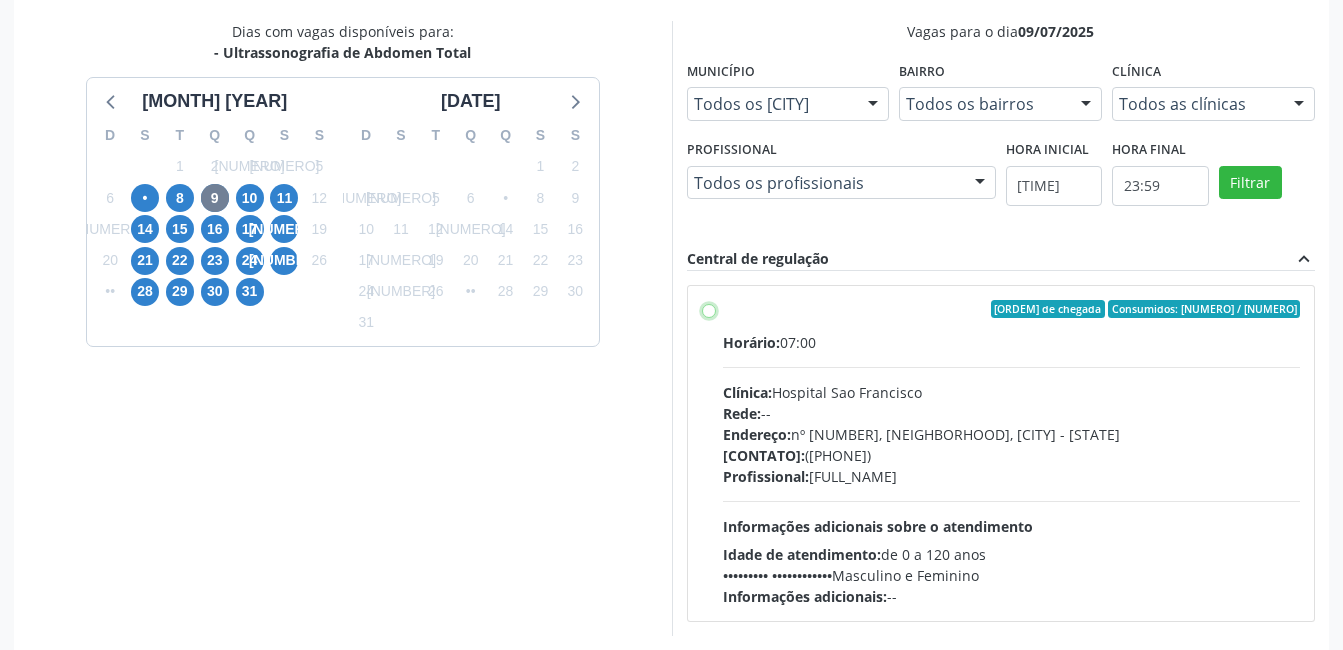 click on "Ordem de chegada
Consumidos: 14 / 20
Horário:   07:00
Clínica:  [BRAND]
Rede:
--
Endereço:   nº 384, [STREET_NAME], [CITY] - [STATE]
Telefone:   [PHONE]
Profissional:
[FIRST] [LAST]
Informações adicionais sobre o atendimento
Idade de atendimento:
de 0 a 120 anos
Gênero(s) atendido(s):
Masculino e Feminino
Informações adicionais:
--" at bounding box center [709, 309] 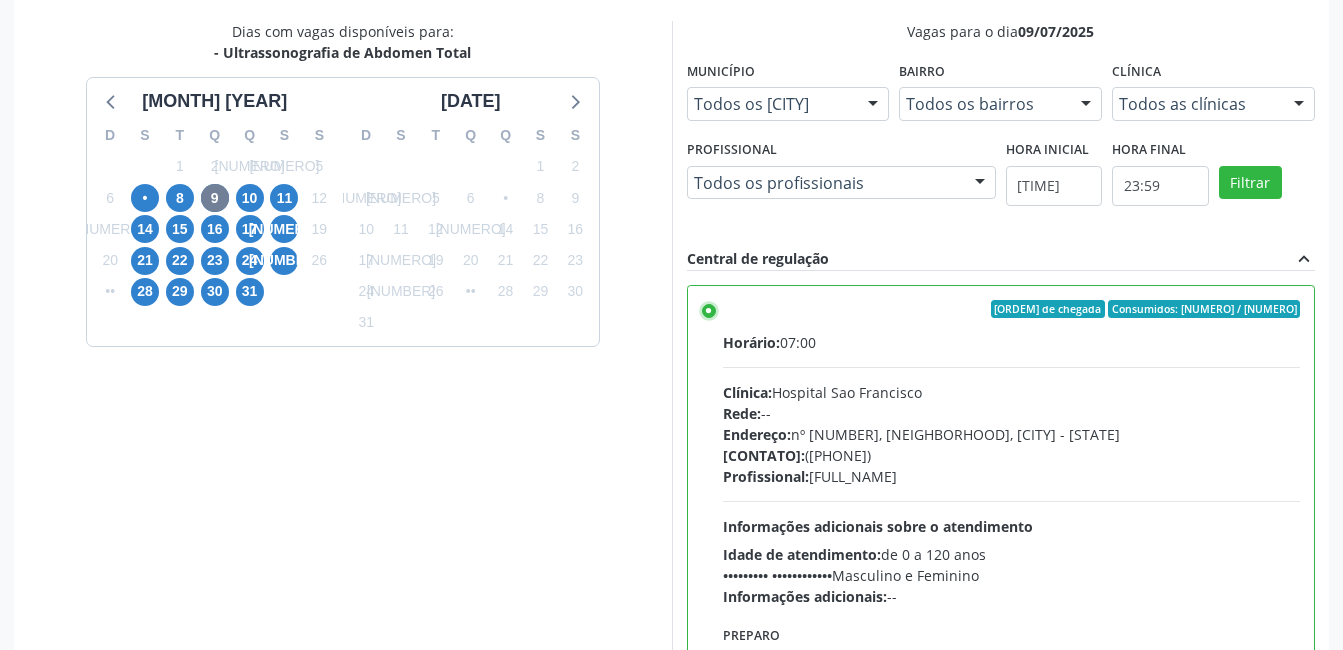 scroll, scrollTop: 545, scrollLeft: 0, axis: vertical 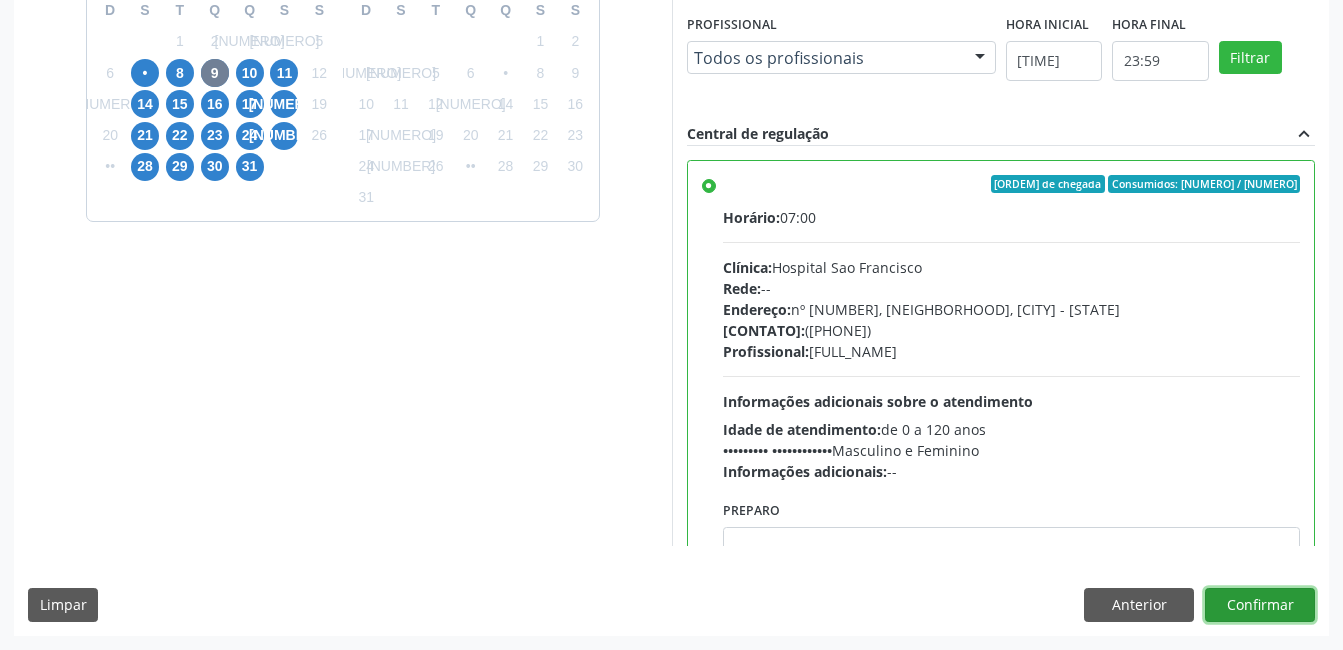 click on "Confirmar" at bounding box center [1260, 605] 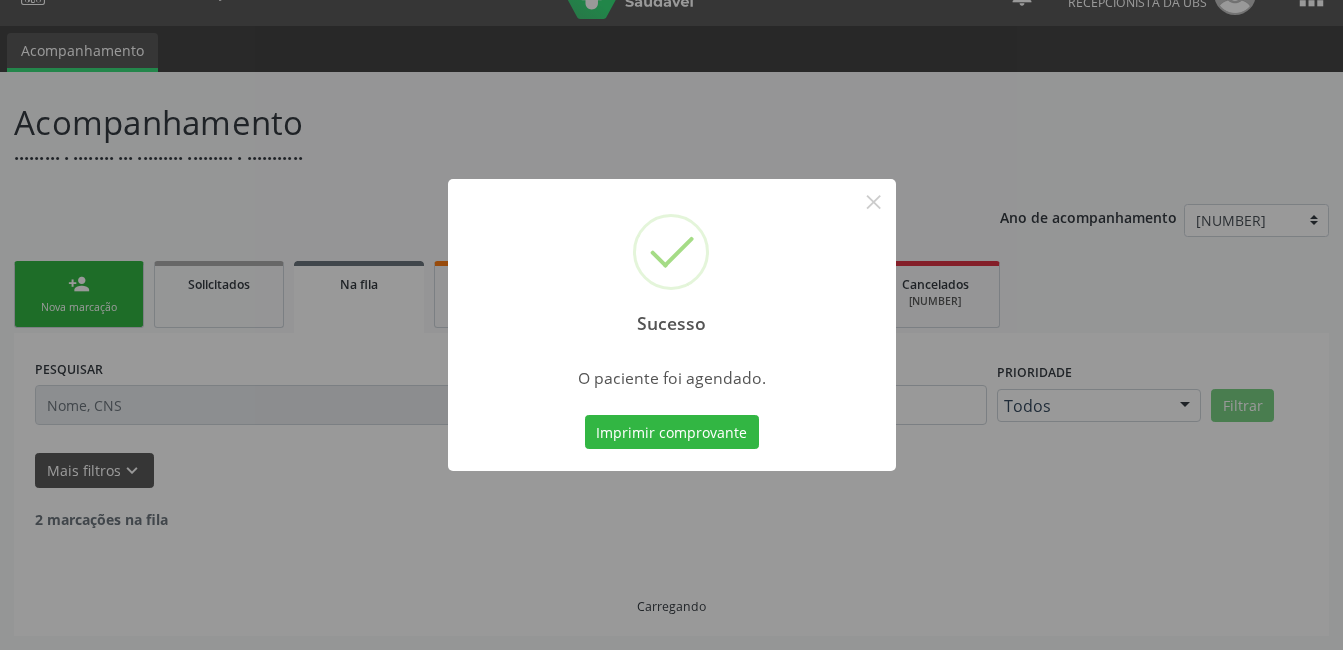 scroll, scrollTop: 17, scrollLeft: 0, axis: vertical 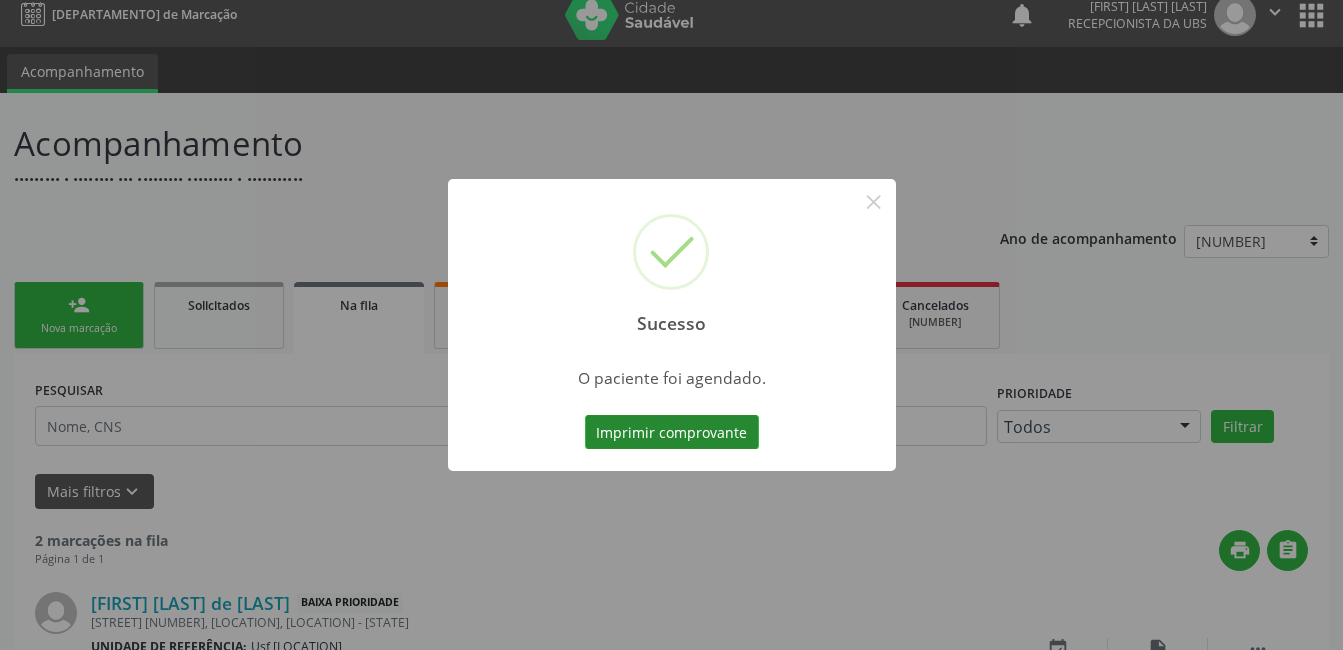 click on "Imprimir comprovante" at bounding box center (672, 432) 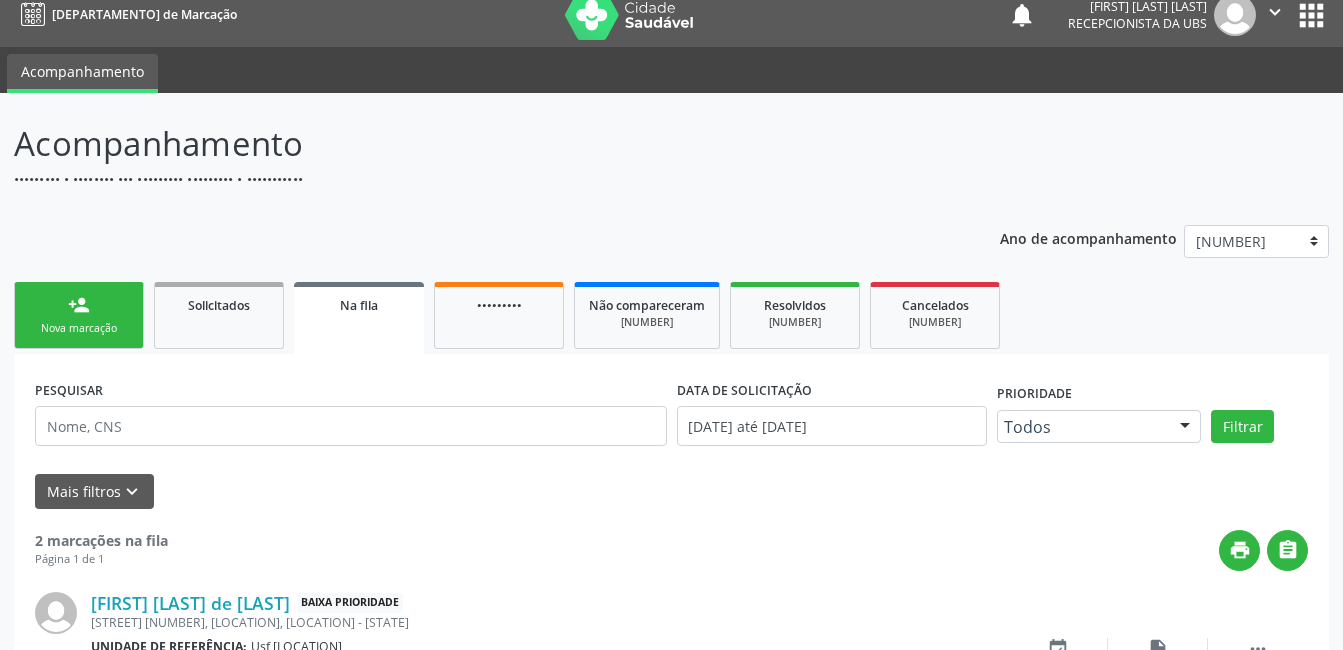 click on "Nova marcação" at bounding box center (79, 328) 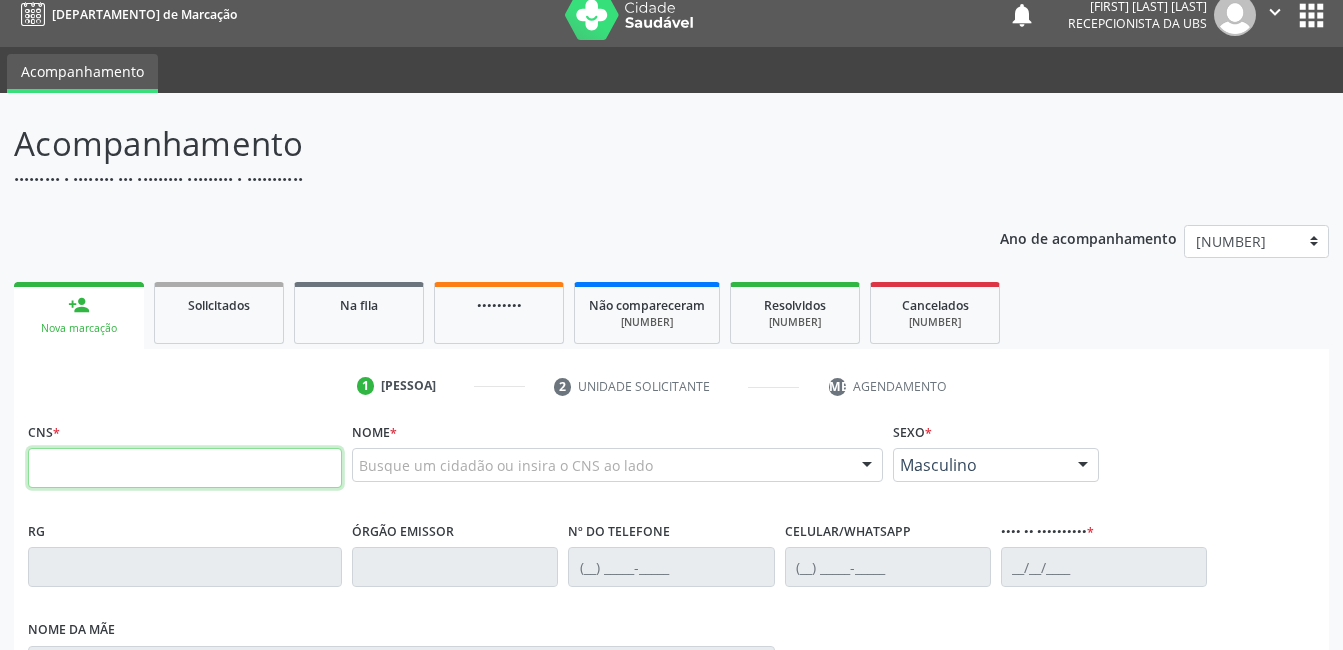click at bounding box center (185, 468) 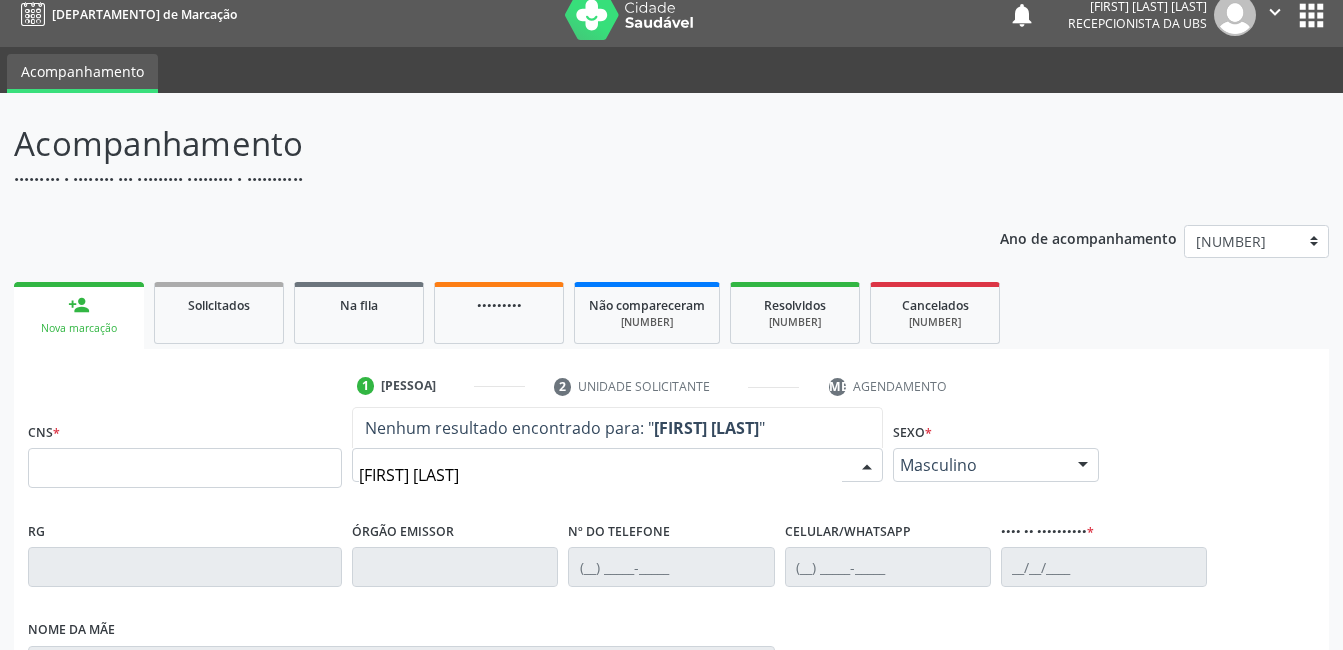 type on "[PERSON]" 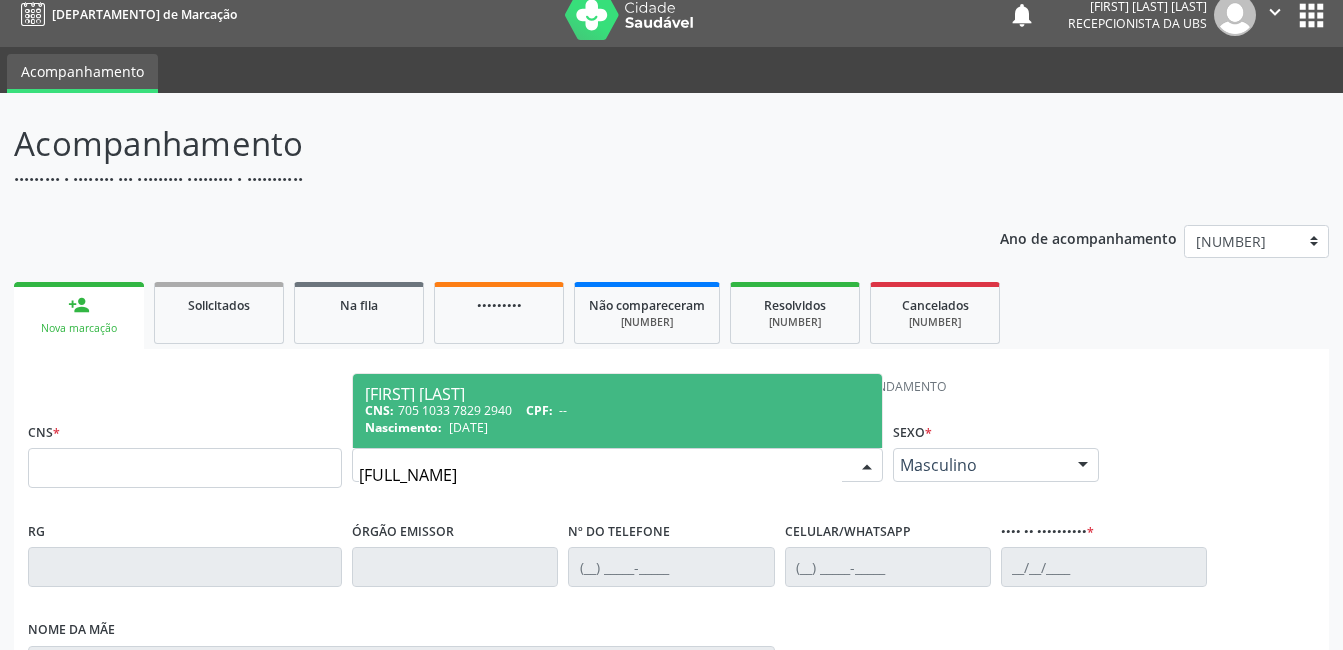 click on "[FULL_NAME]" at bounding box center (600, 475) 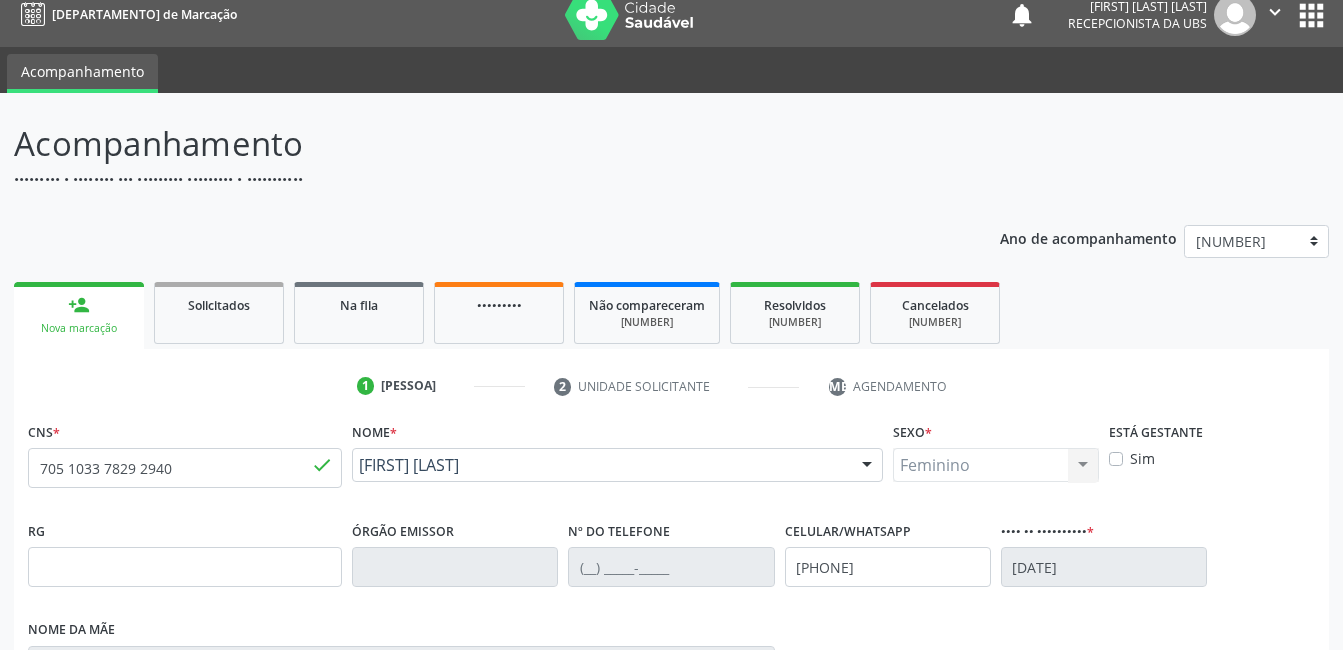click on "Nova marcação" at bounding box center (1252, 1027) 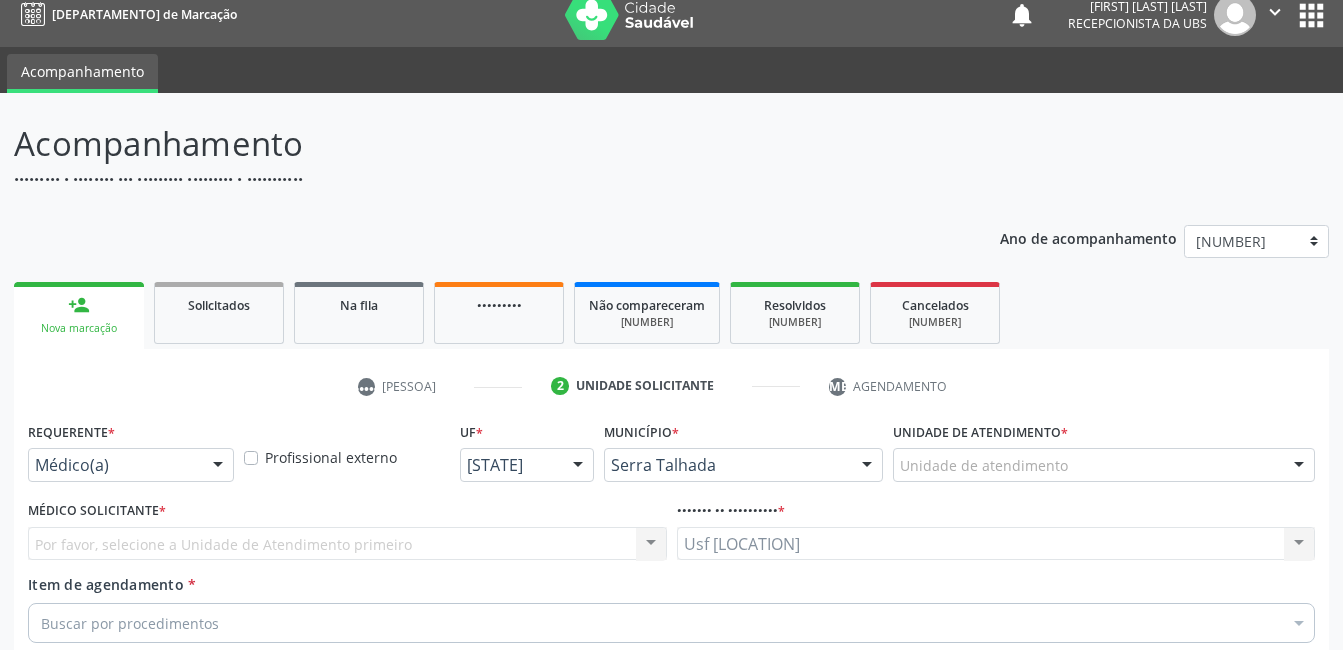 click on "Médico(a)" at bounding box center (131, 465) 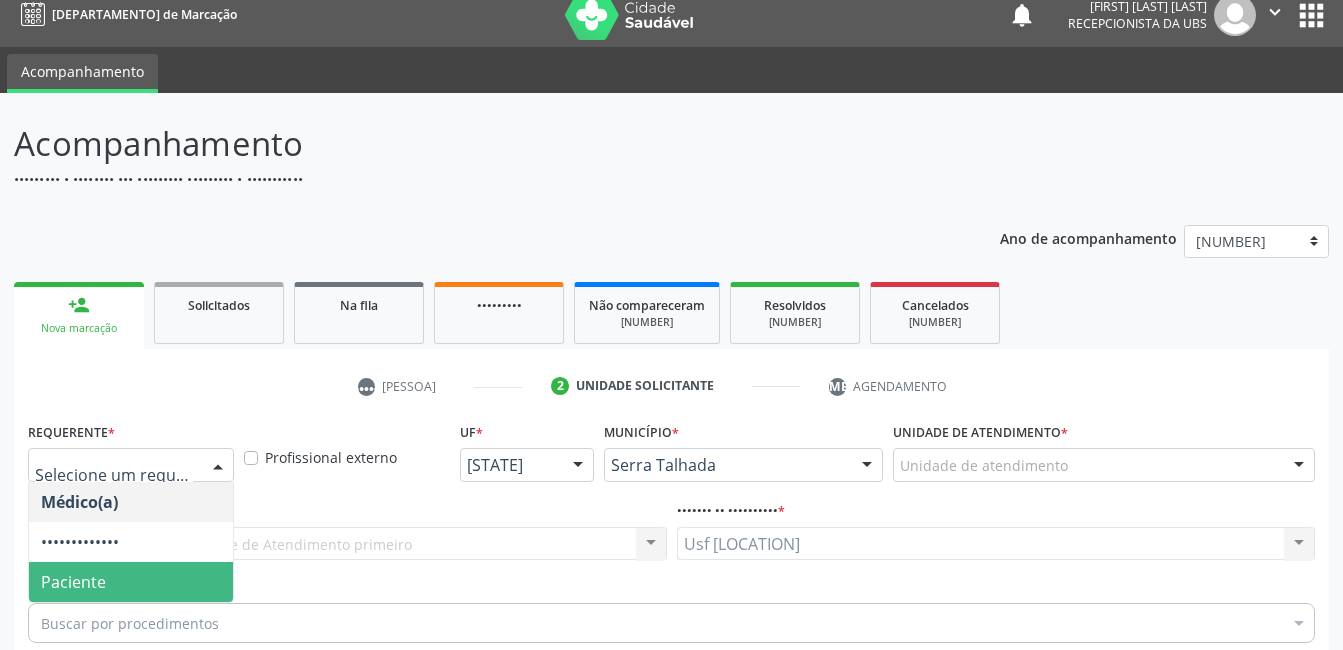 drag, startPoint x: 173, startPoint y: 333, endPoint x: 185, endPoint y: 365, distance: 34.176014 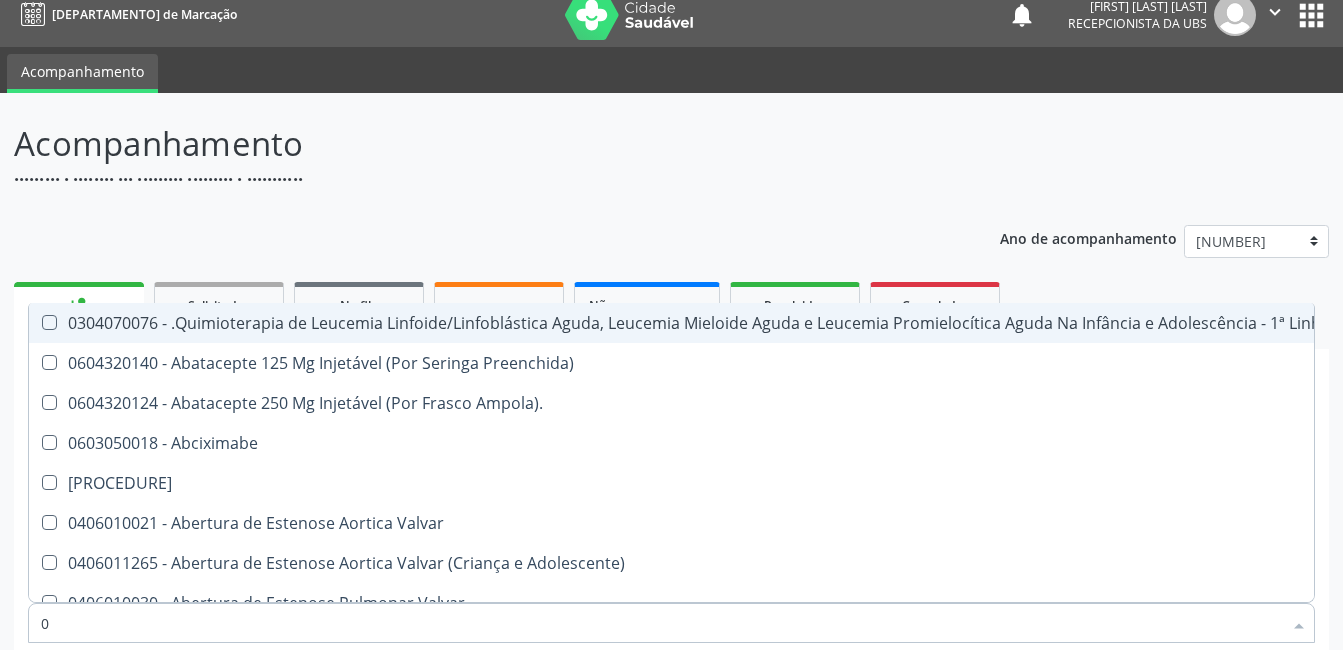 type on "02" 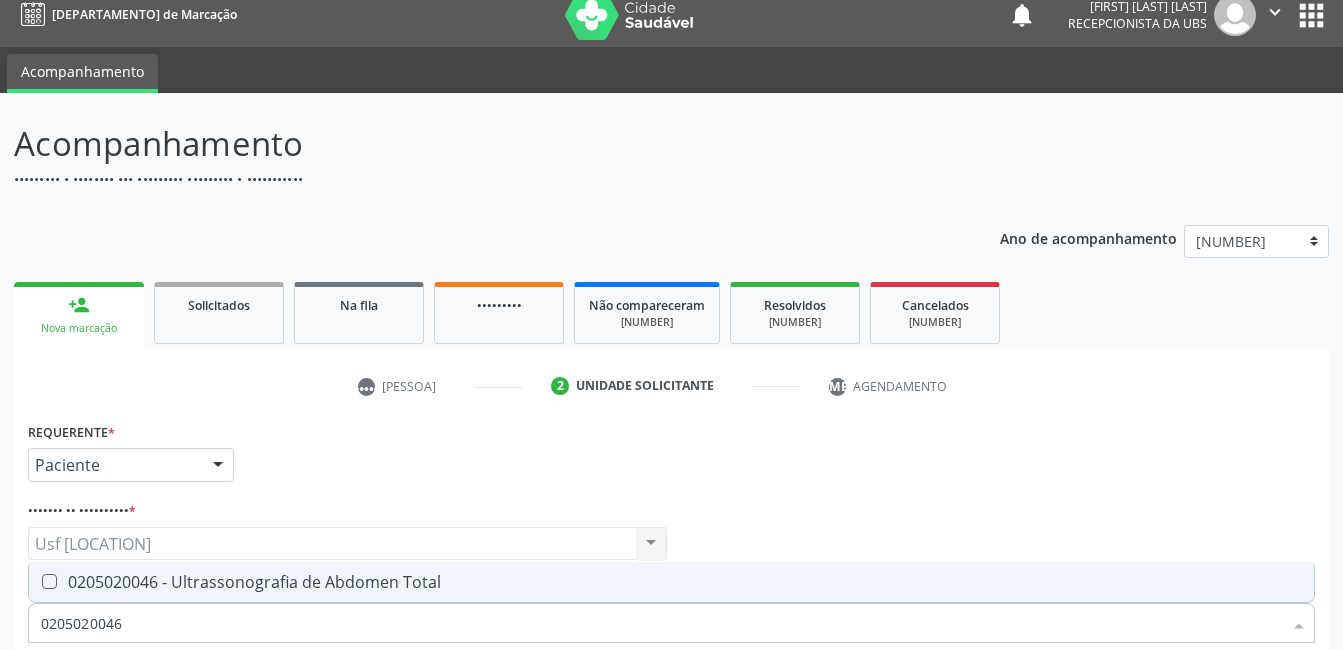 click on "0205020046 - Ultrassonografia de Abdomen Total" at bounding box center (671, 582) 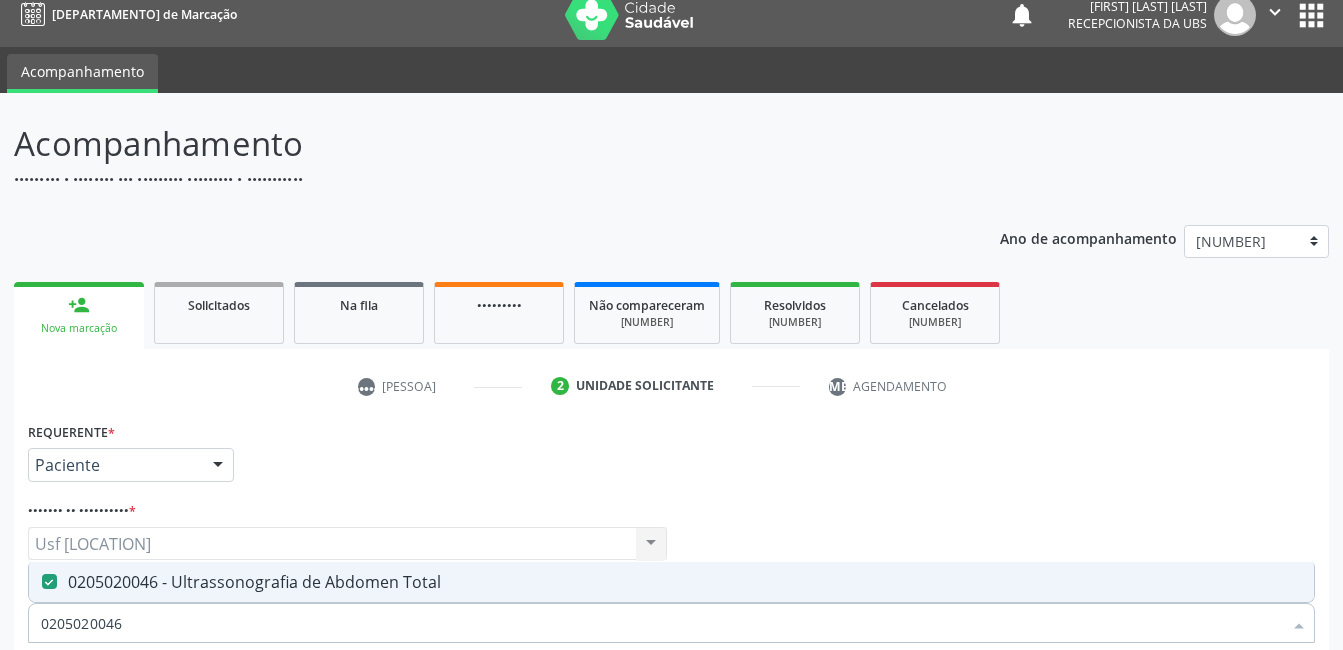 click at bounding box center (671, 720) 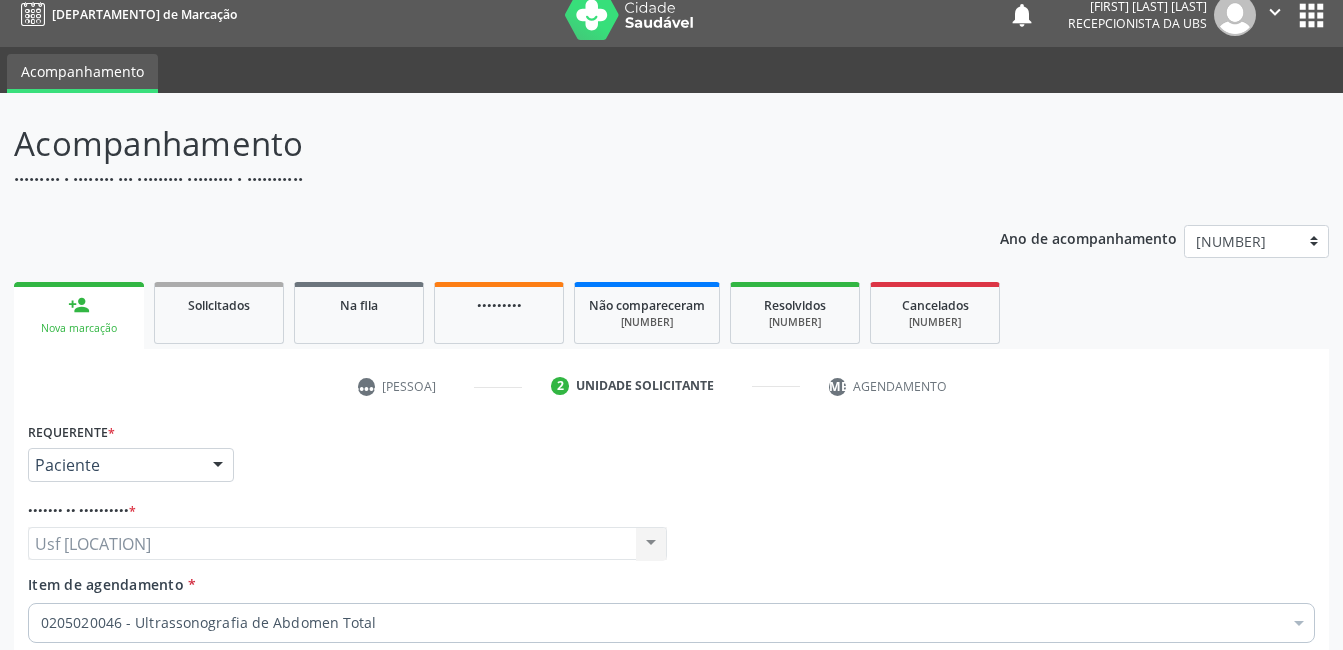 click on "Próximo" at bounding box center [1260, 844] 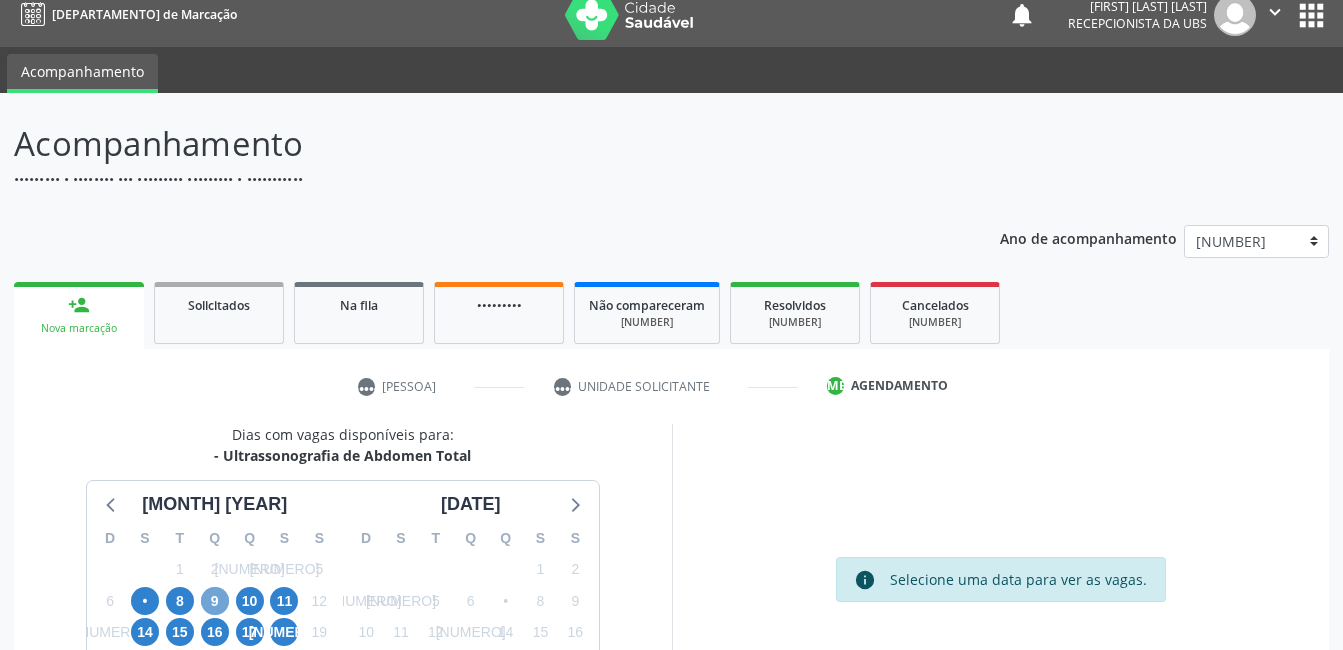 click on "9" at bounding box center (215, 601) 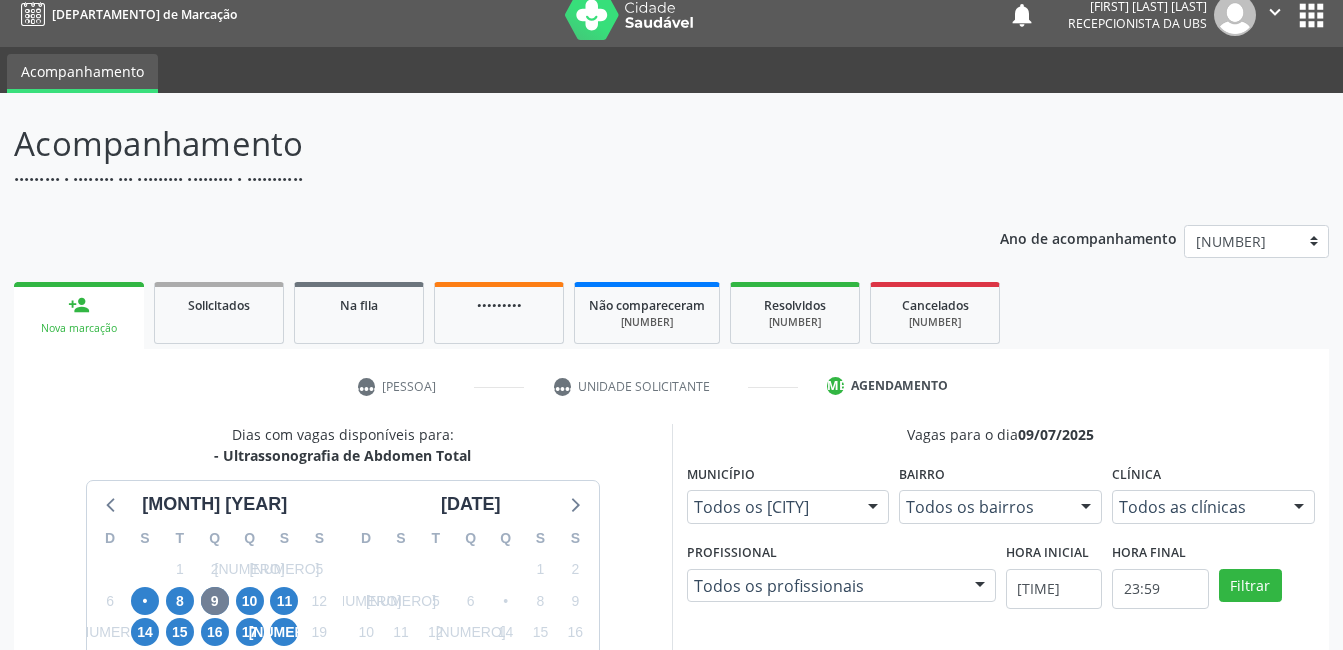 click on "Horário:   07:00
Clínica:  Hospital Sao Francisco
Rede:
--
Endereço:   nº 384, Varzea, [CITY] - [STATE]
Telefone:   [PHONE]
Profissional:
[FIRST] [LAST]
Informações adicionais sobre o atendimento
Idade de atendimento:
de 0 a 120 anos
Gênero(s) atendido(s):
Masculino e Feminino
Informações adicionais:
--" at bounding box center [1012, 872] 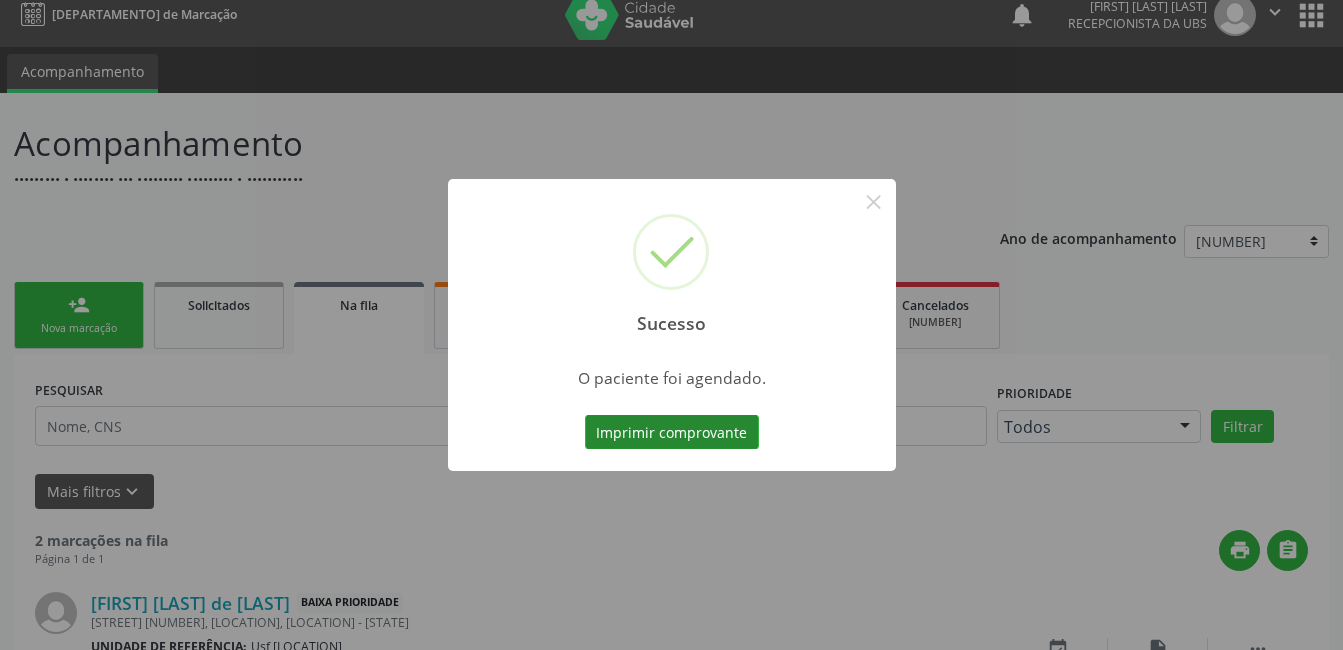 click on "Imprimir comprovante" at bounding box center [672, 432] 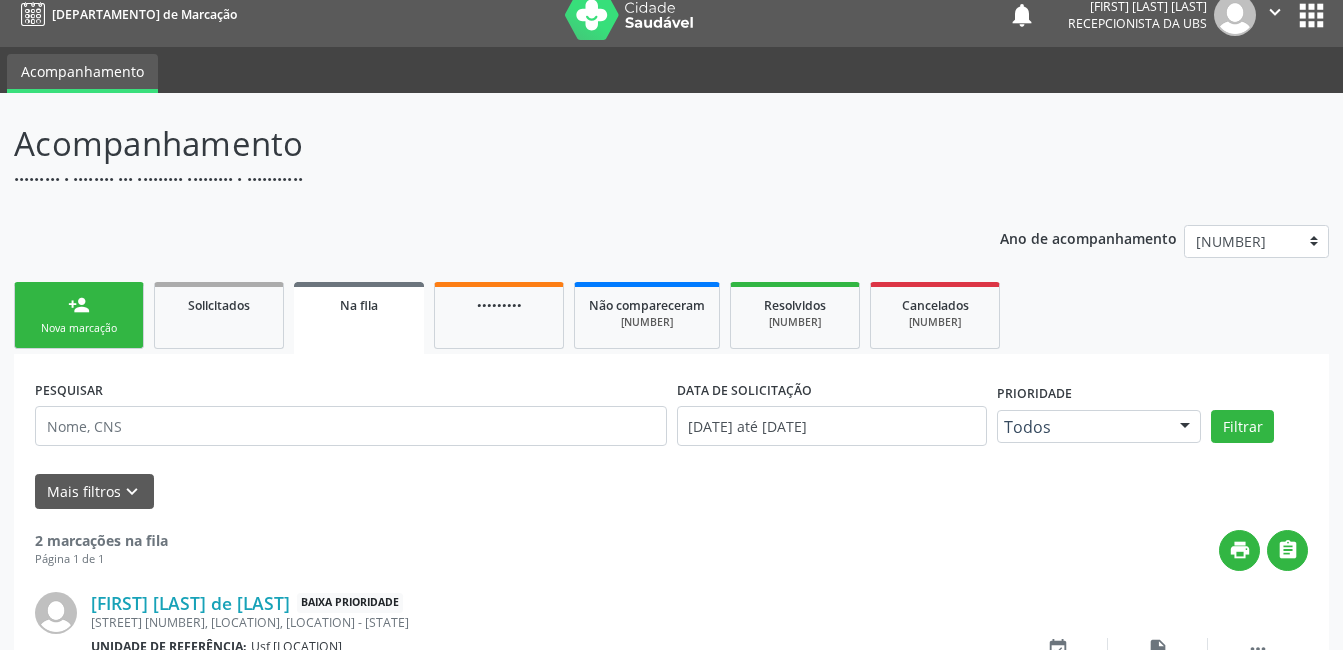 drag, startPoint x: 96, startPoint y: 341, endPoint x: 96, endPoint y: 318, distance: 23 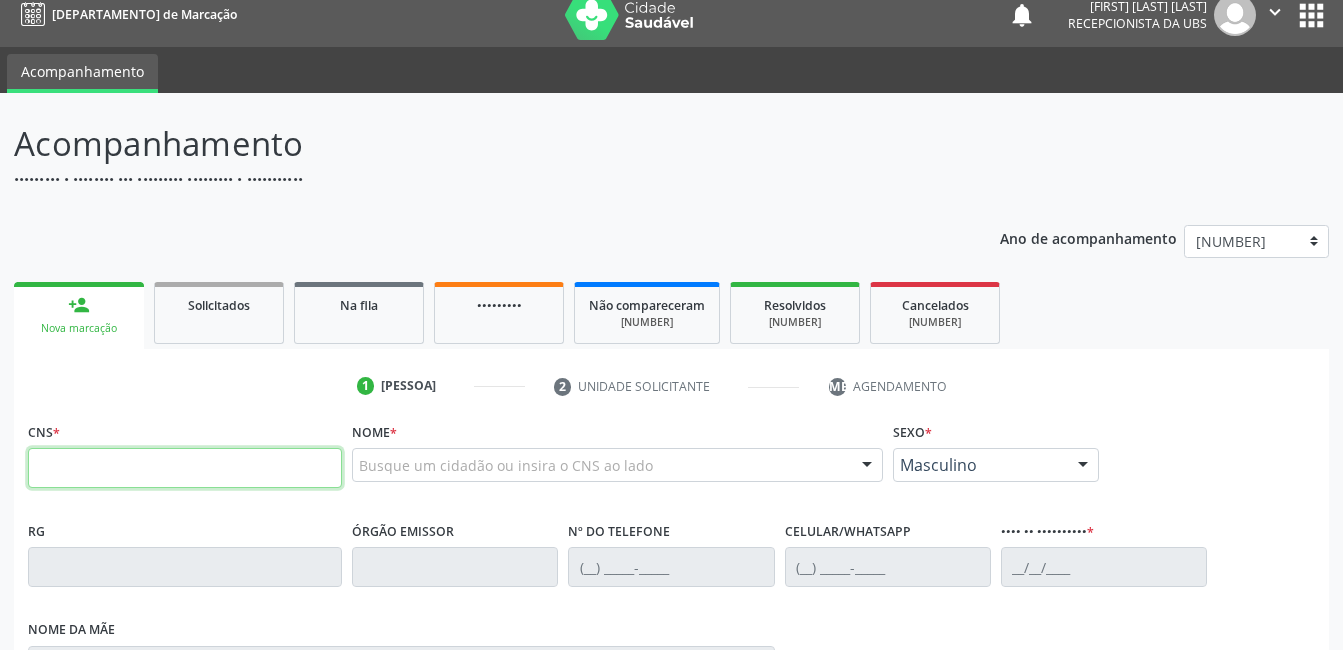 click at bounding box center (185, 468) 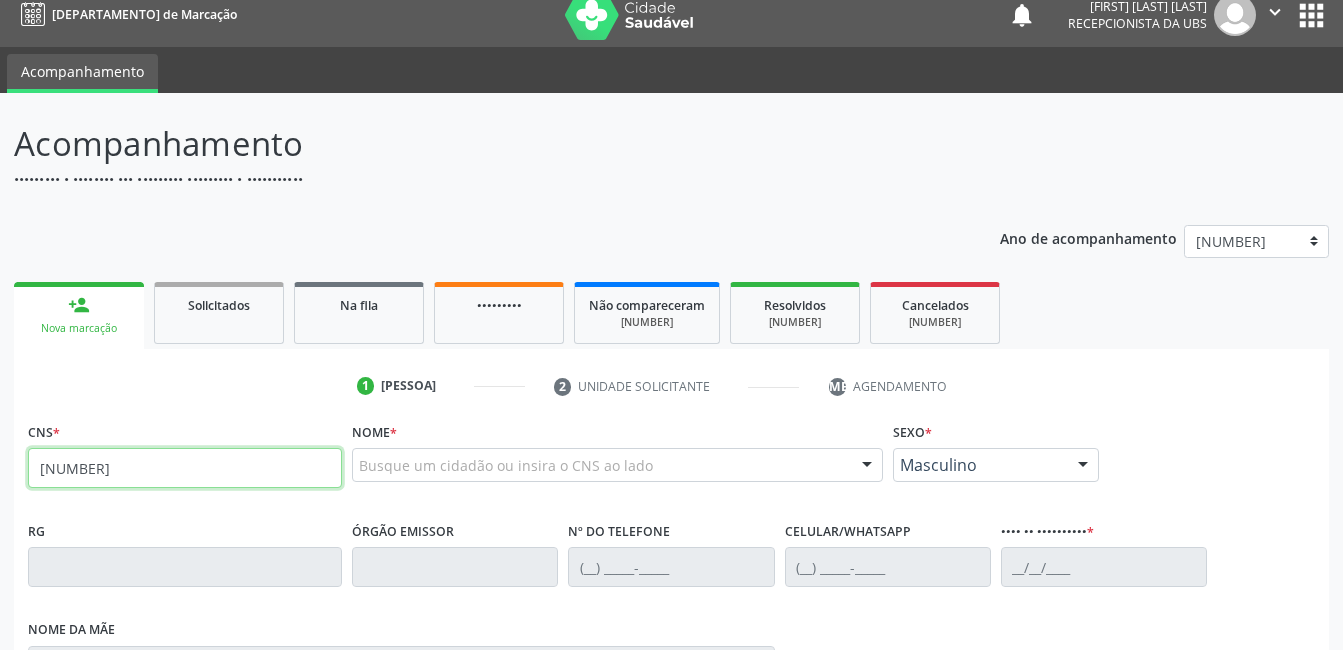 type on "[NUMBER]" 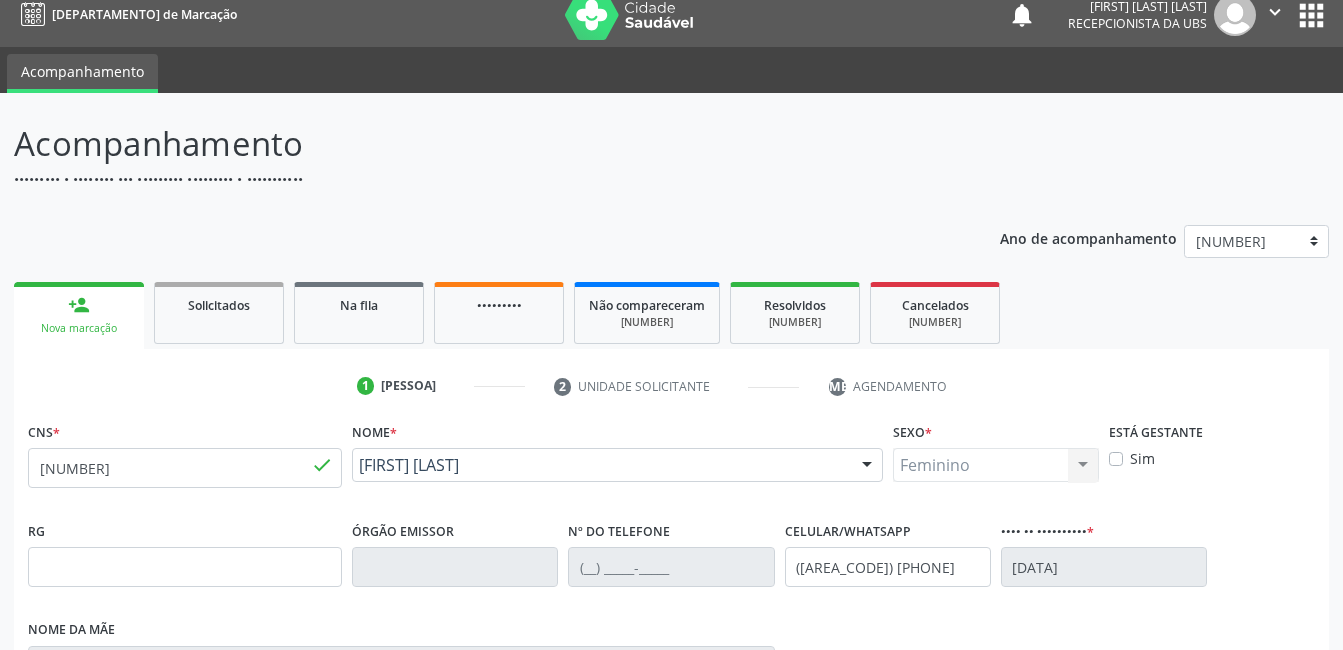 click on "Nova marcação" at bounding box center [1252, 1027] 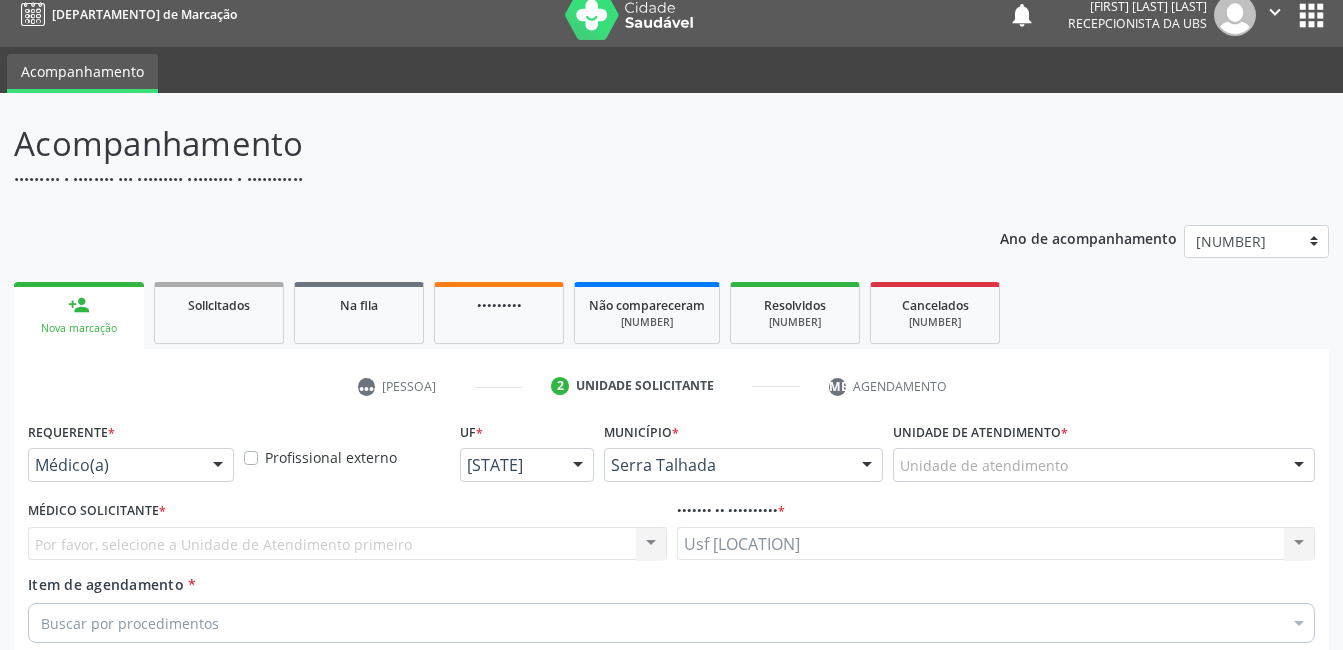 click on "Requerente
*
Médico(a)         Médico(a)   Enfermeiro(a)   Paciente
Nenhum resultado encontrado para: "   "
Não há nenhuma opção para ser exibida." at bounding box center [131, 449] 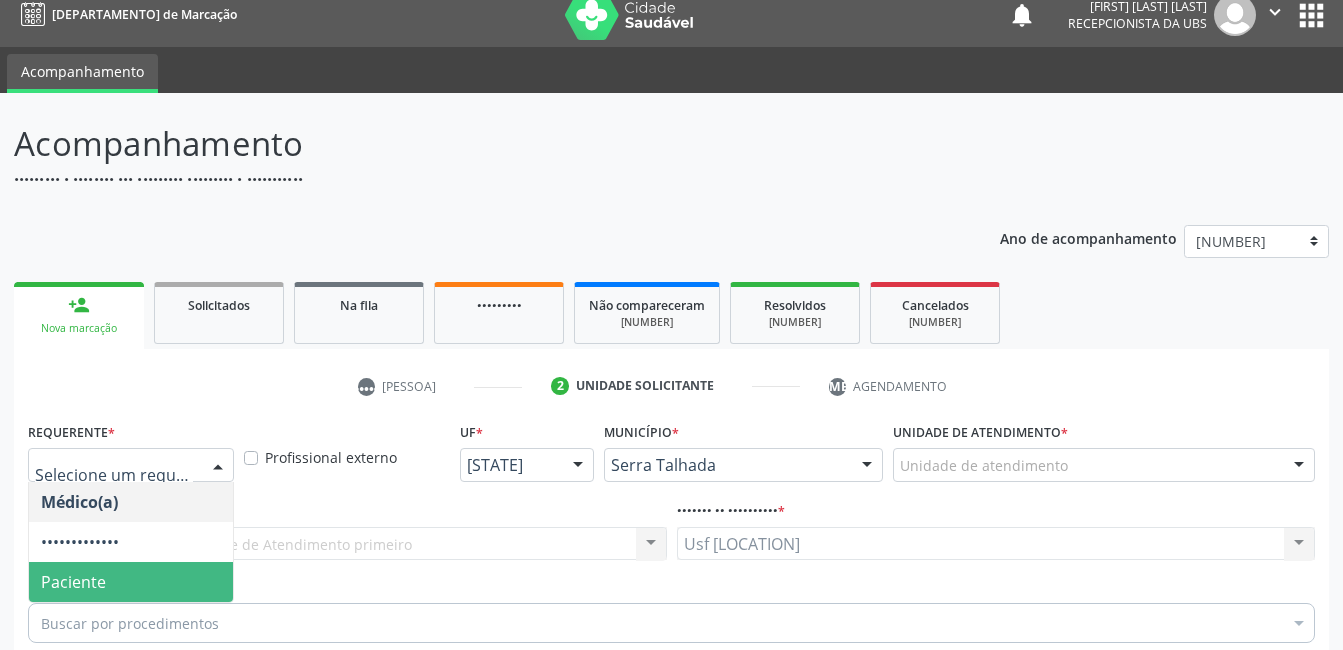 click on "Paciente" at bounding box center [131, 582] 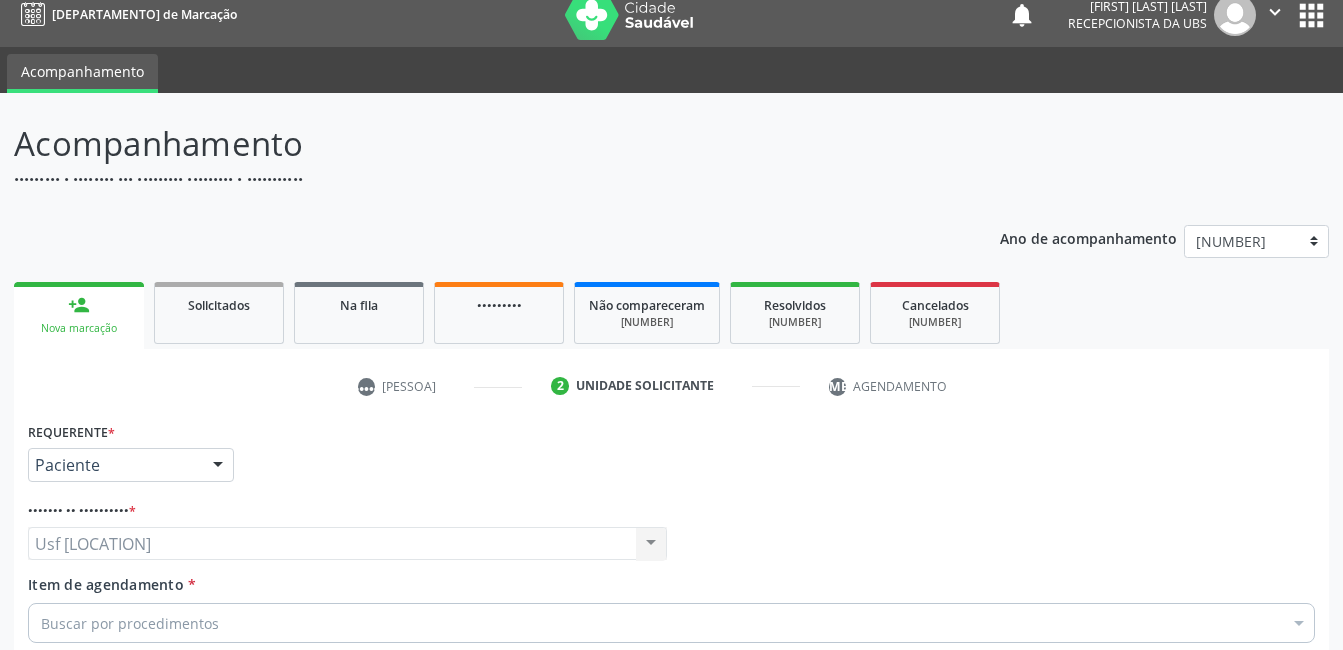 click on "Buscar por procedimentos" at bounding box center (671, 623) 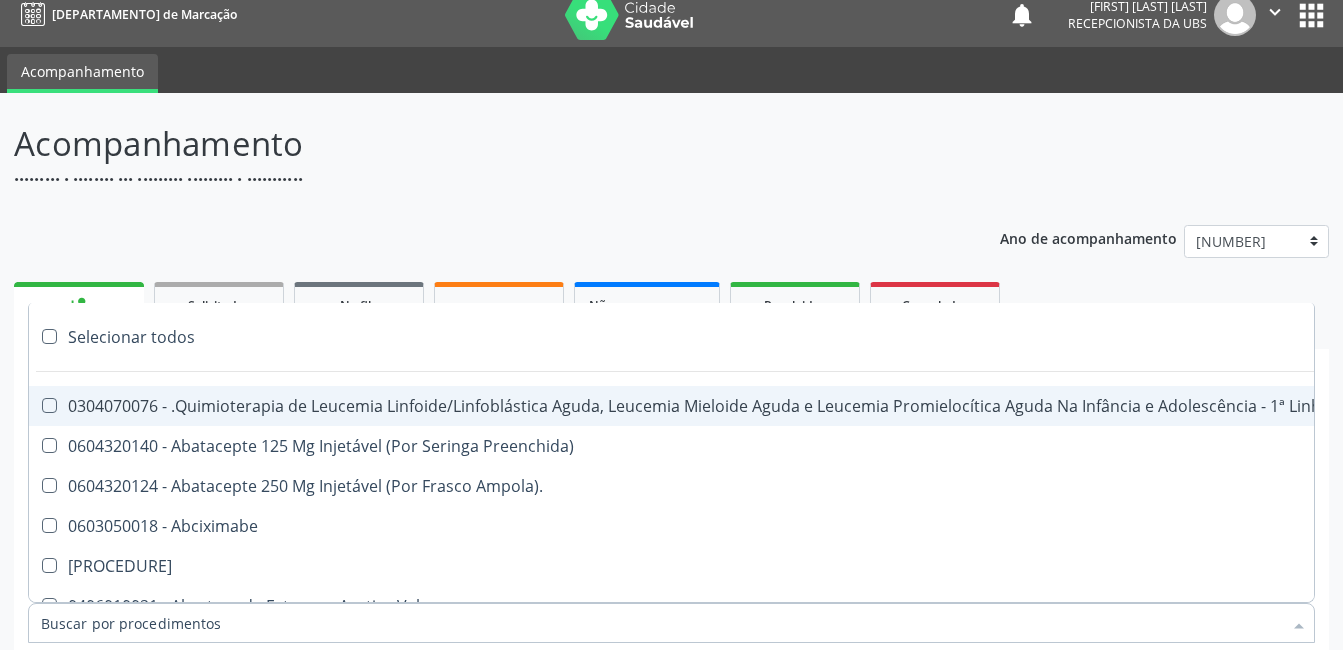 click on "Item de agendamento
*" at bounding box center [661, 623] 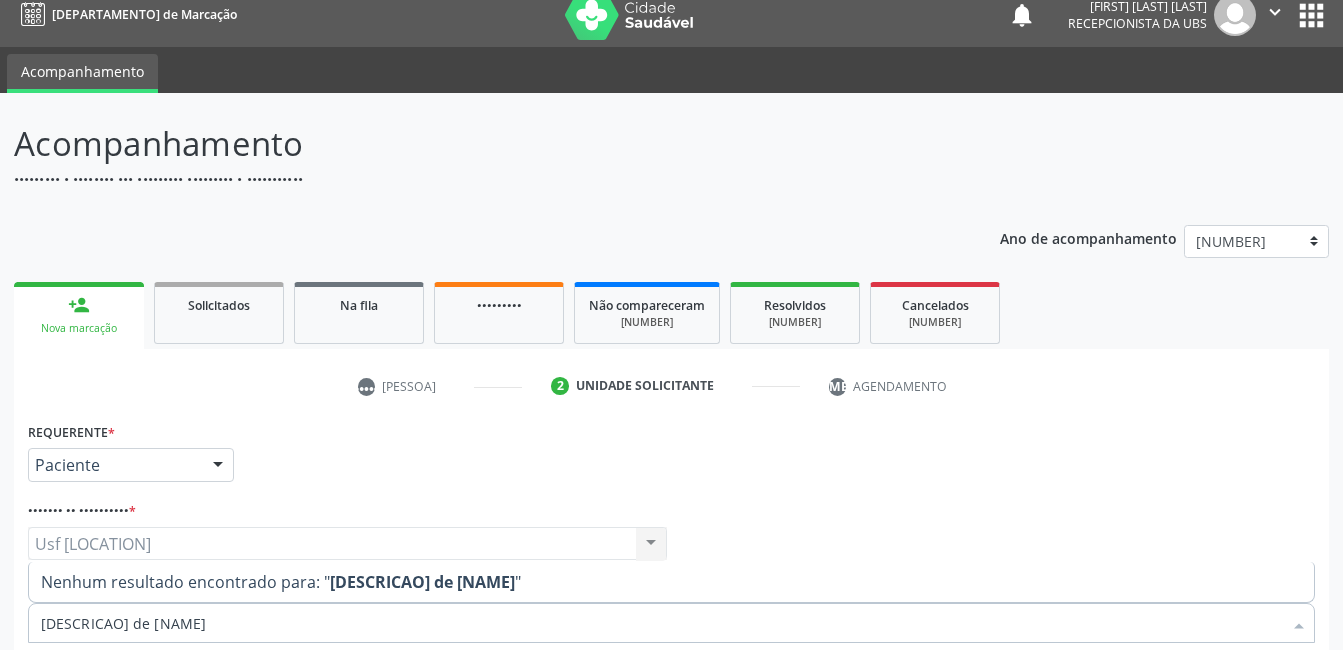 type on "ultrassonografia de jo" 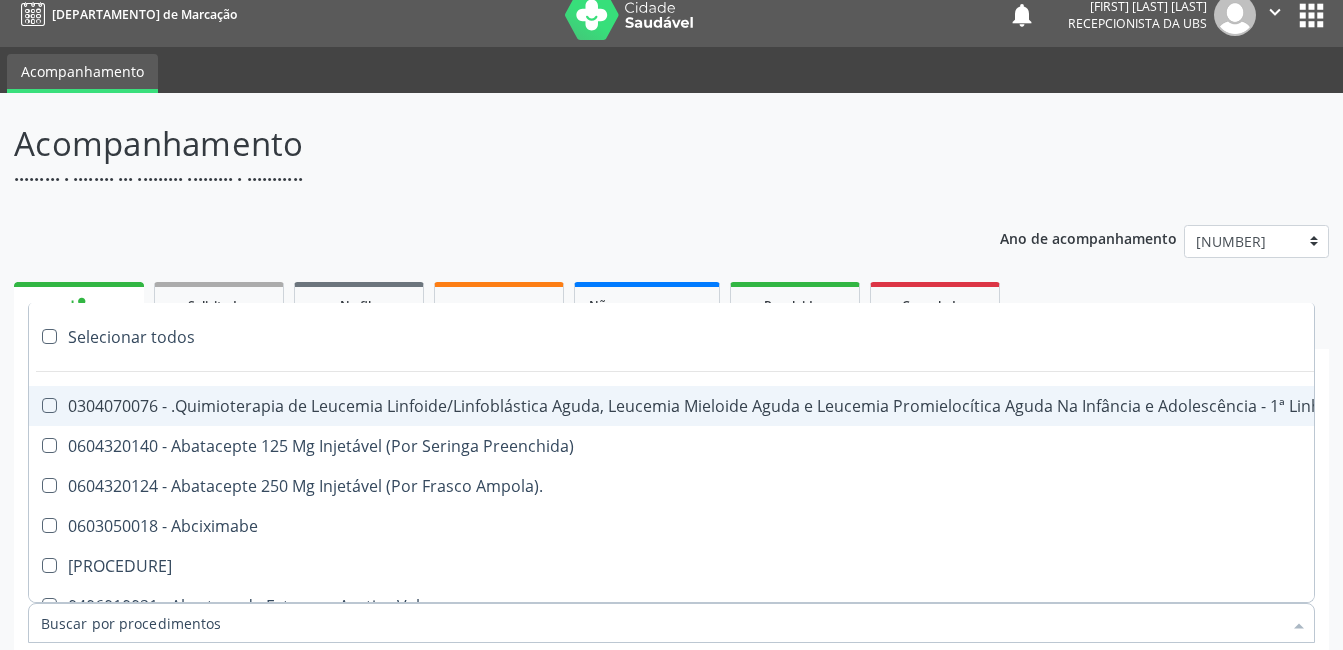 click on "Anterior" at bounding box center [1139, 844] 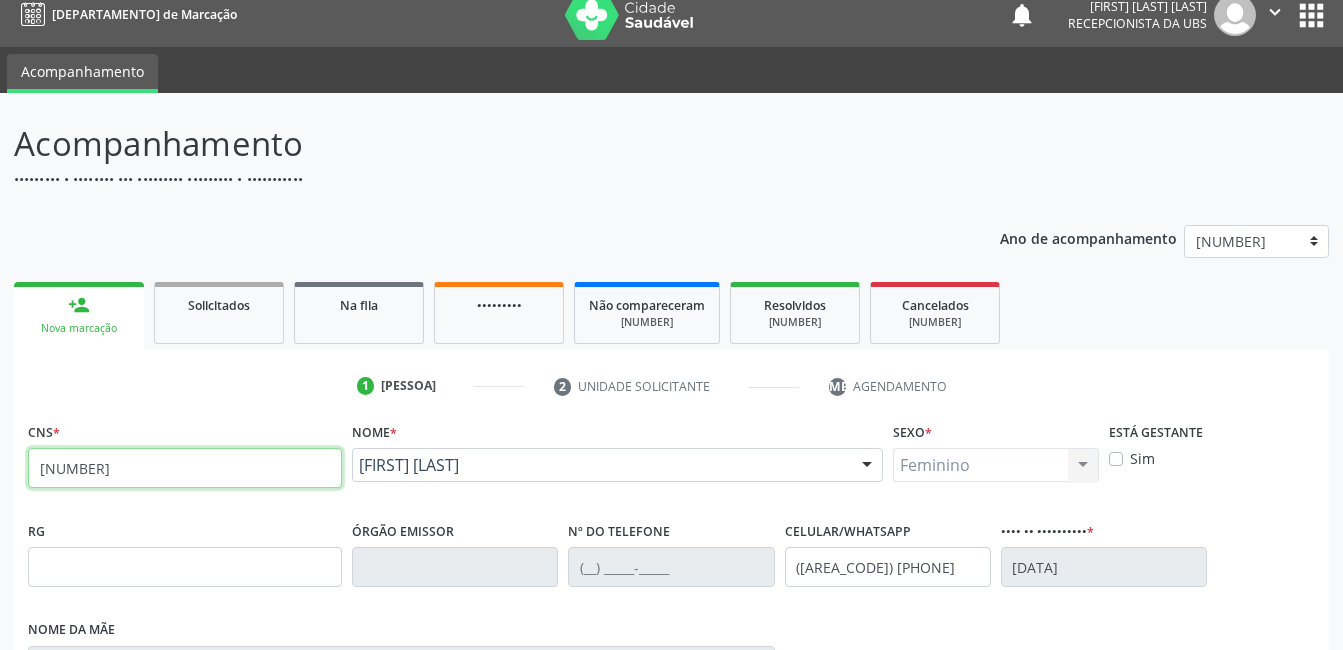 click on "[NUMBER]" at bounding box center [185, 468] 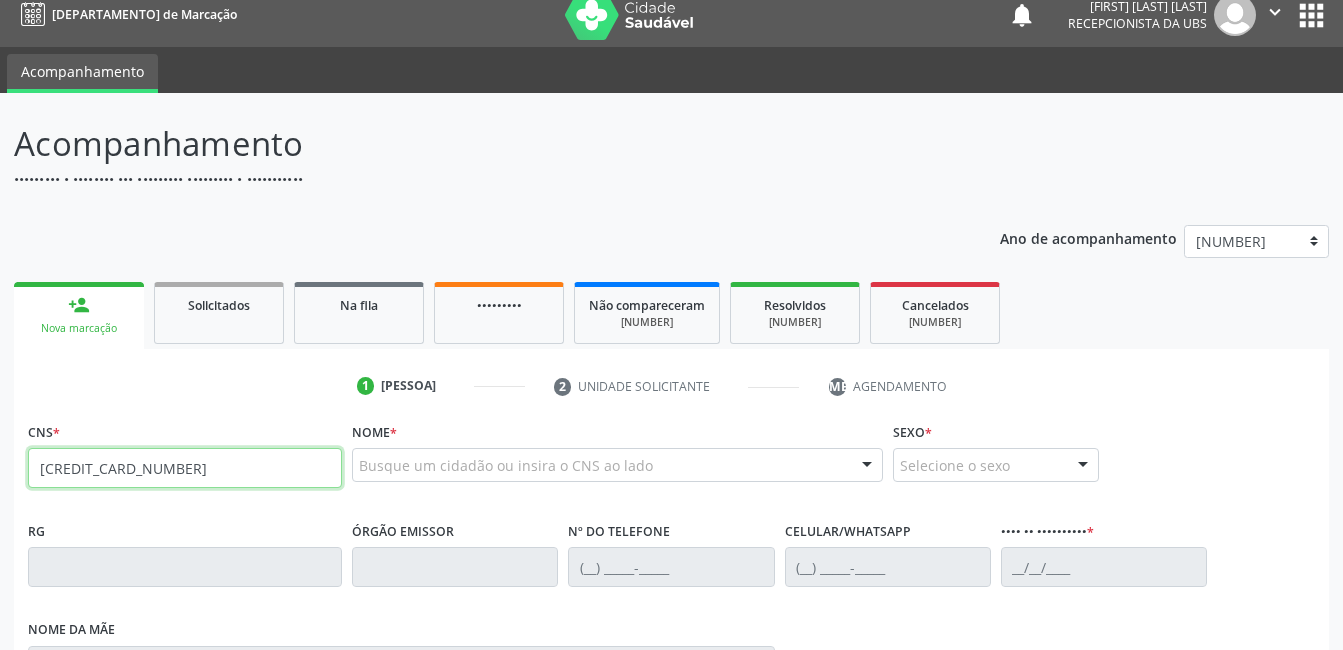 type on "[CREDIT_CARD_NUMBER]" 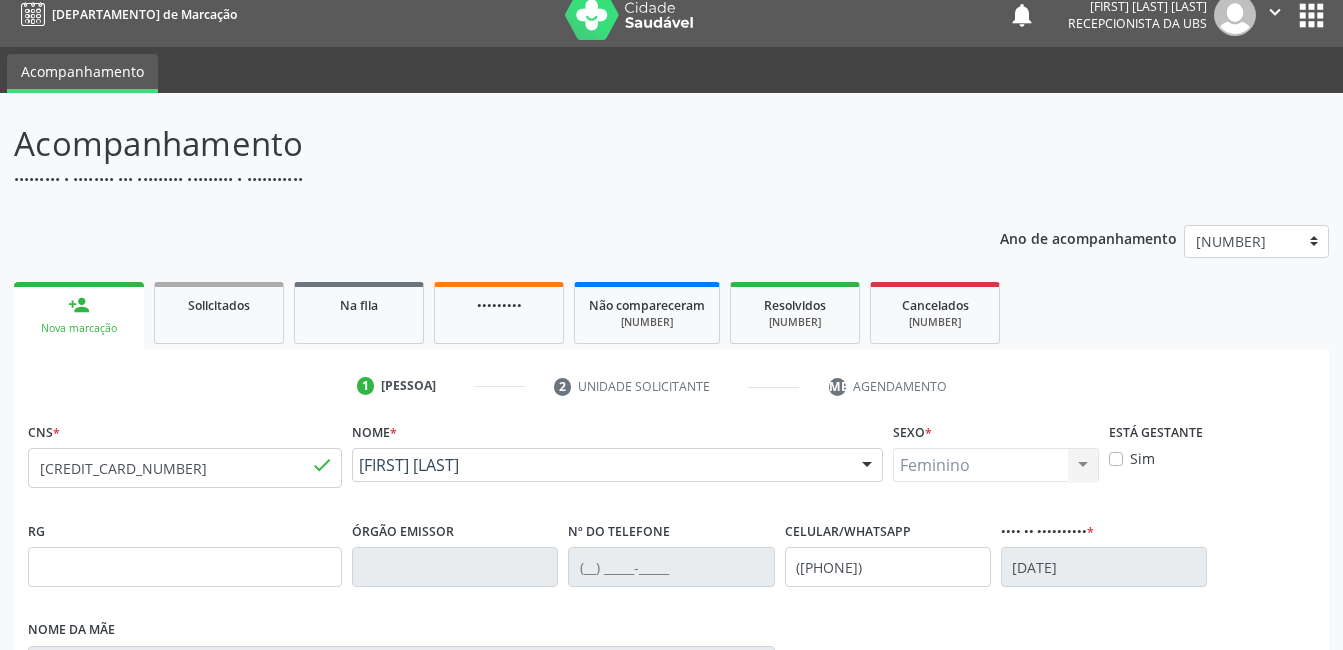 click on "Nova marcação" at bounding box center (1252, 1027) 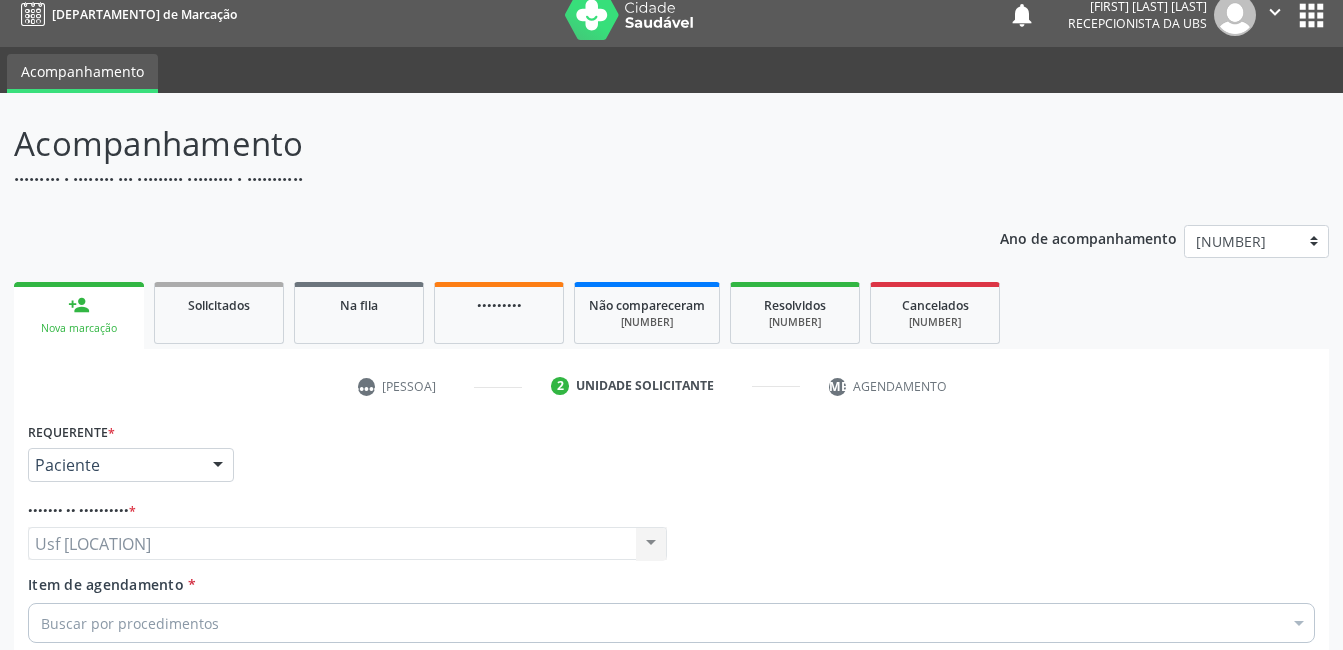 click at bounding box center [218, 466] 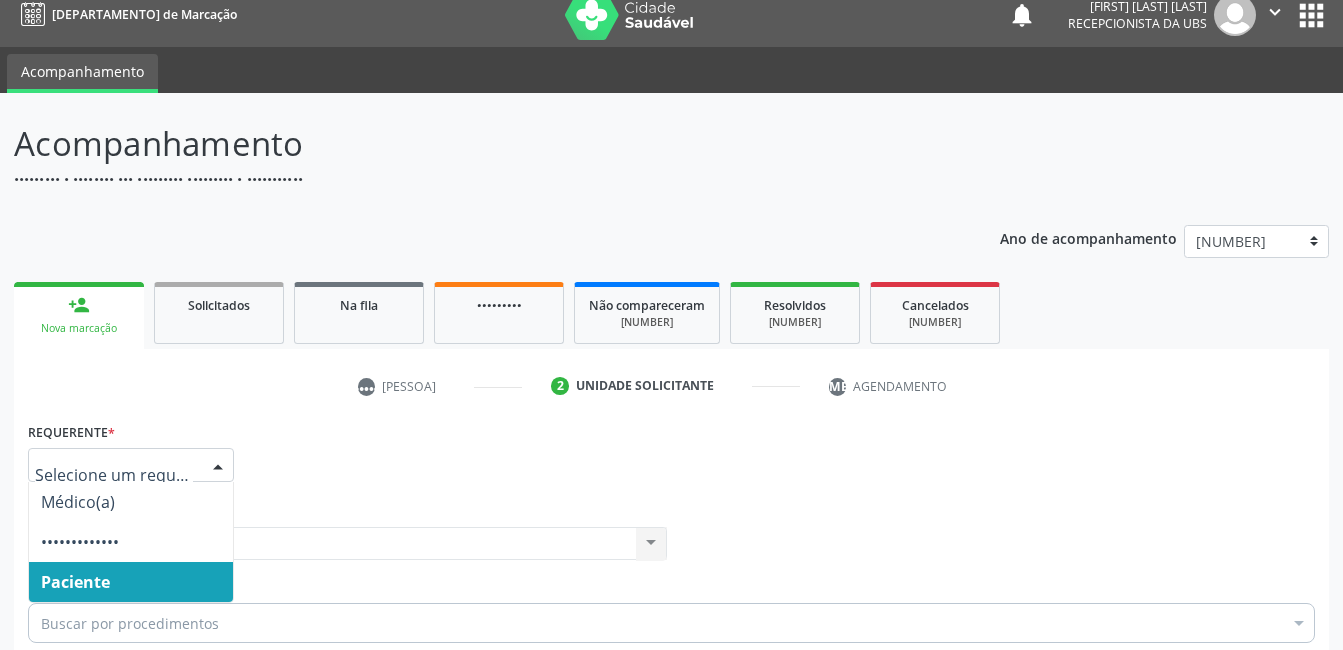 click on "Paciente" at bounding box center [131, 582] 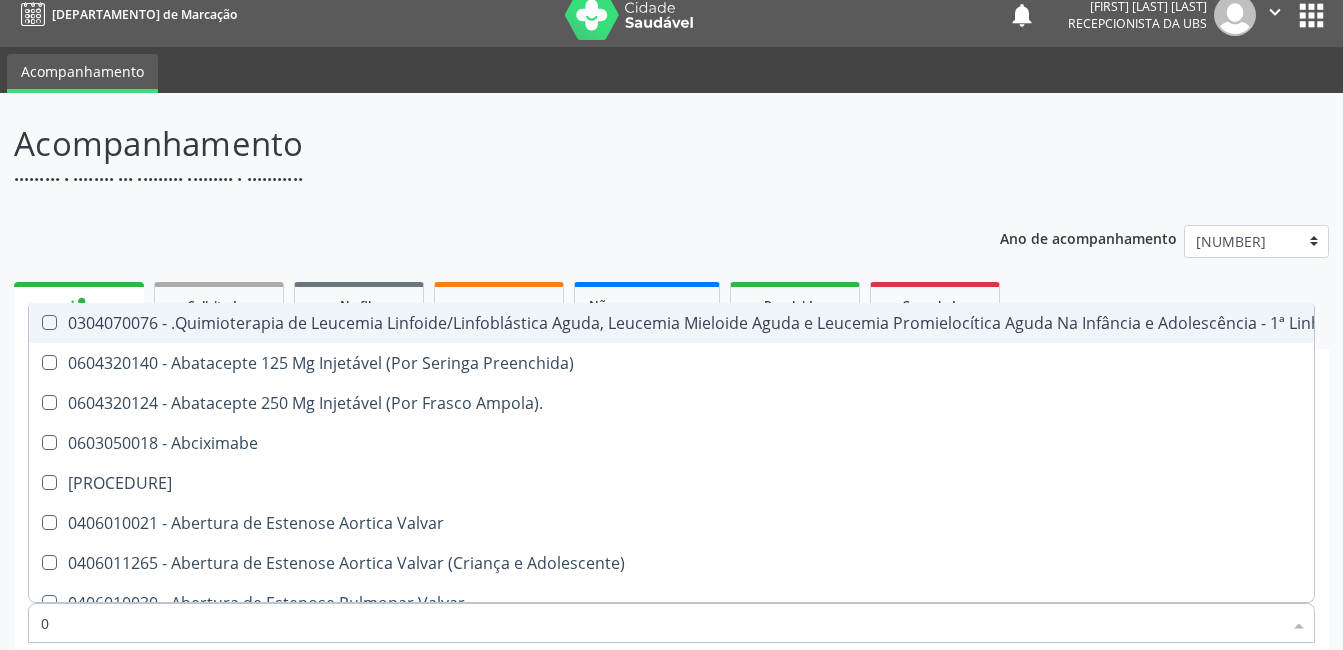 type on "02" 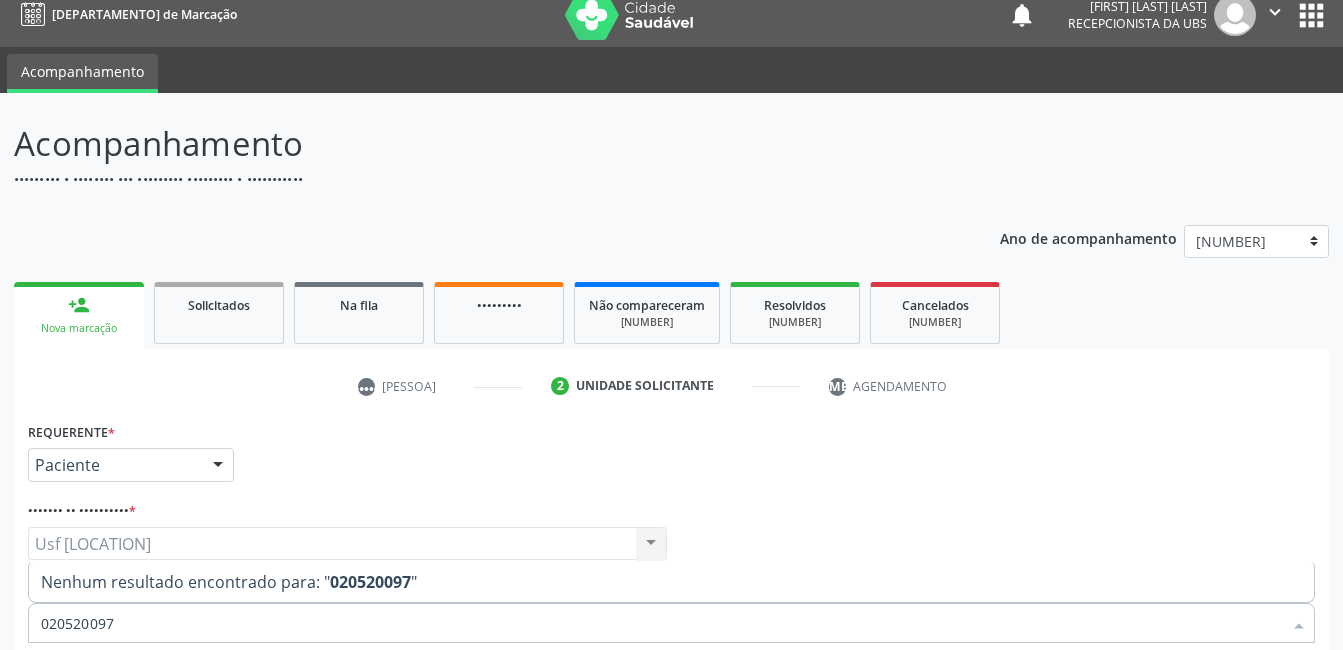 click on "020520097" at bounding box center [661, 623] 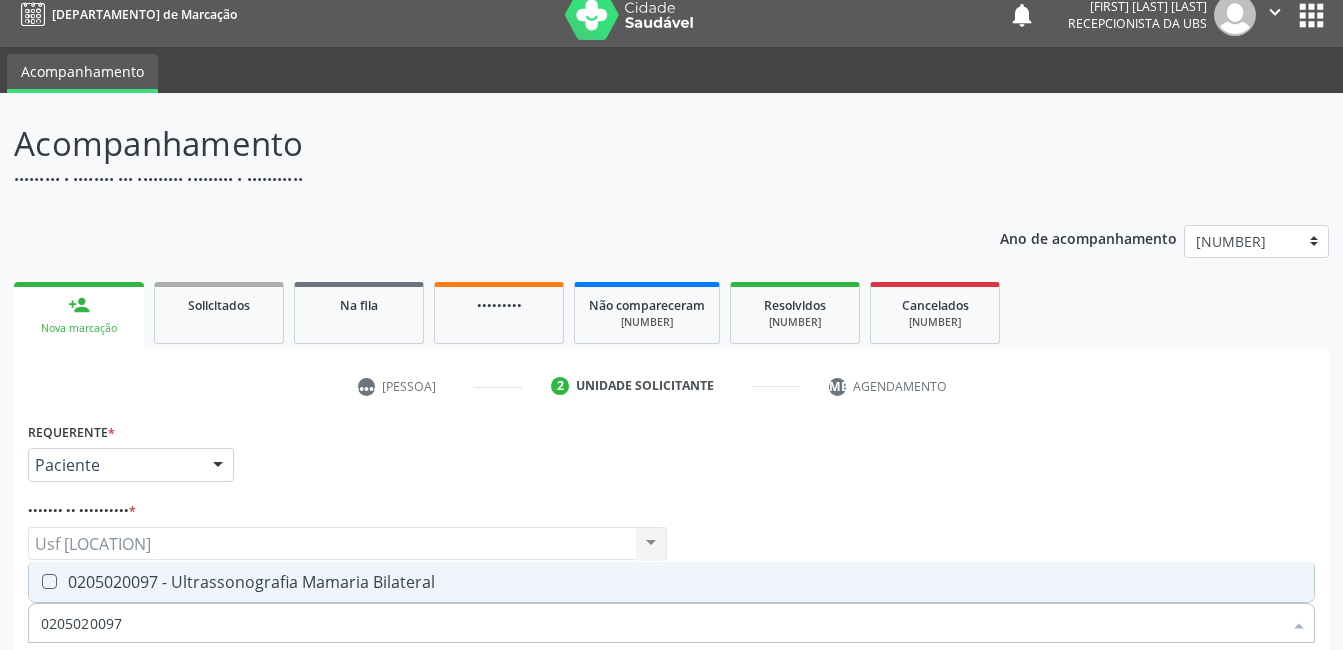 click on "0205020097 - Ultrassonografia Mamaria Bilateral" at bounding box center [671, 582] 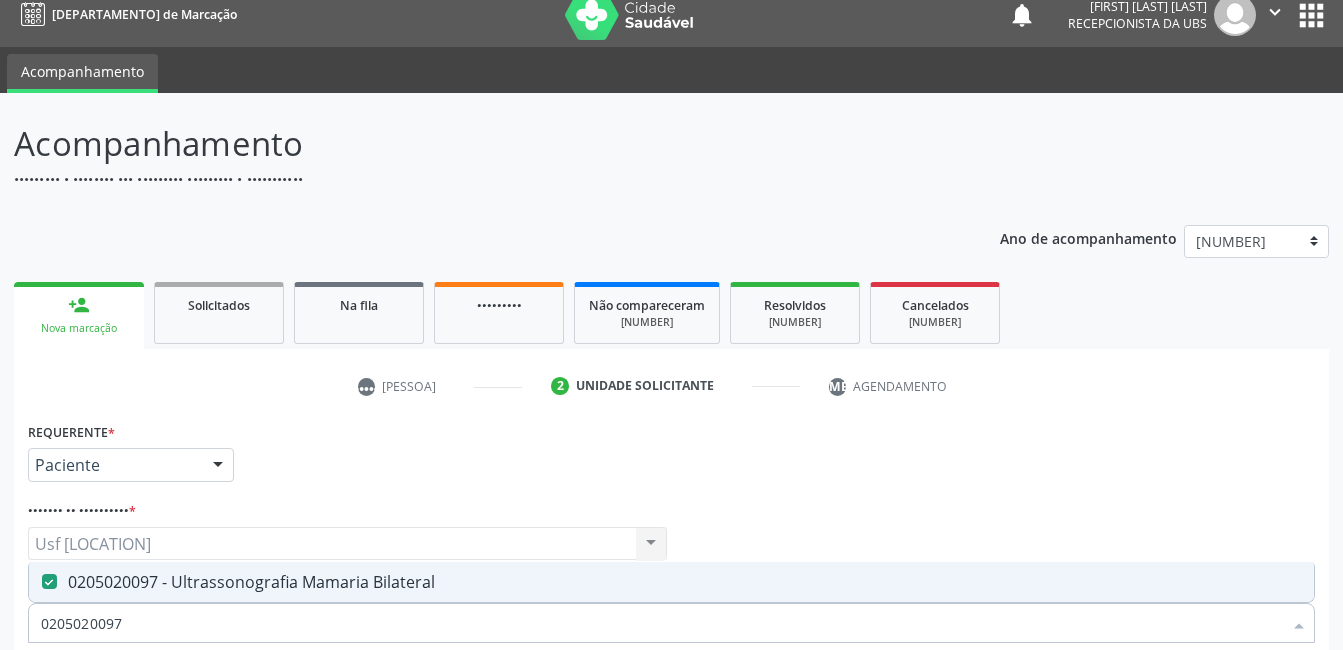 drag, startPoint x: 335, startPoint y: 473, endPoint x: 356, endPoint y: 458, distance: 25.806976 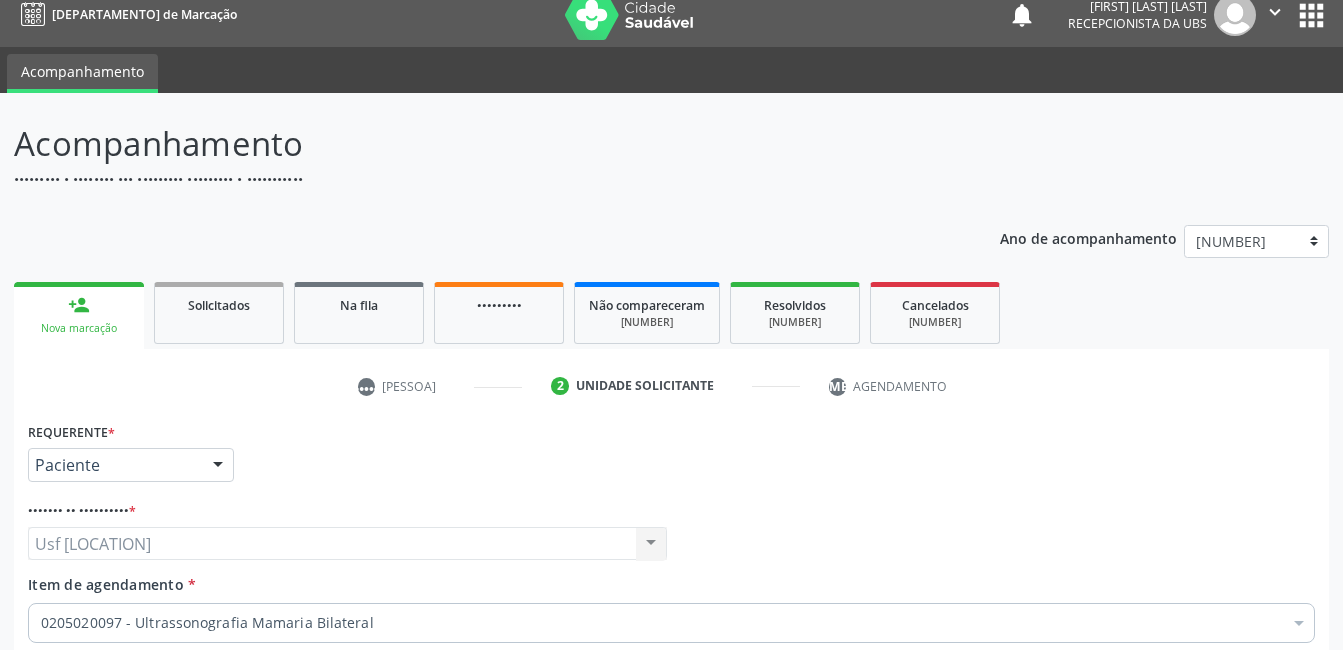 click on "Próximo" at bounding box center (1260, 844) 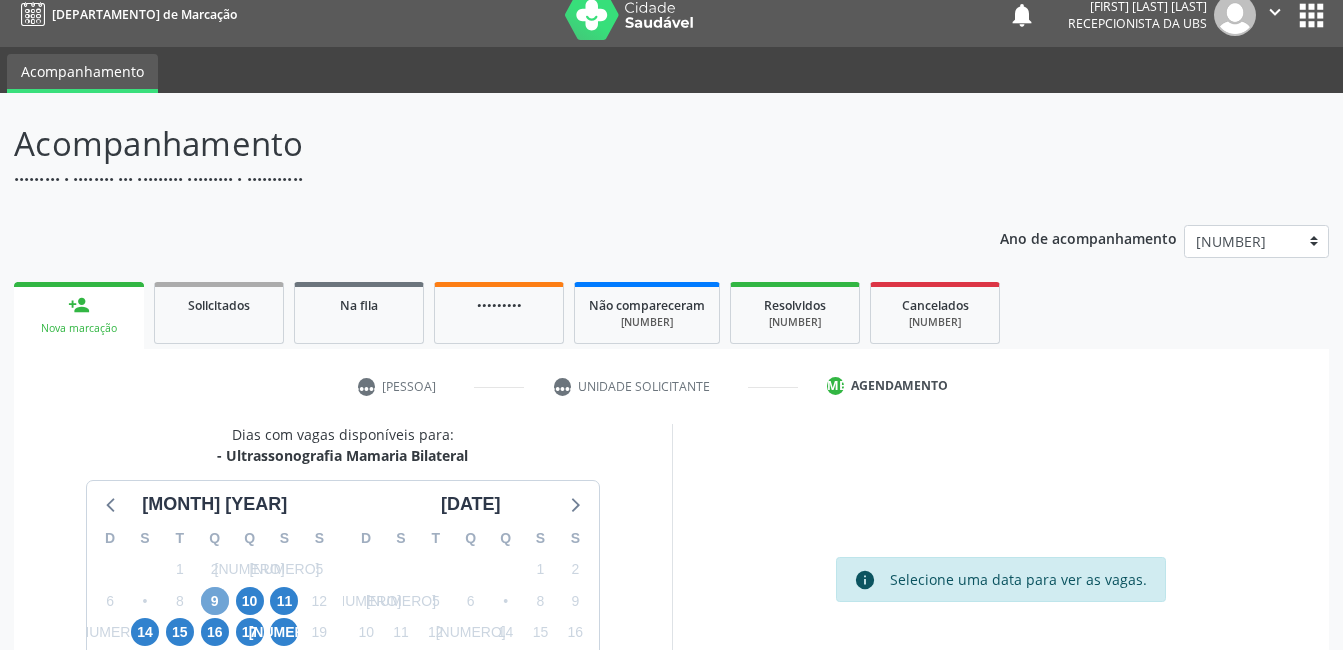 click on "9" at bounding box center (215, 601) 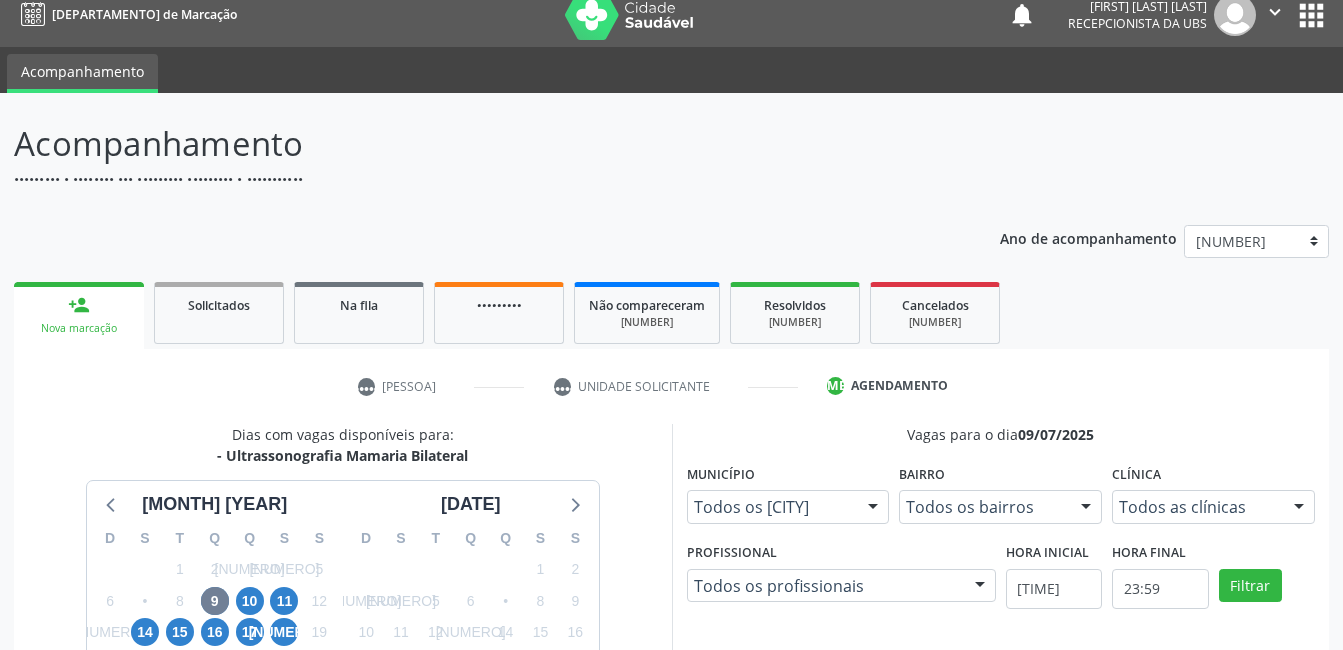 click on "Horário:   07:00
Clínica:  Hospital Sao Francisco
Rede:
--
Endereço:   nº 384, Varzea, [CITY] - [STATE]
Telefone:   [PHONE]
Profissional:
[FIRST] [LAST]
Informações adicionais sobre o atendimento
Idade de atendimento:
de 0 a 120 anos
Gênero(s) atendido(s):
Masculino e Feminino
Informações adicionais:
--" at bounding box center [1012, 872] 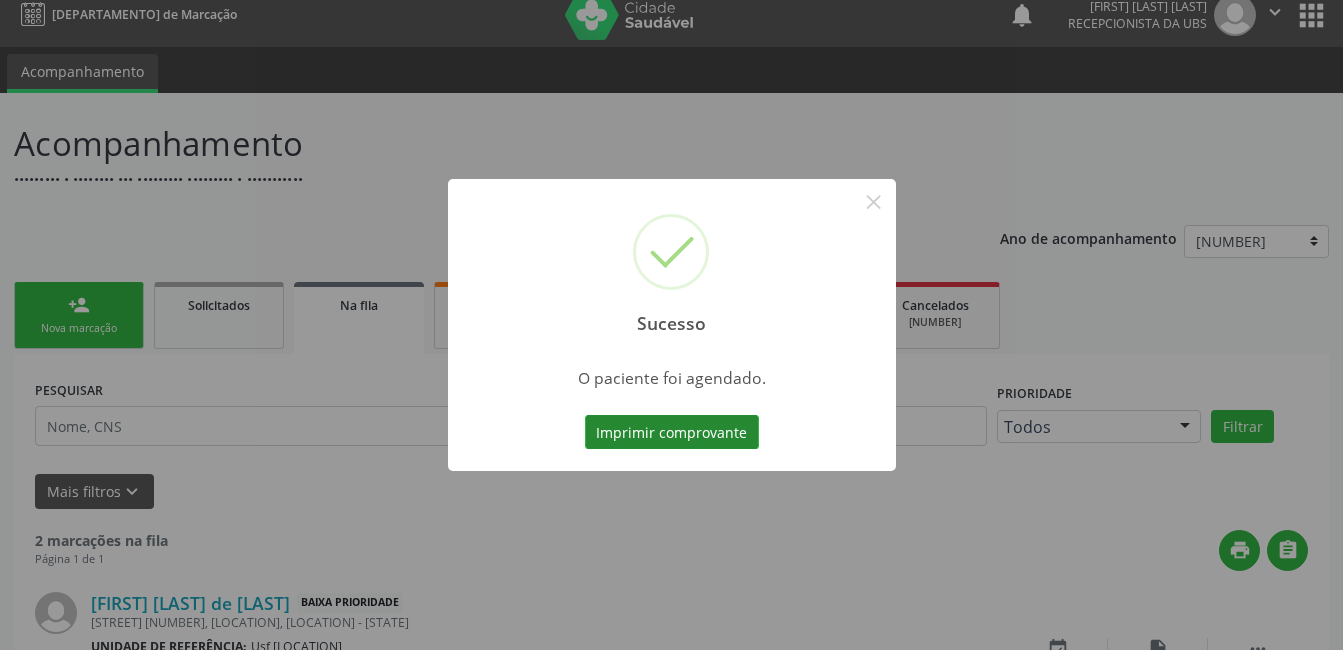 click on "Imprimir comprovante" at bounding box center (672, 432) 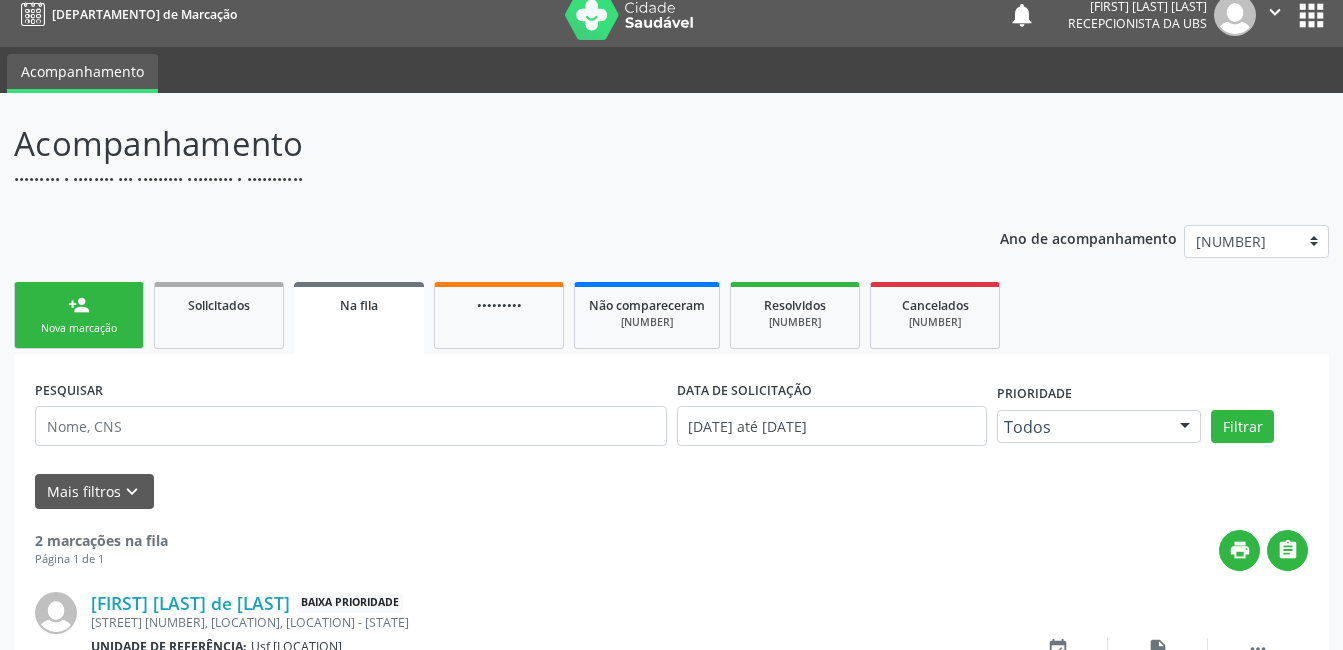 click on "person_add
Nova marcação" at bounding box center (79, 315) 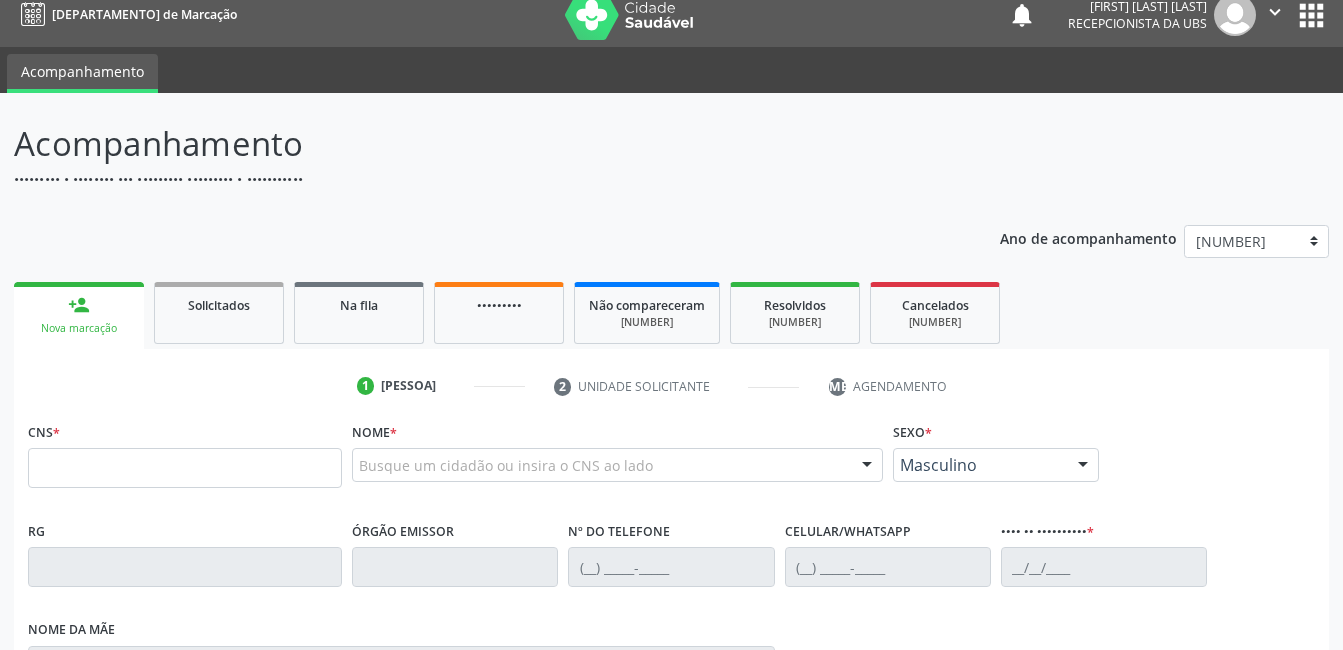click on "person_add
Nova marcação" at bounding box center (79, 315) 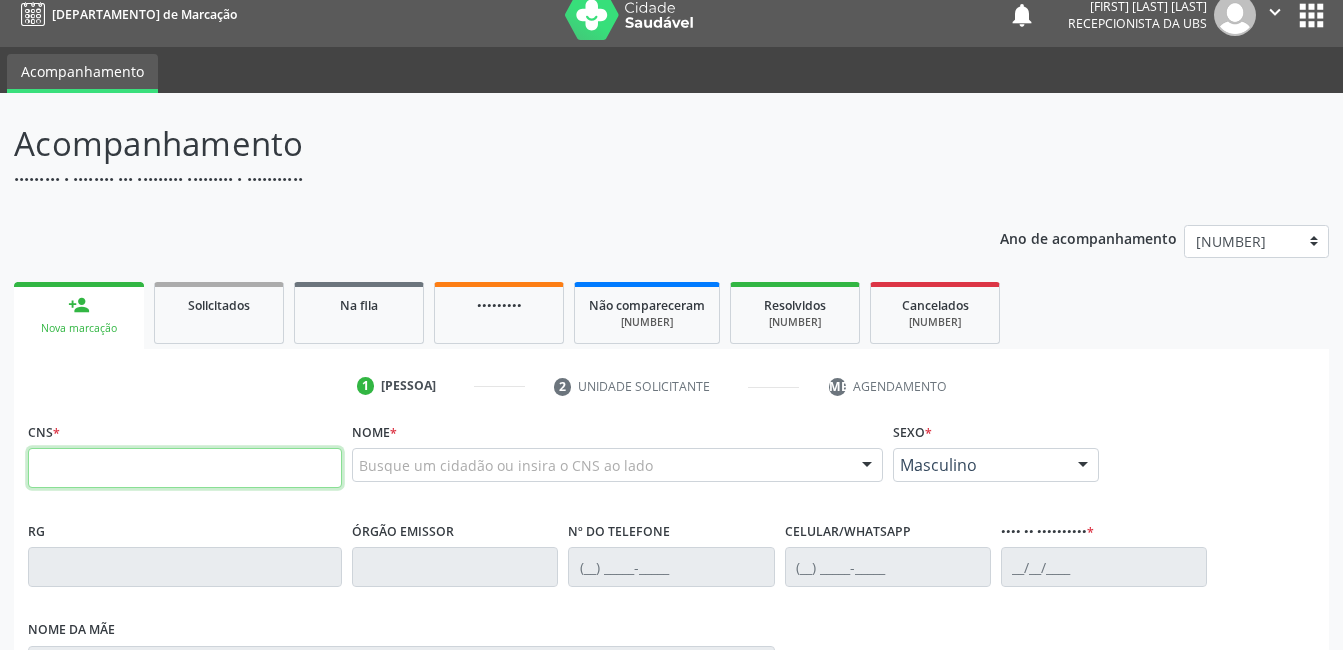 click at bounding box center [185, 468] 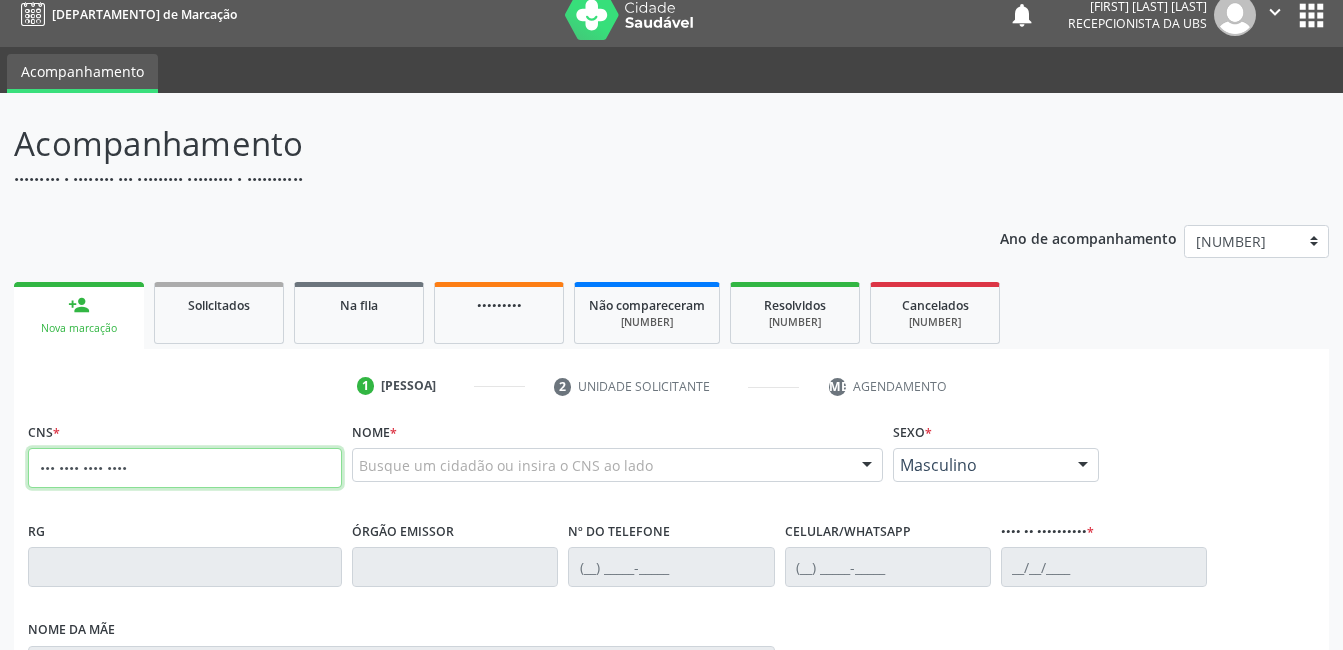 type on "••• •••• •••• ••••" 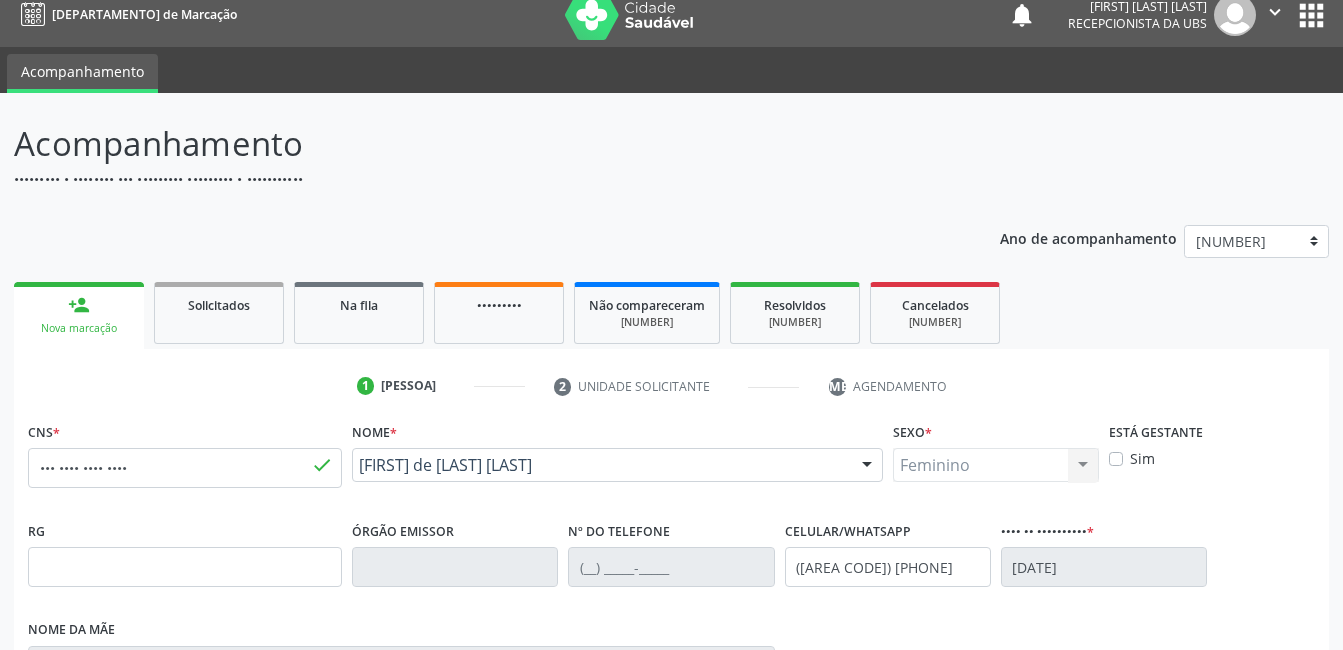 click on "Nova marcação" at bounding box center (1252, 1027) 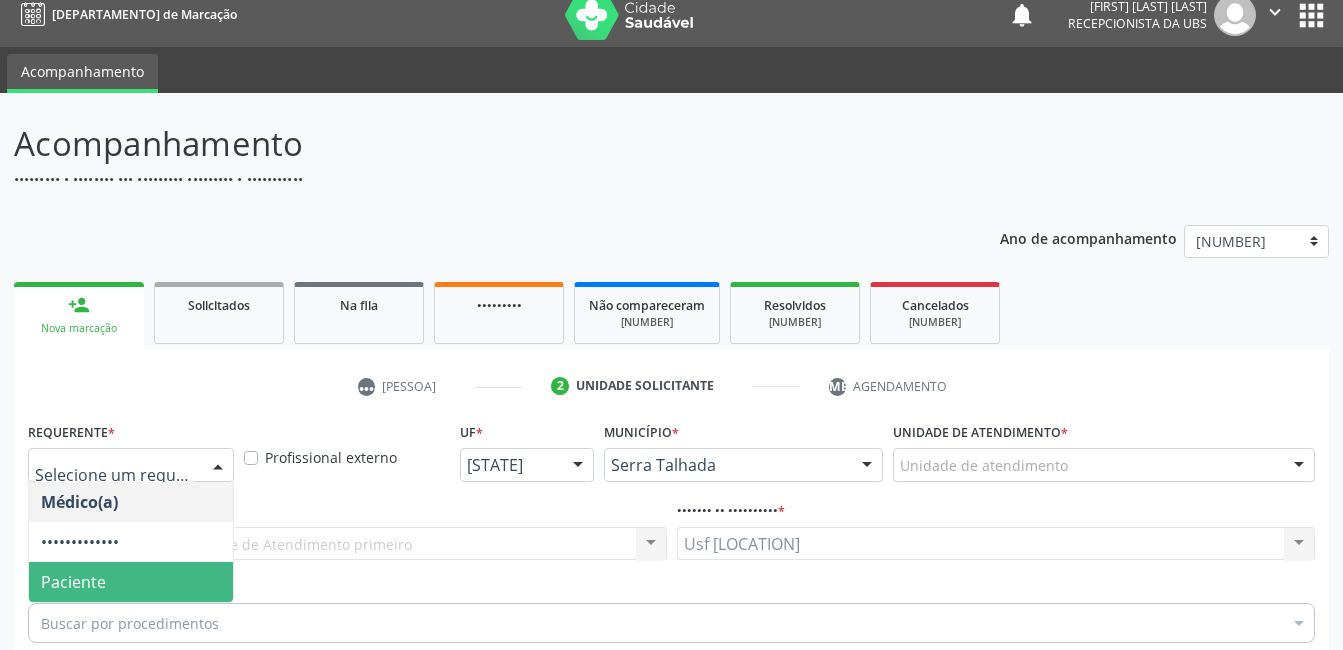 drag, startPoint x: 172, startPoint y: 343, endPoint x: 183, endPoint y: 356, distance: 17.029387 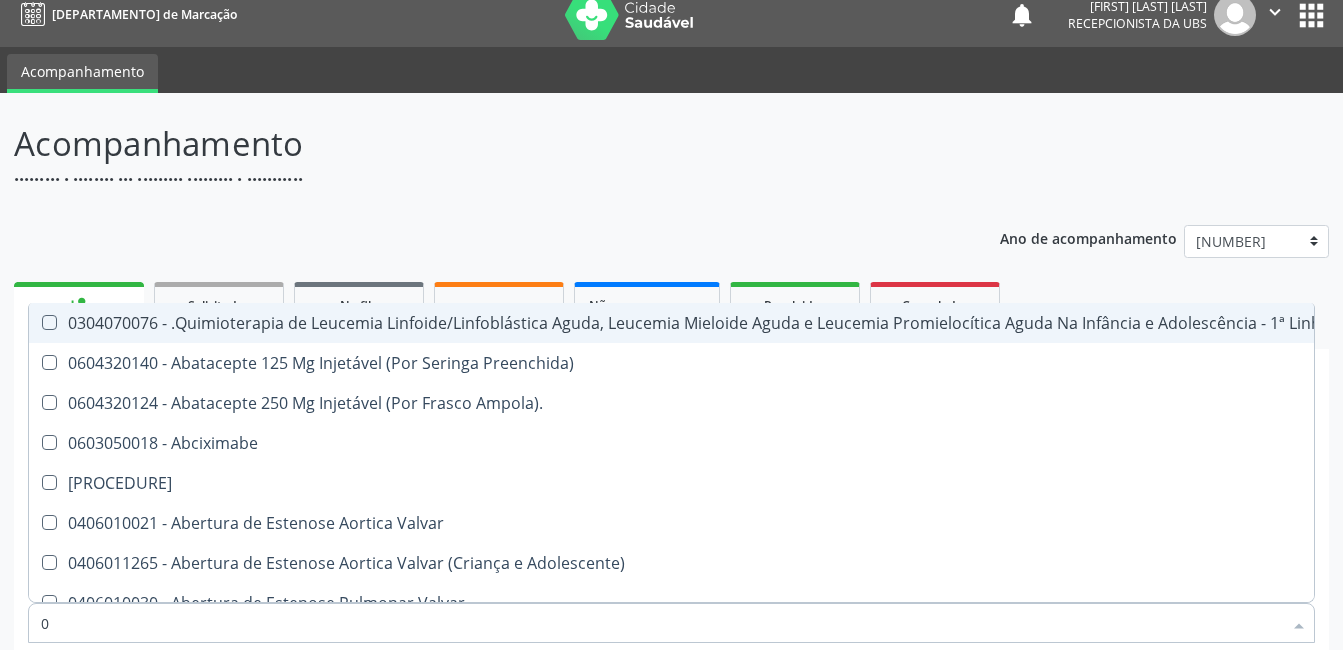 type on "02" 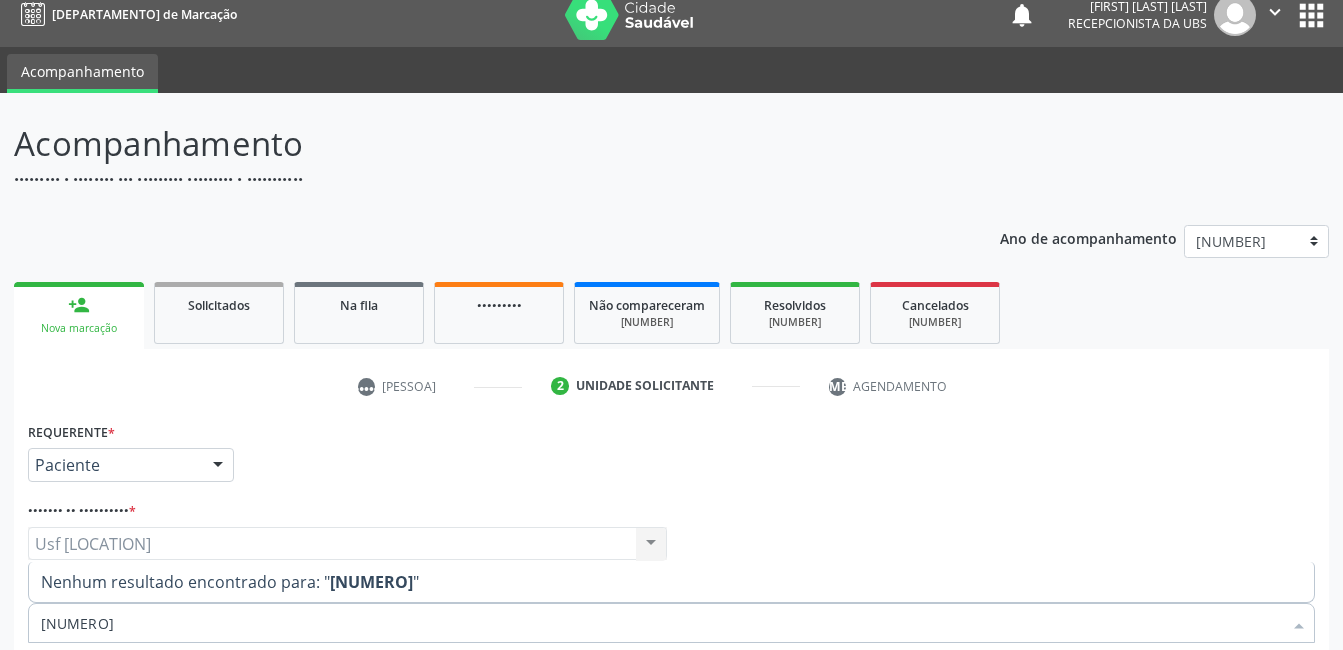click on "[NUMERO]" at bounding box center (661, 623) 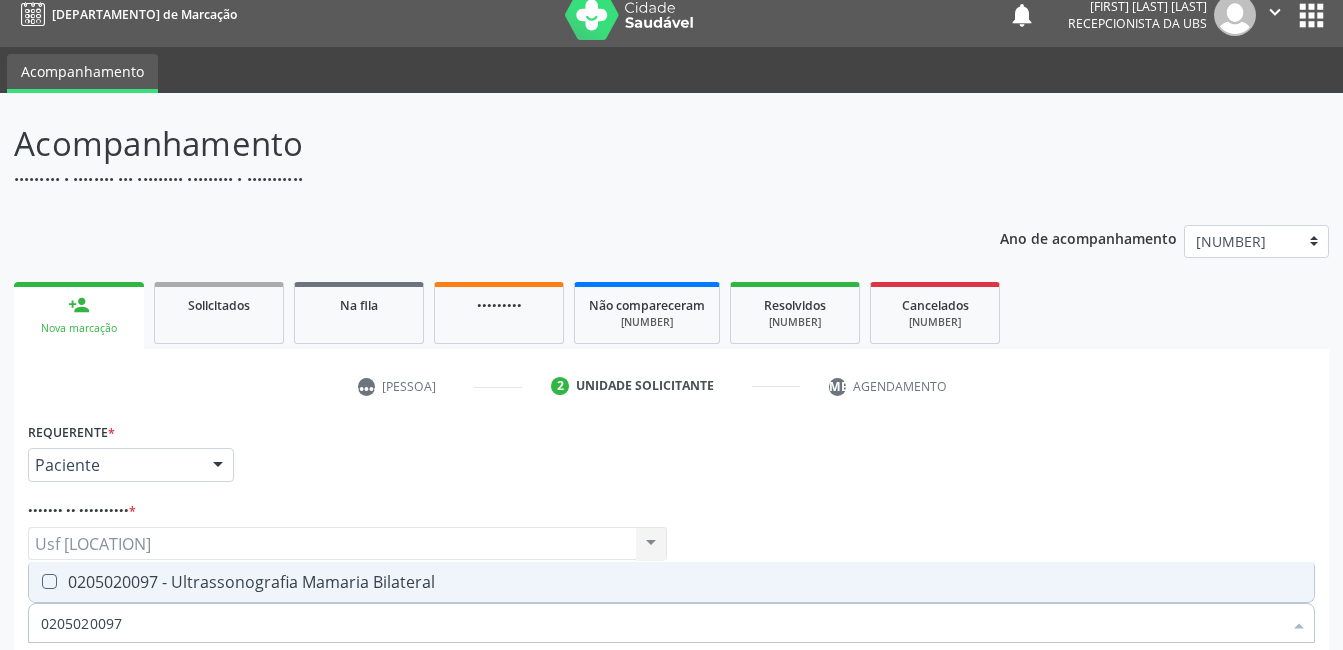 drag, startPoint x: 279, startPoint y: 349, endPoint x: 279, endPoint y: 360, distance: 11 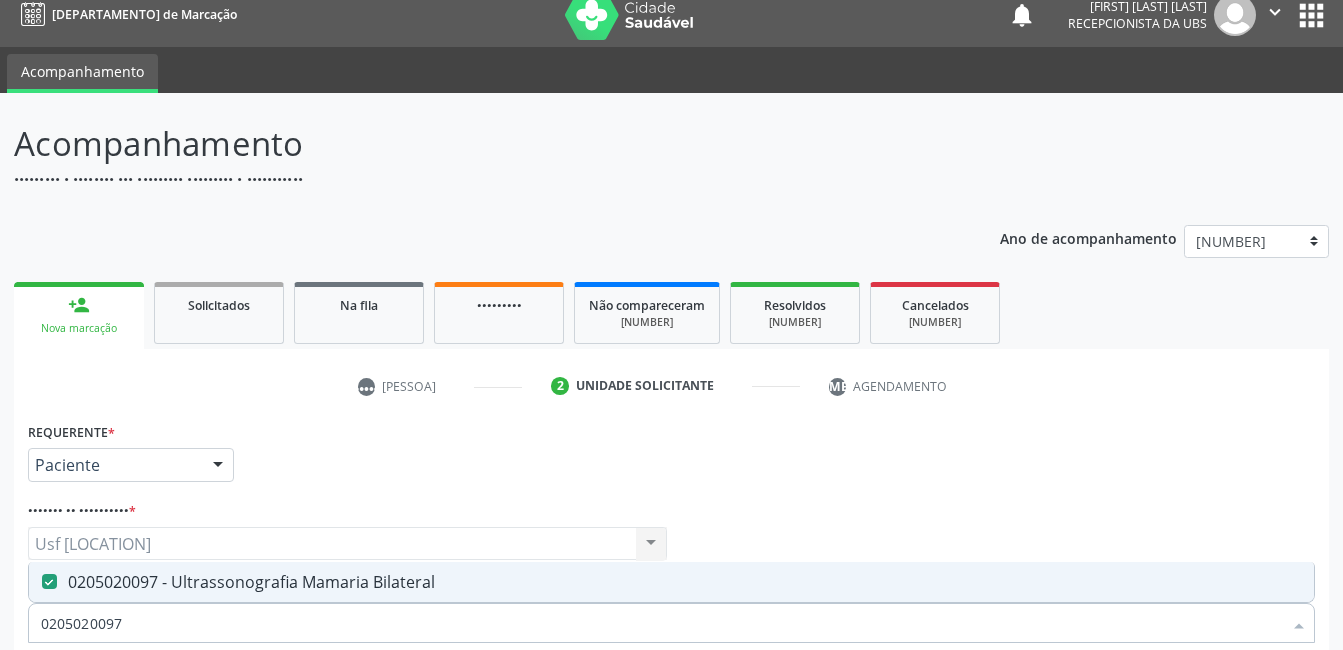 click at bounding box center (671, 720) 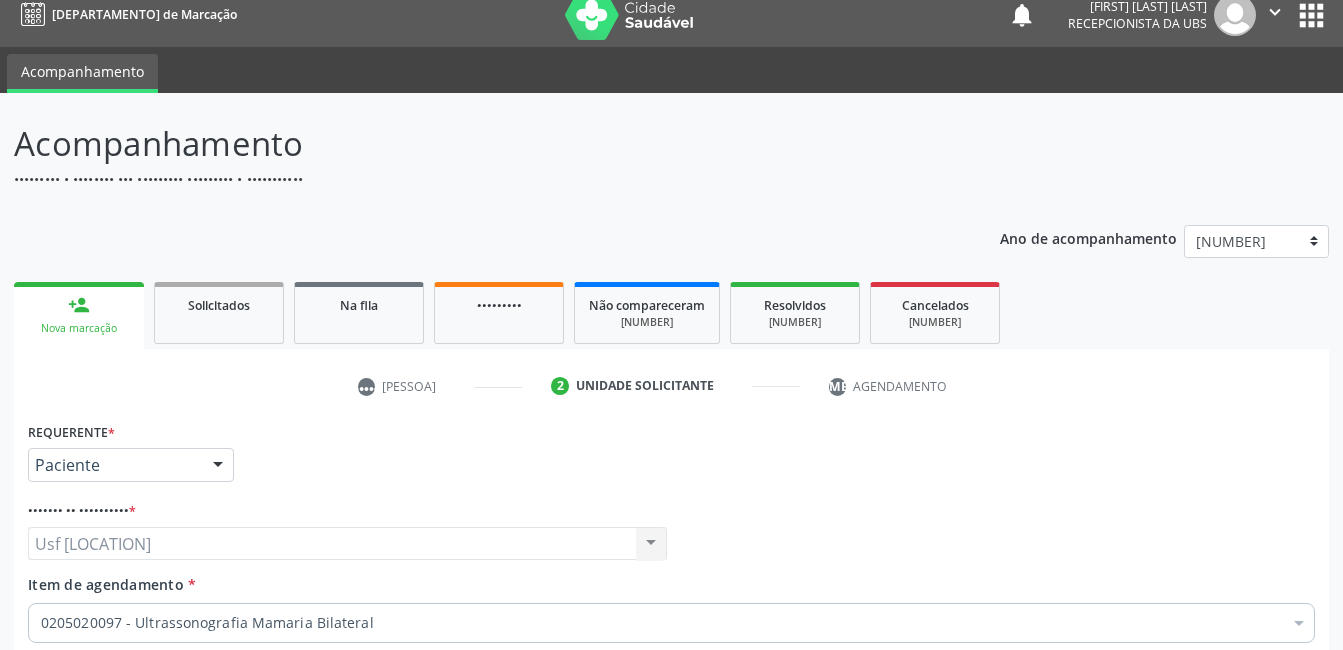 click on "Requerente
*
Paciente         Médico(a)   Enfermeiro(a)   Paciente
Nenhum resultado encontrado para: "   "
Não há nenhuma opção para ser exibida.
UF
[STATE]         AC   AL   AM   AP   BA   CE   DF   ES   GO   MA   MG   MS   MT   PA   PB   PE   PI   PR   RJ   RN   RO   RR   RS   SC   SE   SL   SP   SV   TO
Nenhum resultado encontrado para: "   "
Não há nenhuma opção para ser exibida.
Município
[CITY]         Abreu e Lima   Afogados da Ingazeira   Afrânio   Agrestina   Água Preta   Águas Belas   Alagoinha   Aliança   Altinho   Amaraji   Angelim   Araçoiaba   Araripina   Arcoverde   Barra de Guabiraba   Barreiros   Belém de Maria   Belém do São Francisco   Belo Jardim   Betânia   Bezerros   Bodocó   Bom Conselho   Bom Jardim   Bonito   Brejão   Brejinho   Brejo da Madre de Deus   Buenos Aires   Buíque   Cabo de Santo Agostinho   Cabrobó   Cachoeirinha" at bounding box center (671, 645) 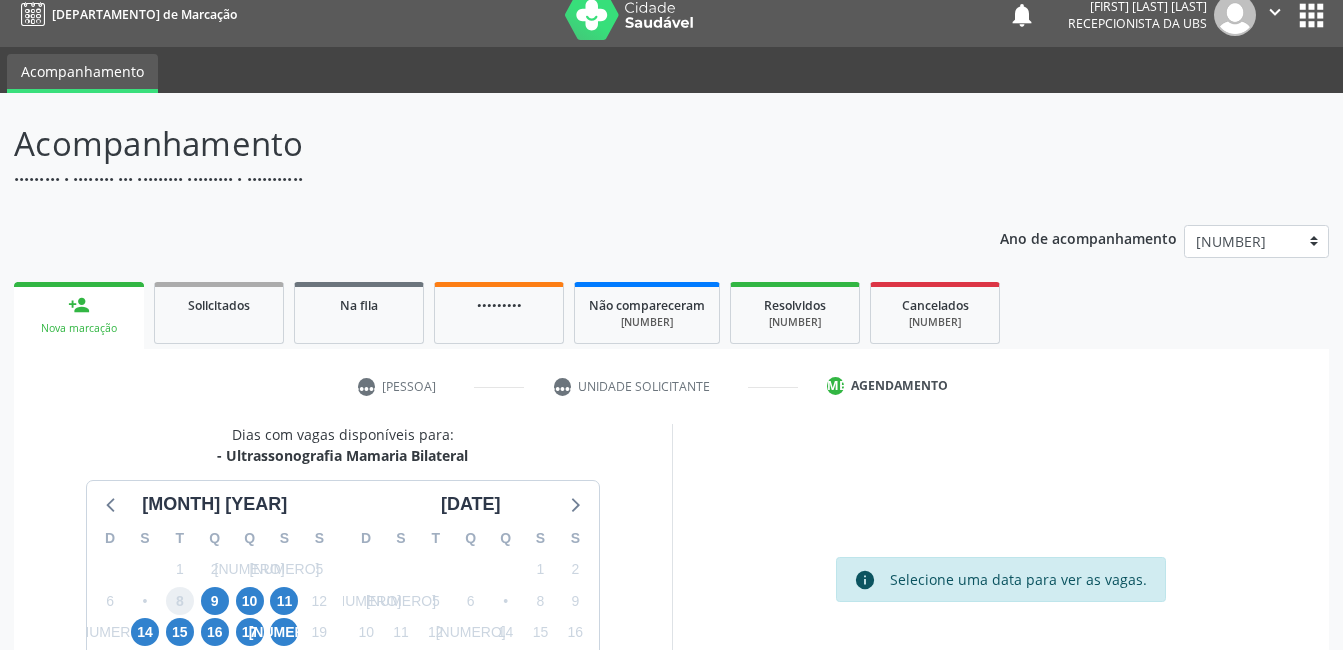 drag, startPoint x: 193, startPoint y: 404, endPoint x: 206, endPoint y: 401, distance: 13.341664 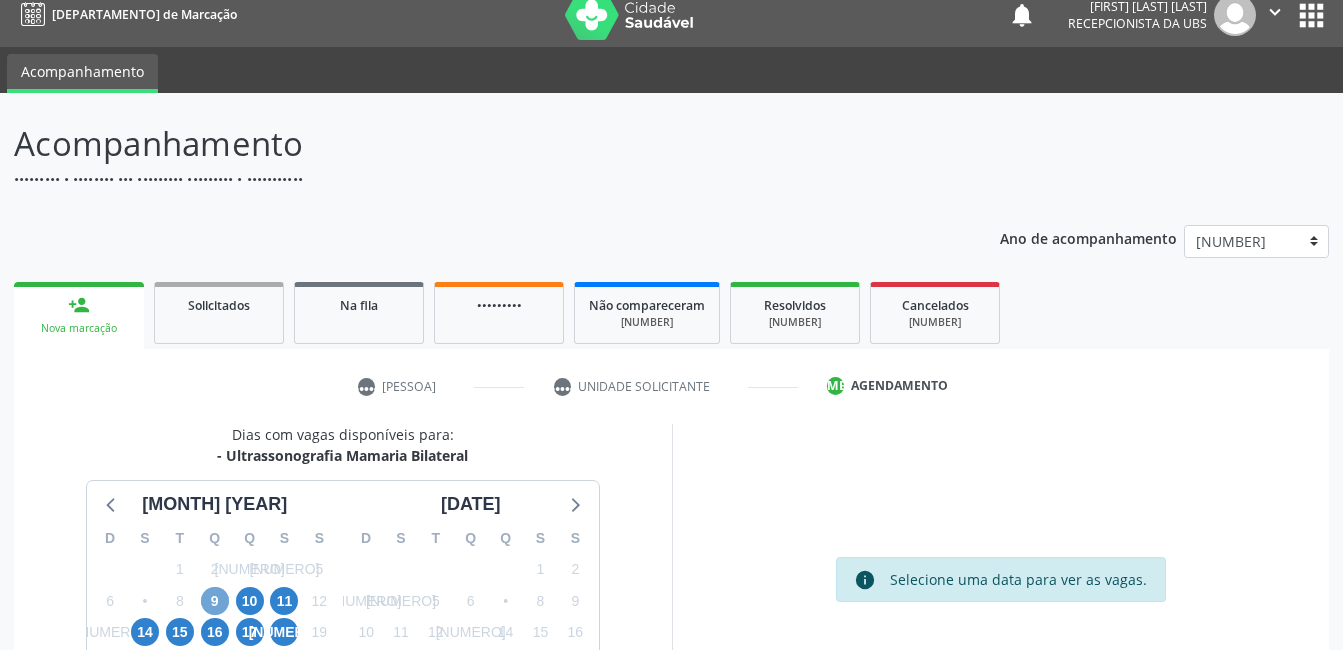 click on "9" at bounding box center (215, 601) 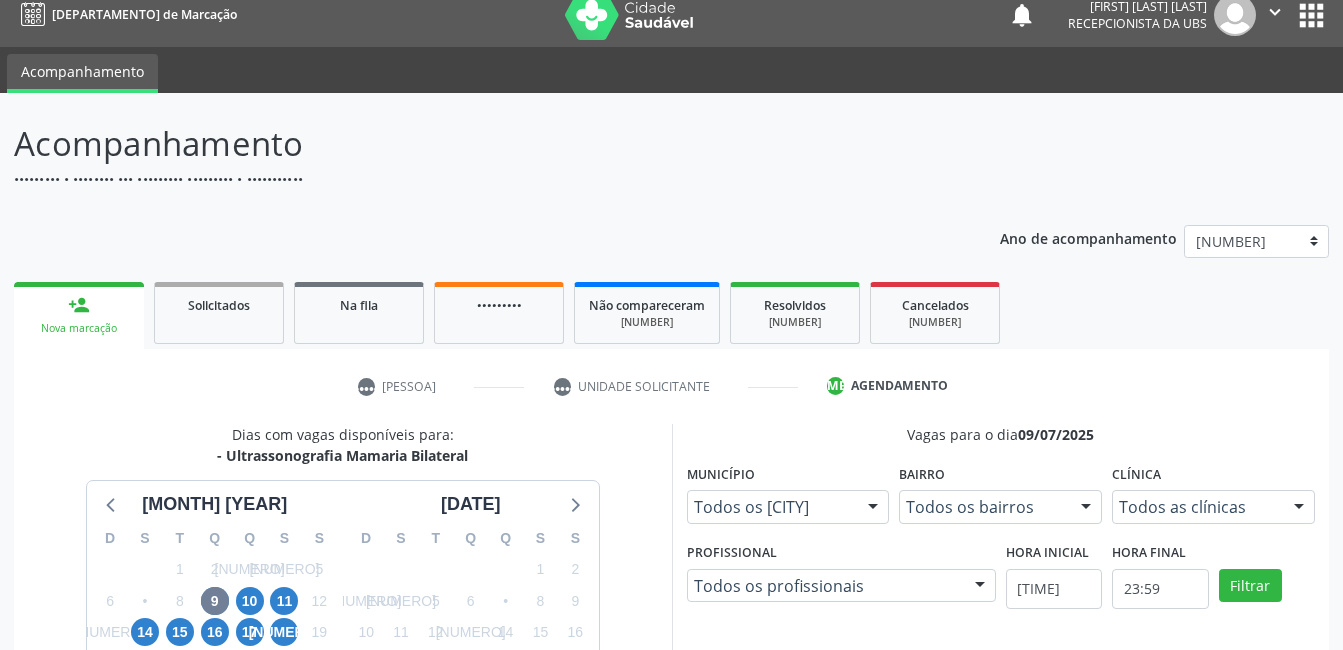 click on "Horário:   07:00
Clínica:  Hospital Sao Francisco
Rede:
--
Endereço:   nº 384, Varzea, [CITY] - [STATE]
Telefone:   [PHONE]
Profissional:
[FIRST] [LAST]
Informações adicionais sobre o atendimento
Idade de atendimento:
de 0 a 120 anos
Gênero(s) atendido(s):
Masculino e Feminino
Informações adicionais:
--" at bounding box center (1012, 872) 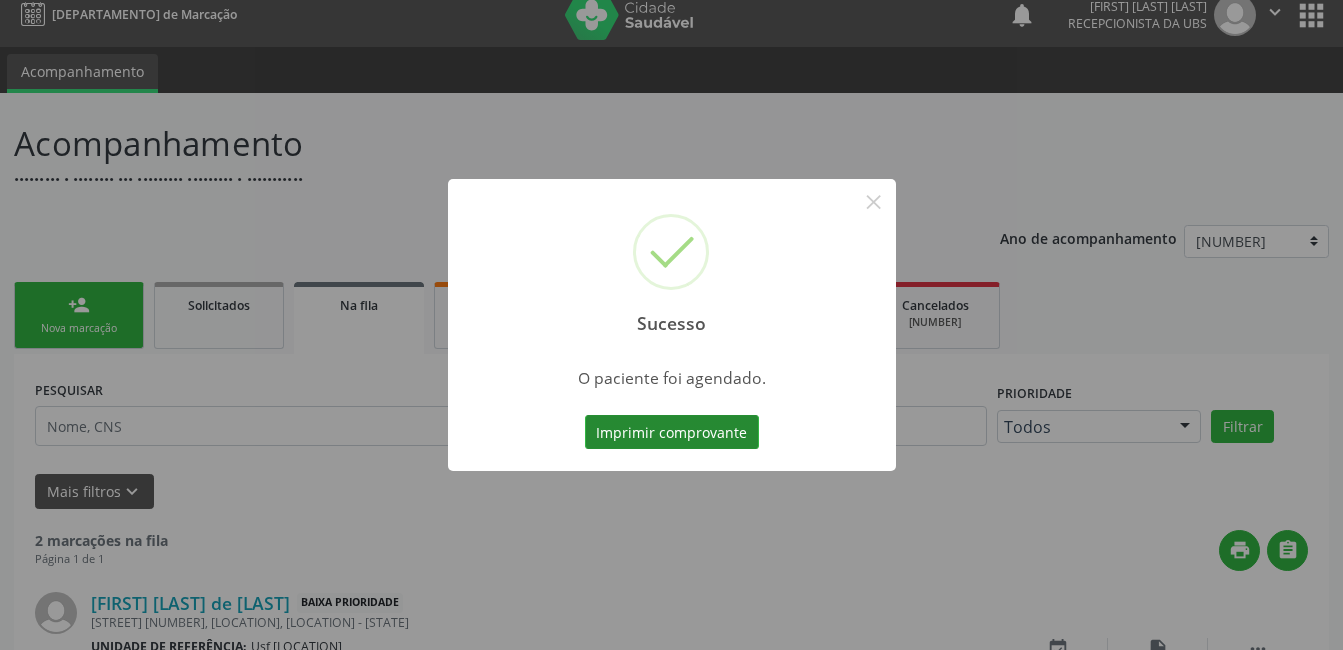 click on "Imprimir comprovante" at bounding box center (672, 432) 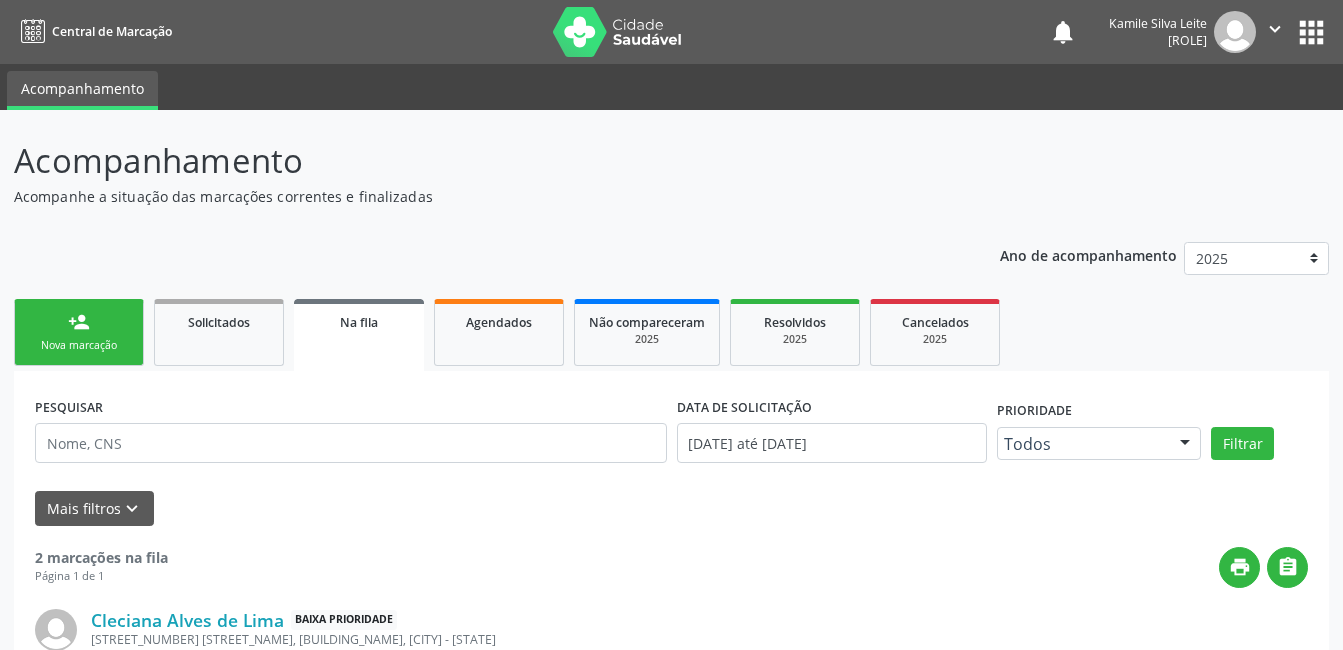 scroll, scrollTop: 17, scrollLeft: 0, axis: vertical 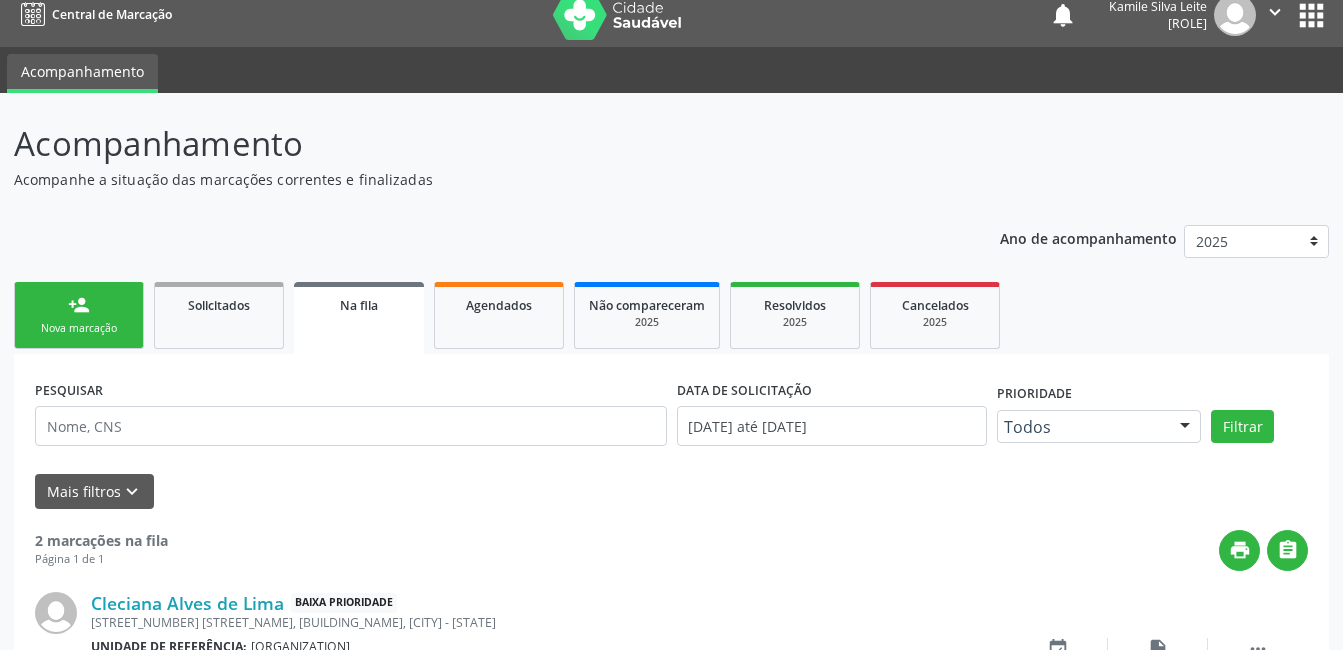 click on "person_add
Nova marcação" at bounding box center (79, 315) 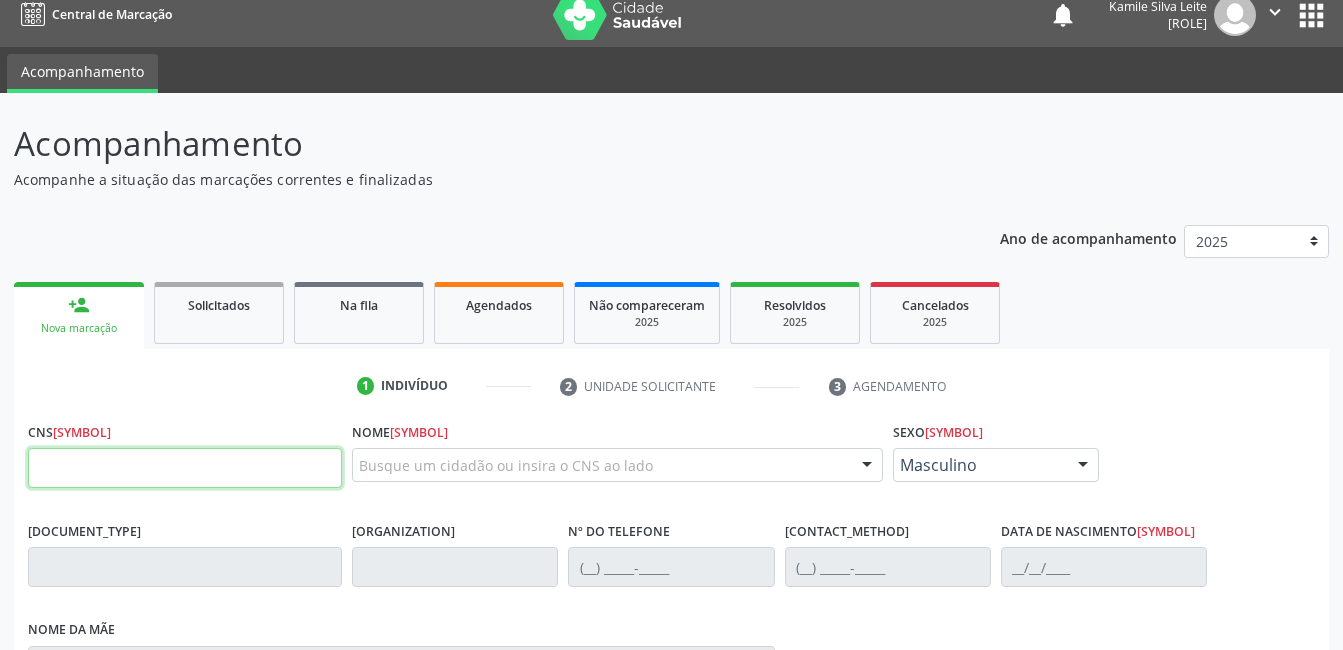 click at bounding box center (185, 468) 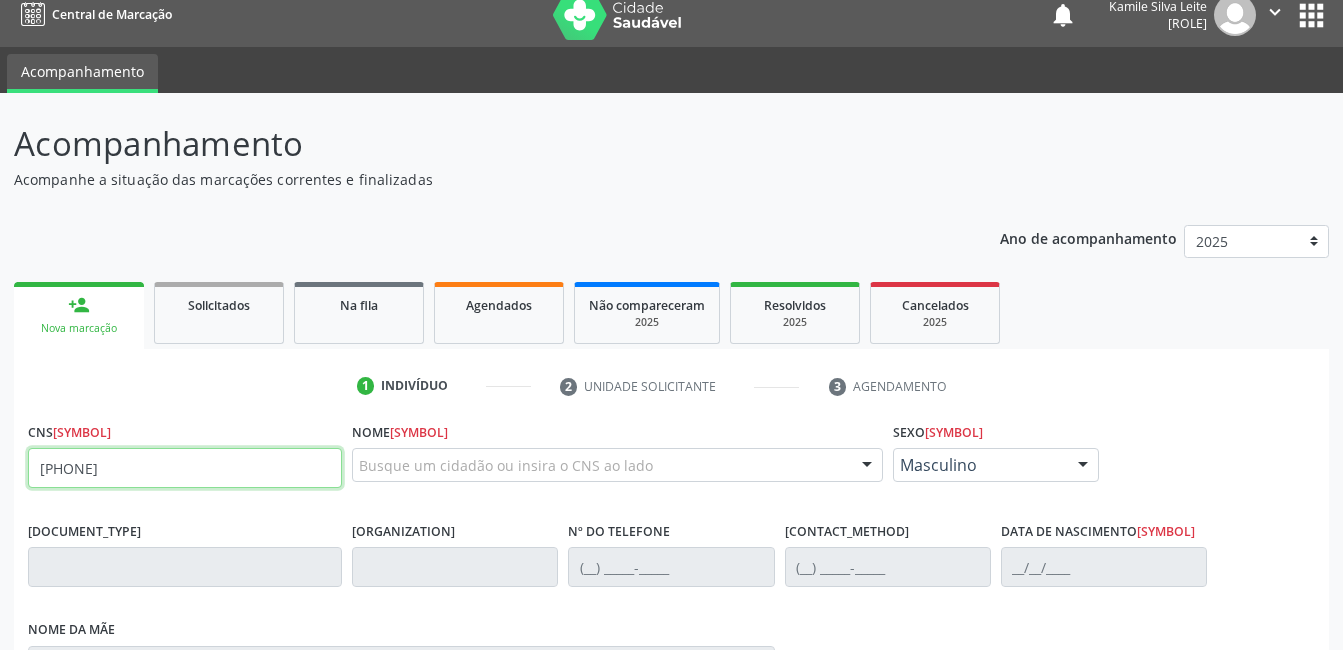 type on "703 0038 9863 2171" 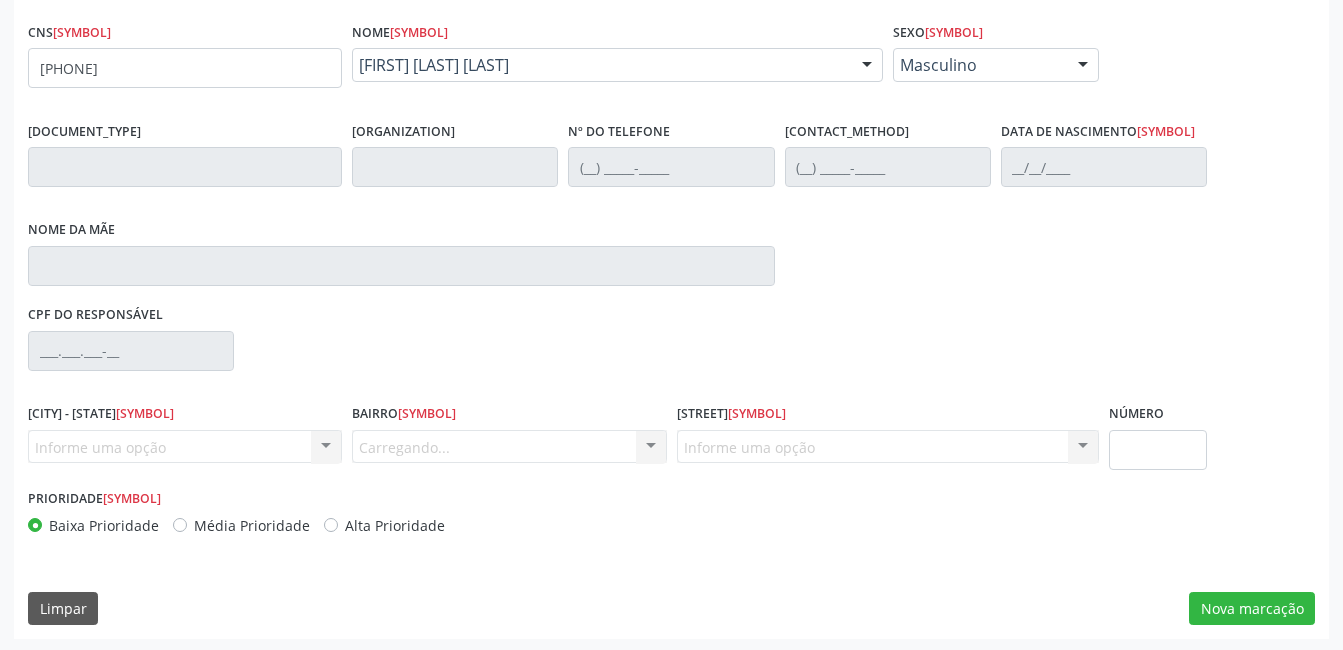 scroll, scrollTop: 420, scrollLeft: 0, axis: vertical 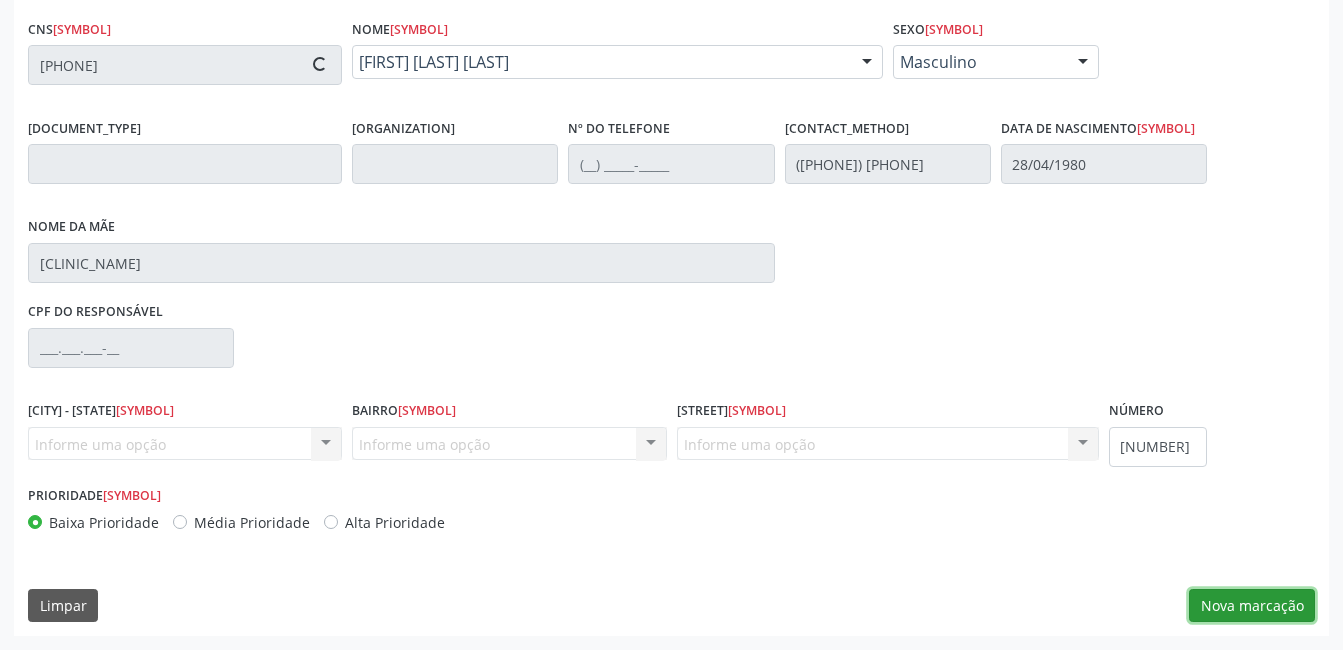 click on "CNS
*
703 0038 9863 2171
Nome
*
Maria da Penha Bezerra
Maria da Penha Bezerra
CNS:
703 0038 9863 2171
CPF:    --   Nascimento:
28/04/1980
Nenhum resultado encontrado para: "   "
Digite o nome ou CNS para buscar um indivíduo
Sexo
*
Masculino         Masculino   Feminino
Nenhum resultado encontrado para: "   "
Não há nenhuma opção para ser exibida.
RG
Órgão emissor
Nº do Telefone
Celular/WhatsApp
(87) 99605-7313
Data de nascimento
*
28/04/1980
Nome da mãe
Maria Irene dos Santos
CPF do responsável
Cidade - UF
*
Informe uma opção
Serra Talhada - PE       "
*" at bounding box center [671, 325] 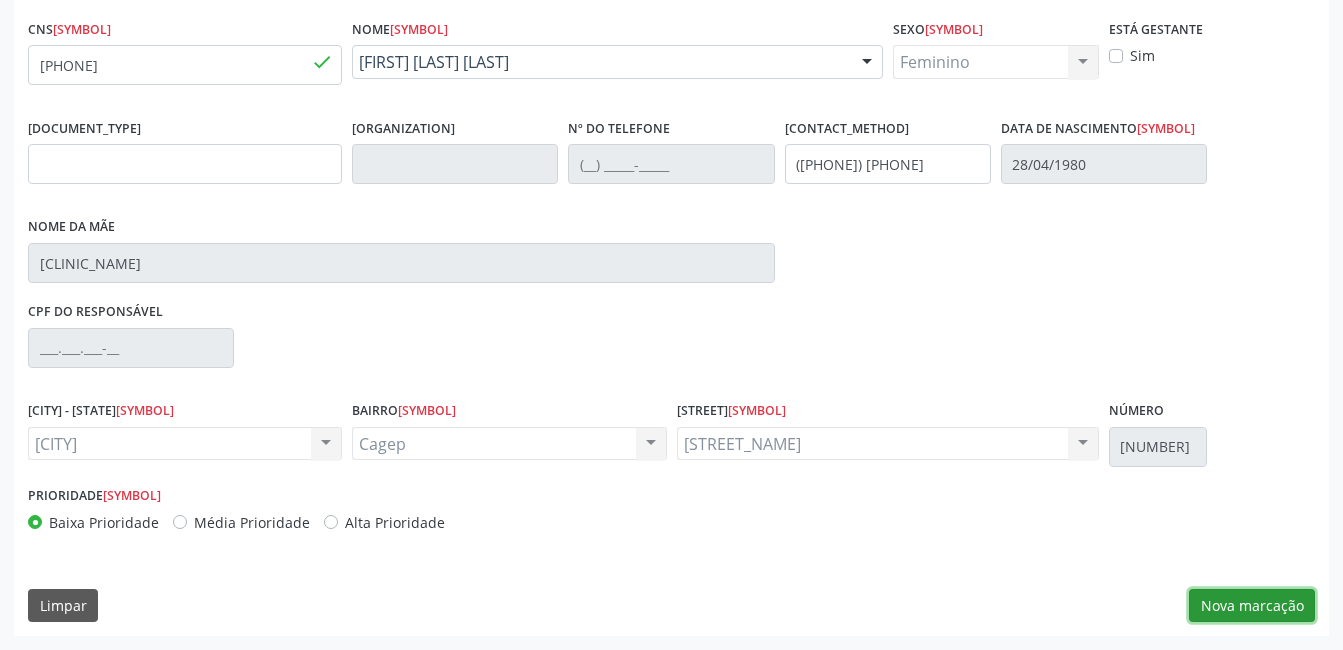click on "Nova marcação" at bounding box center (1252, 606) 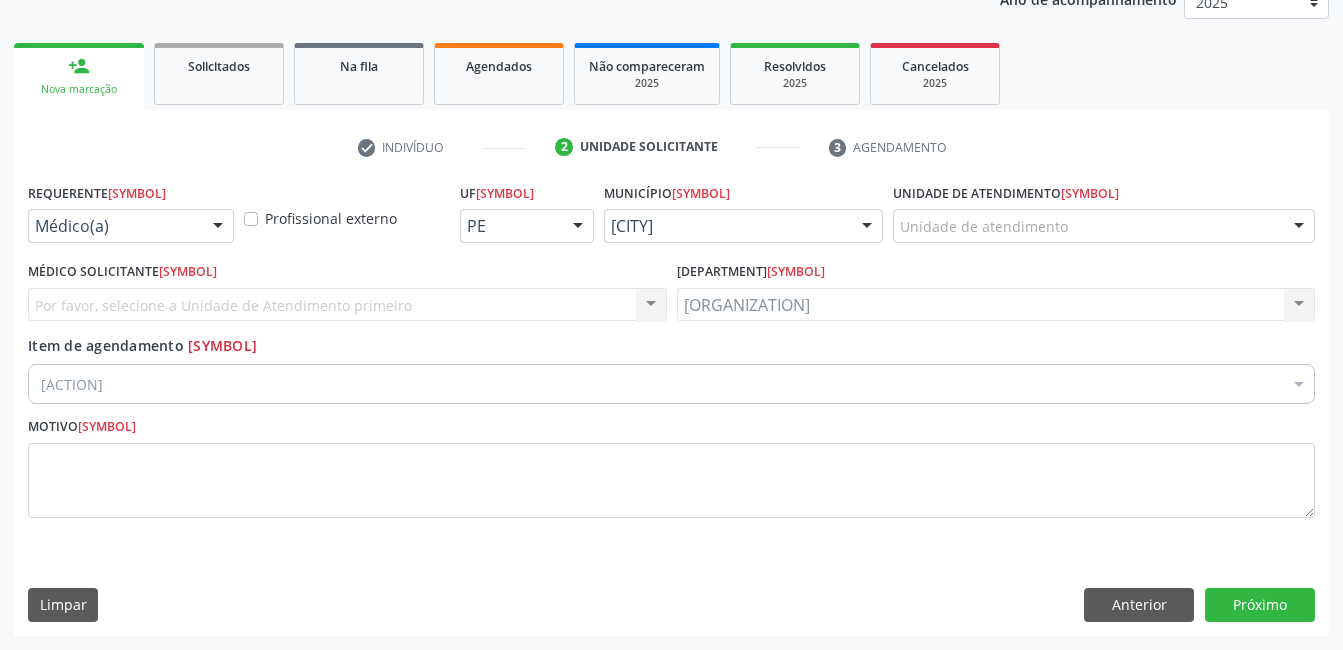 scroll, scrollTop: 256, scrollLeft: 0, axis: vertical 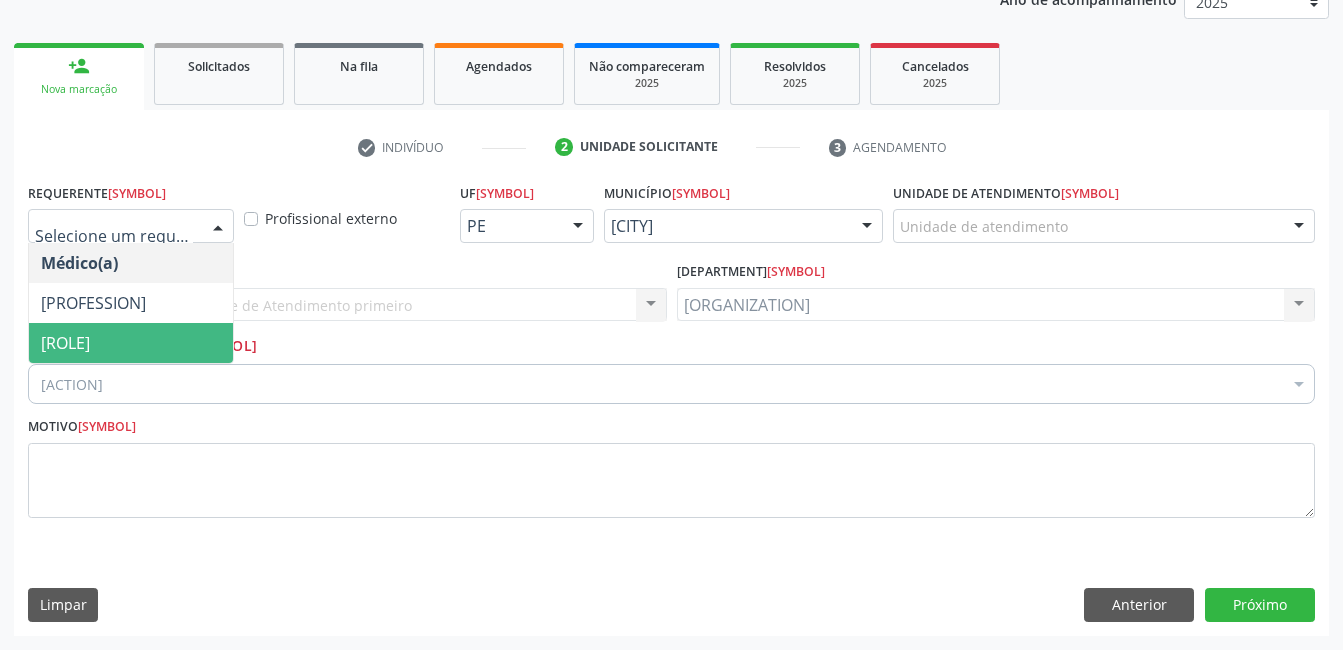 drag, startPoint x: 149, startPoint y: 336, endPoint x: 164, endPoint y: 365, distance: 32.649654 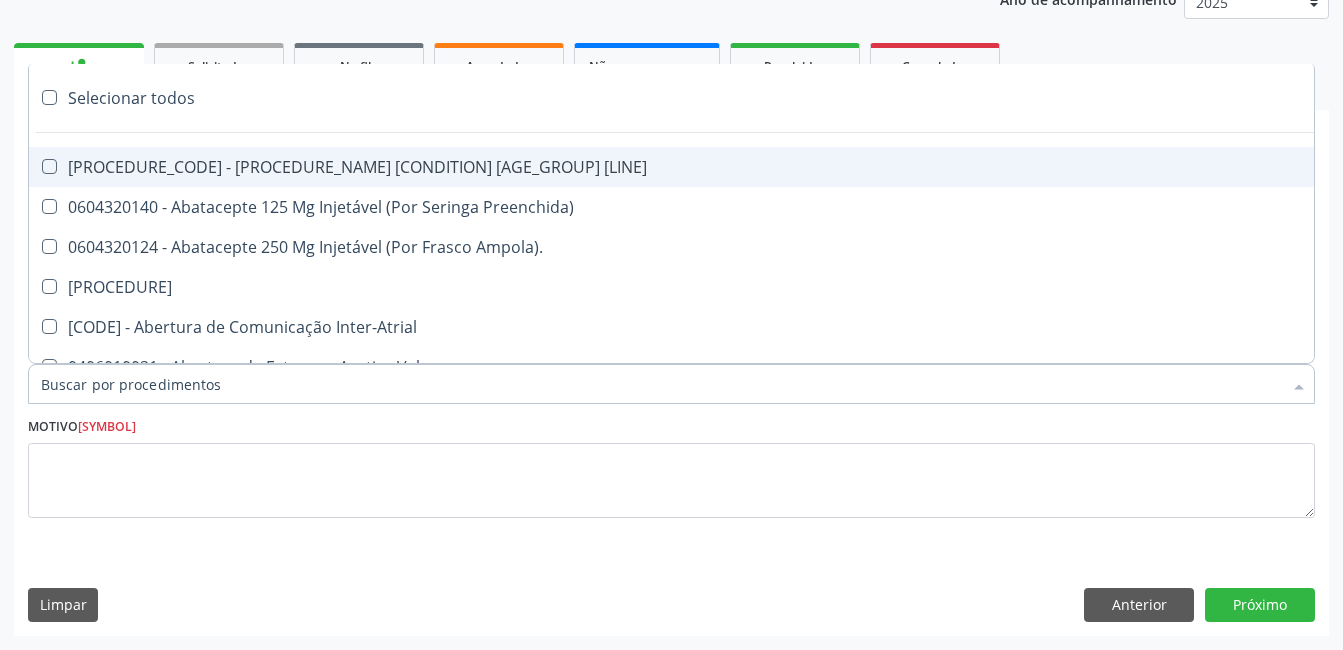 type on "2" 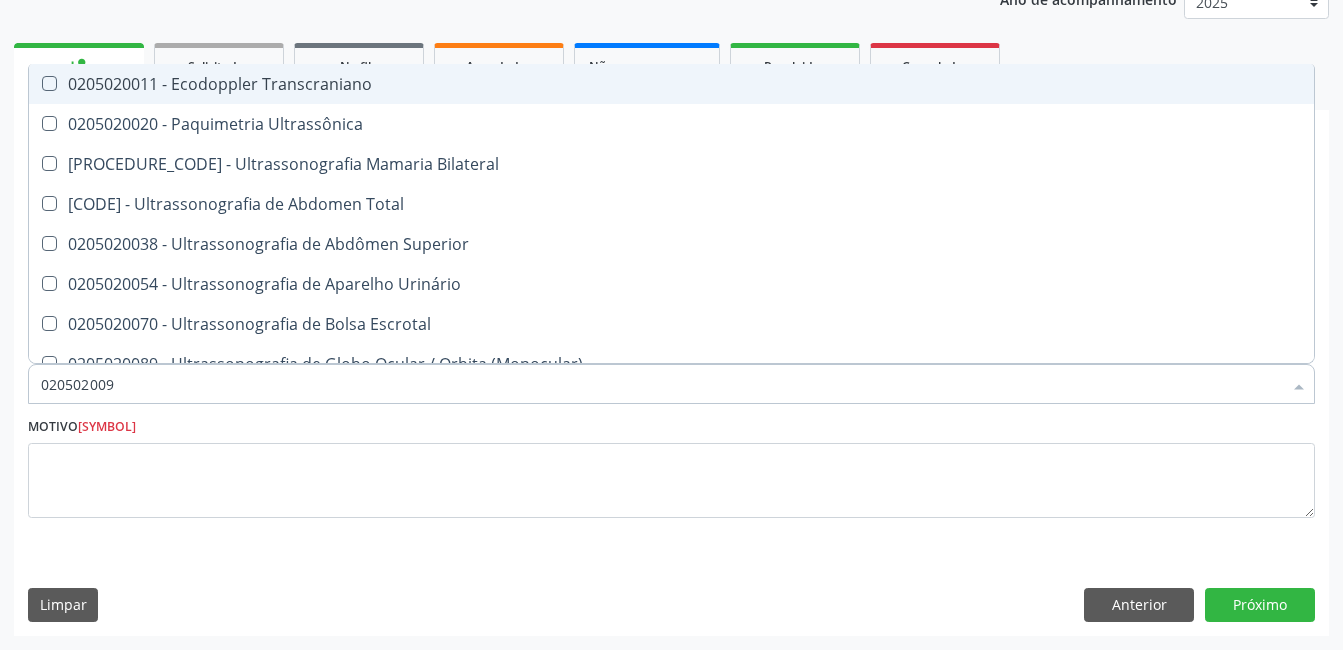 type on "0205020097" 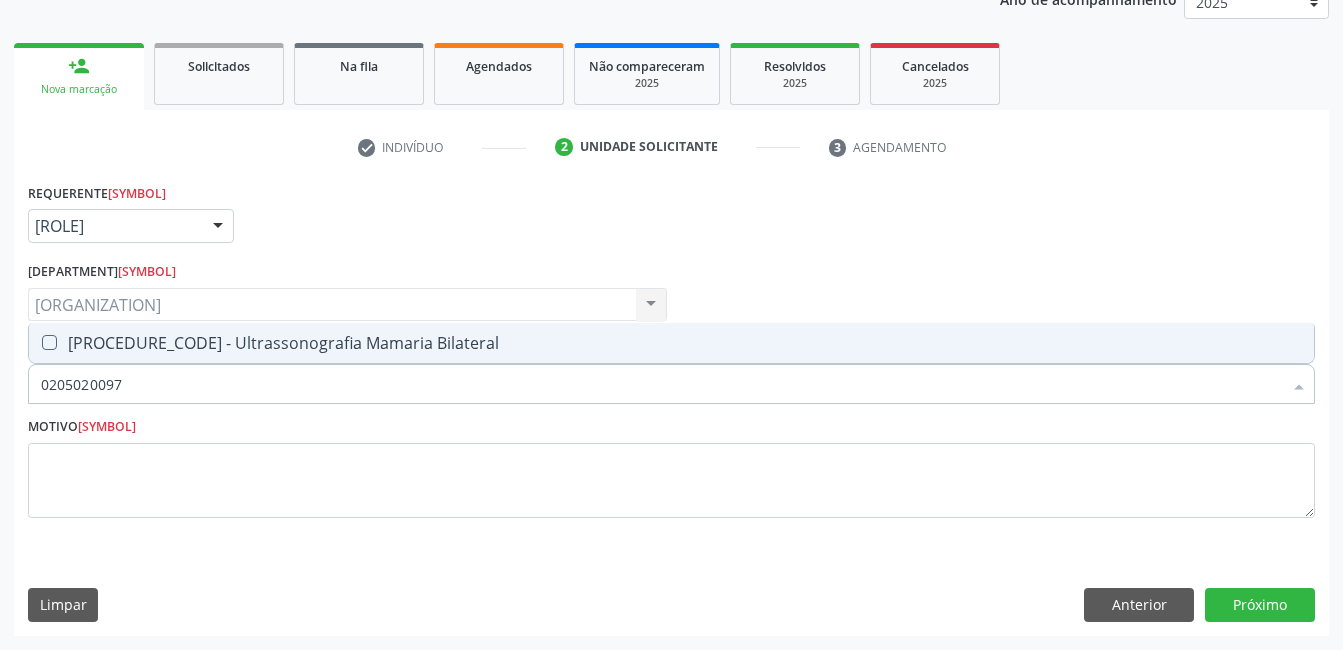 click on "0205020097 - Ultrassonografia Mamaria Bilateral" at bounding box center [671, 343] 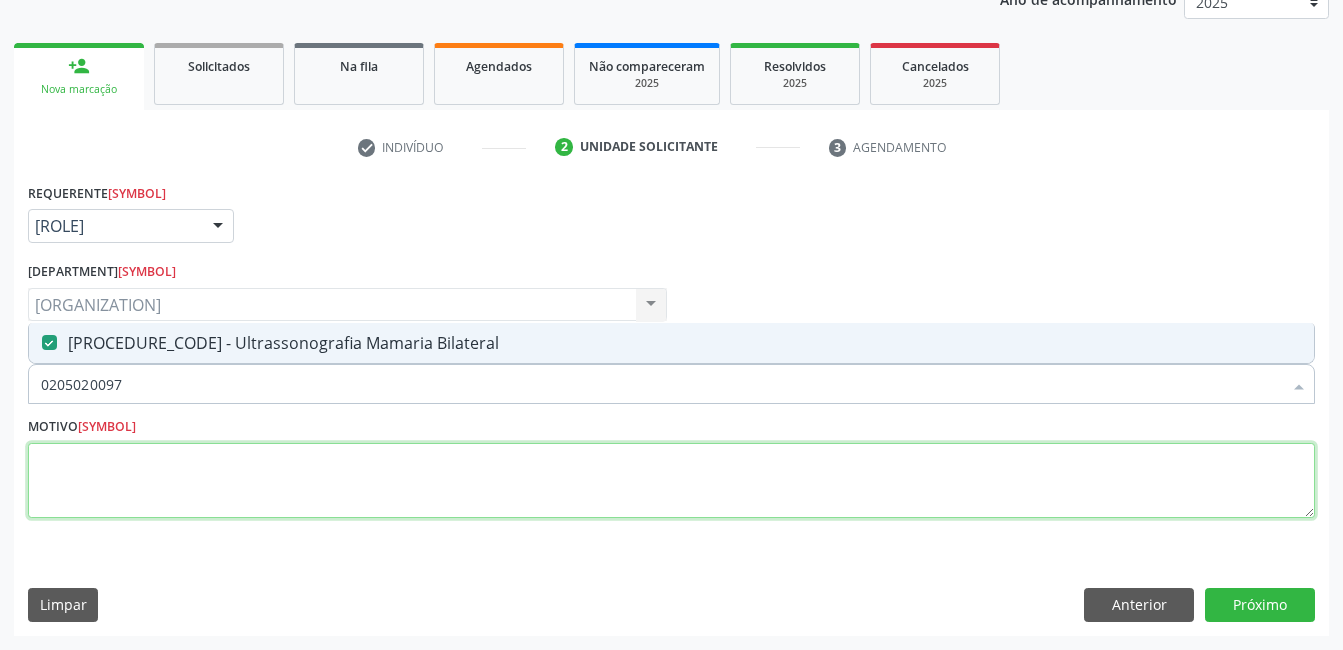 click at bounding box center [671, 481] 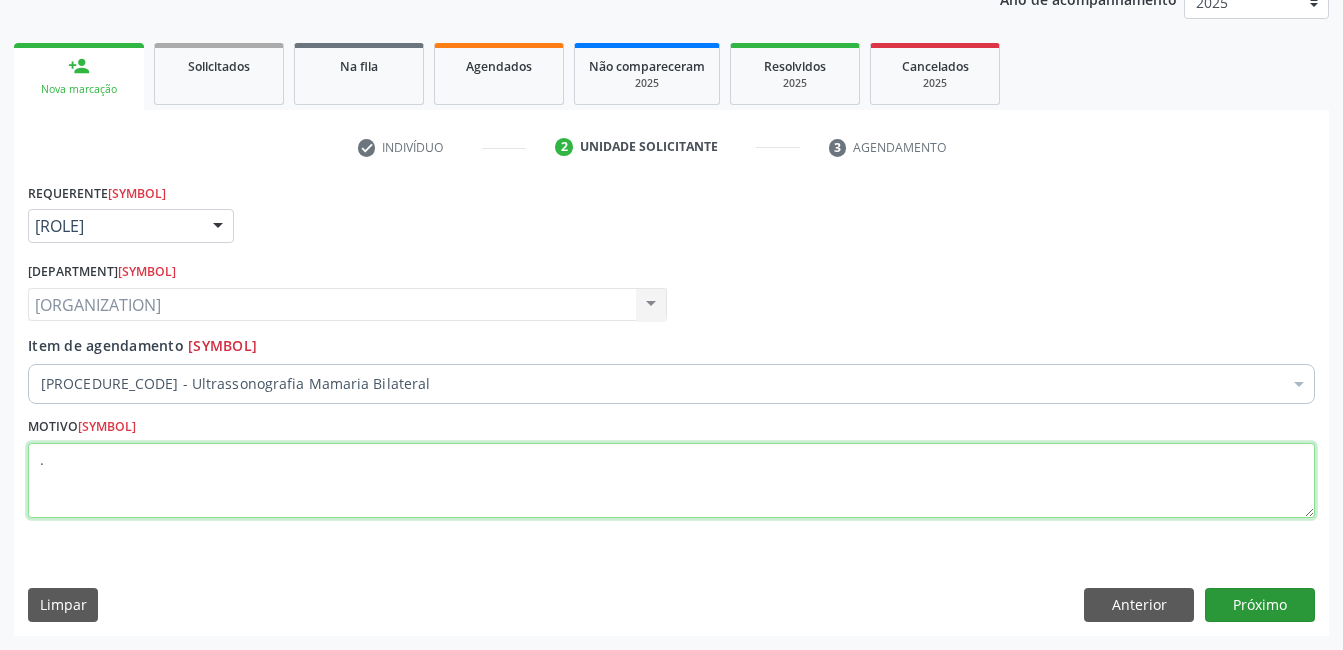type on "." 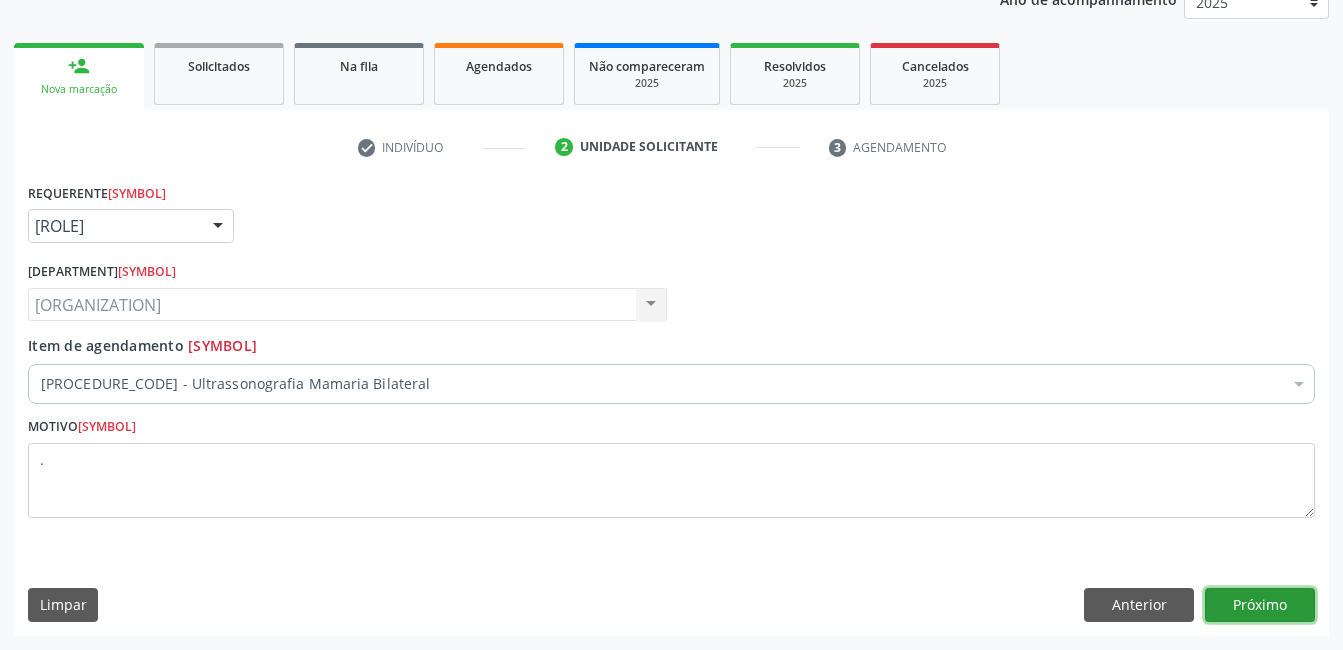 click on "Próximo" at bounding box center (1260, 605) 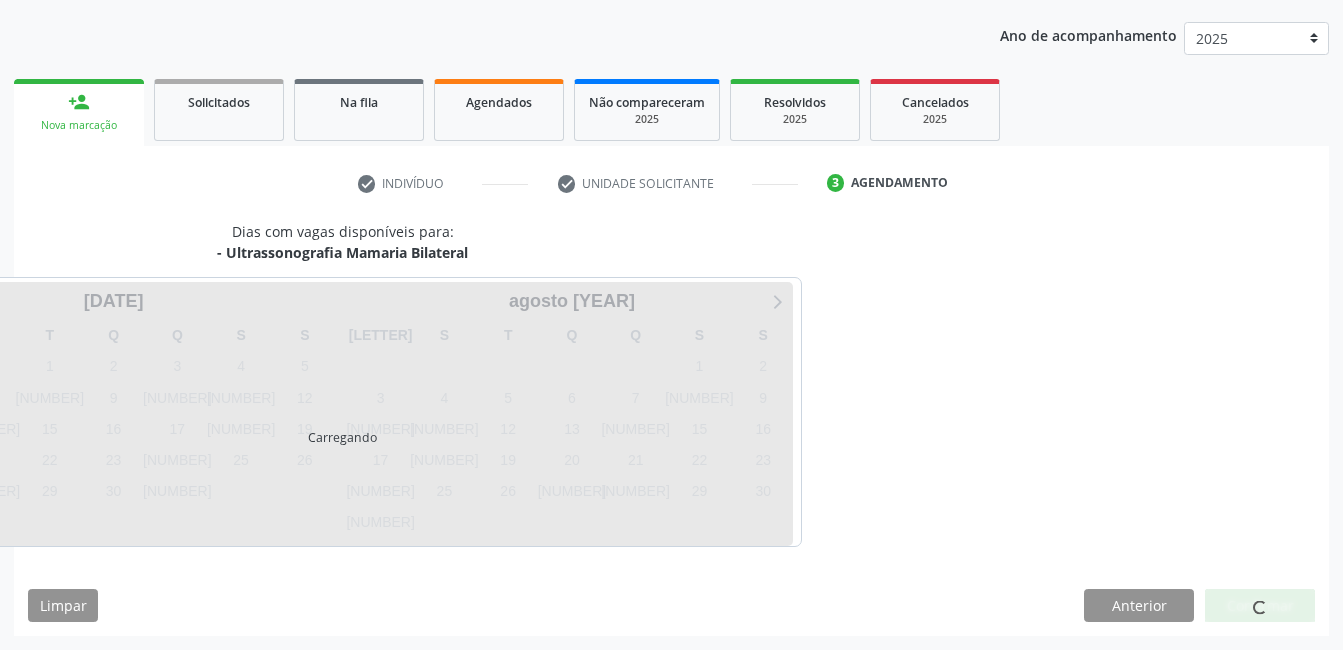 scroll, scrollTop: 220, scrollLeft: 0, axis: vertical 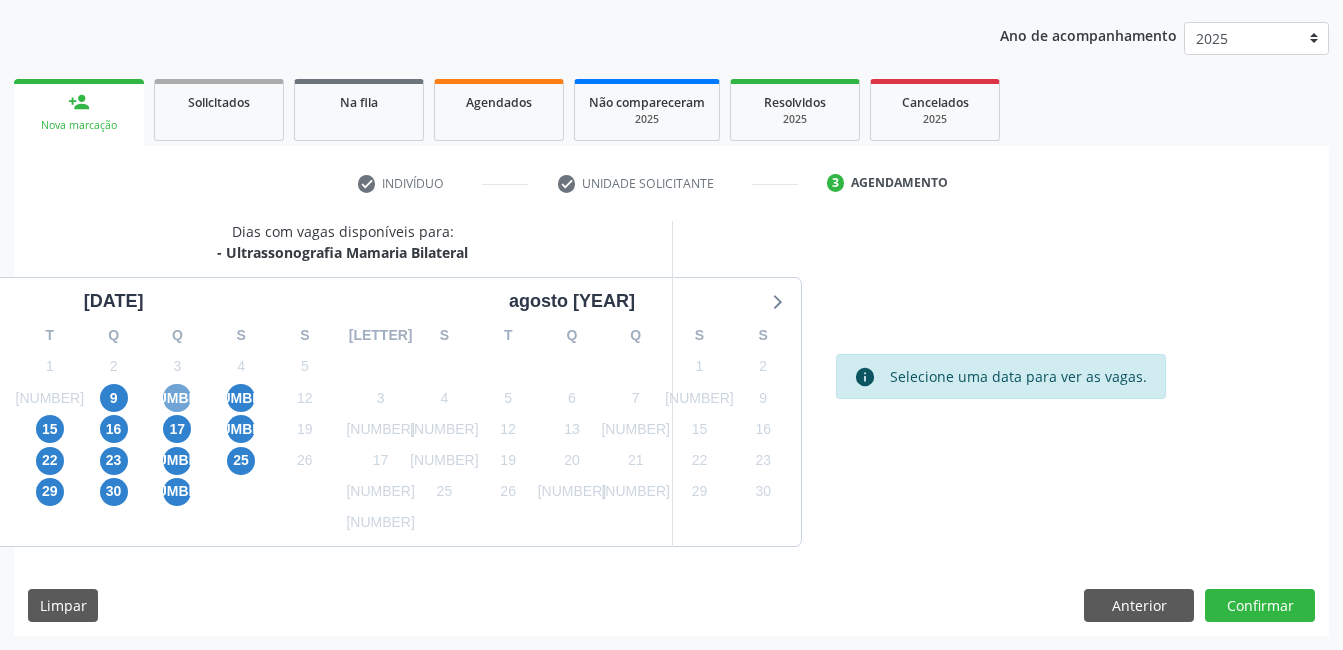 click on "10" at bounding box center [177, 398] 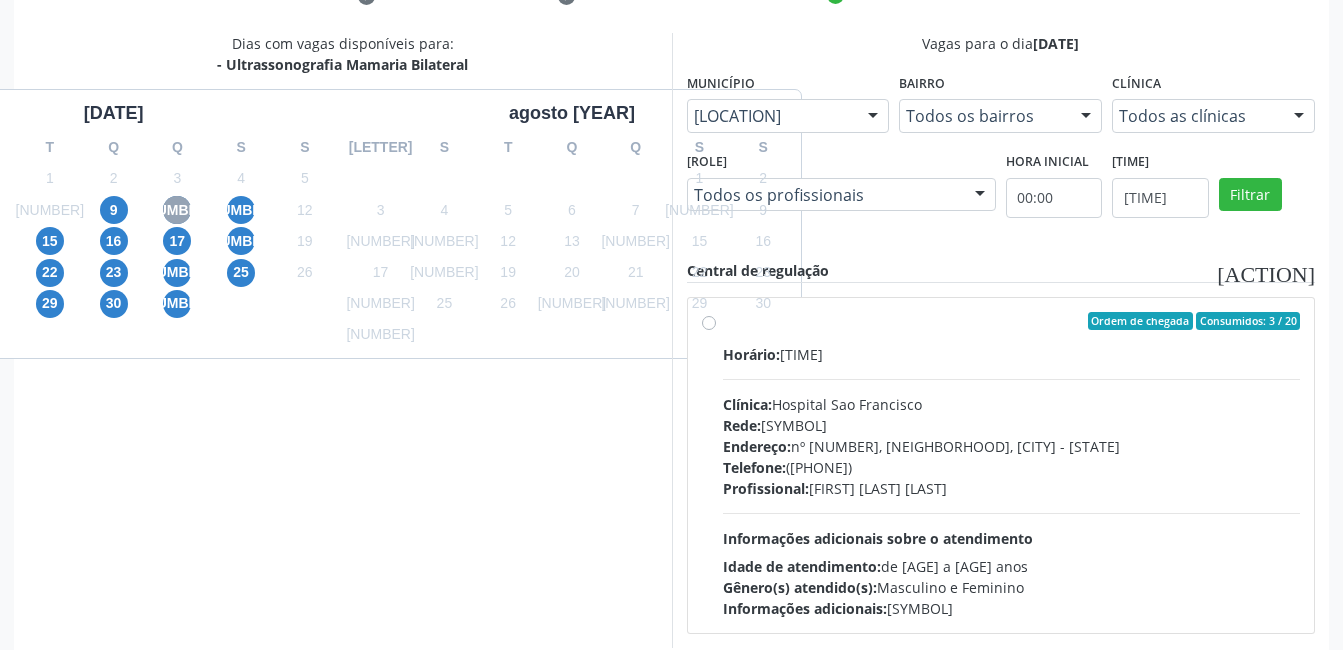 scroll, scrollTop: 509, scrollLeft: 0, axis: vertical 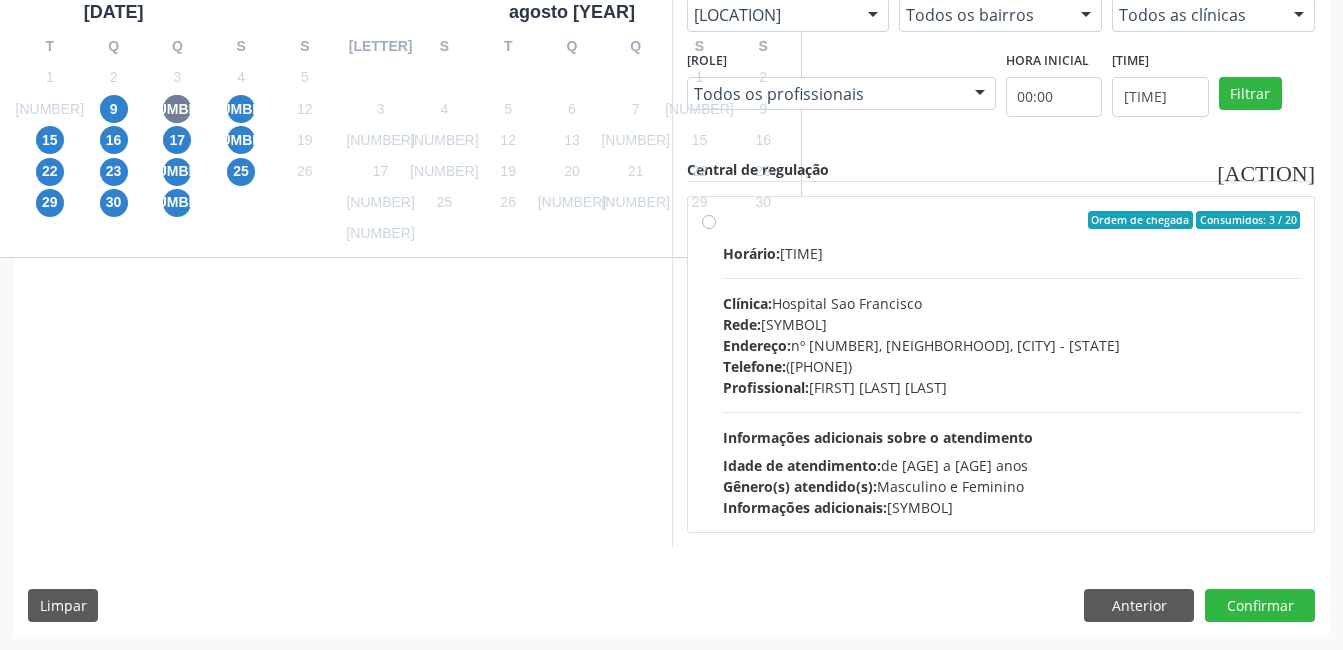 click on "Horário:   07:00
Clínica:  Hospital Sao Francisco
Rede:
--
Endereço:   nº 384, Varzea, [CITY] - [STATE]
Telefone:   [PHONE]
Profissional:
[FIRST] [LAST]
Informações adicionais sobre o atendimento
Idade de atendimento:
de 0 a 120 anos
Gênero(s) atendido(s):
Masculino e Feminino
Informações adicionais:
--" at bounding box center [1012, 380] 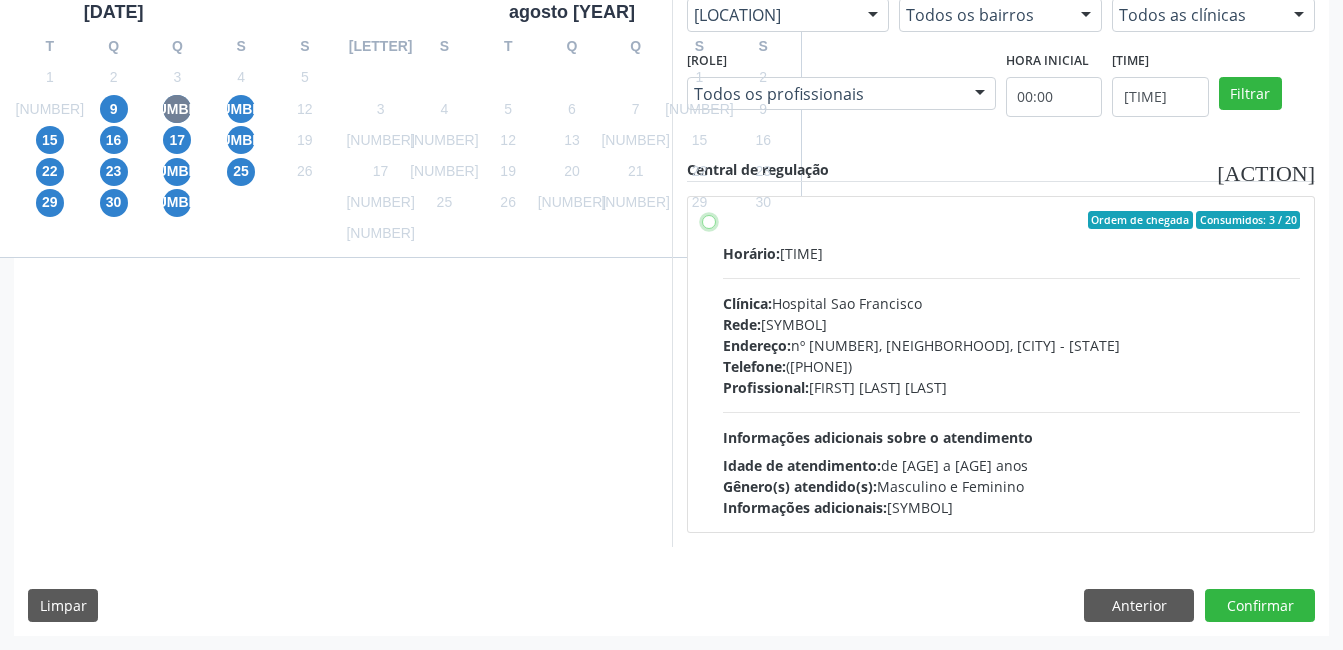 click on "Ordem de chegada
Consumidos: 3 / 20
Horário:   07:00
Clínica:  Hospital Sao Francisco
Rede:
--
Endereço:   nº 384, Varzea, Serra Talhada - PE
Telefone:   (81) 38312142
Profissional:
Yuri Araujo Magalhaes
Informações adicionais sobre o atendimento
Idade de atendimento:
de 0 a 120 anos
Gênero(s) atendido(s):
Masculino e Feminino
Informações adicionais:
--" at bounding box center (709, 220) 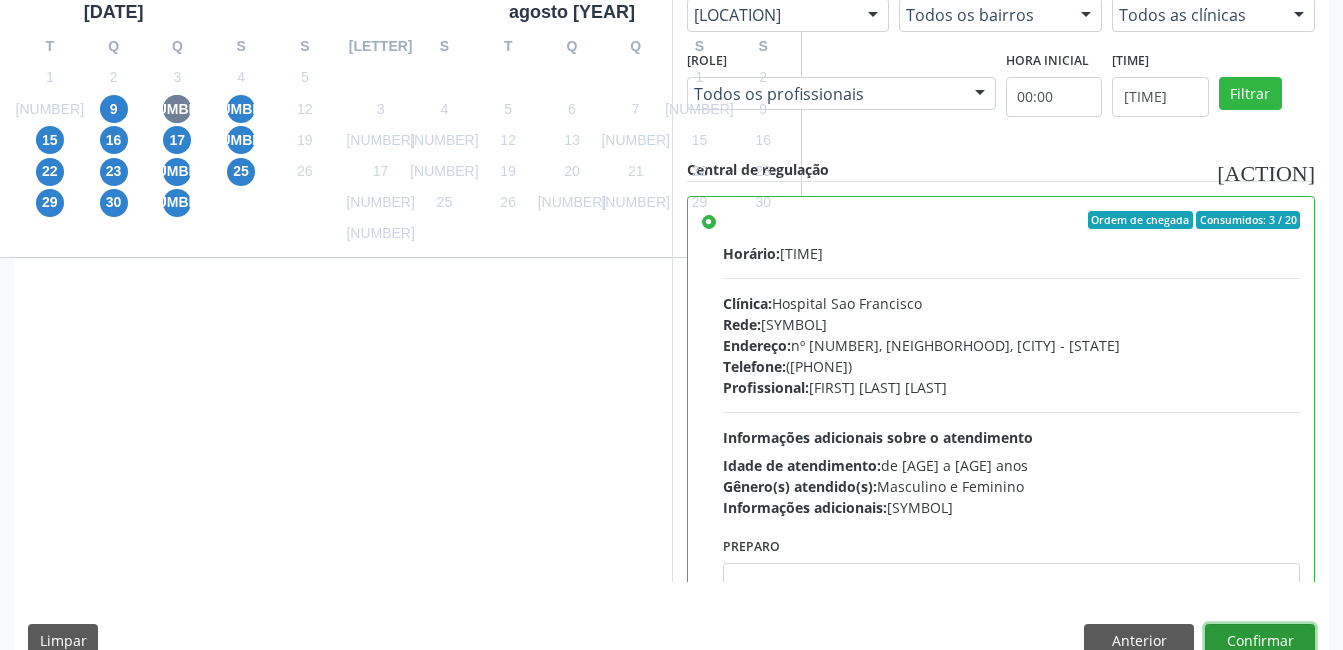 click on "Confirmar" at bounding box center (1260, 641) 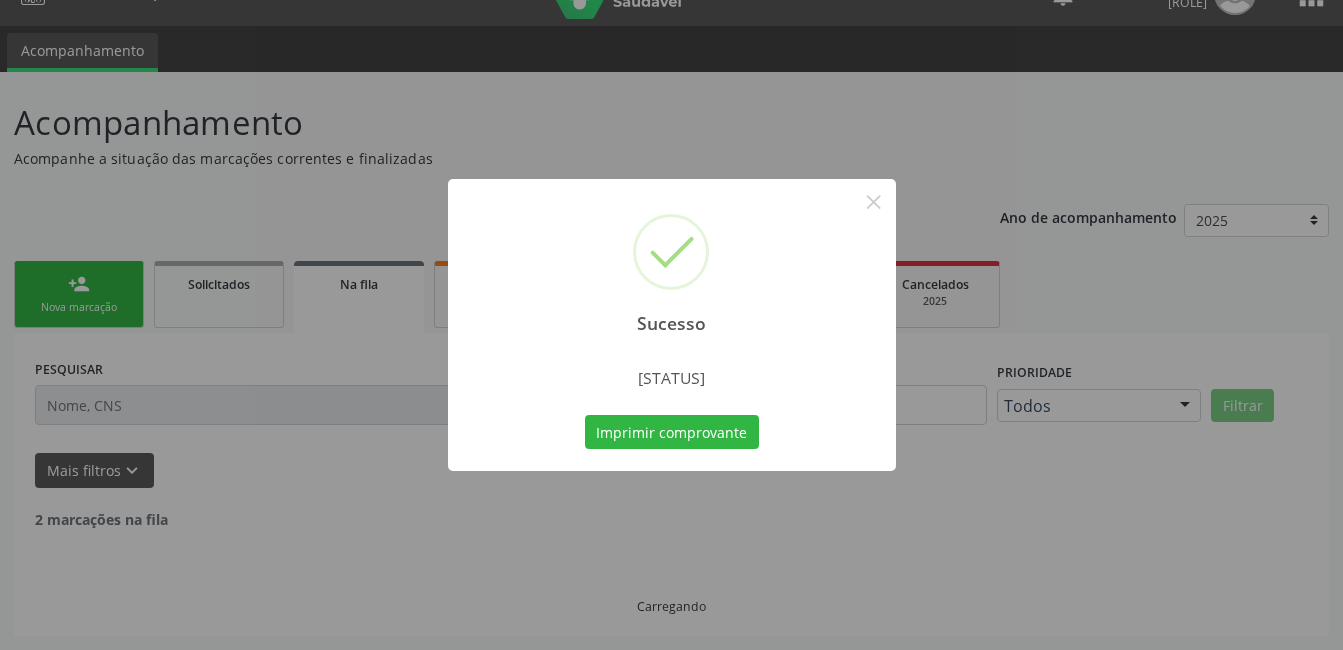 scroll, scrollTop: 17, scrollLeft: 0, axis: vertical 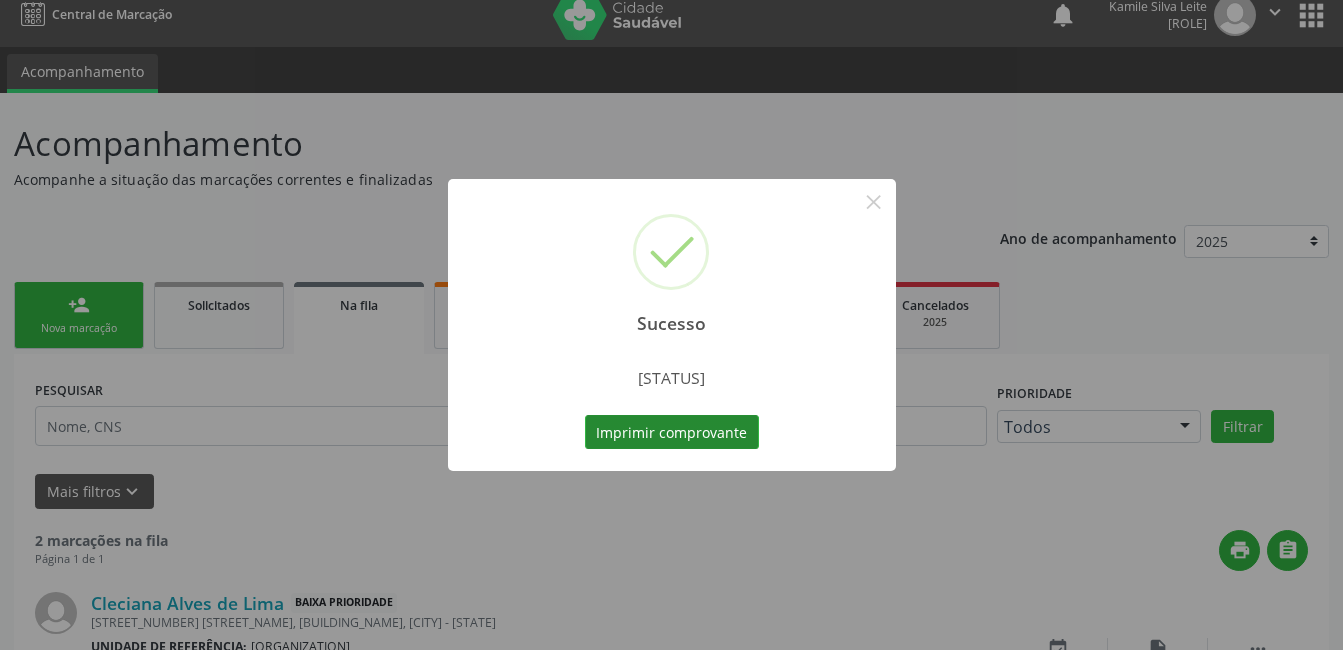 click on "Imprimir comprovante" at bounding box center [672, 432] 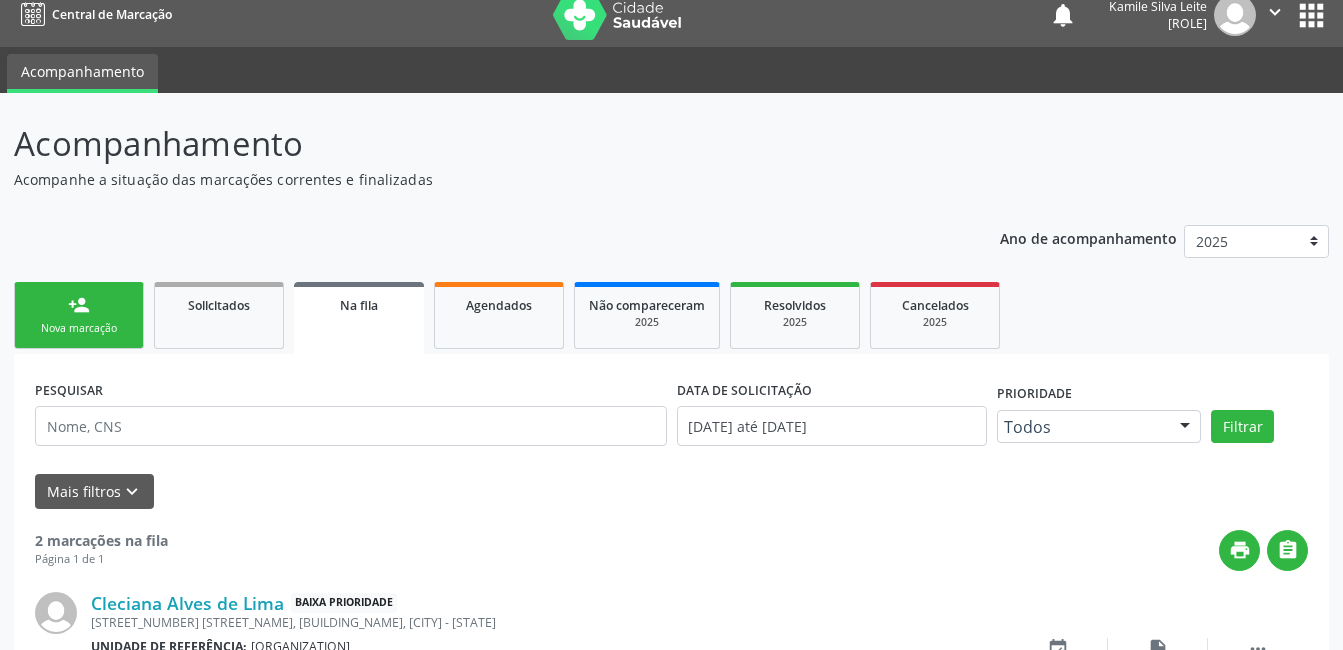 drag, startPoint x: 79, startPoint y: 339, endPoint x: 115, endPoint y: 322, distance: 39.812057 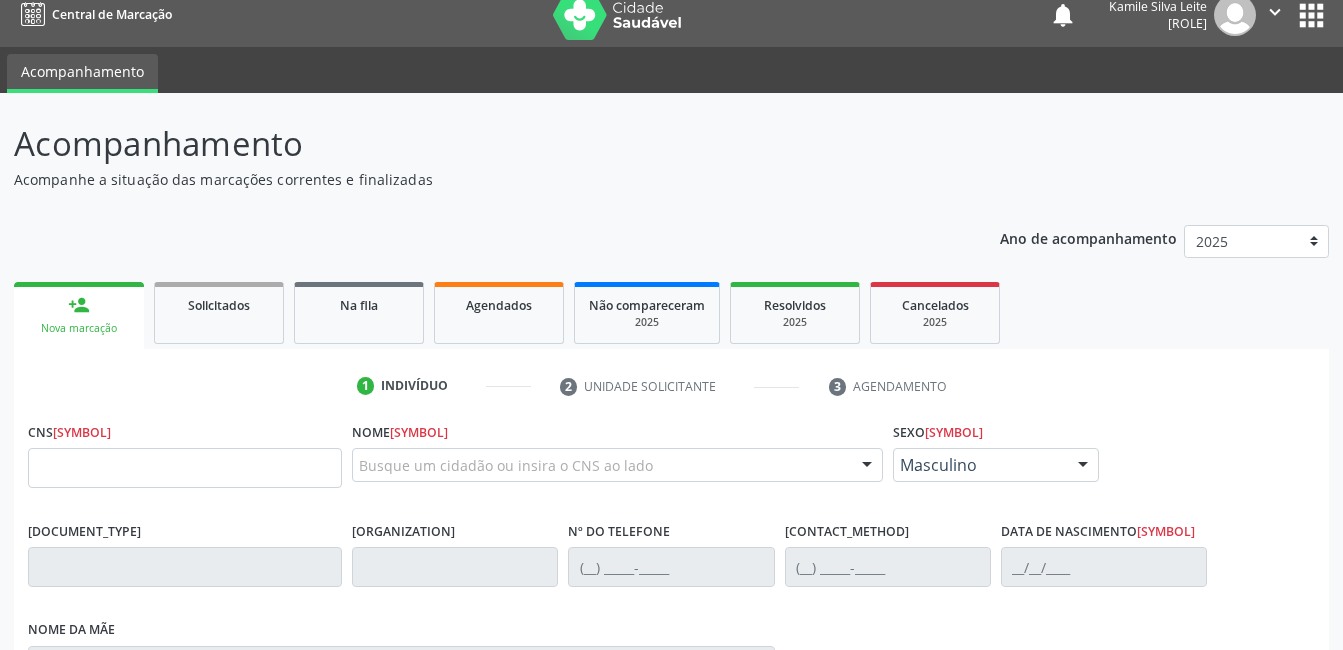 click on "Nova marcação" at bounding box center (79, 328) 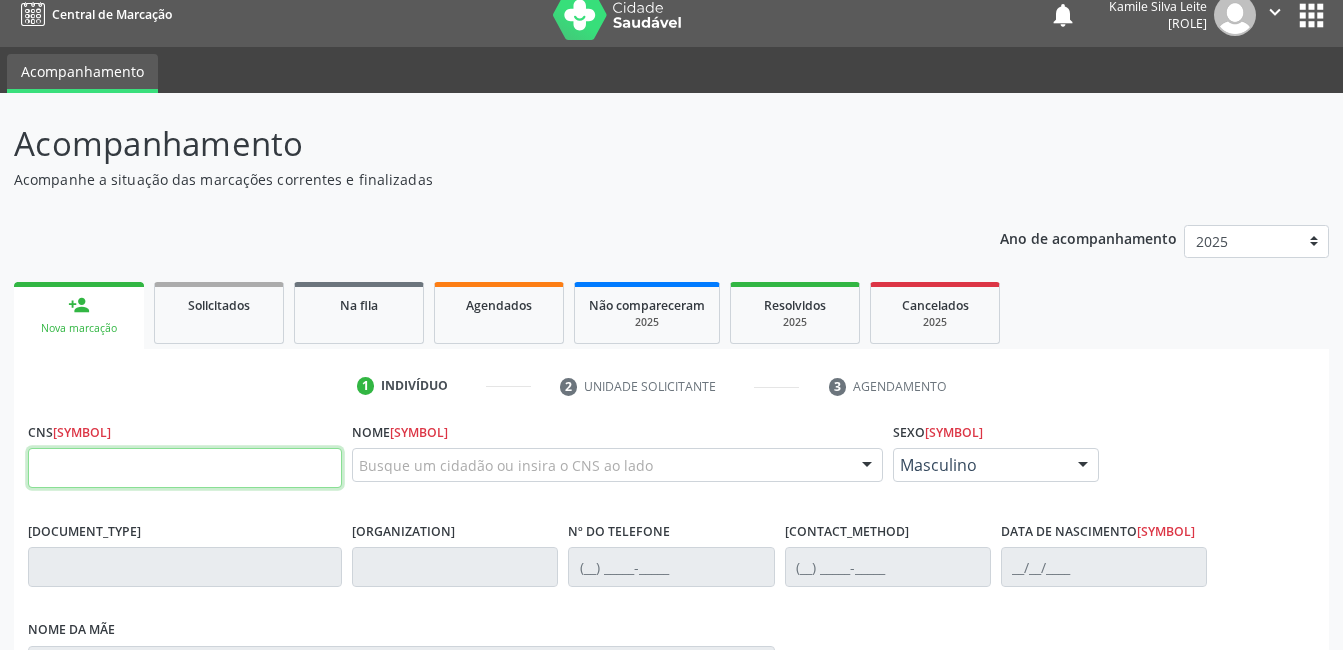 click at bounding box center (185, 468) 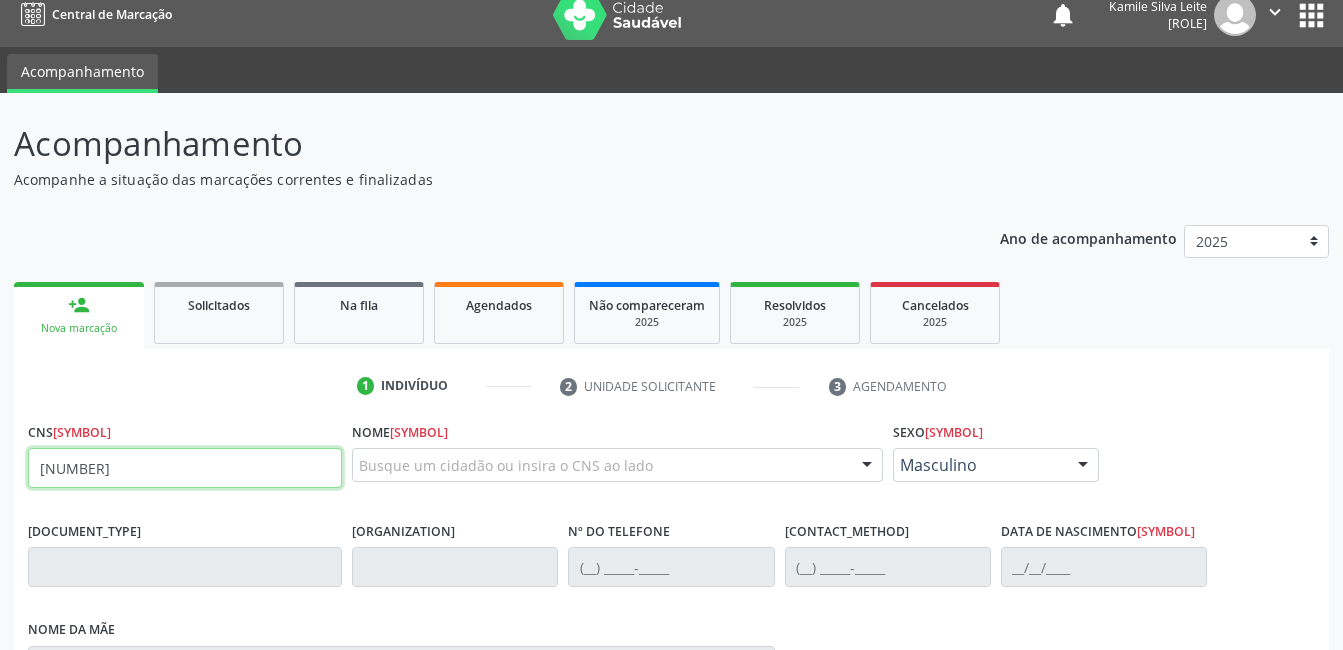 type on "898 0005 4215 4856" 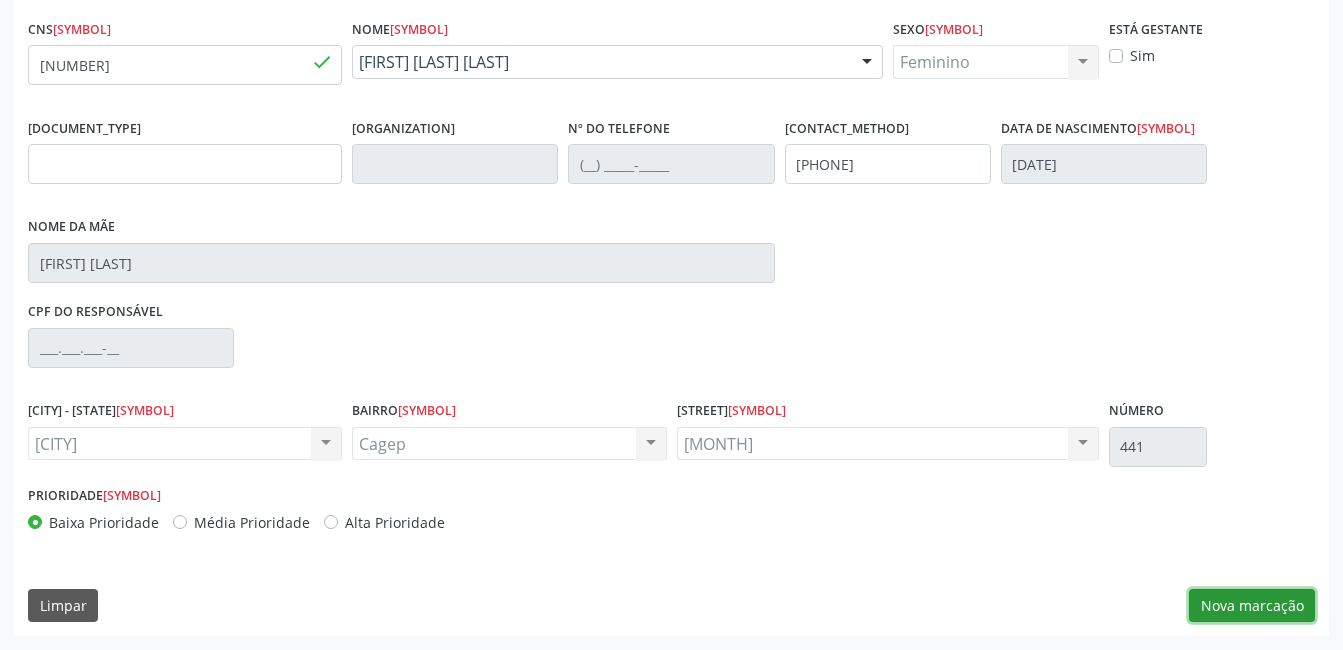 click on "Nova marcação" at bounding box center [1252, 606] 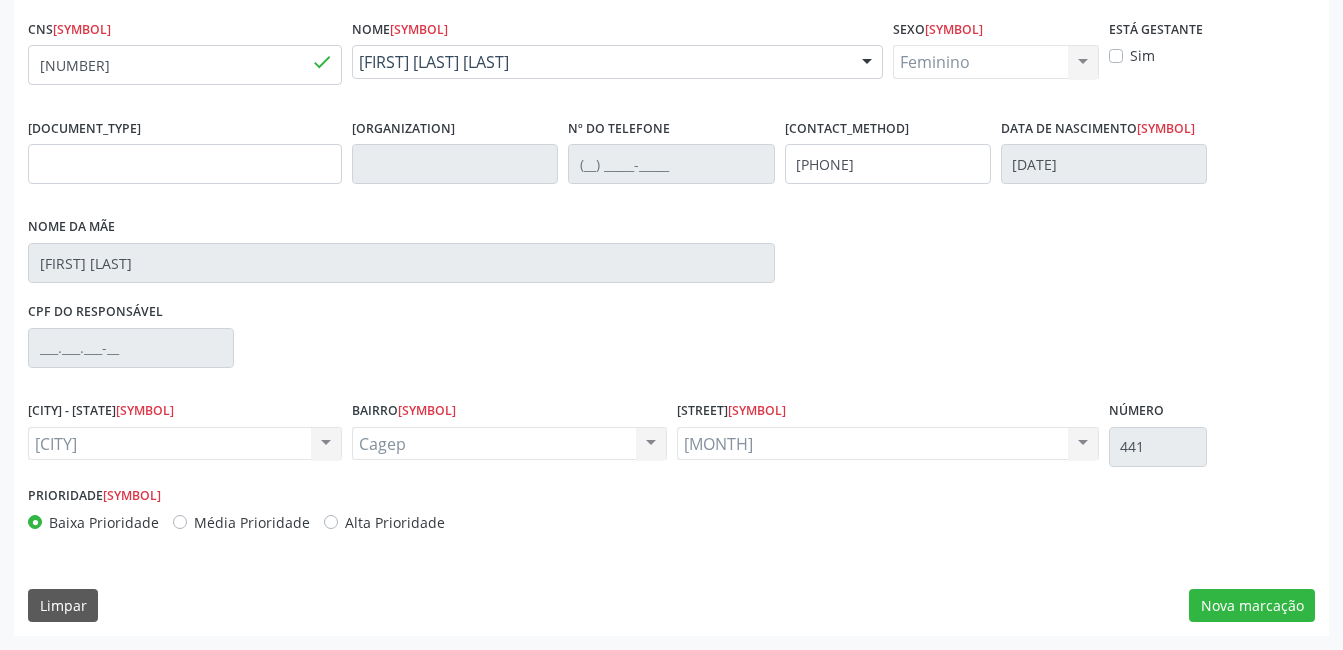 scroll, scrollTop: 256, scrollLeft: 0, axis: vertical 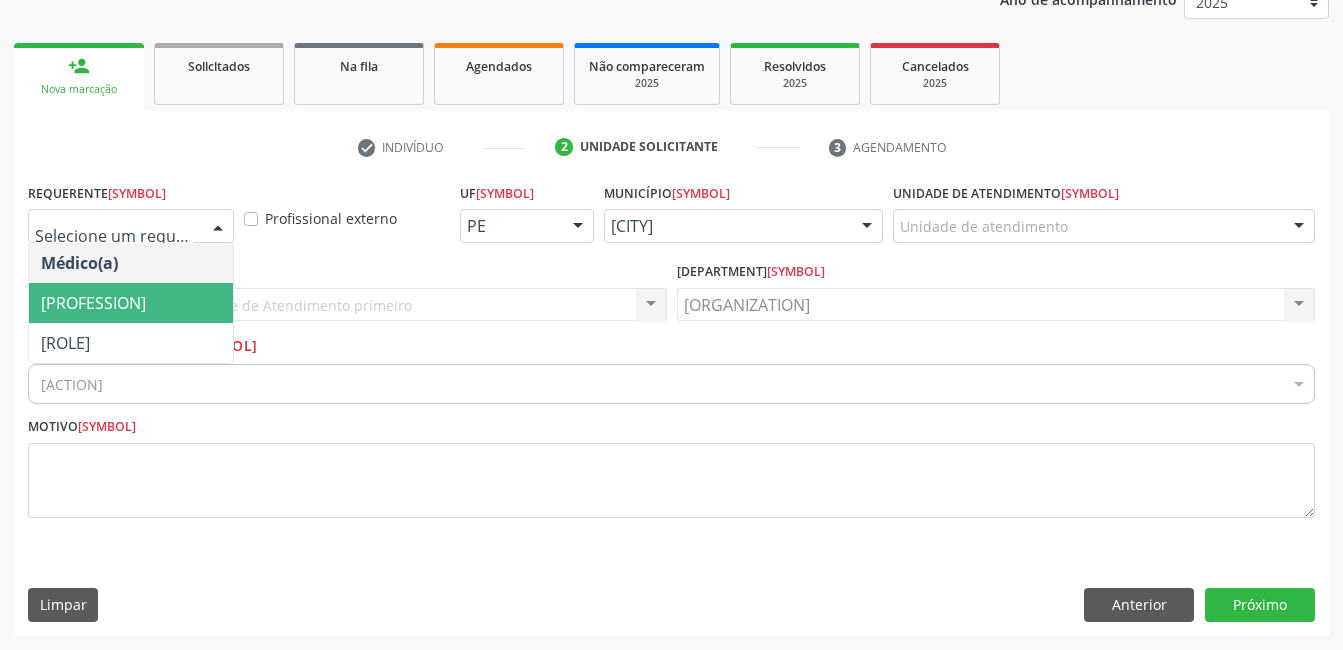 click on "•••••••••••••" at bounding box center (131, 303) 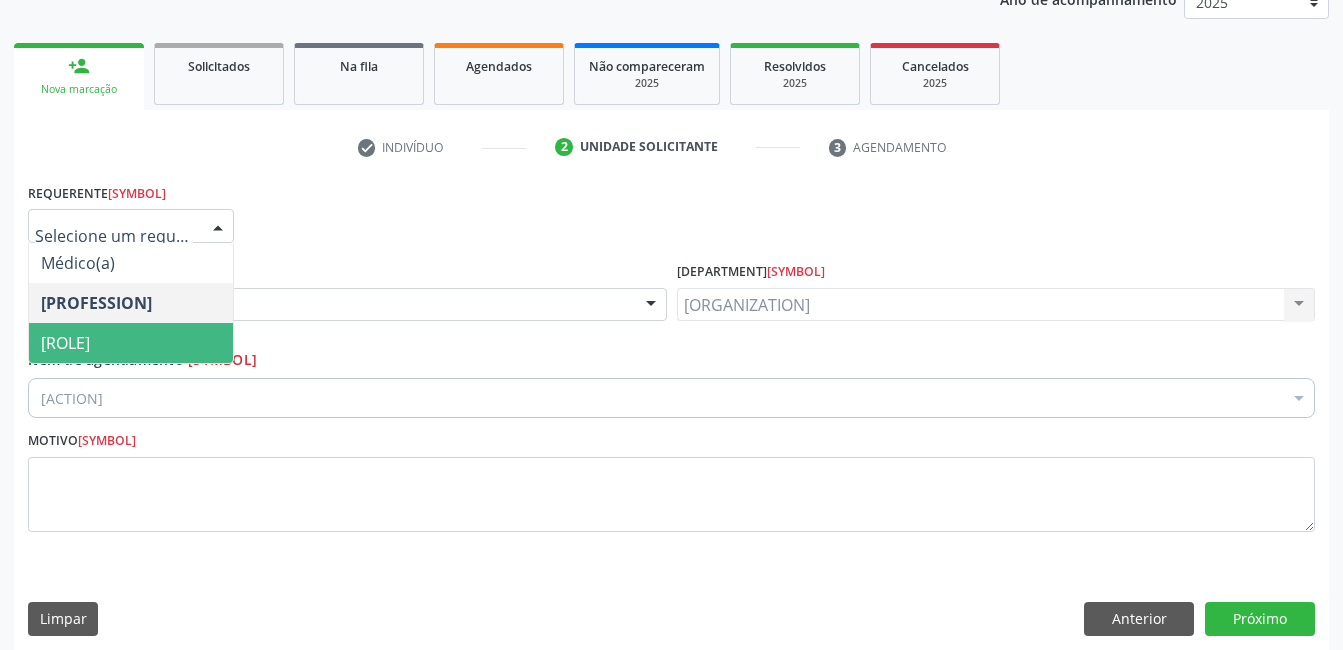 click on "Paciente" at bounding box center [131, 343] 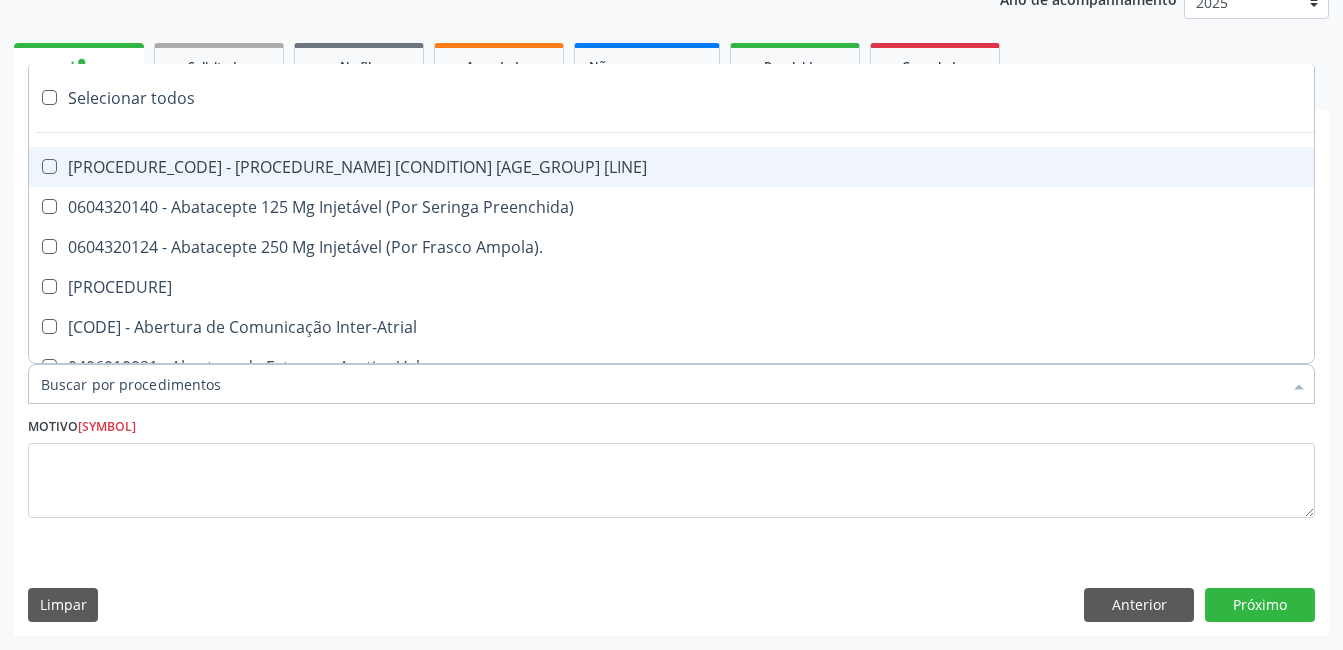 click at bounding box center (671, 384) 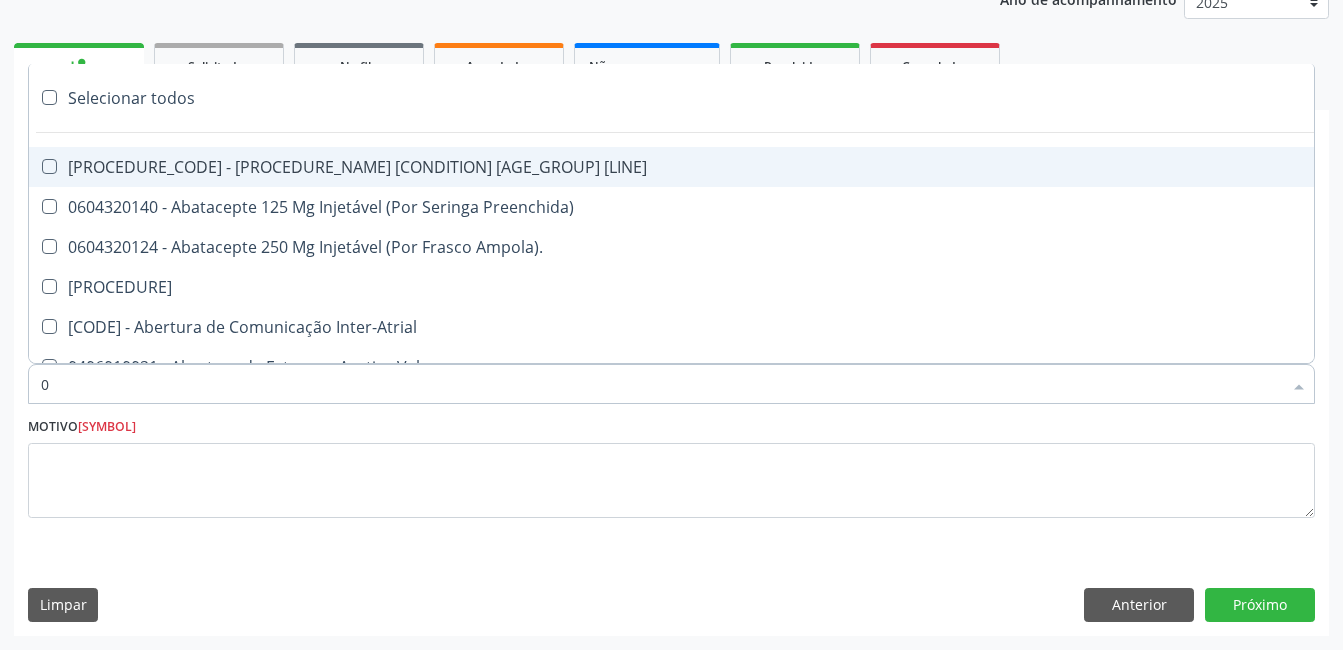 type on "02" 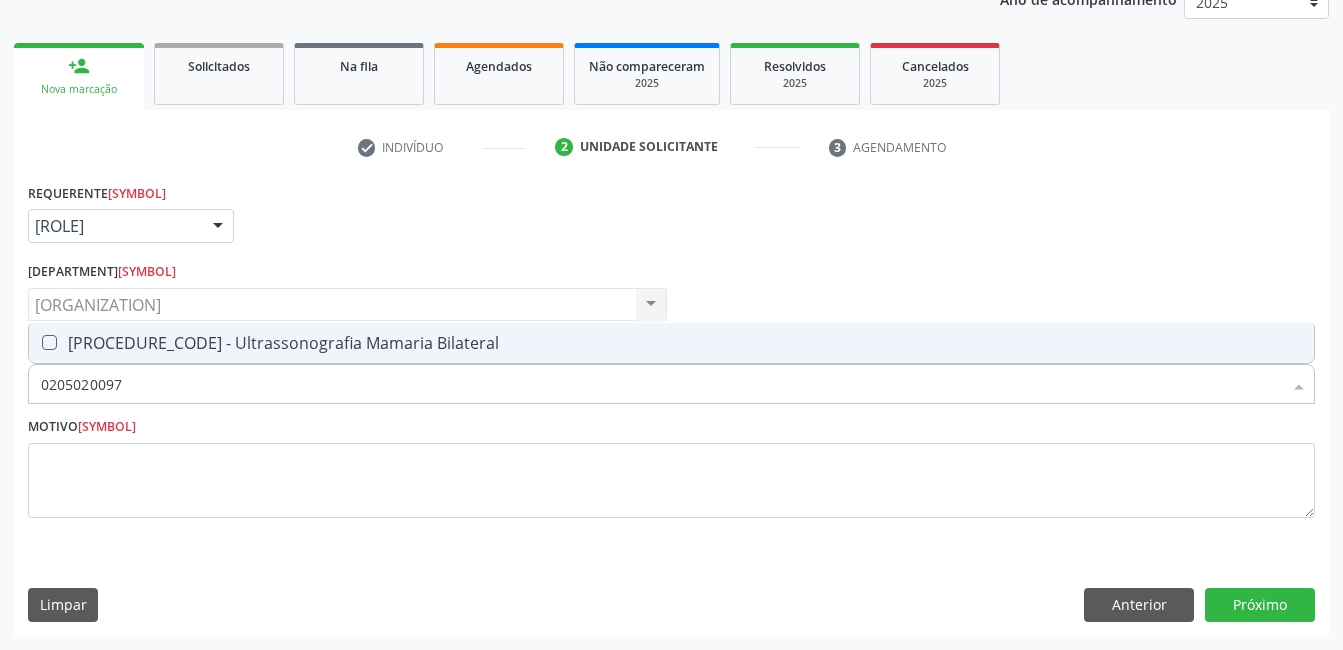 click on "0205020097 - Ultrassonografia Mamaria Bilateral" at bounding box center [671, 343] 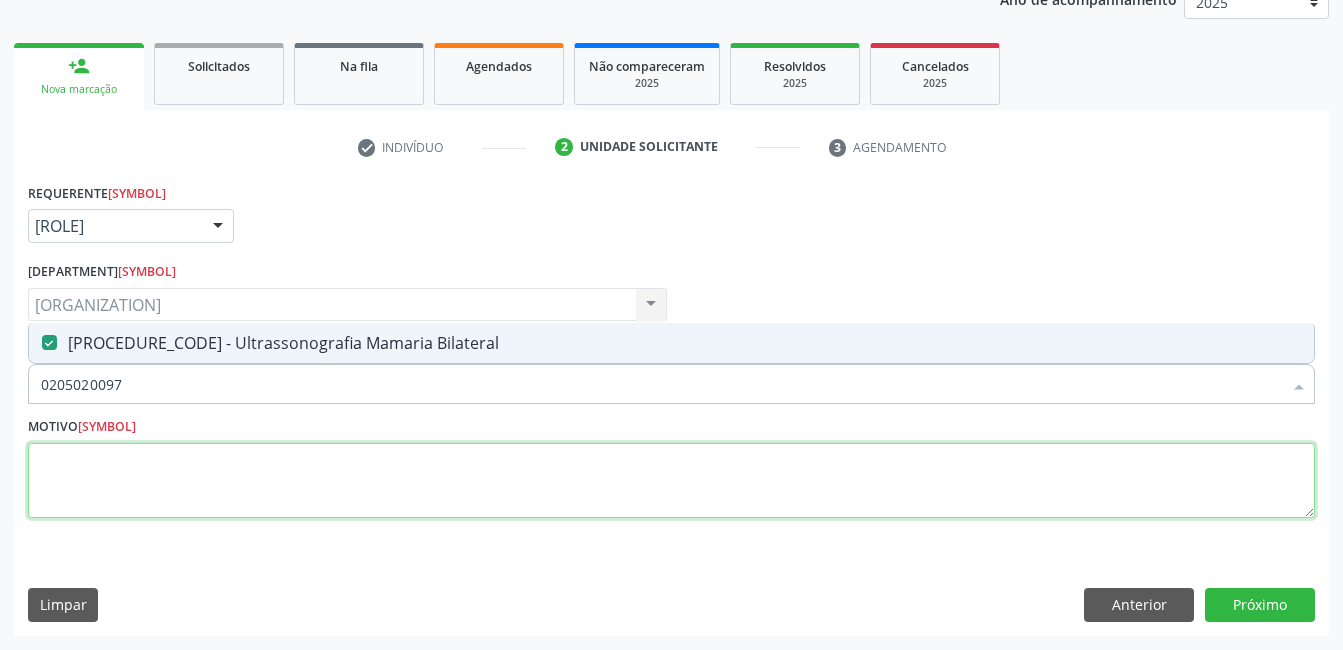 click at bounding box center [671, 481] 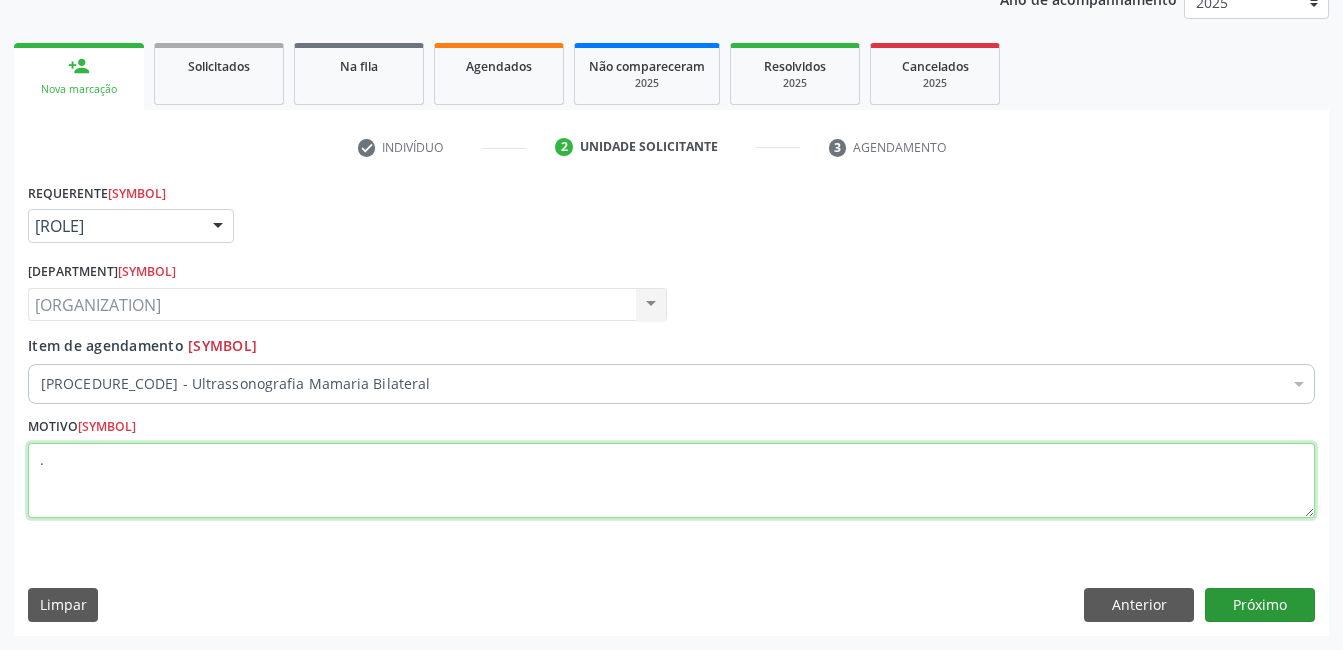 type on "." 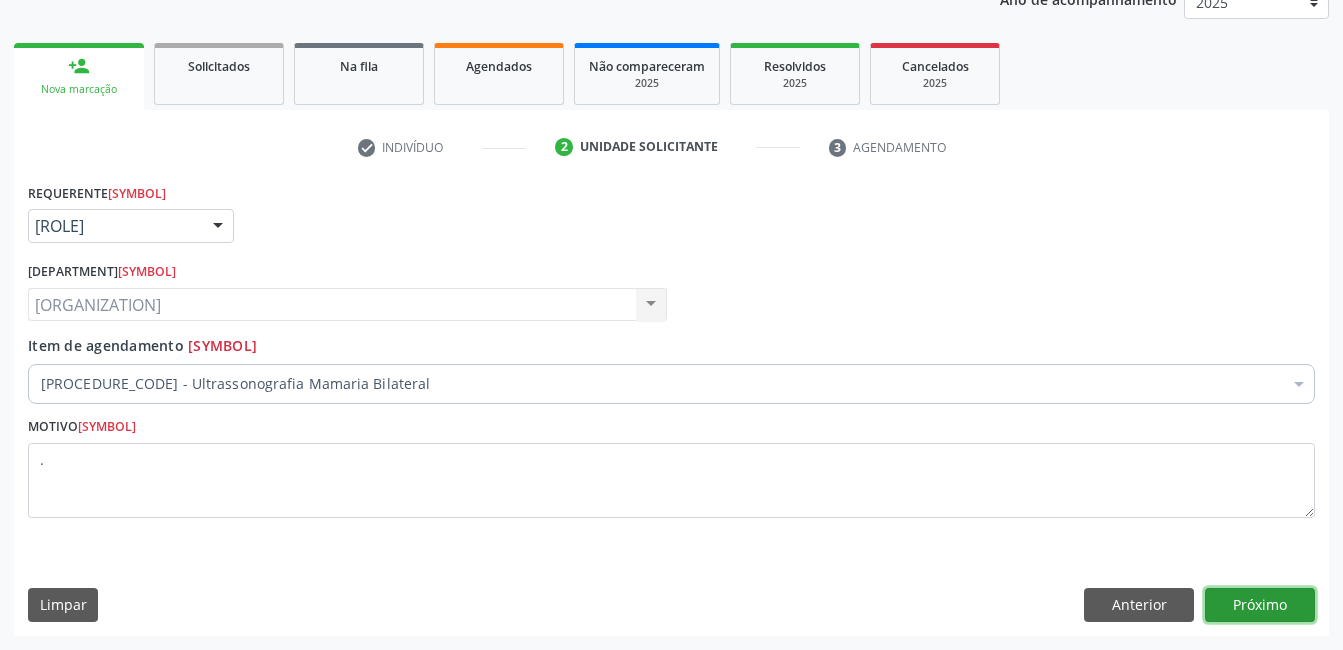 click on "Próximo" at bounding box center (1260, 605) 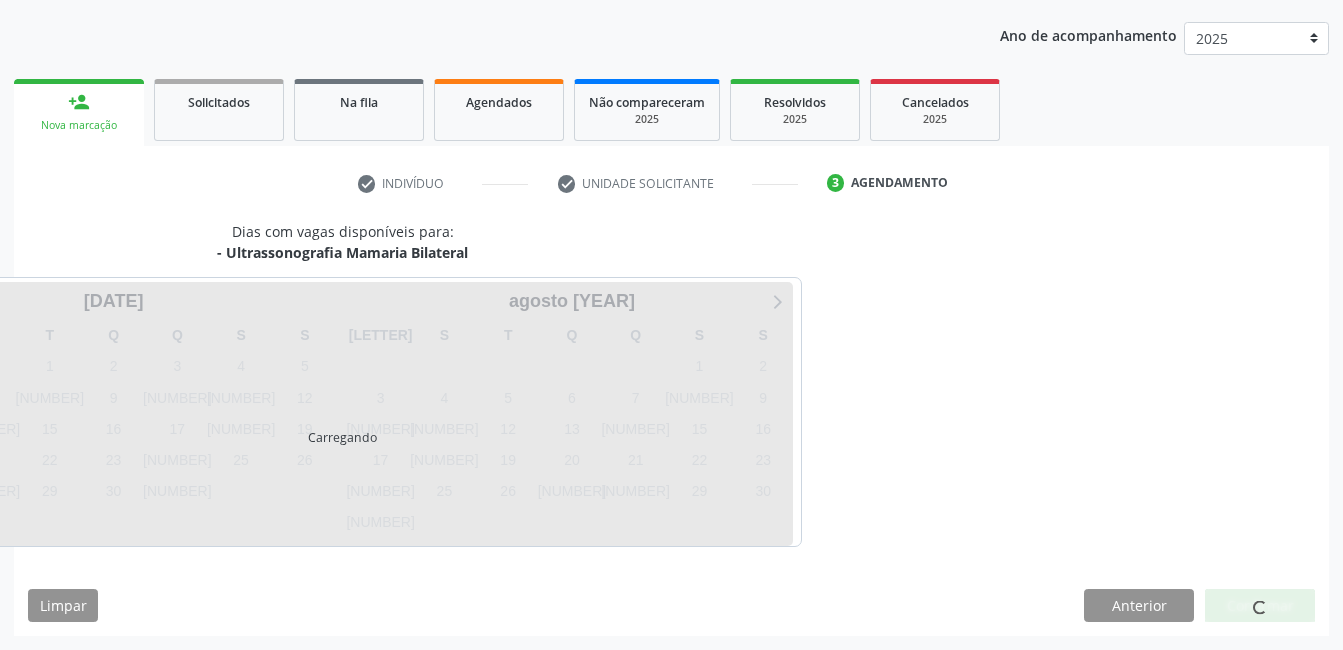 scroll, scrollTop: 220, scrollLeft: 0, axis: vertical 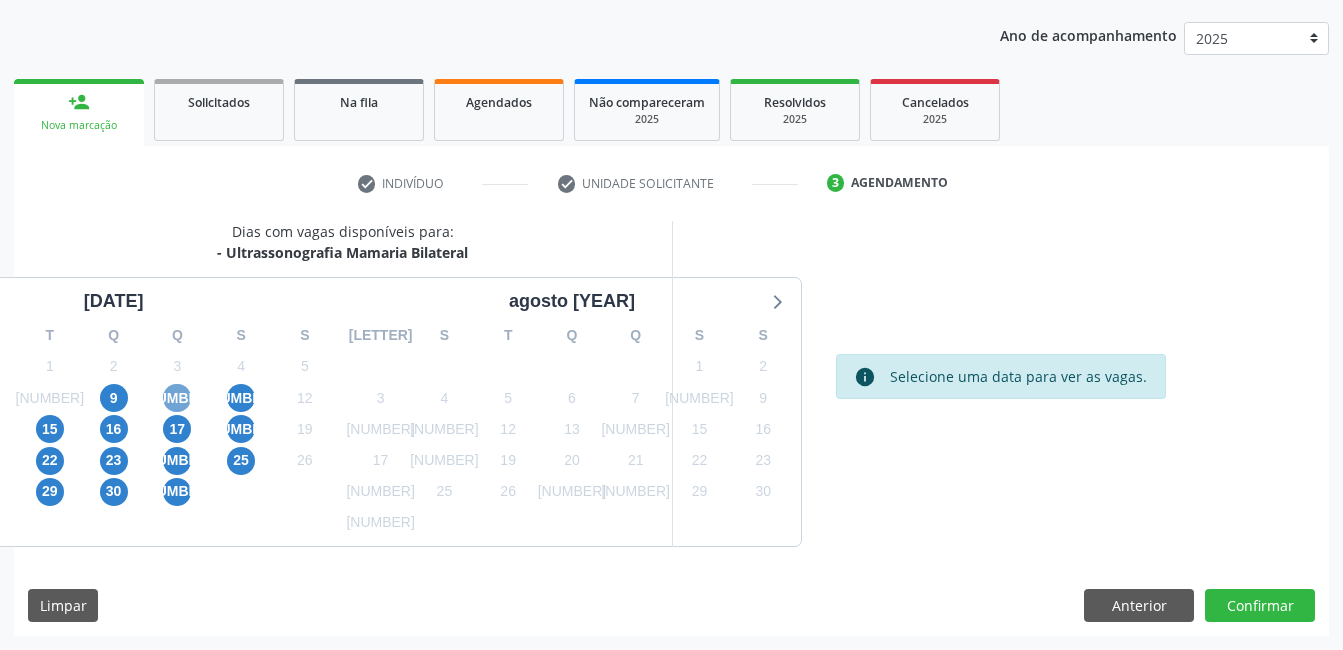 click on "10" at bounding box center [177, 398] 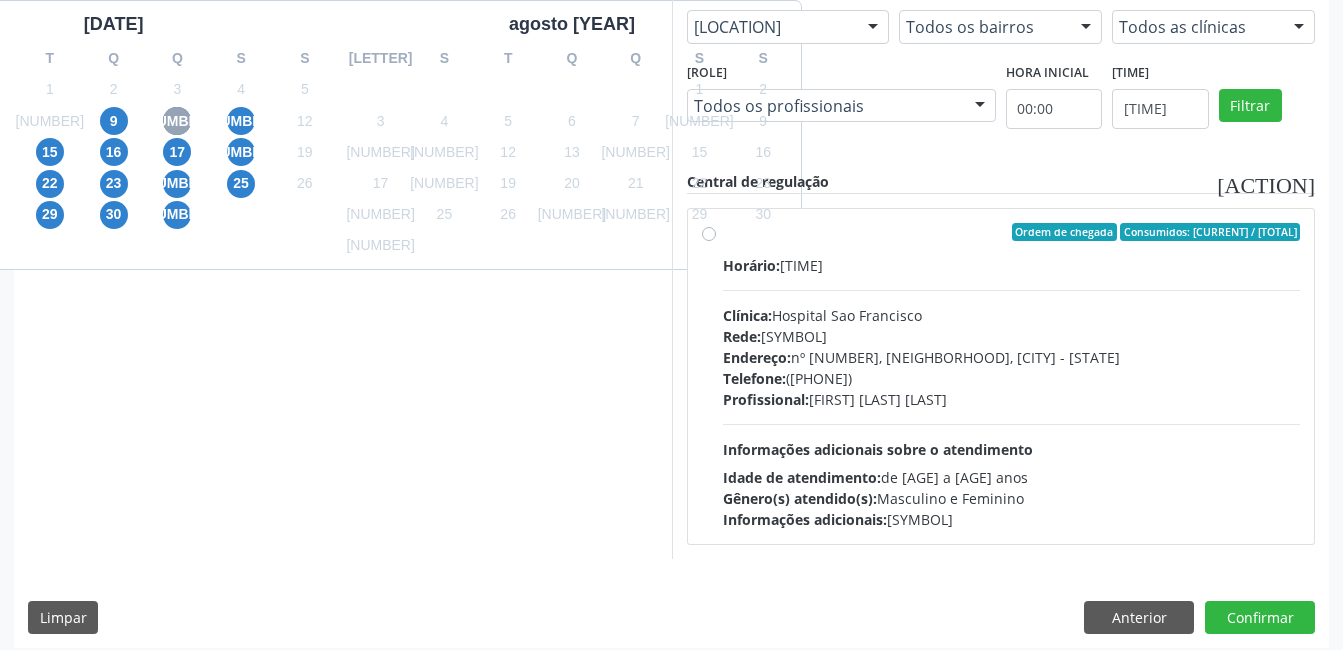 scroll, scrollTop: 509, scrollLeft: 0, axis: vertical 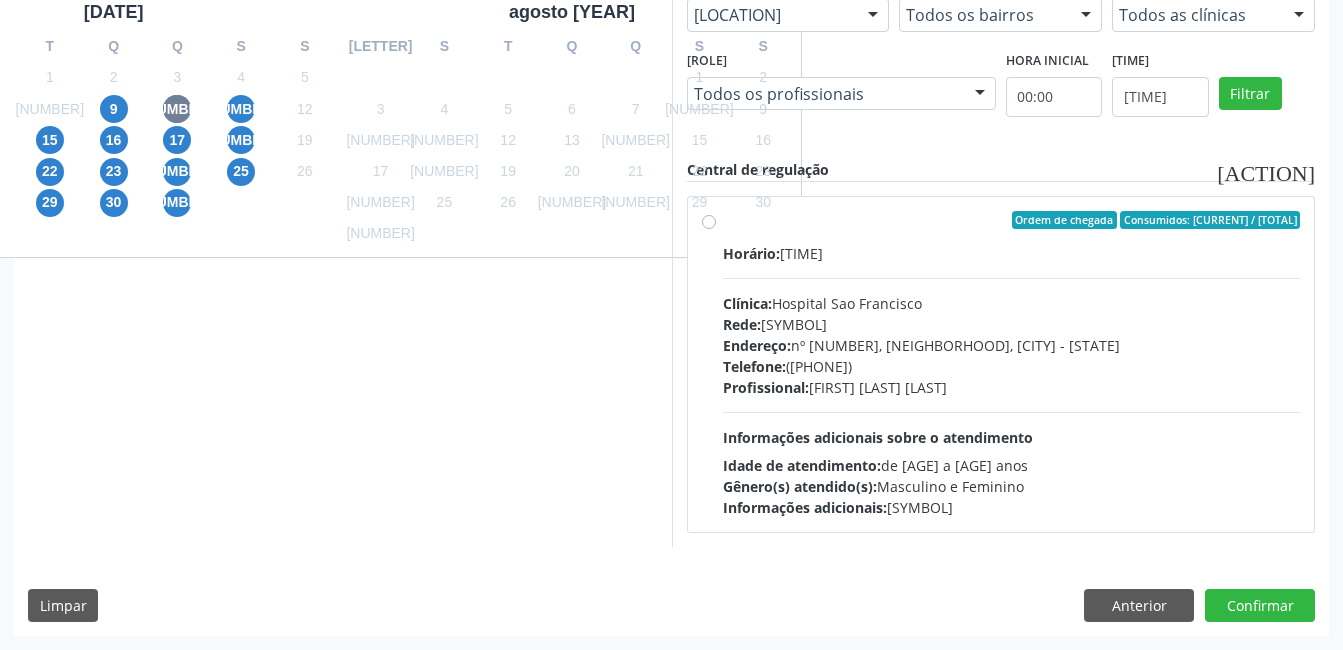 click on "Idade de atendimento:" at bounding box center (802, 465) 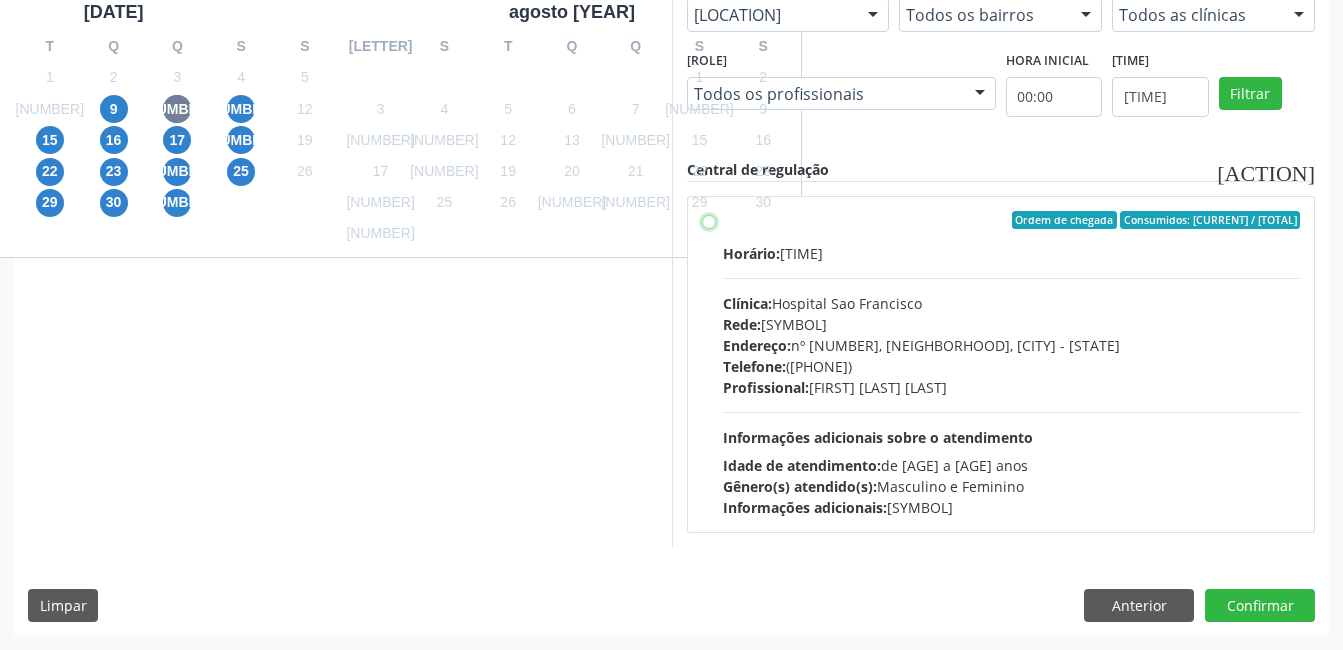 click on "Ordem de chegada
Consumidos: 4 / 20
Horário:   07:00
Clínica:  Hospital Sao Francisco
Rede:
--
Endereço:   nº 384, Varzea, Serra Talhada - PE
Telefone:   (81) 38312142
Profissional:
Yuri Araujo Magalhaes
Informações adicionais sobre o atendimento
Idade de atendimento:
de 0 a 120 anos
Gênero(s) atendido(s):
Masculino e Feminino
Informações adicionais:
--" at bounding box center [709, 220] 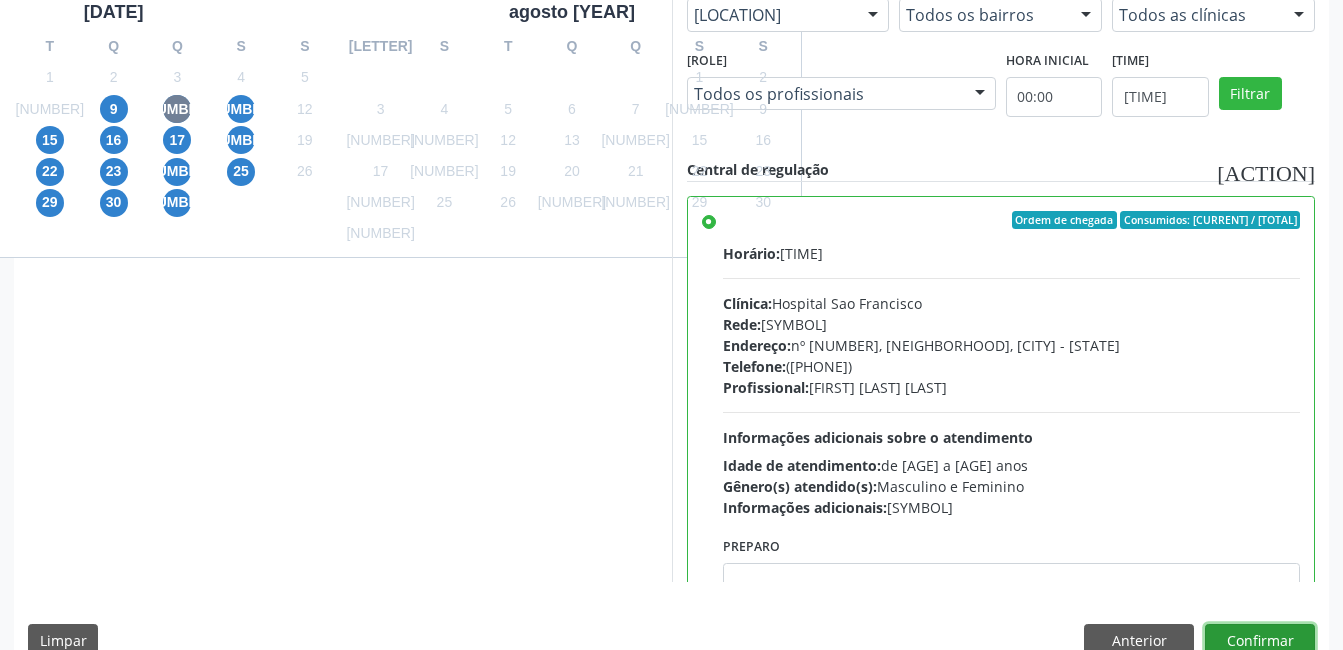 click on "Confirmar" at bounding box center [1260, 641] 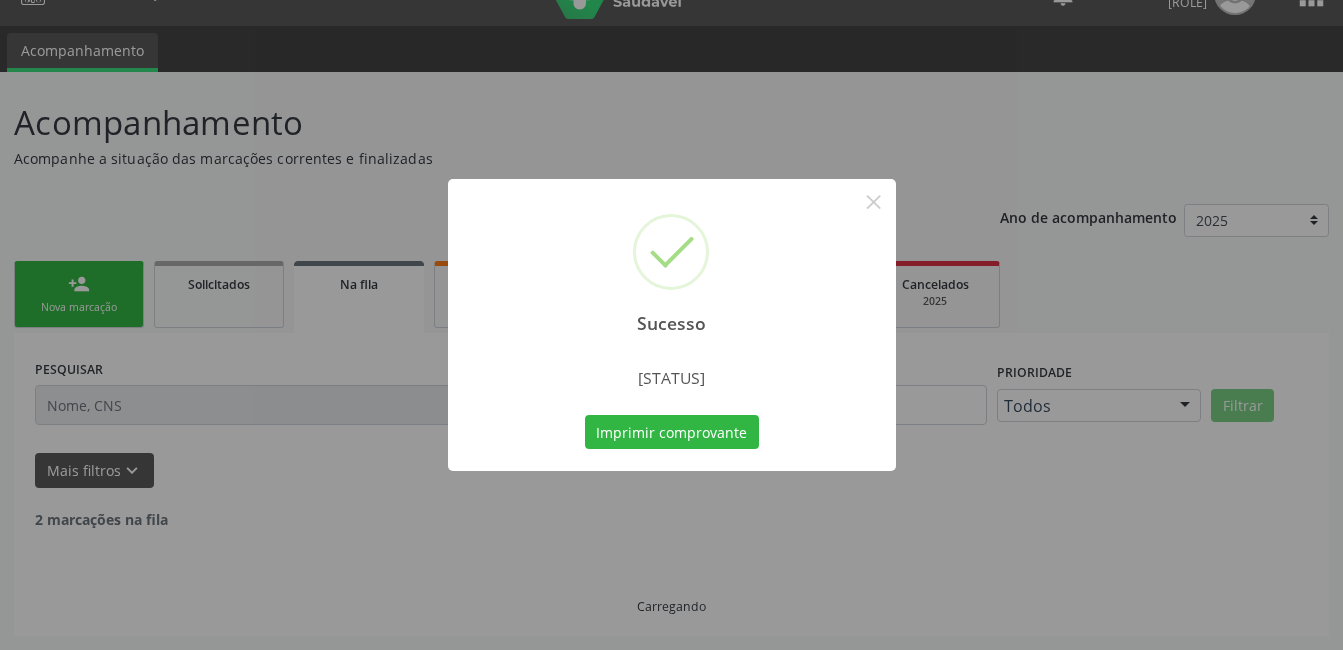 scroll, scrollTop: 17, scrollLeft: 0, axis: vertical 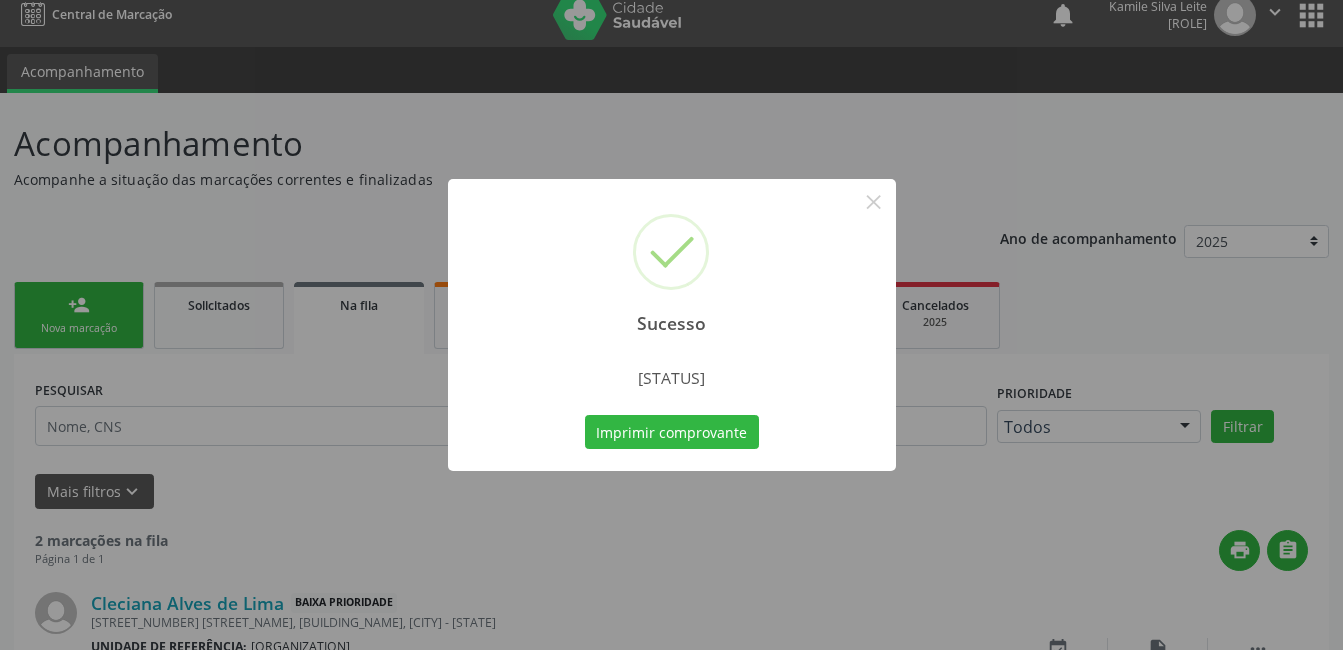click on "Imprimir comprovante Cancel" at bounding box center (671, 432) 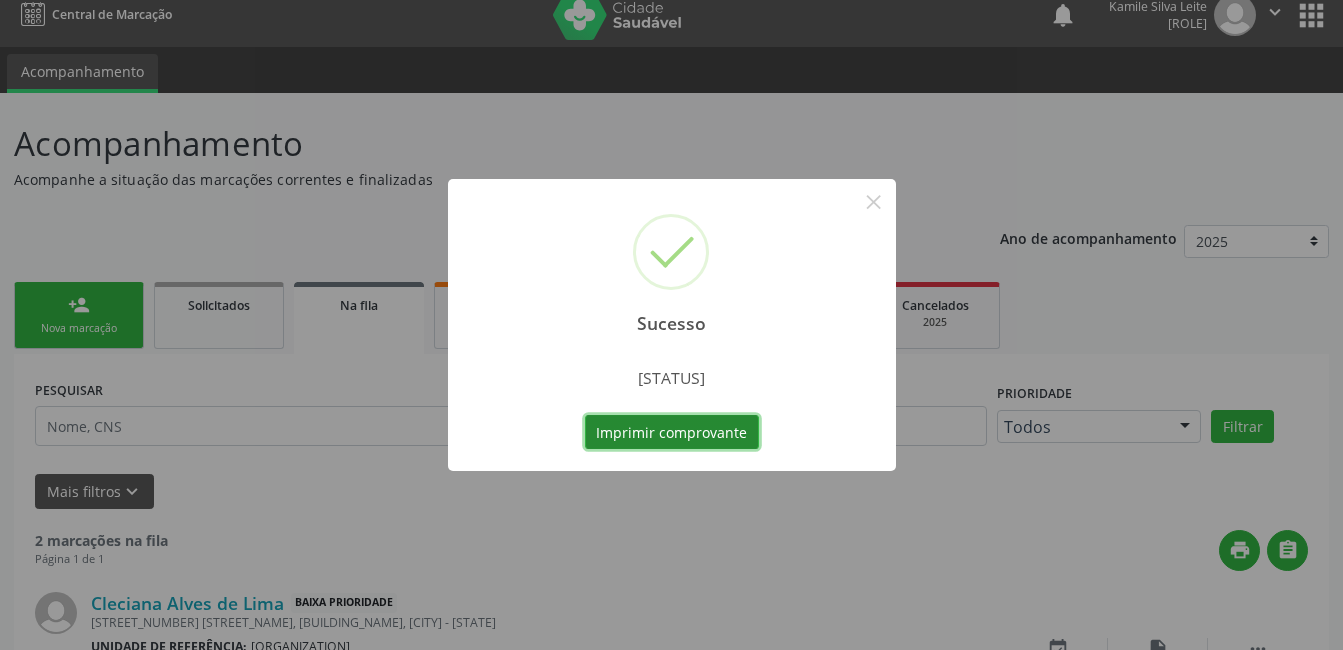 click on "Imprimir comprovante" at bounding box center (672, 432) 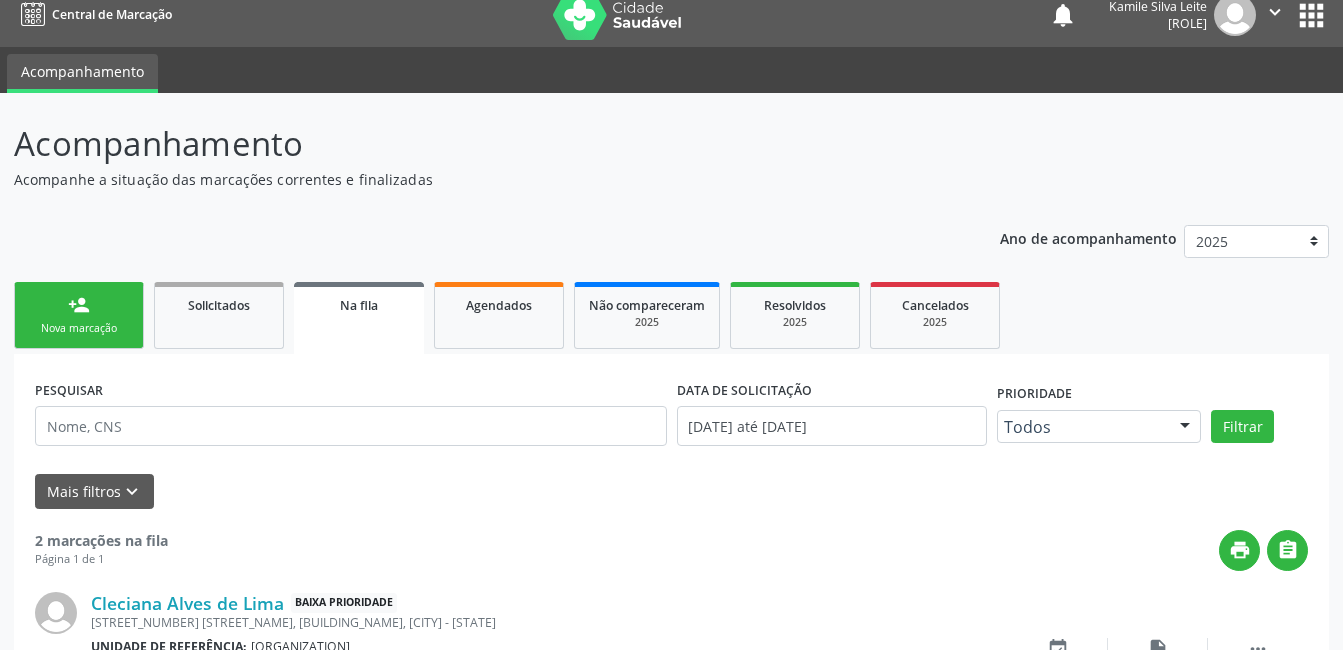 click on "person_add
Nova marcação" at bounding box center [79, 315] 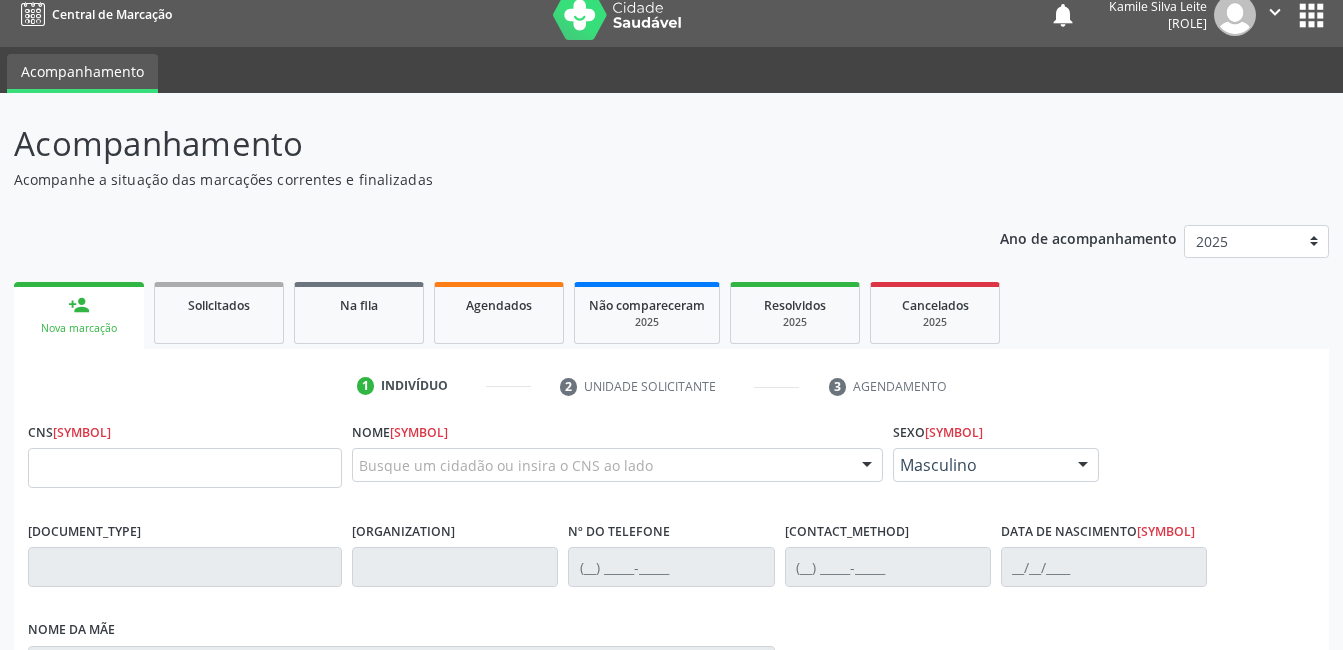 click on "person_add" at bounding box center (79, 305) 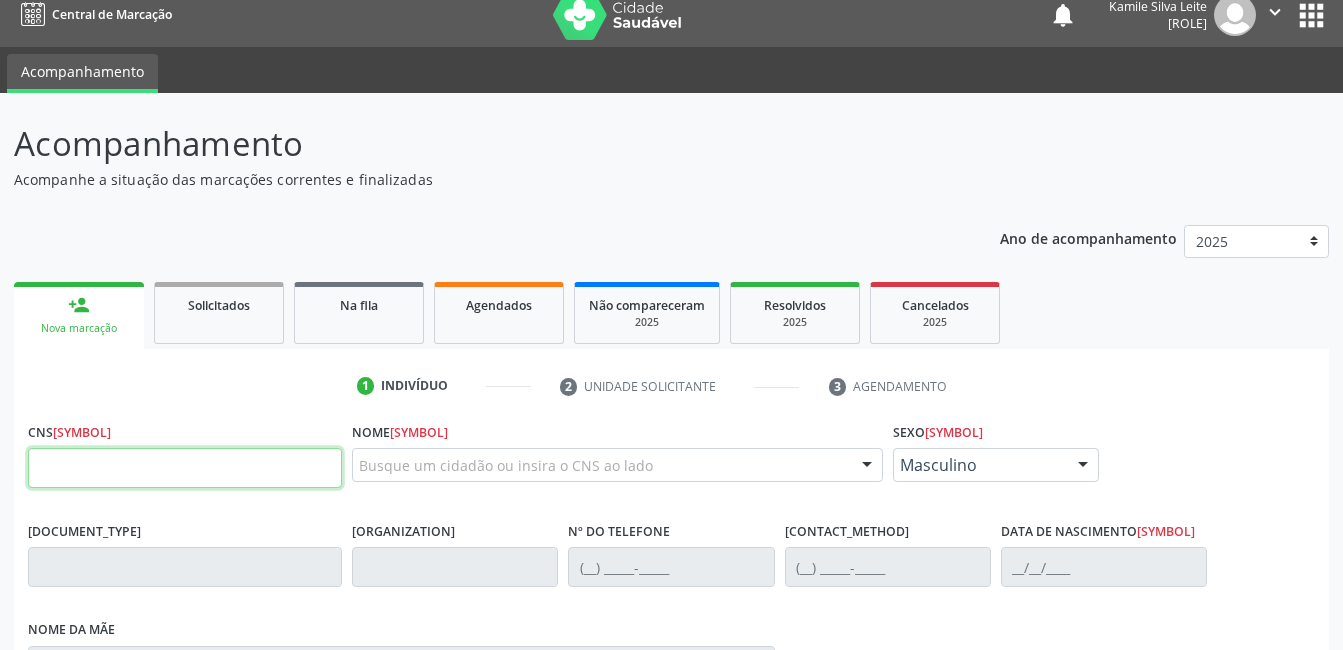 click at bounding box center [185, 468] 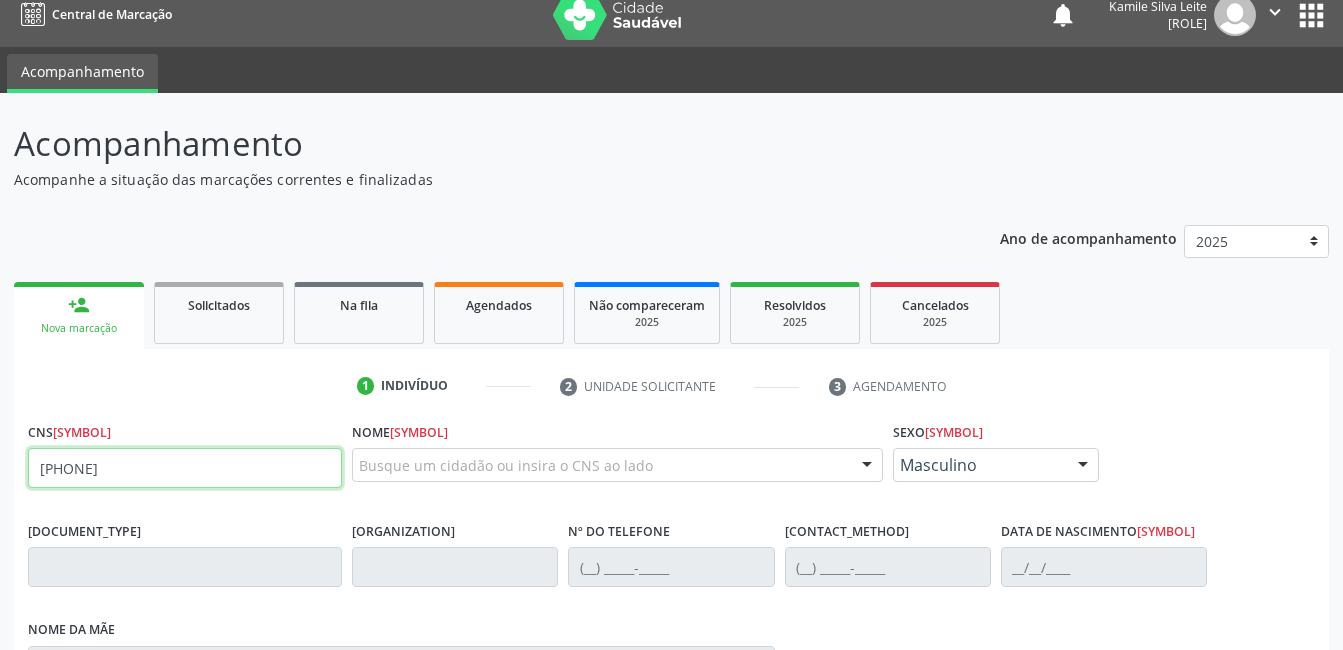 type on "708 4012 5931 3464" 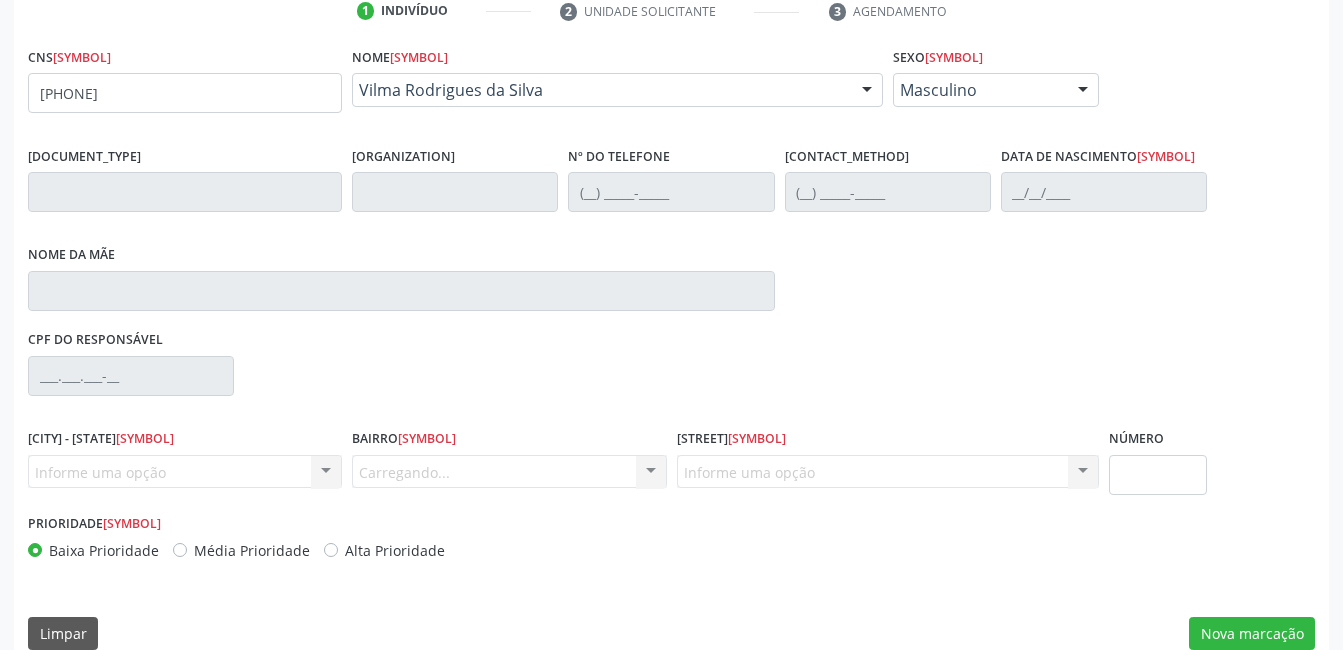 scroll, scrollTop: 417, scrollLeft: 0, axis: vertical 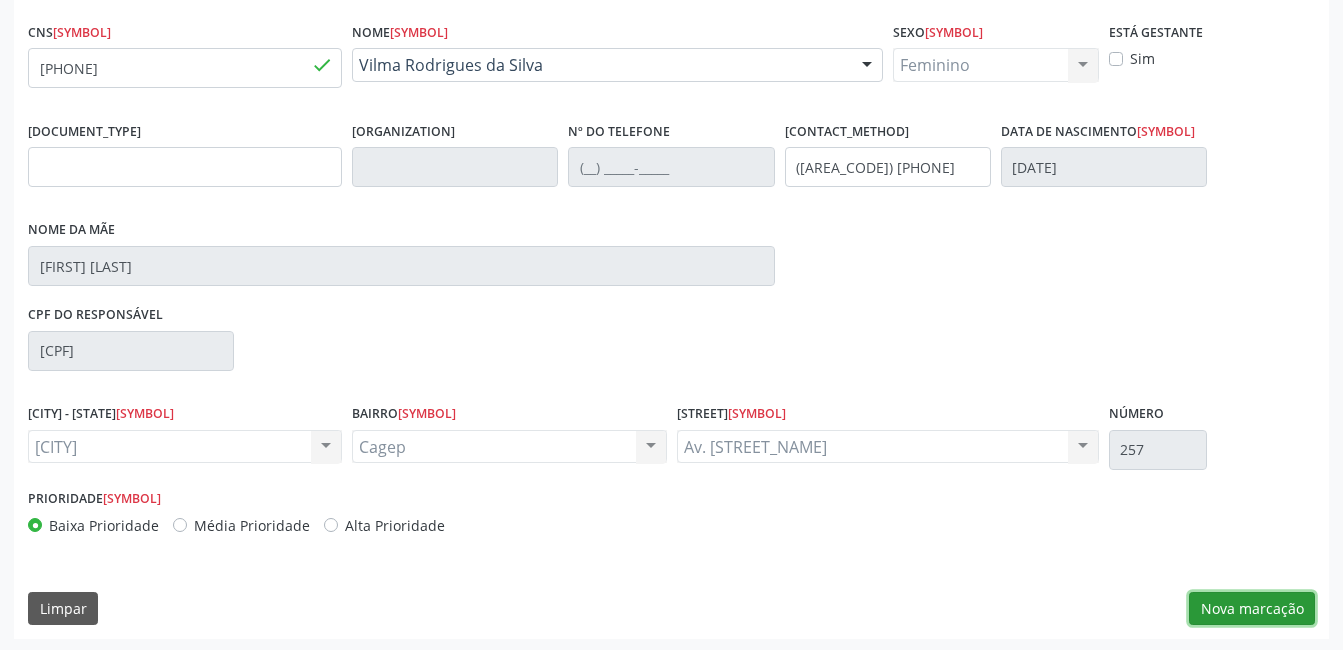 click on "Nova marcação" at bounding box center [1252, 609] 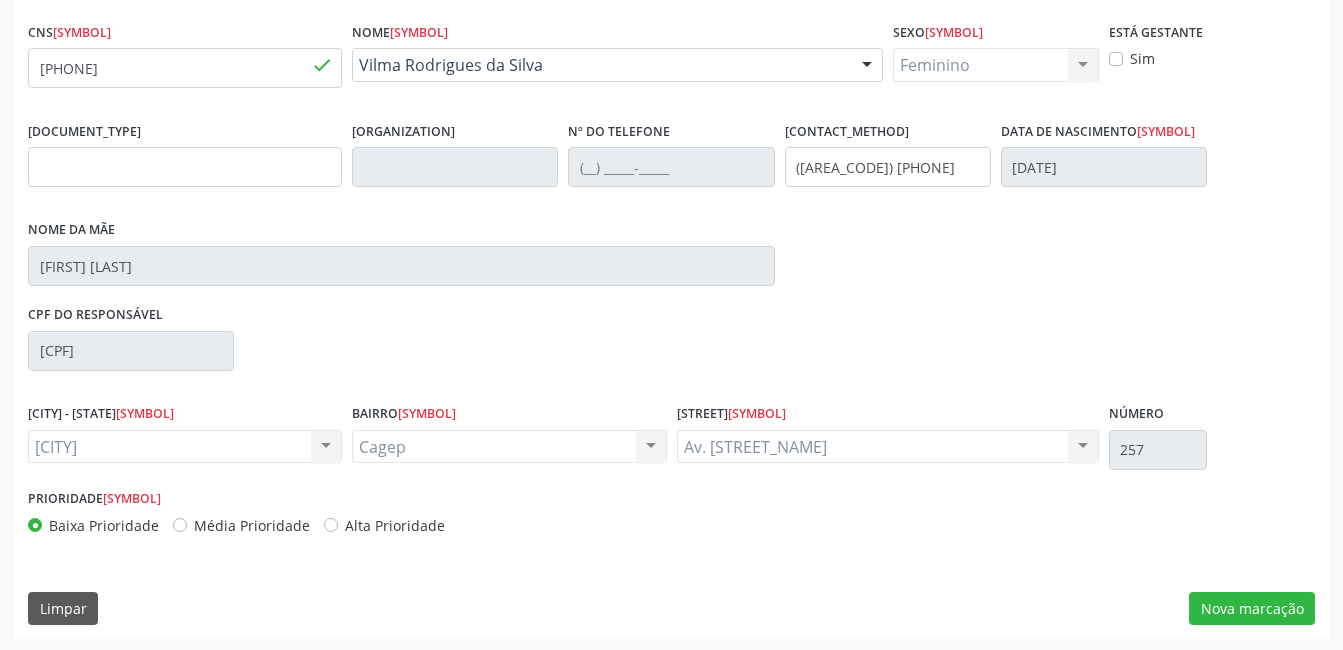 scroll, scrollTop: 256, scrollLeft: 0, axis: vertical 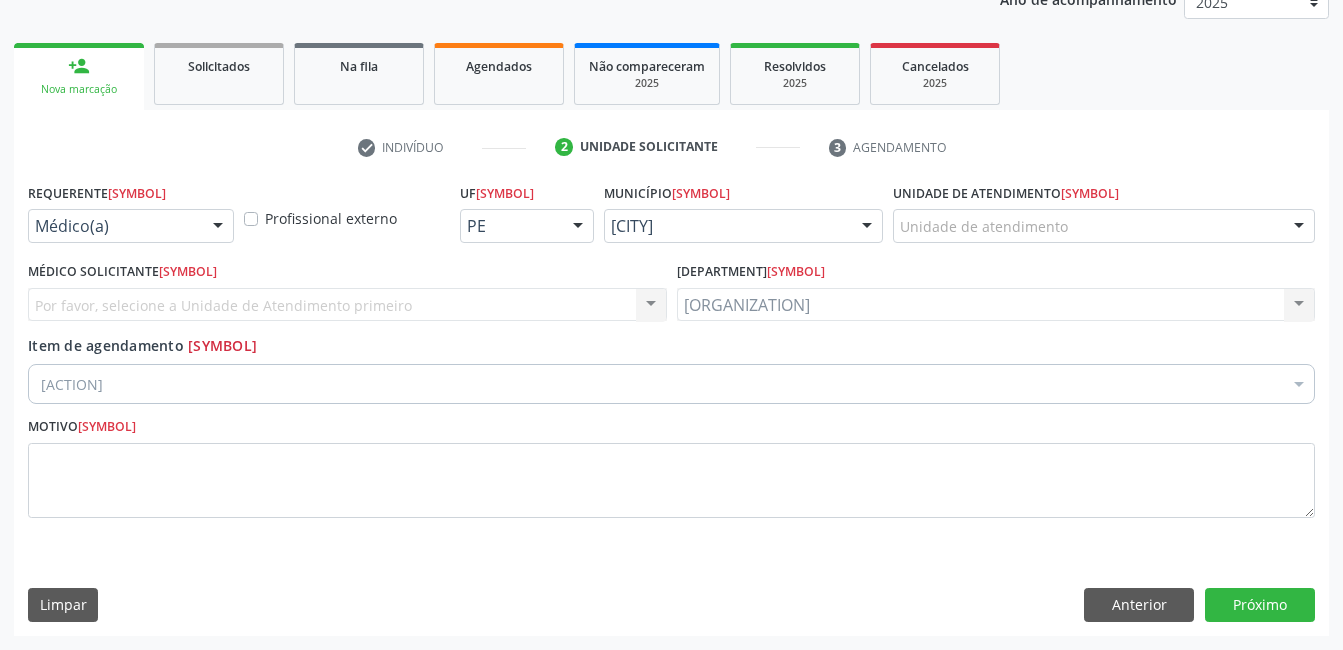 click on "Médico(a)" at bounding box center [131, 226] 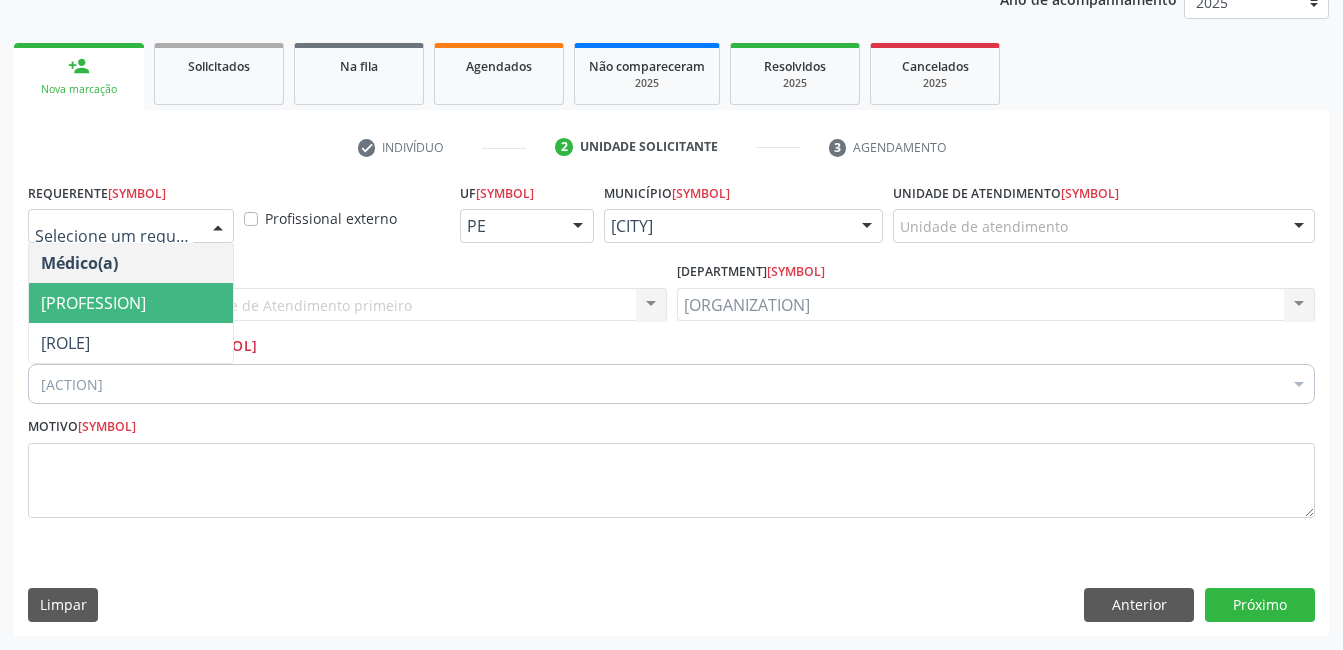 click on "•••••••••••••" at bounding box center (131, 303) 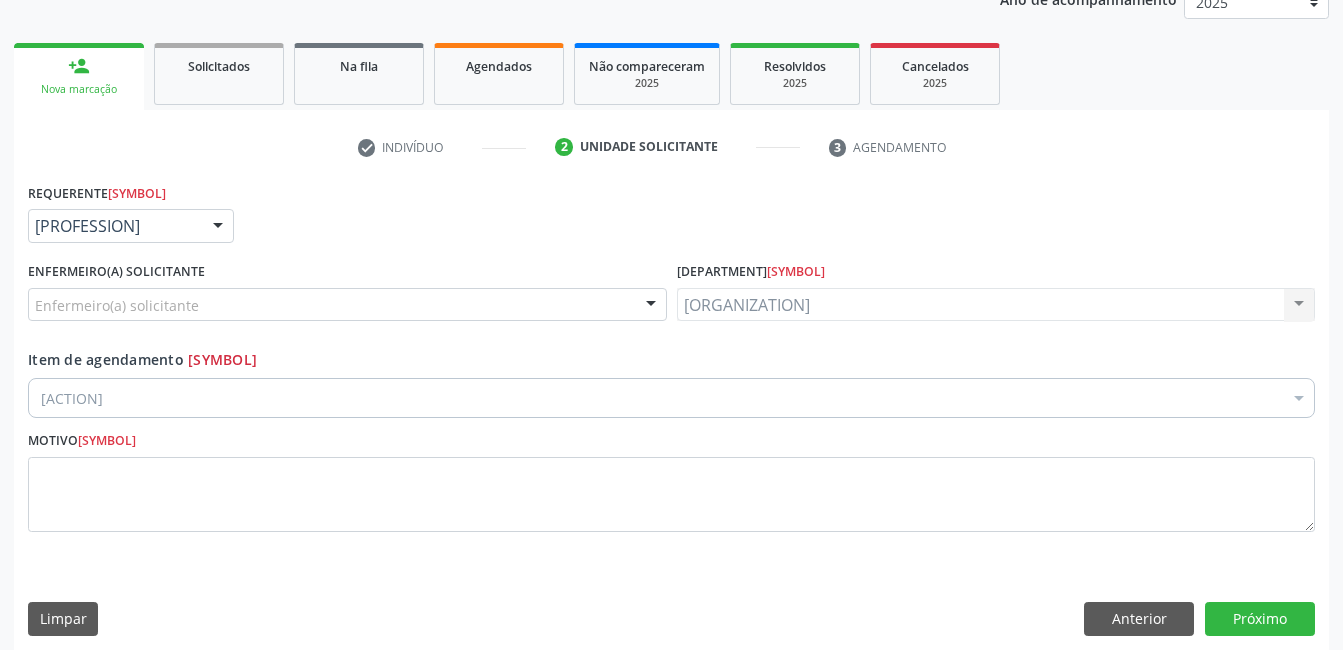 click on "•••••••••••••" at bounding box center (131, 226) 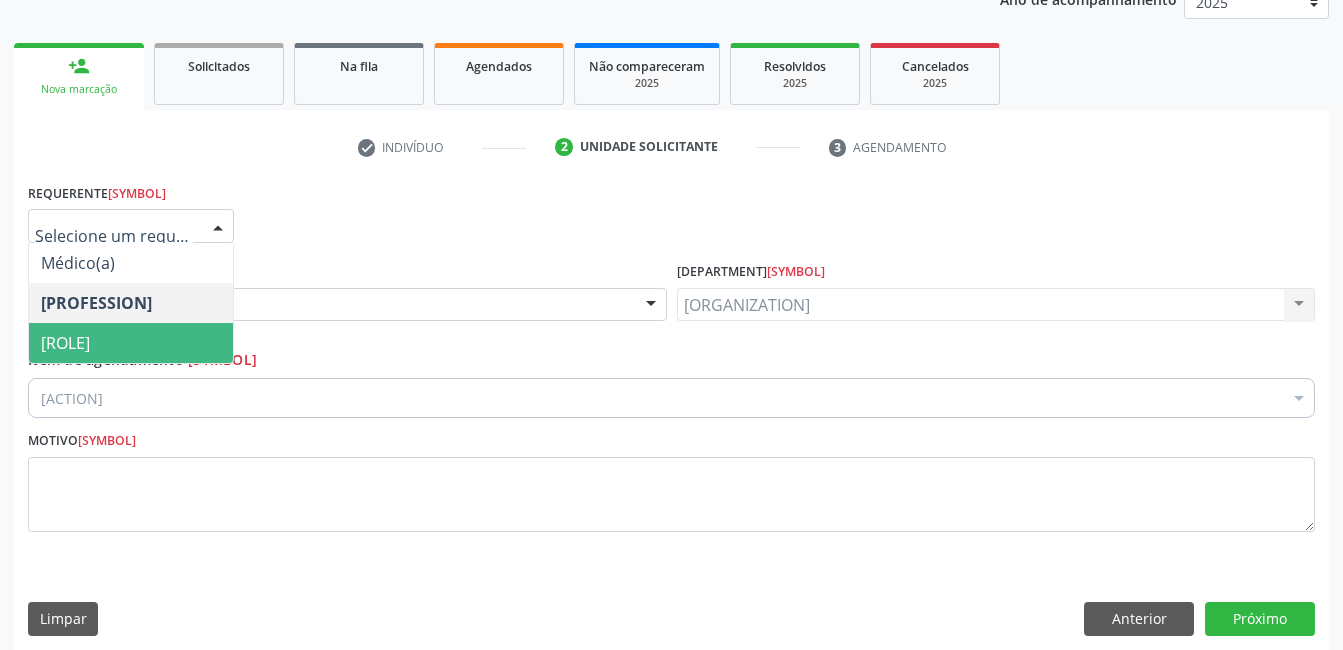 click on "Paciente" at bounding box center [131, 343] 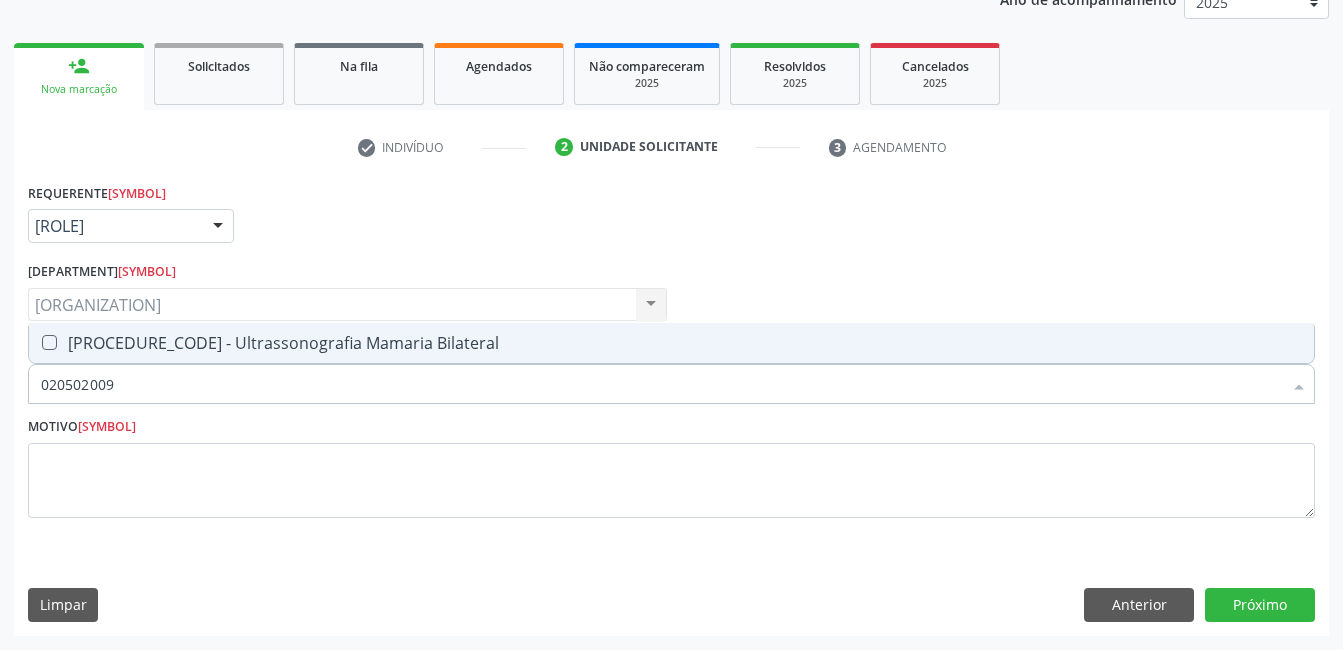 type on "0205020097" 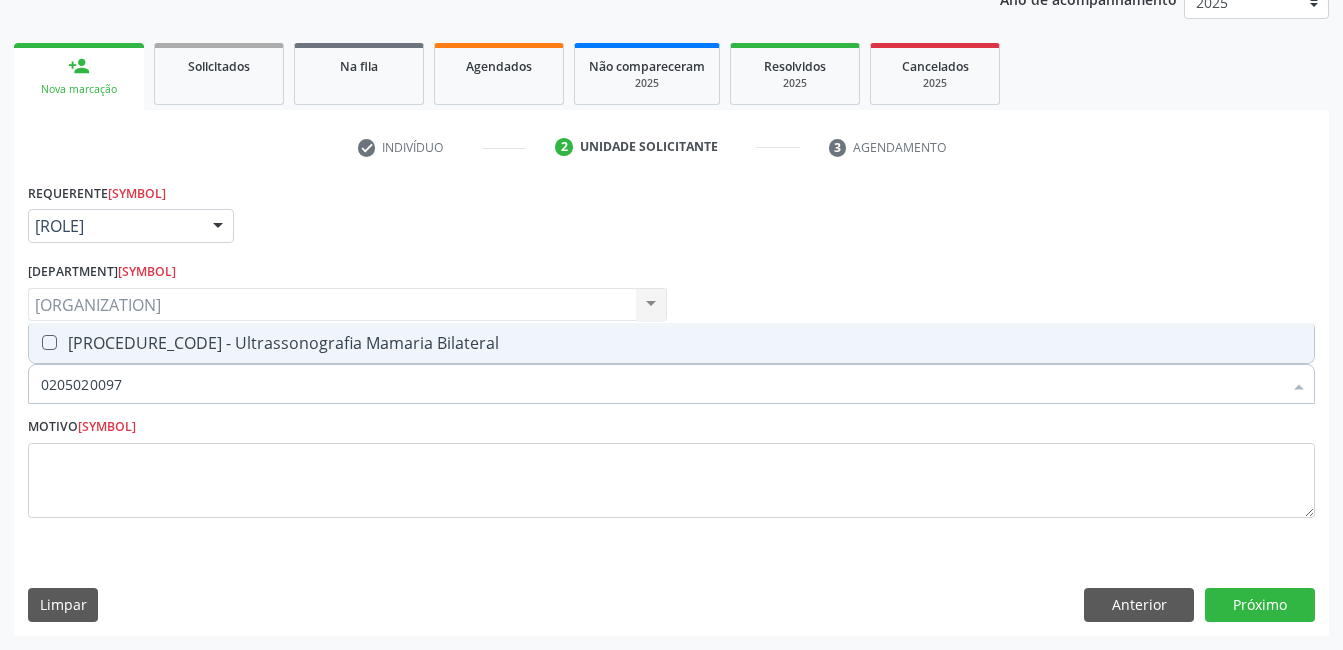 click on "0205020097 - Ultrassonografia Mamaria Bilateral" at bounding box center [671, 343] 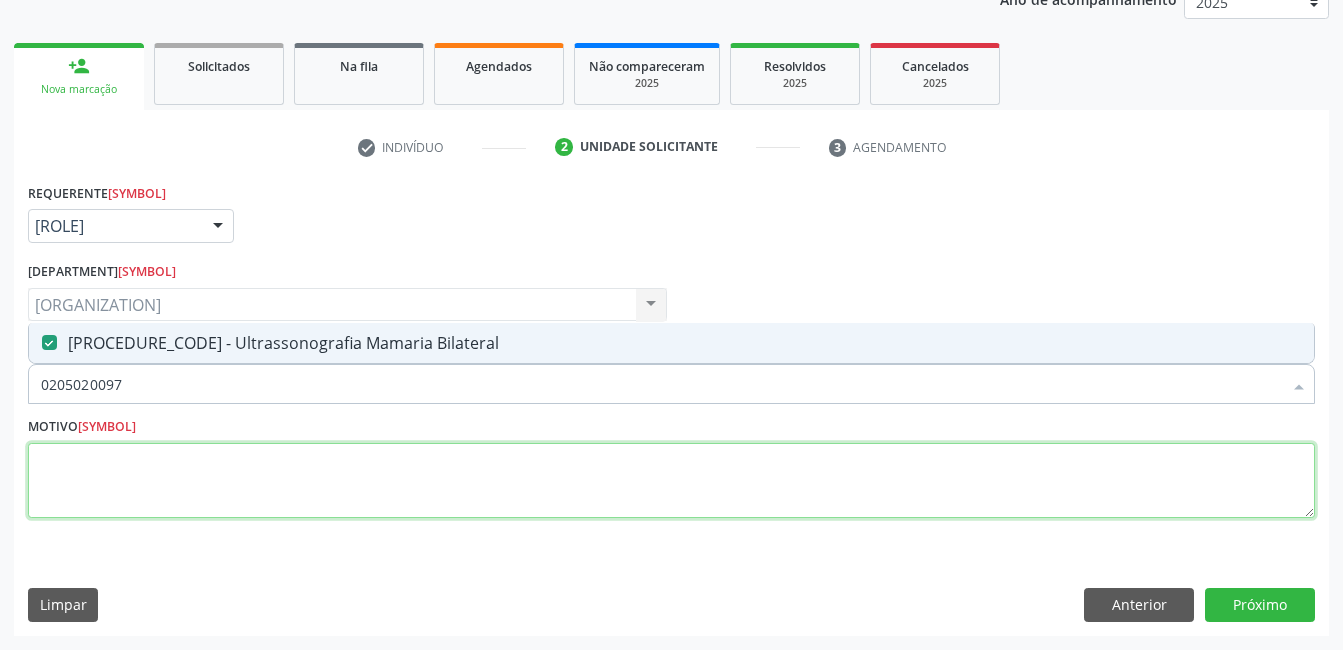 click at bounding box center [671, 481] 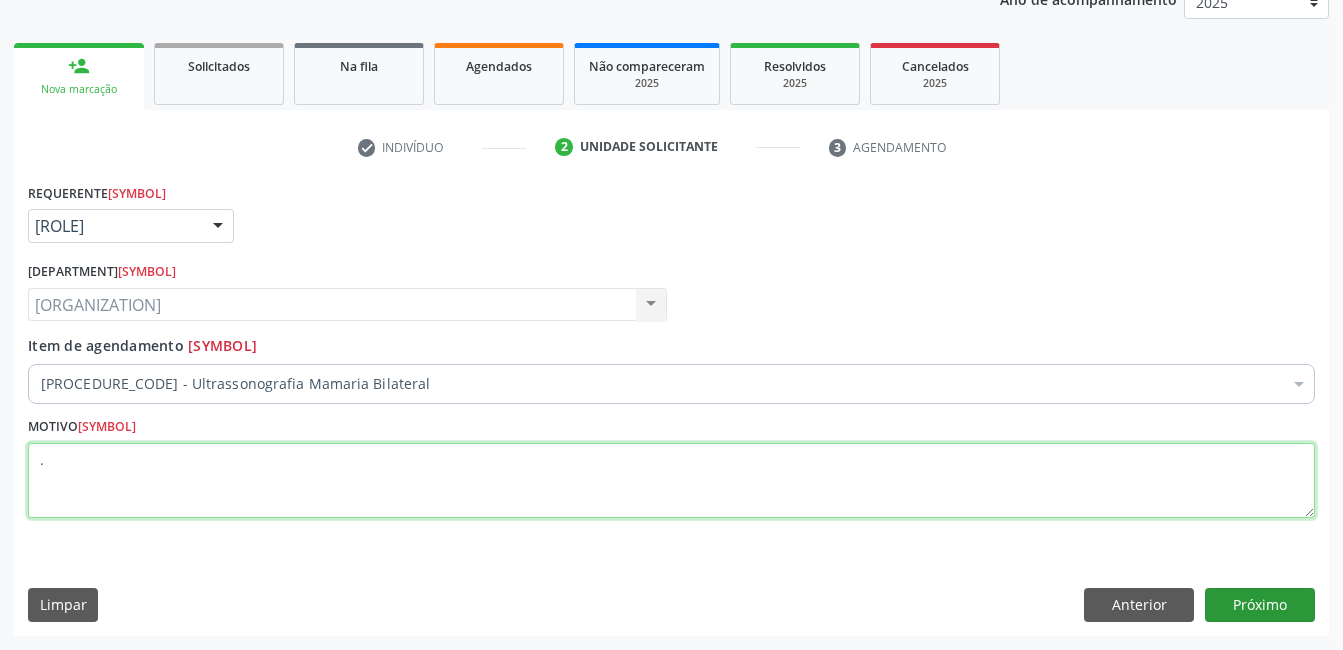 type on "." 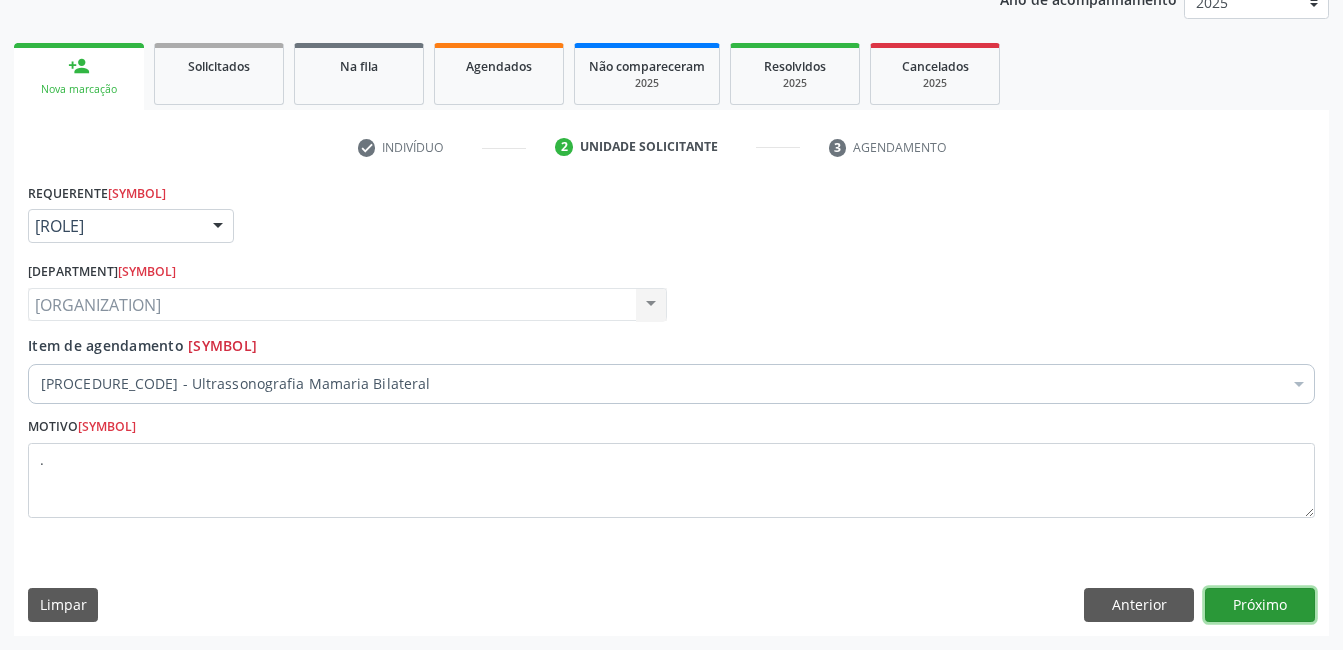 click on "Próximo" at bounding box center [1260, 605] 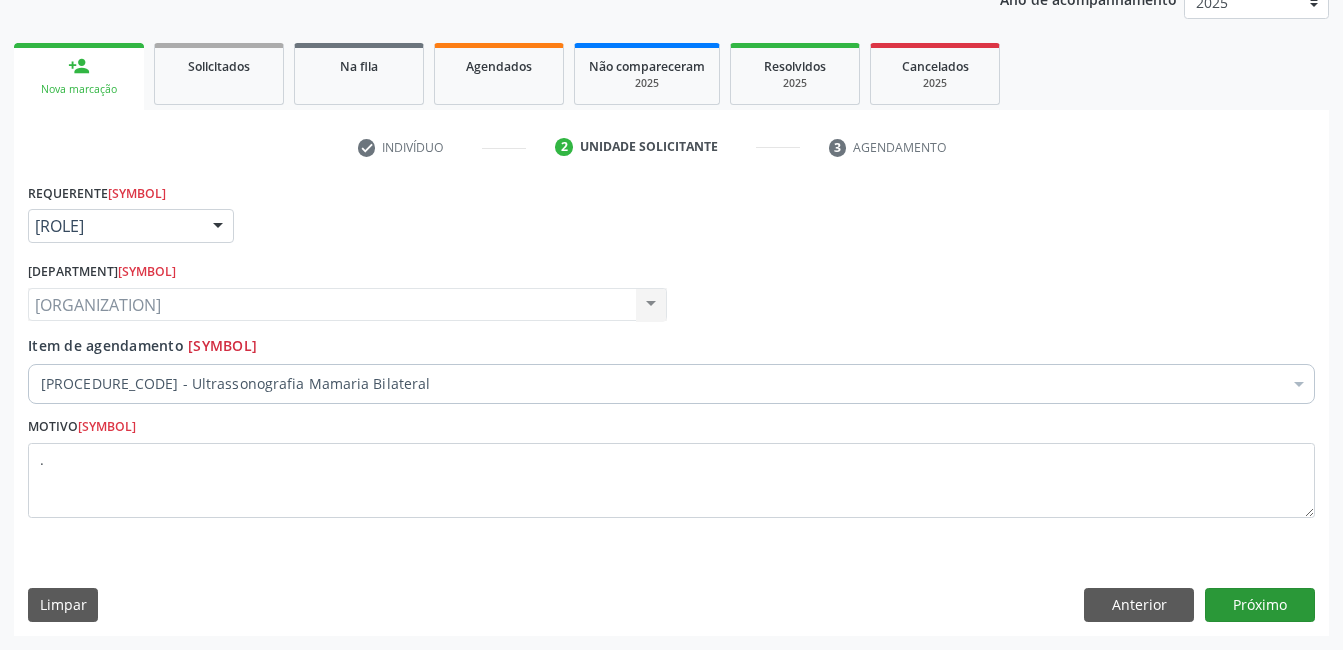 scroll, scrollTop: 220, scrollLeft: 0, axis: vertical 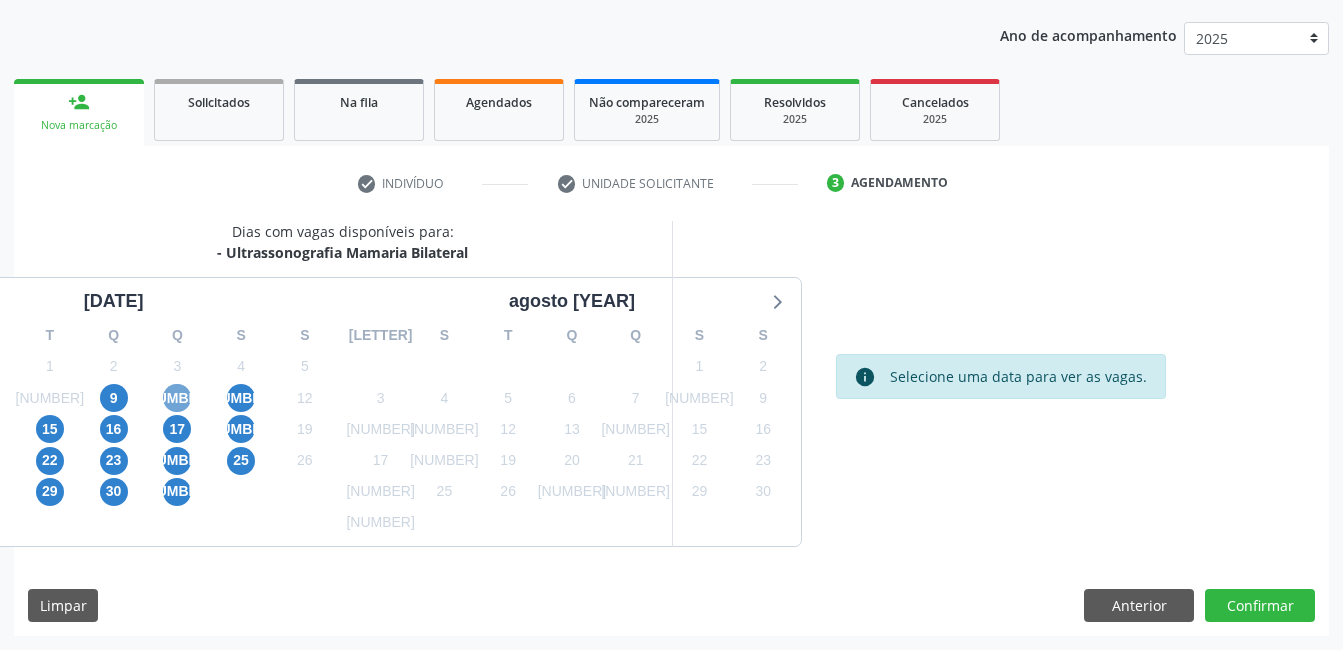 click on "10" at bounding box center [177, 398] 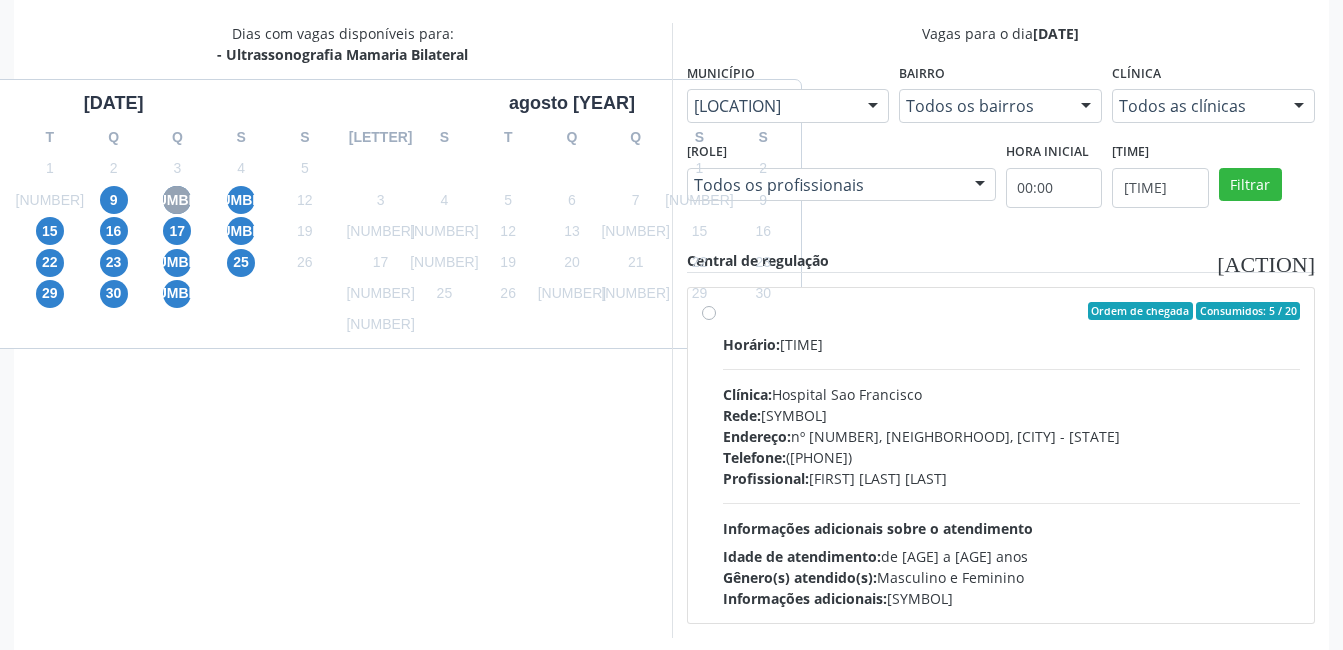 scroll, scrollTop: 509, scrollLeft: 0, axis: vertical 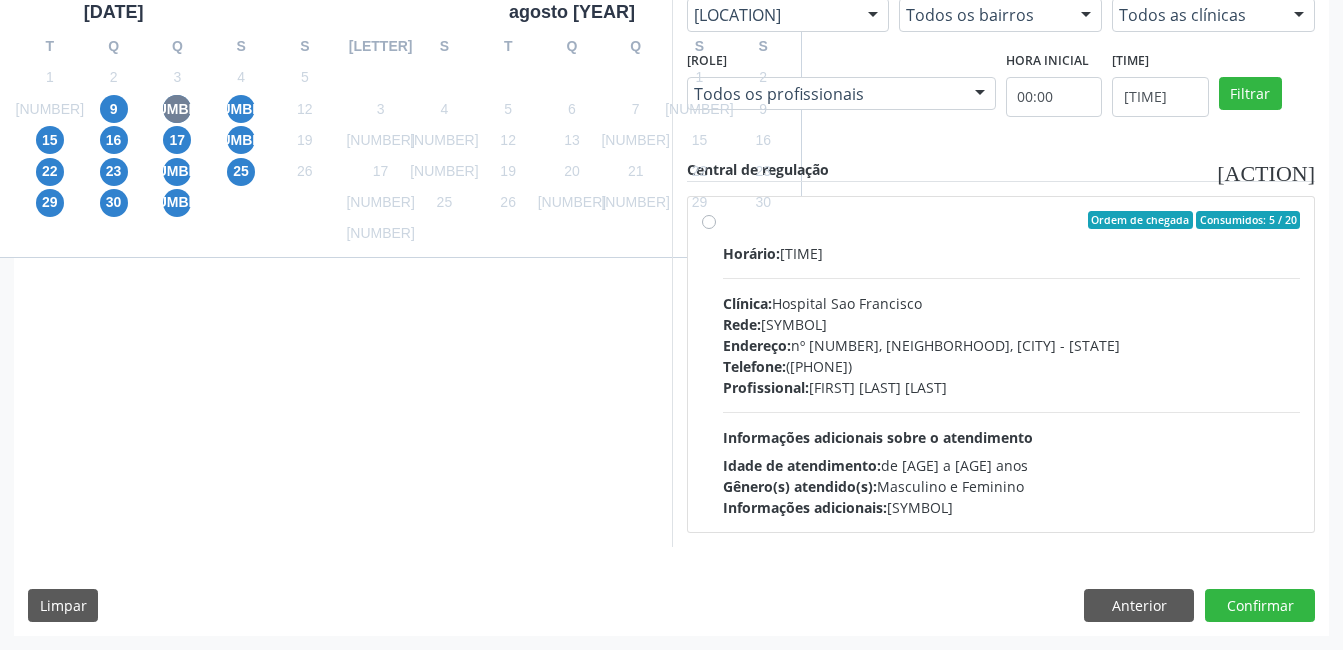 click on "Horário:   07:00
Clínica:  Hospital Sao Francisco
Rede:
--
Endereço:   nº 384, Varzea, [CITY] - [STATE]
Telefone:   [PHONE]
Profissional:
[FIRST] [LAST]
Informações adicionais sobre o atendimento
Idade de atendimento:
de 0 a 120 anos
Gênero(s) atendido(s):
Masculino e Feminino
Informações adicionais:
--" at bounding box center (1012, 380) 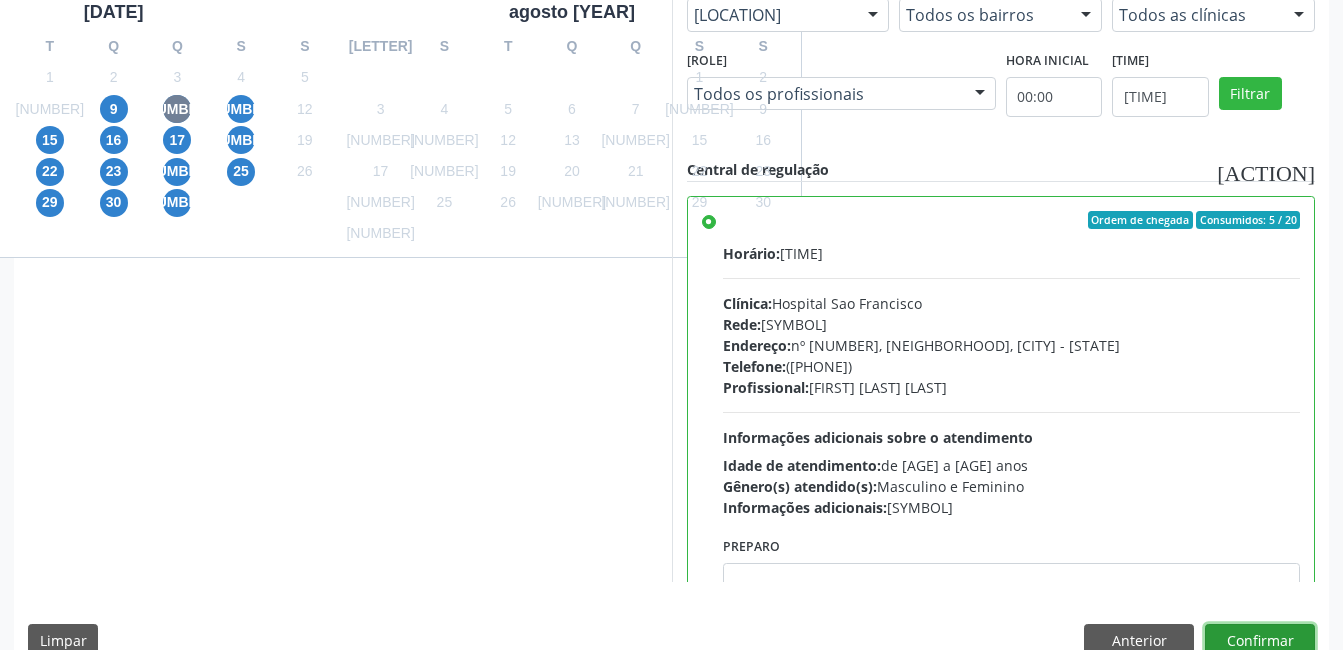 click on "Confirmar" at bounding box center (1260, 641) 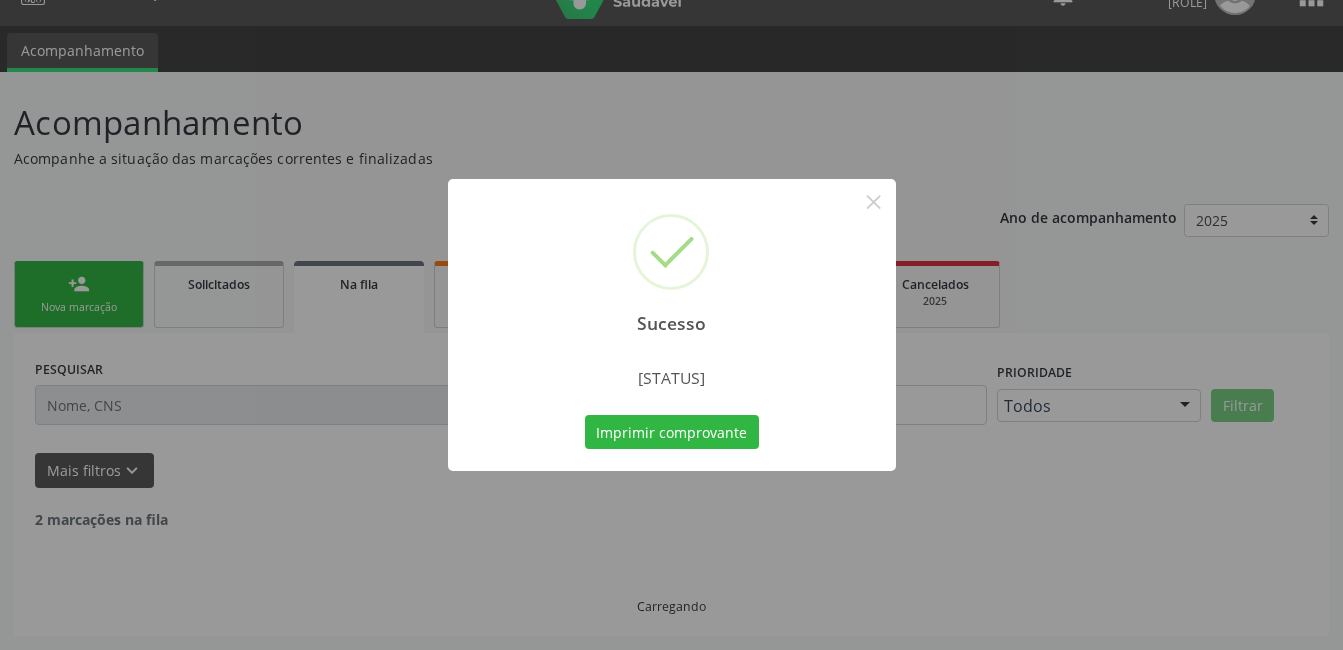 scroll, scrollTop: 17, scrollLeft: 0, axis: vertical 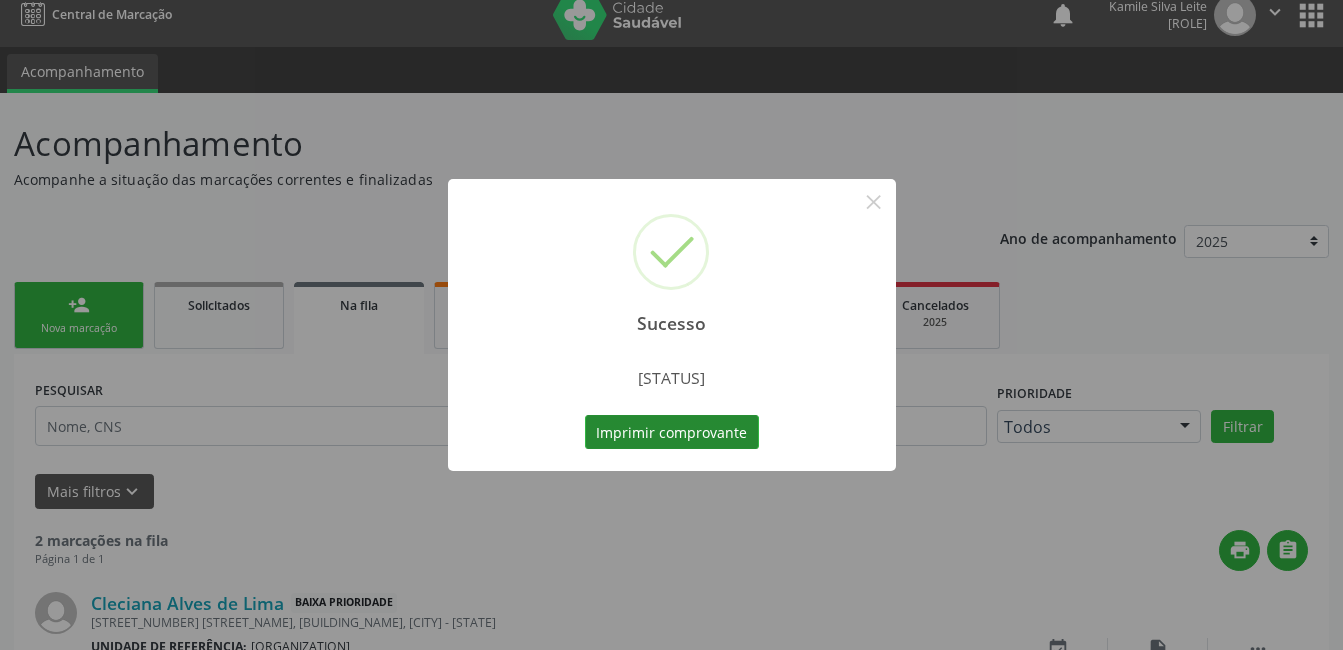 click on "Imprimir comprovante" at bounding box center (672, 432) 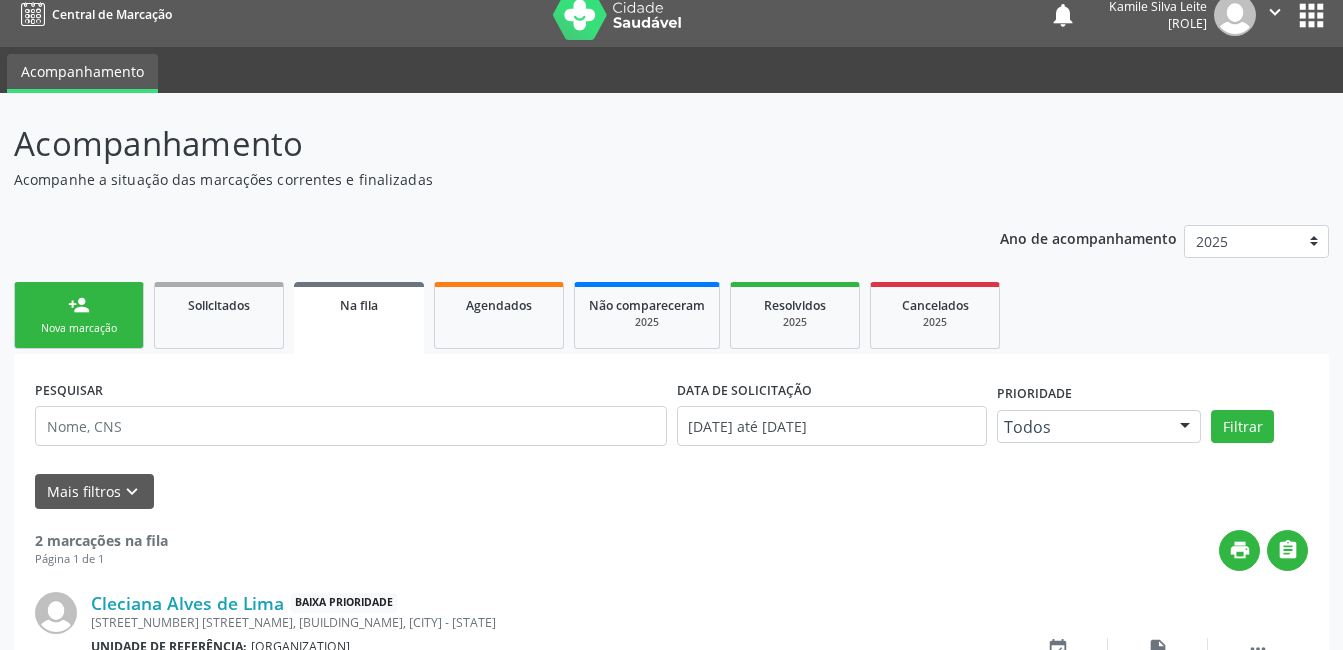 click on "person_add
Nova marcação" at bounding box center [79, 315] 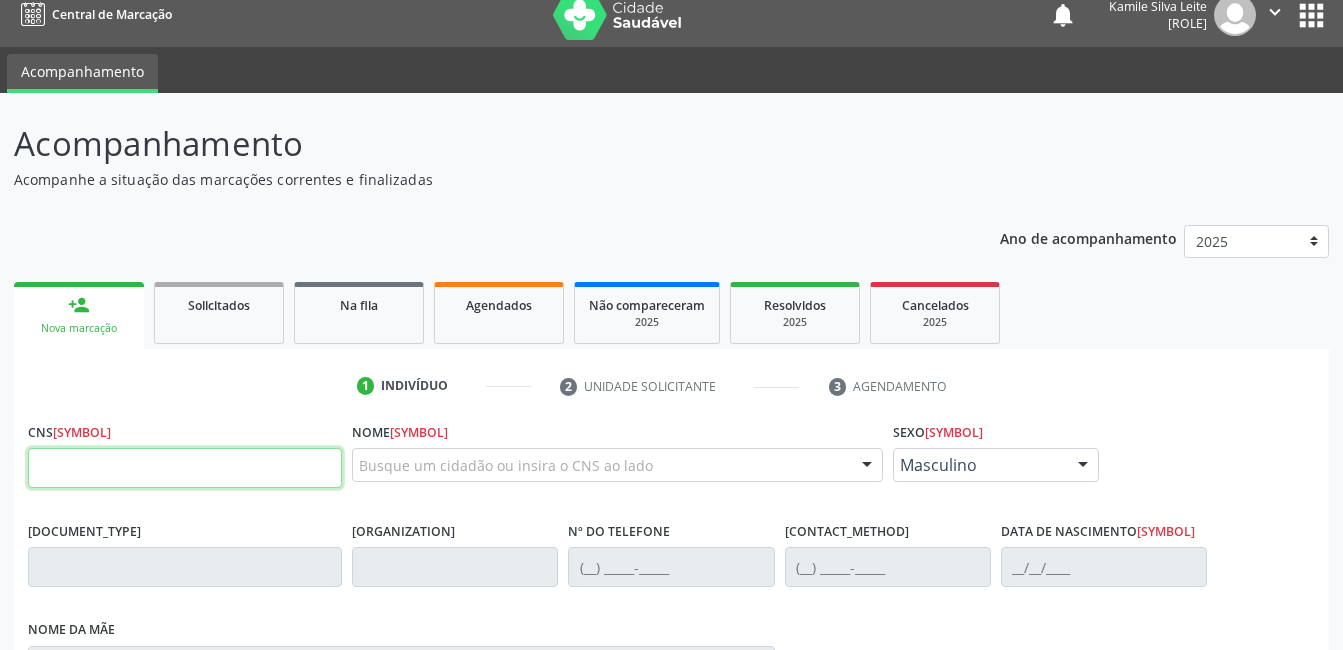 drag, startPoint x: 189, startPoint y: 461, endPoint x: 207, endPoint y: 439, distance: 28.42534 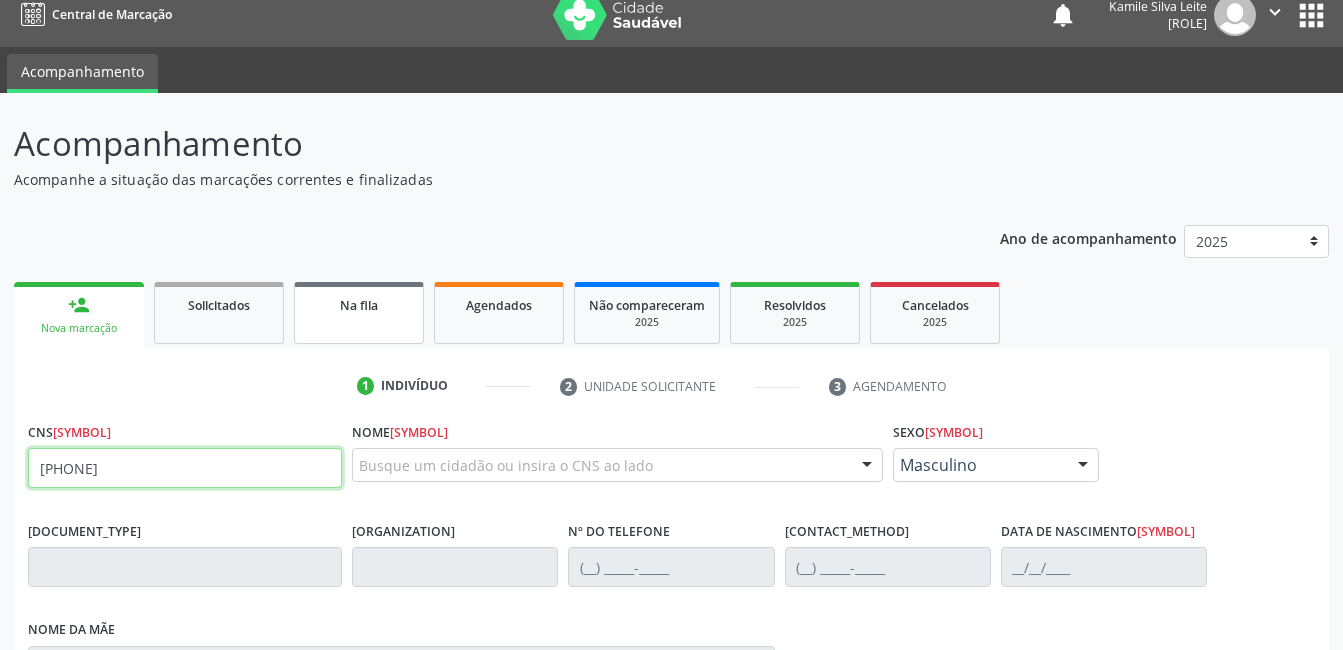 type on "703 6080 6821 5534" 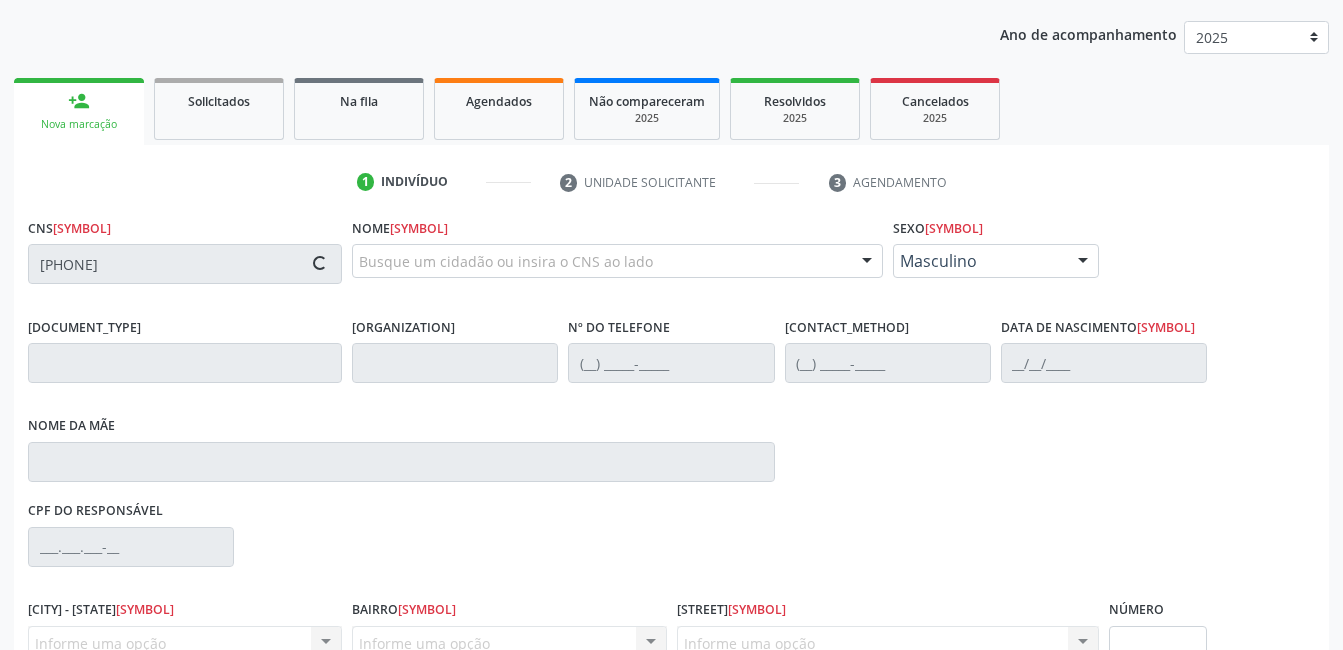 scroll, scrollTop: 420, scrollLeft: 0, axis: vertical 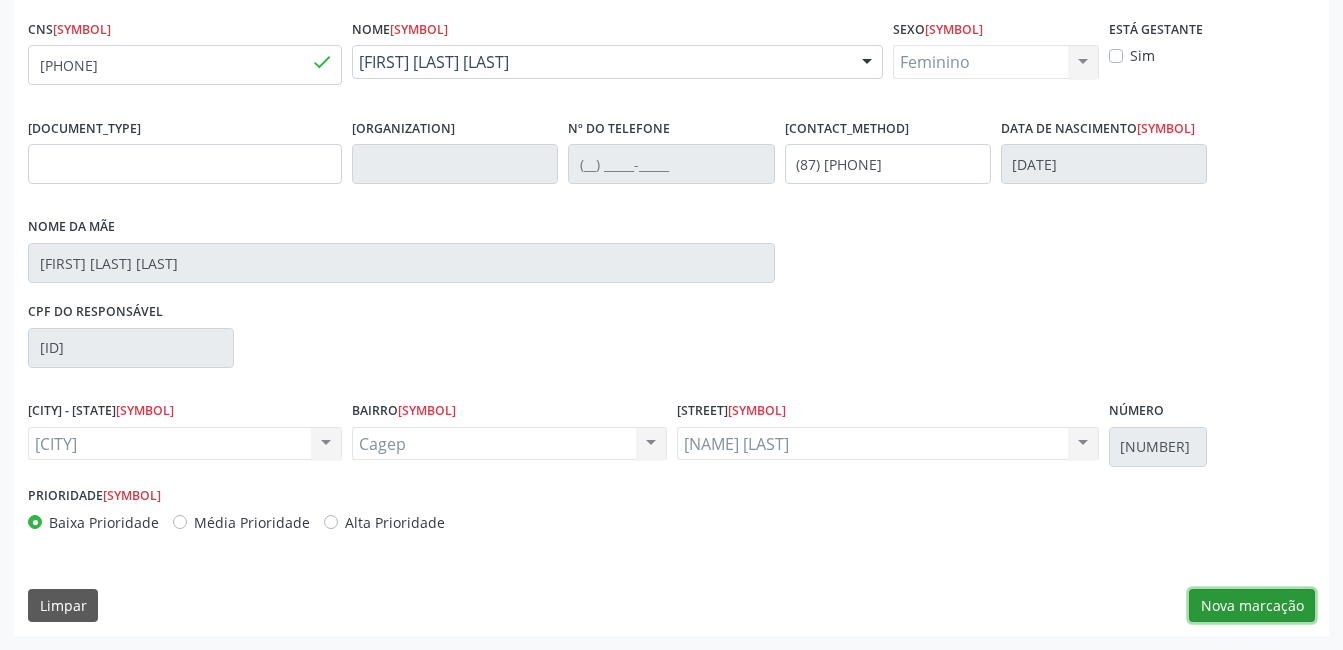 drag, startPoint x: 1247, startPoint y: 608, endPoint x: 1252, endPoint y: 588, distance: 20.615528 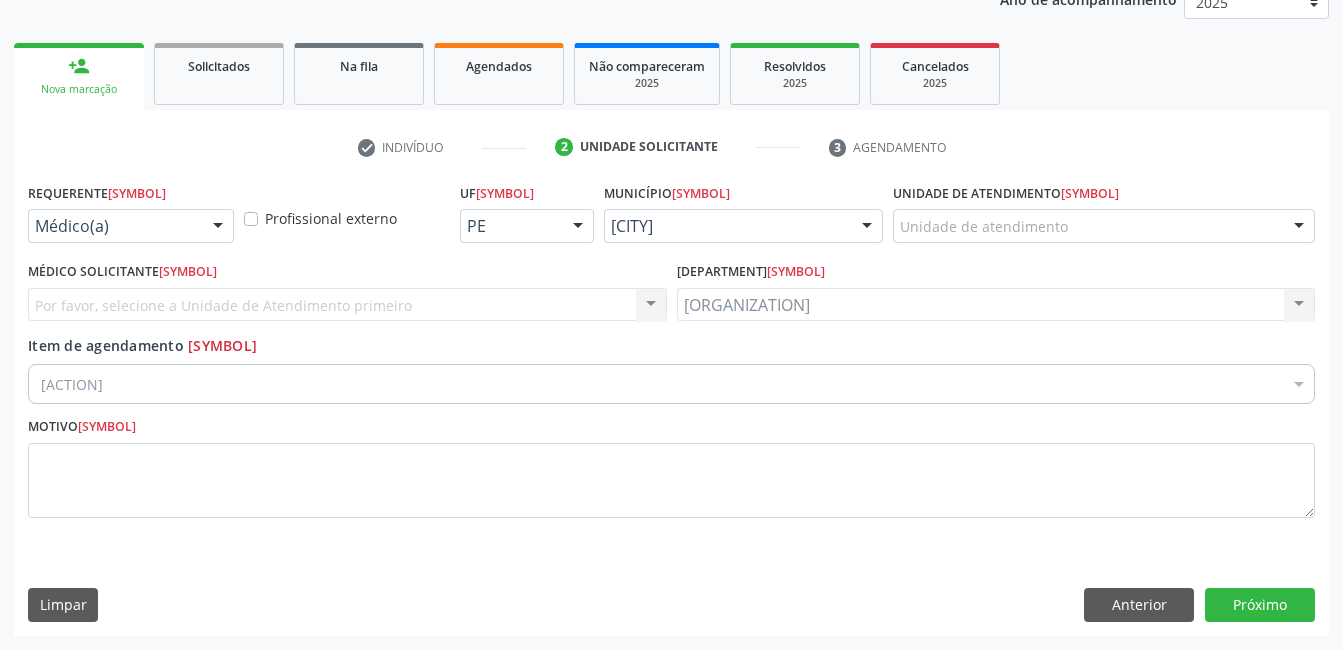 click on "Buscar por procedimentos" at bounding box center [671, 384] 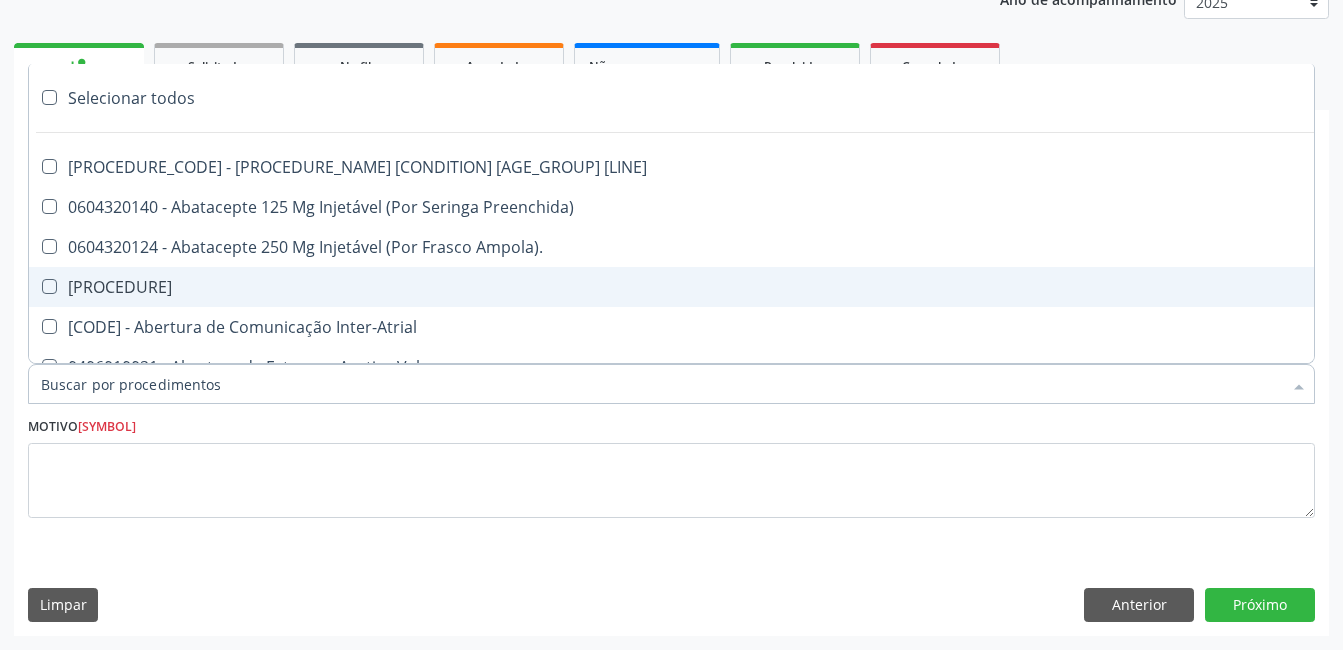 drag, startPoint x: 188, startPoint y: 560, endPoint x: 191, endPoint y: 396, distance: 164.02744 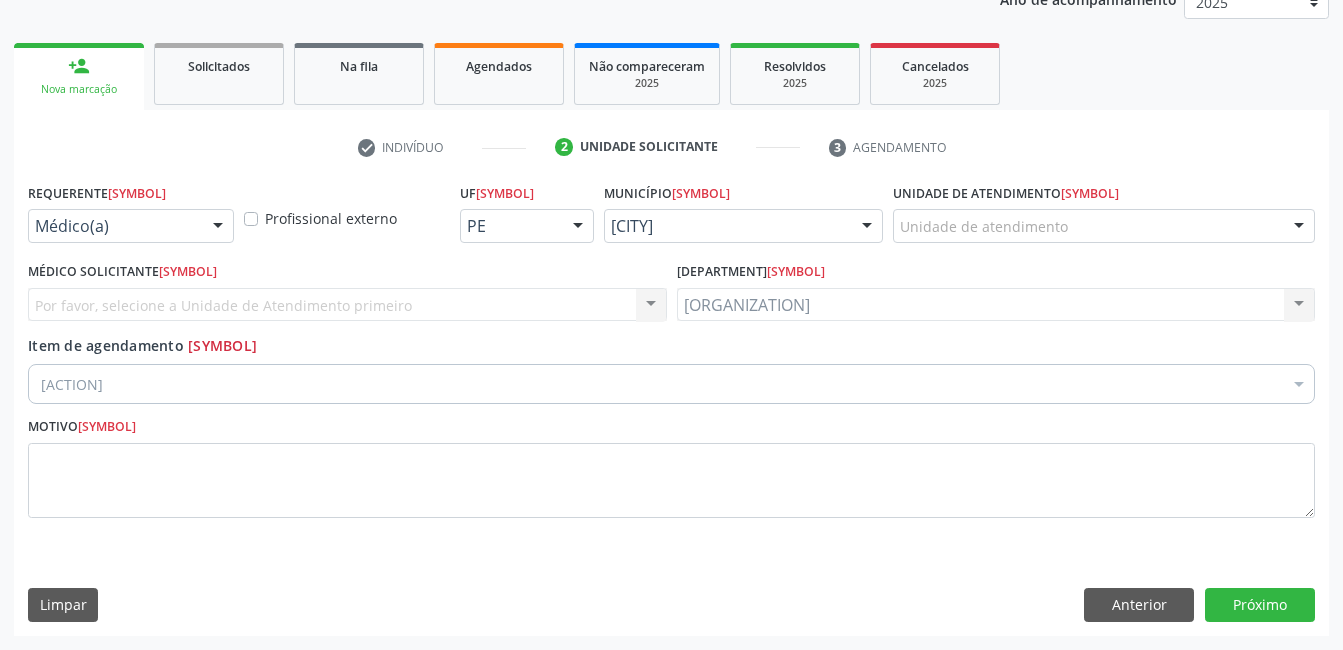 click on "Médico(a)" at bounding box center (131, 226) 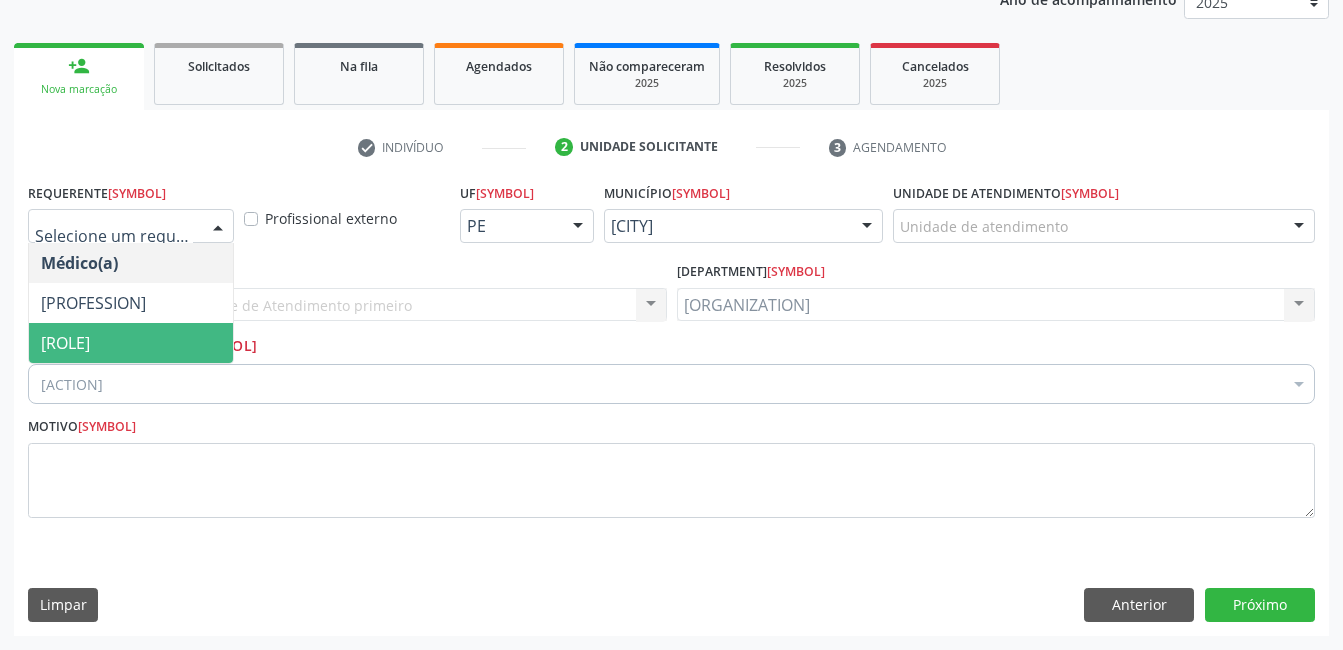 click on "Paciente" at bounding box center (131, 343) 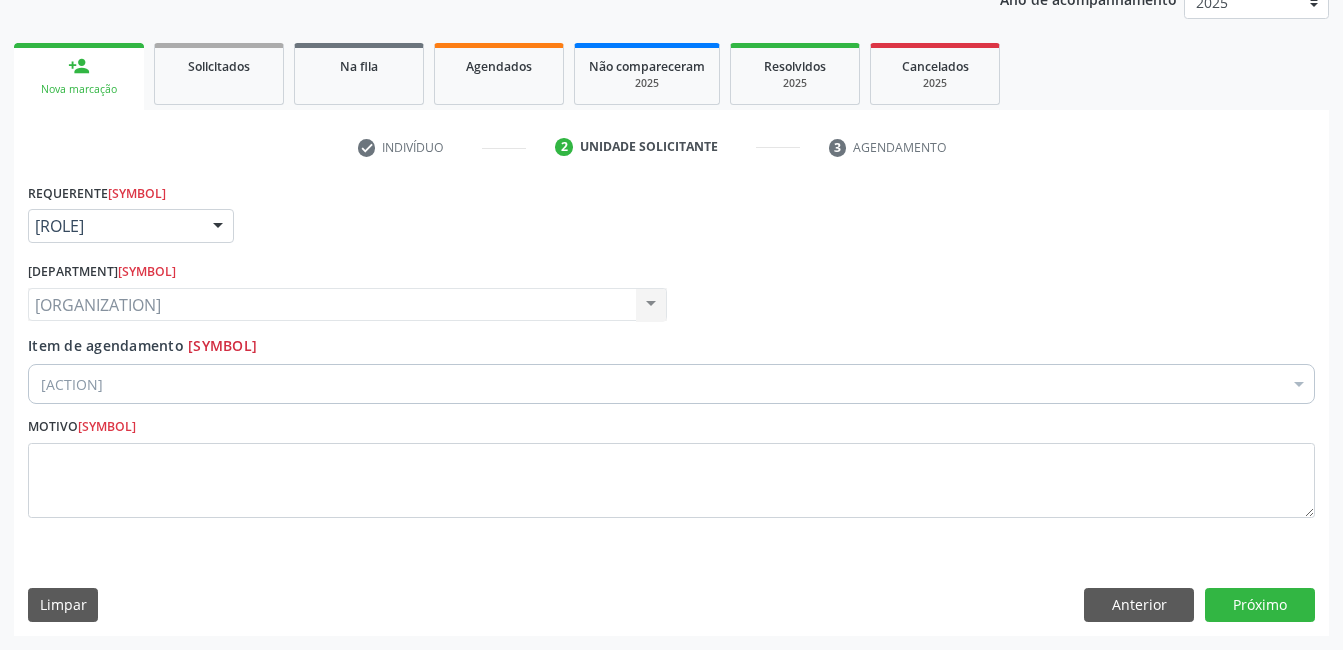 click on "Buscar por procedimentos" at bounding box center [671, 384] 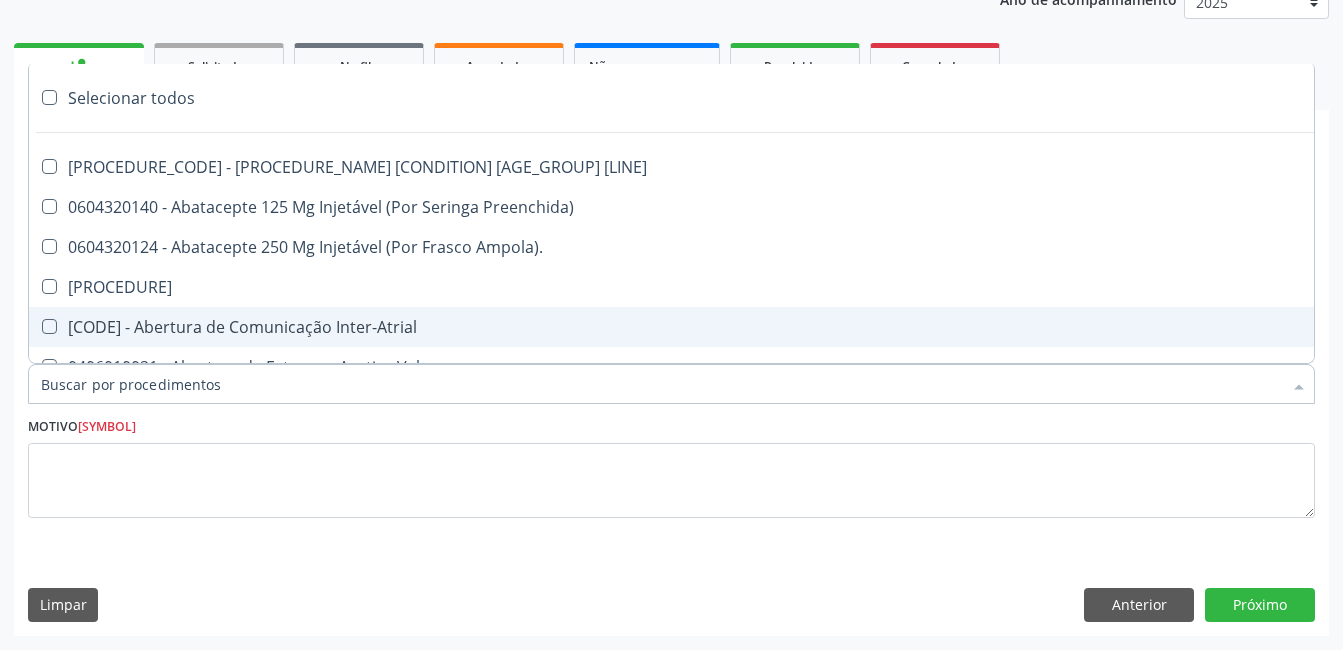 drag, startPoint x: 261, startPoint y: 386, endPoint x: 288, endPoint y: 369, distance: 31.906113 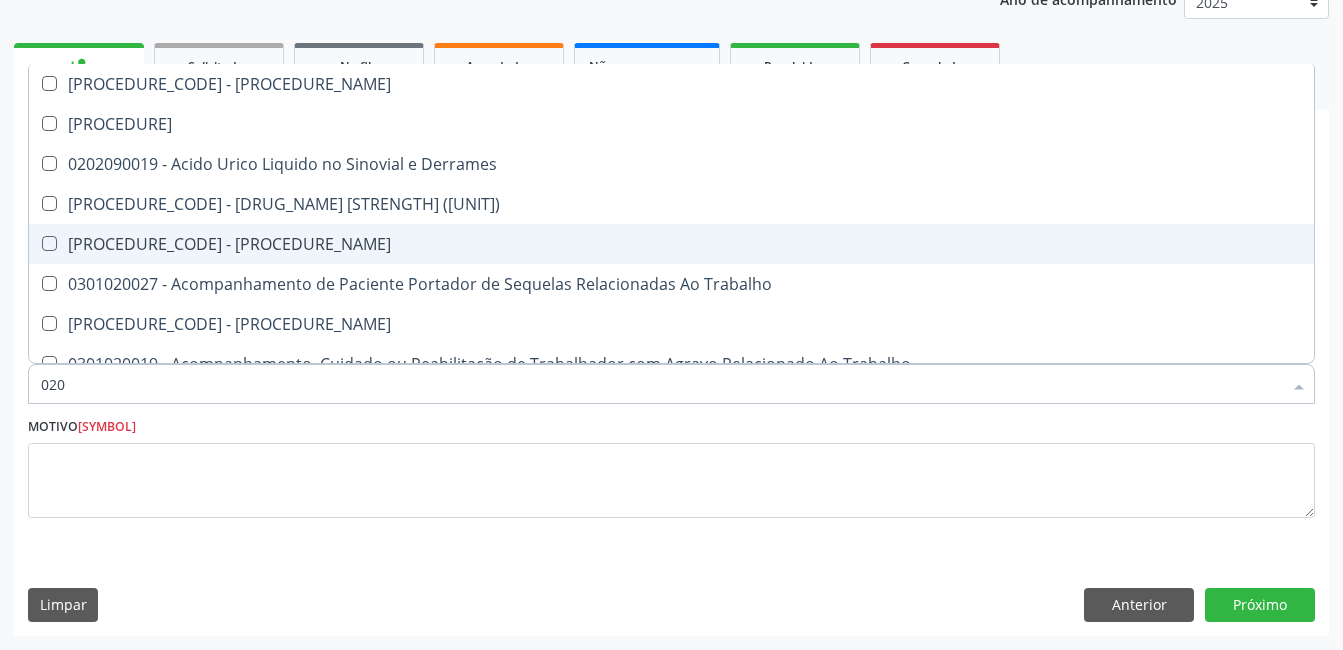 type on "[PROCEDURE]" 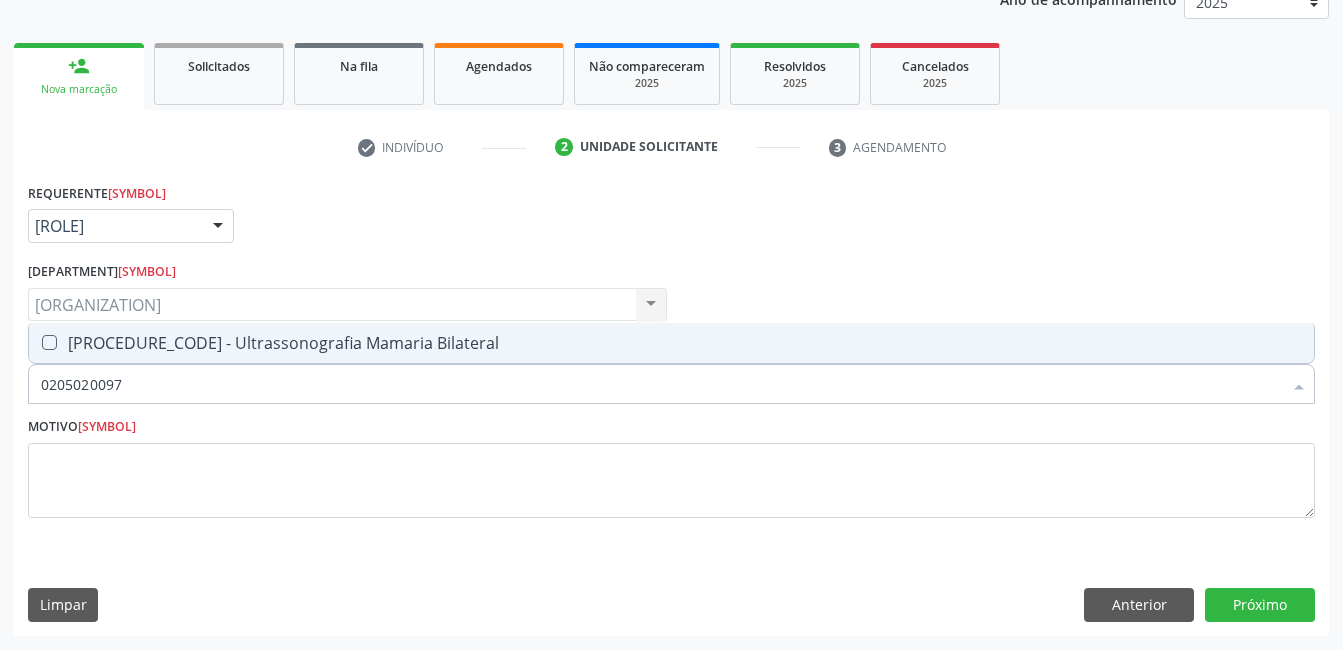 click on "0205020097 - Ultrassonografia Mamaria Bilateral" at bounding box center [671, 343] 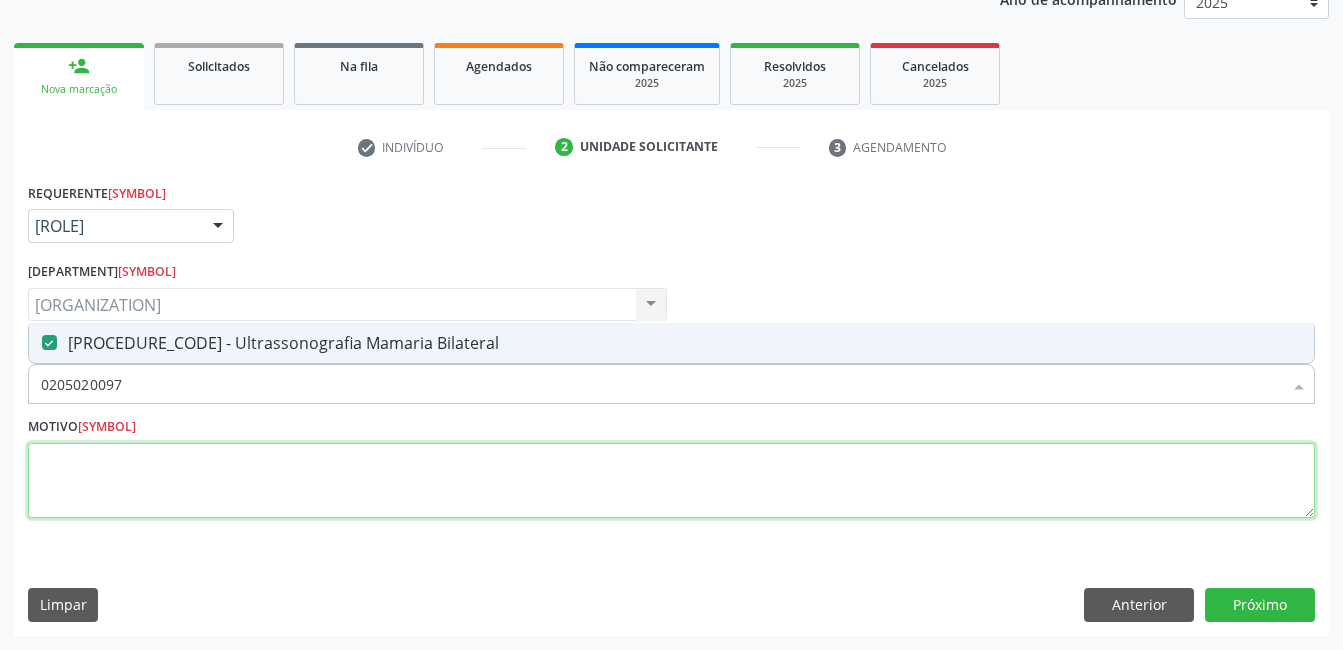 click at bounding box center (671, 481) 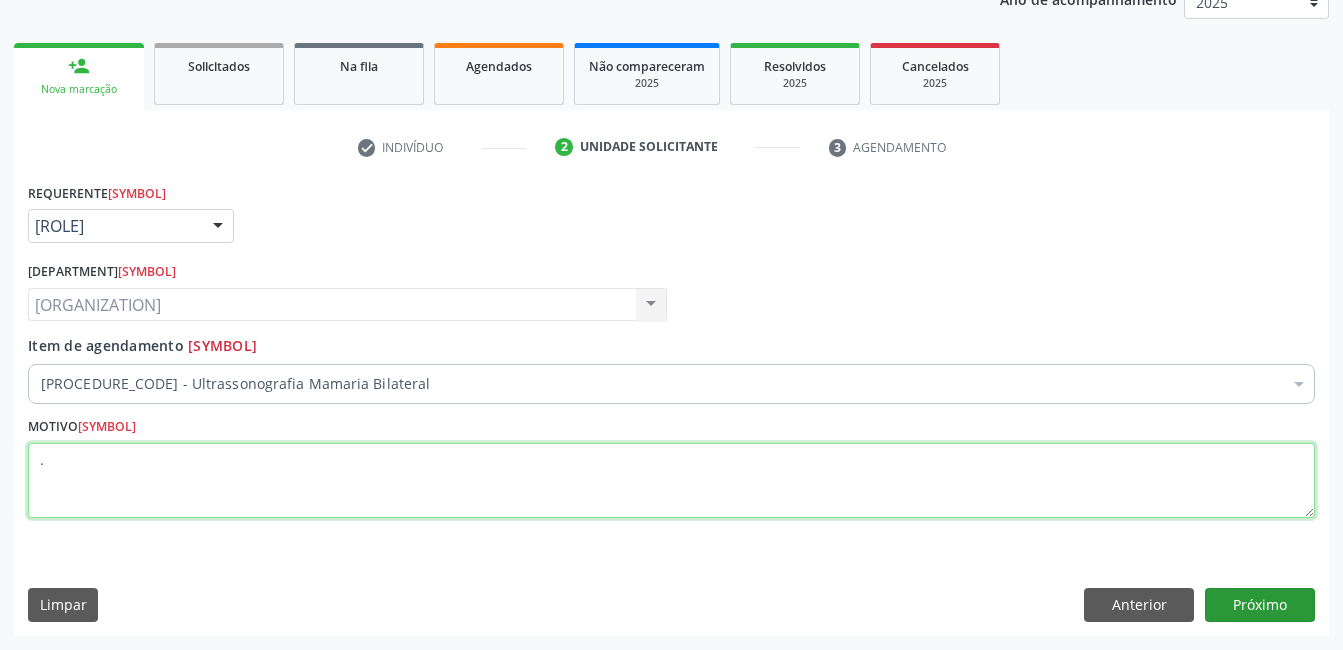type on "." 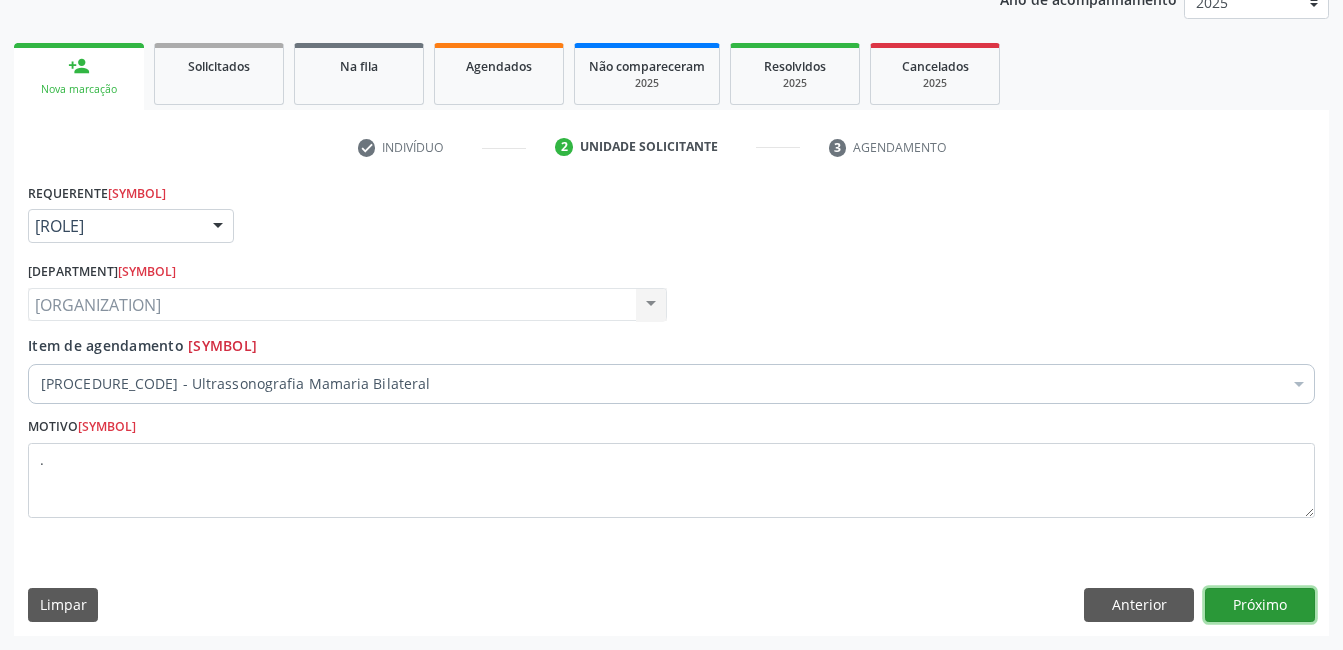 click on "Próximo" at bounding box center (1260, 605) 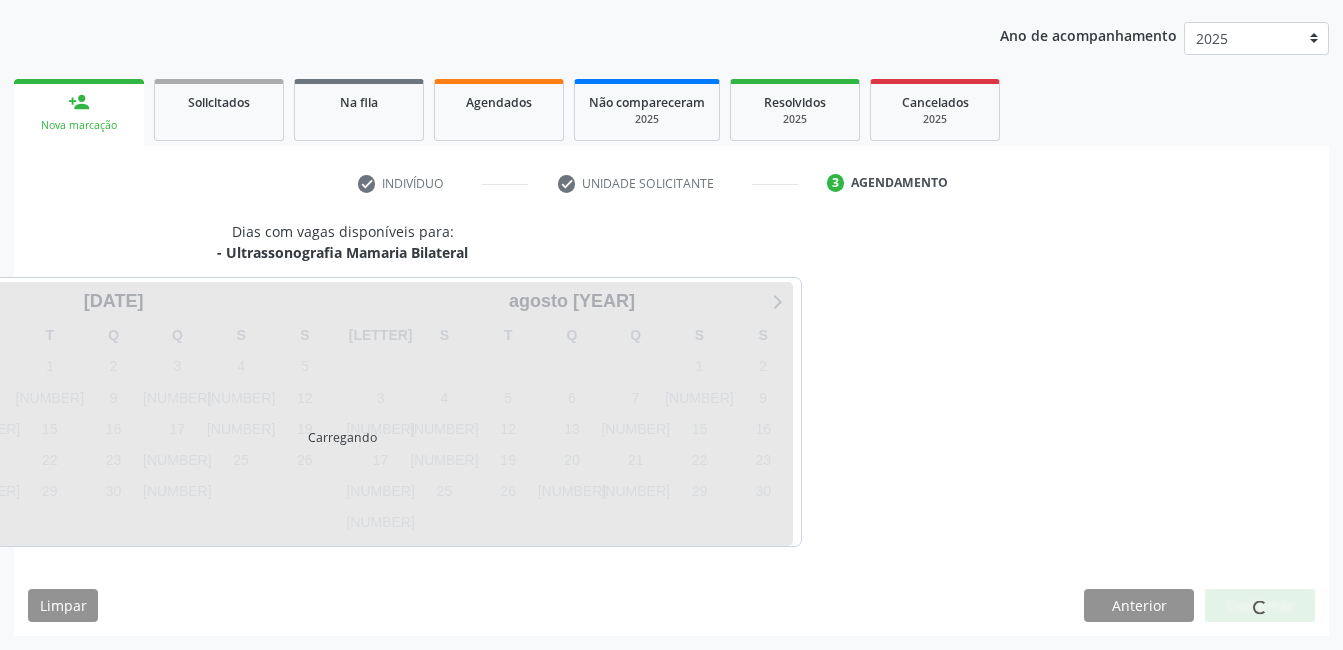 scroll, scrollTop: 220, scrollLeft: 0, axis: vertical 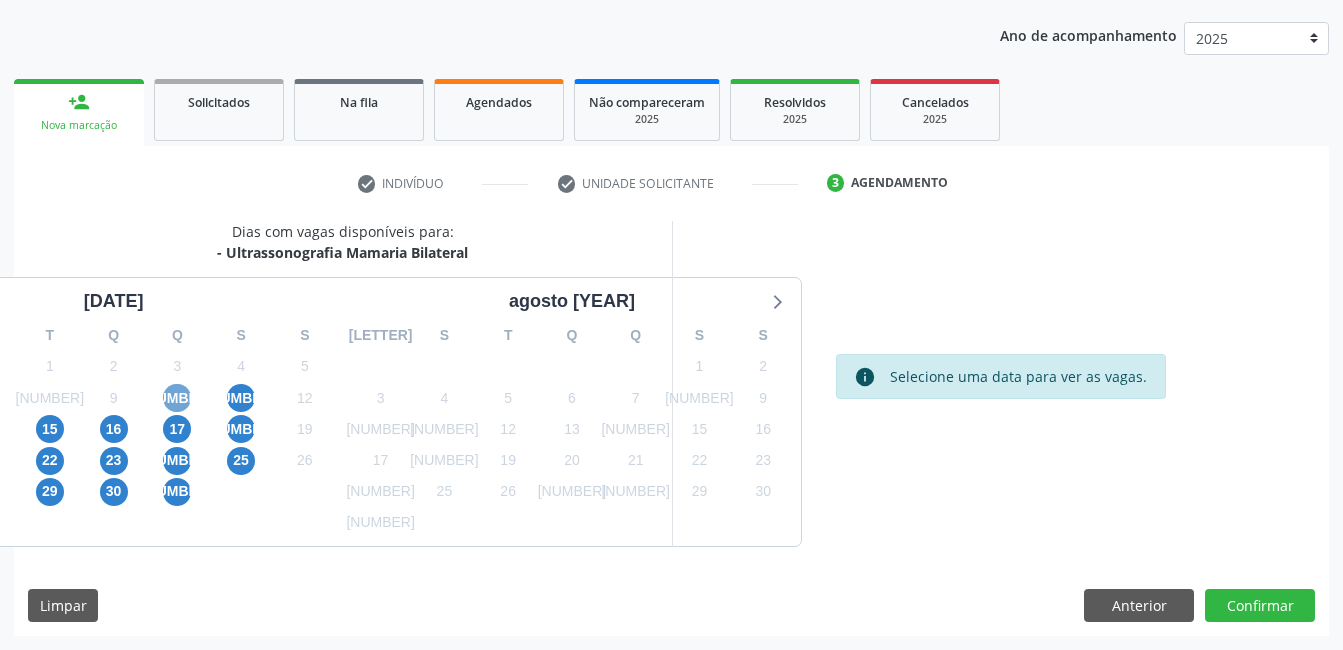 click on "10" at bounding box center [177, 398] 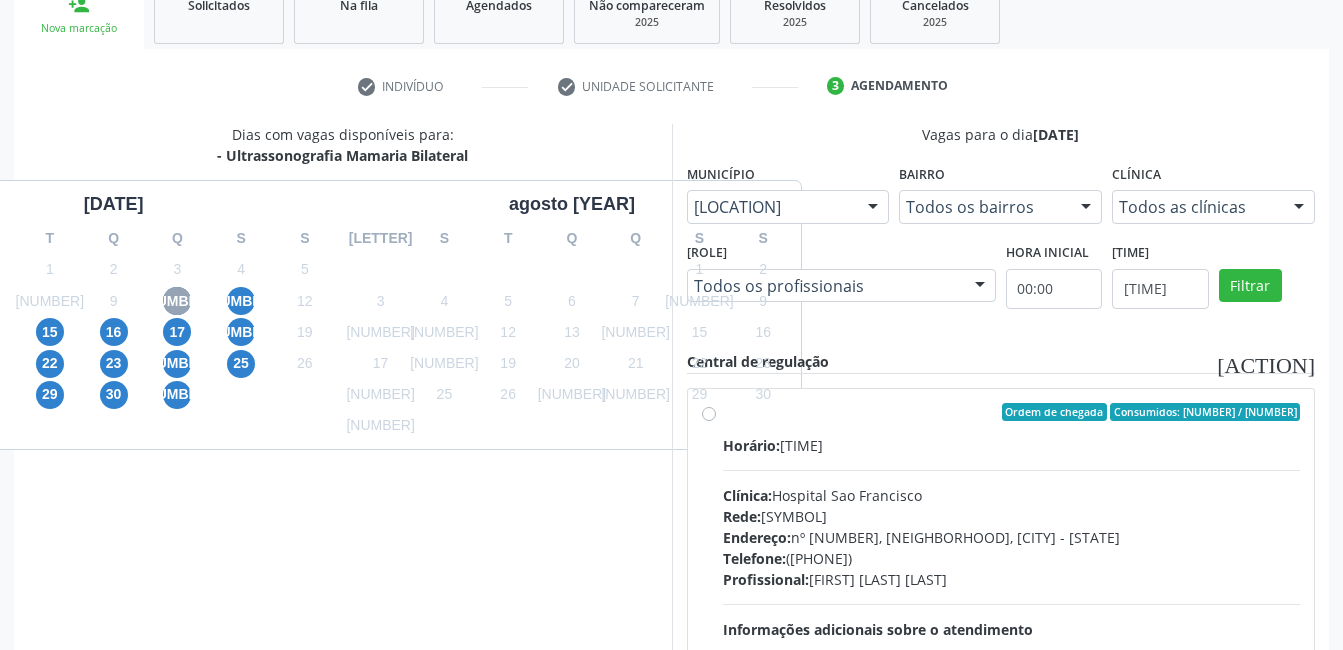 scroll, scrollTop: 509, scrollLeft: 0, axis: vertical 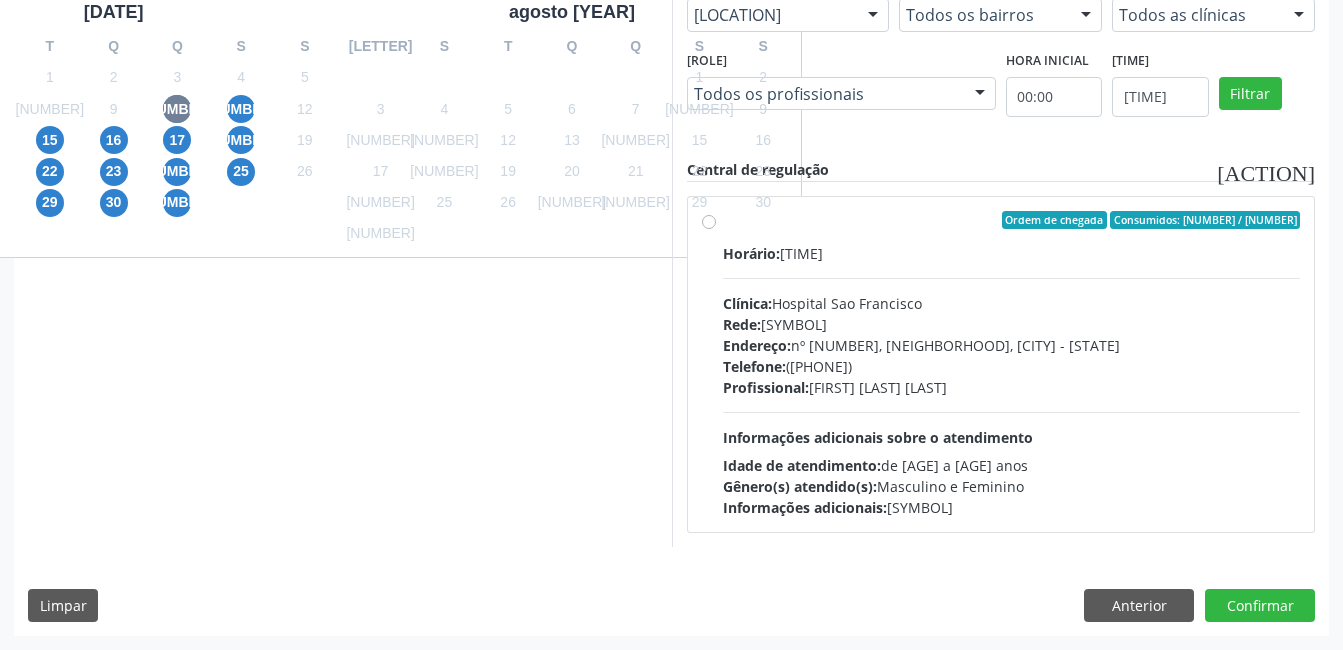 click on "Informações adicionais sobre o atendimento" at bounding box center [878, 437] 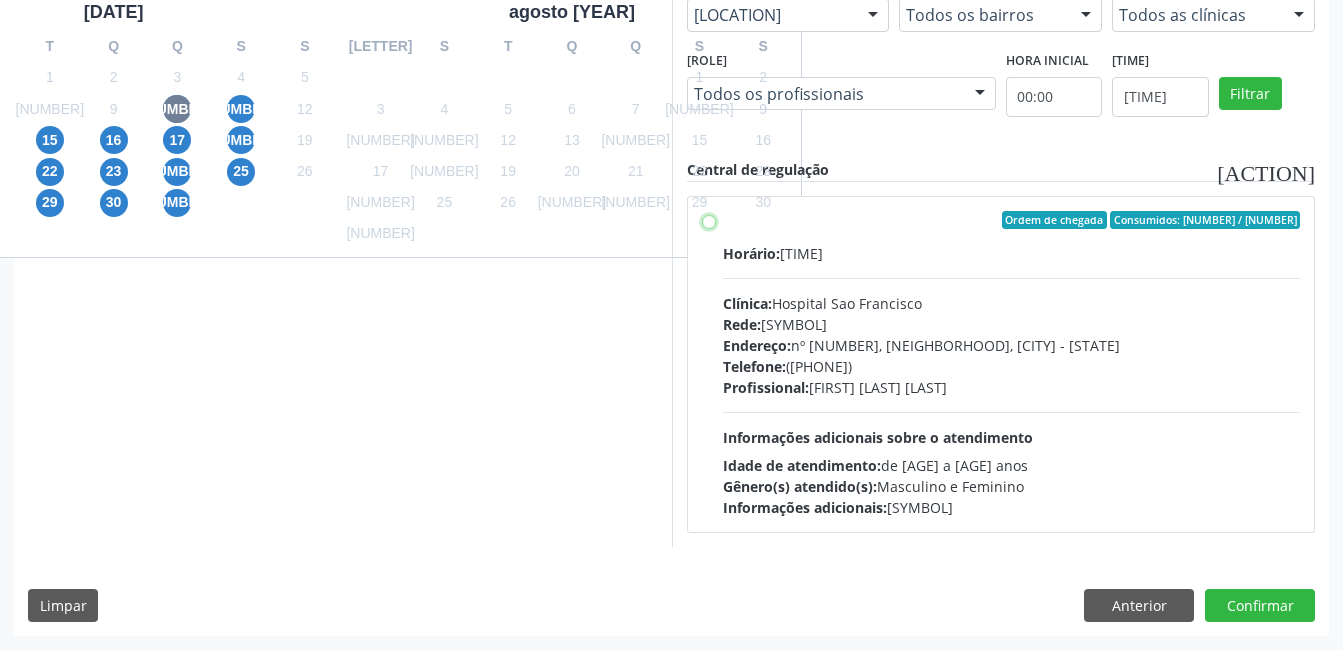 click on "Ordem de chegada
Consumidos: 7 / 20
Horário:   07:00
Clínica:  Hospital Sao Francisco
Rede:
--
Endereço:   nº 384, Varzea, Serra Talhada - PE
Telefone:   (81) 38312142
Profissional:
Yuri Araujo Magalhaes
Informações adicionais sobre o atendimento
Idade de atendimento:
de 0 a 120 anos
Gênero(s) atendido(s):
Masculino e Feminino
Informações adicionais:
--" at bounding box center (709, 220) 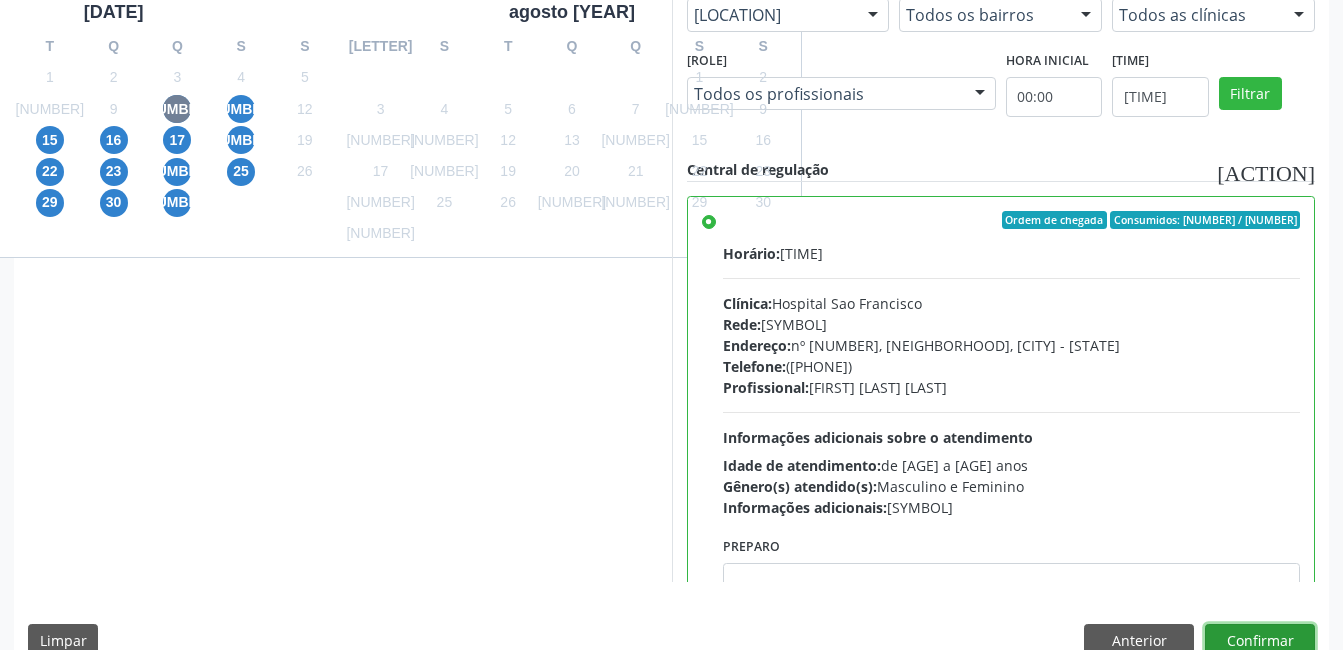 click on "Confirmar" at bounding box center [1260, 641] 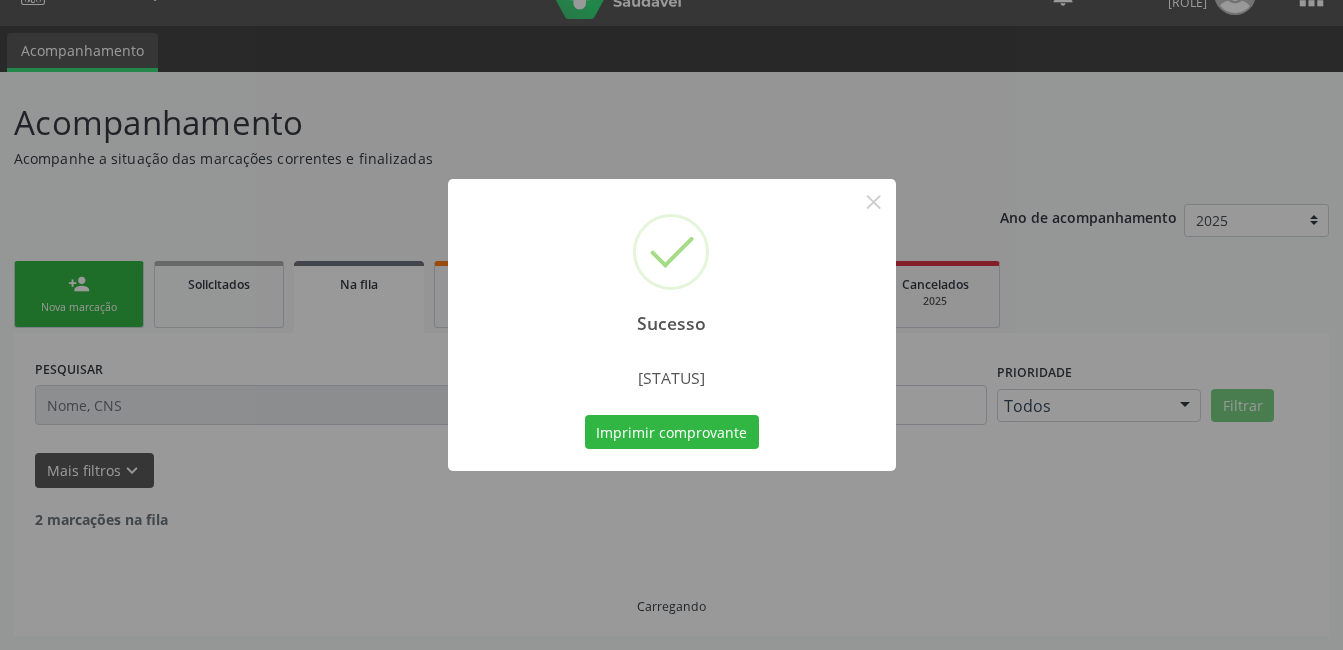 scroll, scrollTop: 17, scrollLeft: 0, axis: vertical 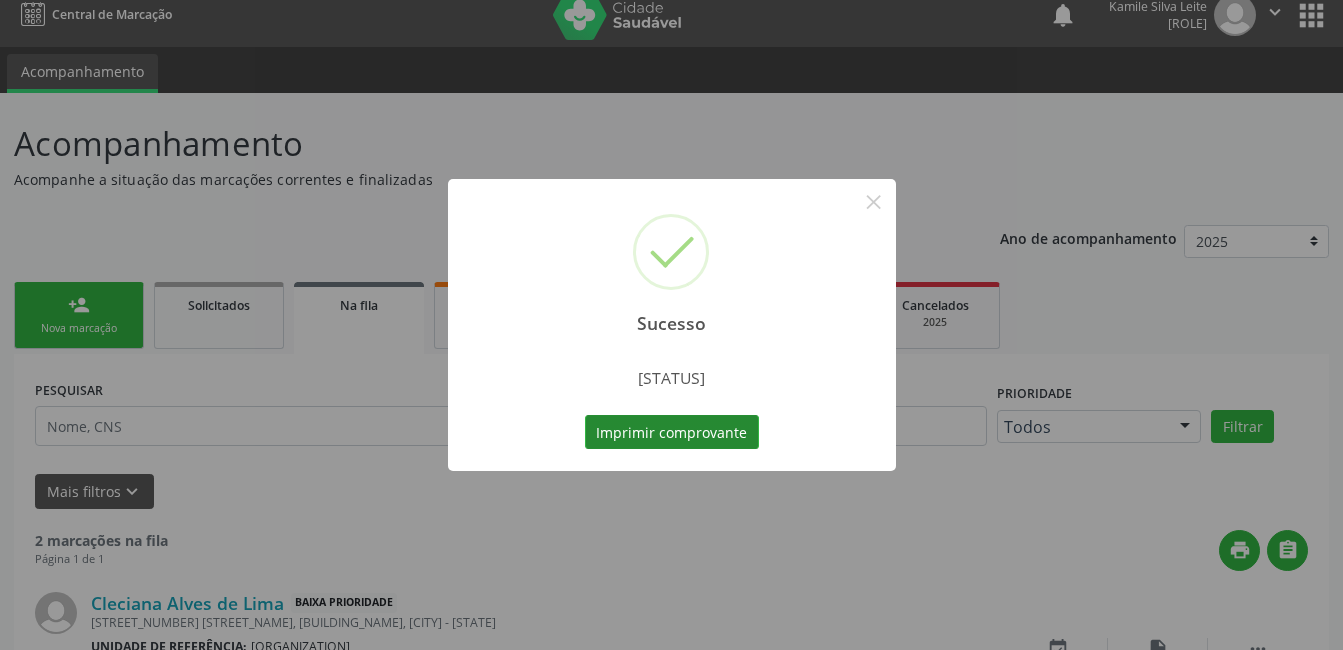 click on "Imprimir comprovante" at bounding box center [672, 432] 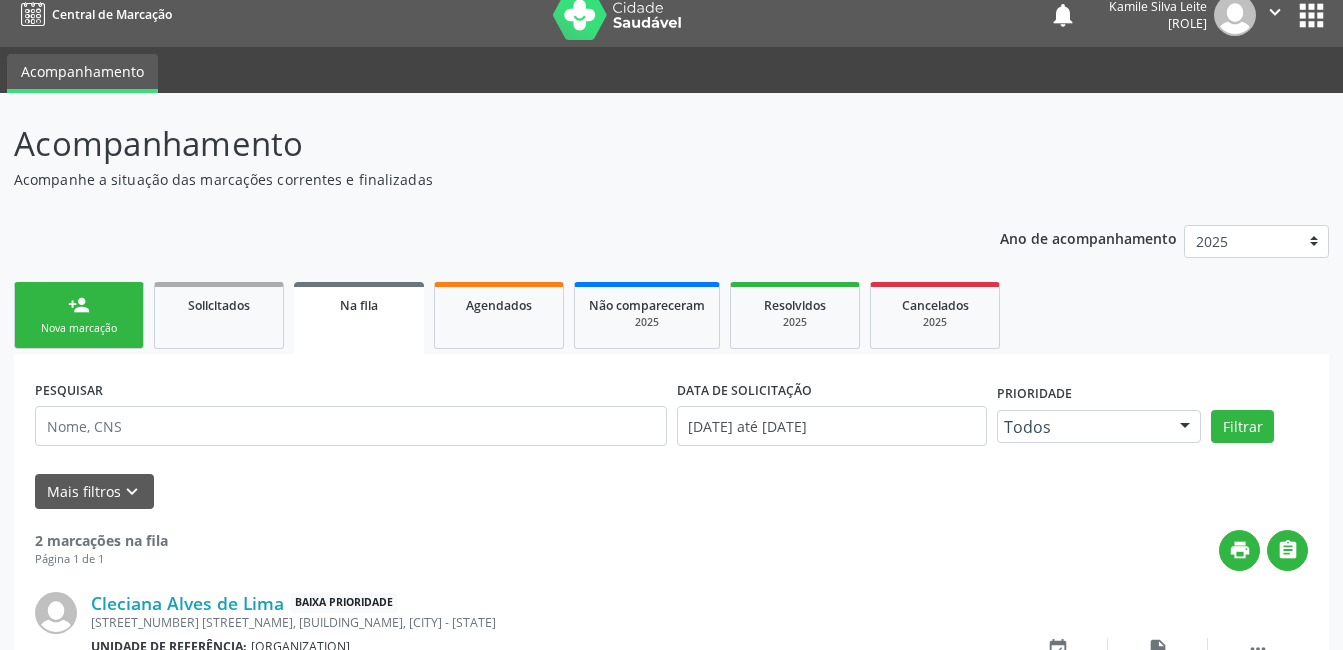 click on "person_add
Nova marcação" at bounding box center (79, 315) 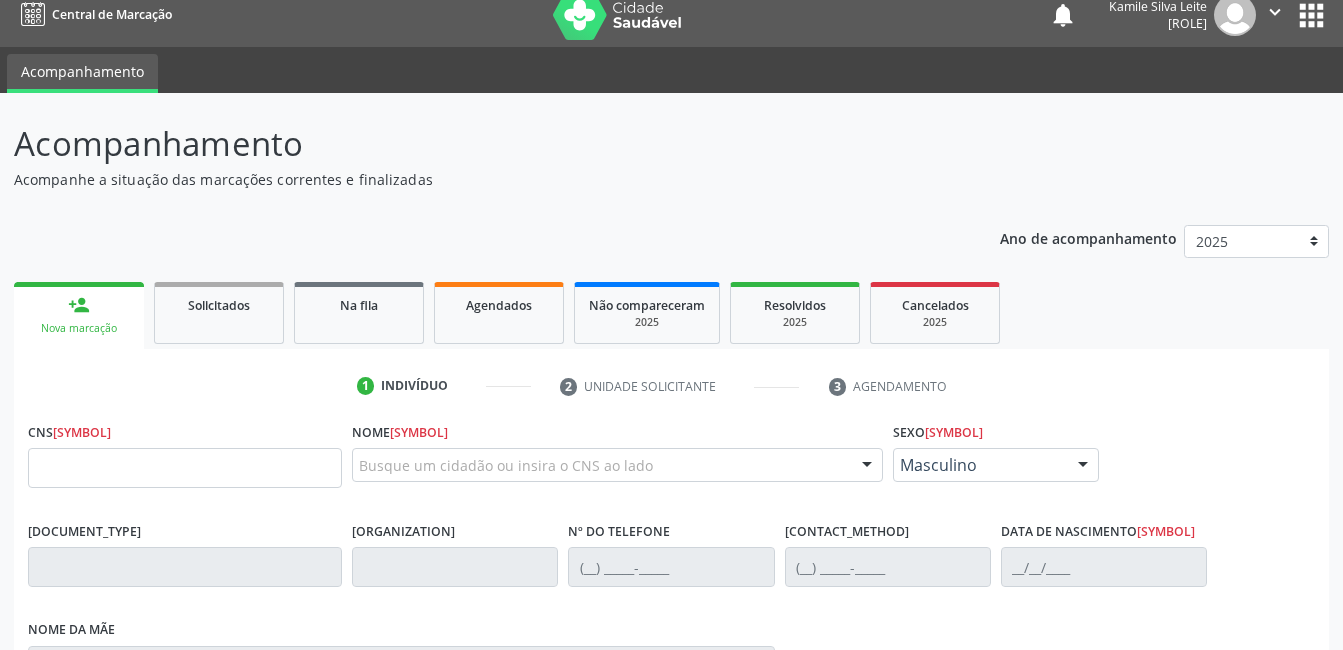 click on "Nova marcação" at bounding box center (79, 328) 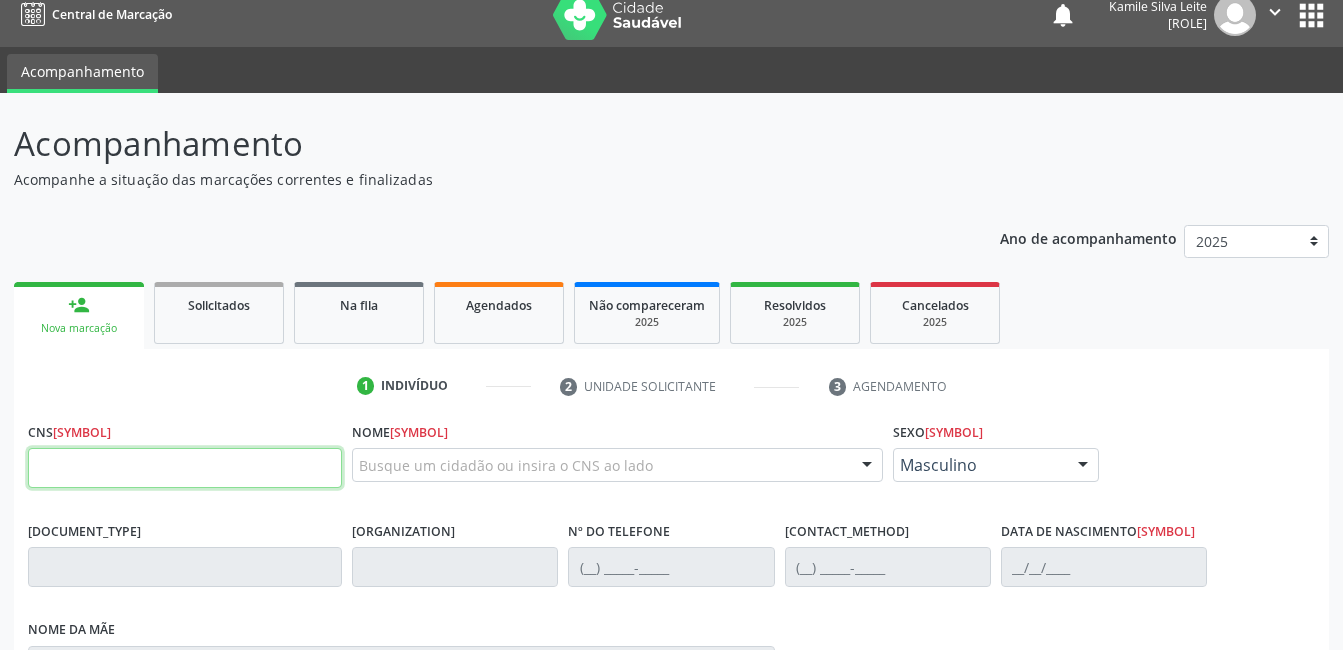 click at bounding box center [185, 468] 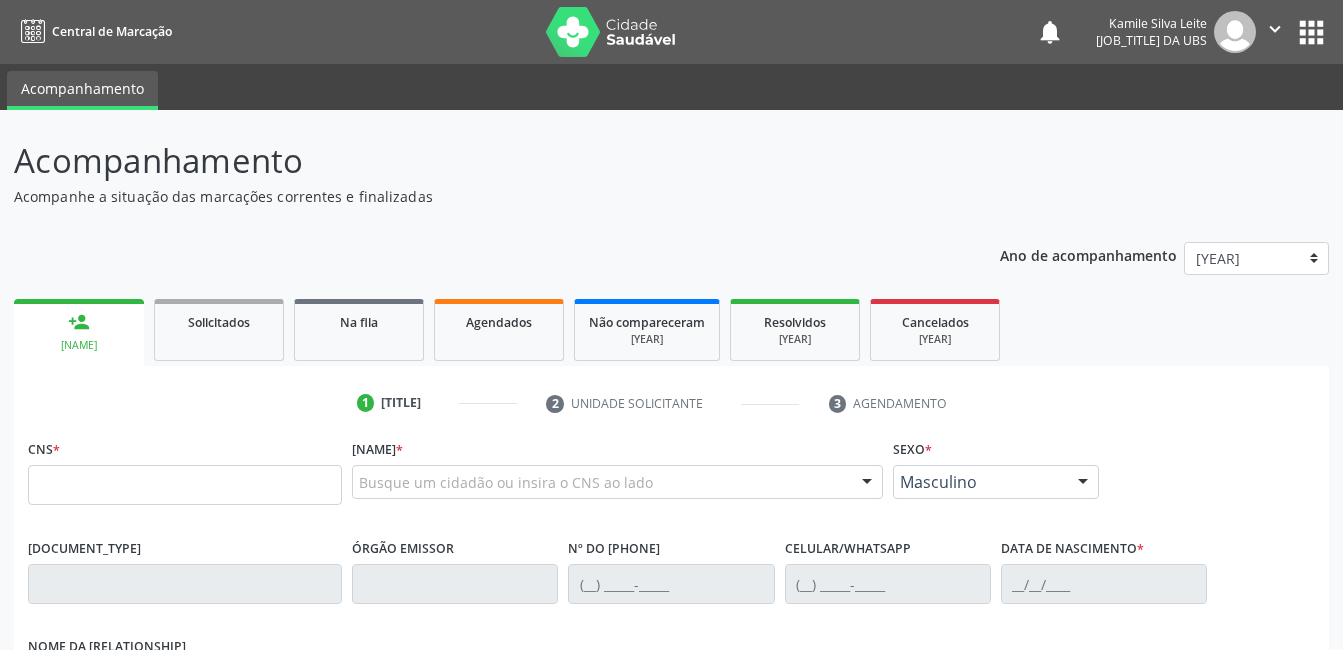 scroll, scrollTop: 17, scrollLeft: 0, axis: vertical 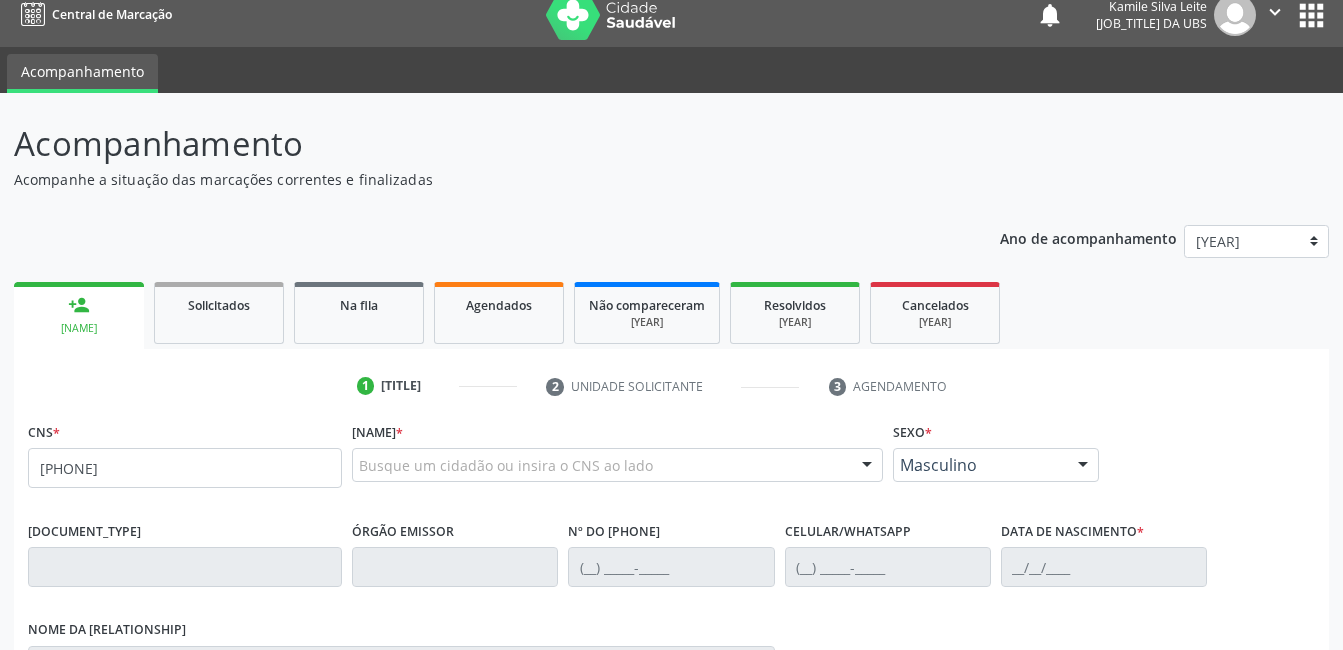 type on "700 5097 2155 6556" 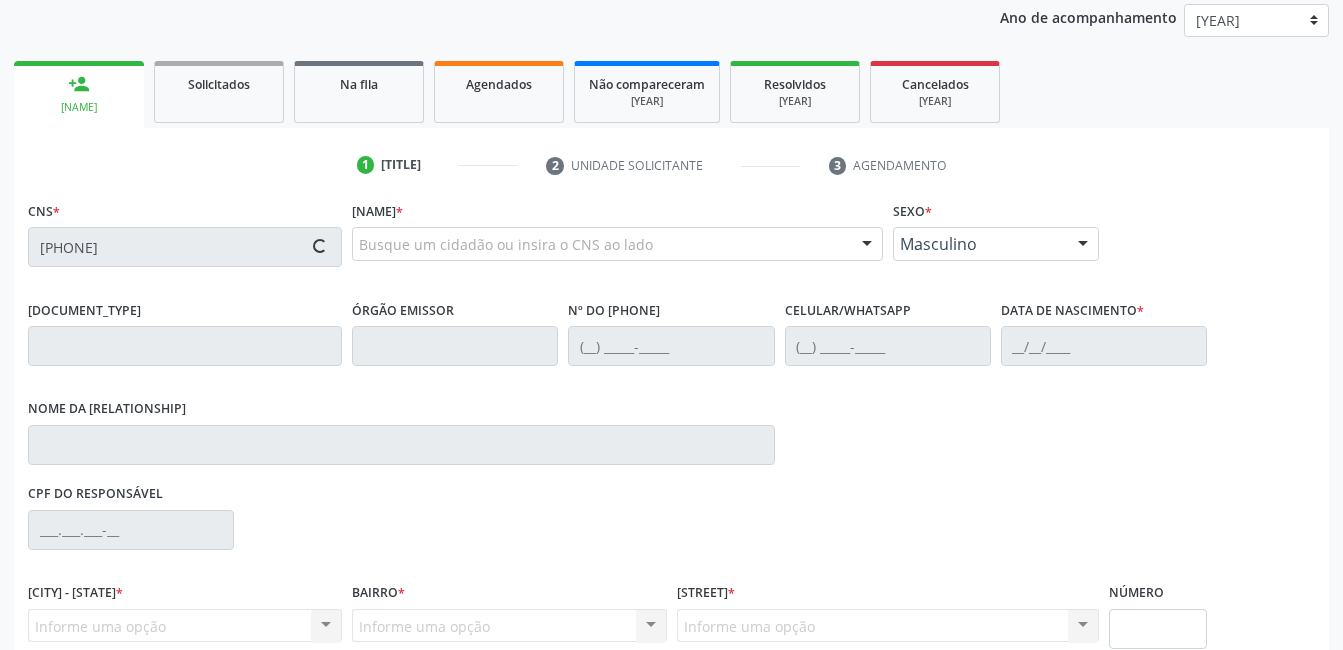 scroll, scrollTop: 420, scrollLeft: 0, axis: vertical 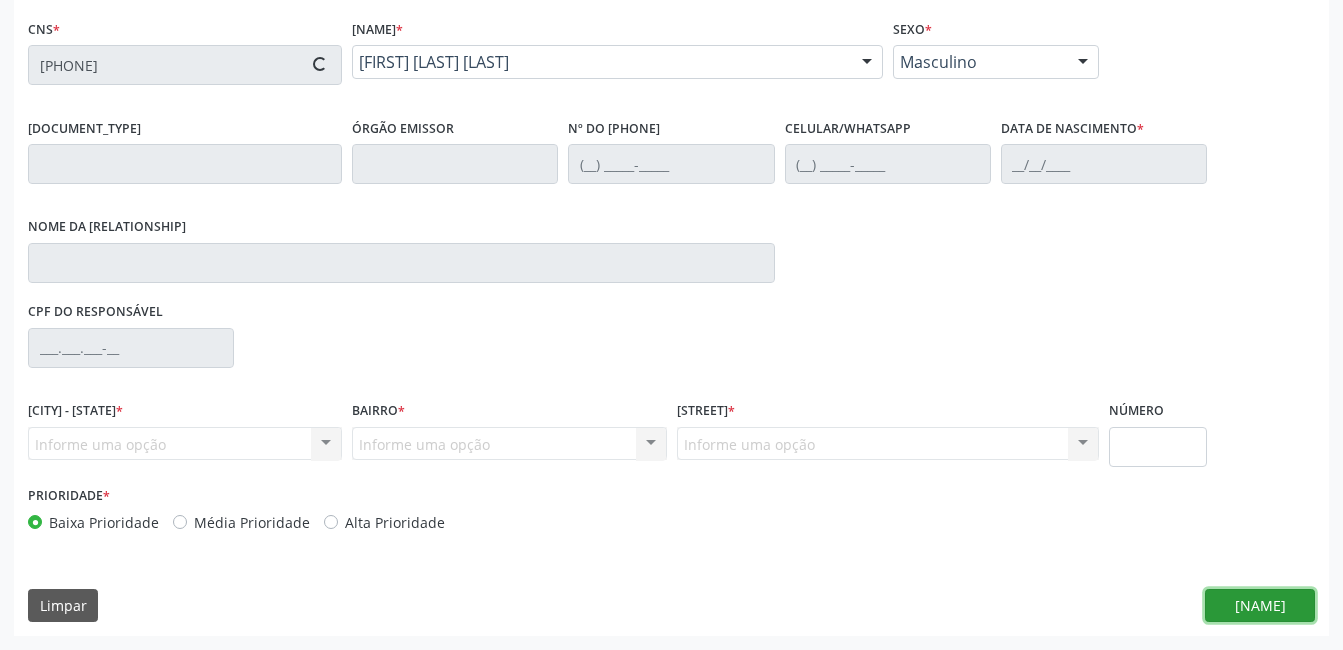 click on "Nova marcação" at bounding box center [1260, 606] 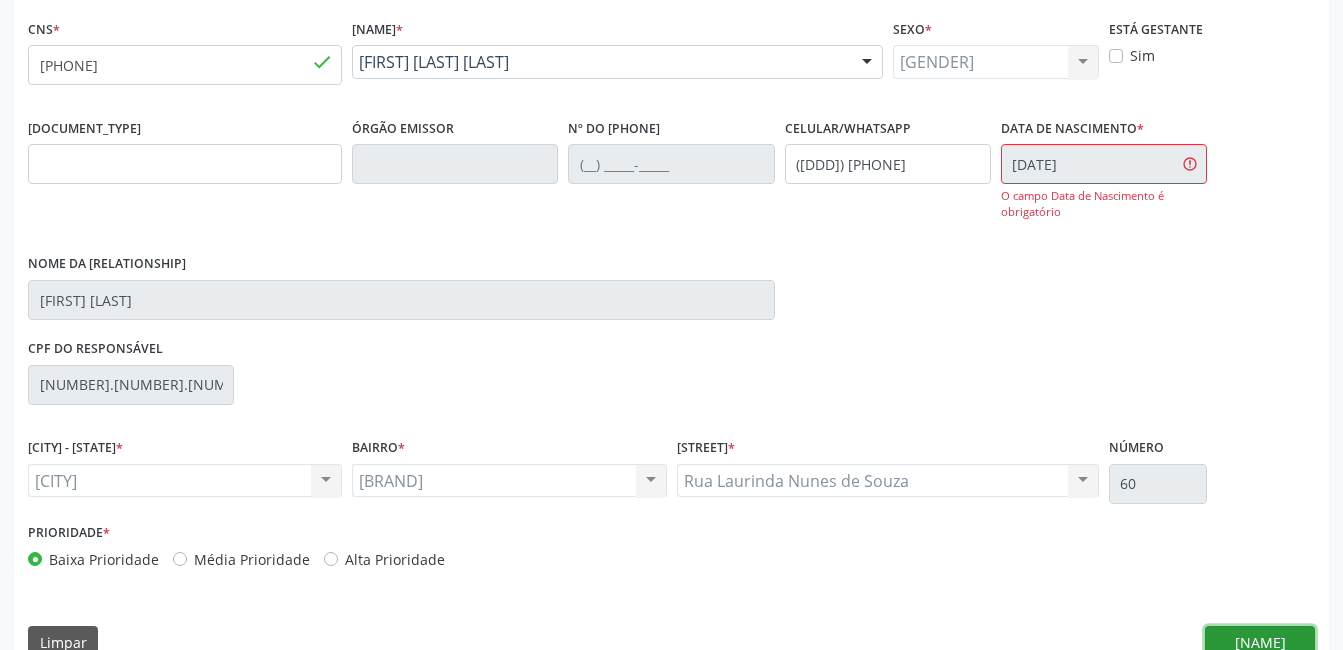 click on "Nova marcação" at bounding box center (1260, 643) 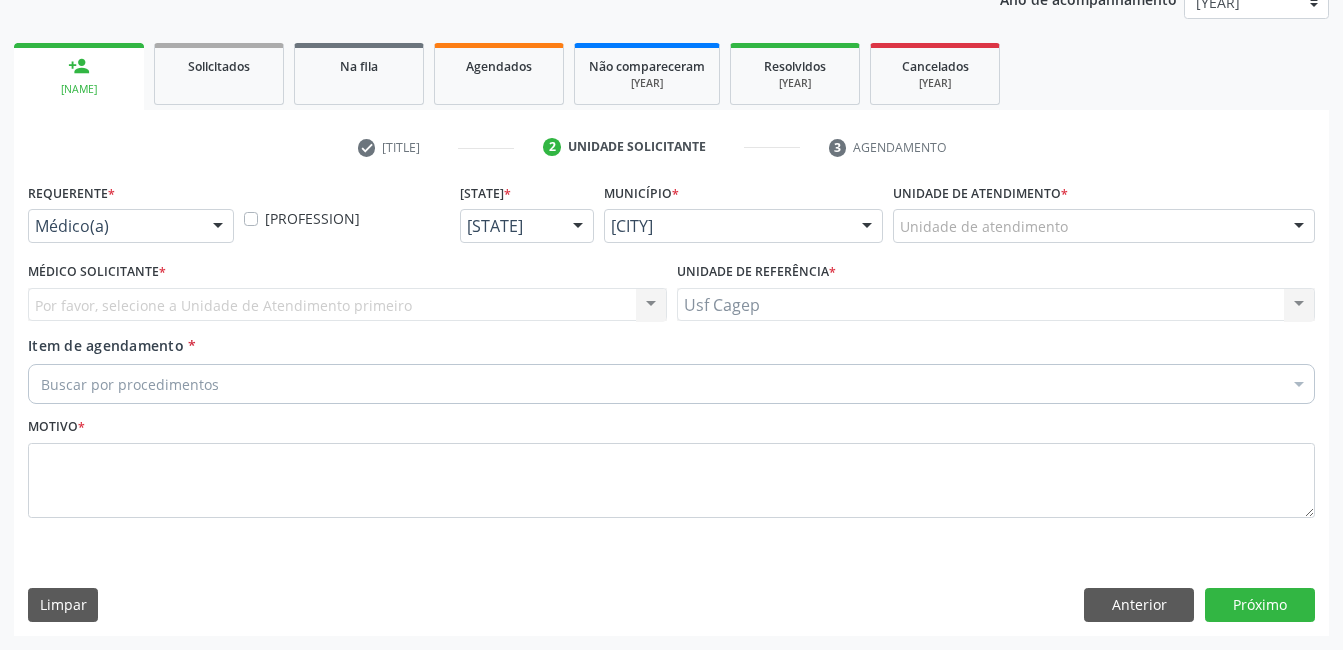 scroll, scrollTop: 256, scrollLeft: 0, axis: vertical 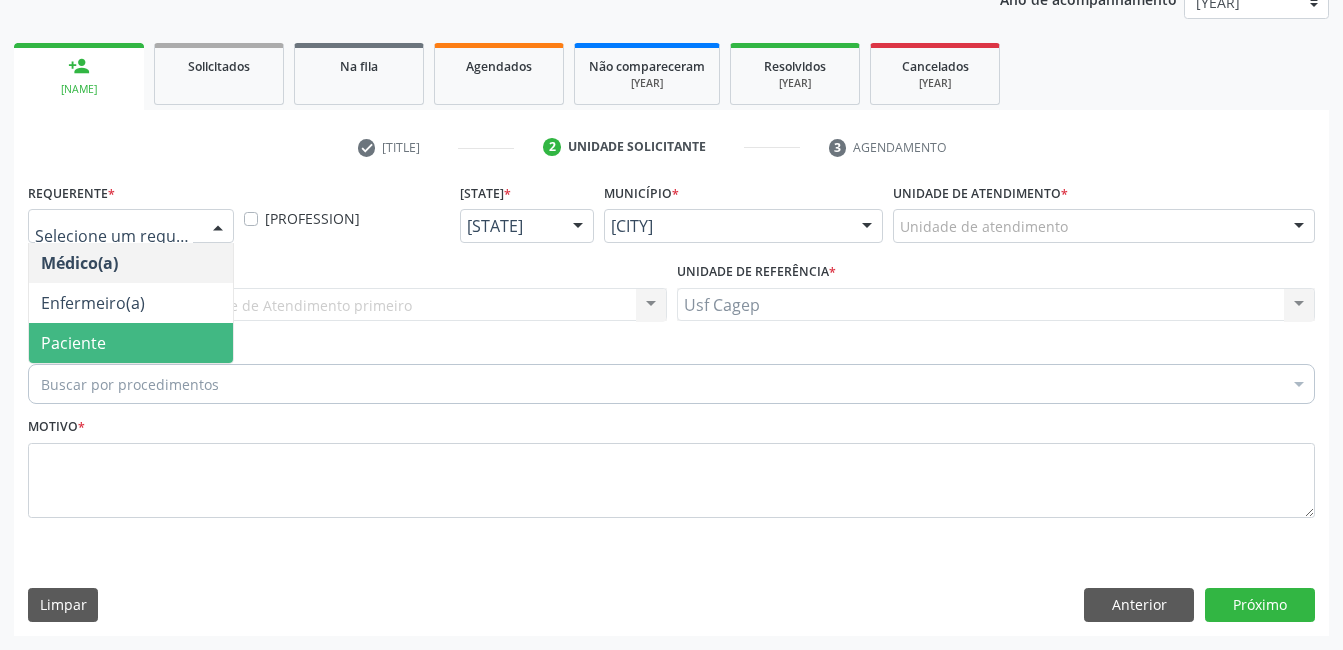 click on "Paciente" at bounding box center (131, 343) 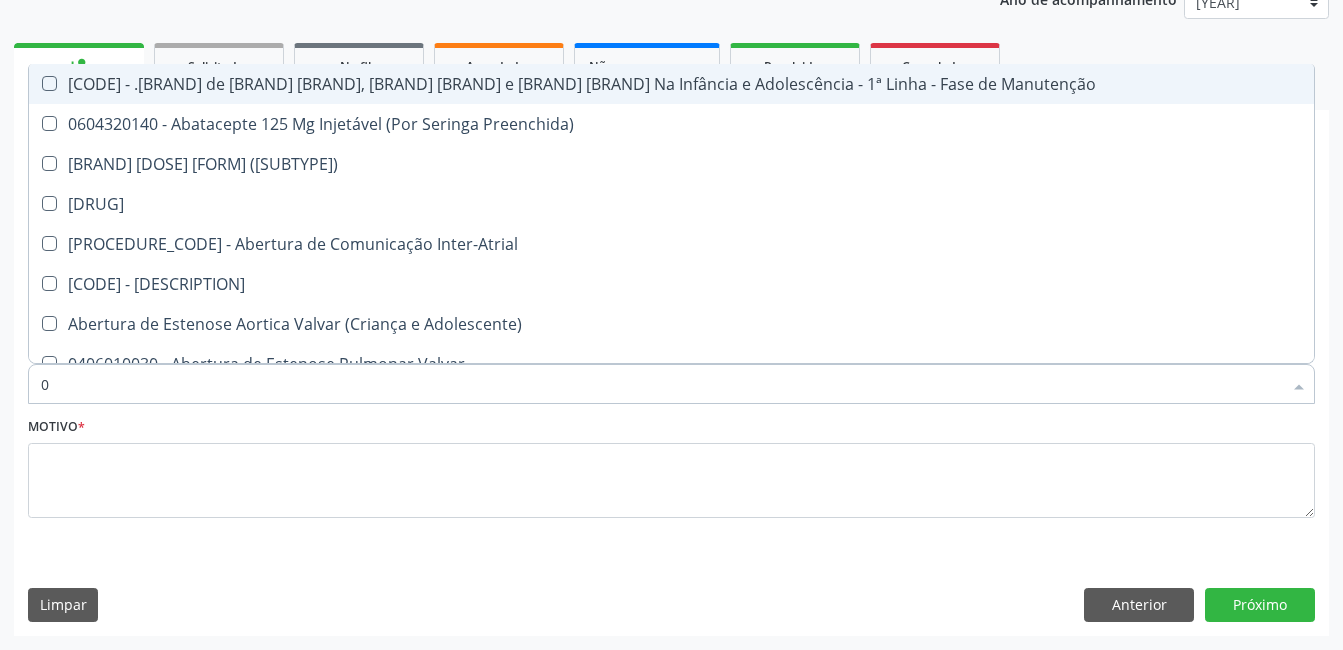 type on "02" 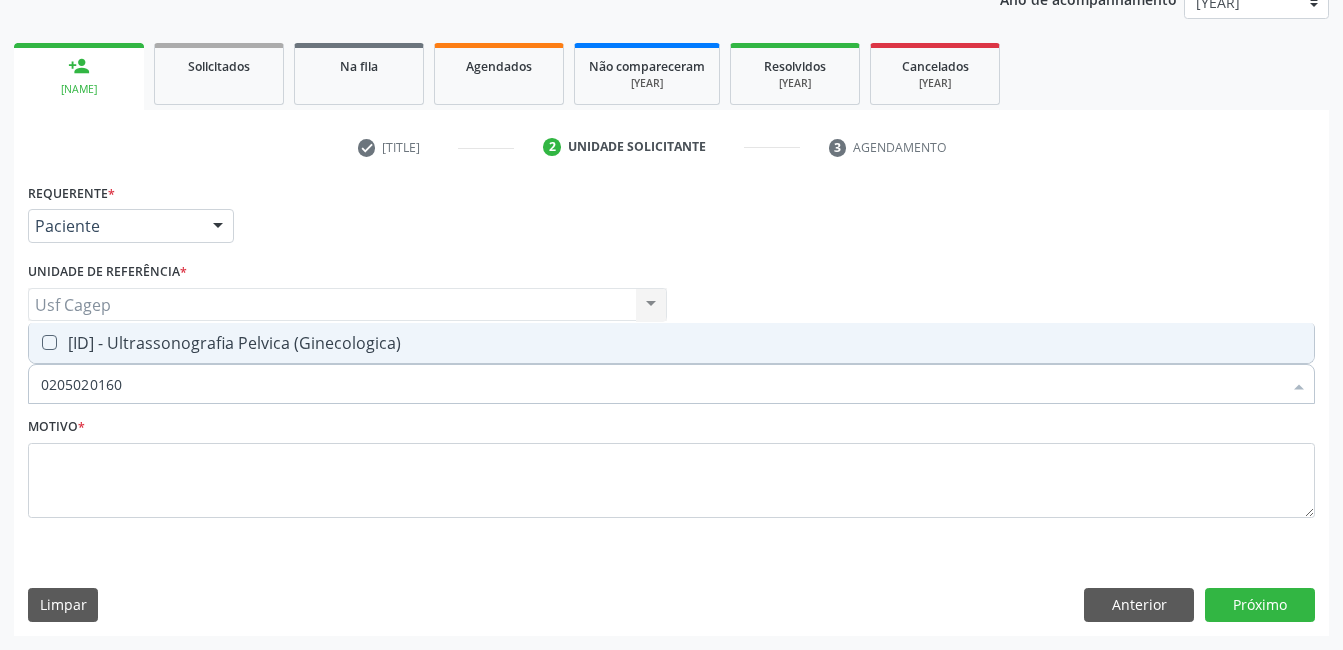 click on "•••••••••• • •••••••••••••••• ••••••• ••••••••••••••" at bounding box center (671, 343) 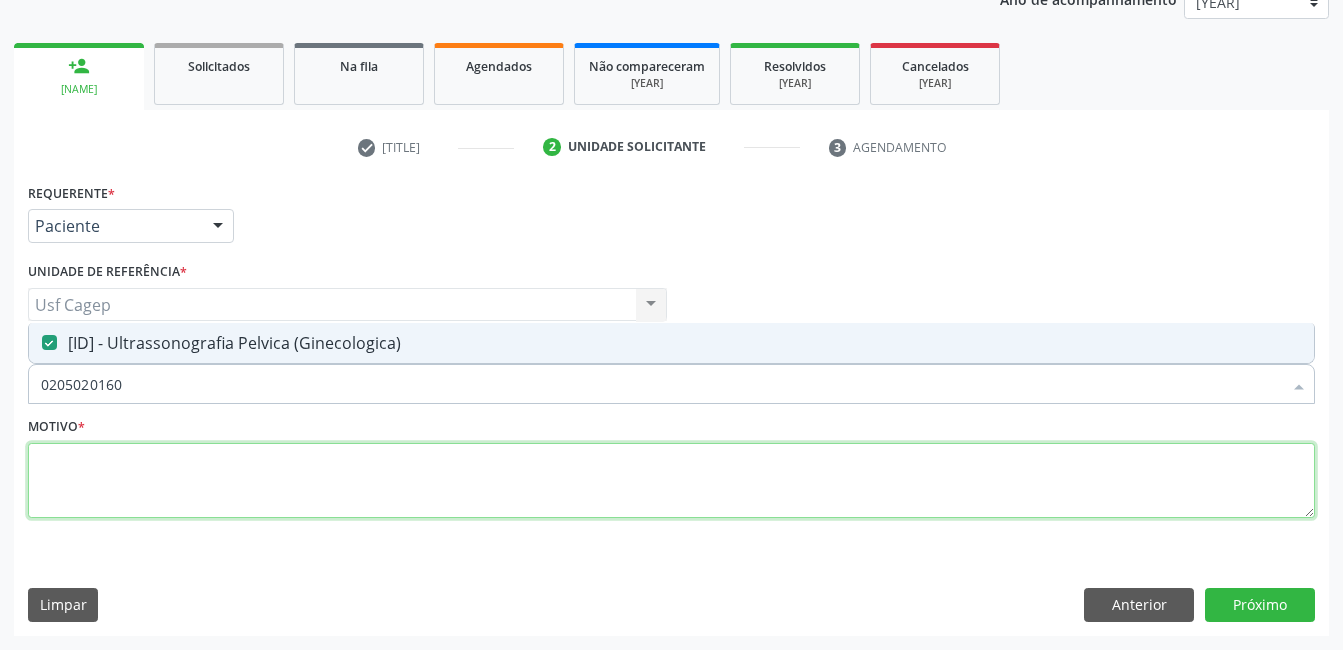 click at bounding box center (671, 481) 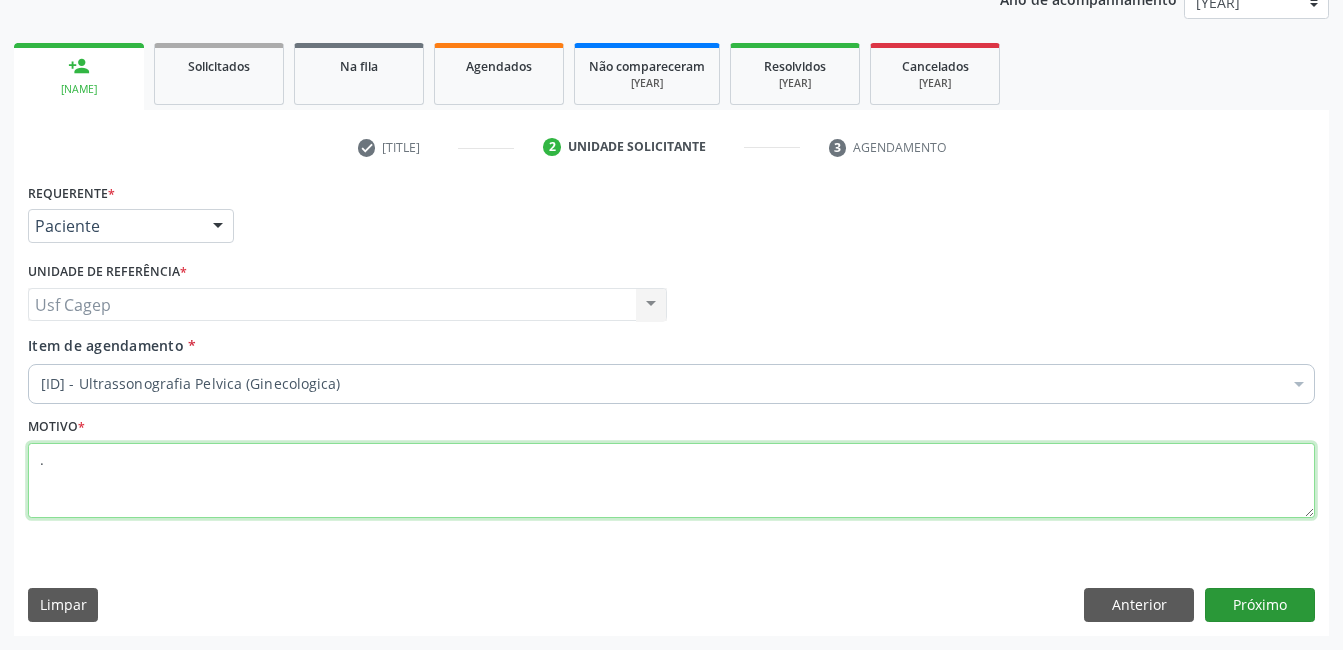 type on "." 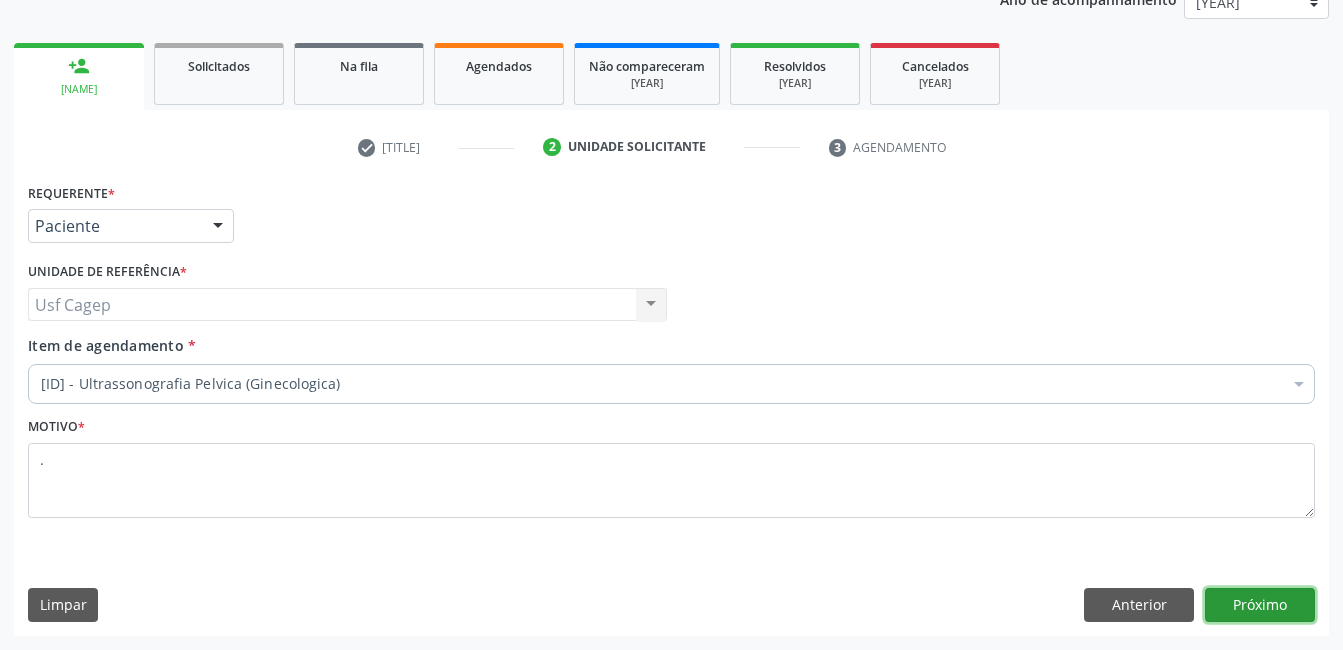 click on "Próximo" at bounding box center (1260, 605) 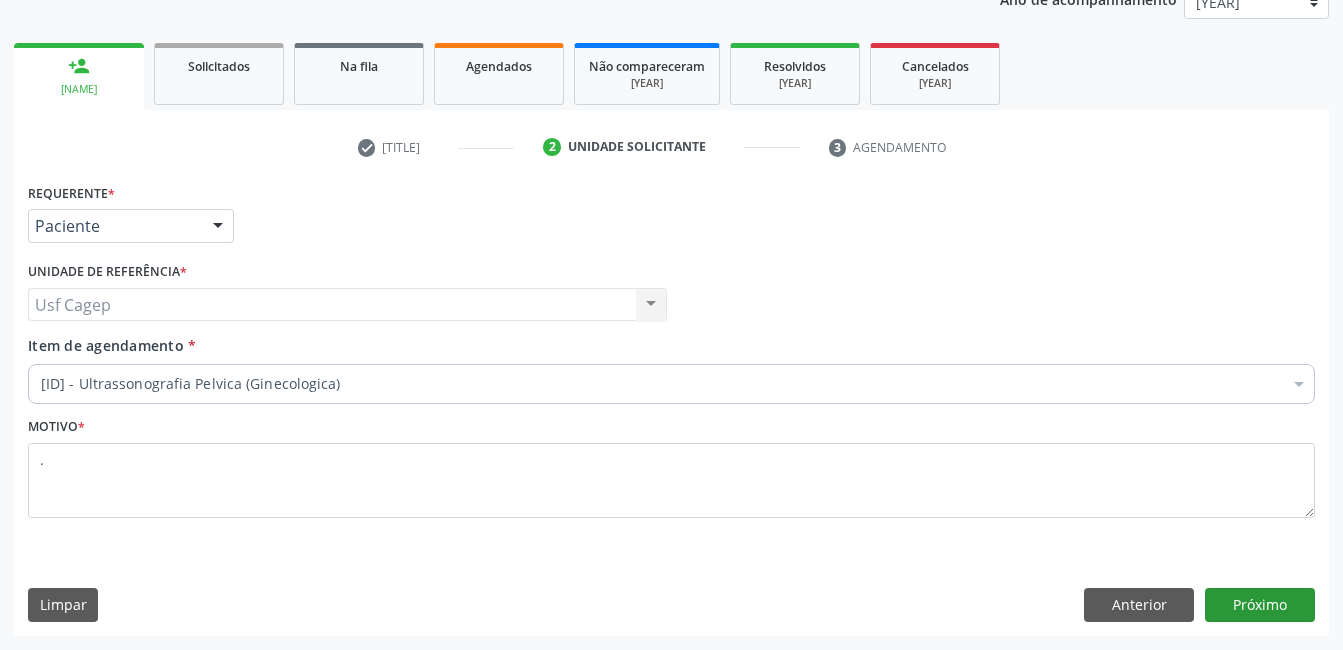 scroll, scrollTop: 220, scrollLeft: 0, axis: vertical 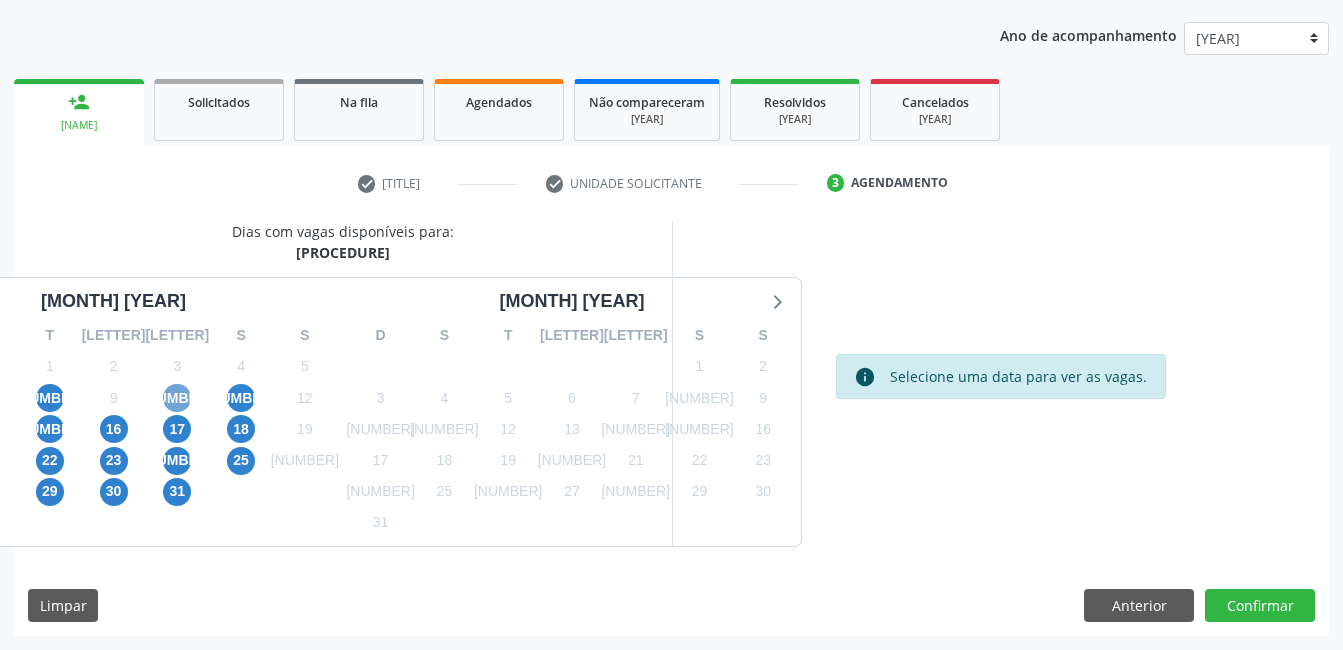 click on "10" at bounding box center (177, 398) 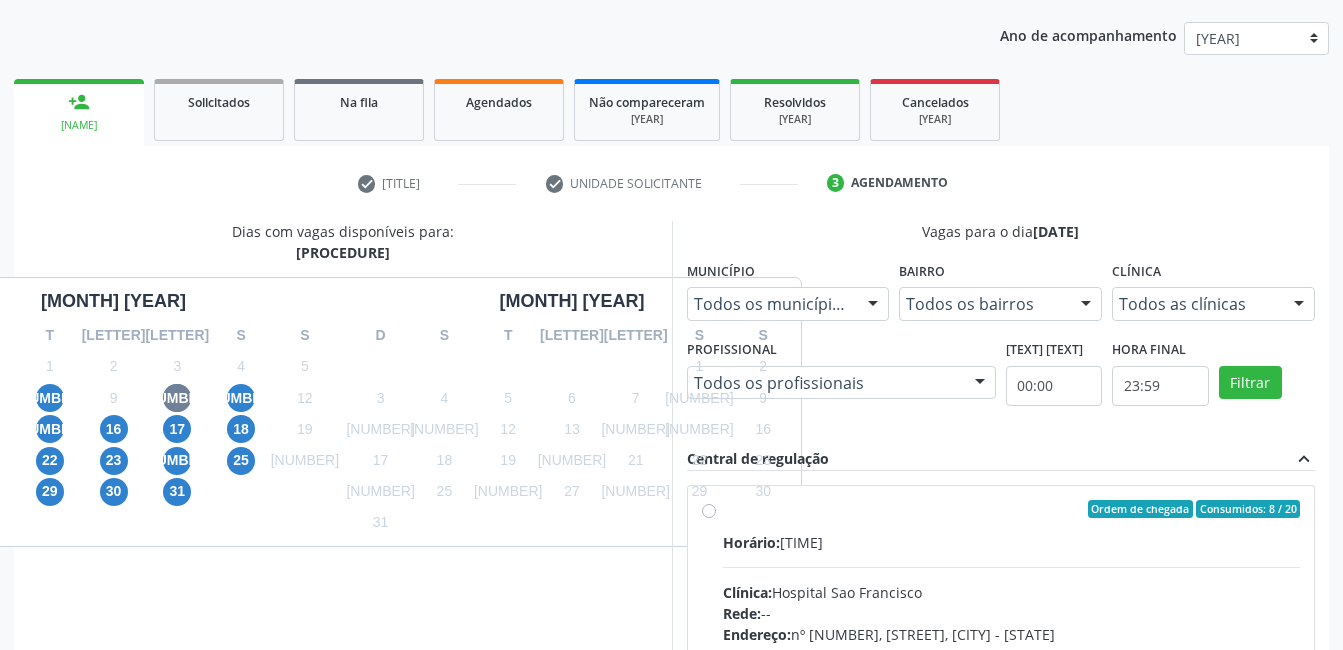 click on "Clínica:  Hospital Sao Francisco" at bounding box center [1012, 592] 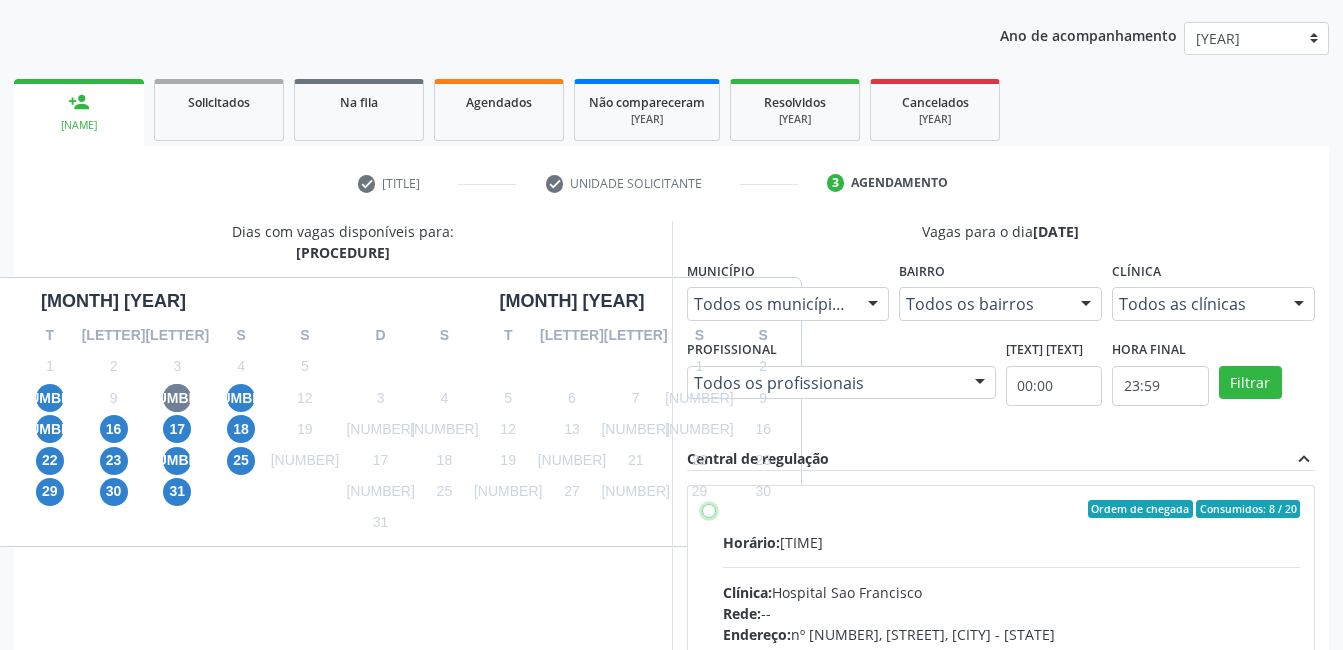 click on "Ordem de chegada
Consumidos: 8 / 20
Horário:   07:00
Clínica:  Hospital Sao Francisco
Rede:
--
Endereço:   nº 384, Varzea, Serra Talhada - PE
Telefone:   (81) 38312142
Profissional:
Yuri Araujo Magalhaes
Informações adicionais sobre o atendimento
Idade de atendimento:
de 0 a 120 anos
Gênero(s) atendido(s):
Masculino e Feminino
Informações adicionais:
--" at bounding box center [709, 509] 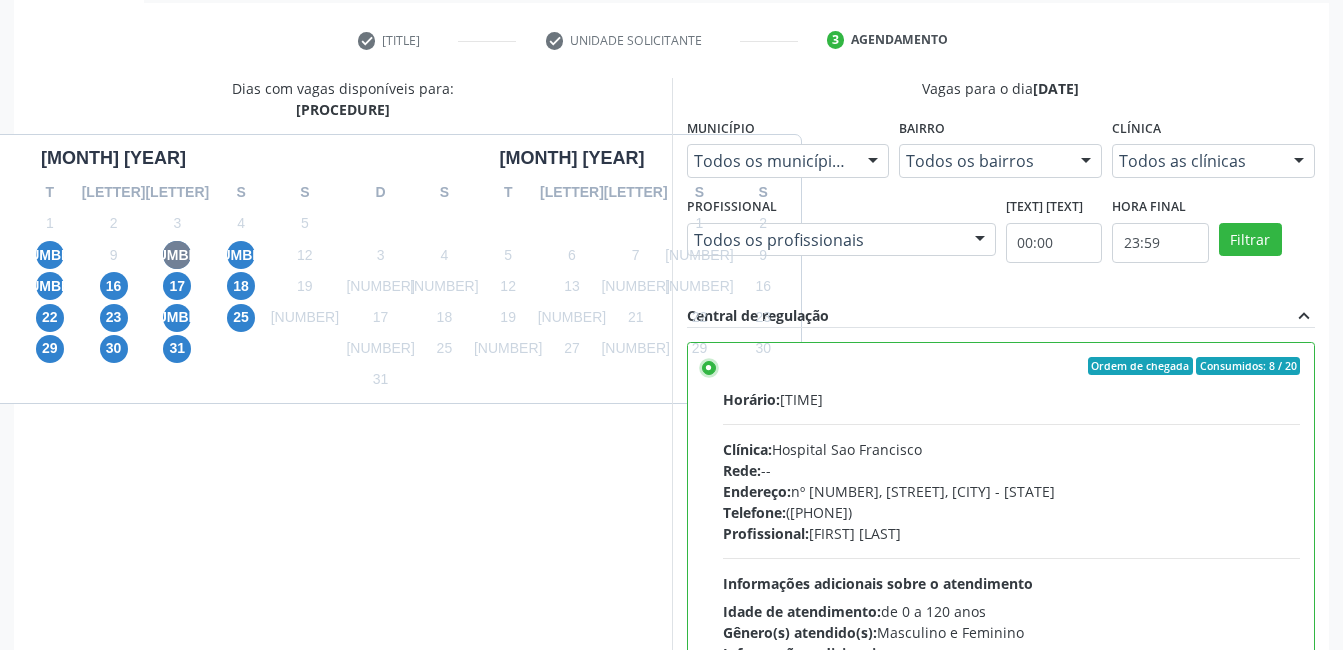scroll, scrollTop: 545, scrollLeft: 0, axis: vertical 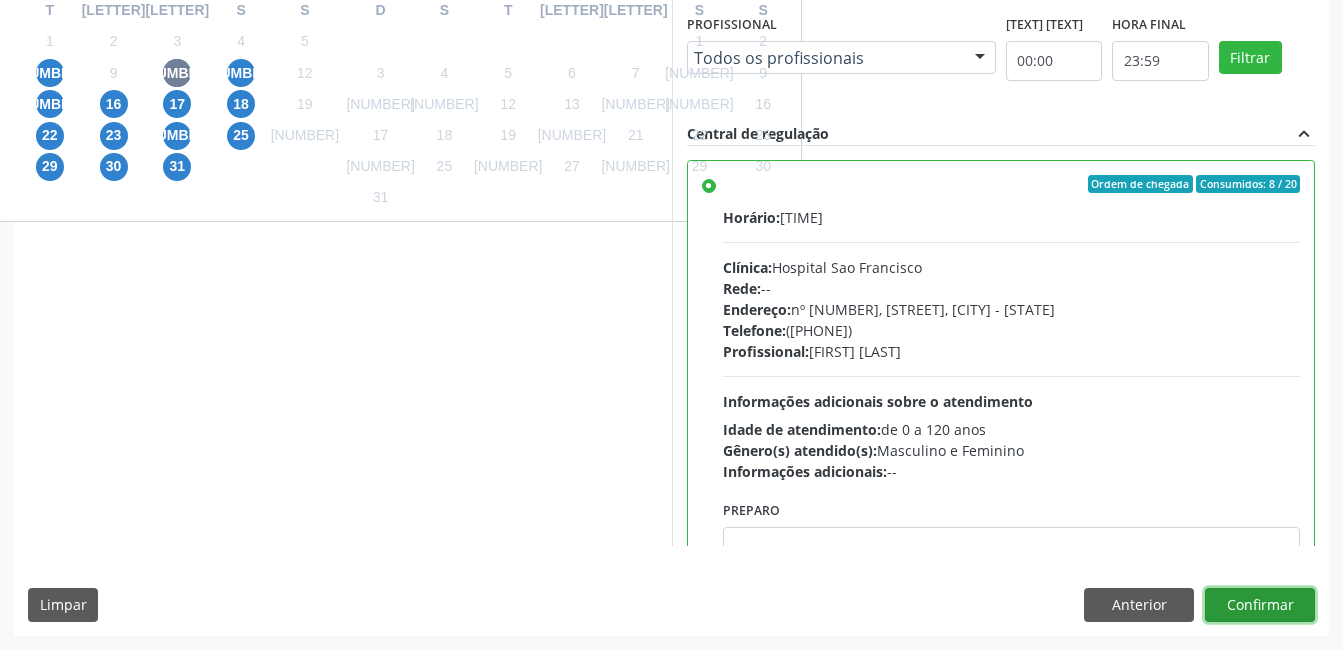 click on "Confirmar" at bounding box center (1260, 605) 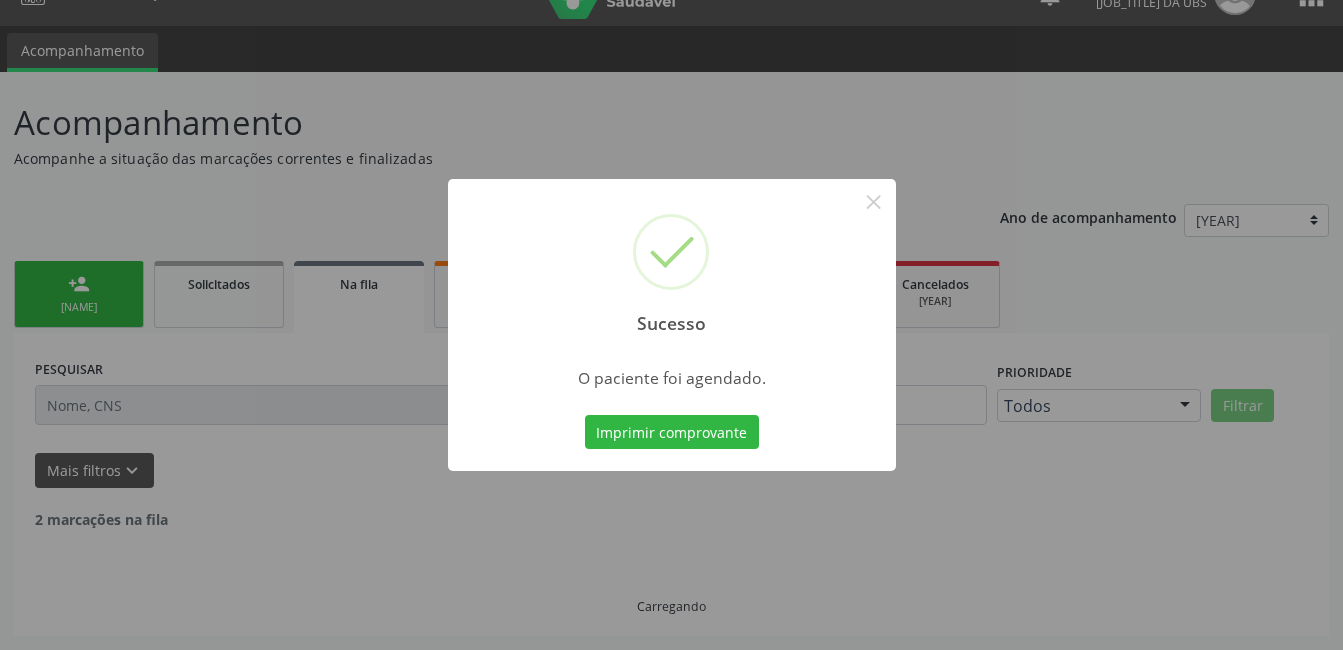 scroll, scrollTop: 17, scrollLeft: 0, axis: vertical 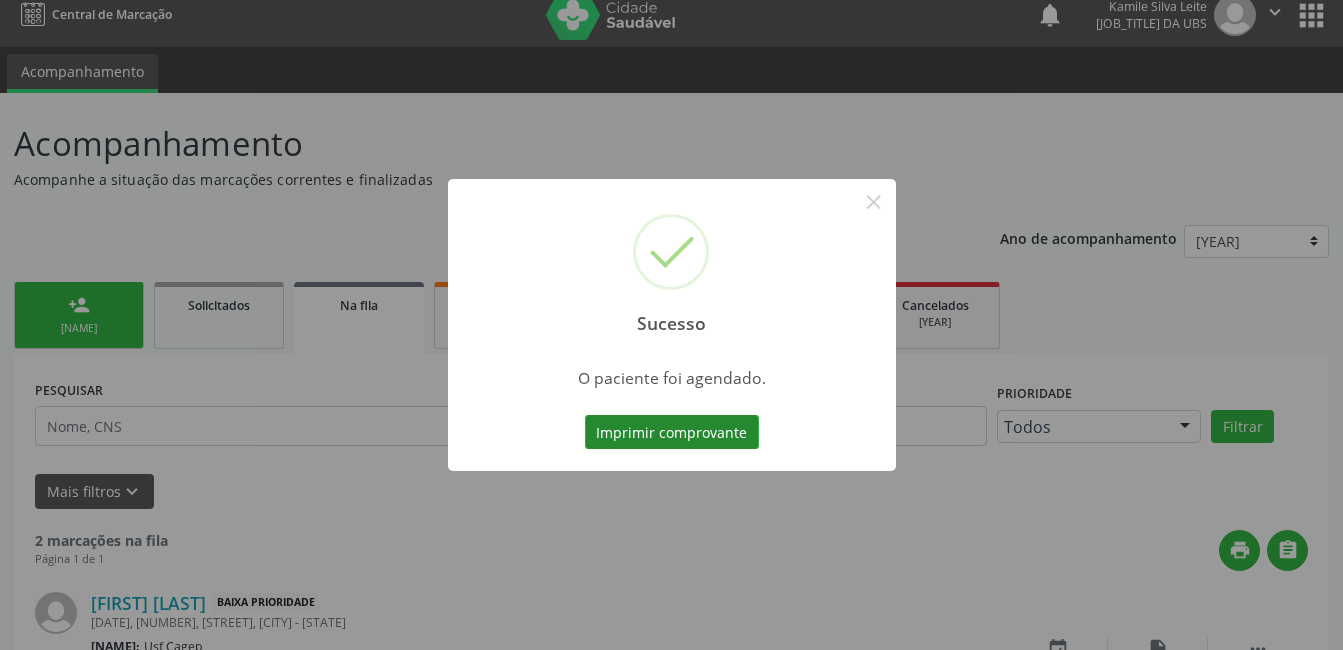 click on "Imprimir comprovante" at bounding box center [672, 432] 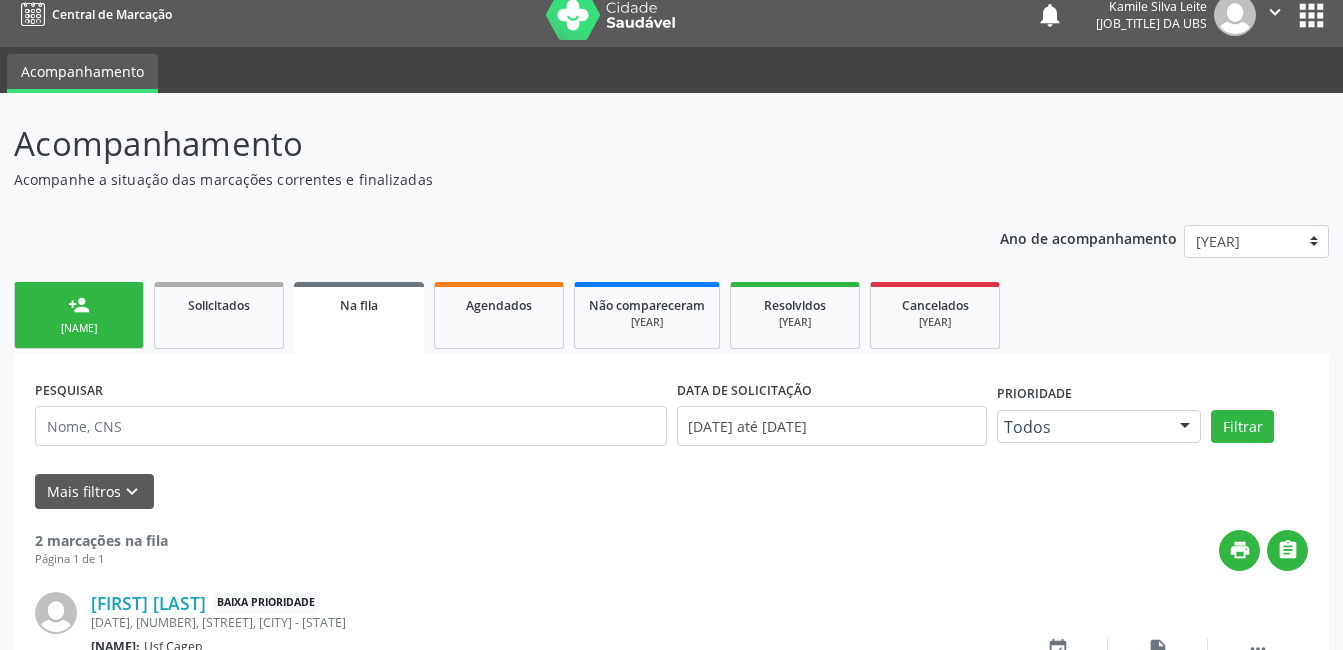 click on "Nova marcação" at bounding box center [79, 328] 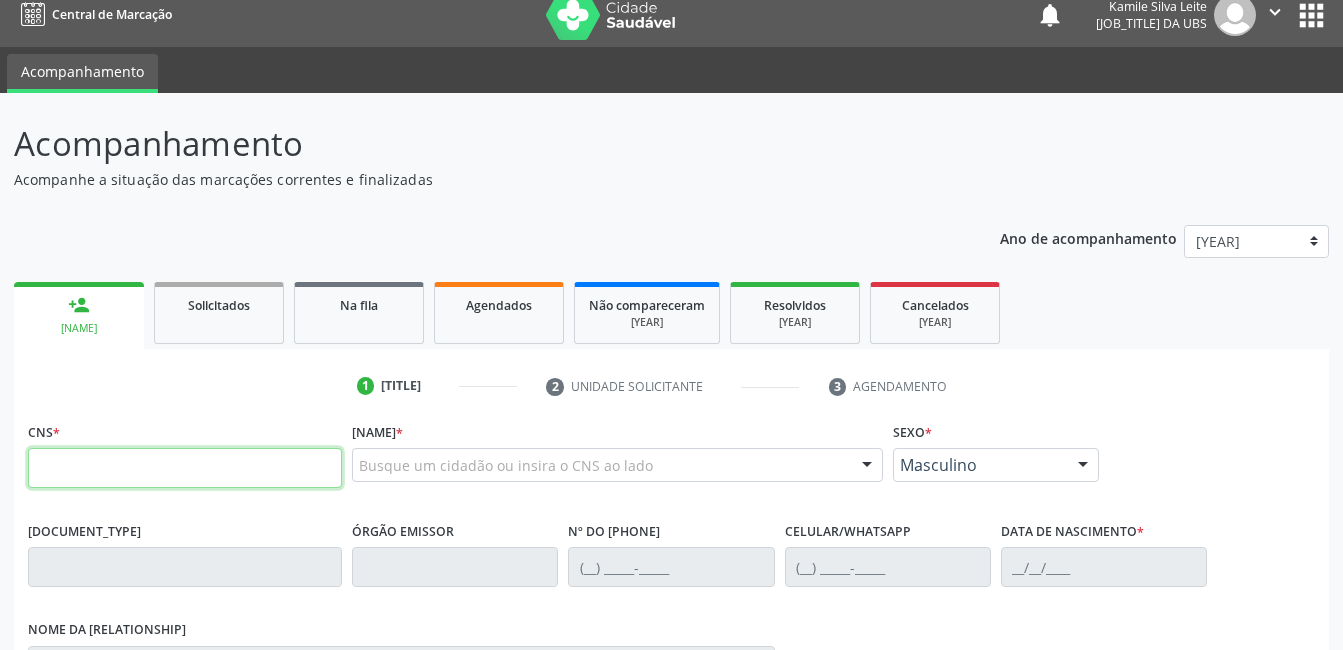 click at bounding box center (185, 468) 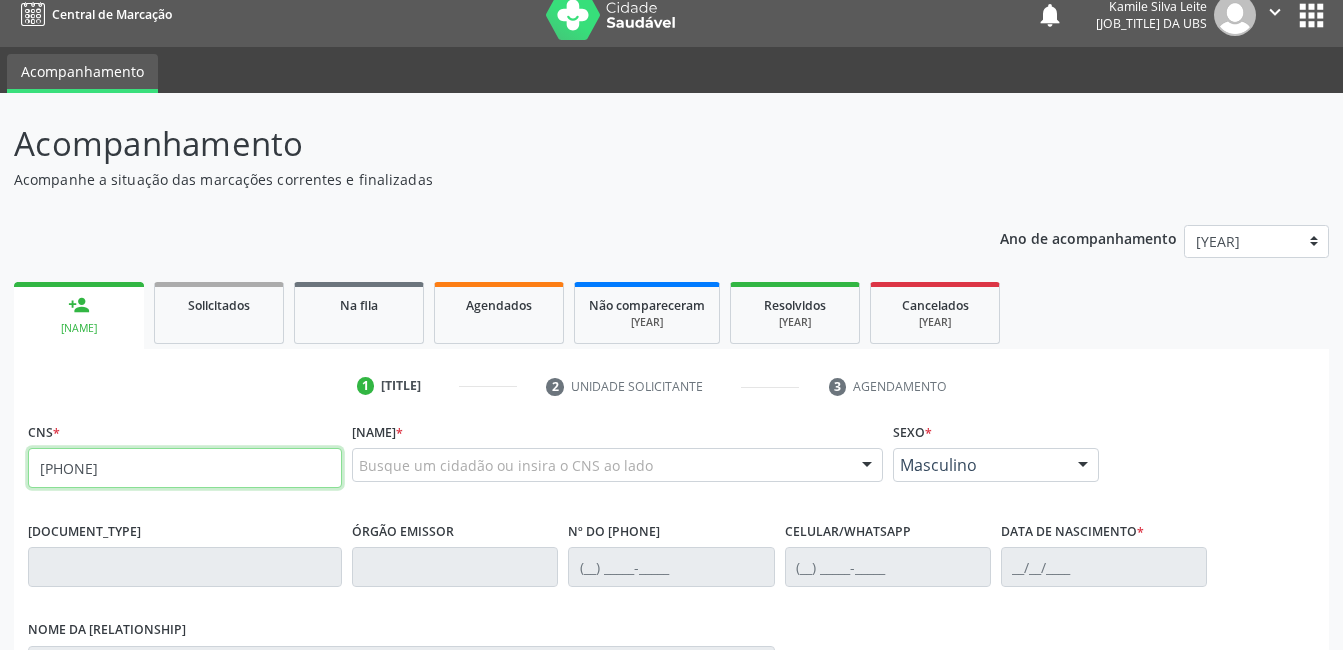 type on "706 3076 1298 6680" 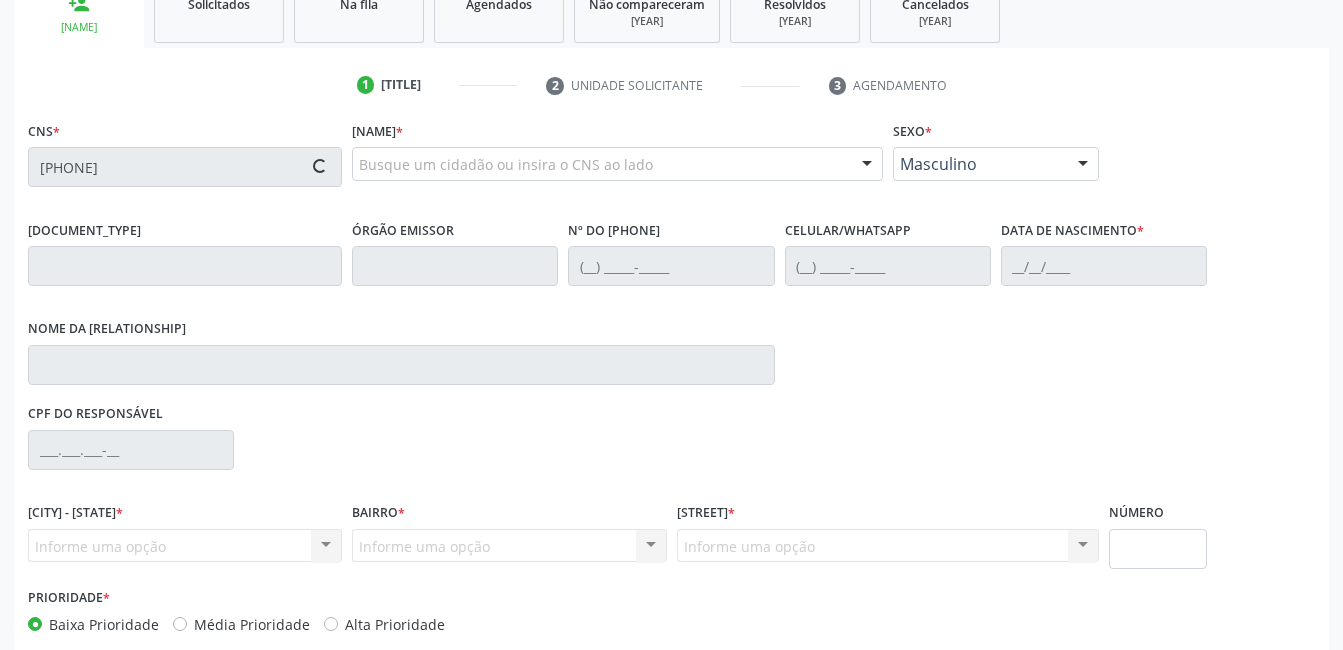 scroll, scrollTop: 420, scrollLeft: 0, axis: vertical 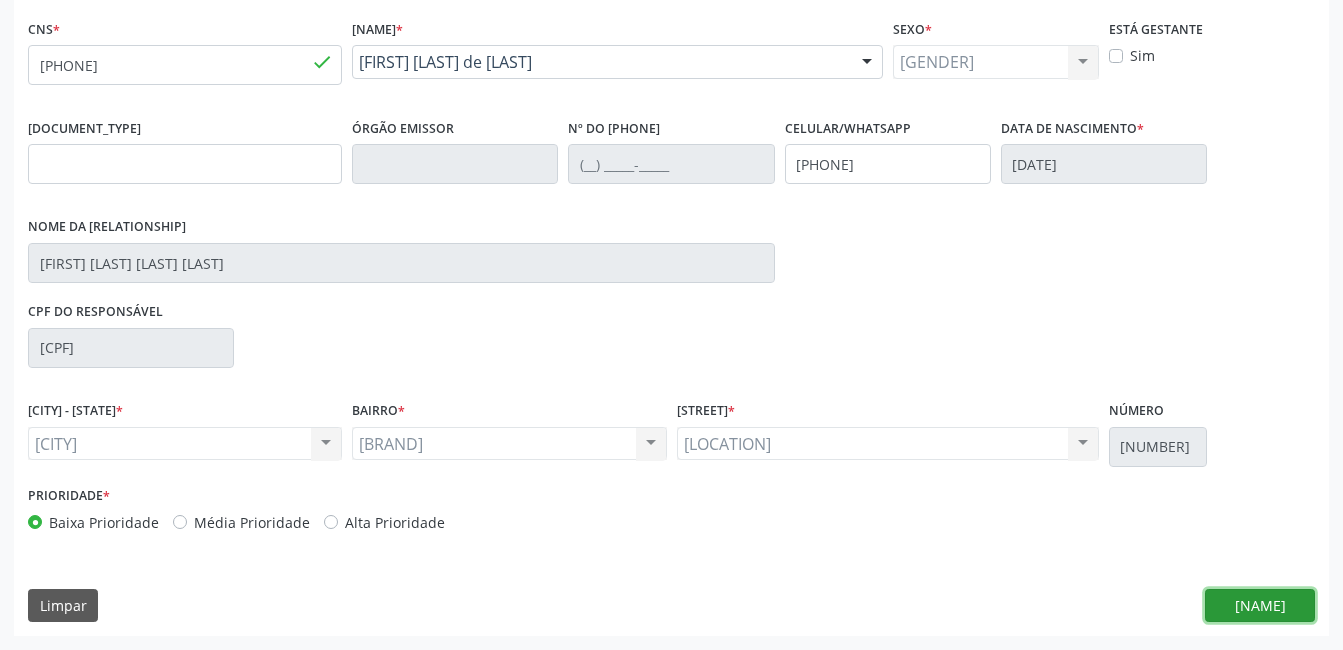click on "Nova marcação" at bounding box center (1260, 606) 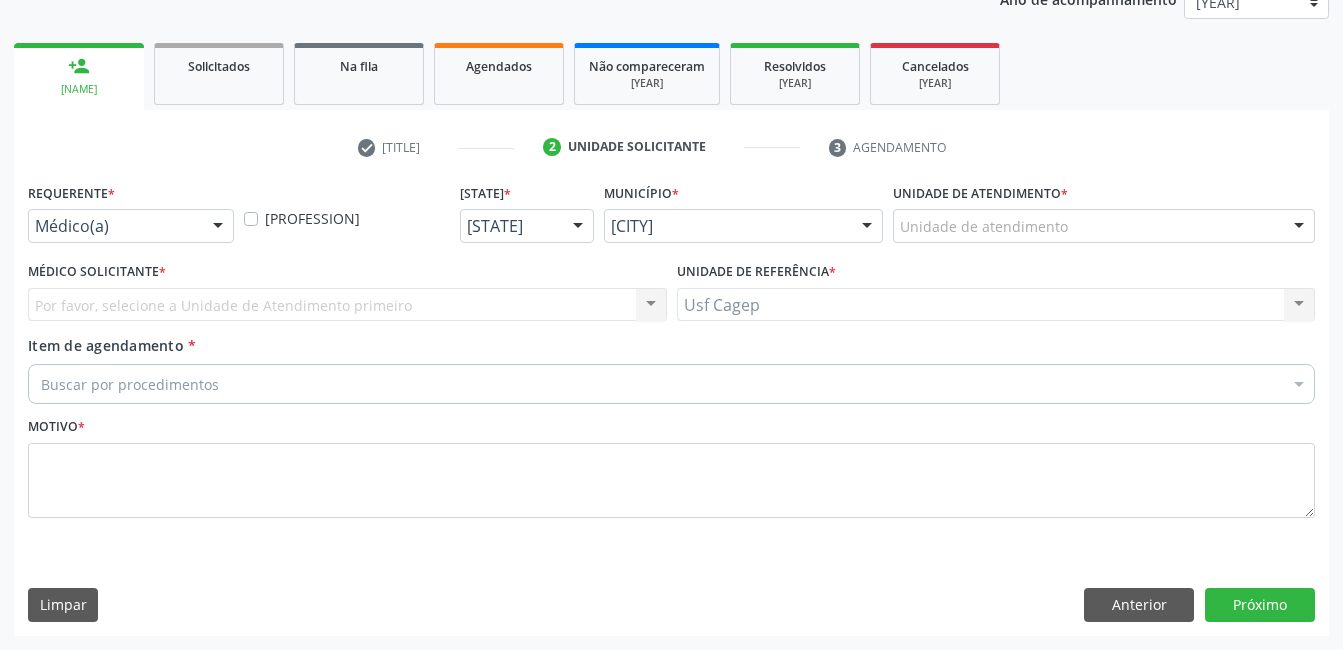 scroll, scrollTop: 256, scrollLeft: 0, axis: vertical 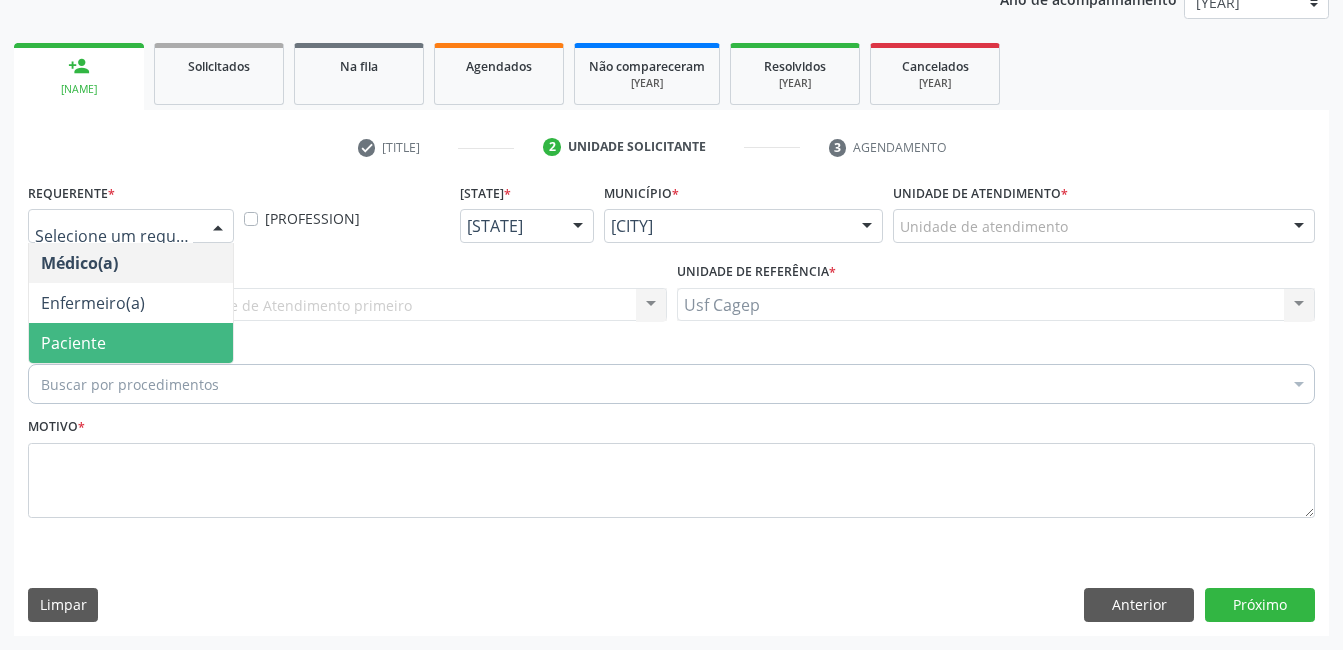 click on "Paciente" at bounding box center [131, 343] 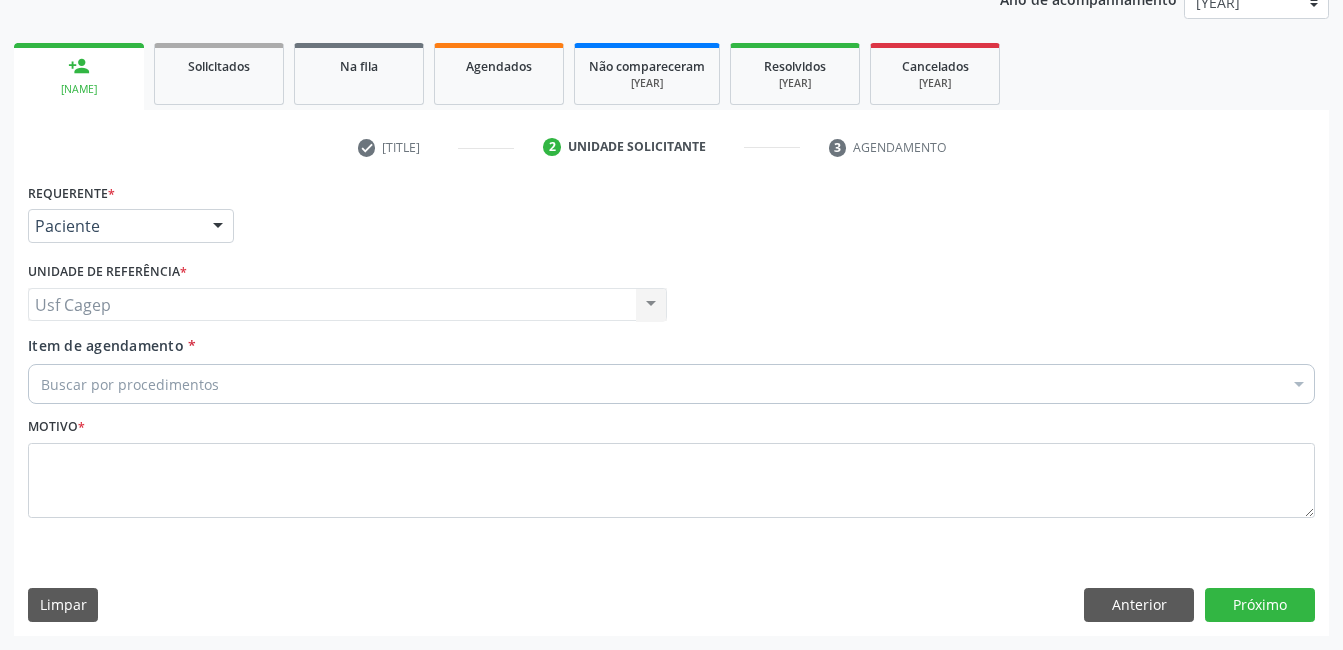 click on "Buscar por procedimentos" at bounding box center [671, 384] 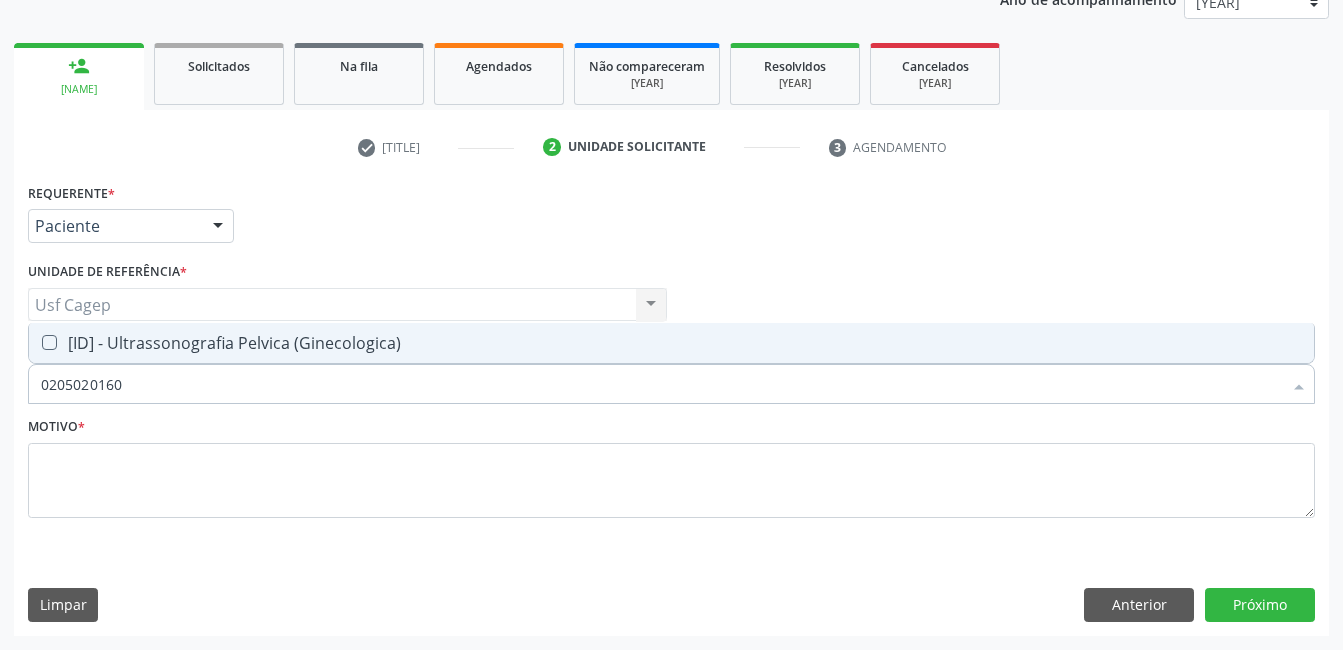 drag, startPoint x: 315, startPoint y: 356, endPoint x: 305, endPoint y: 359, distance: 10.440307 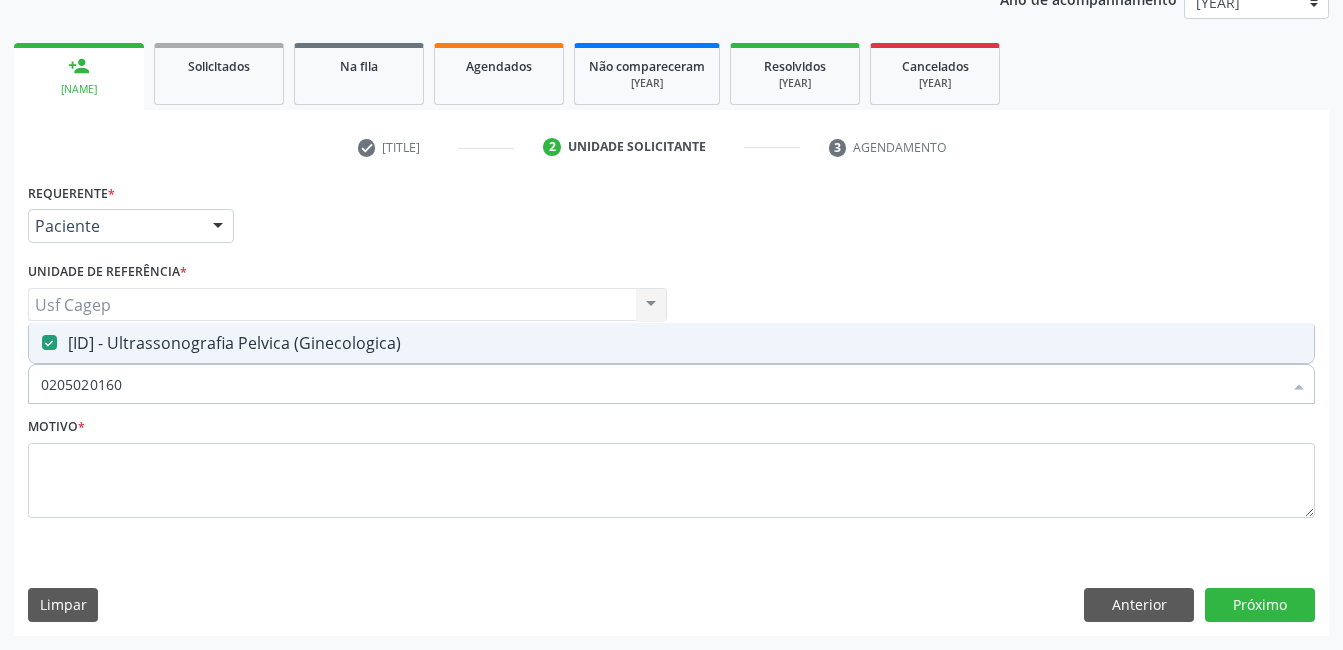 click on "•••••••••• • •••••••••••••••• ••••••• ••••••••••••••" at bounding box center (671, 343) 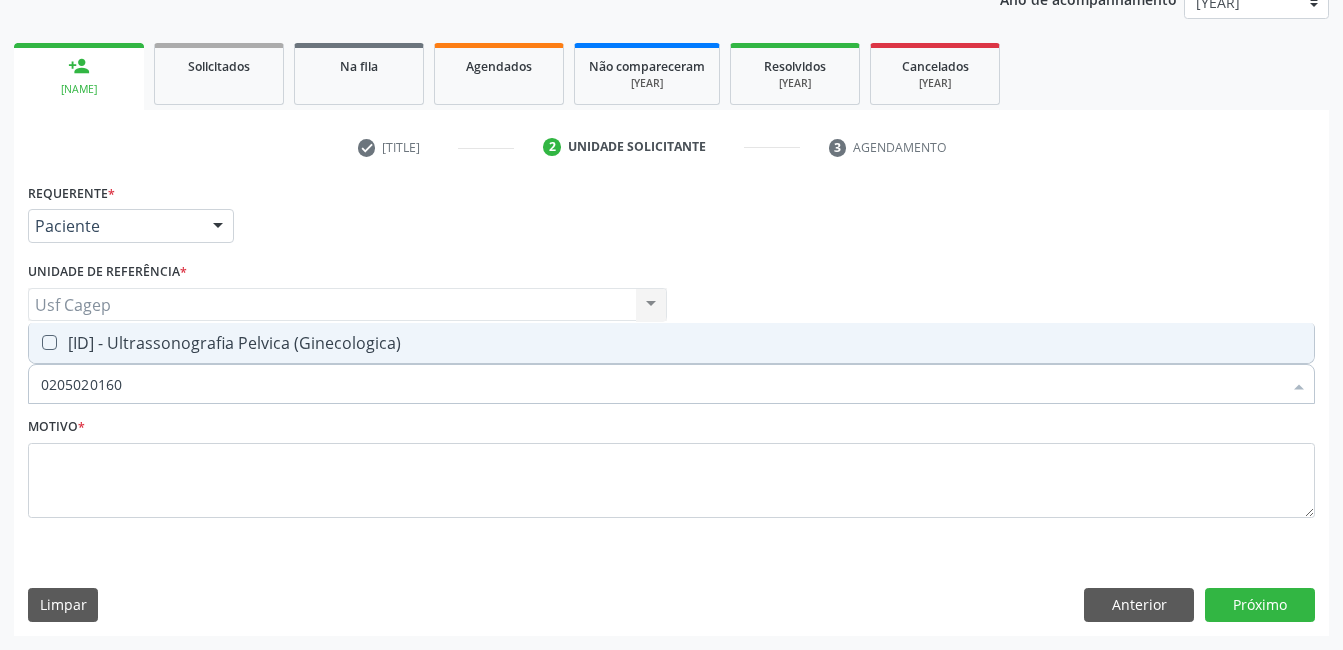 click on "0205020160" at bounding box center (661, 384) 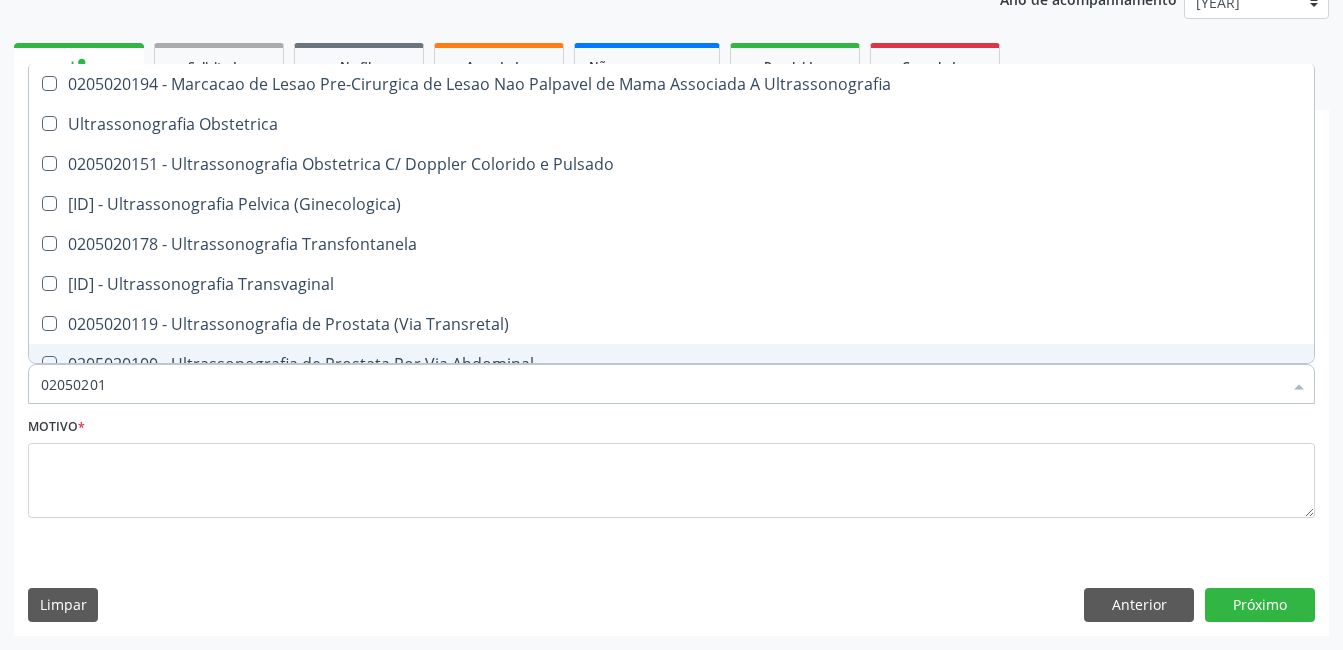 type on "020502018" 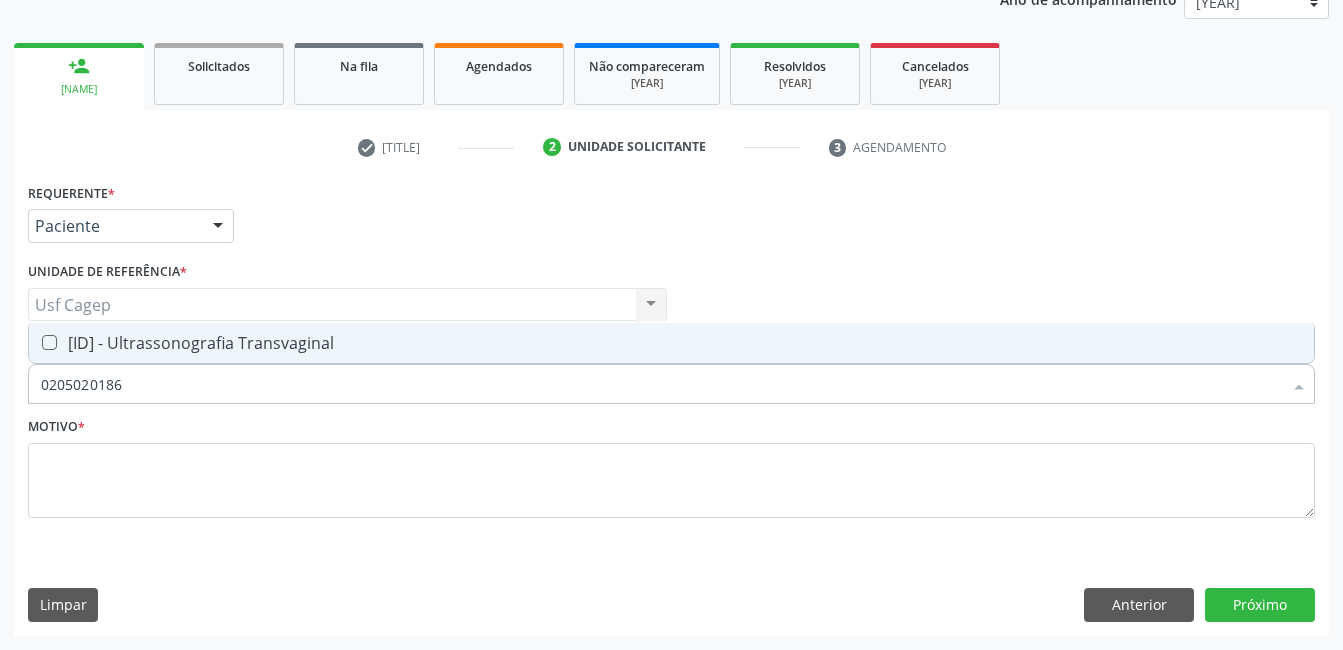 click on "0205020186 - Ultrassonografia Transvaginal" at bounding box center [671, 343] 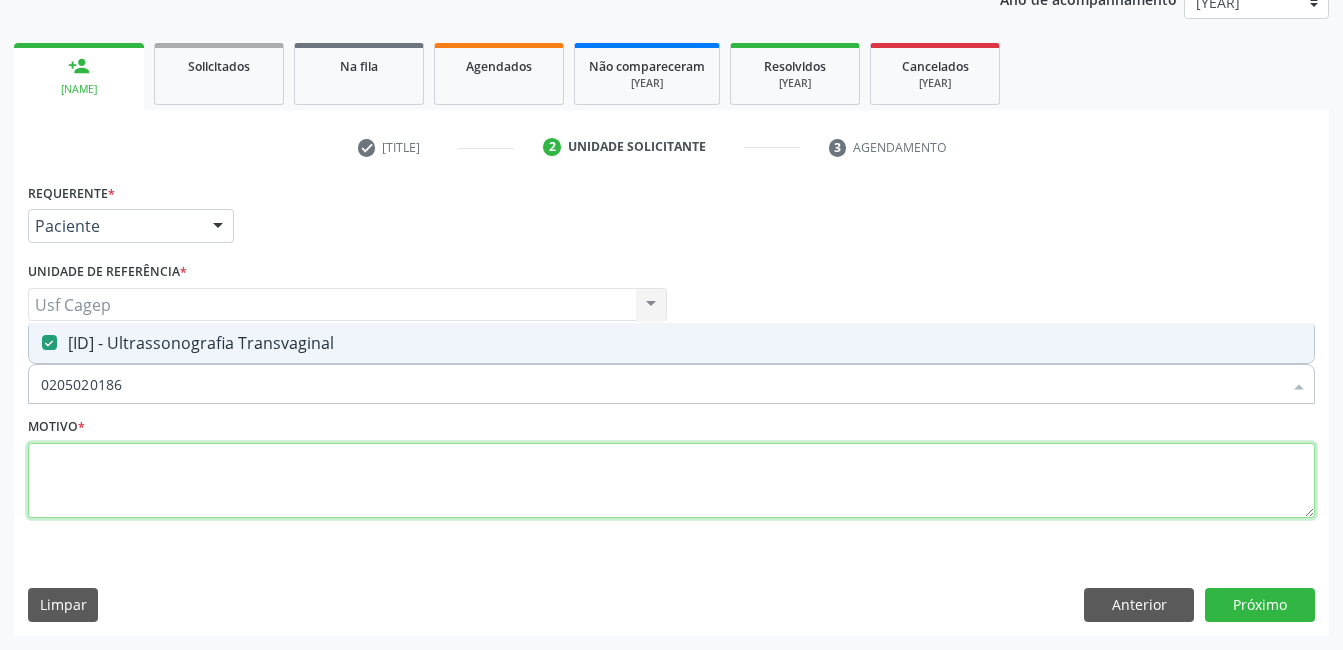 click at bounding box center (671, 481) 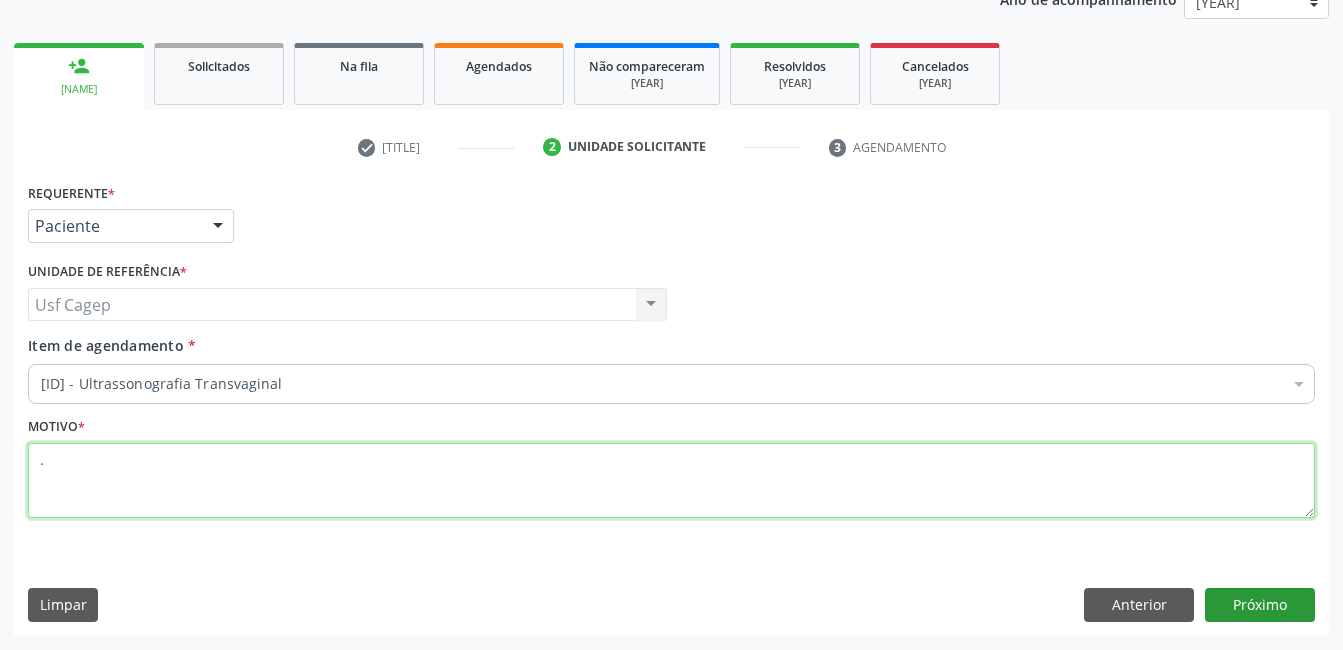 type on "." 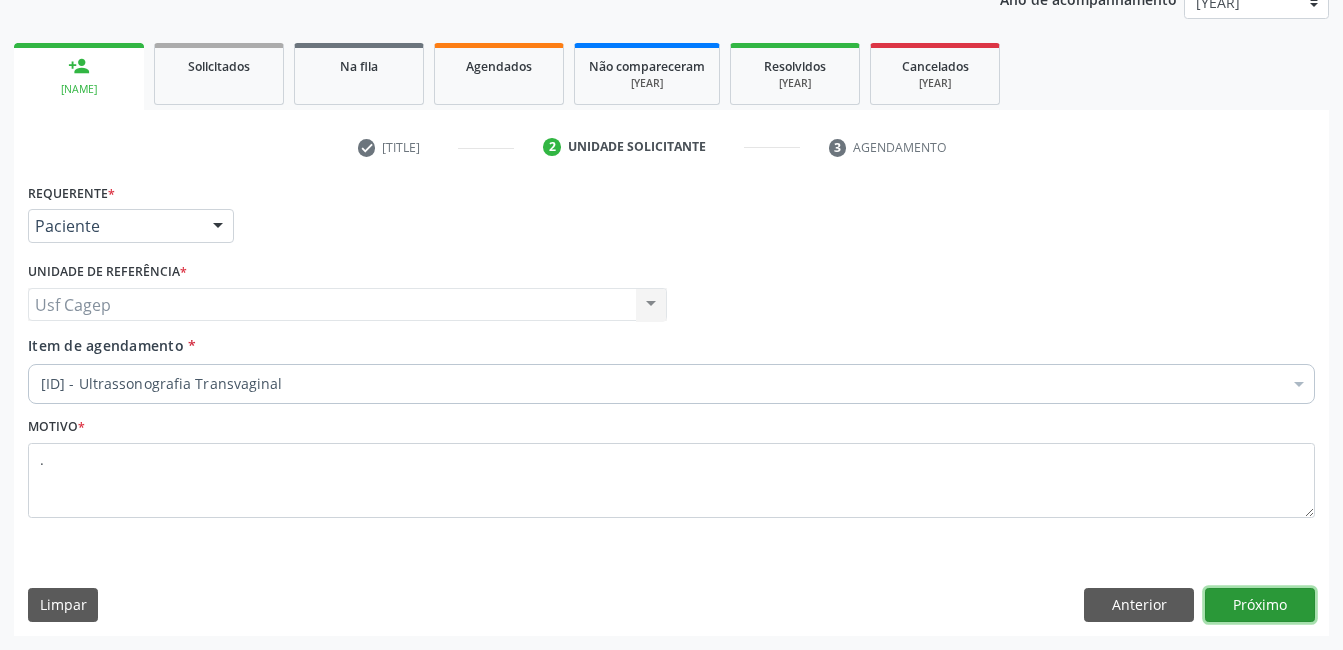 click on "Próximo" at bounding box center (1260, 605) 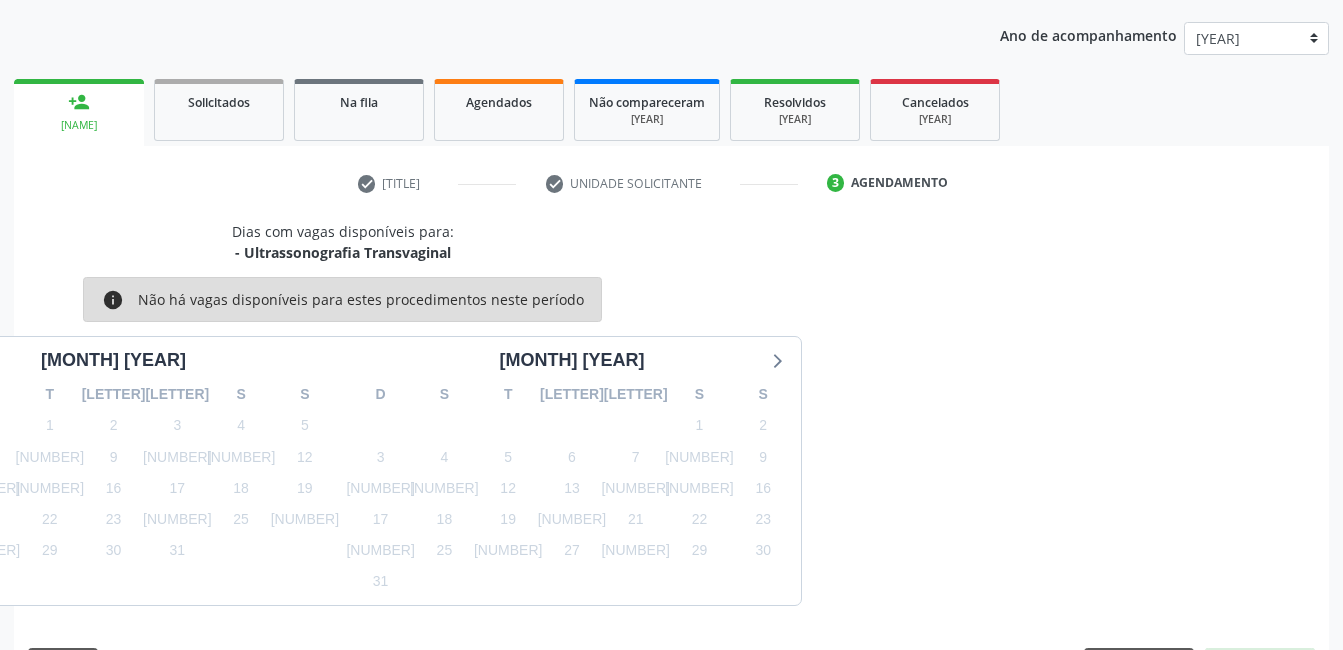 scroll, scrollTop: 256, scrollLeft: 0, axis: vertical 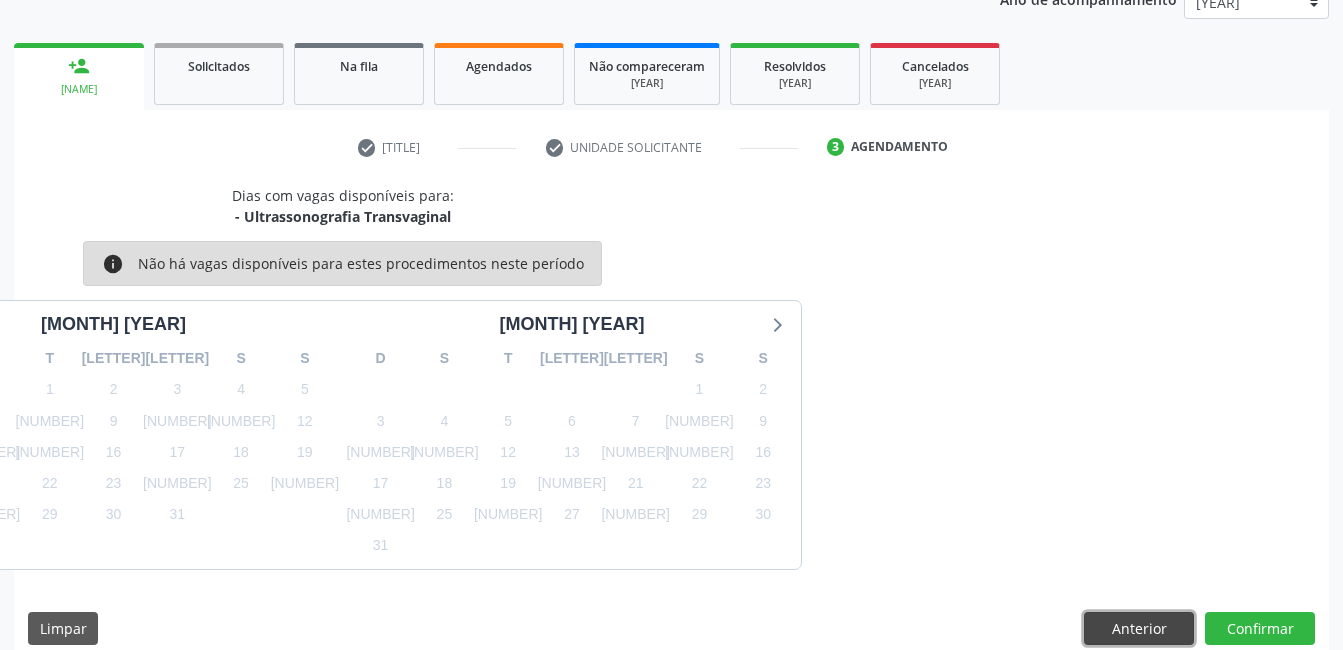 click on "Anterior" at bounding box center (1139, 629) 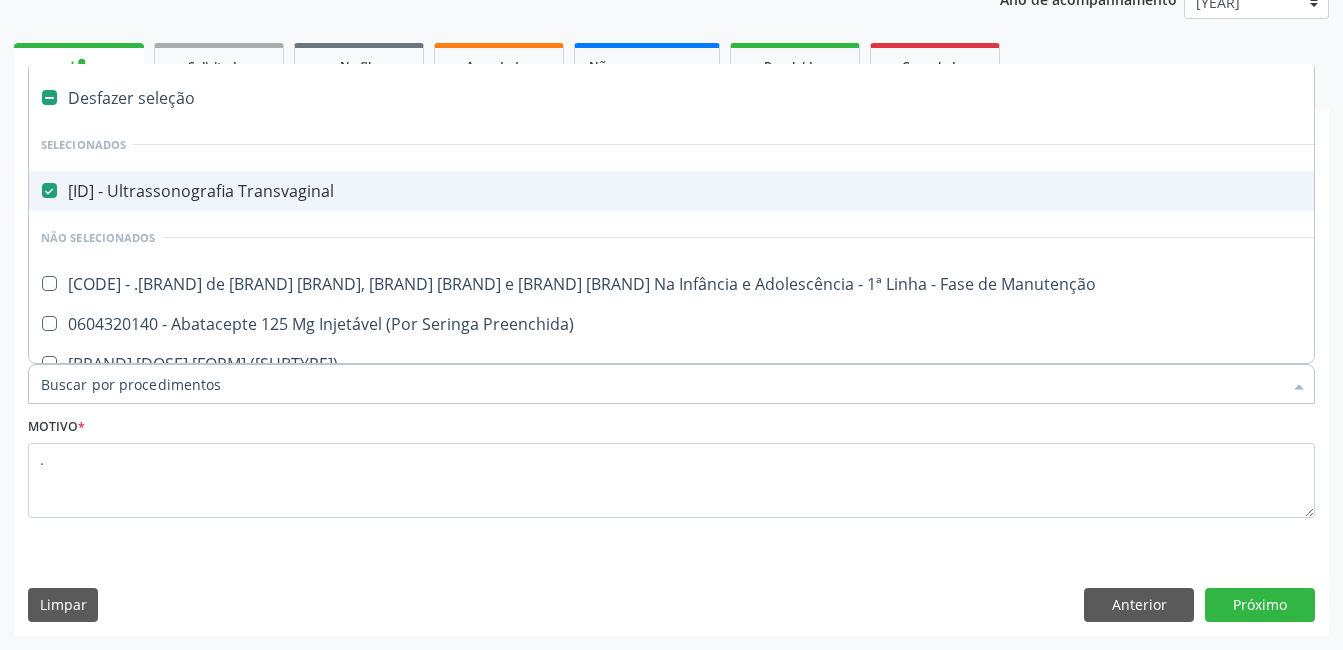 click on "Item de agendamento
*" at bounding box center [661, 384] 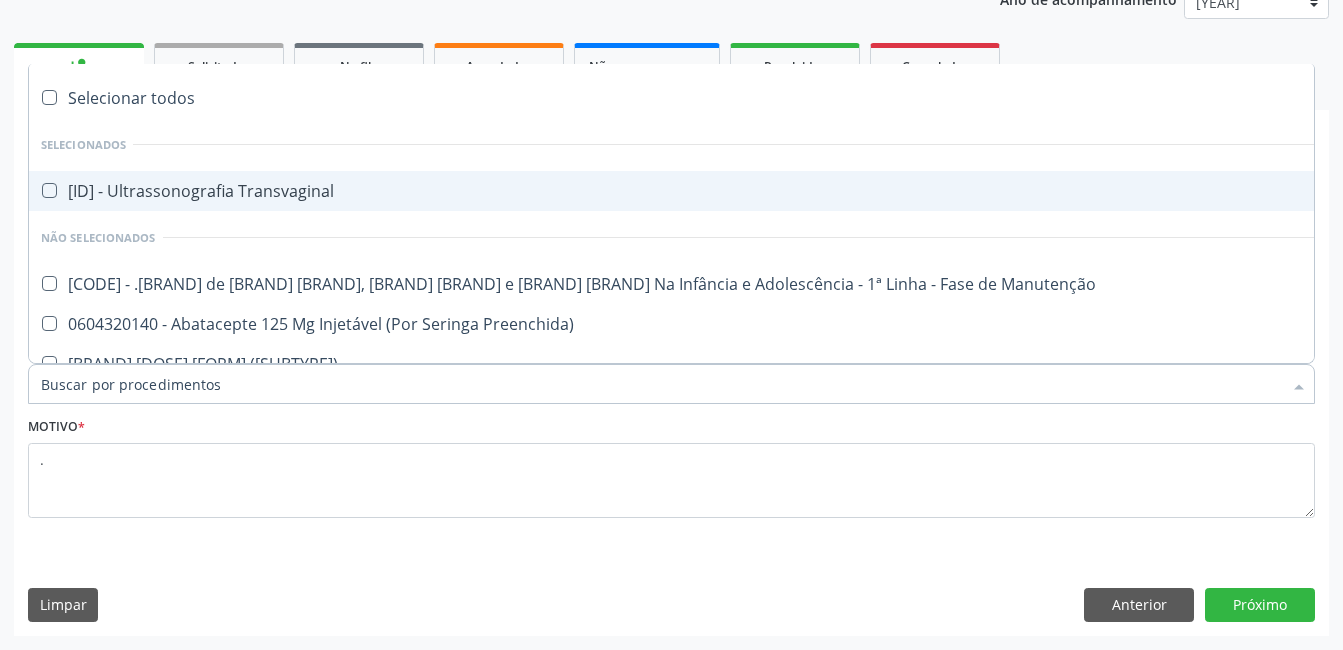 click on "Item de agendamento
*" at bounding box center (661, 384) 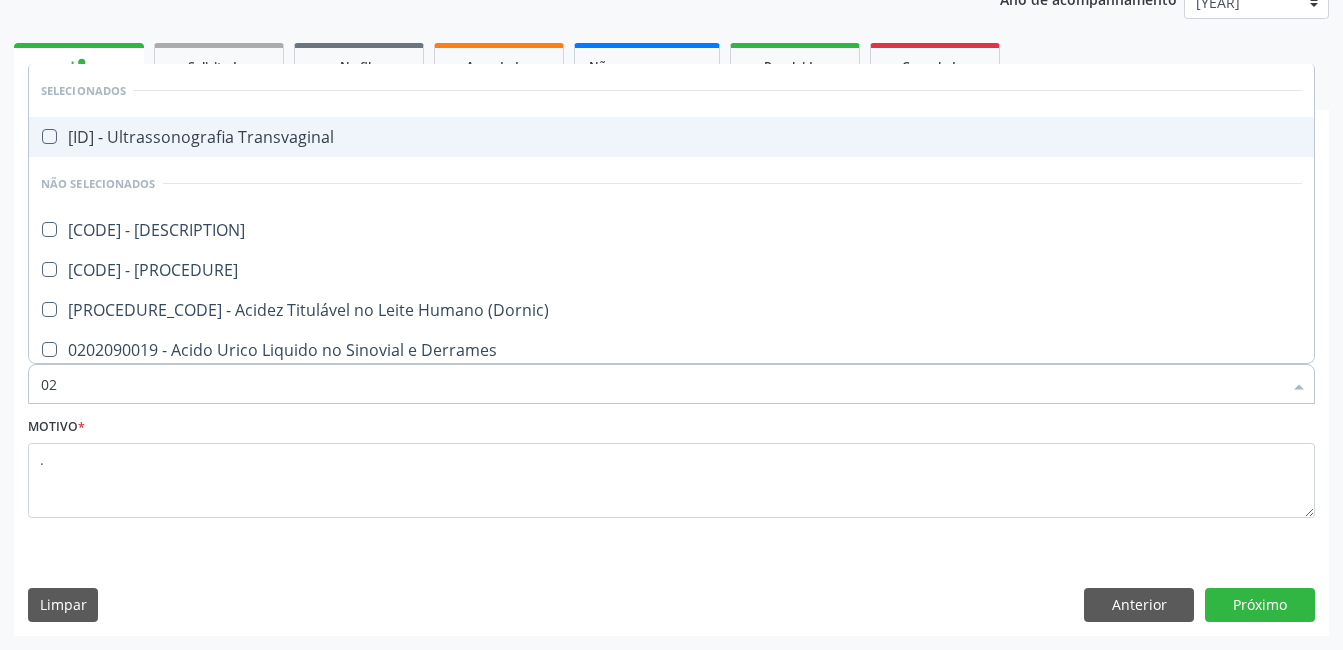 type on "[NUMBER]" 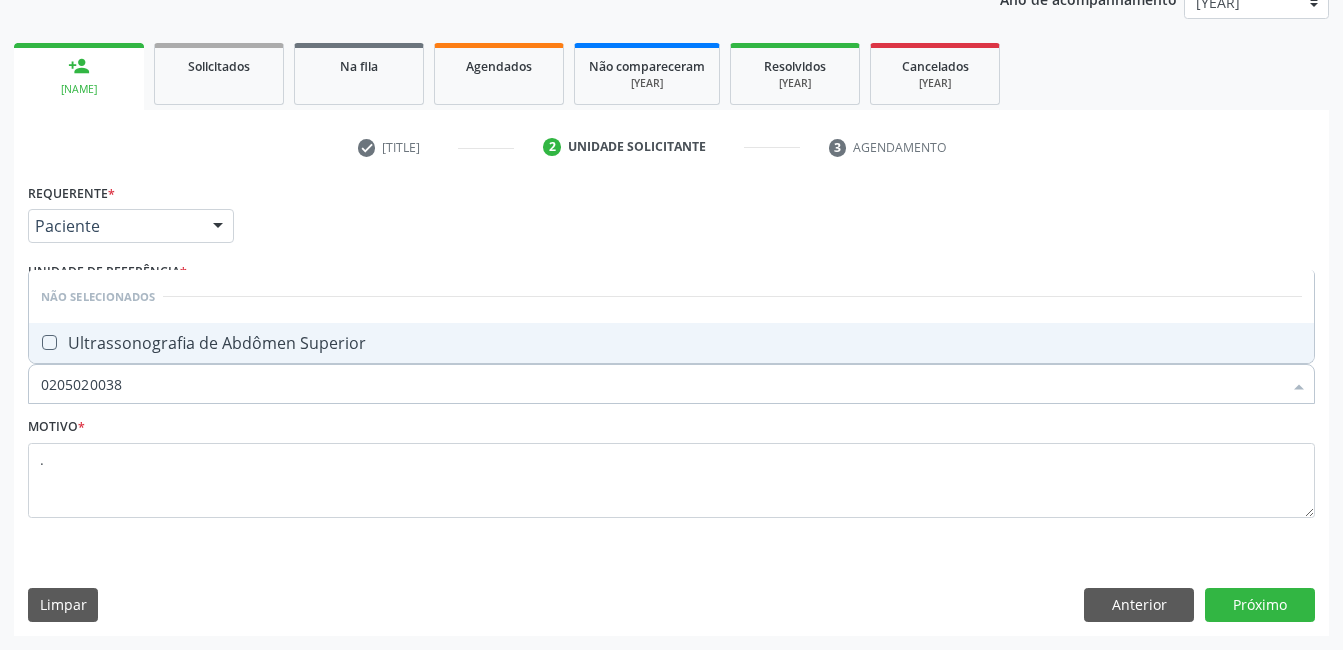 click on "[PROCEDURE]" at bounding box center [671, 343] 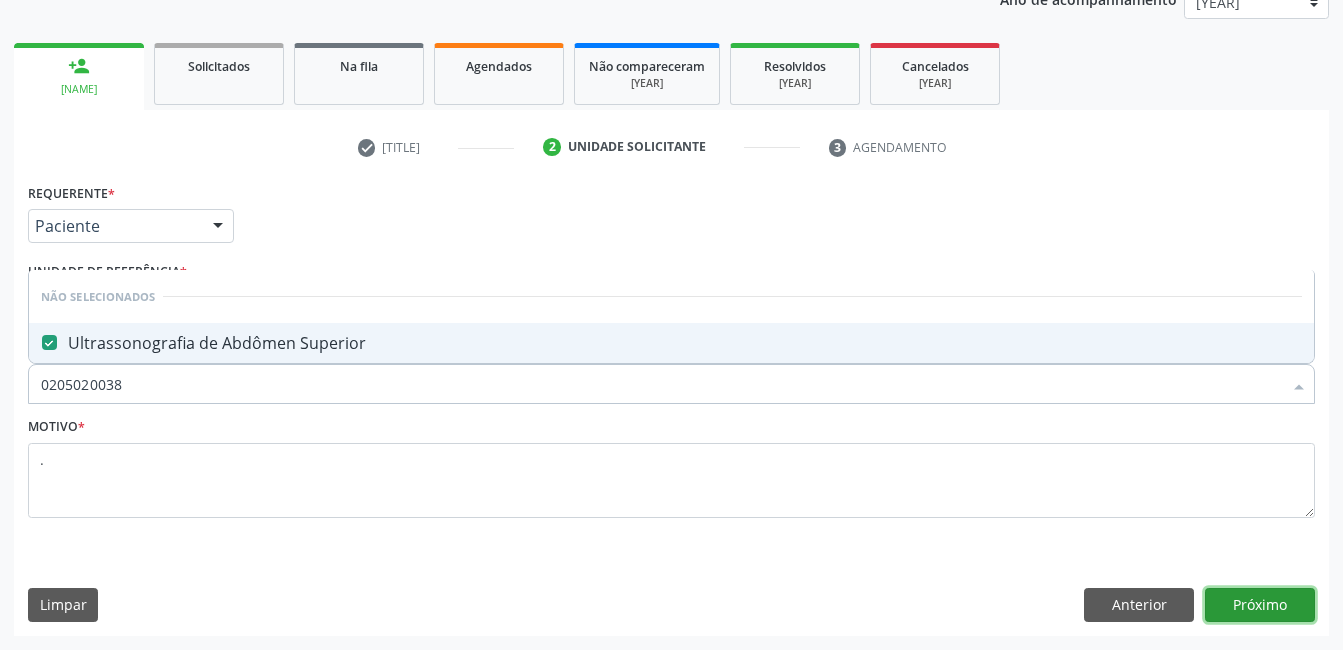 click on "Próximo" at bounding box center (1260, 605) 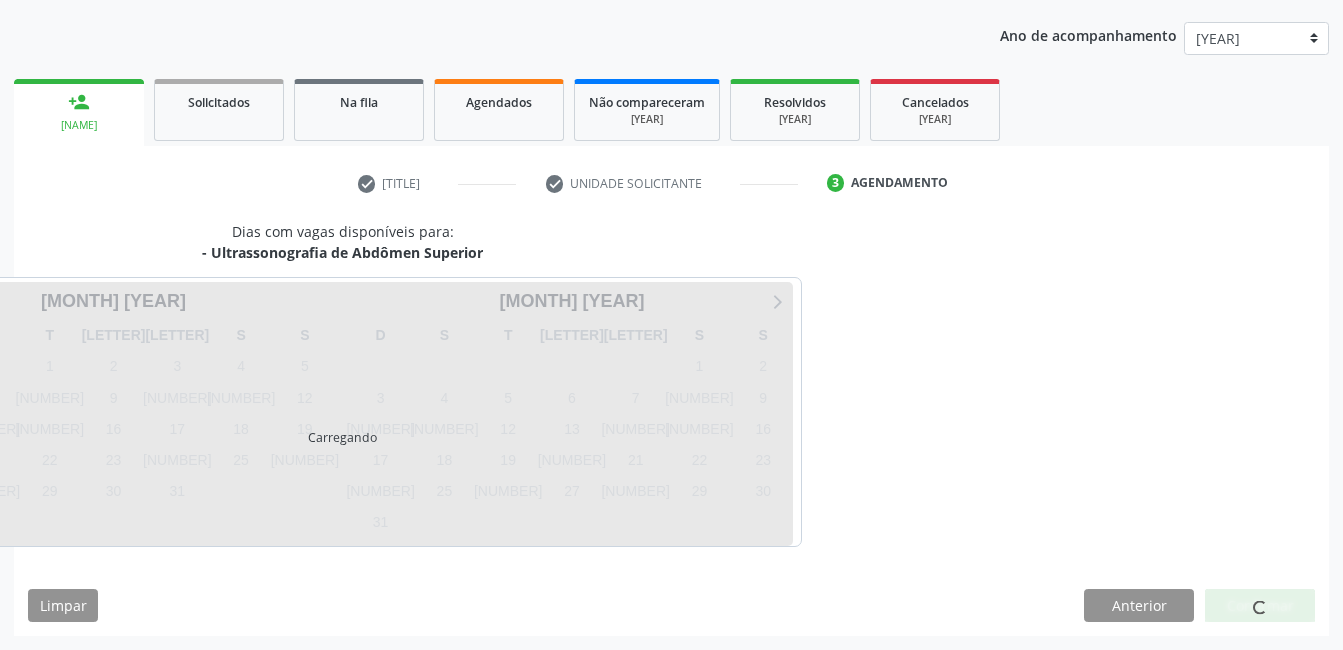 scroll, scrollTop: 256, scrollLeft: 0, axis: vertical 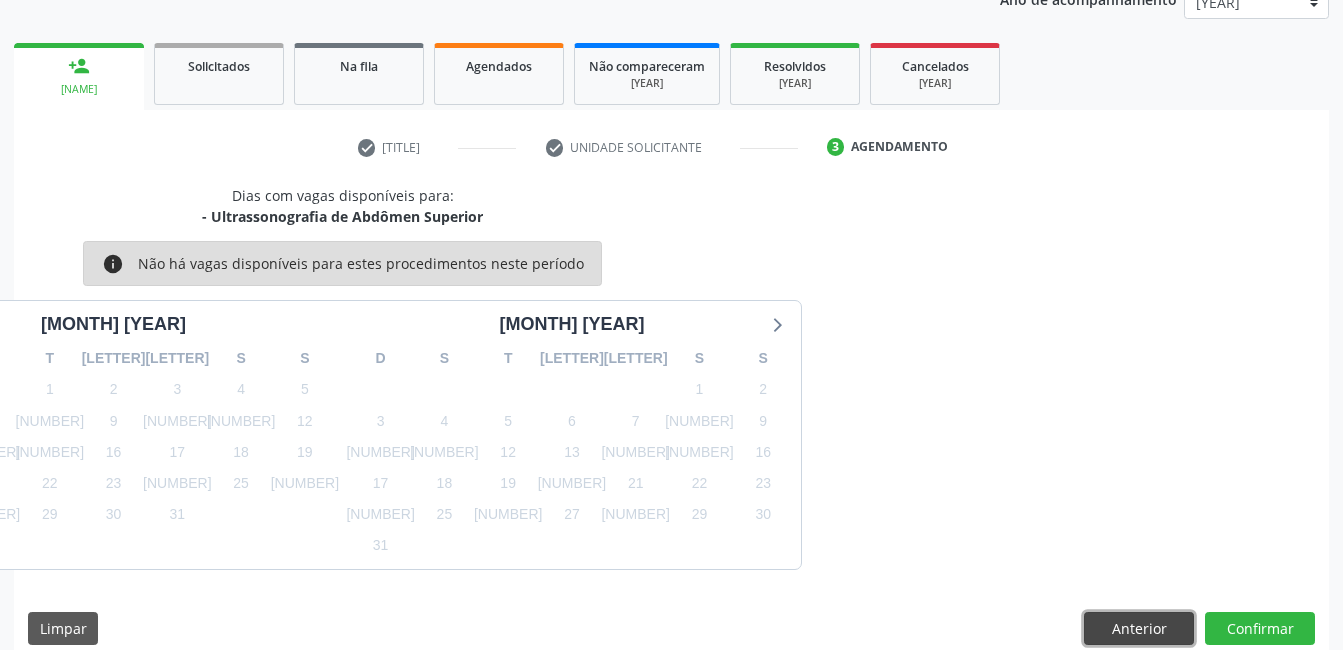 click on "Anterior" at bounding box center [1139, 629] 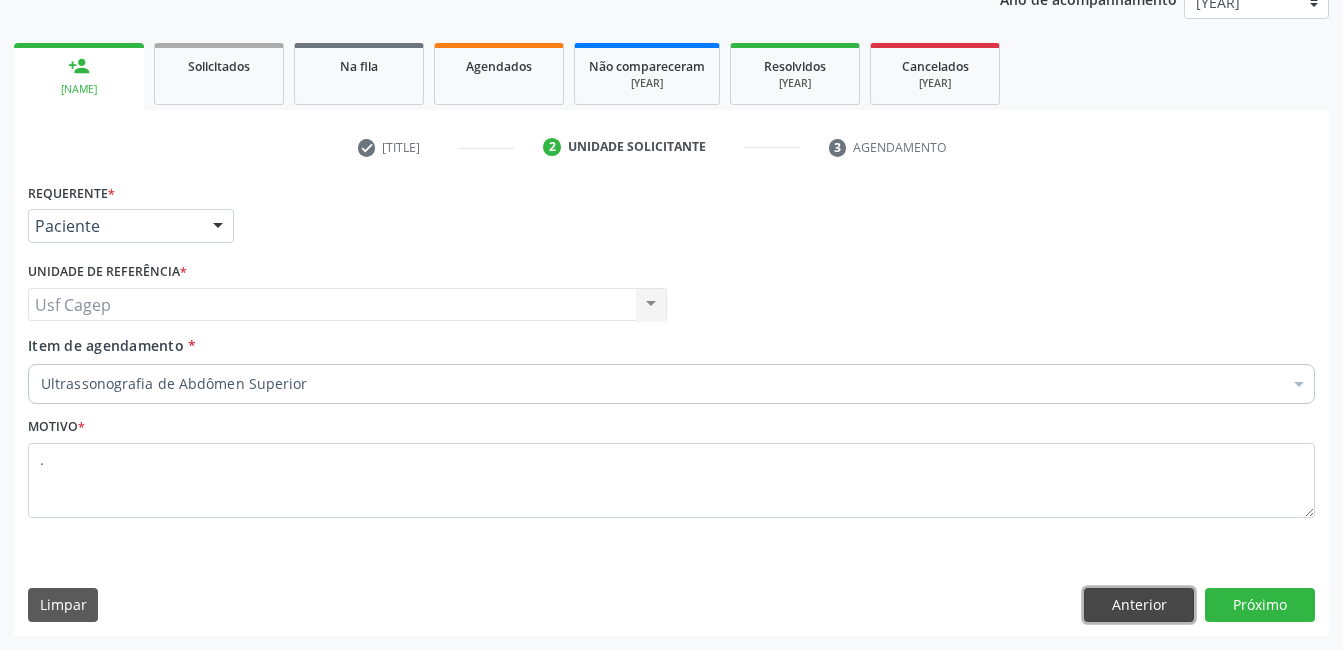 click on "Anterior" at bounding box center [1139, 605] 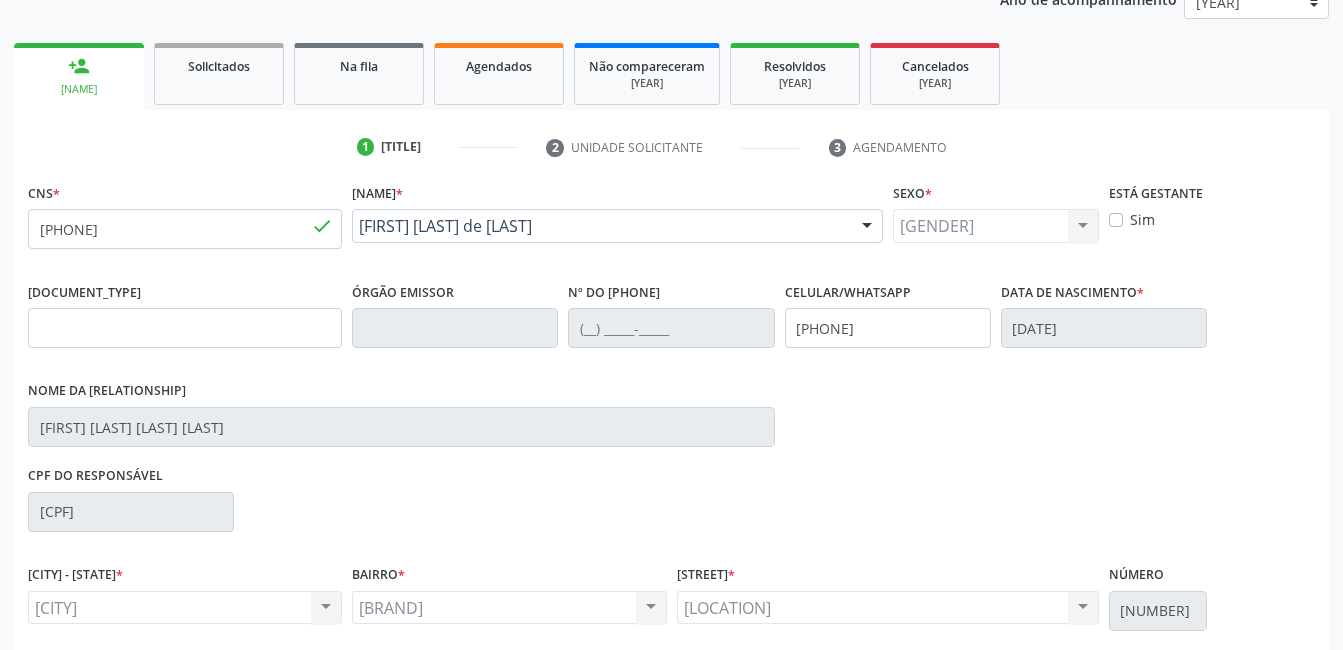 drag, startPoint x: 235, startPoint y: 253, endPoint x: 242, endPoint y: 242, distance: 13.038404 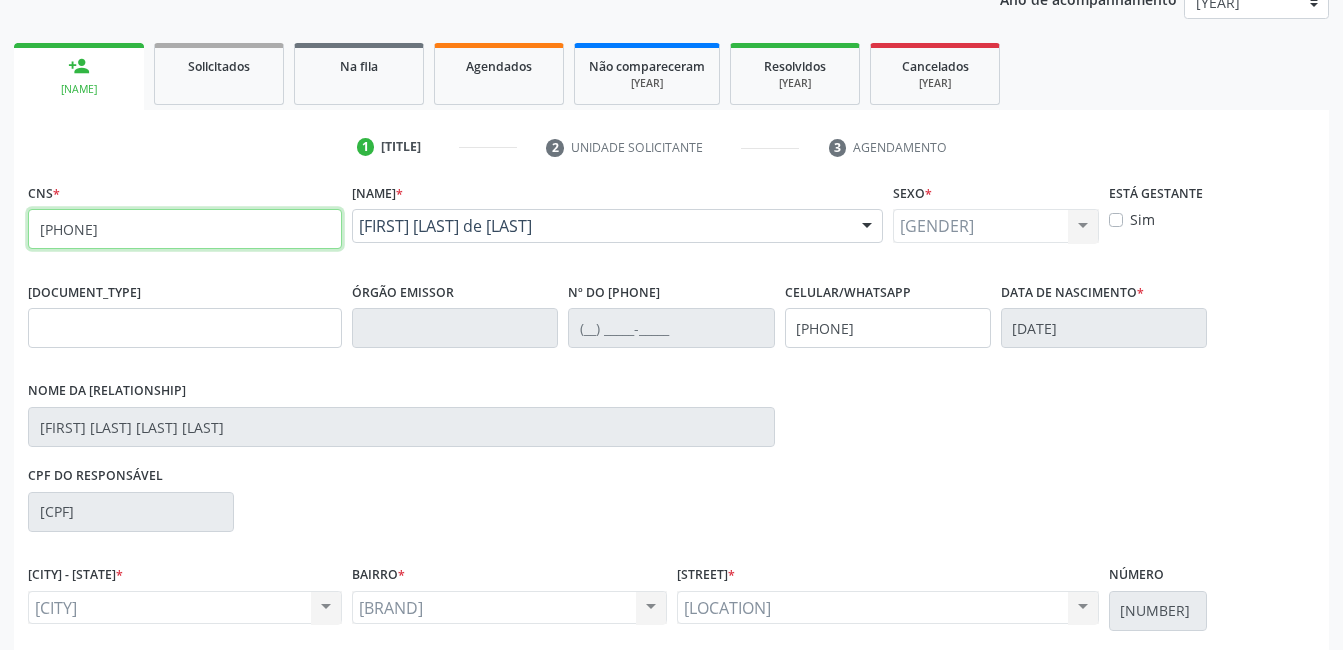 click on "706 3076 1298 6680" at bounding box center (185, 229) 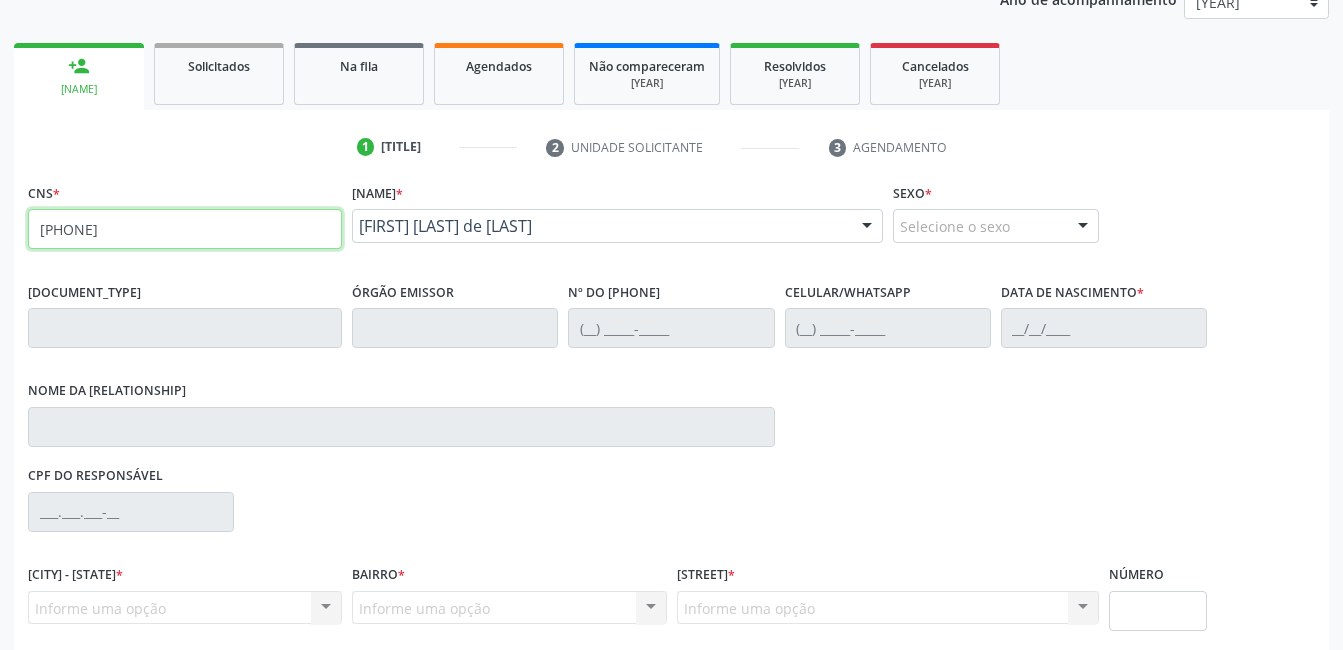 type on "706 3076 1298" 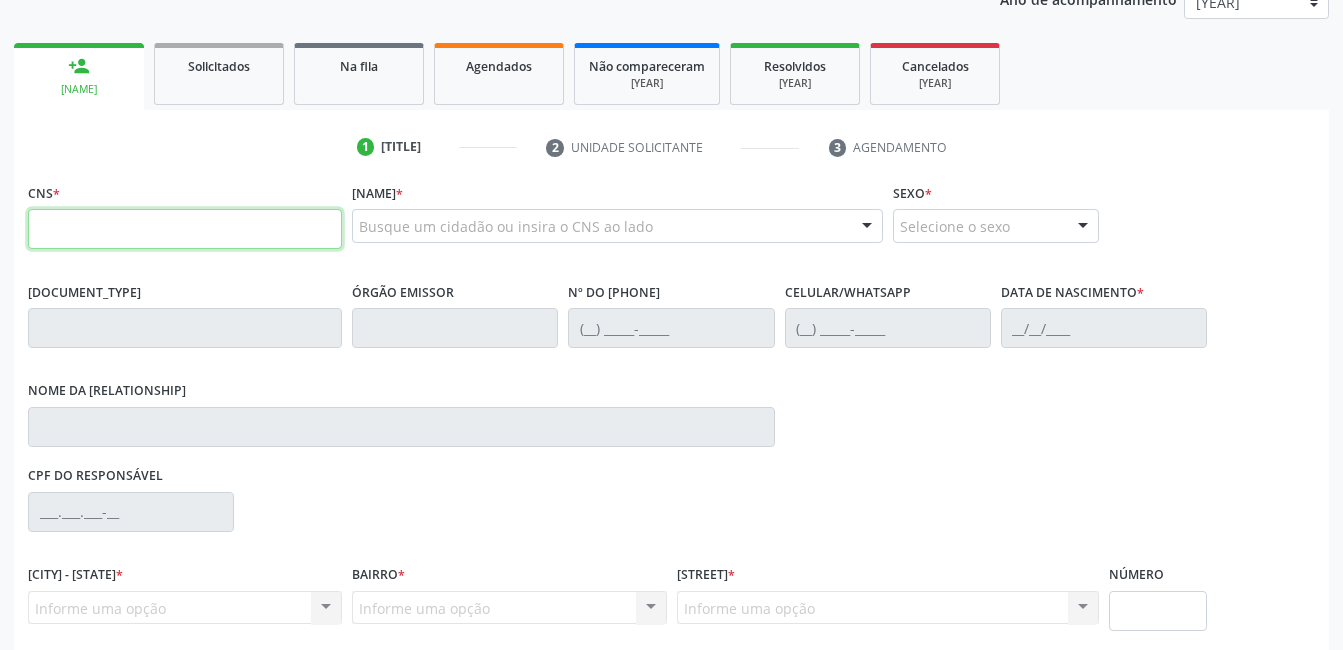 type 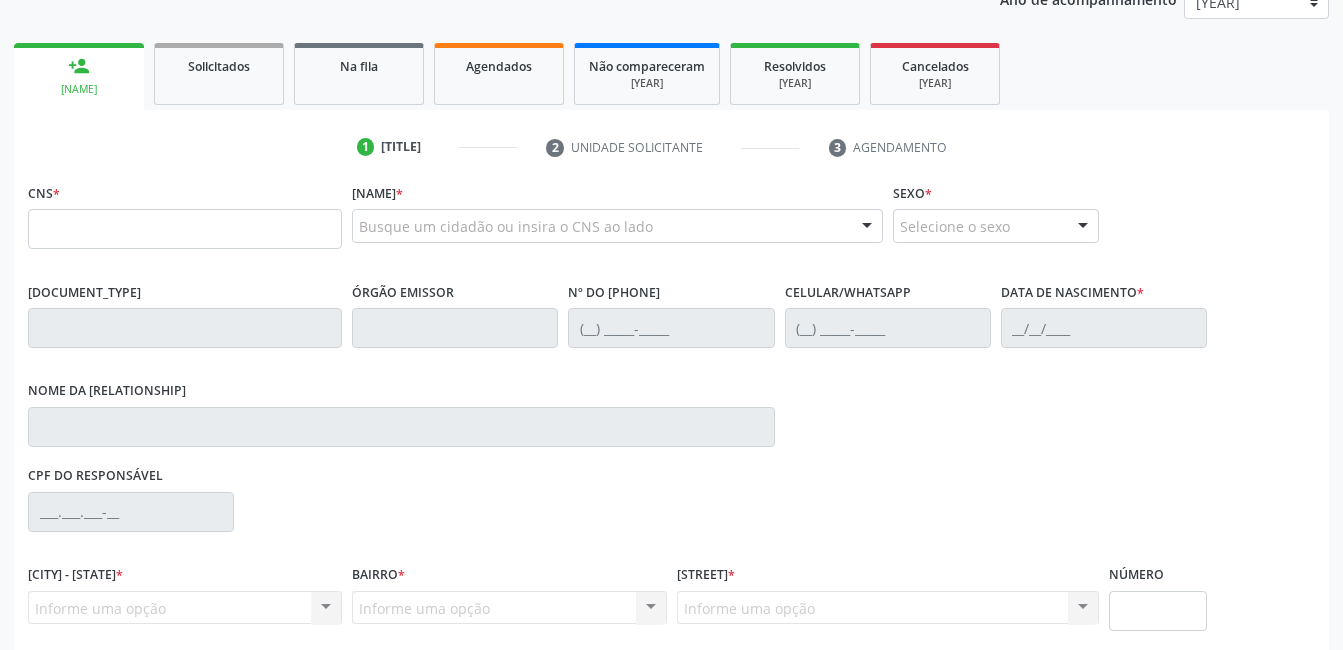 click on "Busque um cidadão ou insira o CNS ao lado" at bounding box center [617, 226] 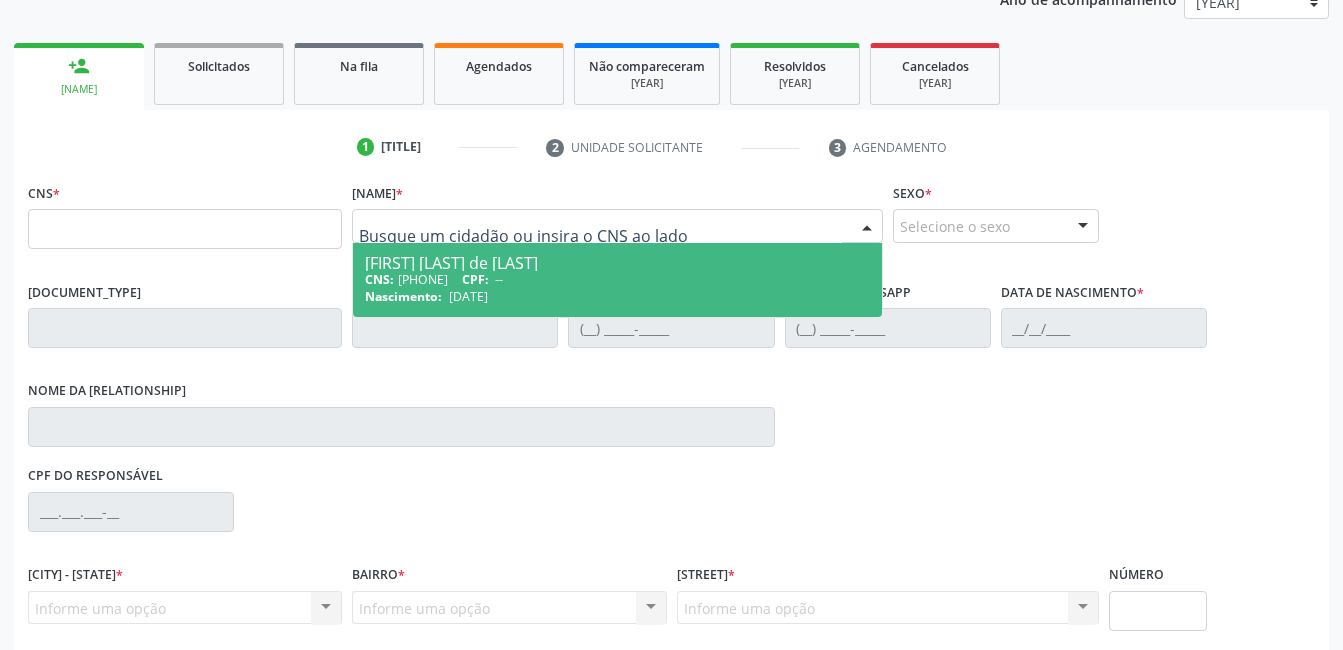 click at bounding box center [600, 236] 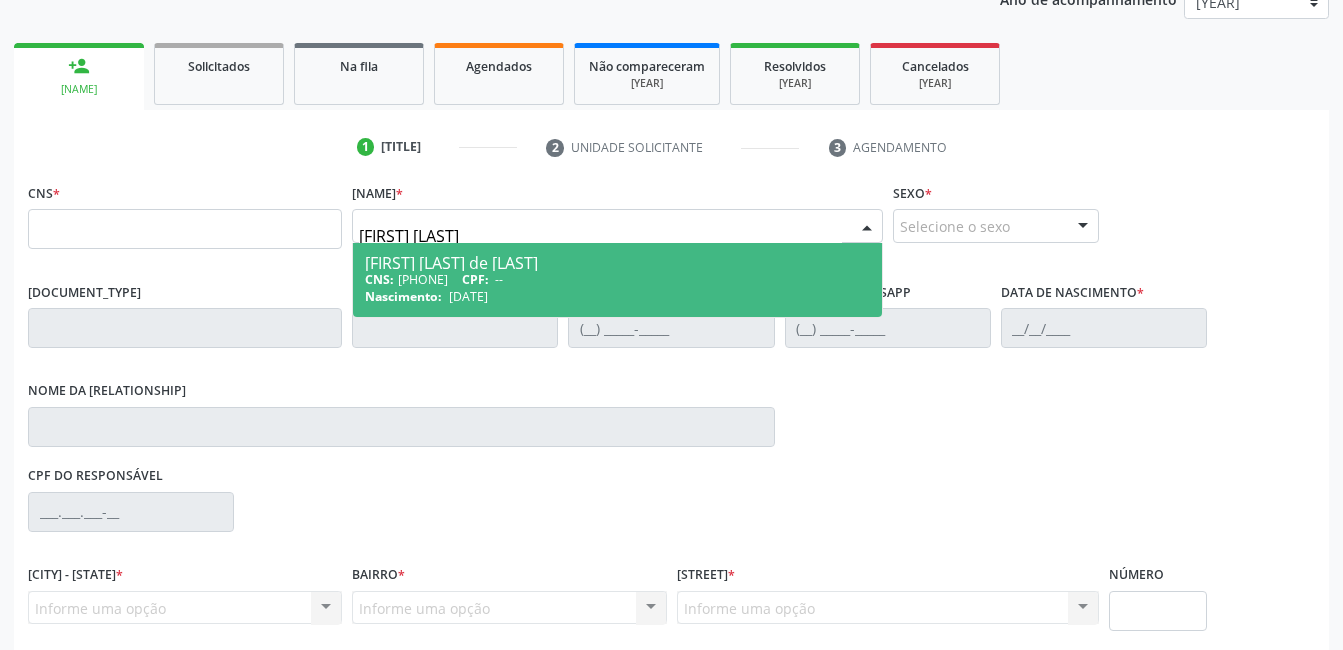 drag, startPoint x: 541, startPoint y: 228, endPoint x: 356, endPoint y: 223, distance: 185.06755 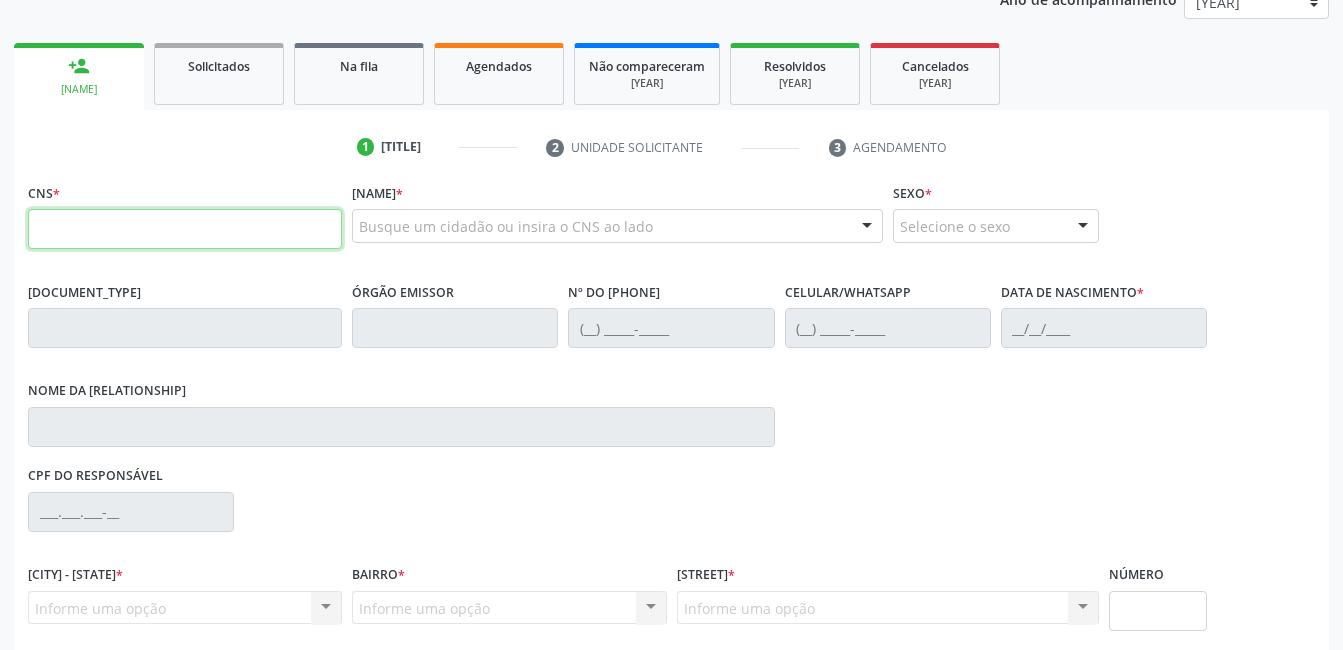 click at bounding box center (185, 229) 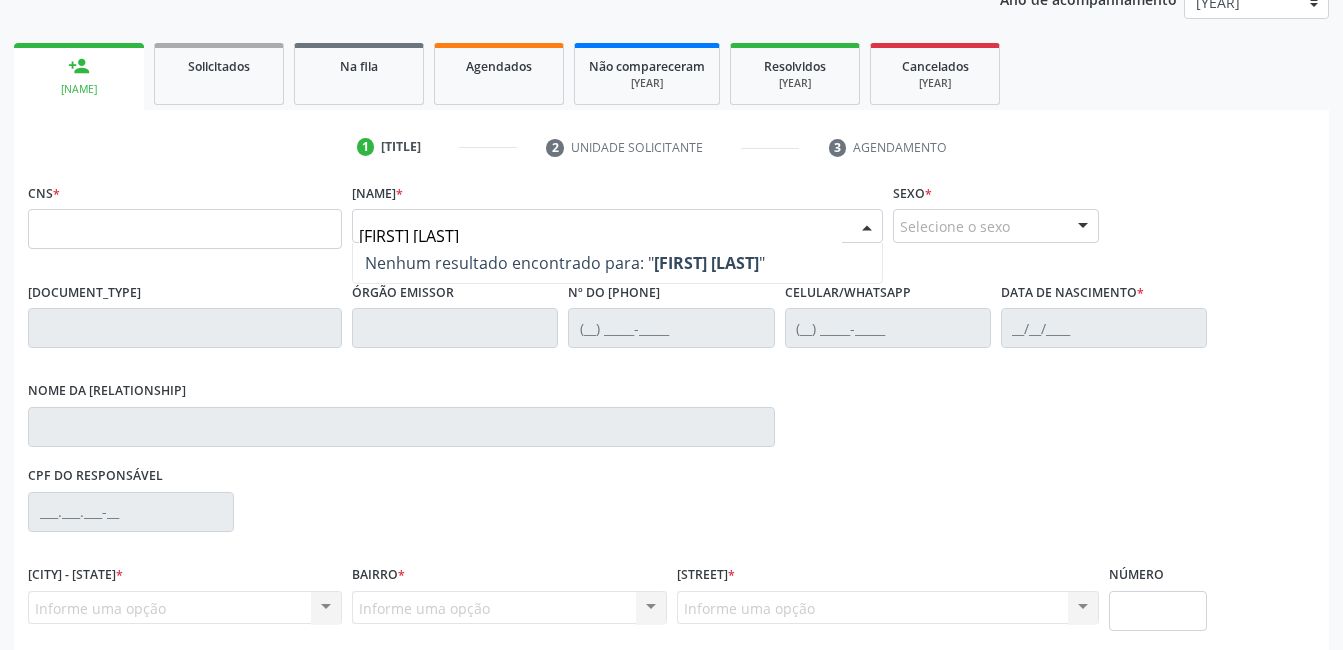type on "maite santana dos santos" 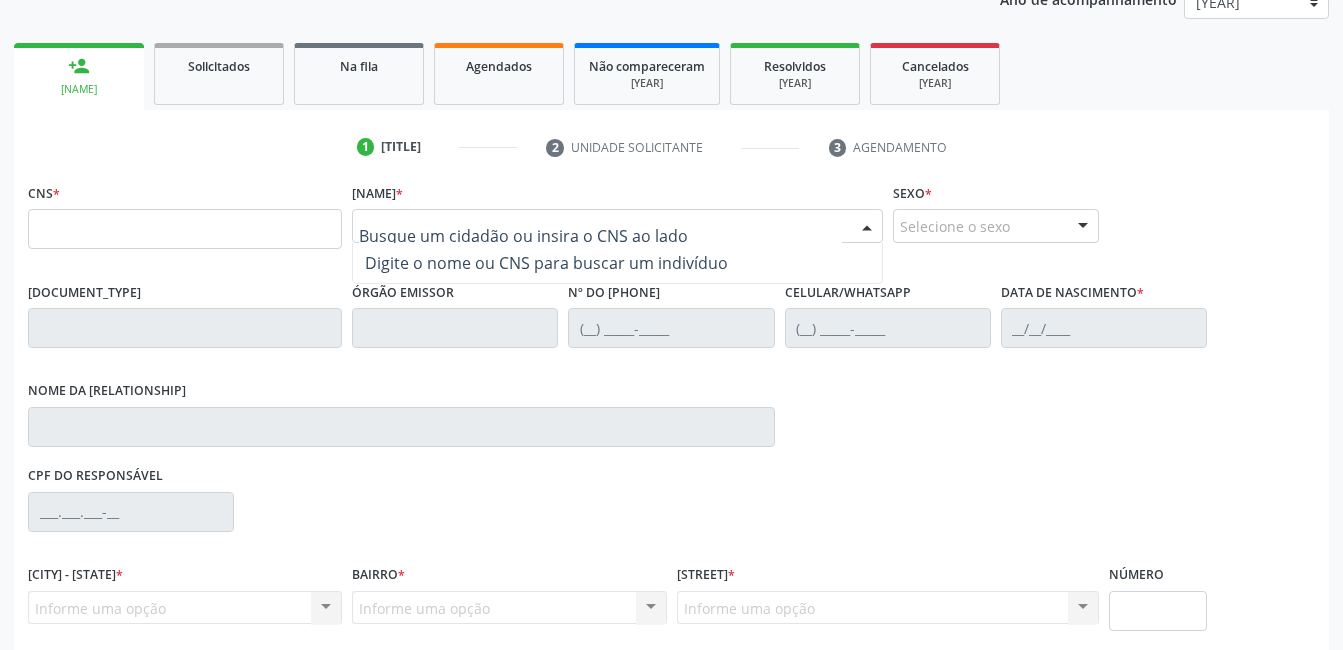 click at bounding box center (617, 226) 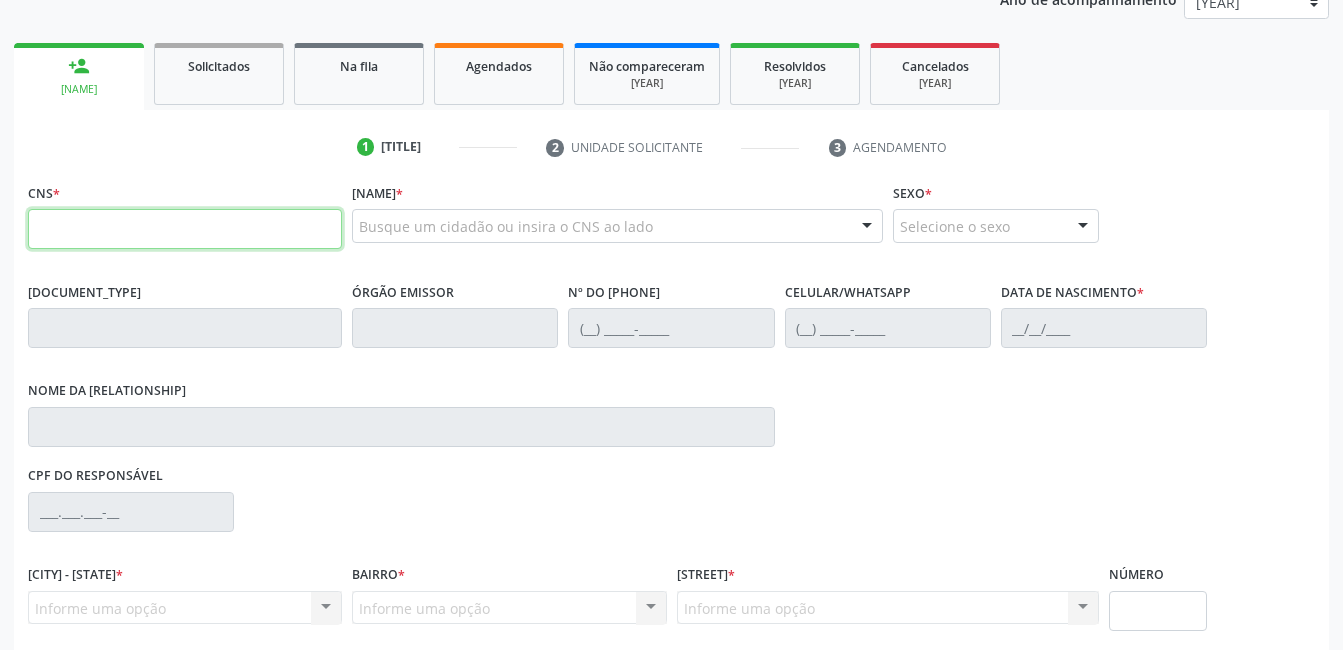 click at bounding box center (185, 229) 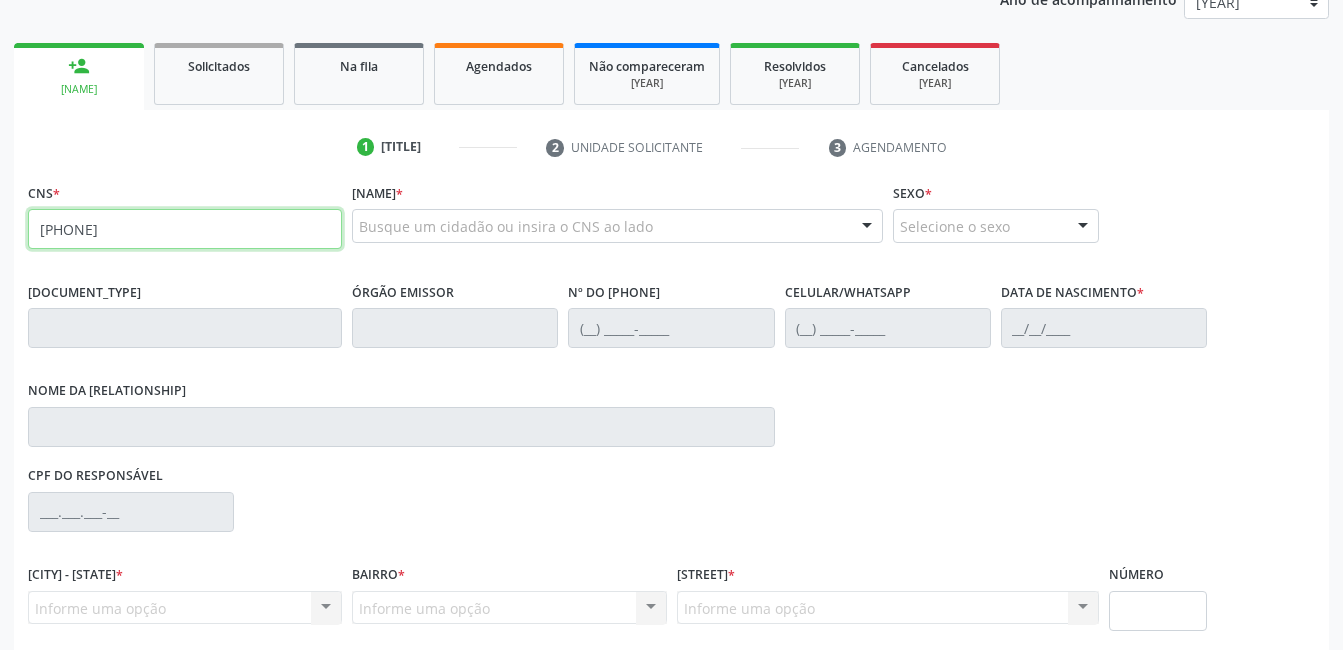 type on "706 5073 0493 3495" 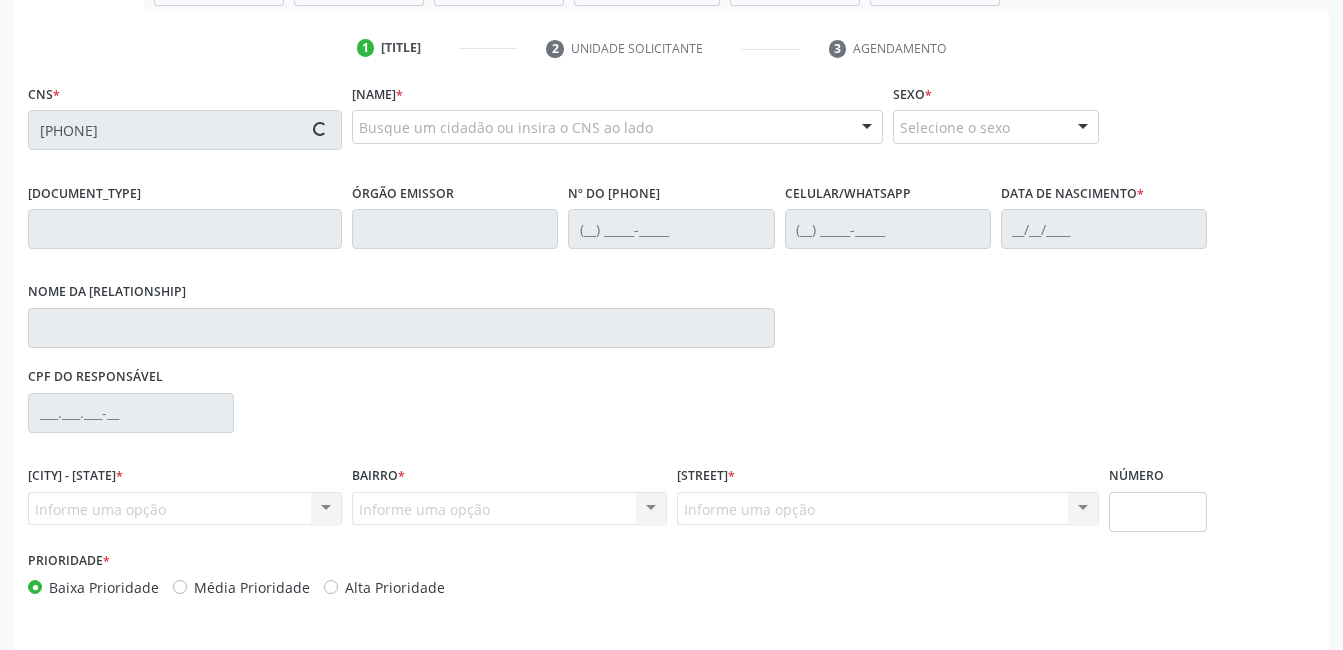 scroll, scrollTop: 420, scrollLeft: 0, axis: vertical 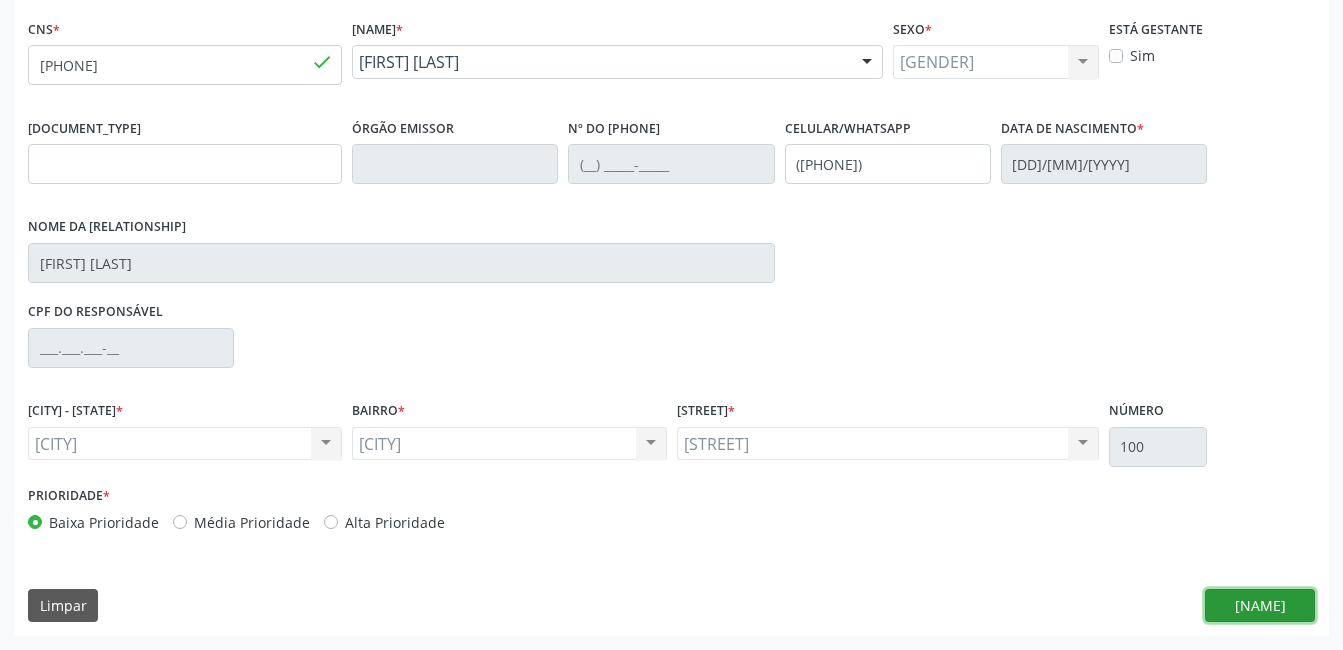 click on "Nova marcação" at bounding box center (1260, 606) 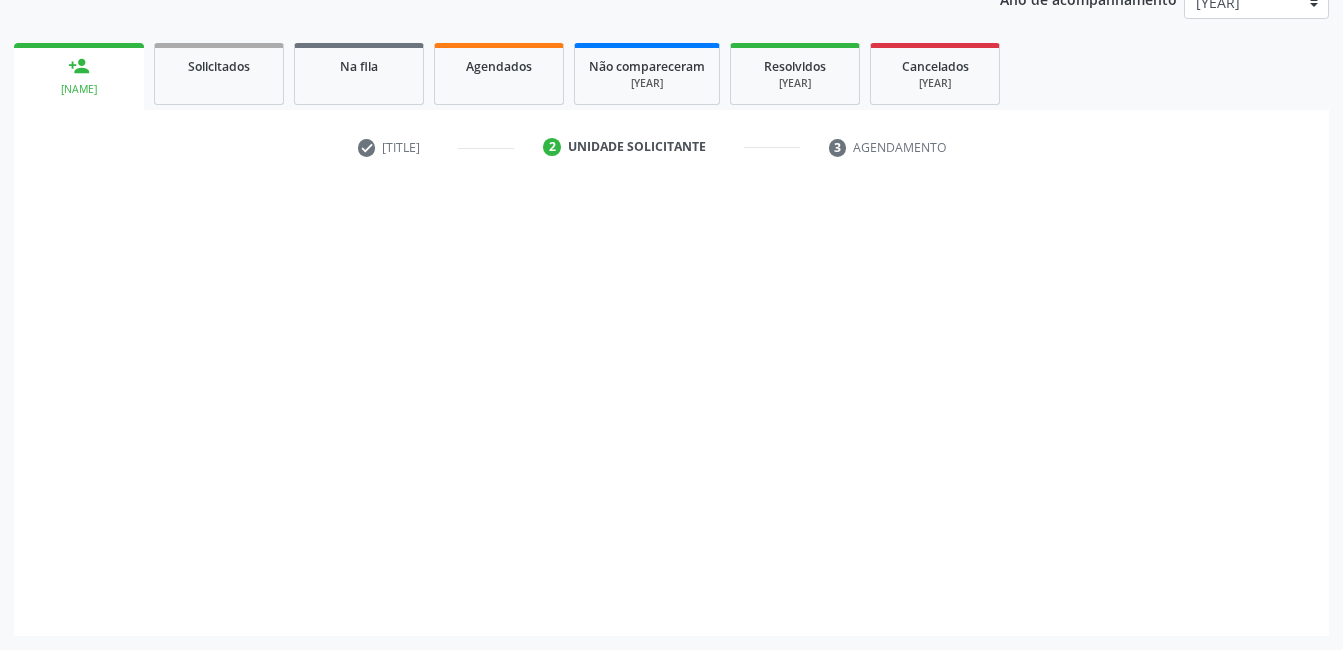 scroll, scrollTop: 256, scrollLeft: 0, axis: vertical 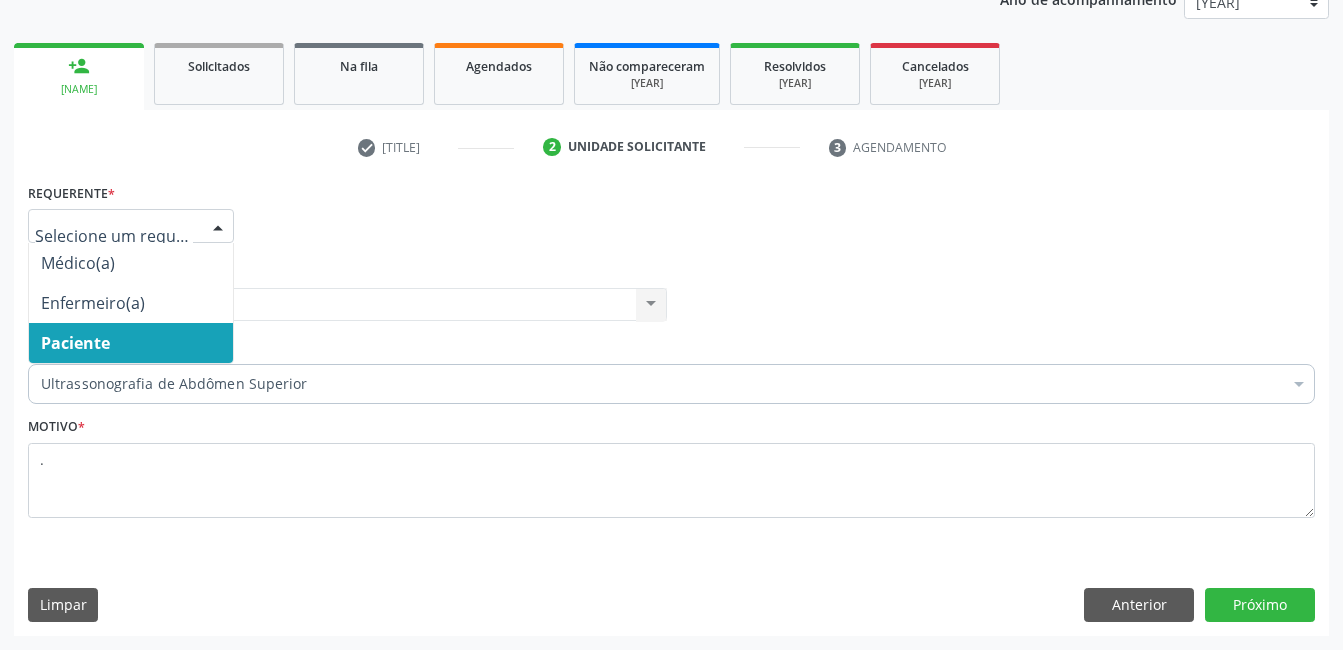 click on "Paciente" at bounding box center [131, 343] 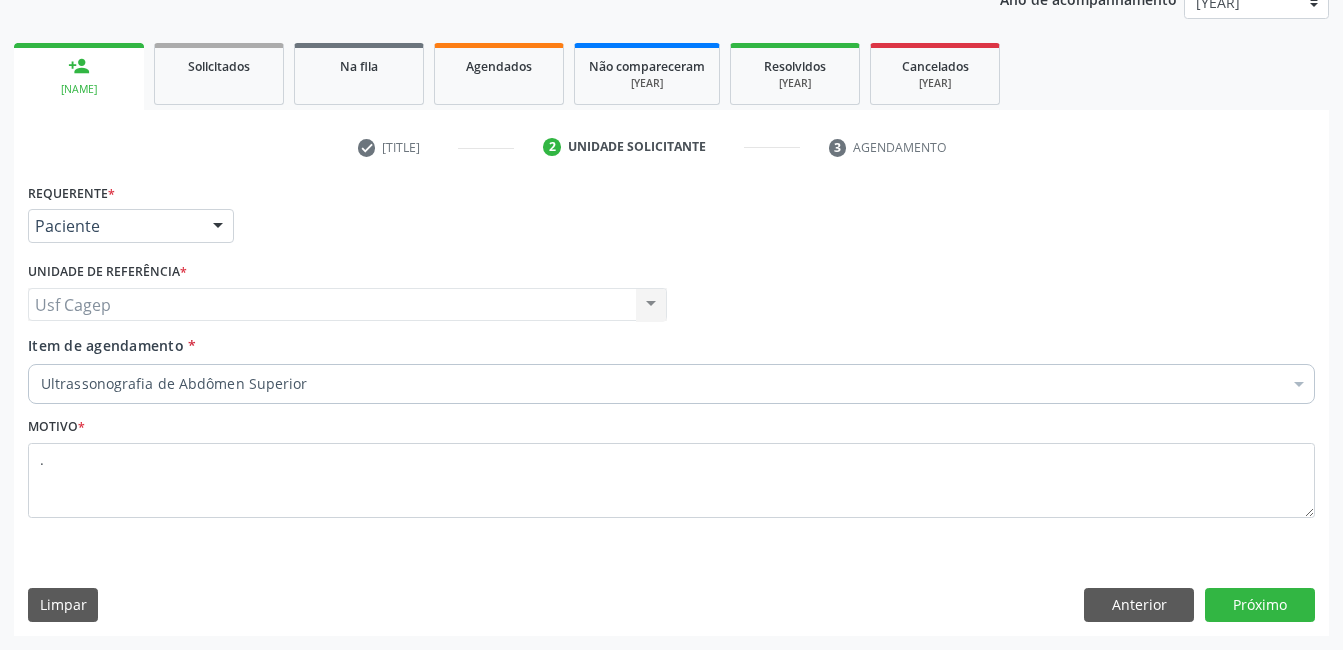 click on "[PROCEDURE]" at bounding box center (671, 384) 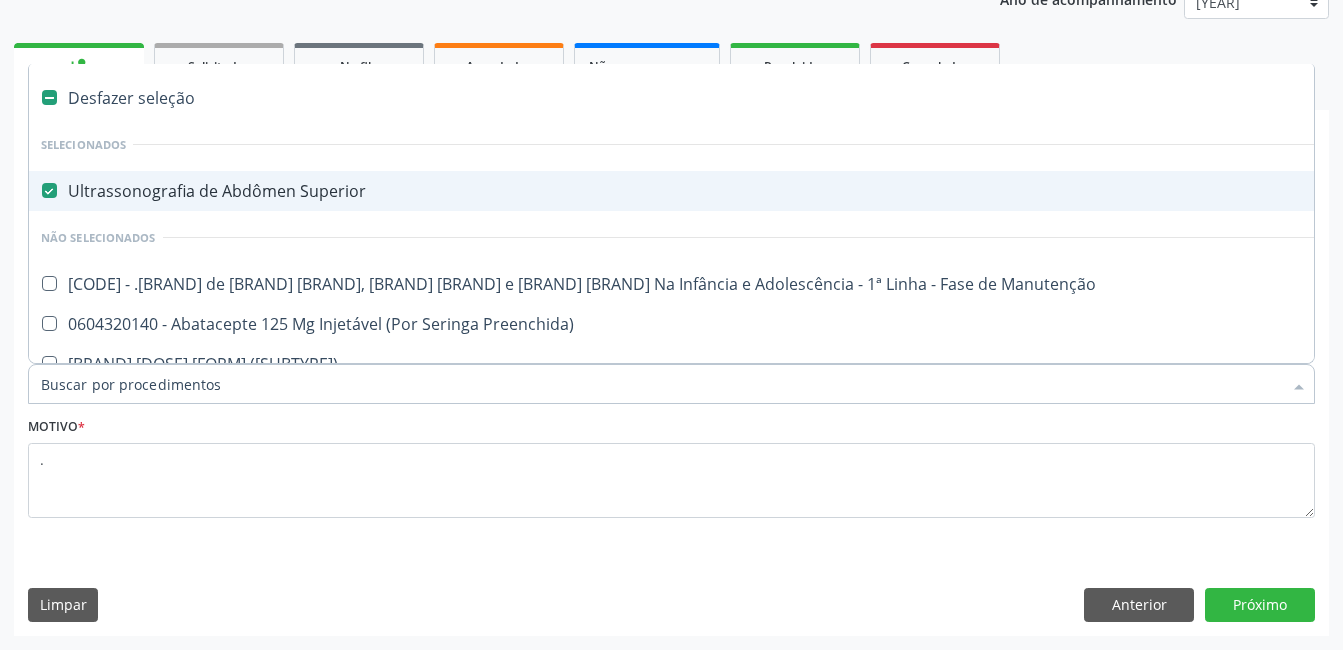 click on "Item de agendamento
*" at bounding box center (661, 384) 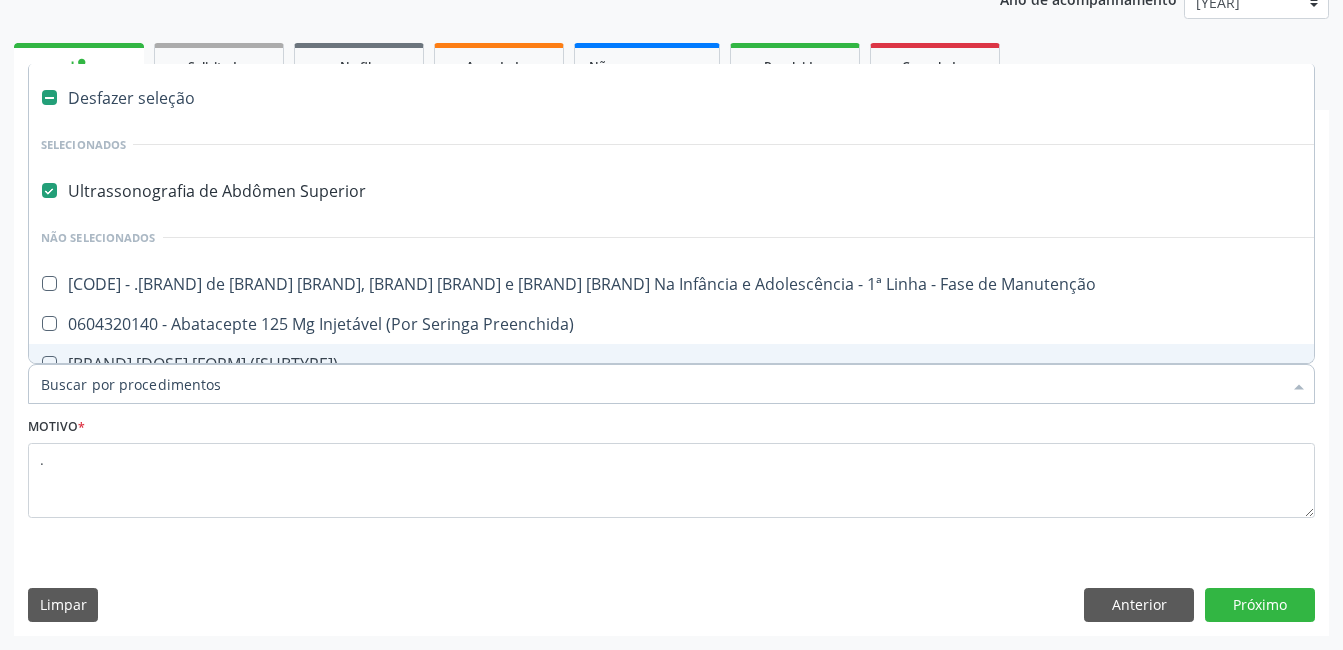 click on "Desfazer seleção" at bounding box center [790, 98] 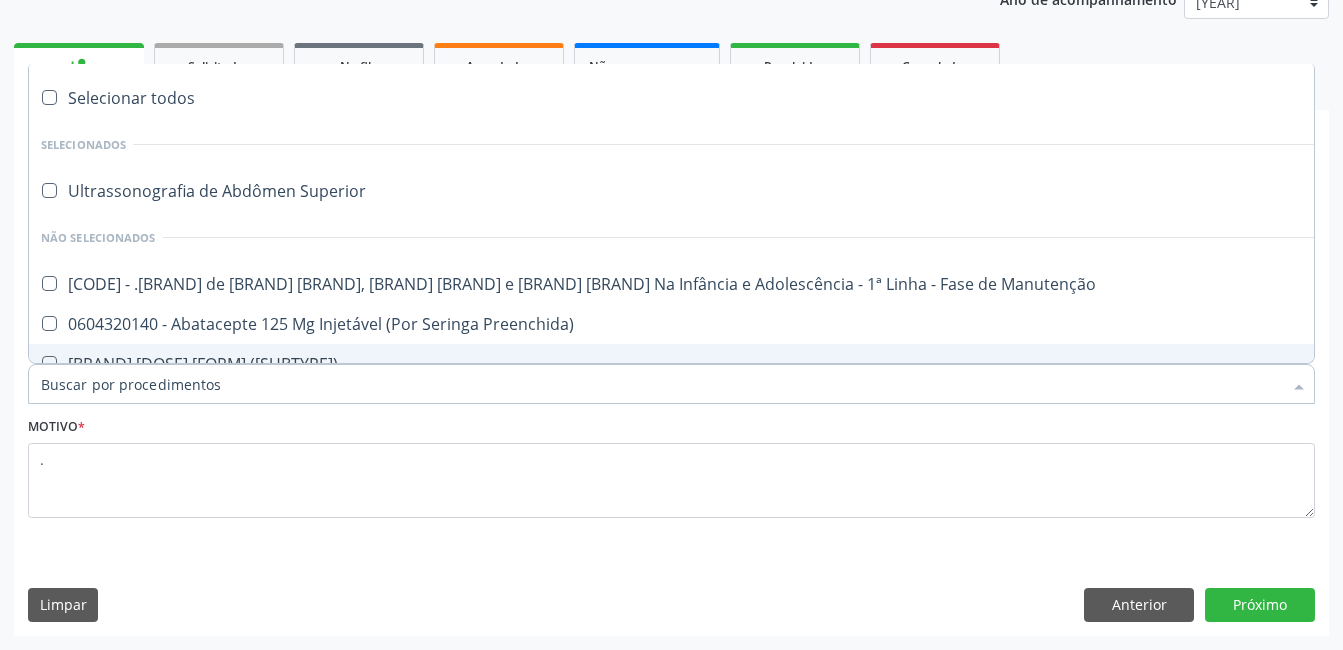 click on "Item de agendamento
*" at bounding box center (661, 384) 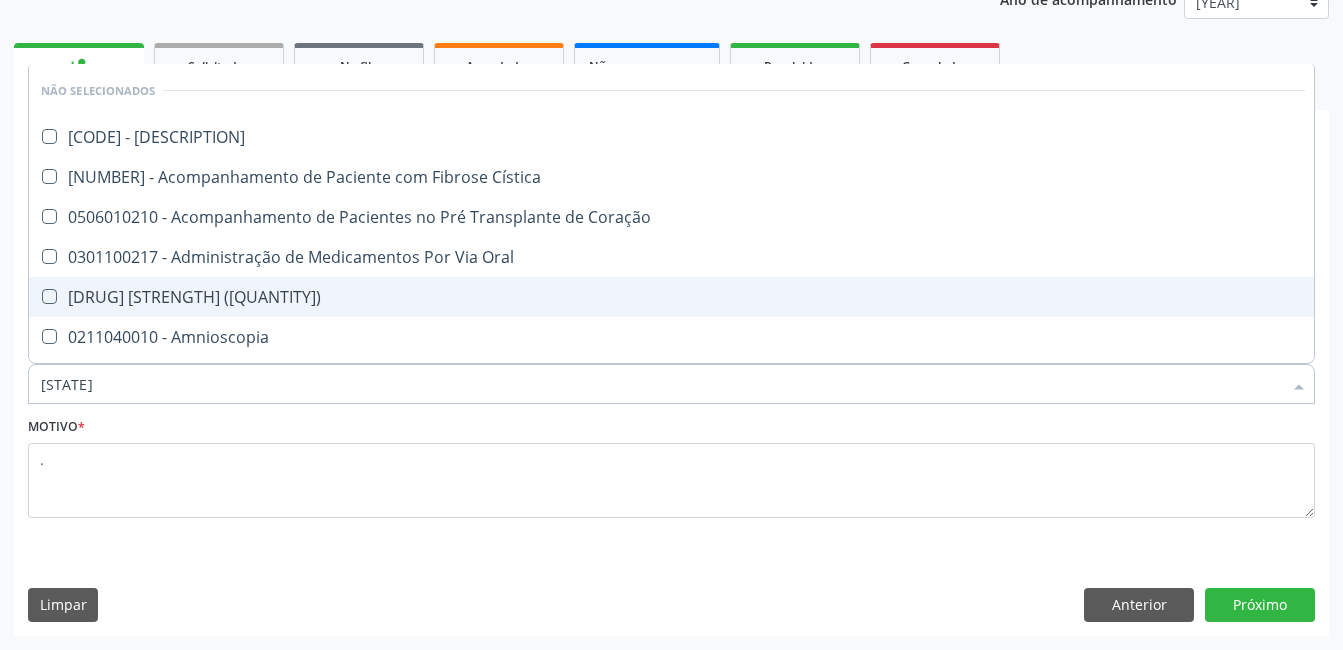 type on "0211" 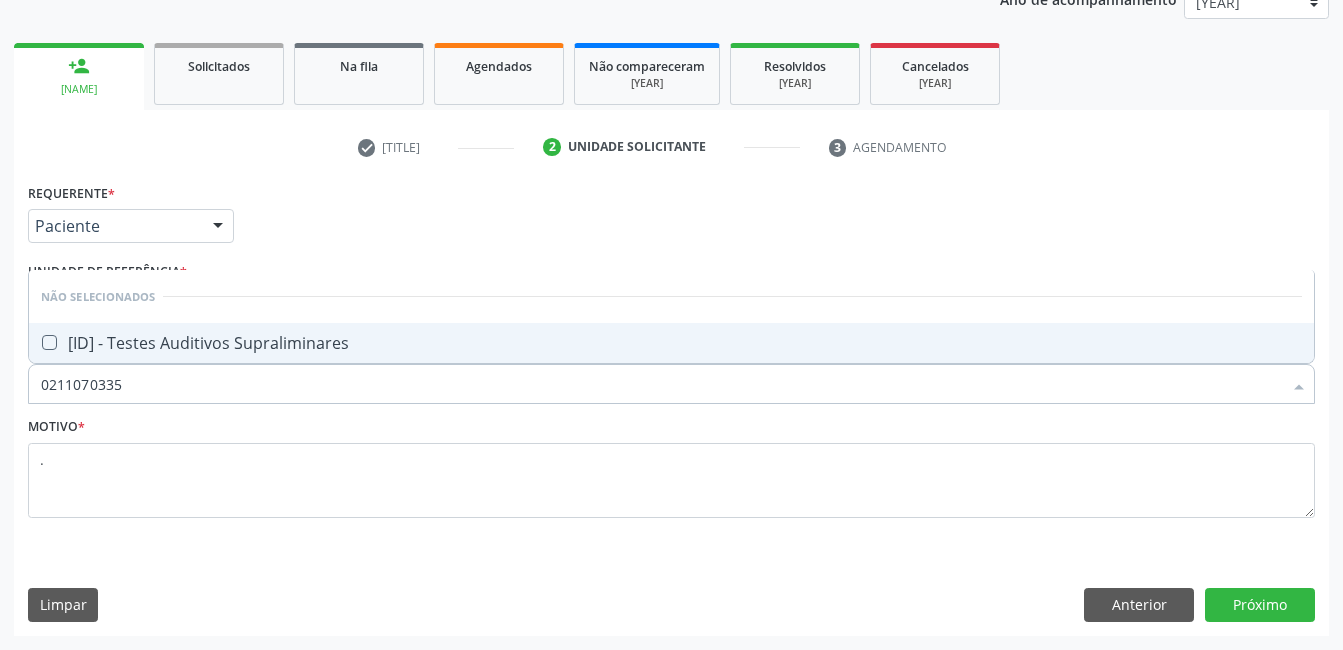 click on "0211070335 - Testes Auditivos Supraliminares" at bounding box center [671, 343] 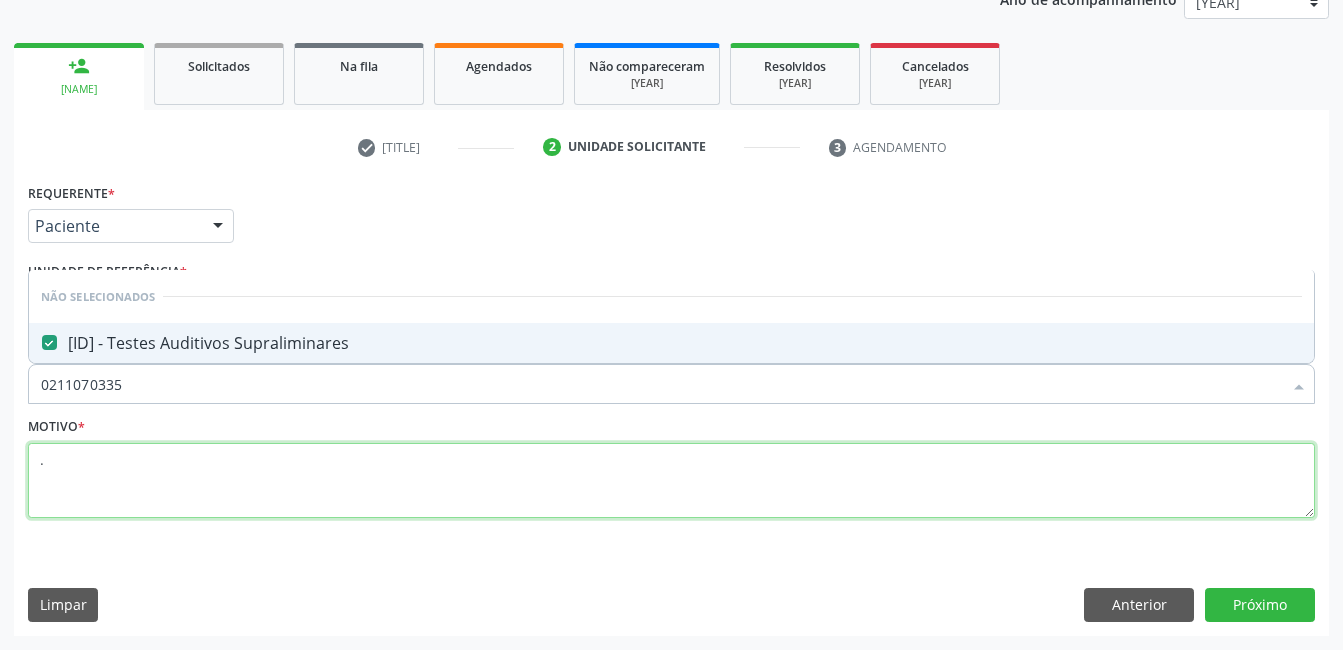 drag, startPoint x: 262, startPoint y: 473, endPoint x: 689, endPoint y: 555, distance: 434.80225 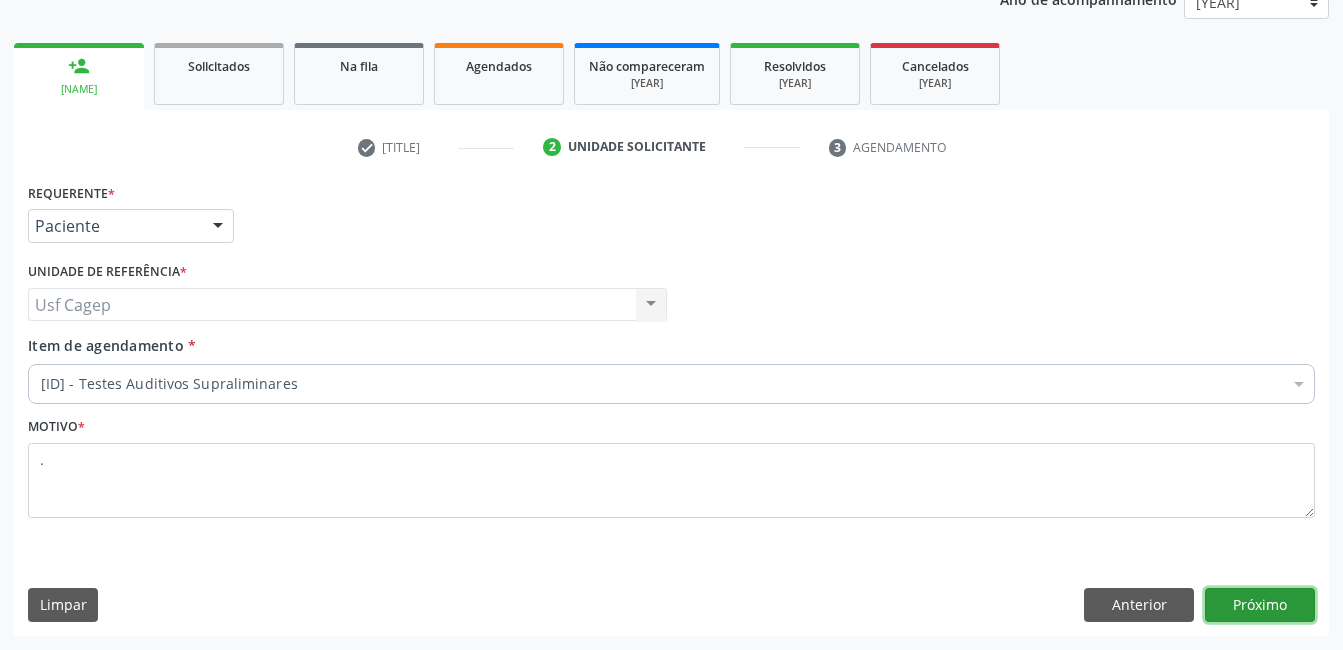 click on "Próximo" at bounding box center [1260, 605] 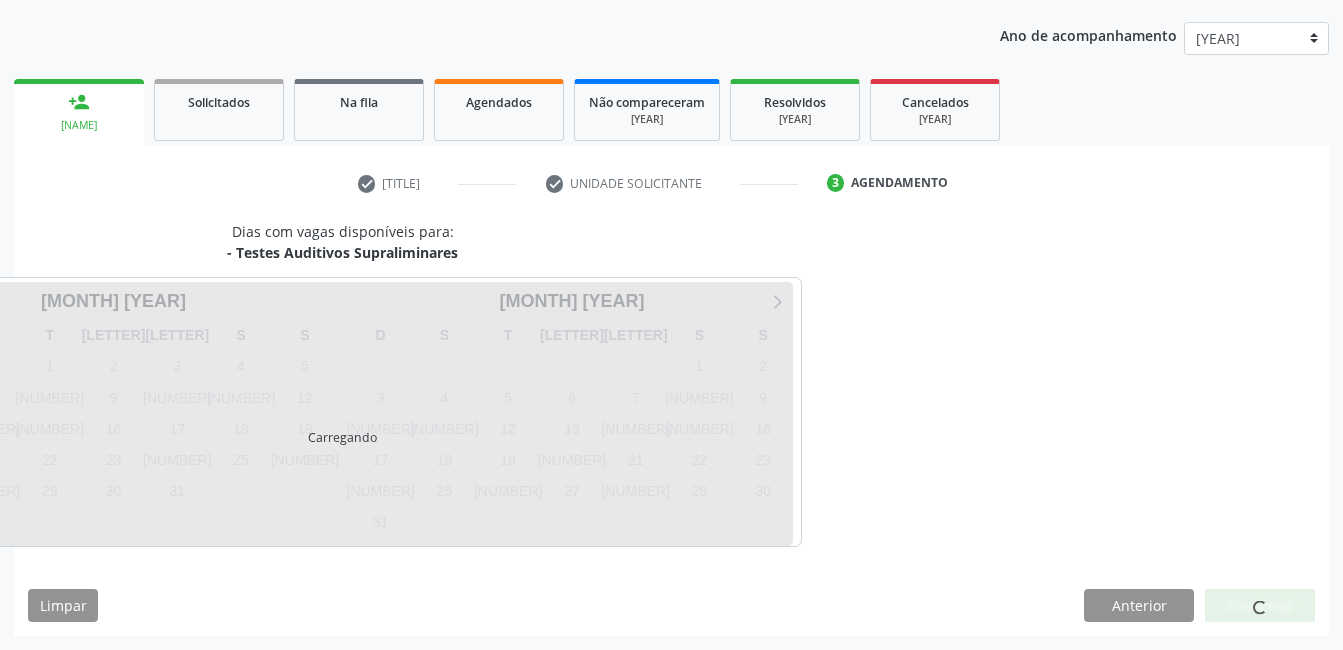 scroll, scrollTop: 220, scrollLeft: 0, axis: vertical 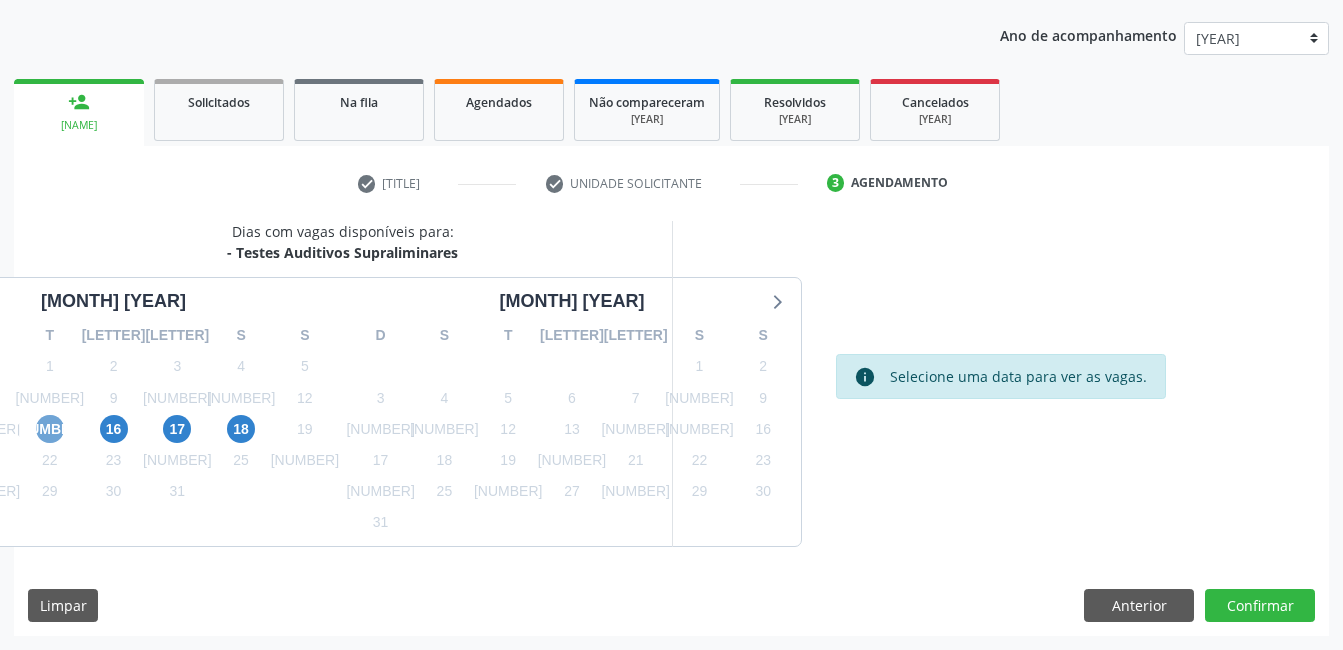 click on "15" at bounding box center [50, 429] 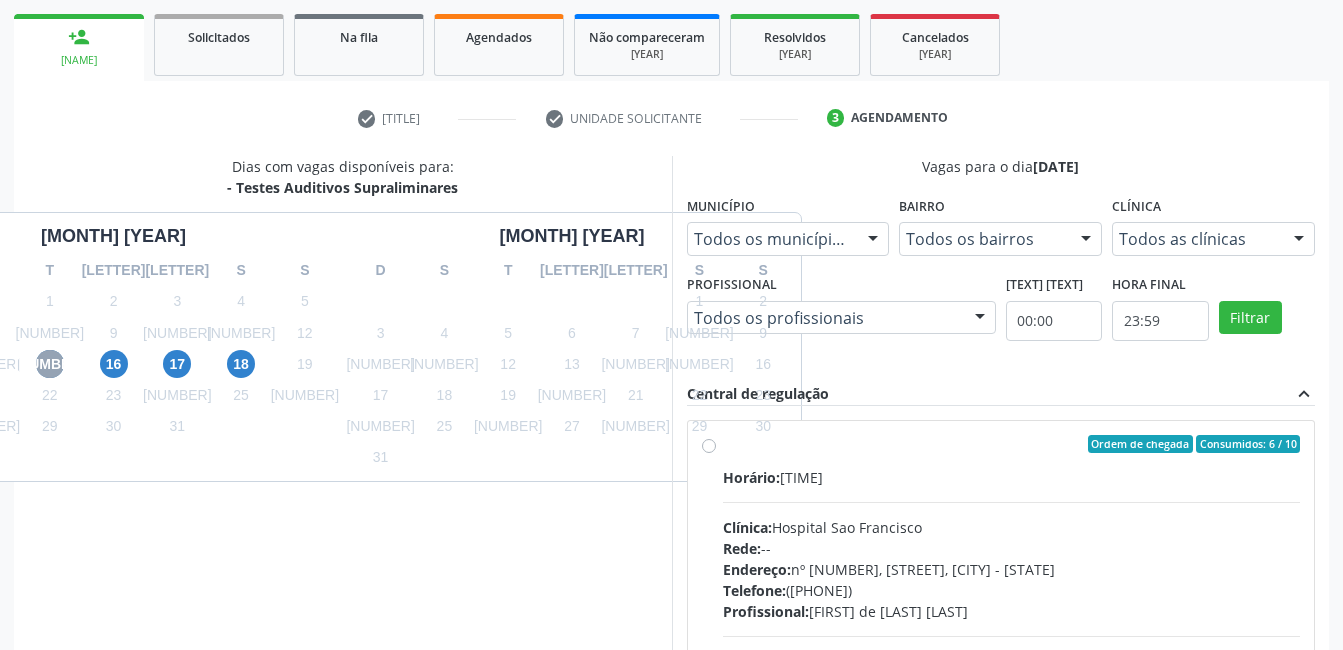 scroll, scrollTop: 320, scrollLeft: 0, axis: vertical 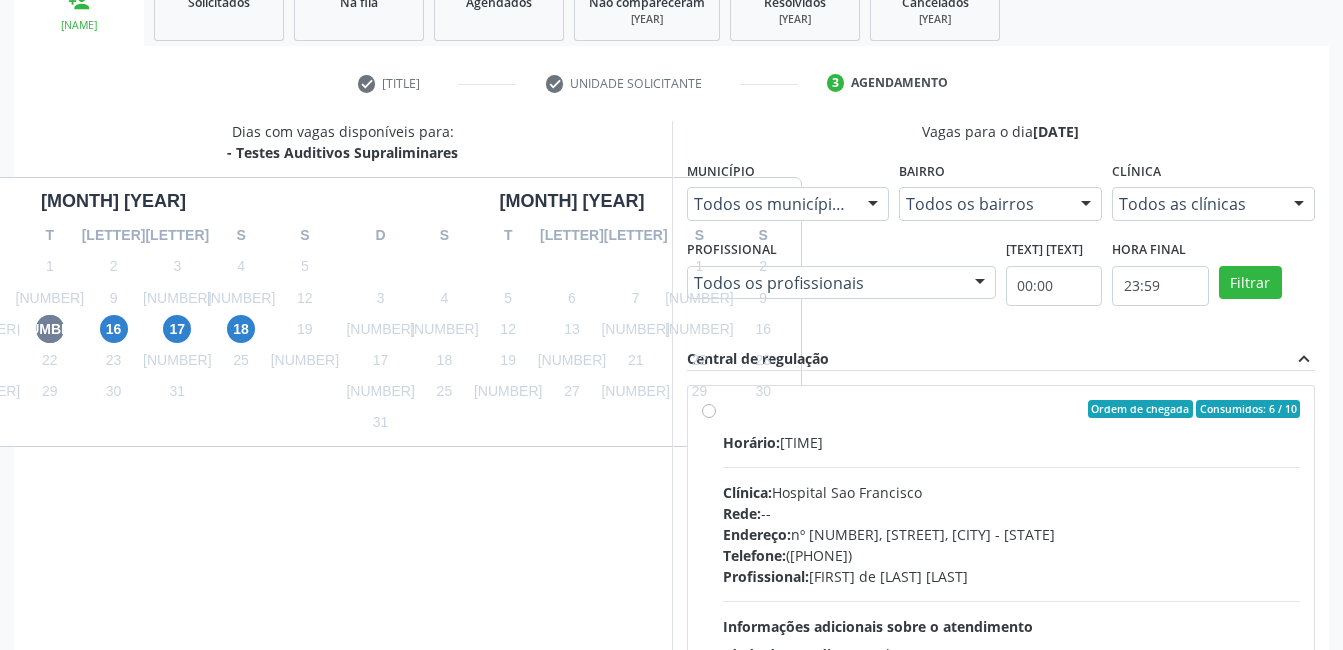 click on "Rede:
--" at bounding box center (1012, 513) 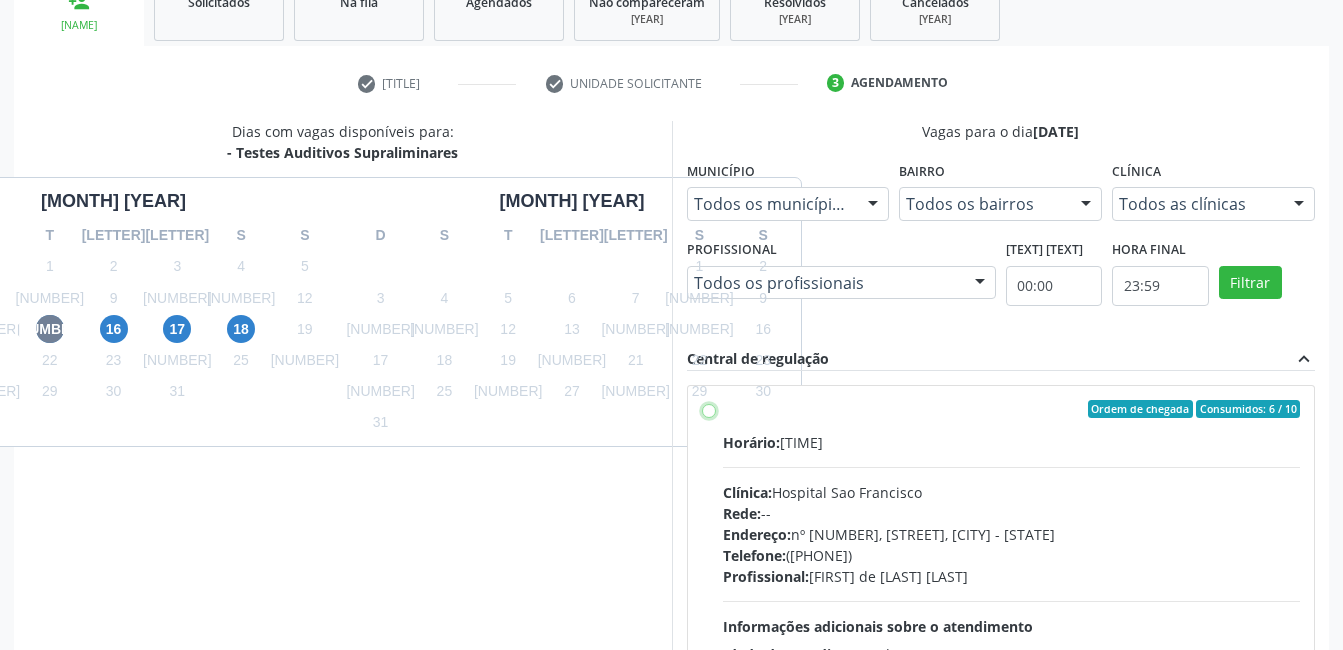 click on "Ordem de chegada
Consumidos: 6 / 10
Horário:   07:00
Clínica:  Hospital Sao Francisco
Rede:
--
Endereço:   nº 384, Varzea, Serra Talhada - PE
Telefone:   (81) 38312142
Profissional:
Cibelly de Souza Brandao
Informações adicionais sobre o atendimento
Idade de atendimento:
de 0 a 120 anos
Gênero(s) atendido(s):
Masculino e Feminino
Informações adicionais:
--" at bounding box center (709, 409) 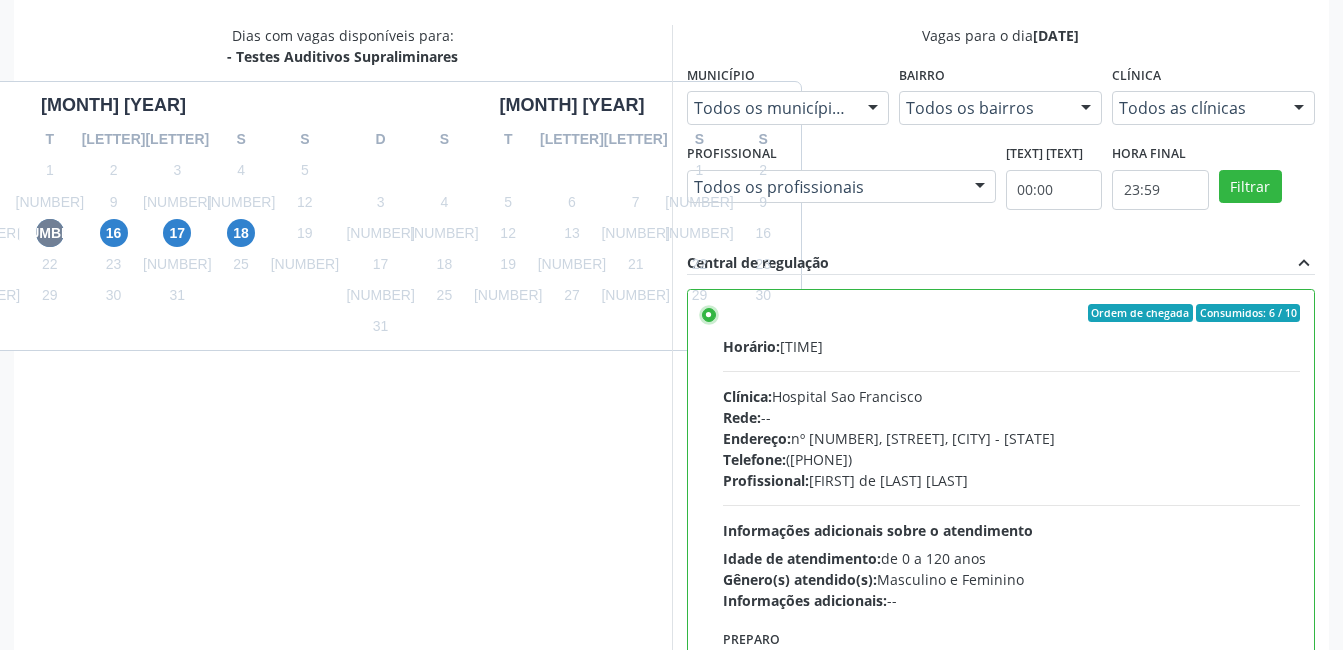 scroll, scrollTop: 545, scrollLeft: 0, axis: vertical 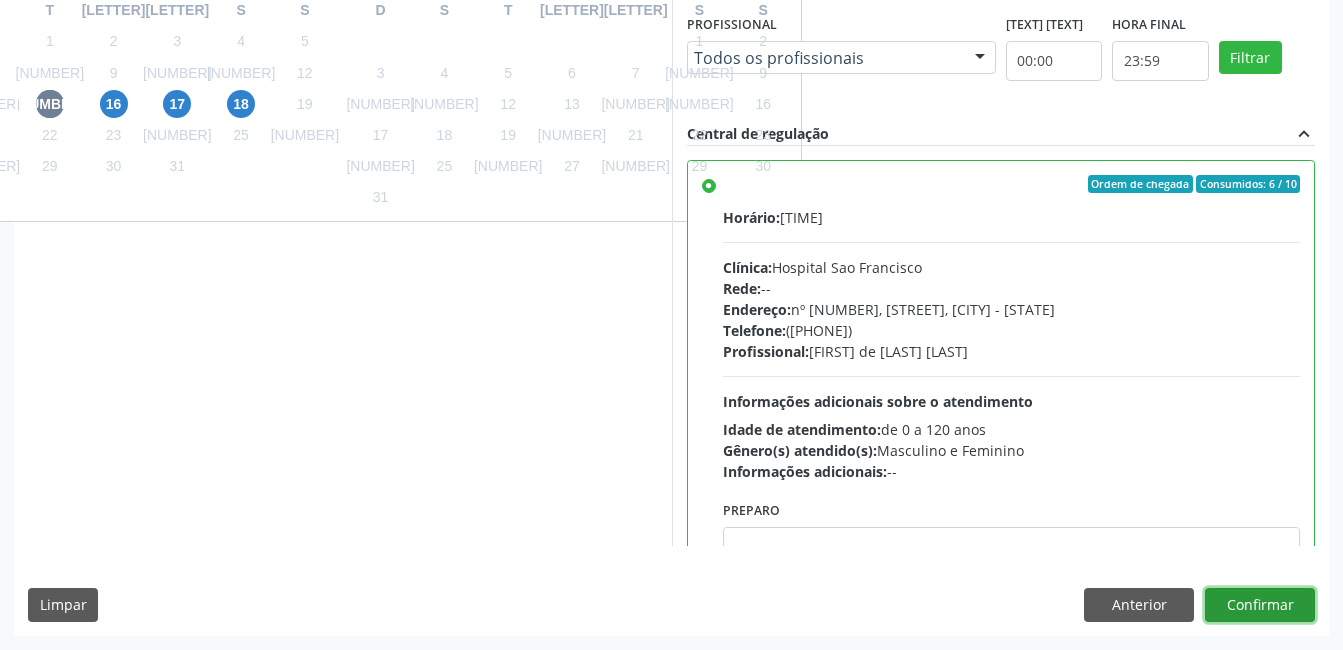 click on "Confirmar" at bounding box center [1260, 605] 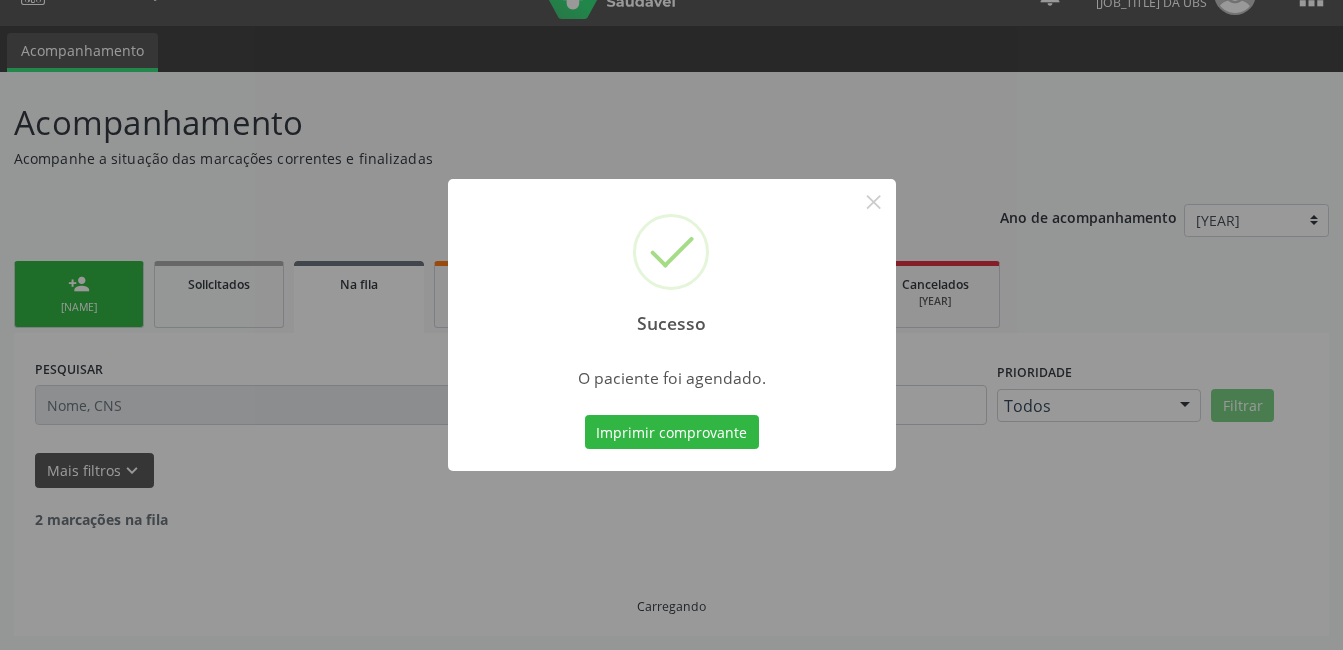 scroll, scrollTop: 17, scrollLeft: 0, axis: vertical 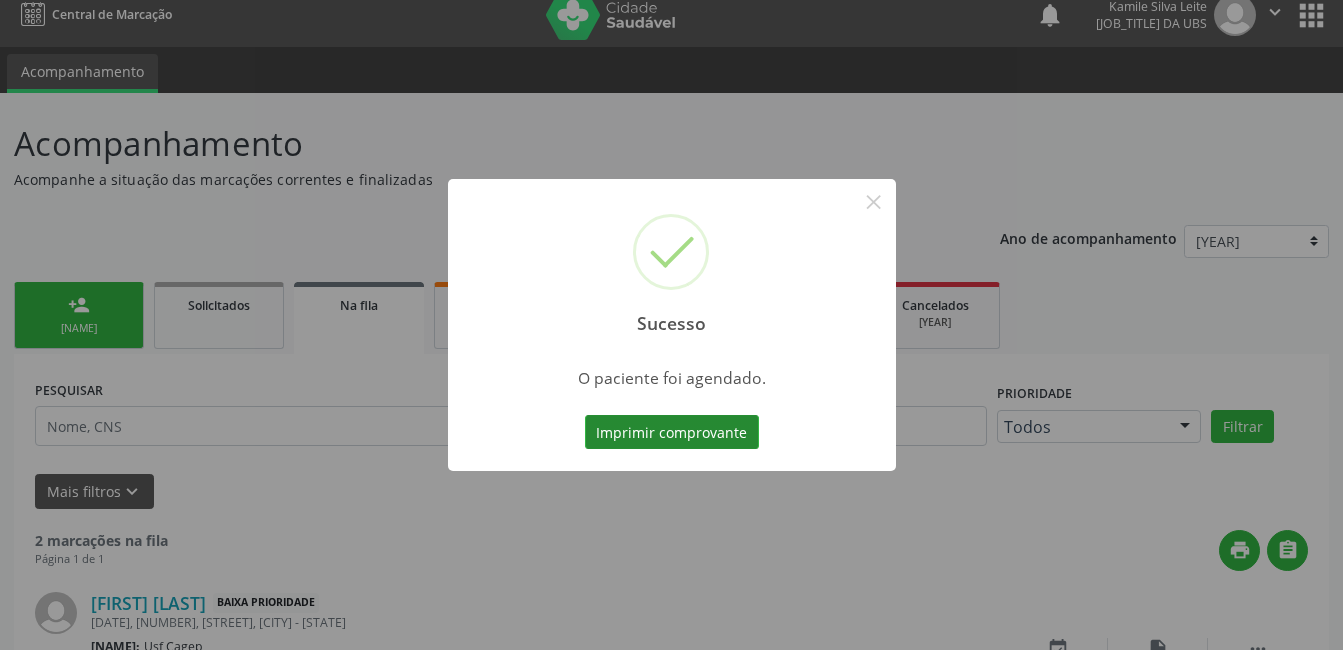 click on "Imprimir comprovante" at bounding box center [672, 432] 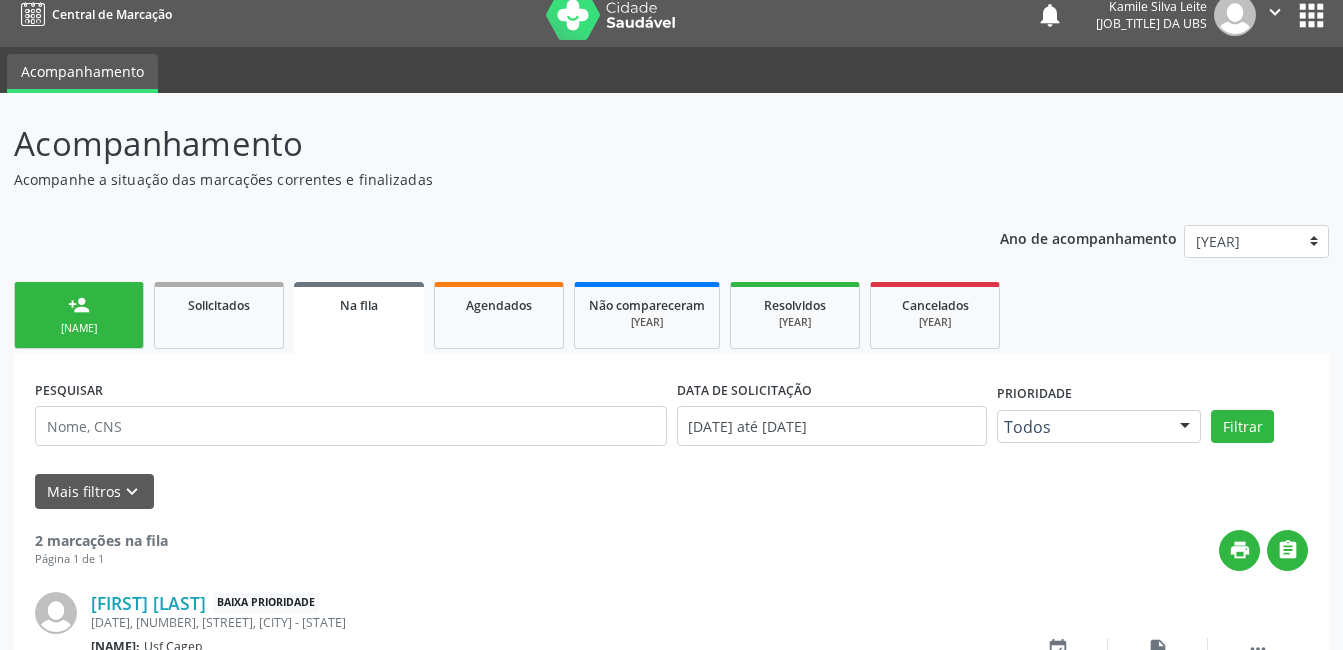 click on "person_add
Nova marcação" at bounding box center [79, 315] 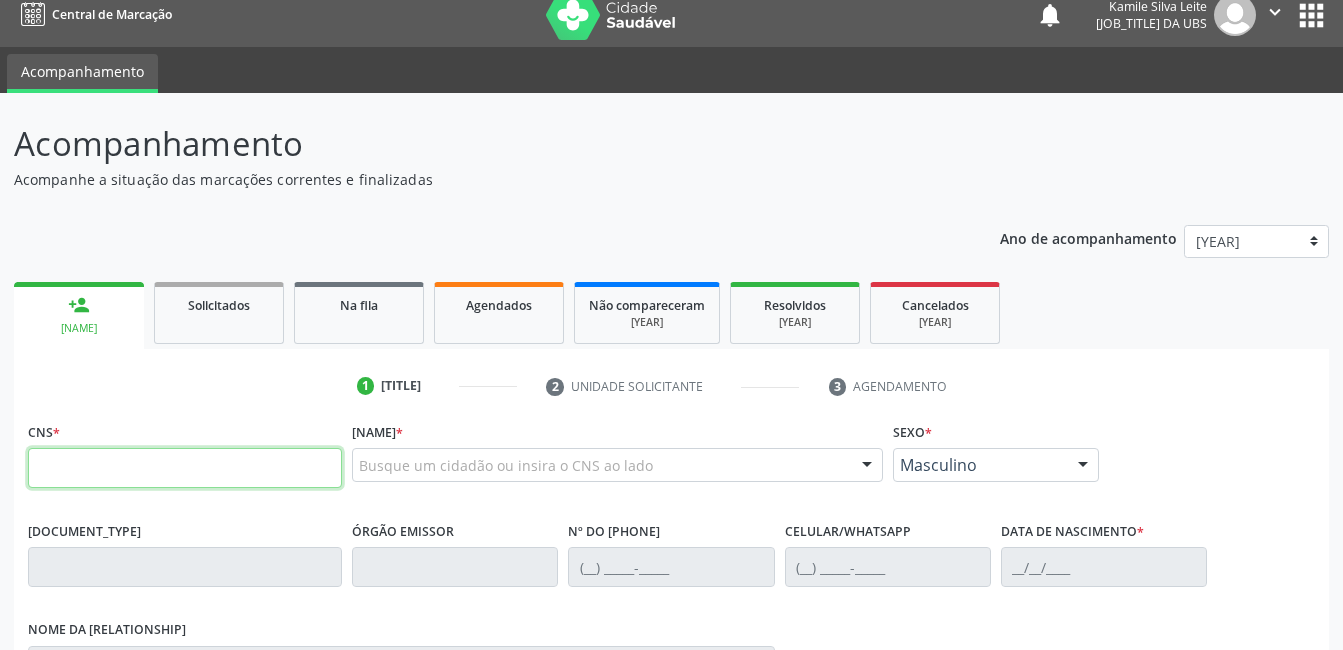 click at bounding box center (185, 468) 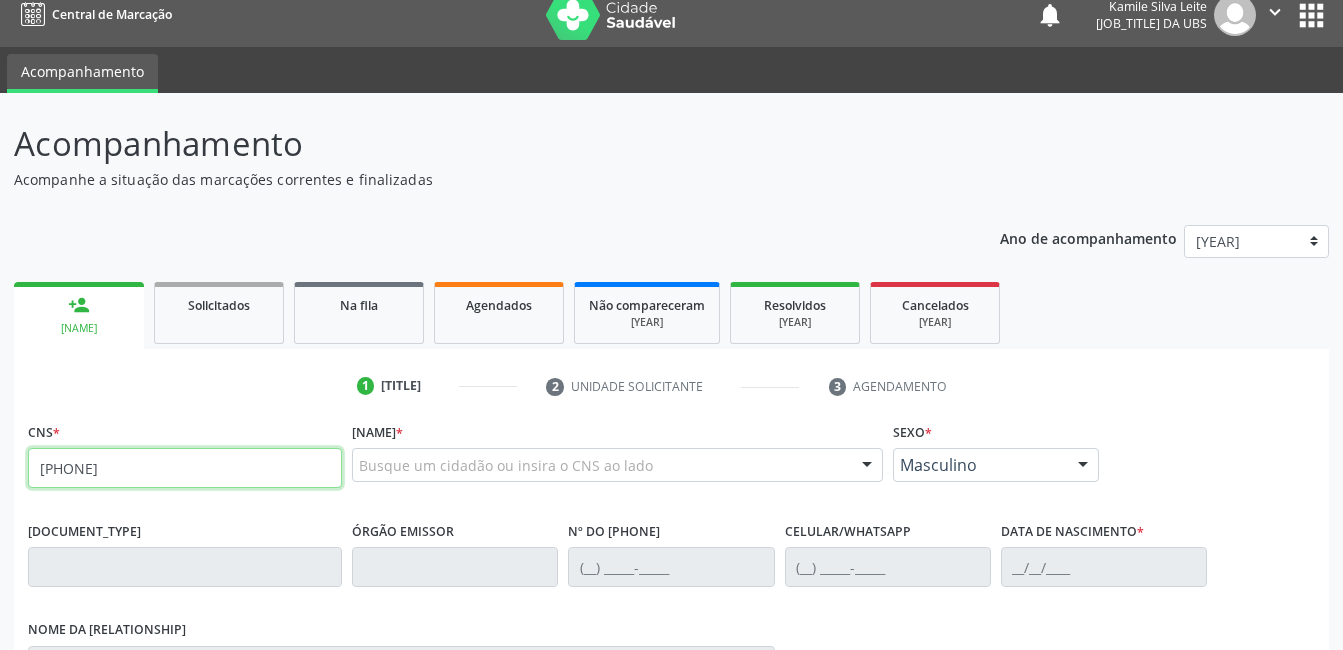 type on "708 1065 9600 1031" 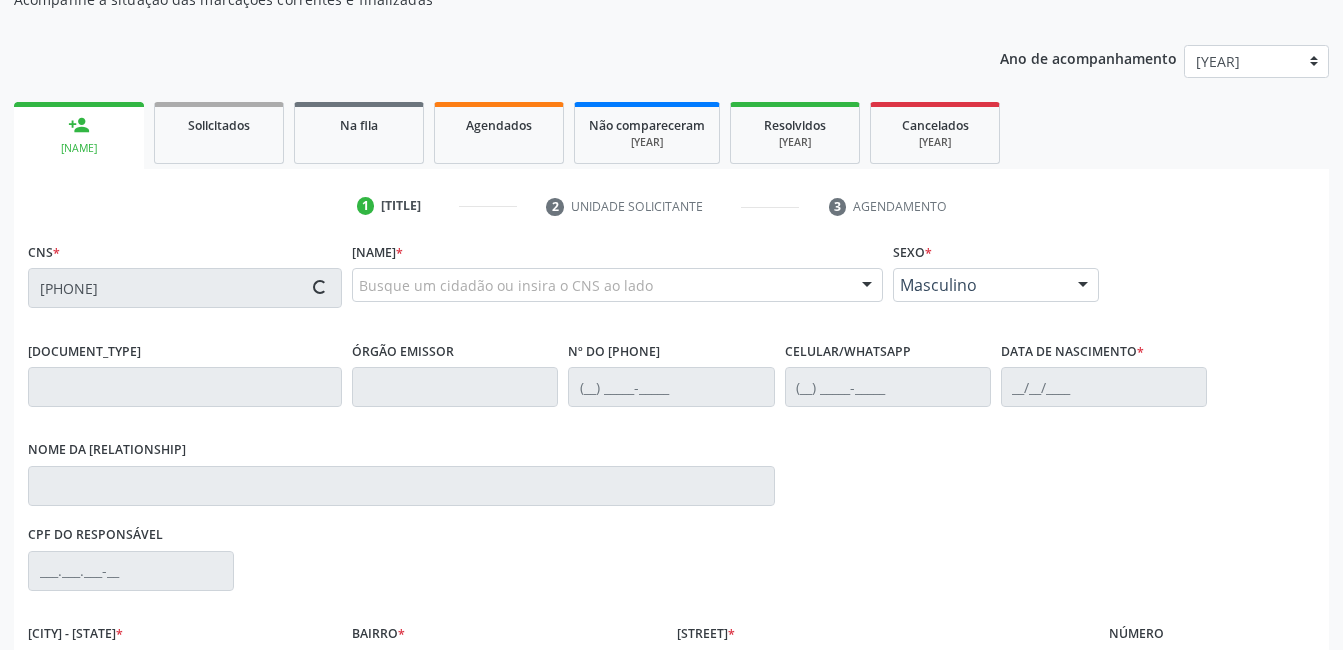 scroll, scrollTop: 420, scrollLeft: 0, axis: vertical 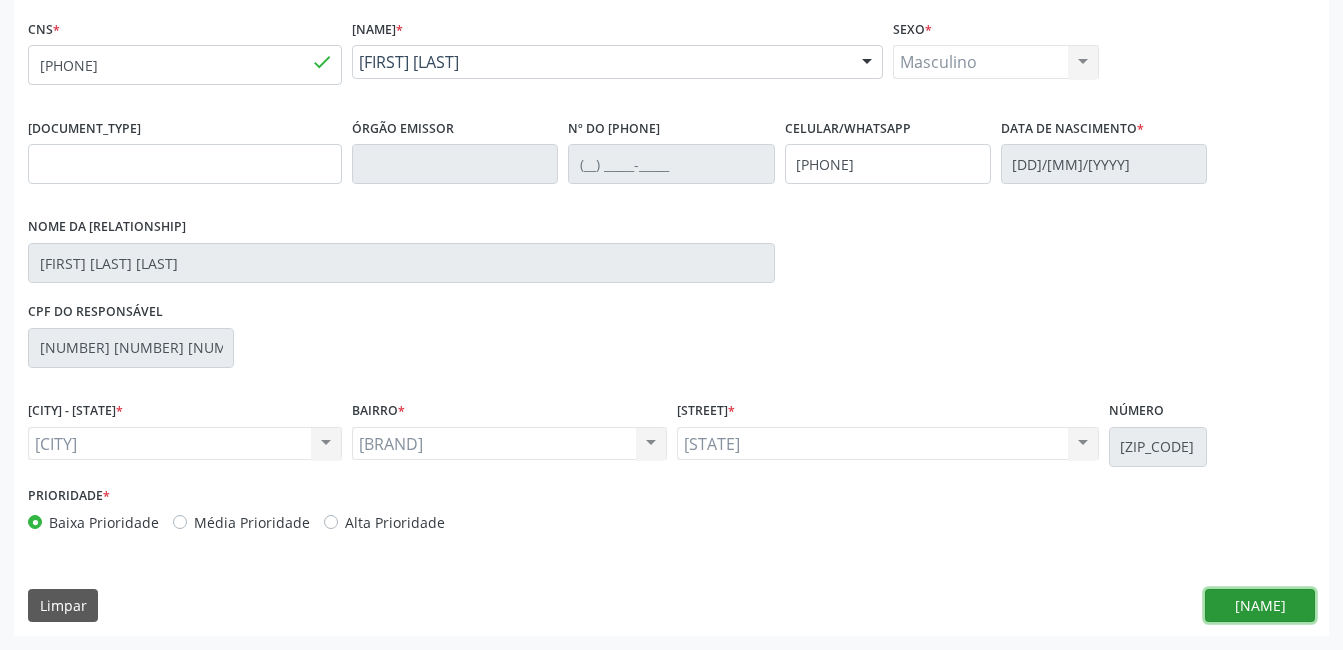 click on "Nova marcação" at bounding box center [1260, 606] 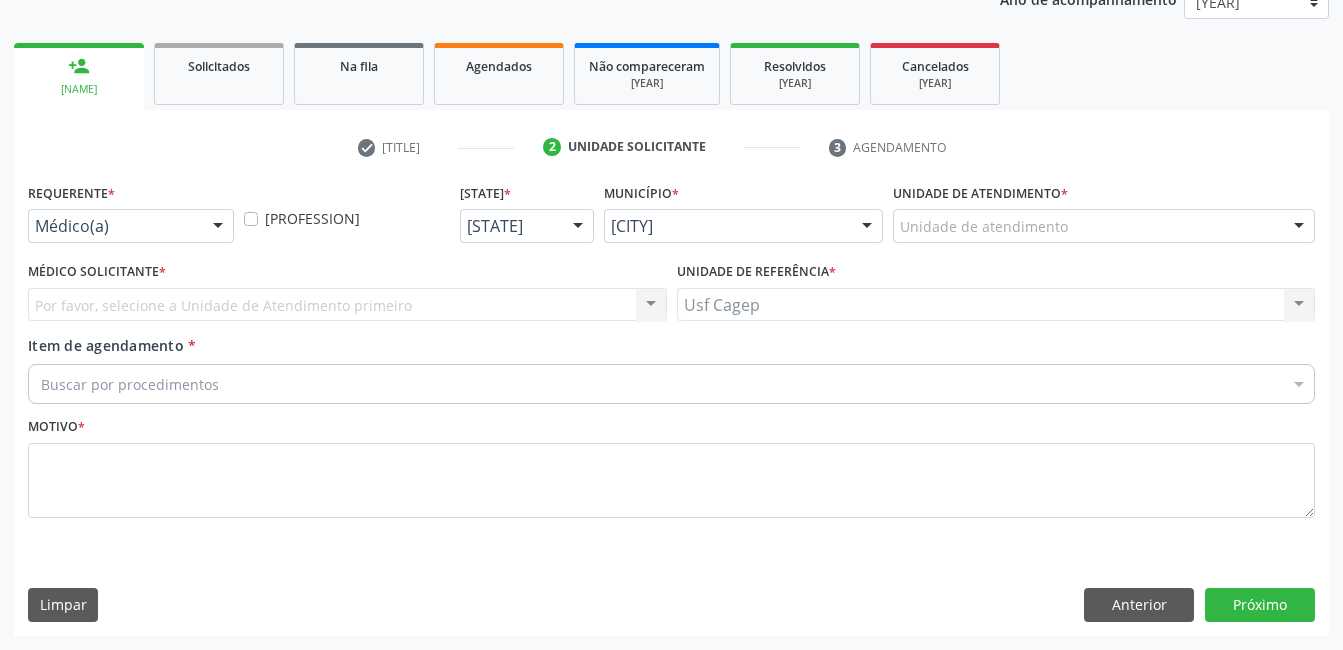 scroll, scrollTop: 256, scrollLeft: 0, axis: vertical 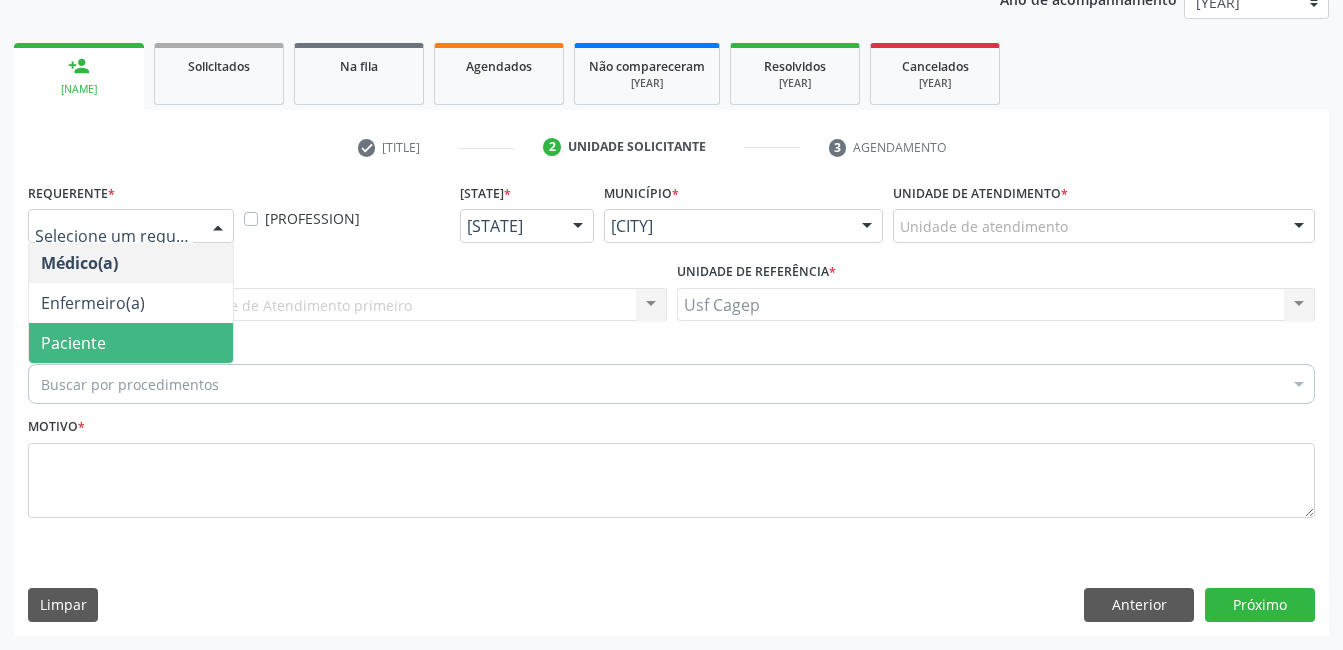 click on "Paciente" at bounding box center [131, 343] 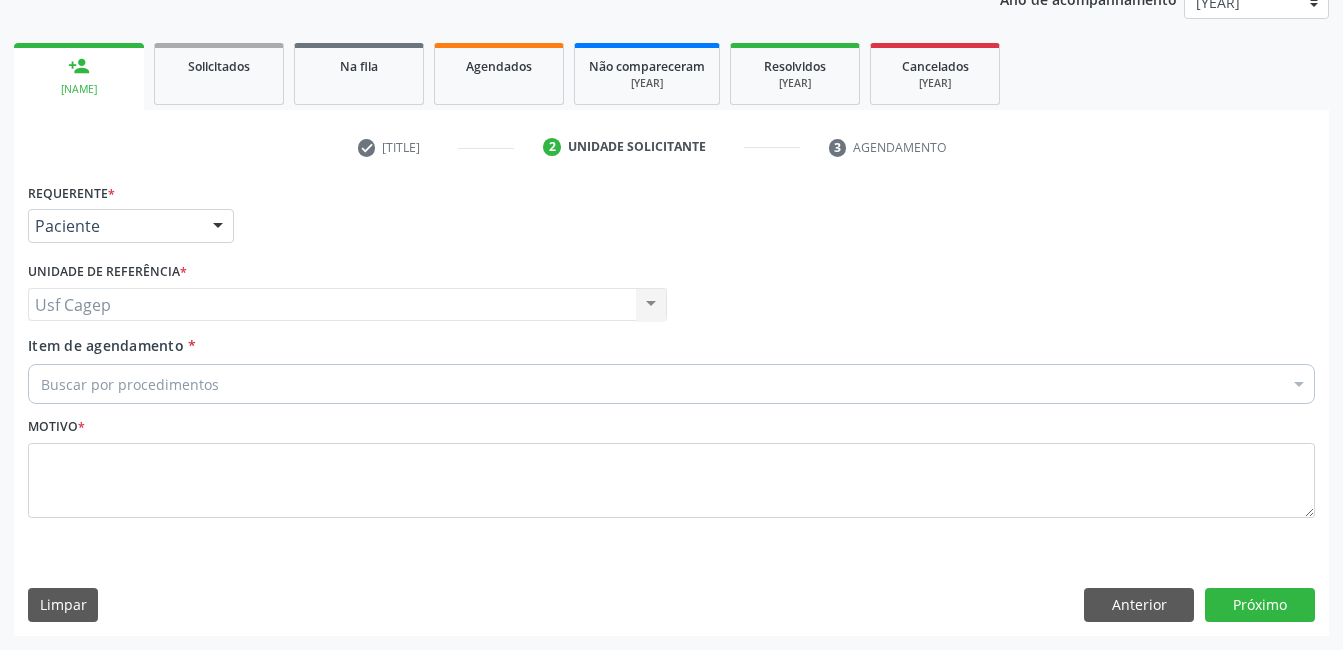 click on "Buscar por procedimentos" at bounding box center (671, 384) 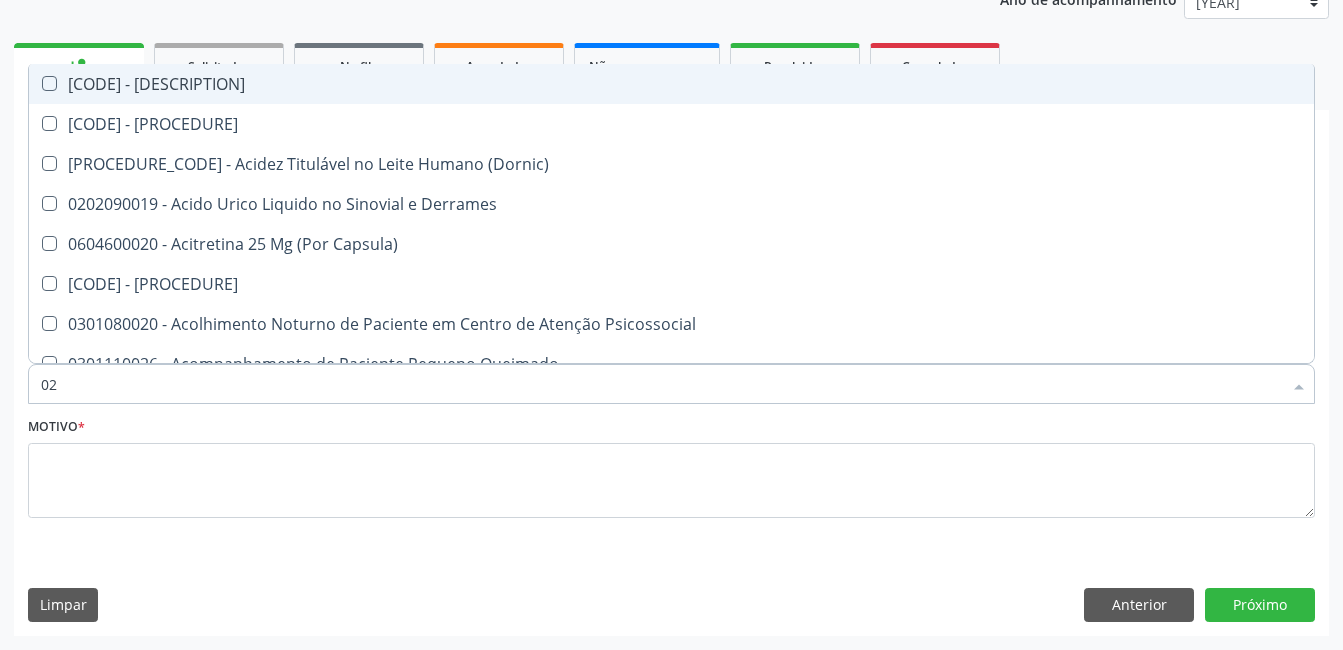 type on "[NUMBER]" 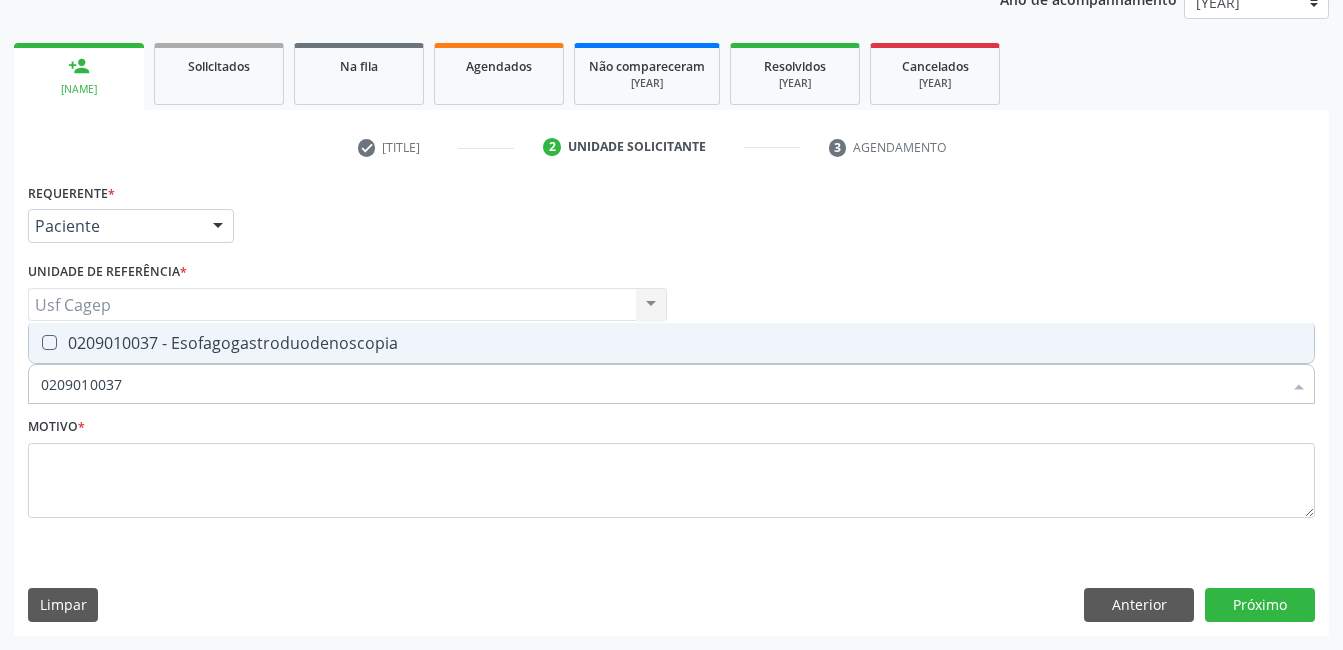 click on "[ID] - Esofagogastroduodenoscopia" at bounding box center (671, 343) 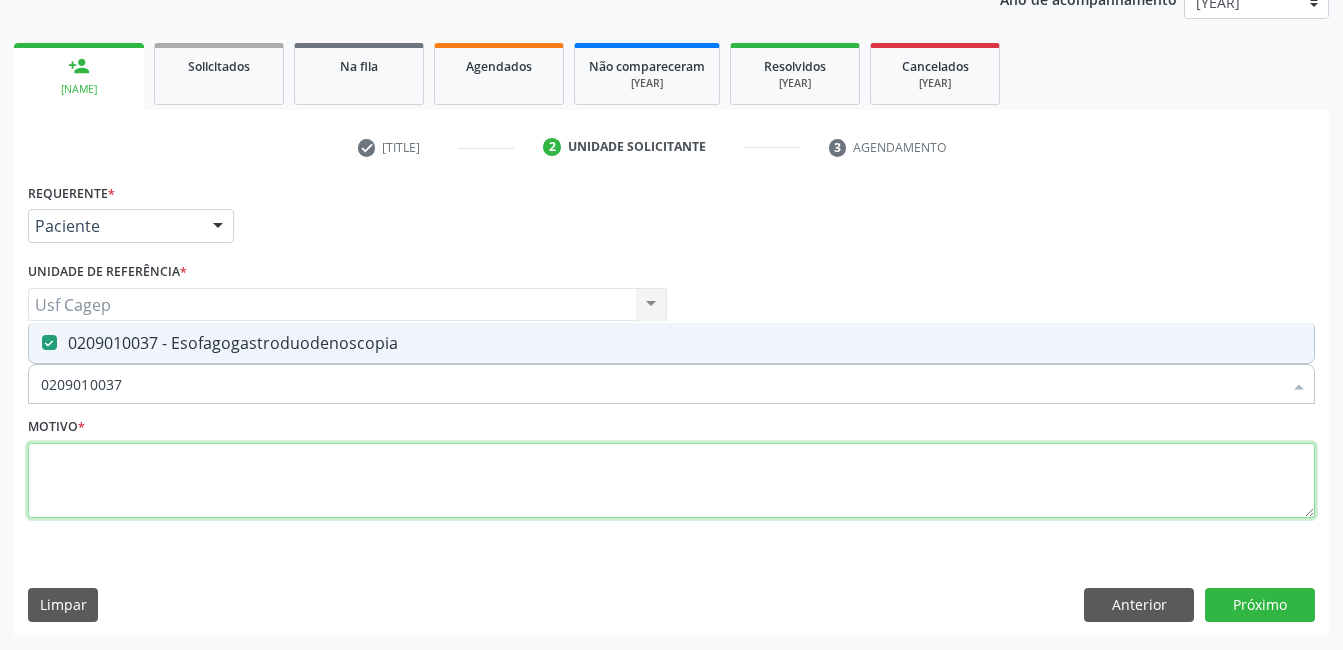 click at bounding box center [671, 481] 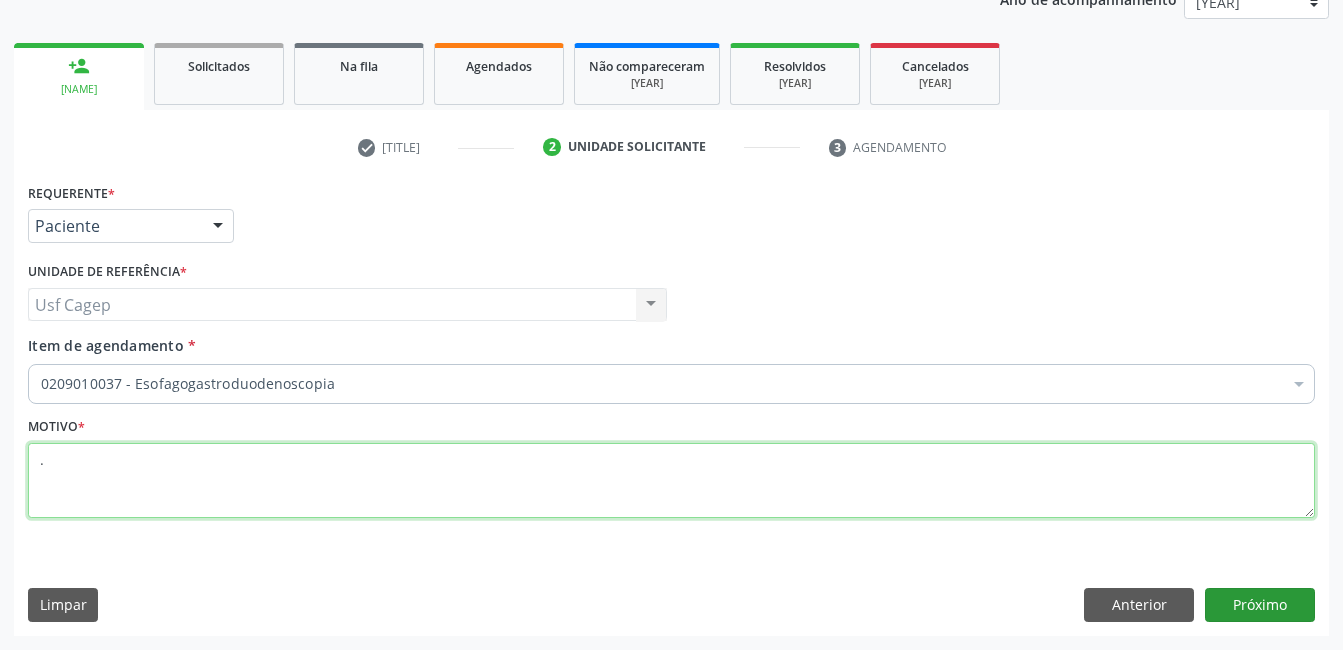 type on "." 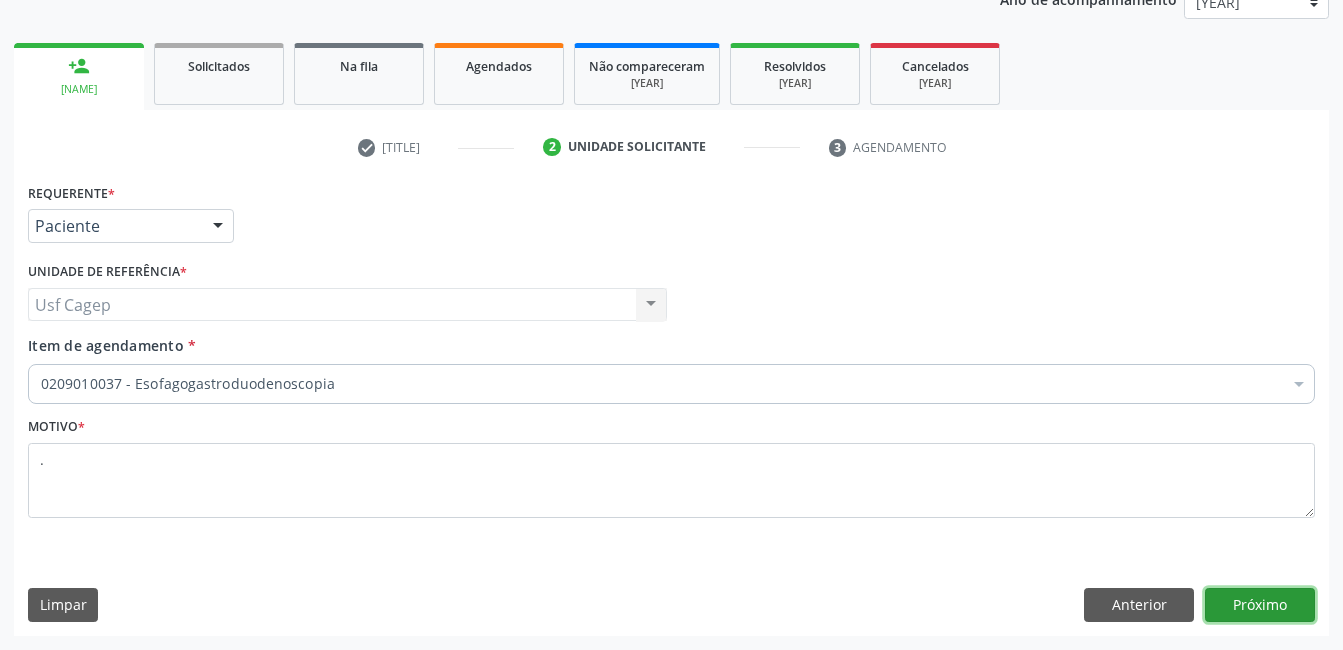 click on "Próximo" at bounding box center (1260, 605) 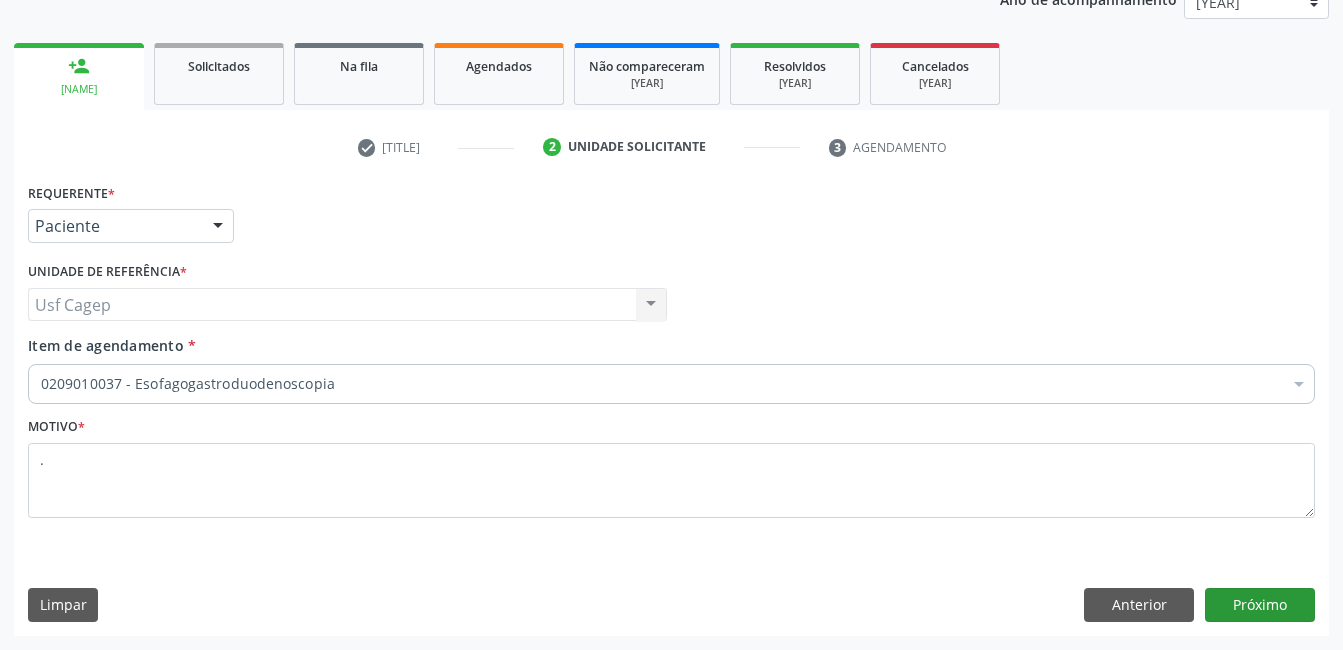 scroll, scrollTop: 220, scrollLeft: 0, axis: vertical 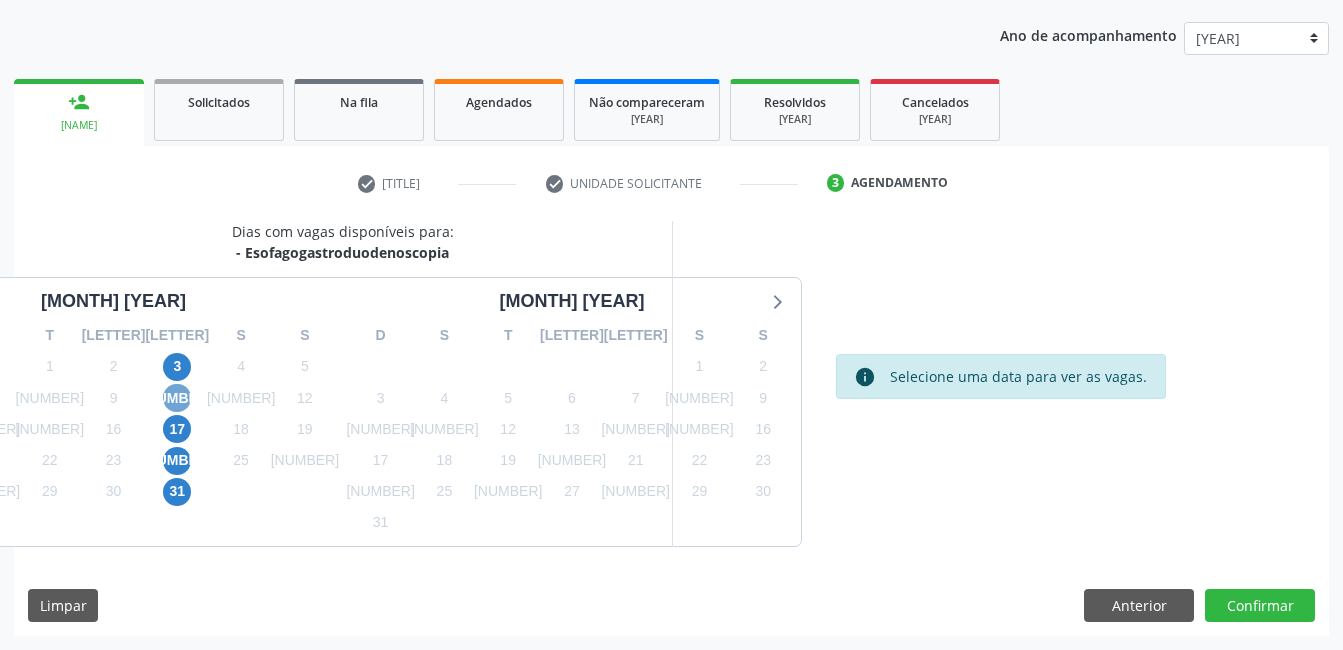 click on "10" at bounding box center [177, 398] 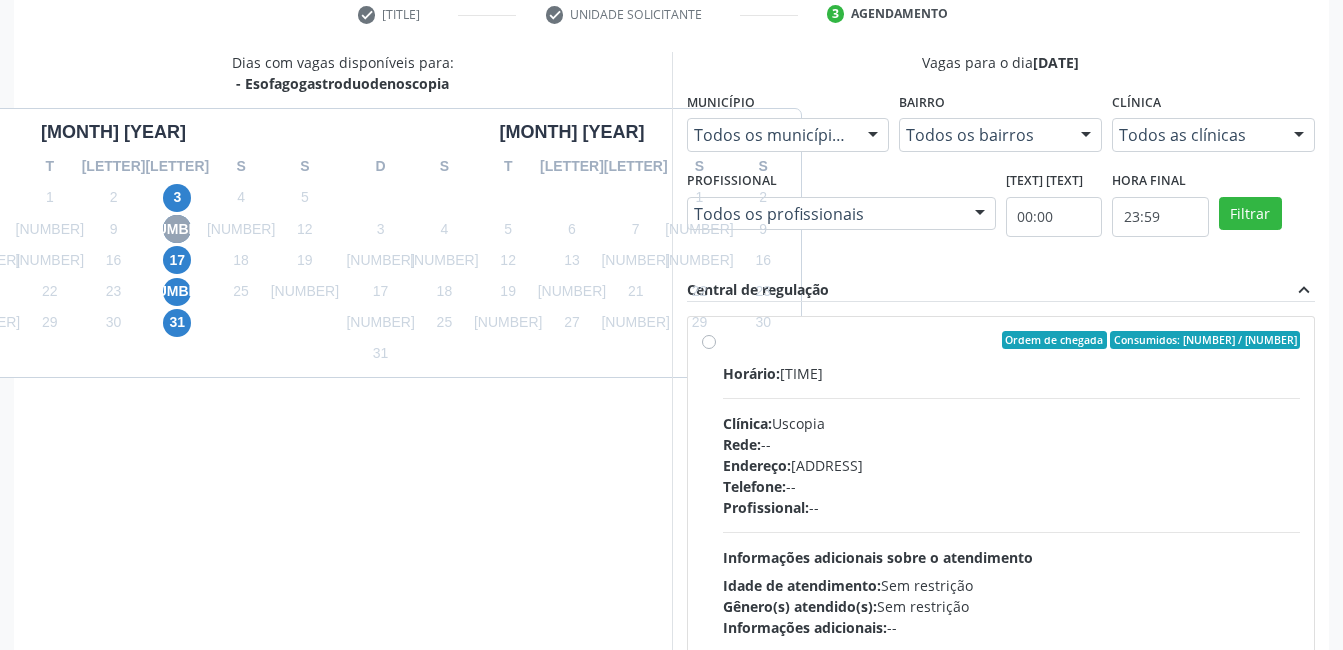 scroll, scrollTop: 509, scrollLeft: 0, axis: vertical 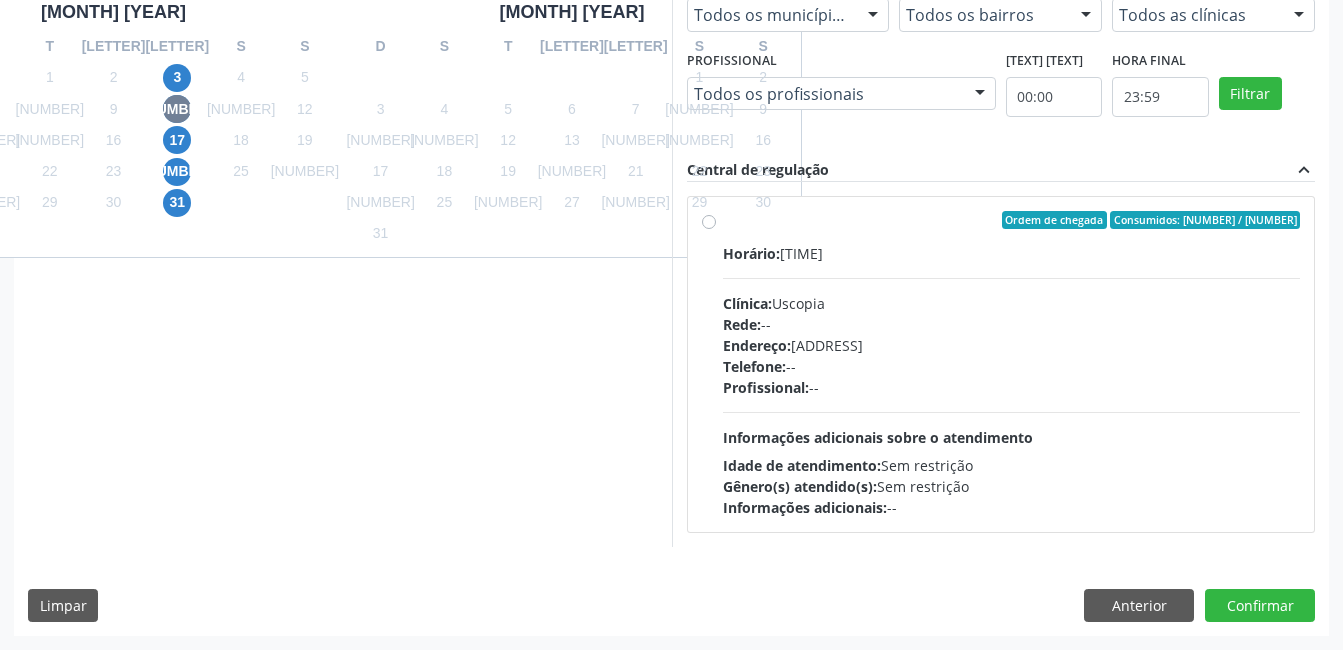 drag, startPoint x: 723, startPoint y: 400, endPoint x: 740, endPoint y: 411, distance: 20.248457 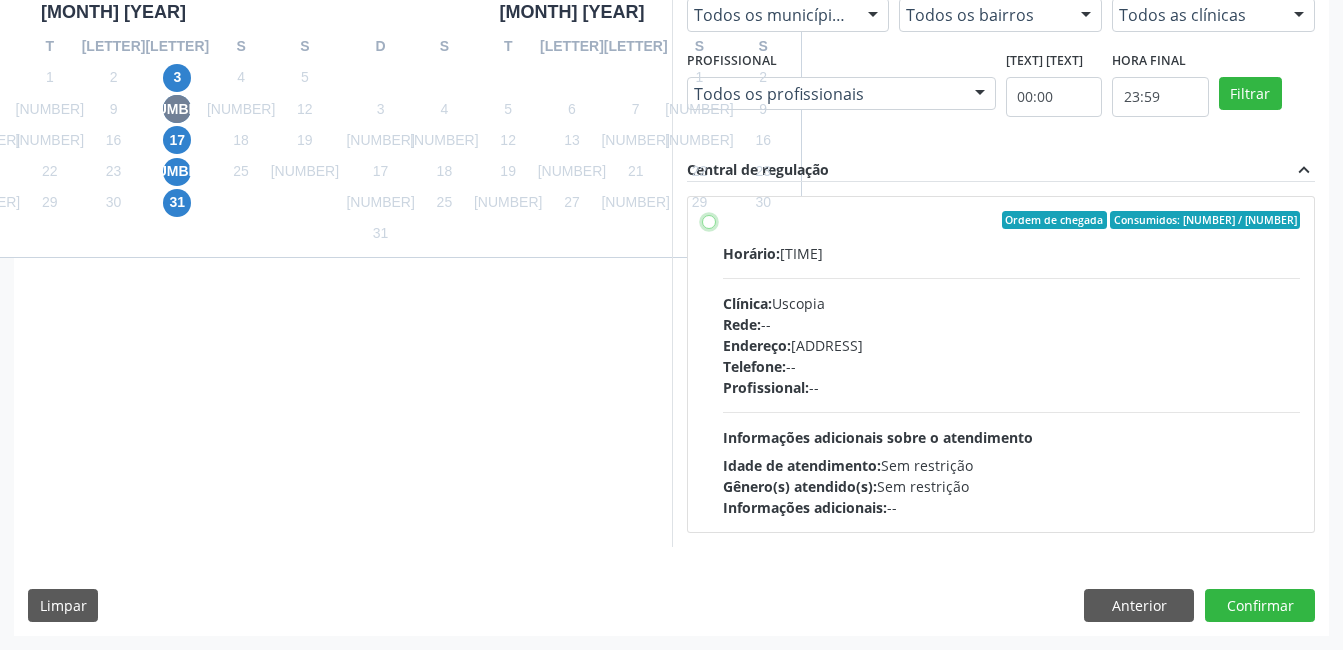 click on "Ordem de chegada
Consumidos: 7 / 10
Horário:   07:00
Clínica:  Uscopia
Rede:
--
Endereço:   nº 400, Aabb, Serra Talhada - PE
Telefone:   --
Profissional:
--
Informações adicionais sobre o atendimento
Idade de atendimento:
Sem restrição
Gênero(s) atendido(s):
Sem restrição
Informações adicionais:
--" at bounding box center [709, 220] 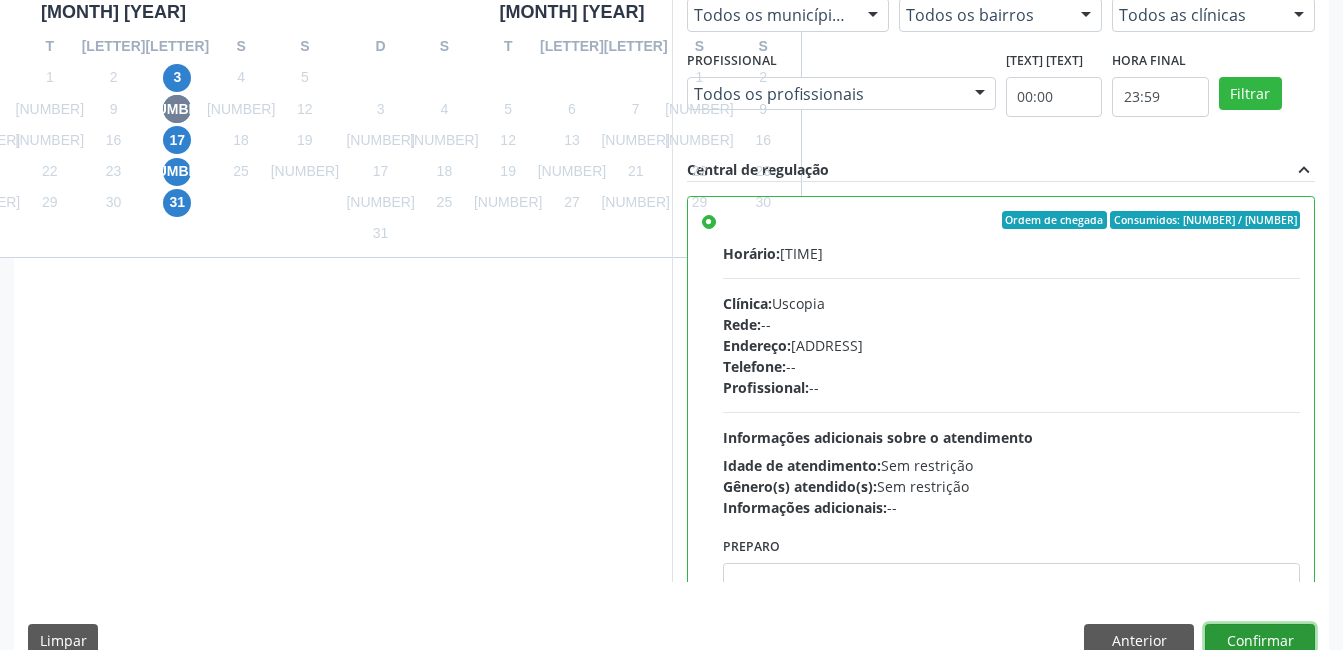 click on "Confirmar" at bounding box center [1260, 641] 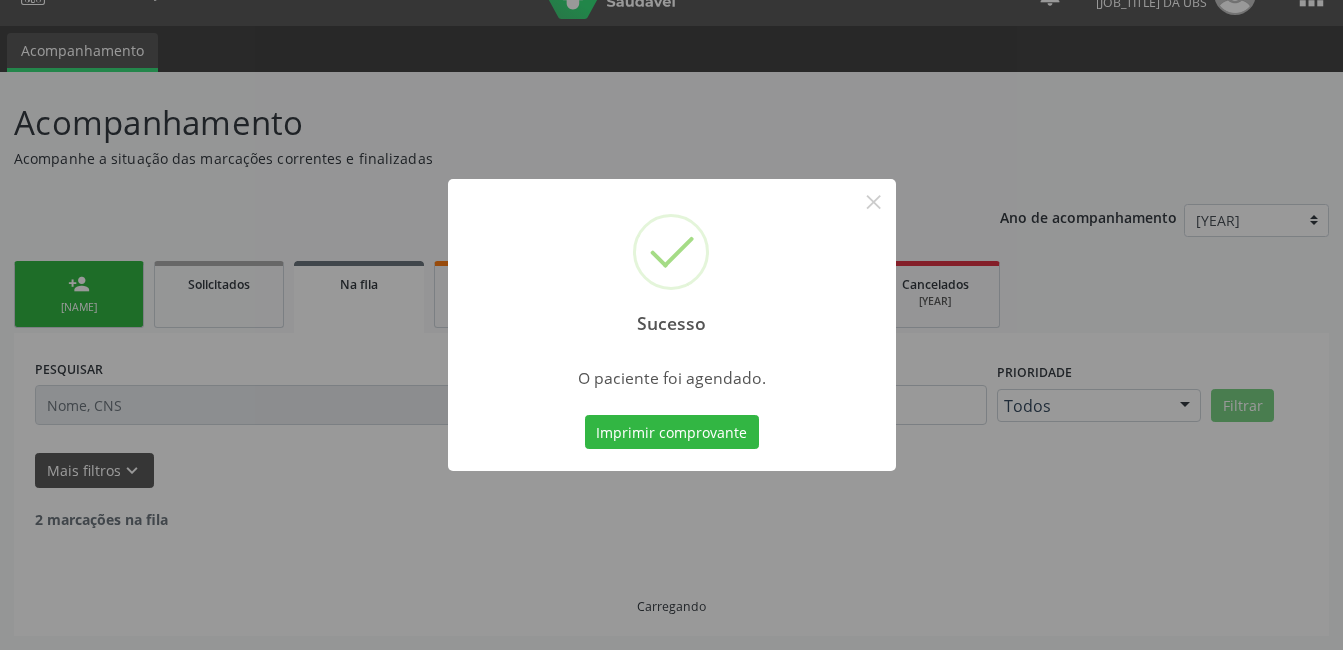 scroll, scrollTop: 17, scrollLeft: 0, axis: vertical 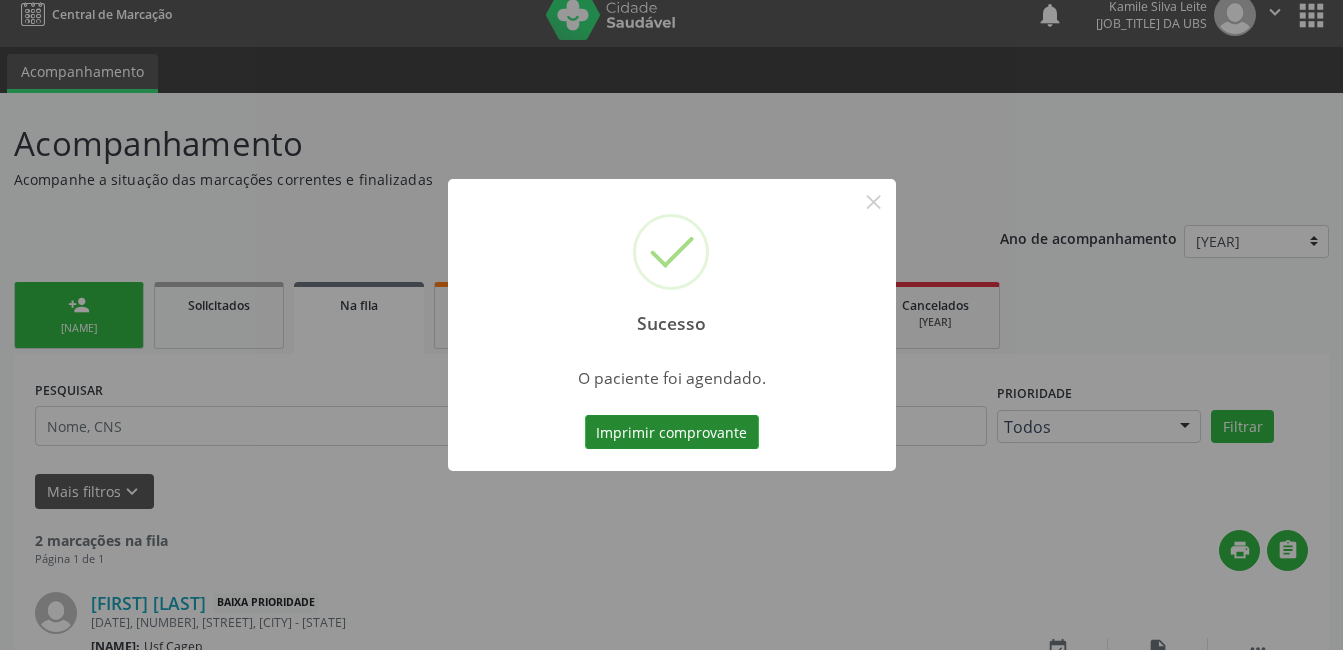 click on "Imprimir comprovante" at bounding box center (672, 432) 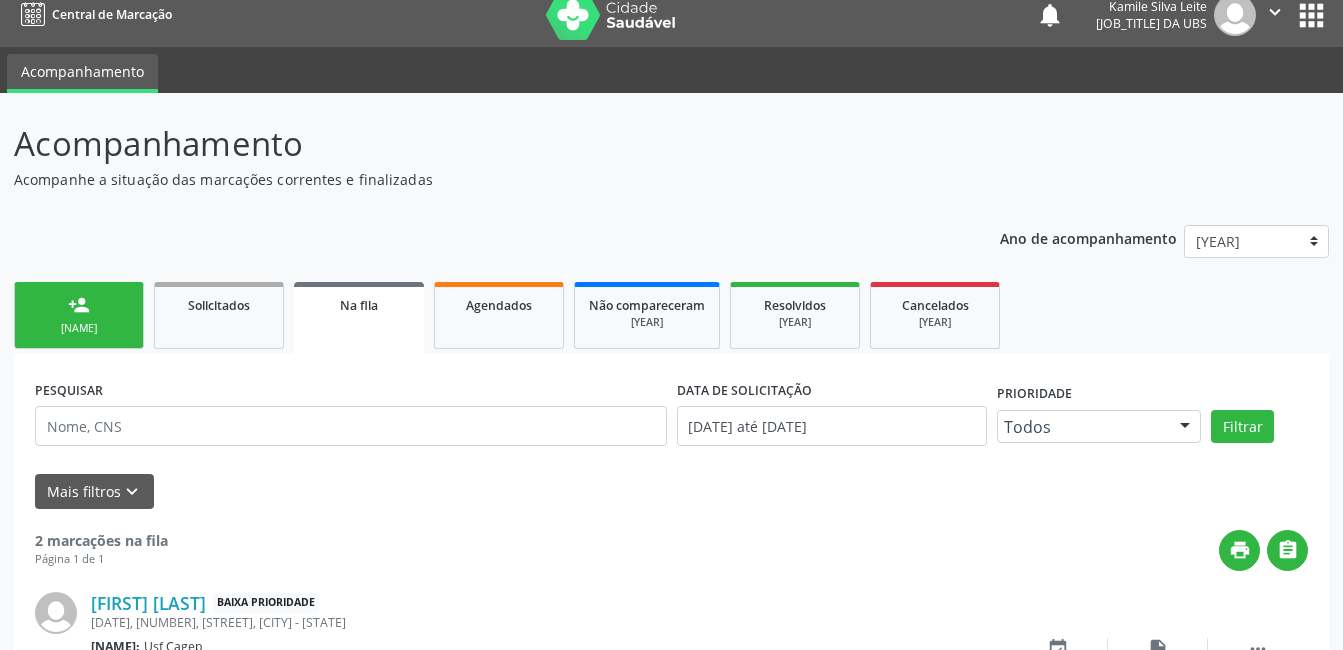 click on "Nova marcação" at bounding box center [79, 328] 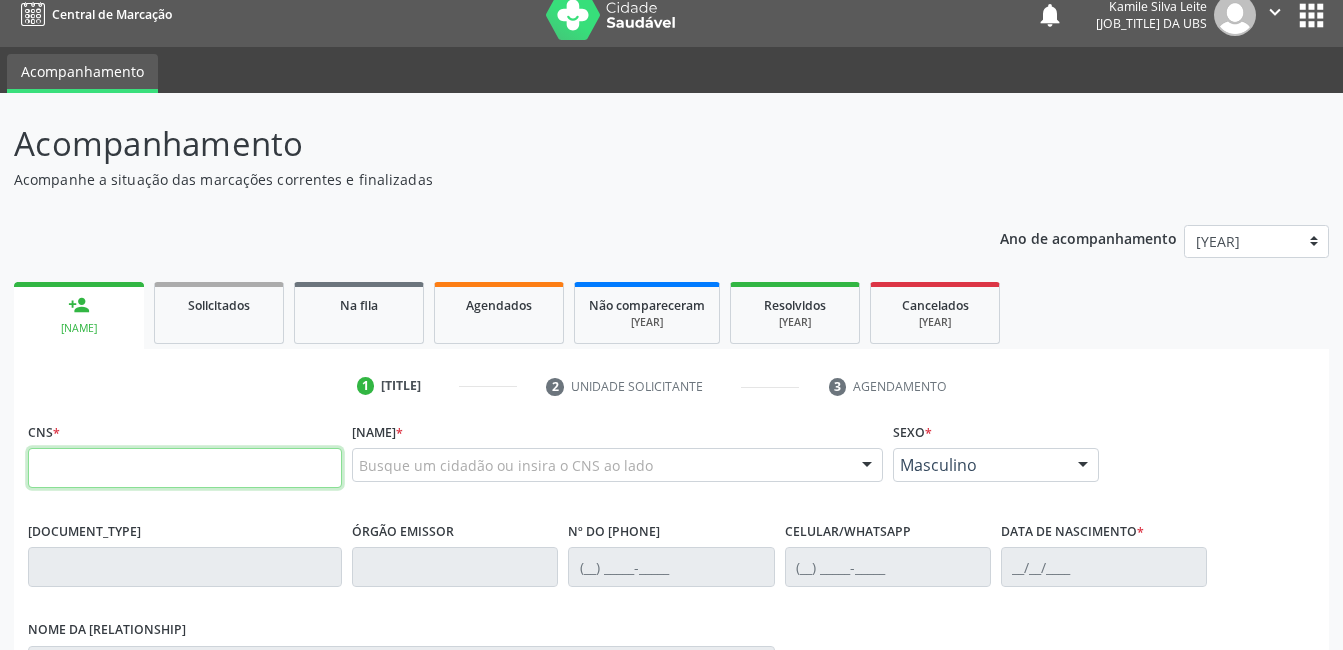 click at bounding box center (185, 468) 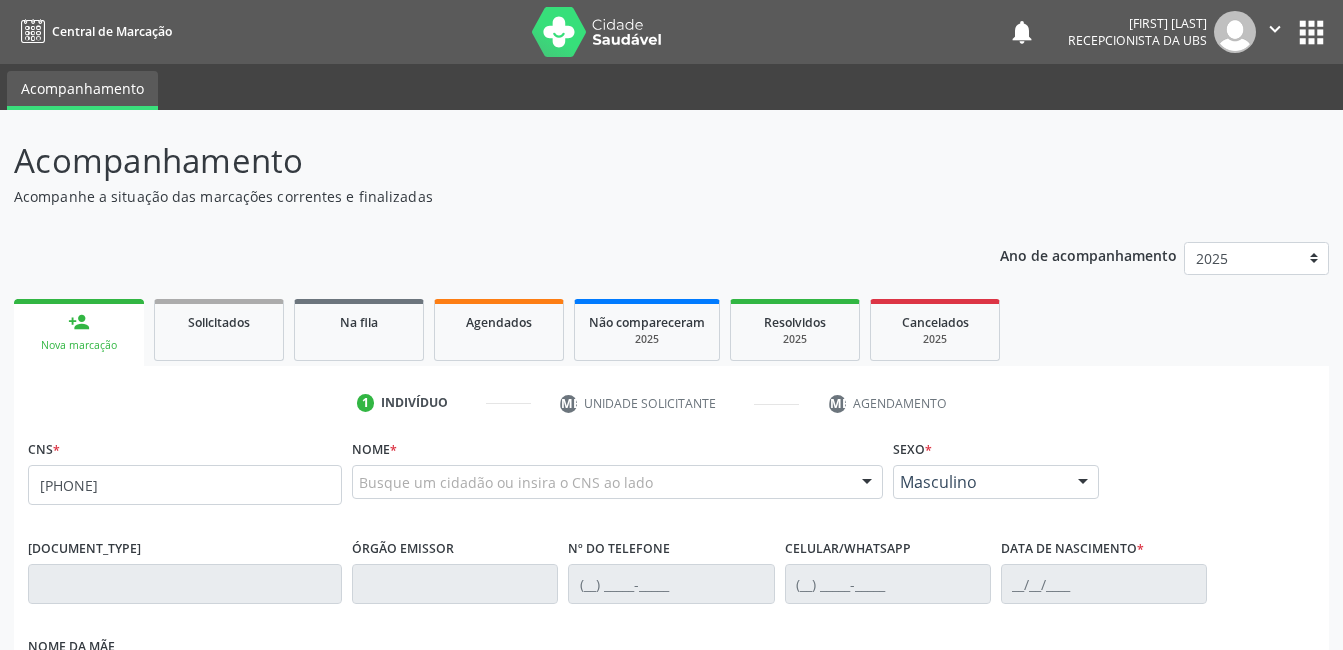 scroll, scrollTop: 17, scrollLeft: 0, axis: vertical 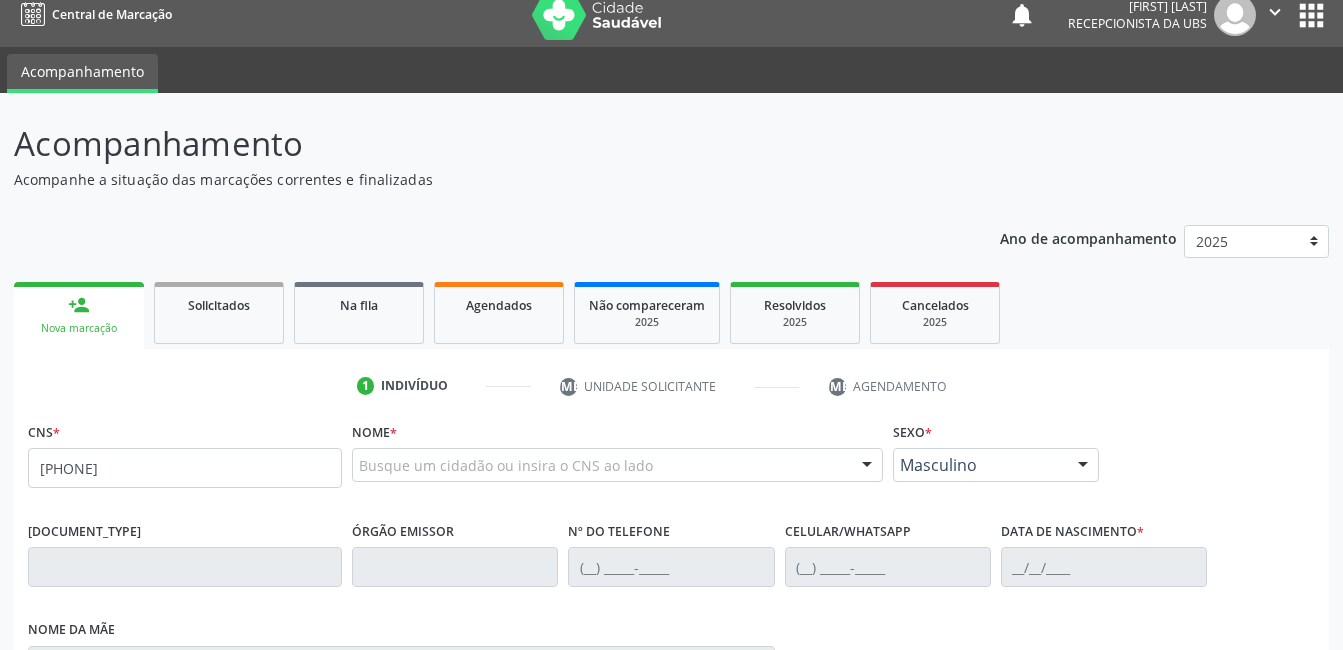 type on "898 0034 1706 1638" 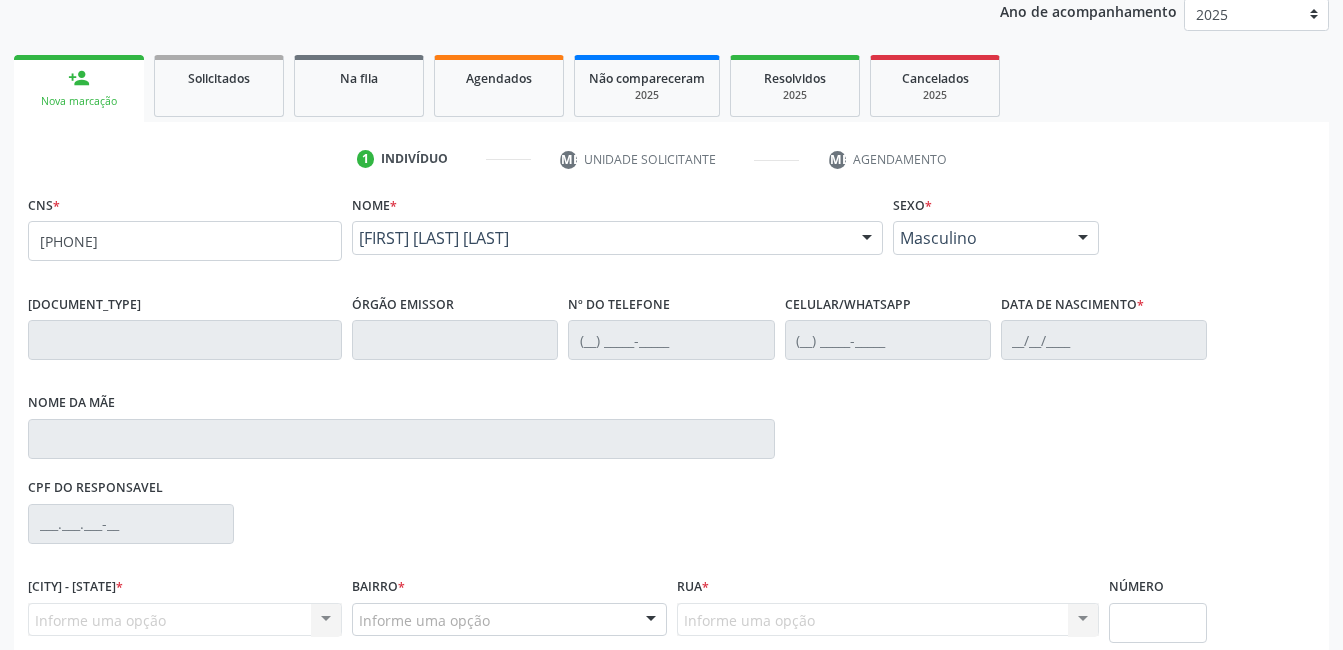 scroll, scrollTop: 420, scrollLeft: 0, axis: vertical 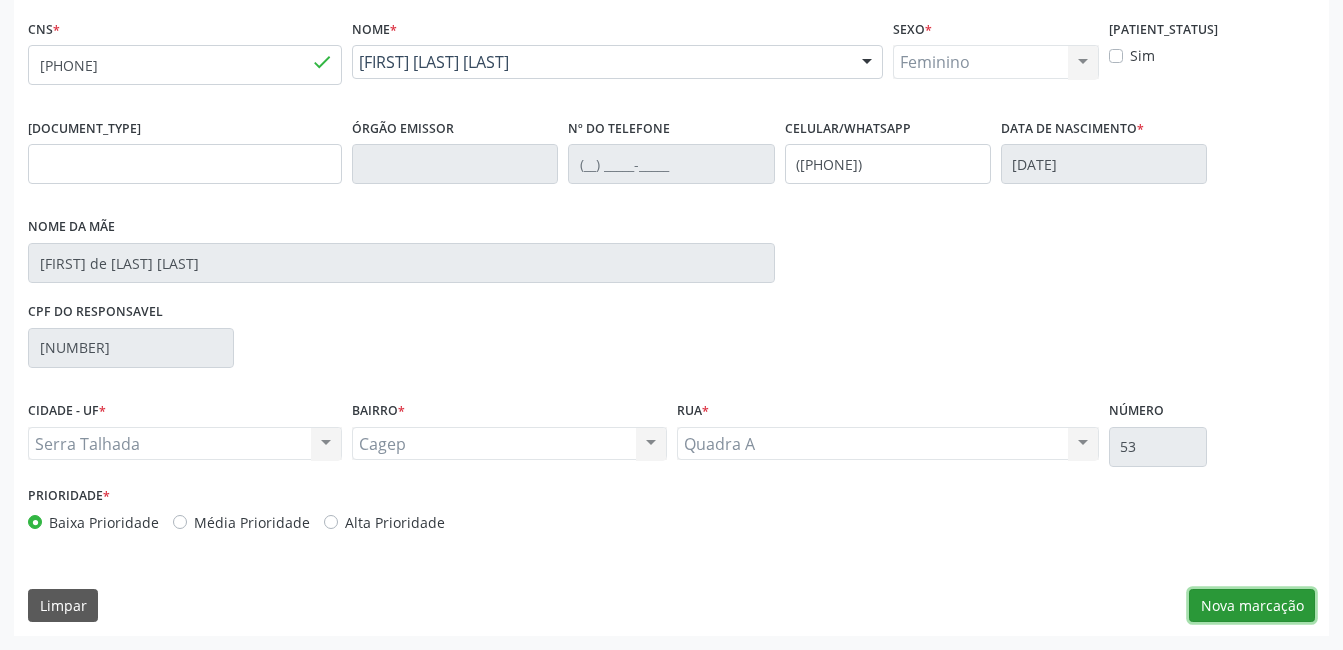 click on "Nova marcação" at bounding box center [1252, 606] 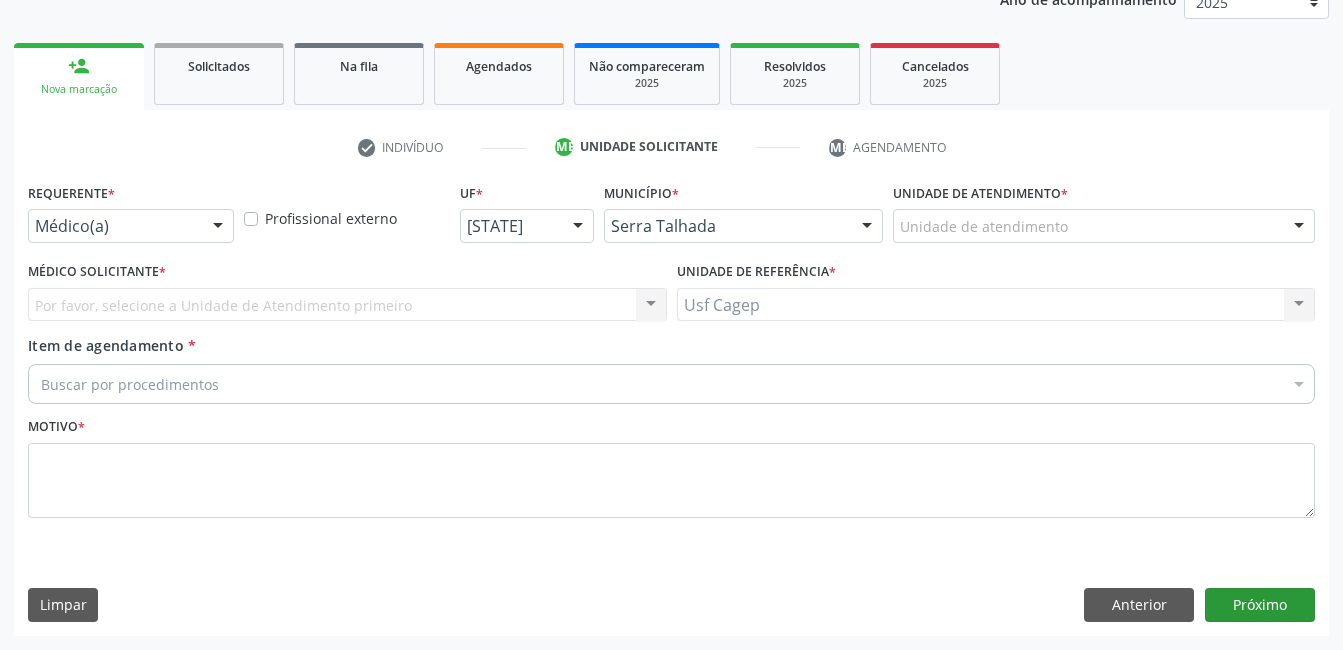 scroll, scrollTop: 256, scrollLeft: 0, axis: vertical 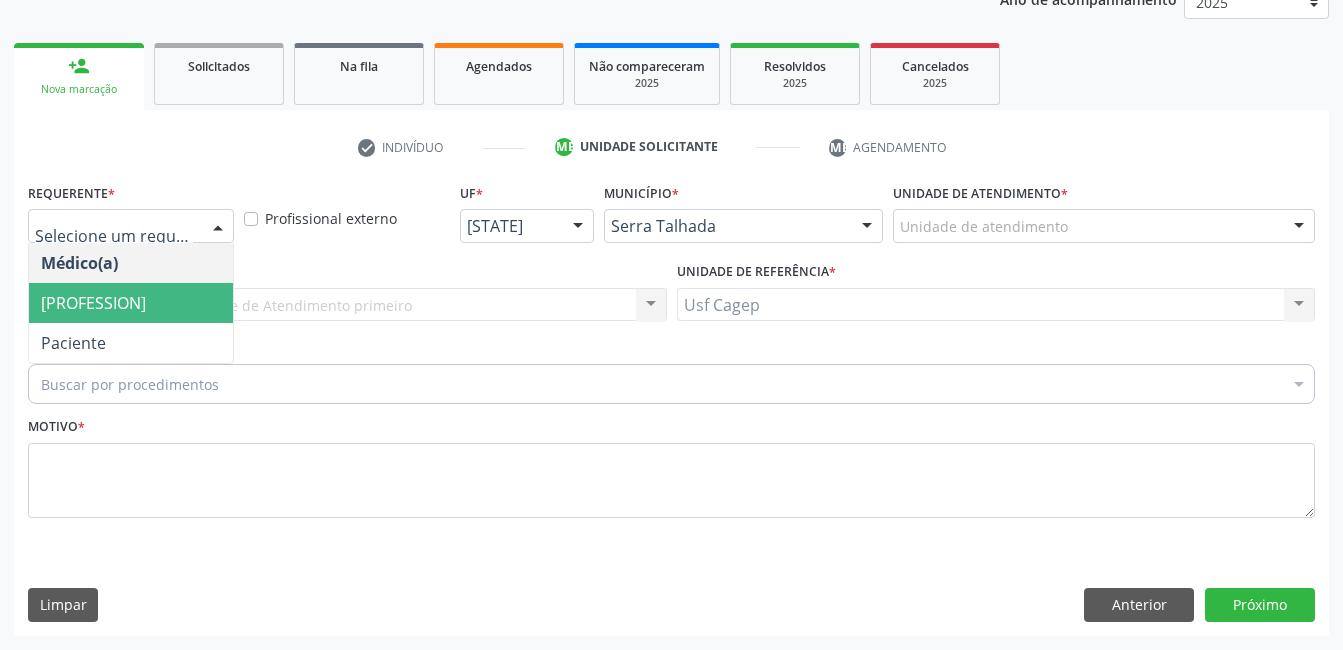 click on "Enfermeiro(a)" at bounding box center [131, 303] 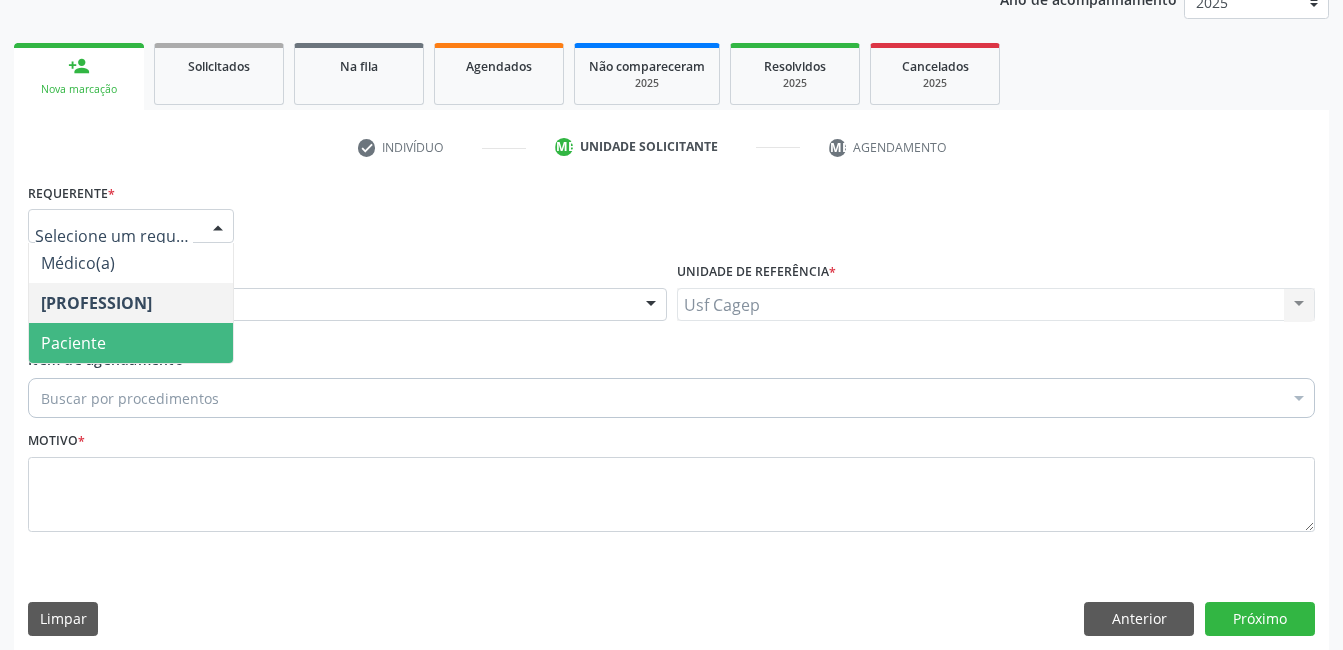 click on "Paciente" at bounding box center [131, 343] 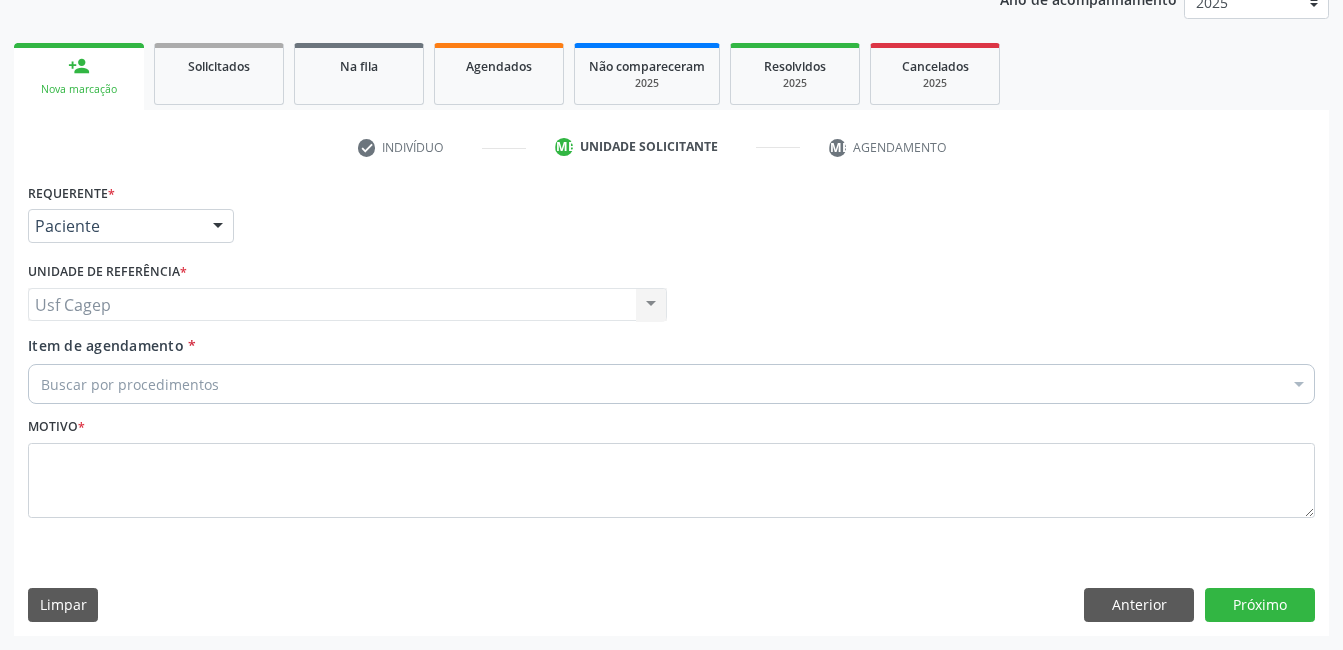 drag, startPoint x: 168, startPoint y: 391, endPoint x: 177, endPoint y: 378, distance: 15.811388 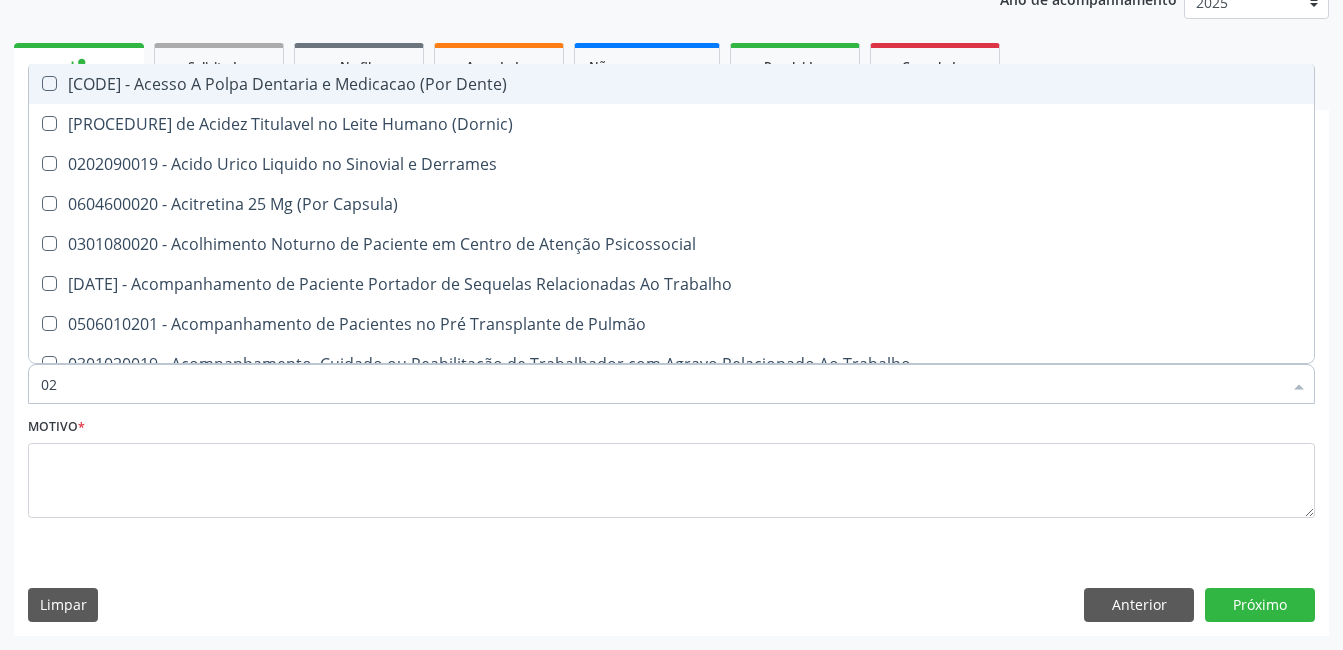 type on "[NUMBER]" 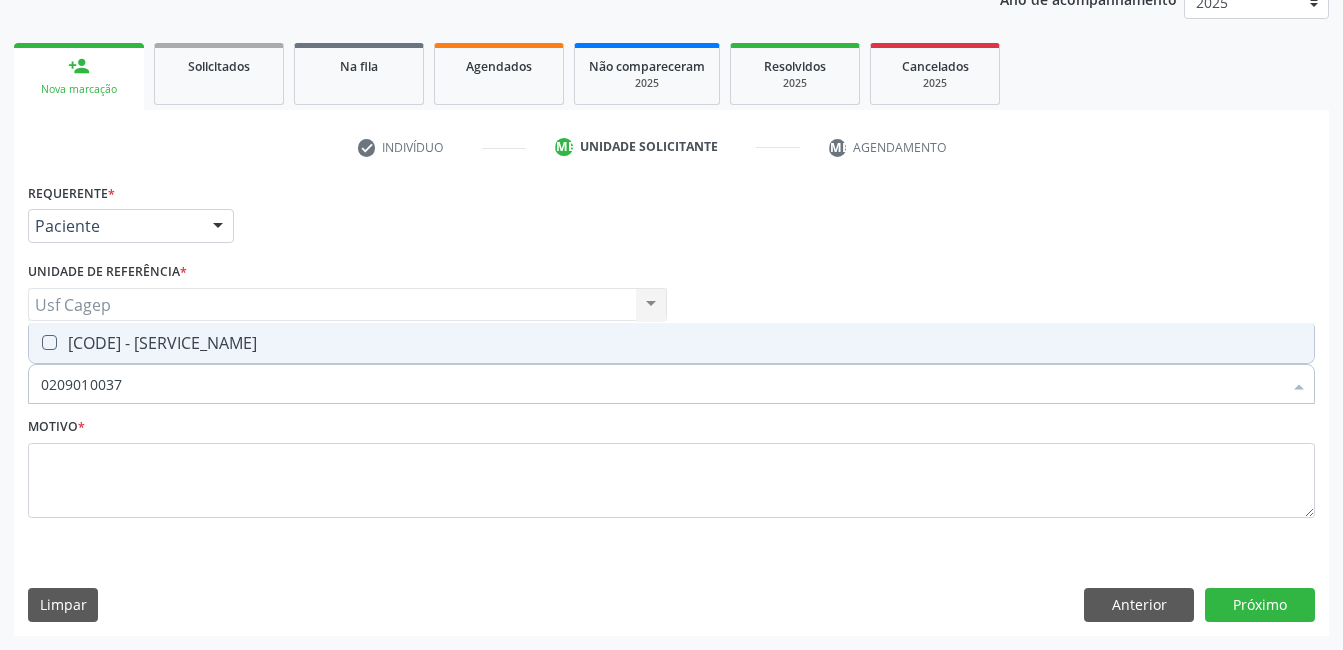 drag, startPoint x: 209, startPoint y: 341, endPoint x: 208, endPoint y: 353, distance: 12.0415945 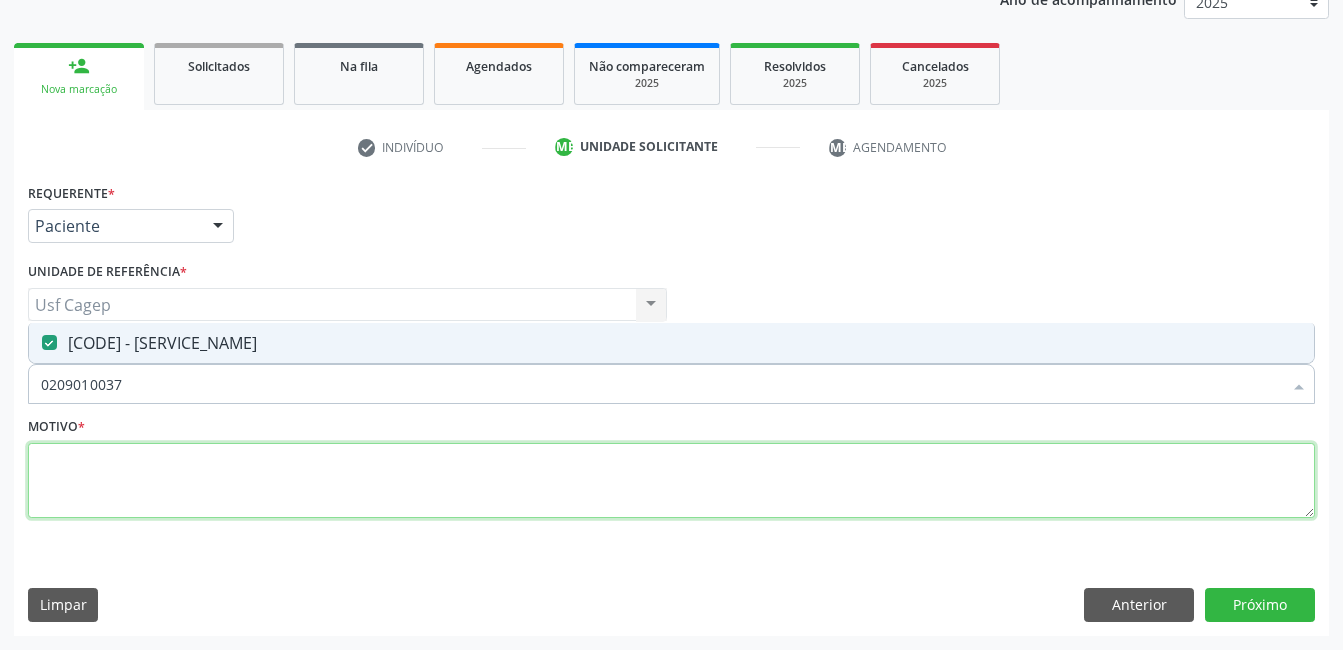 click at bounding box center (671, 481) 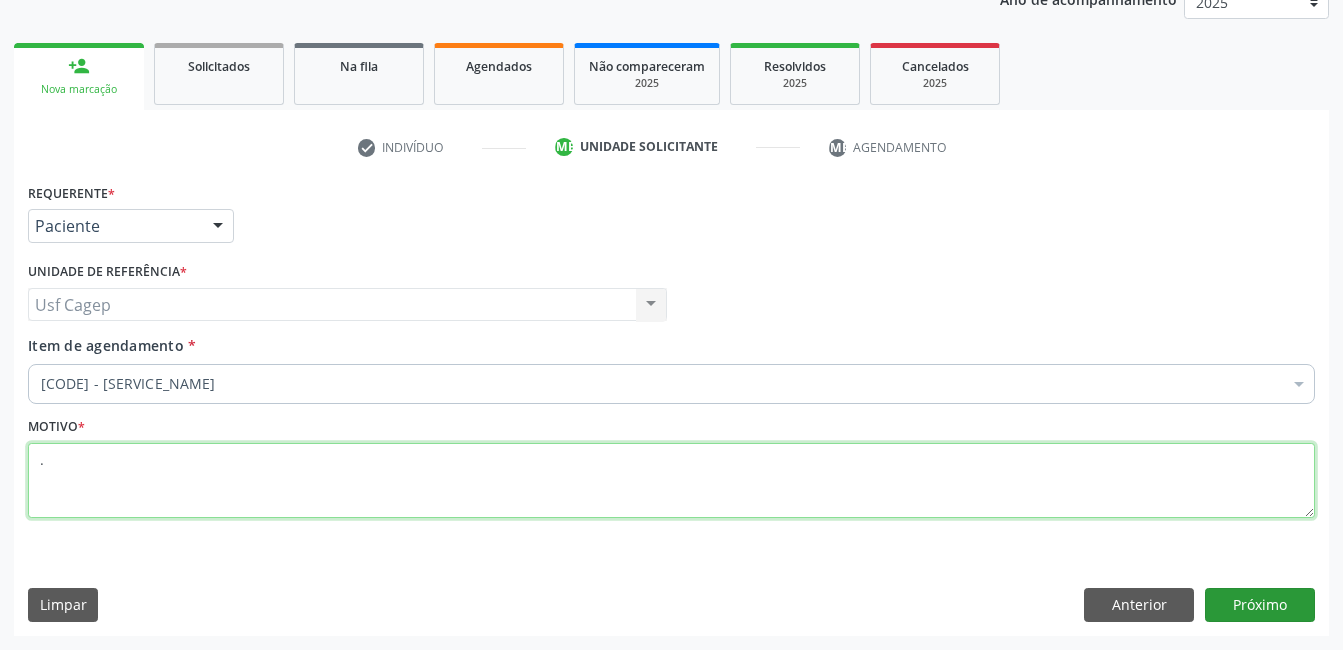 type on "." 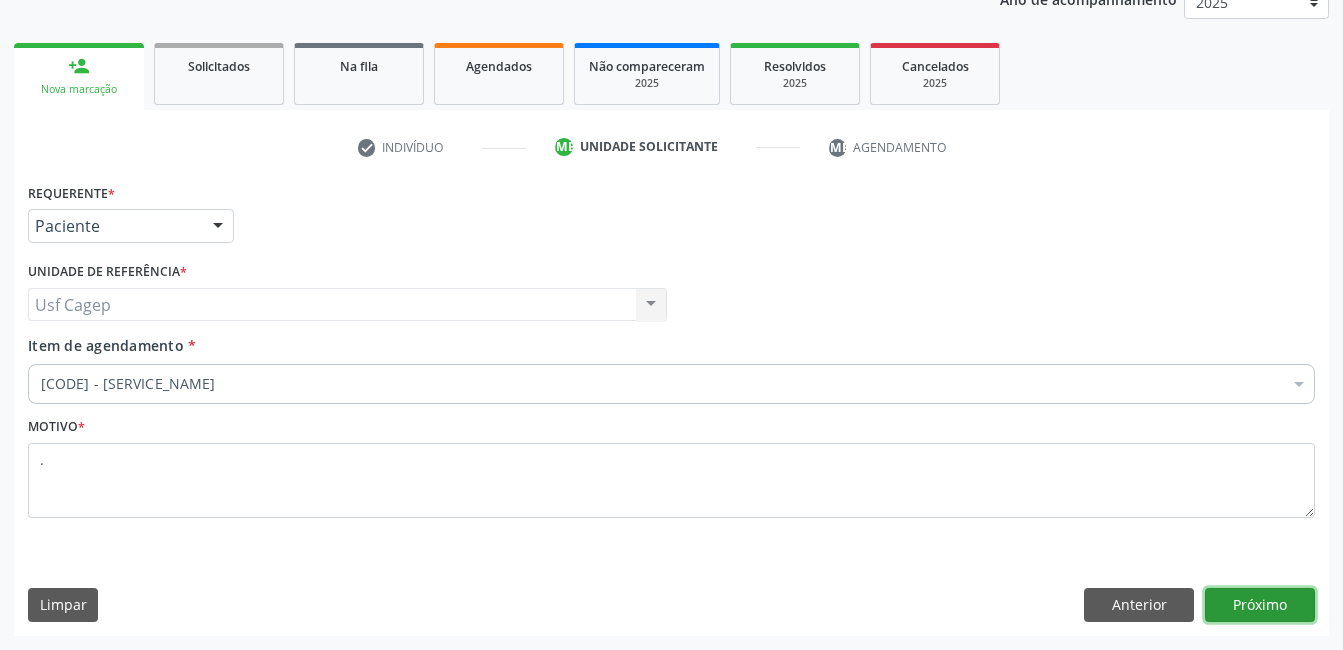 click on "Próximo" at bounding box center (1260, 605) 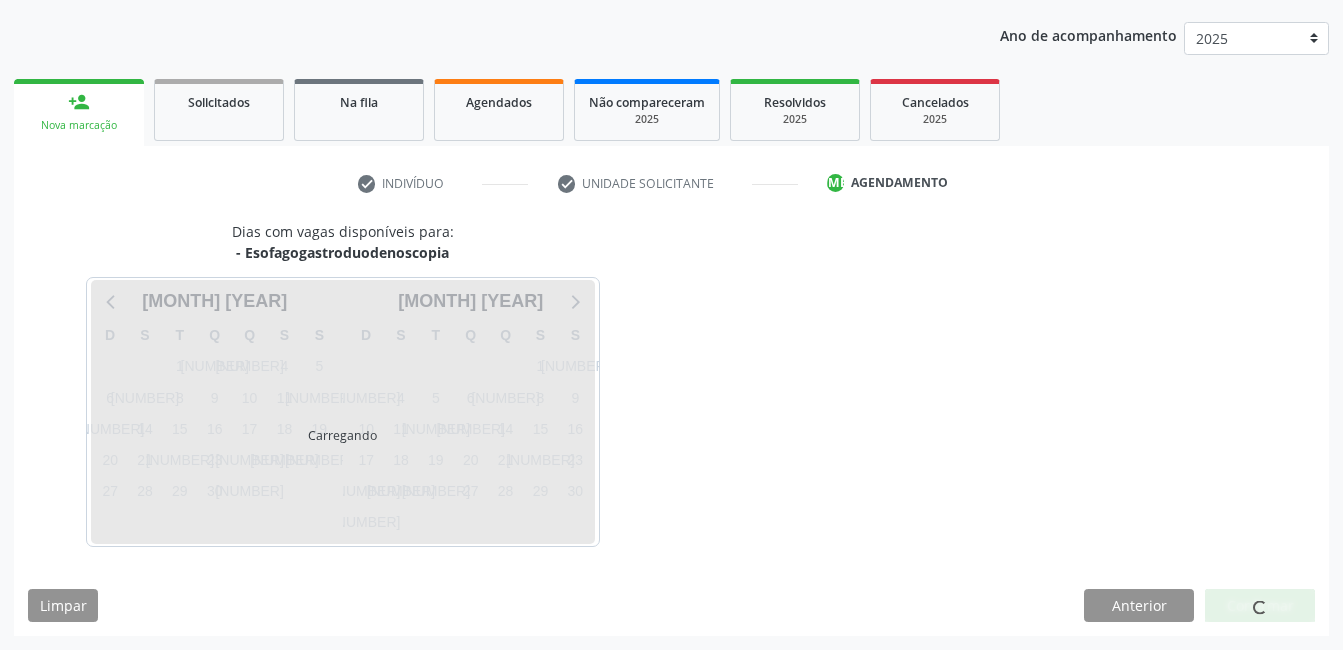 scroll, scrollTop: 220, scrollLeft: 0, axis: vertical 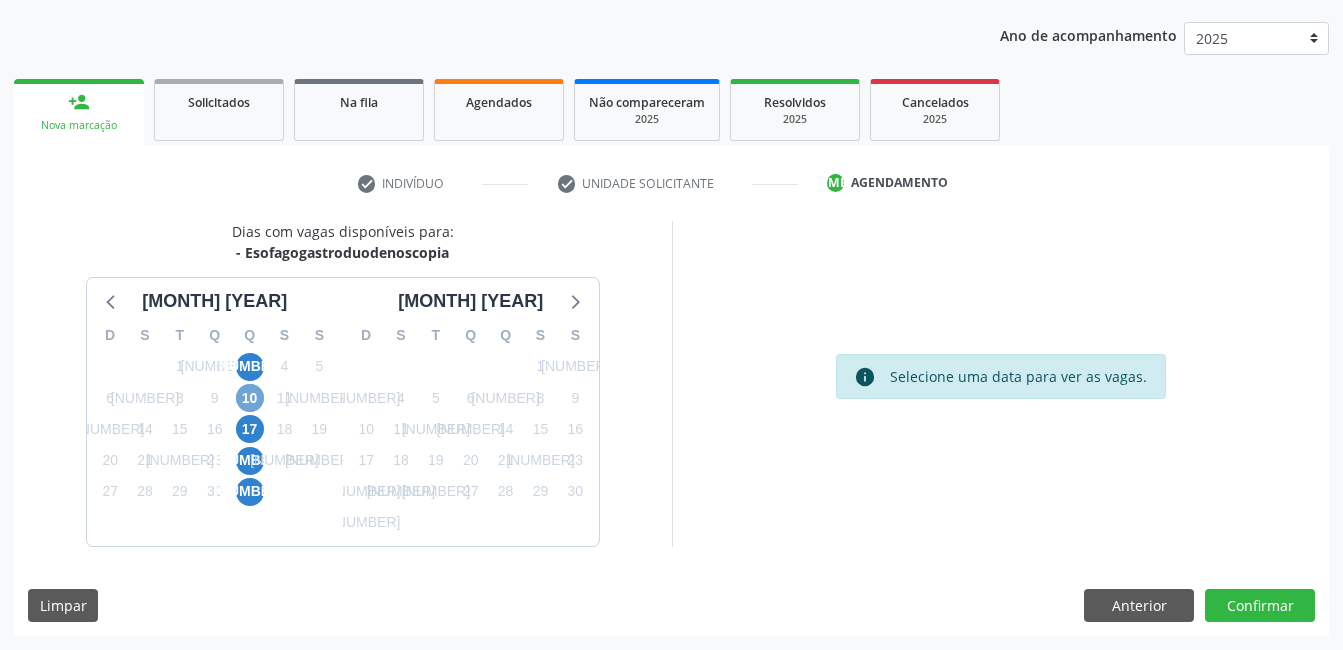 click on "10" at bounding box center [250, 398] 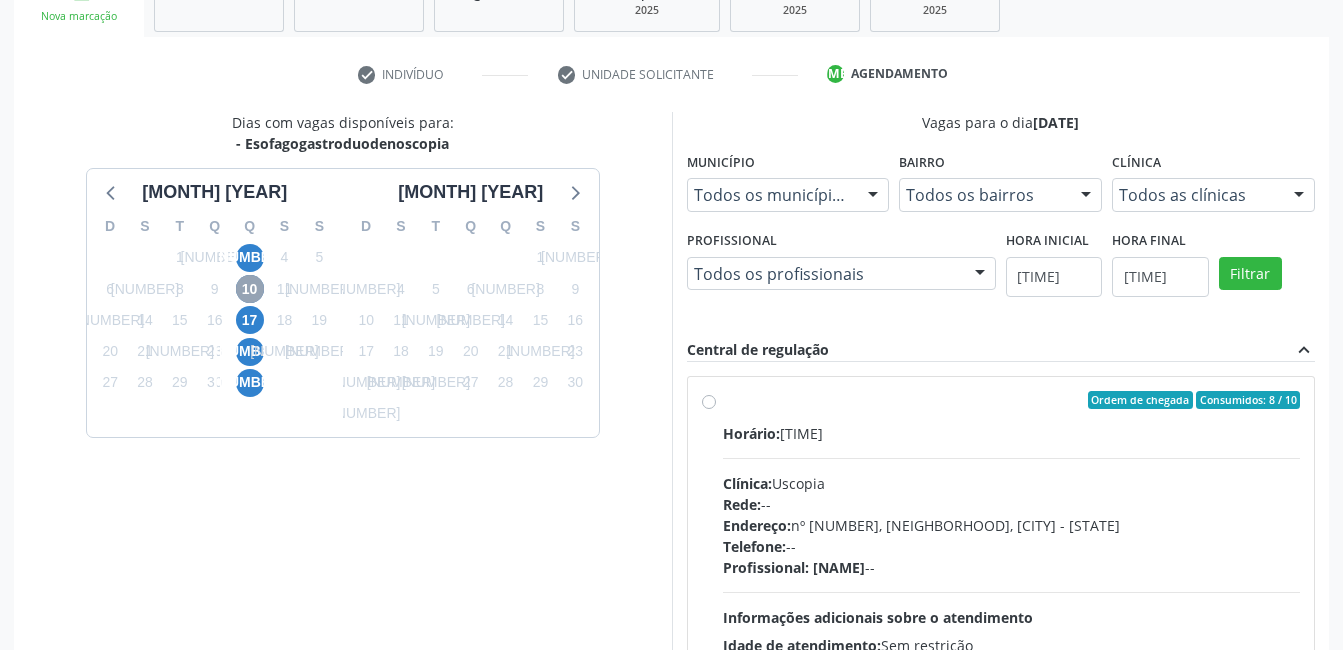scroll, scrollTop: 509, scrollLeft: 0, axis: vertical 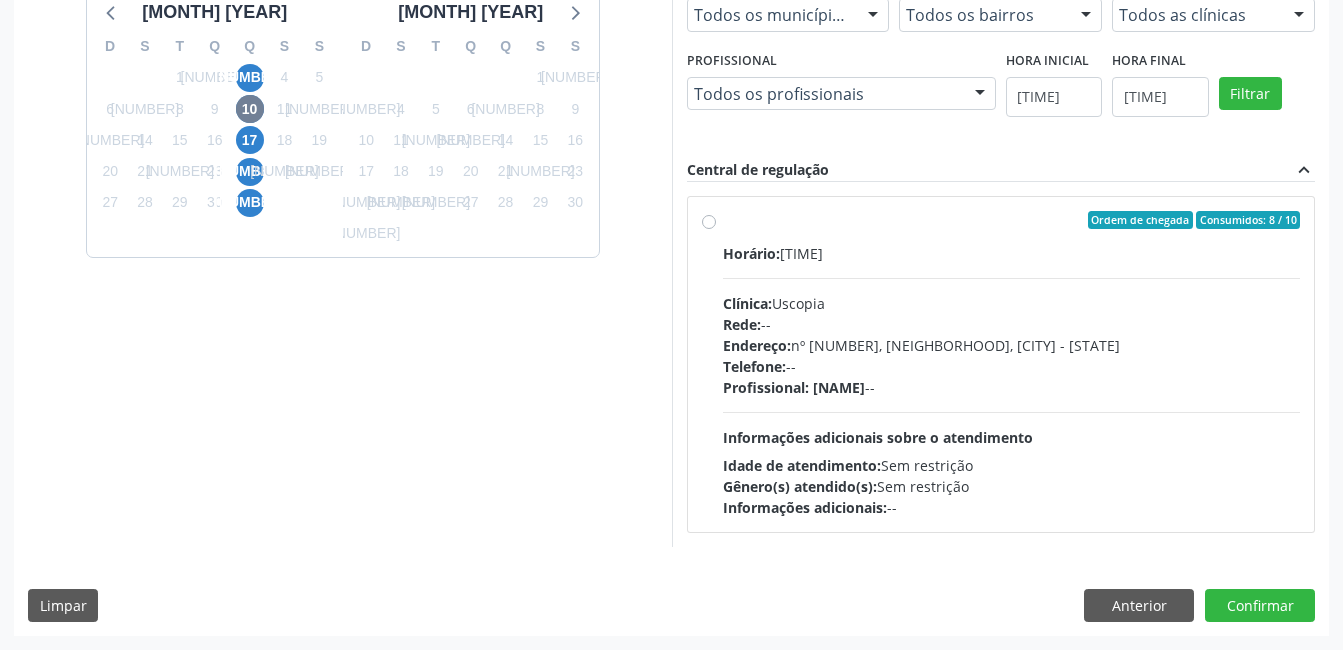 drag, startPoint x: 864, startPoint y: 437, endPoint x: 875, endPoint y: 440, distance: 11.401754 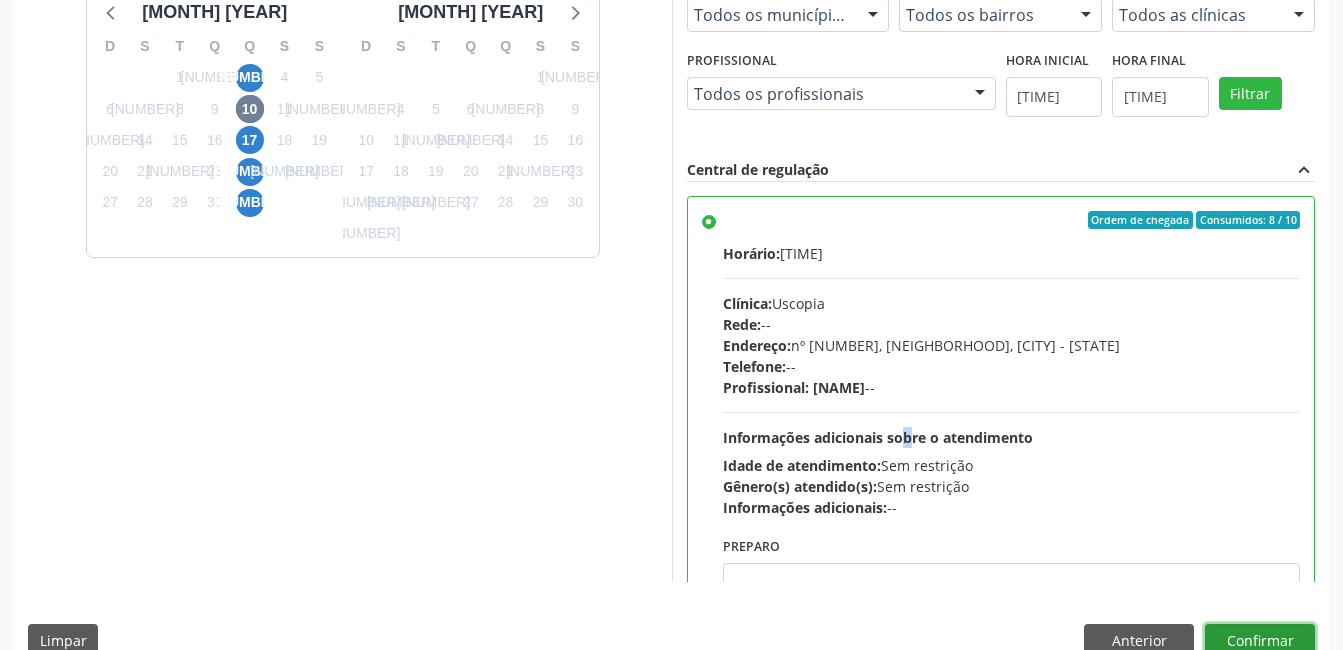 click on "Confirmar" at bounding box center (1260, 641) 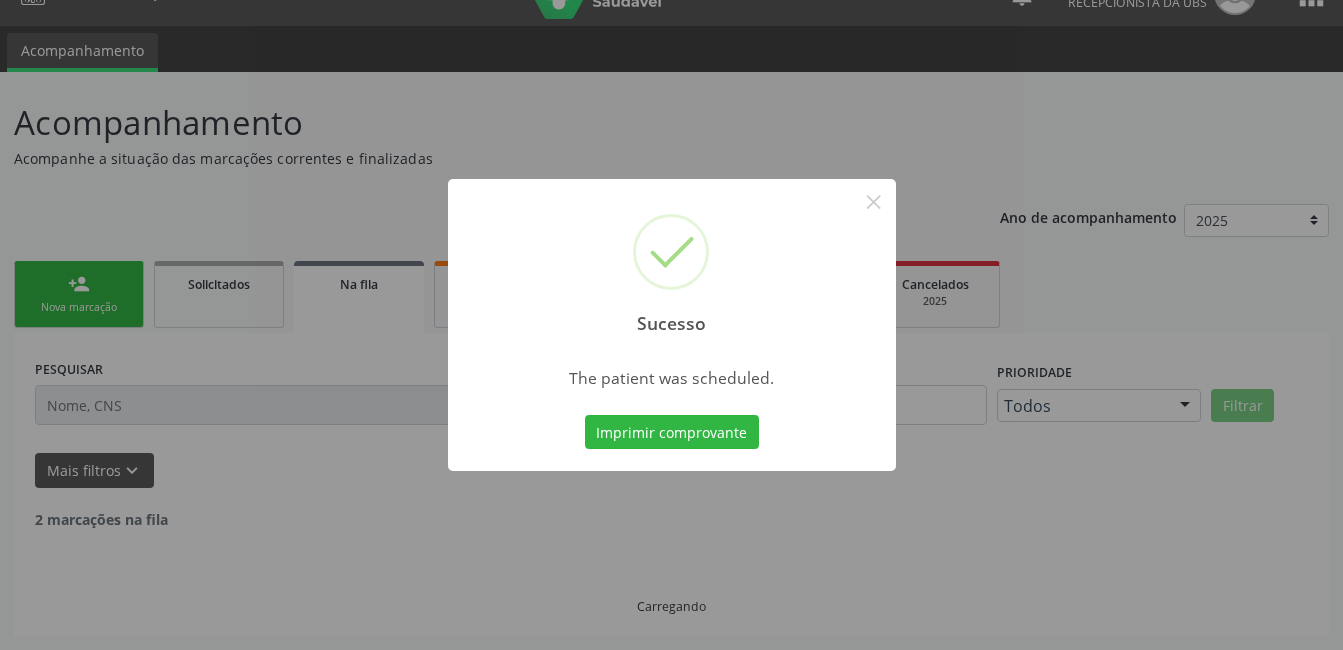 scroll, scrollTop: 17, scrollLeft: 0, axis: vertical 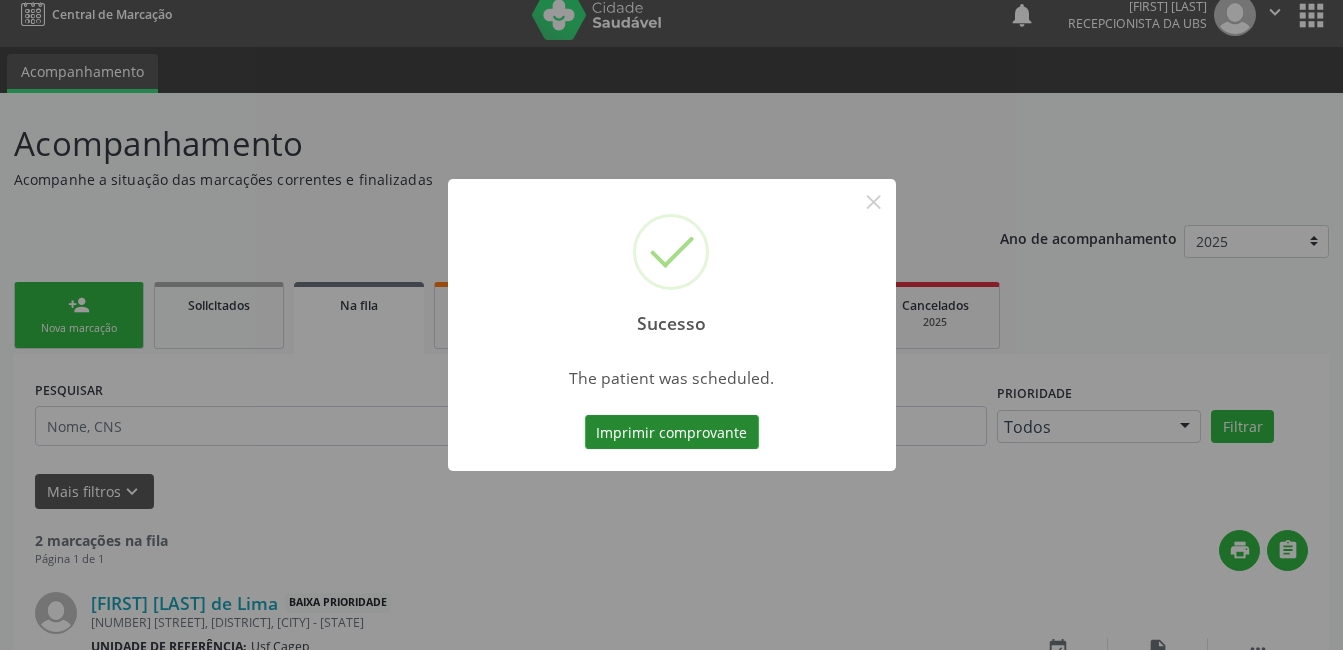 click on "Imprimir comprovante" at bounding box center [672, 432] 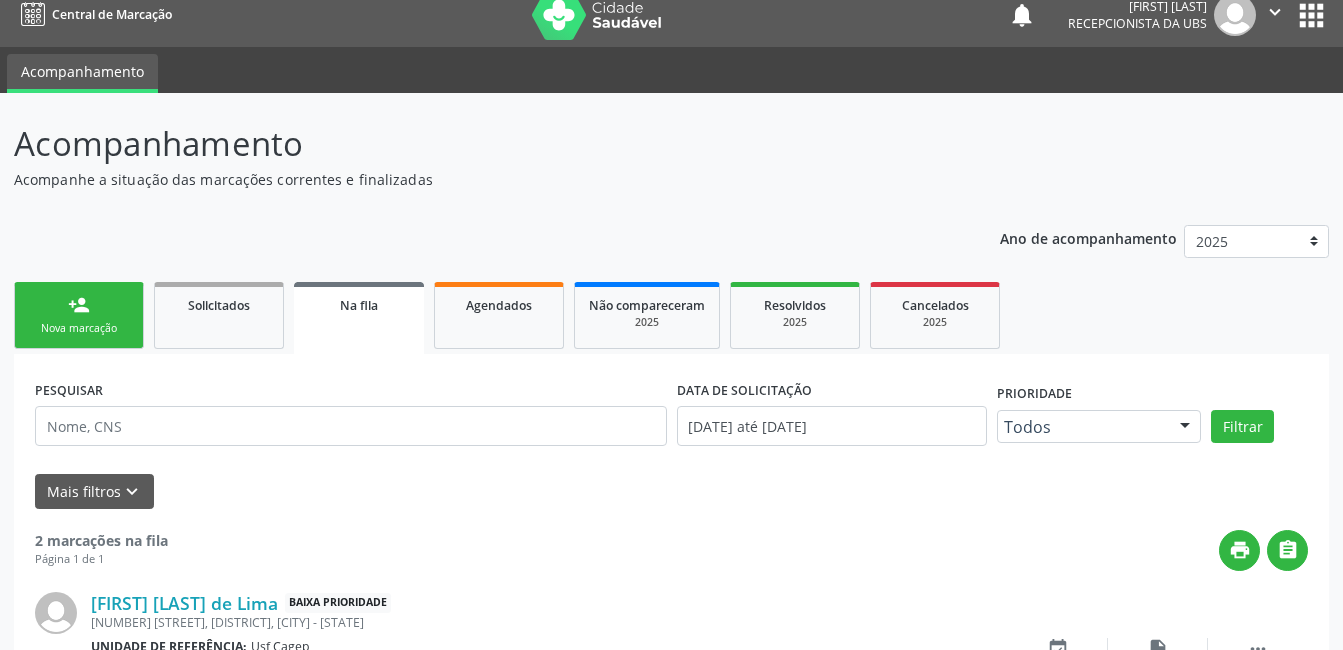 click on "Nova marcação" at bounding box center [79, 328] 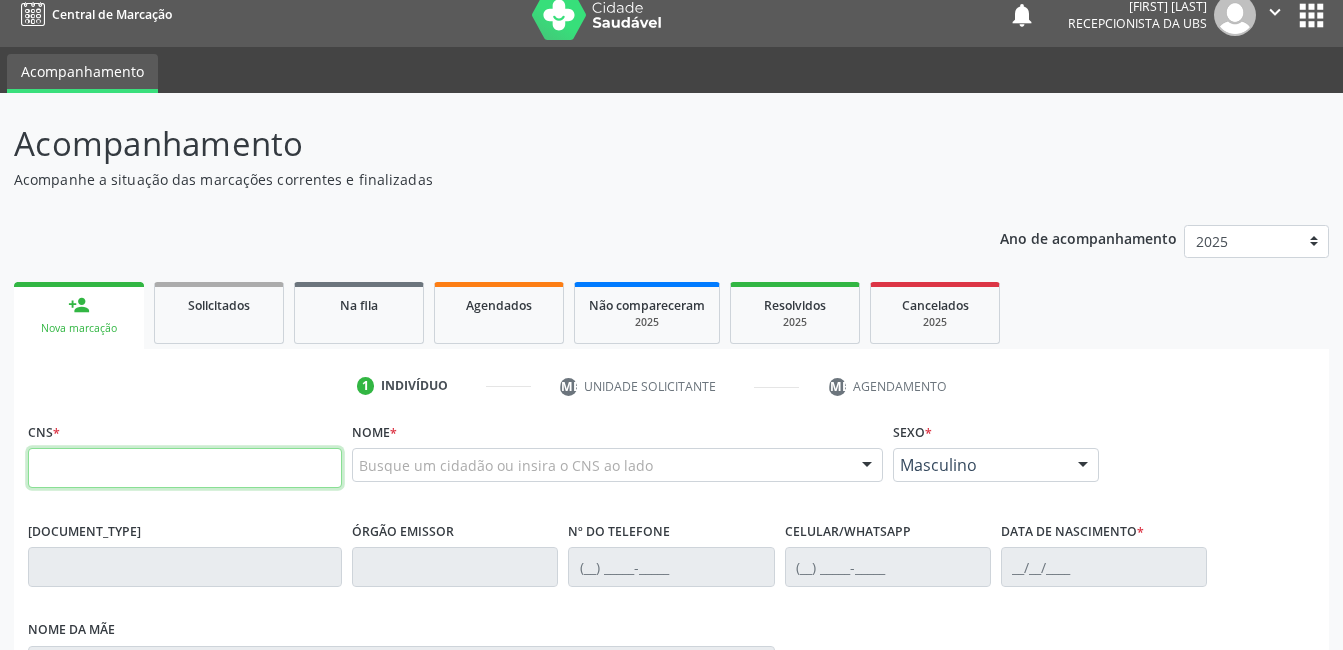 click at bounding box center (185, 468) 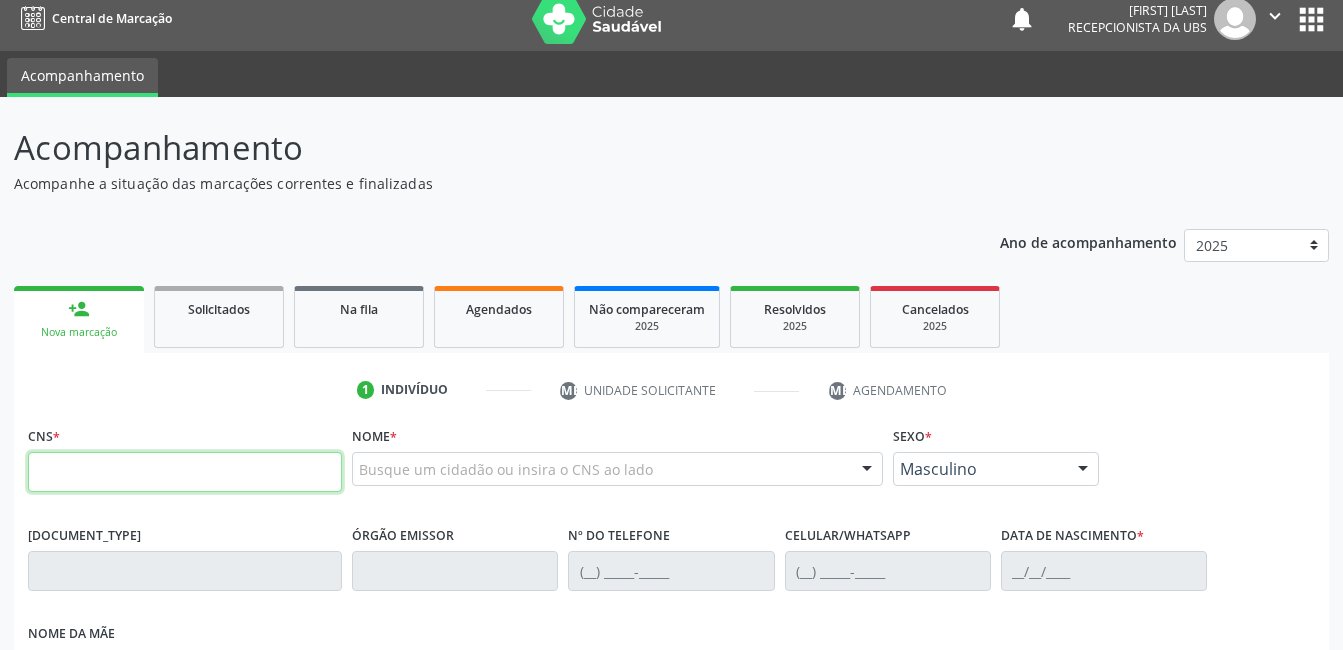 scroll, scrollTop: 0, scrollLeft: 0, axis: both 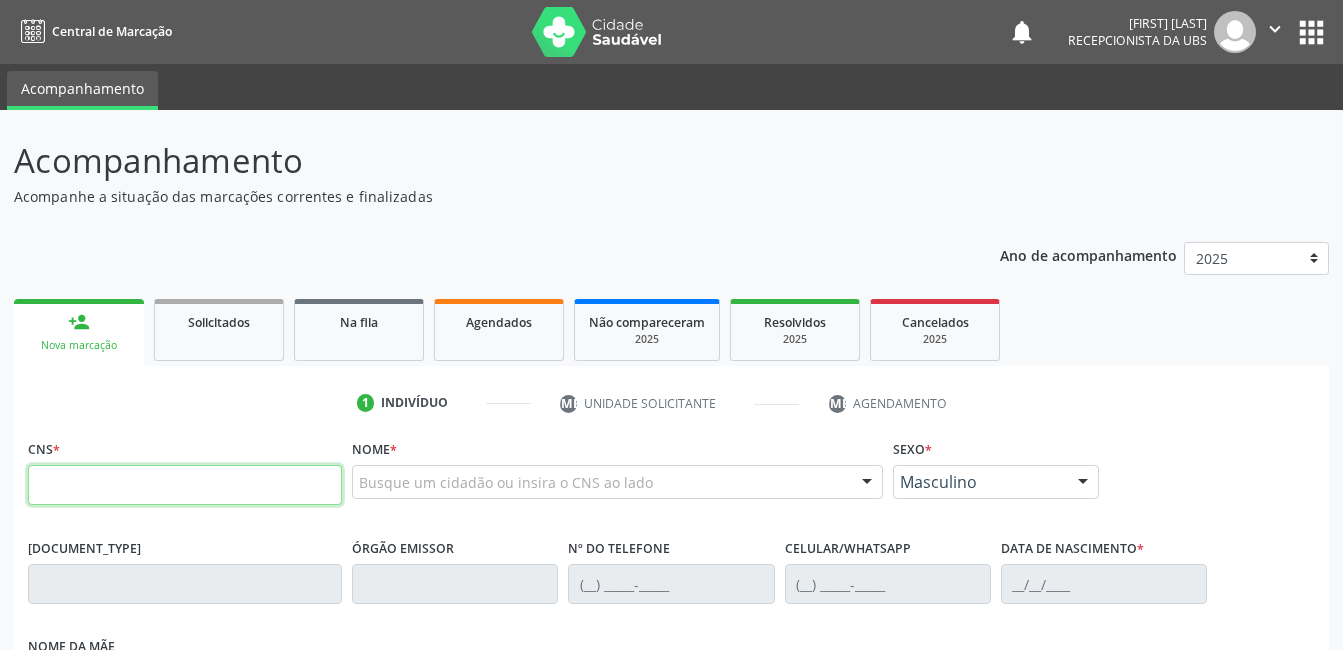 click at bounding box center (185, 485) 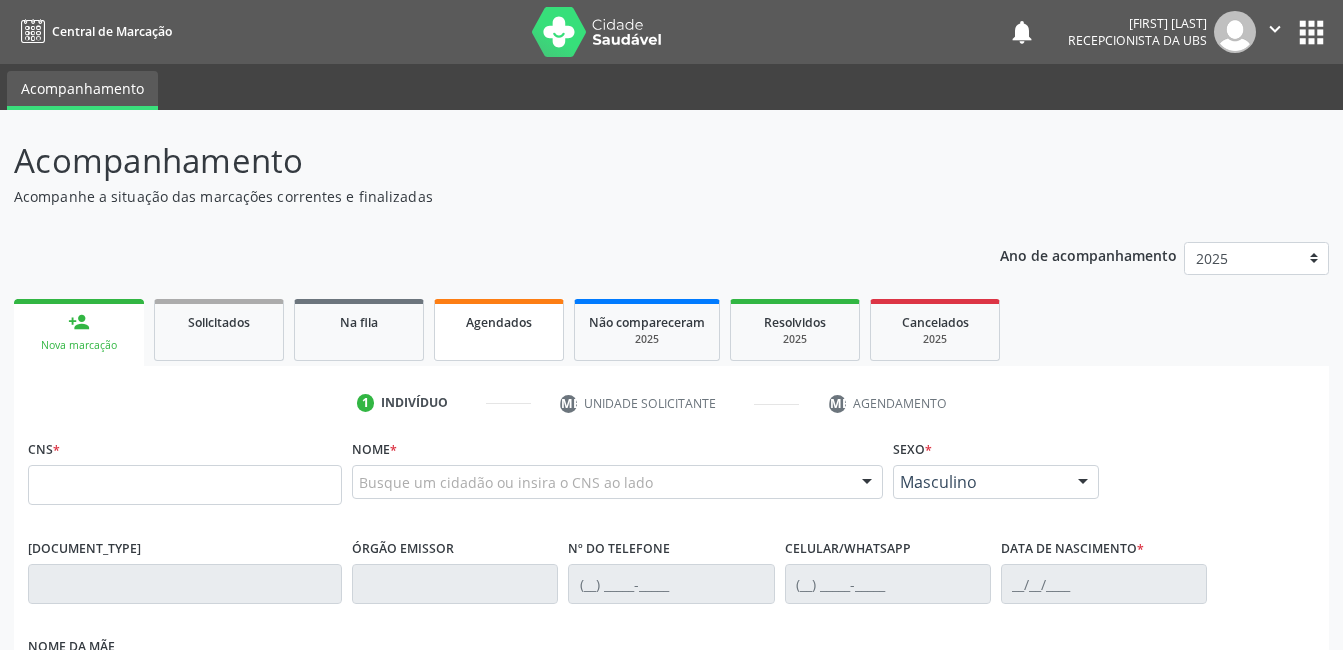 click on "•••••••••" at bounding box center [499, 330] 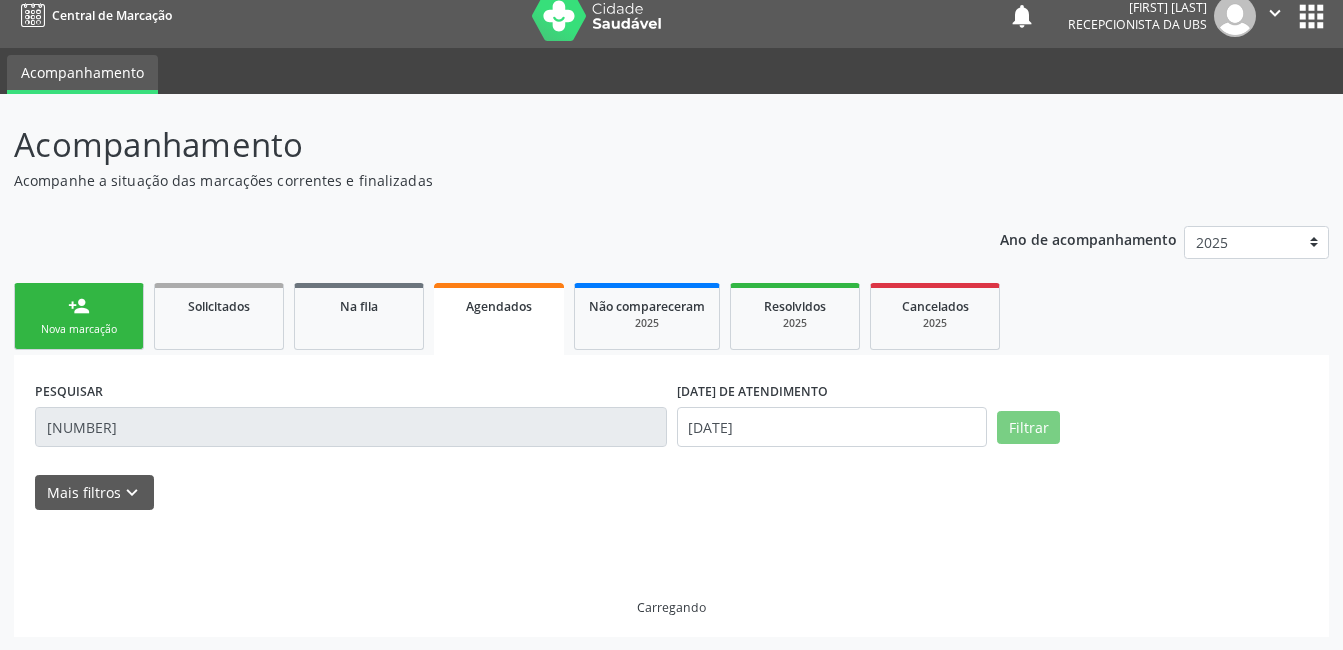 scroll, scrollTop: 17, scrollLeft: 0, axis: vertical 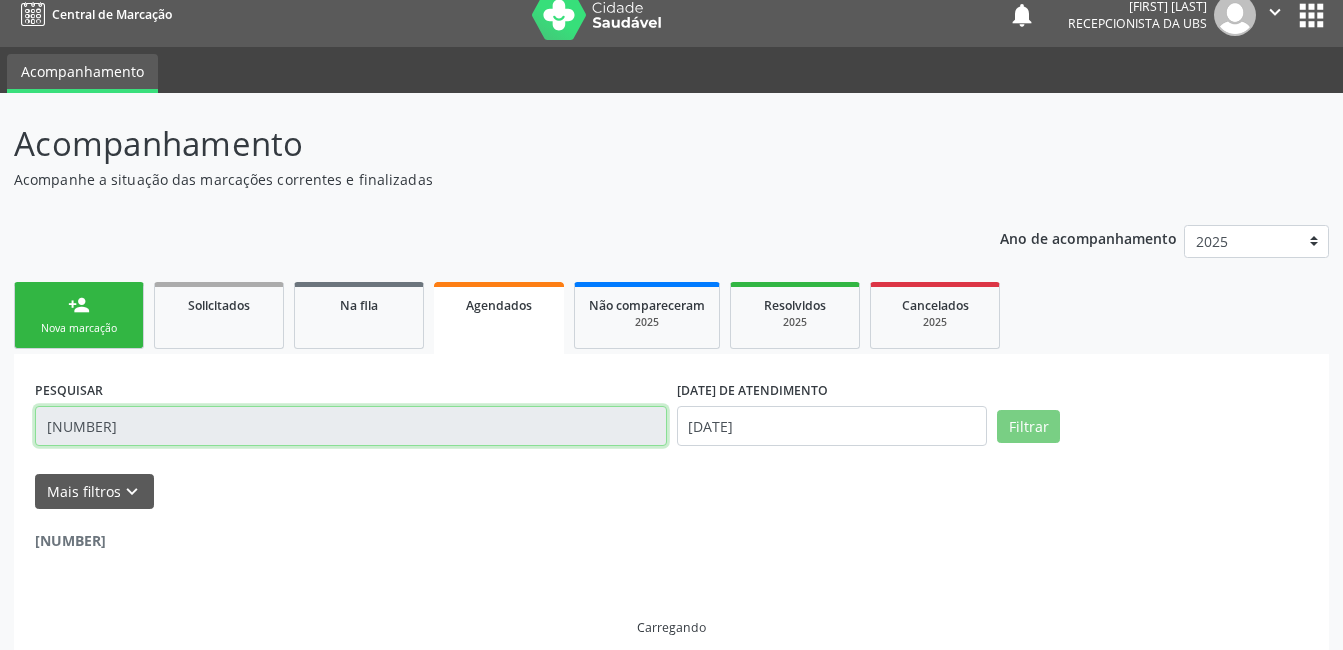 click on "[NUMBER]" at bounding box center [351, 426] 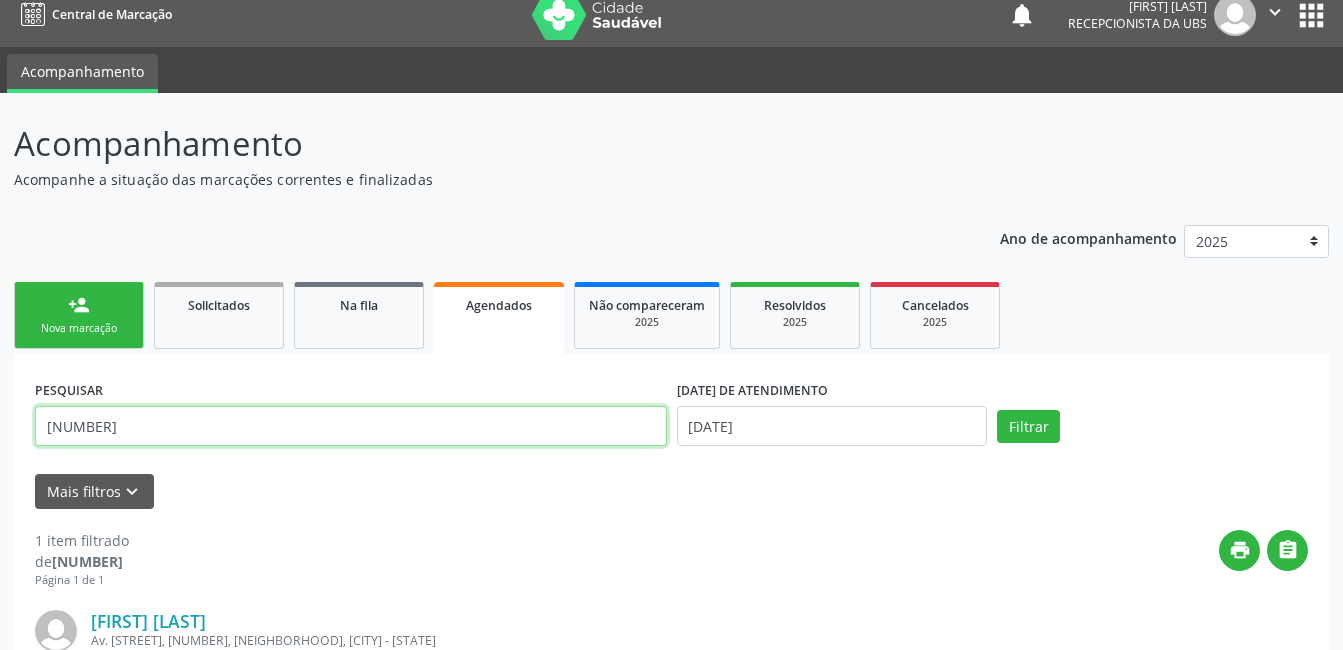 click on "[NUMBER]" at bounding box center [351, 426] 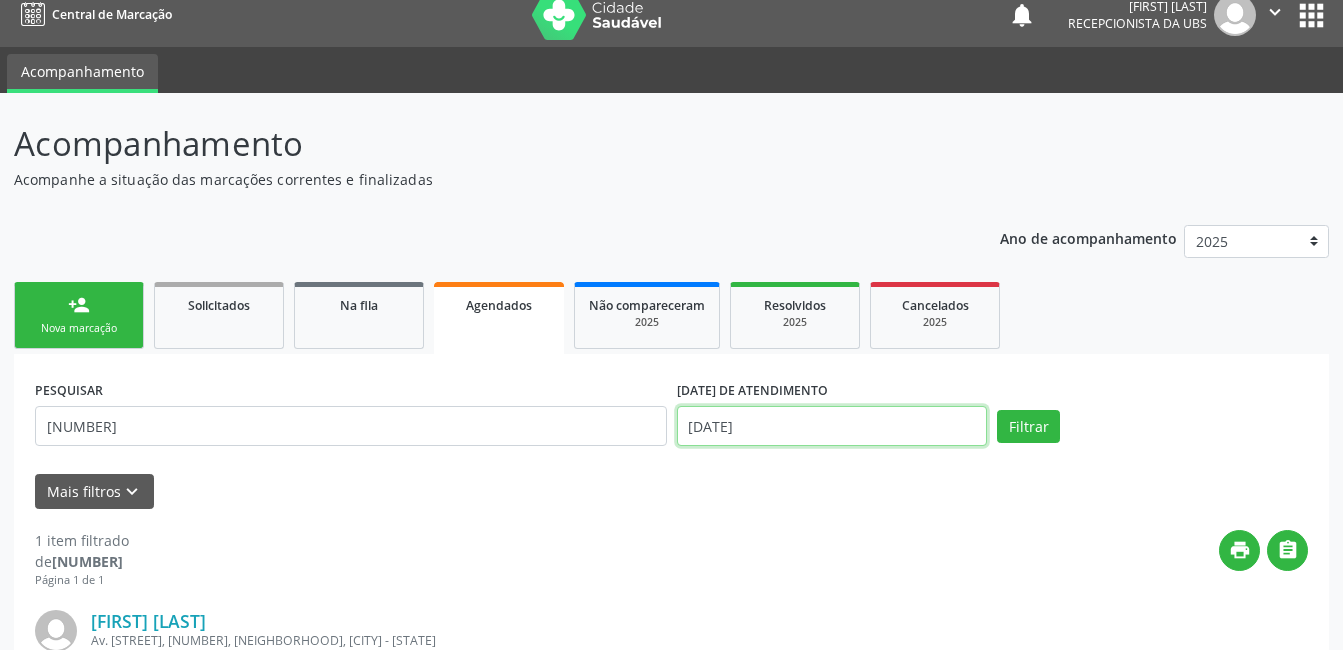 click on "[DD]/[MM]/[YYYY]" at bounding box center [832, 426] 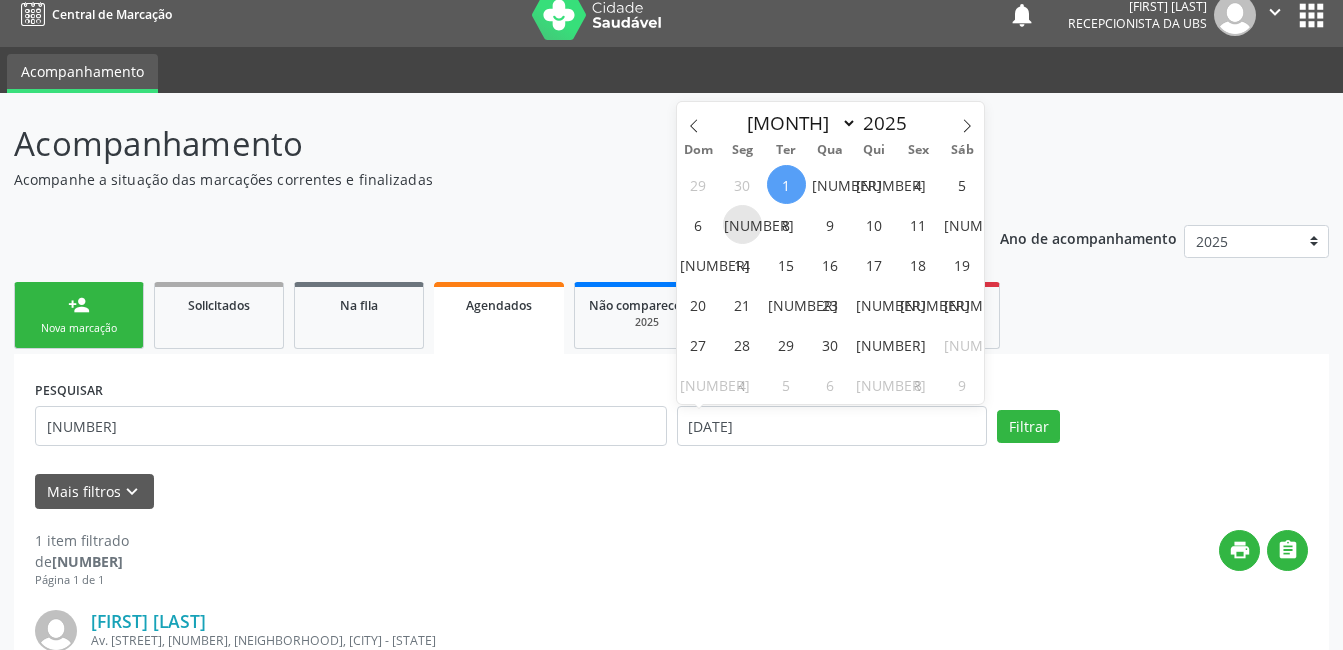 click on "•" at bounding box center [742, 224] 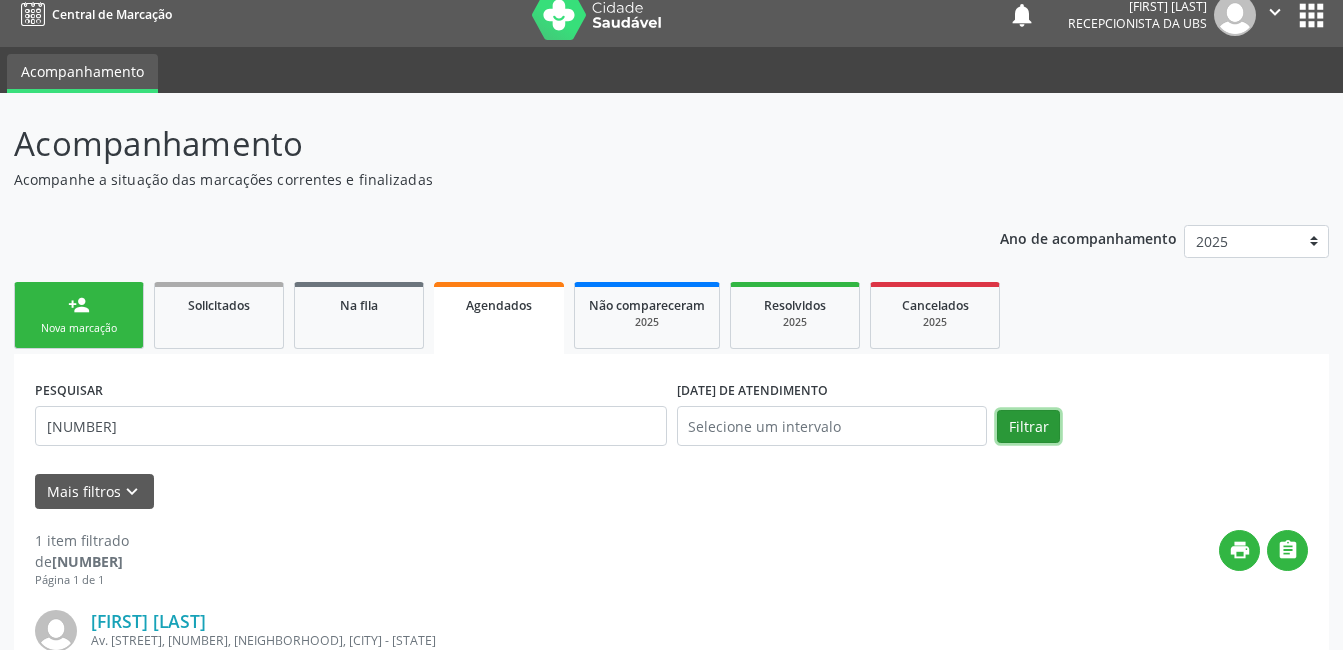 click on "Filtrar" at bounding box center (1028, 427) 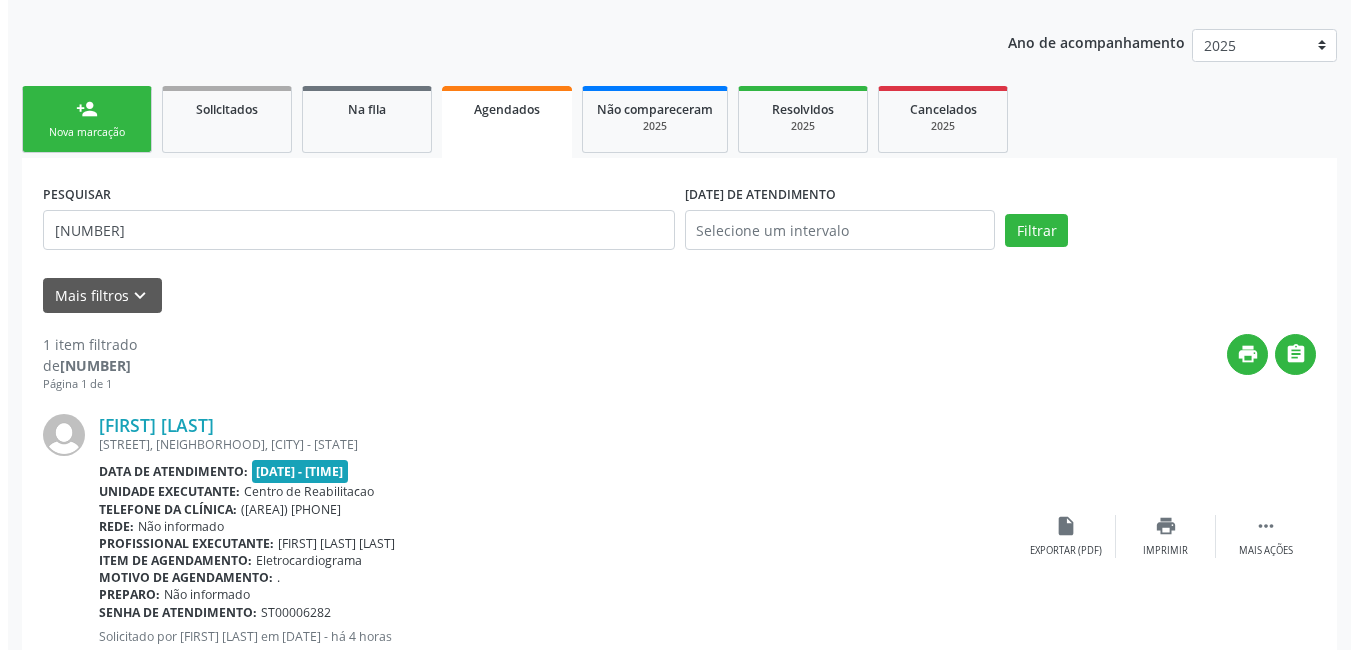 scroll, scrollTop: 278, scrollLeft: 0, axis: vertical 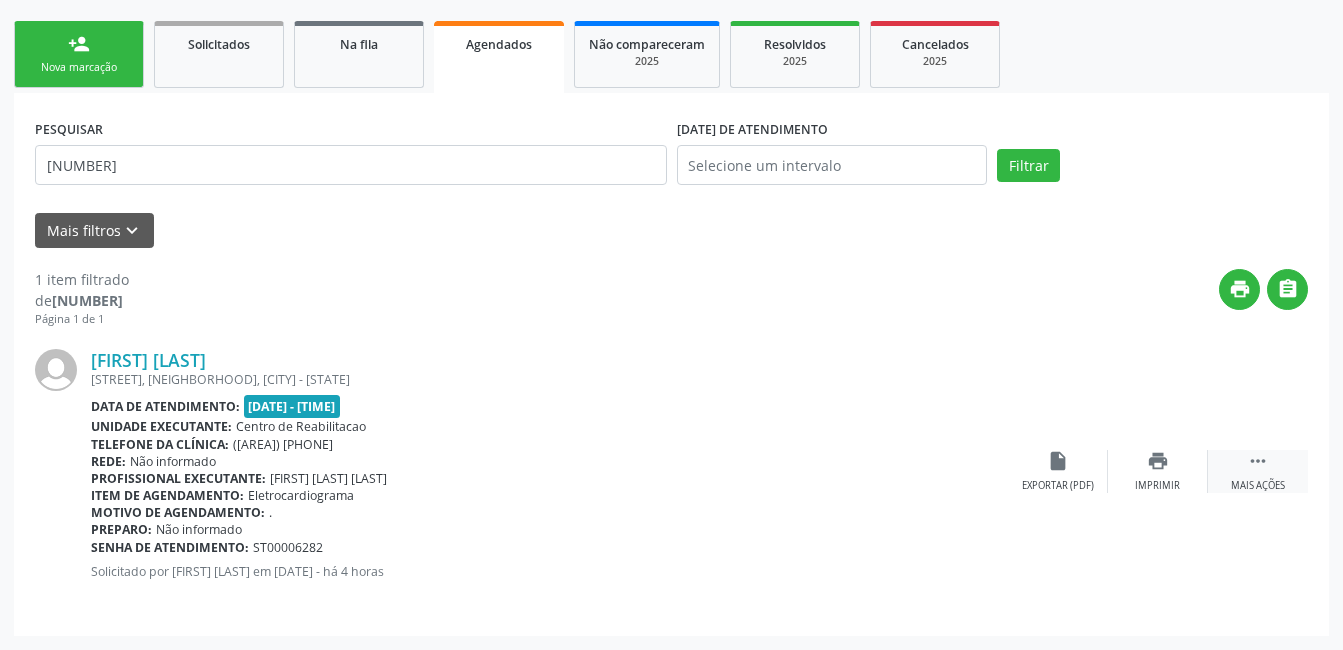 click on "
Mais ações" at bounding box center (1258, 471) 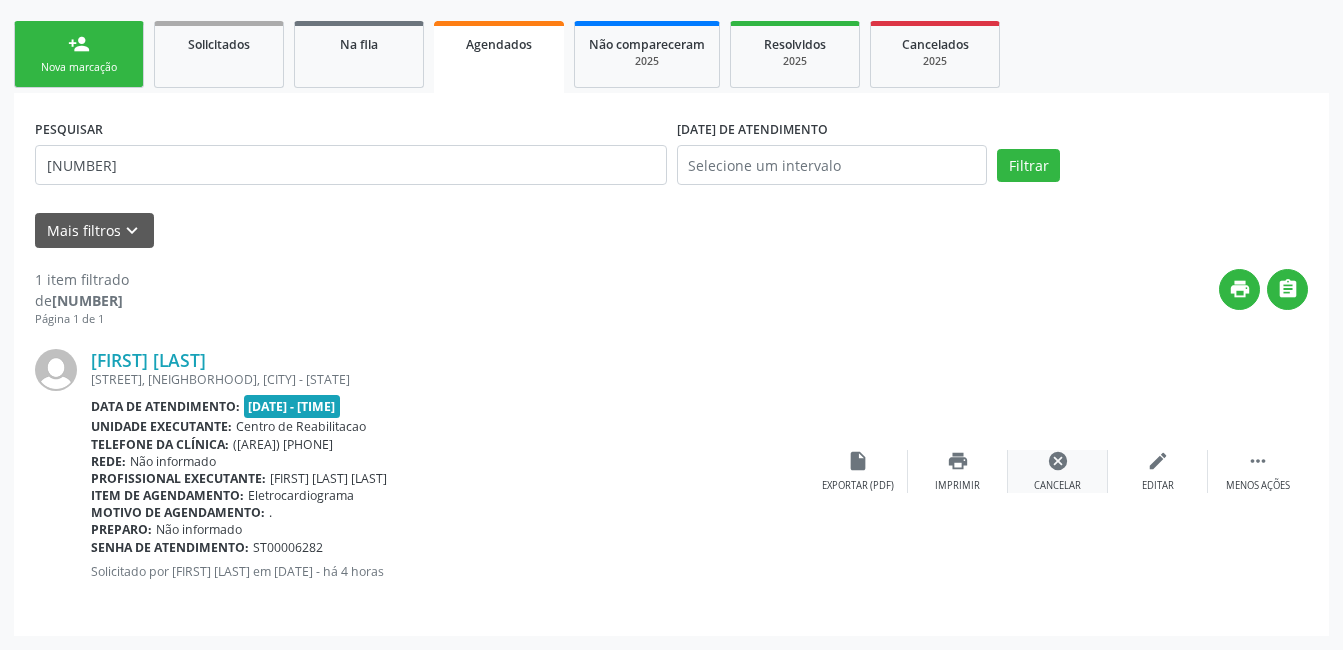 click on "cancel
Cancelar" at bounding box center (1058, 471) 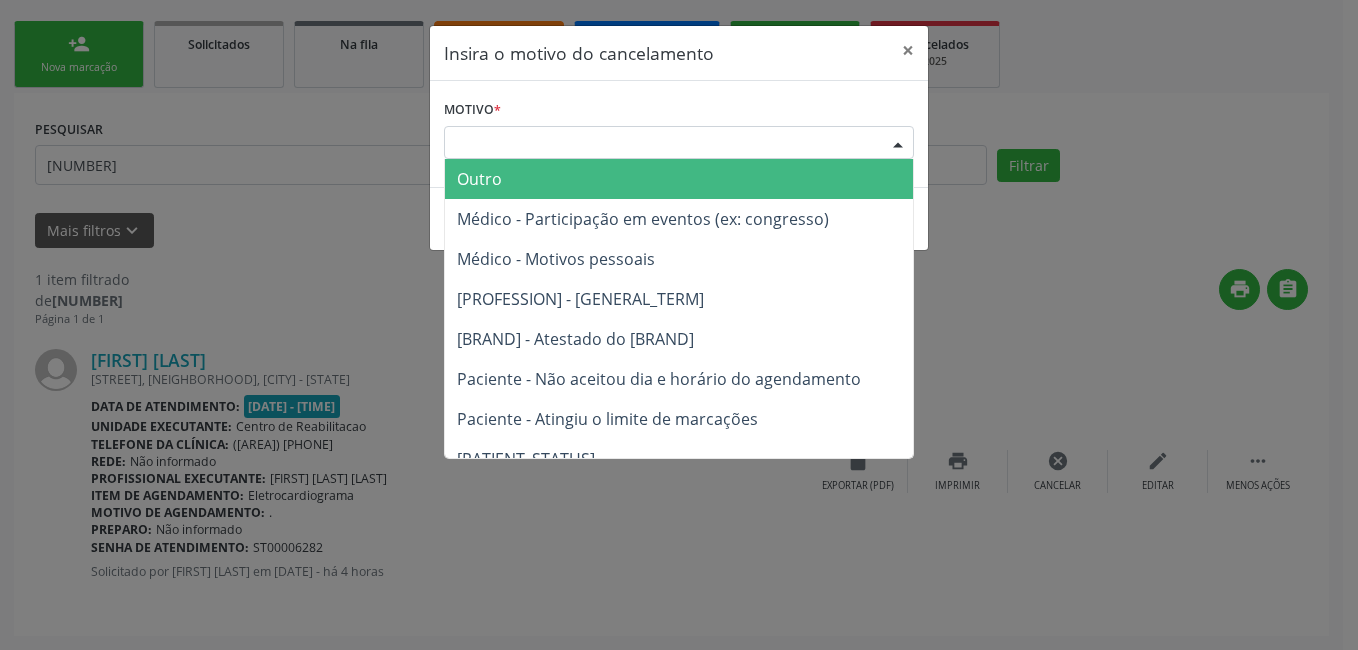 click on "Escolha o motivo" at bounding box center [679, 143] 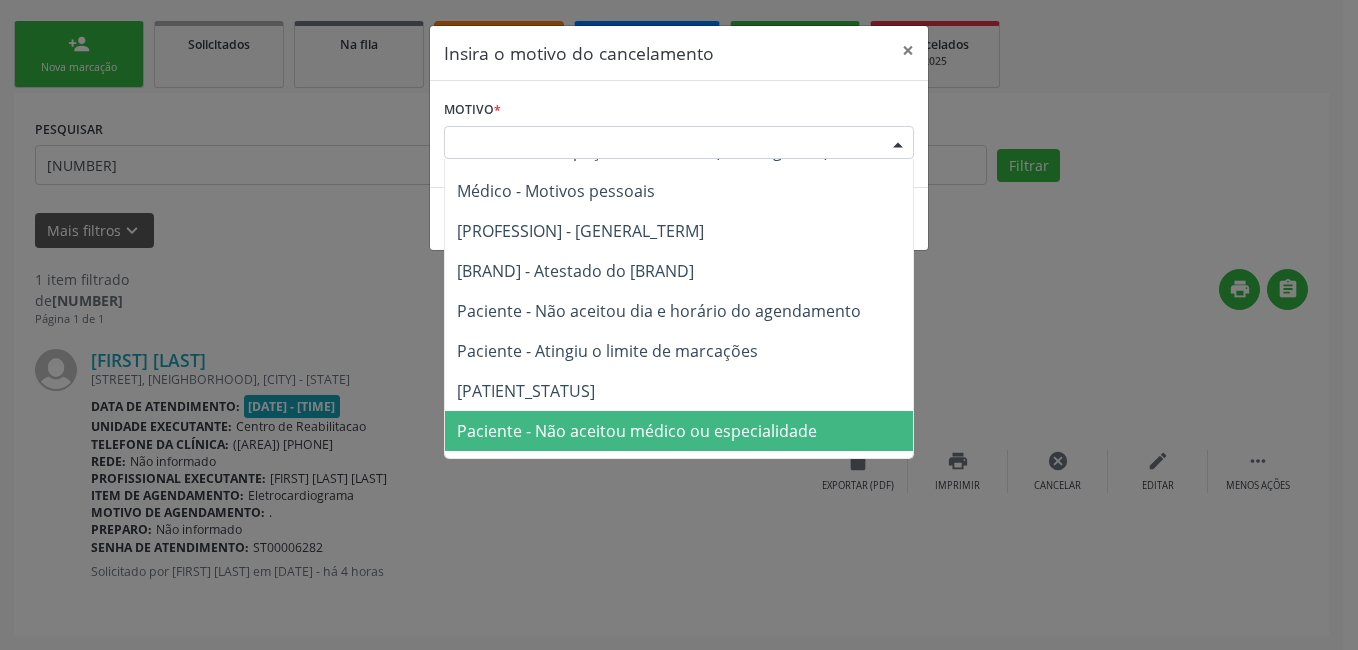 scroll, scrollTop: 101, scrollLeft: 0, axis: vertical 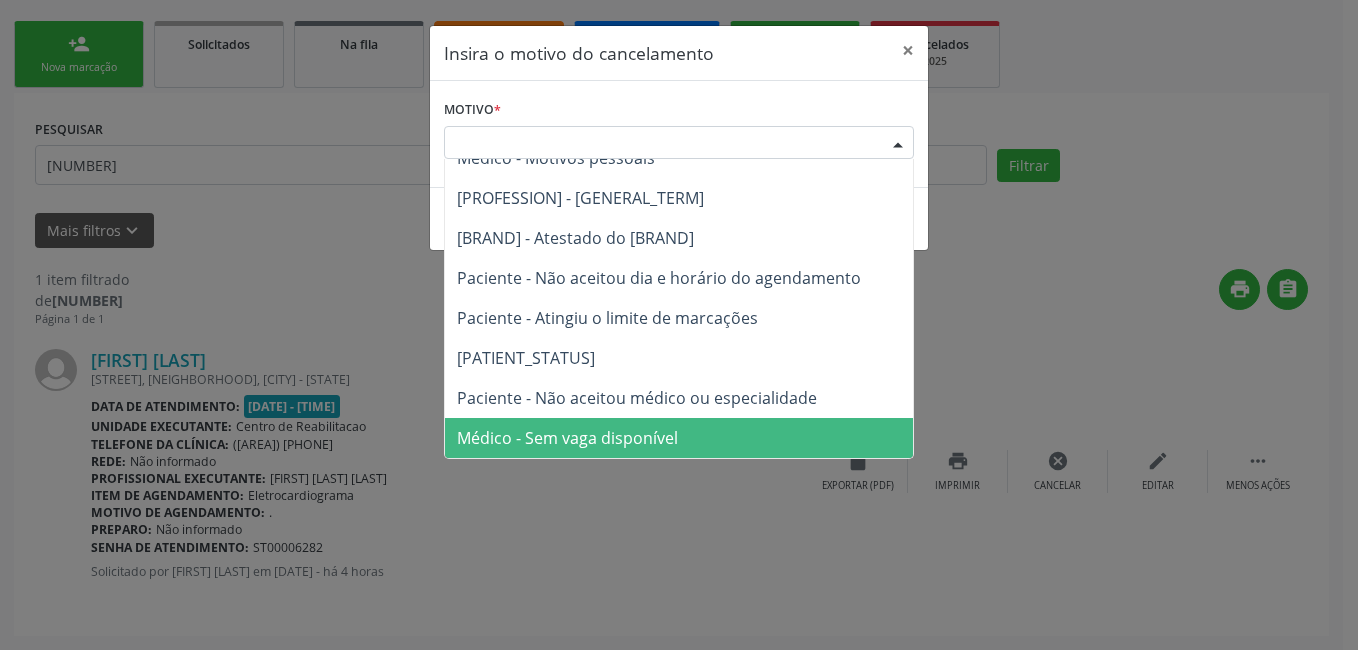 drag, startPoint x: 580, startPoint y: 426, endPoint x: 582, endPoint y: 413, distance: 13.152946 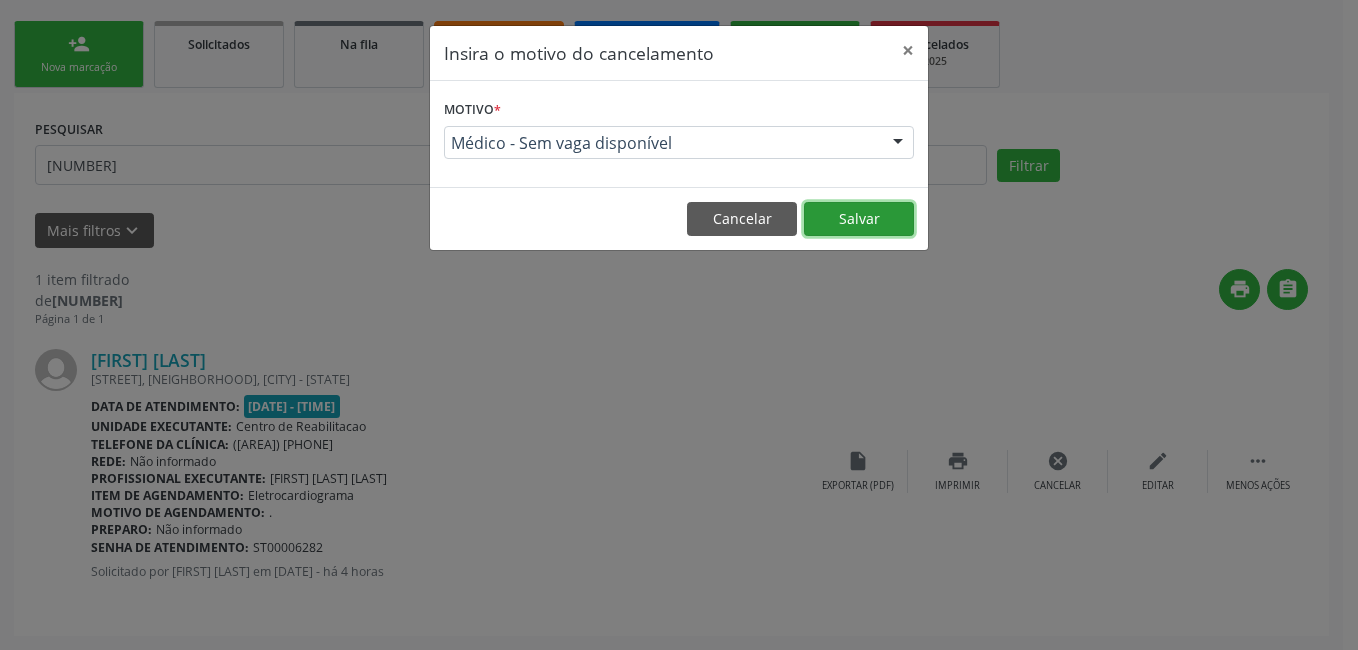 click on "Salvar" at bounding box center [859, 219] 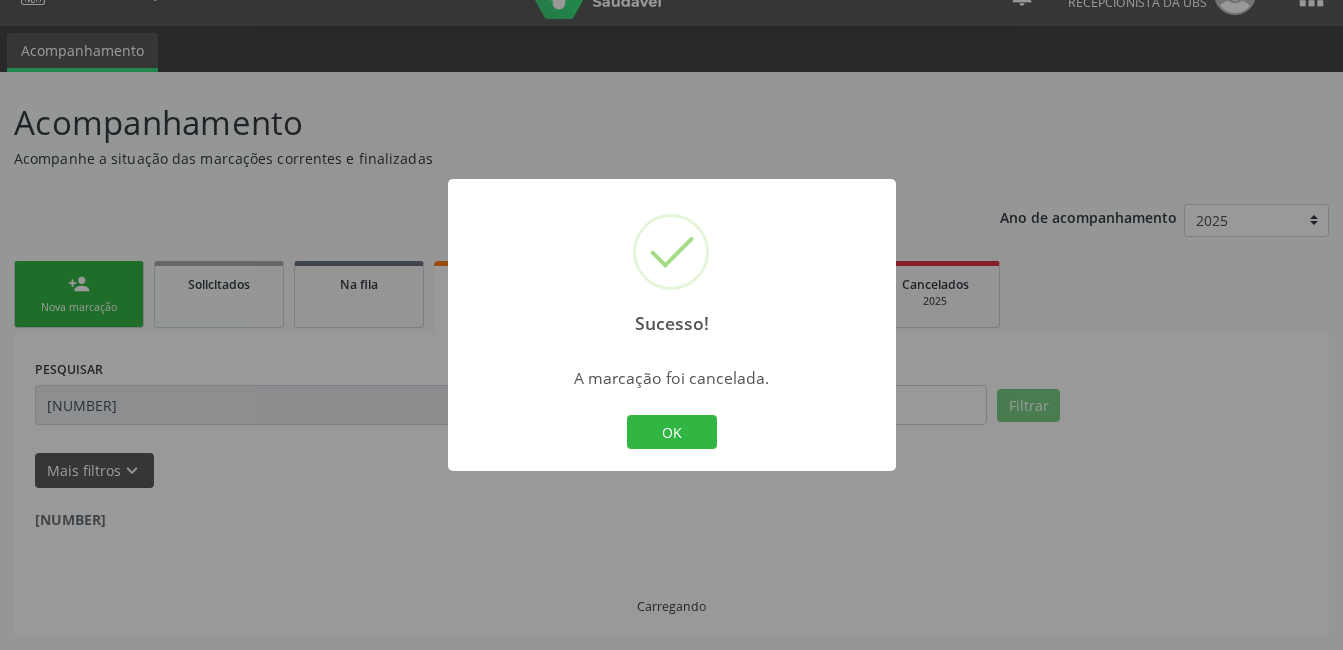 scroll, scrollTop: 0, scrollLeft: 0, axis: both 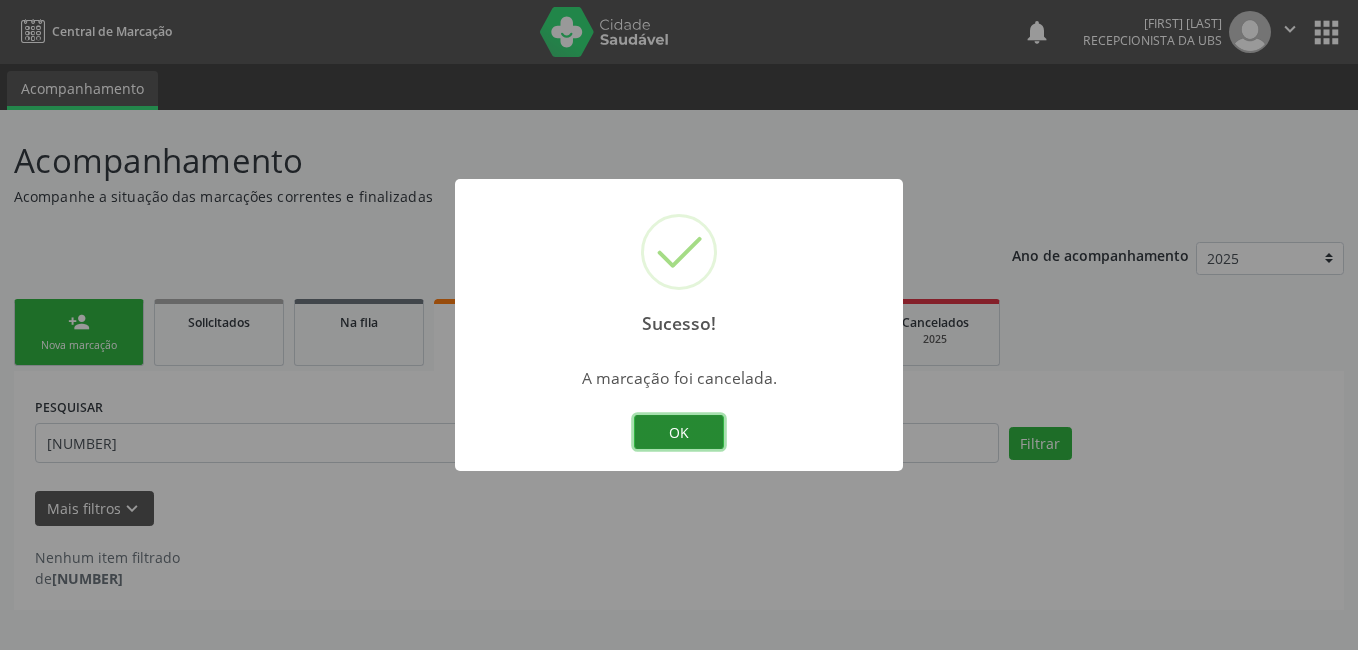 click on "OK" at bounding box center (679, 432) 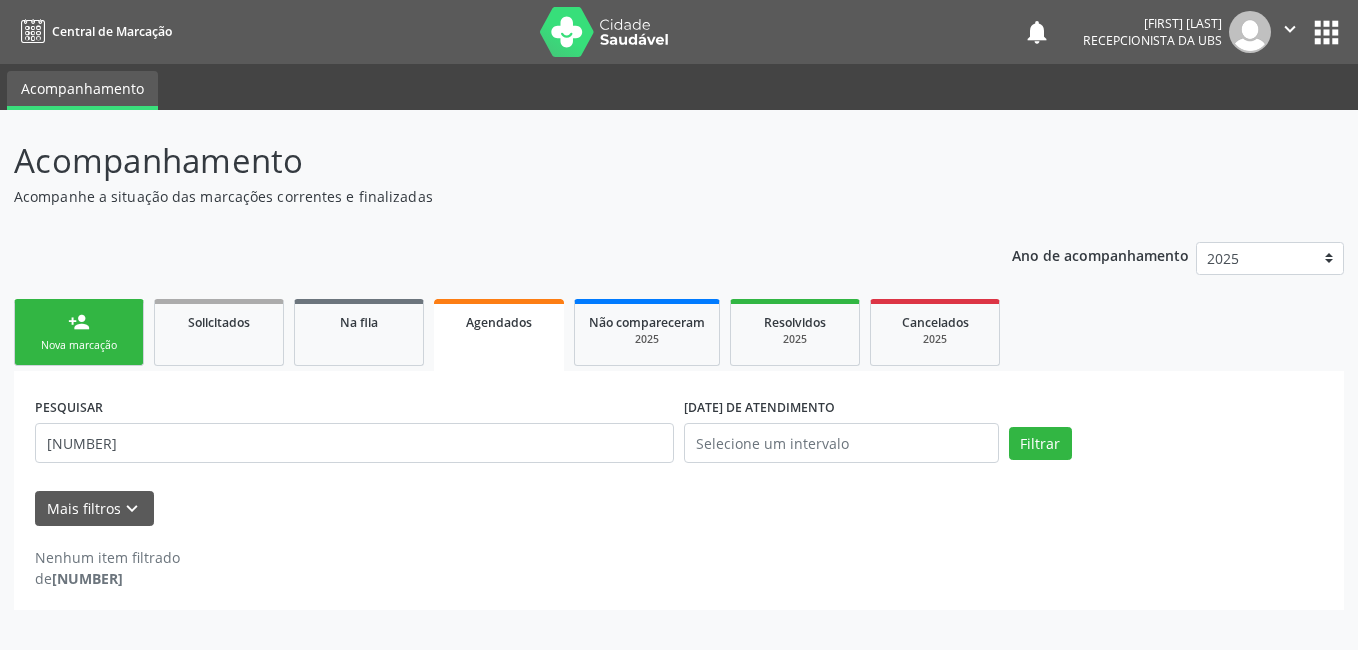 drag, startPoint x: 113, startPoint y: 323, endPoint x: 121, endPoint y: 347, distance: 25.298222 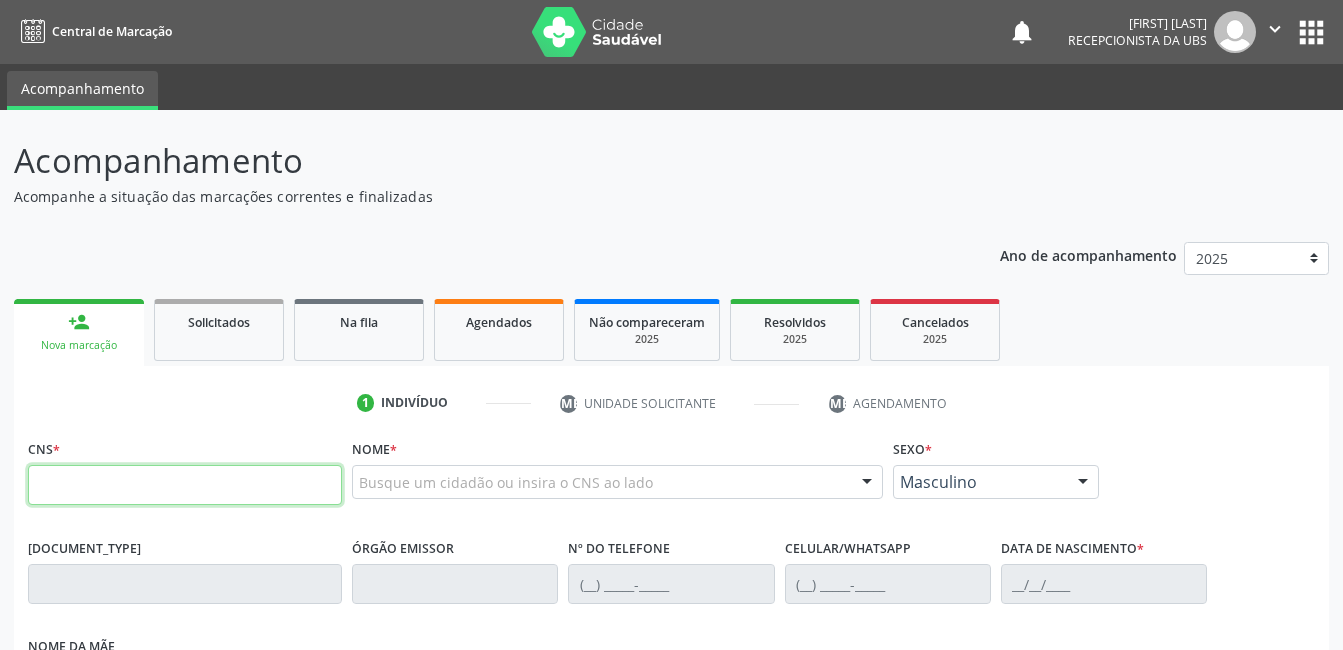 click at bounding box center (185, 485) 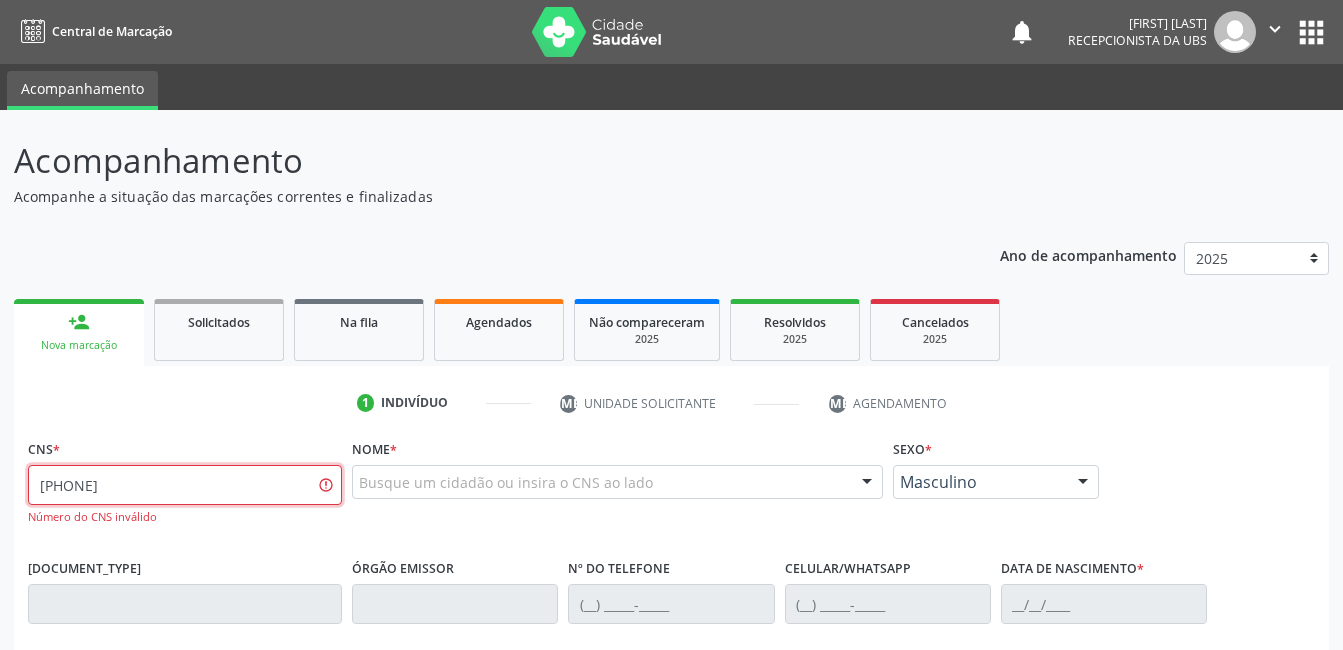 click on "700 3004 0500 0374" at bounding box center [185, 485] 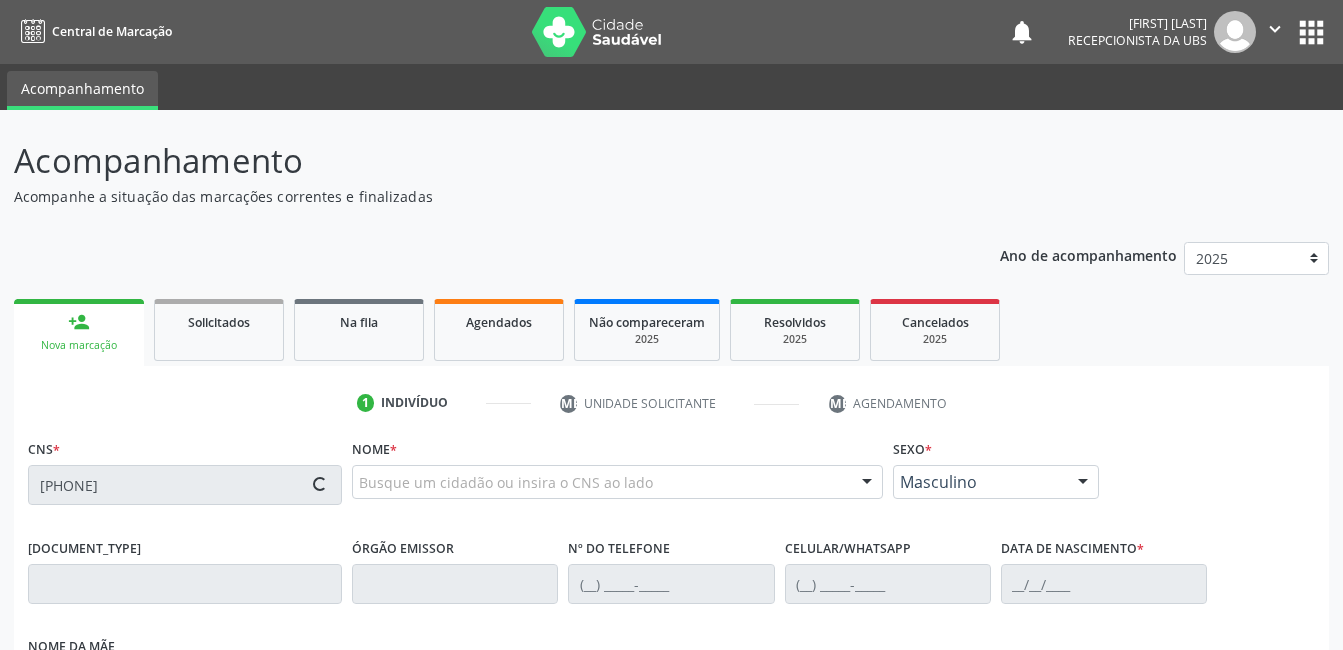 scroll, scrollTop: 420, scrollLeft: 0, axis: vertical 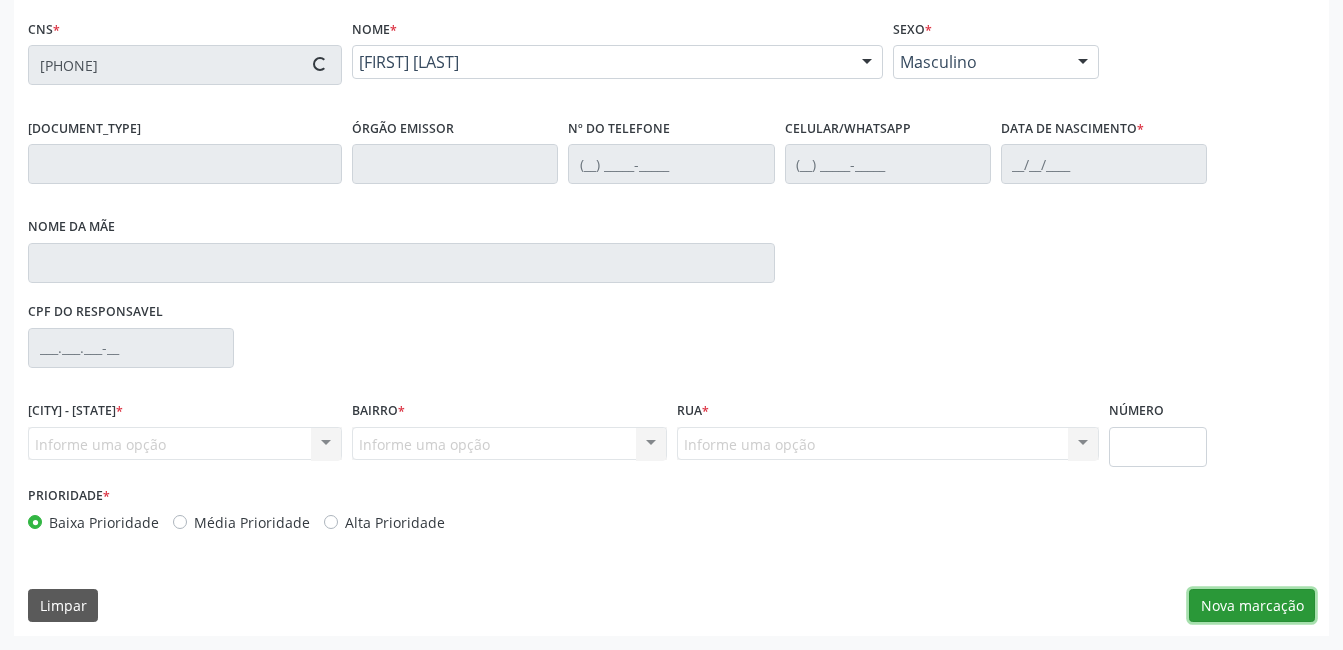 click on "Nova marcação" at bounding box center (1252, 606) 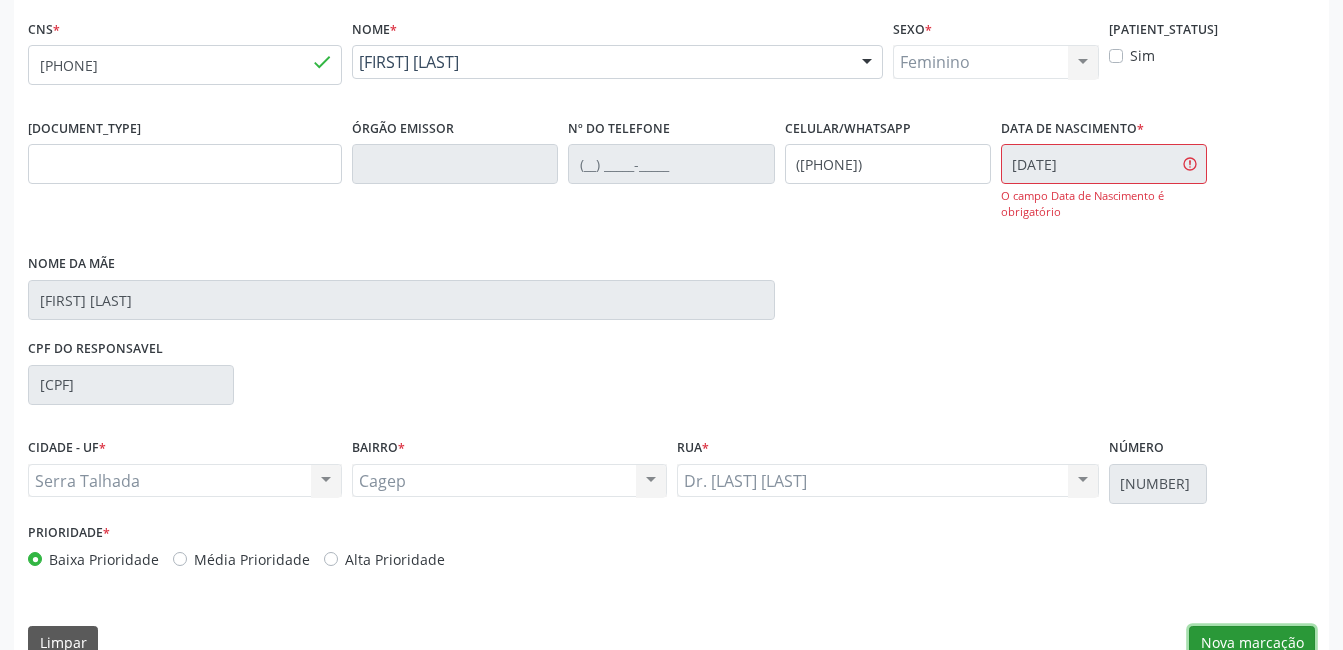 click on "Nova marcação" at bounding box center [1252, 643] 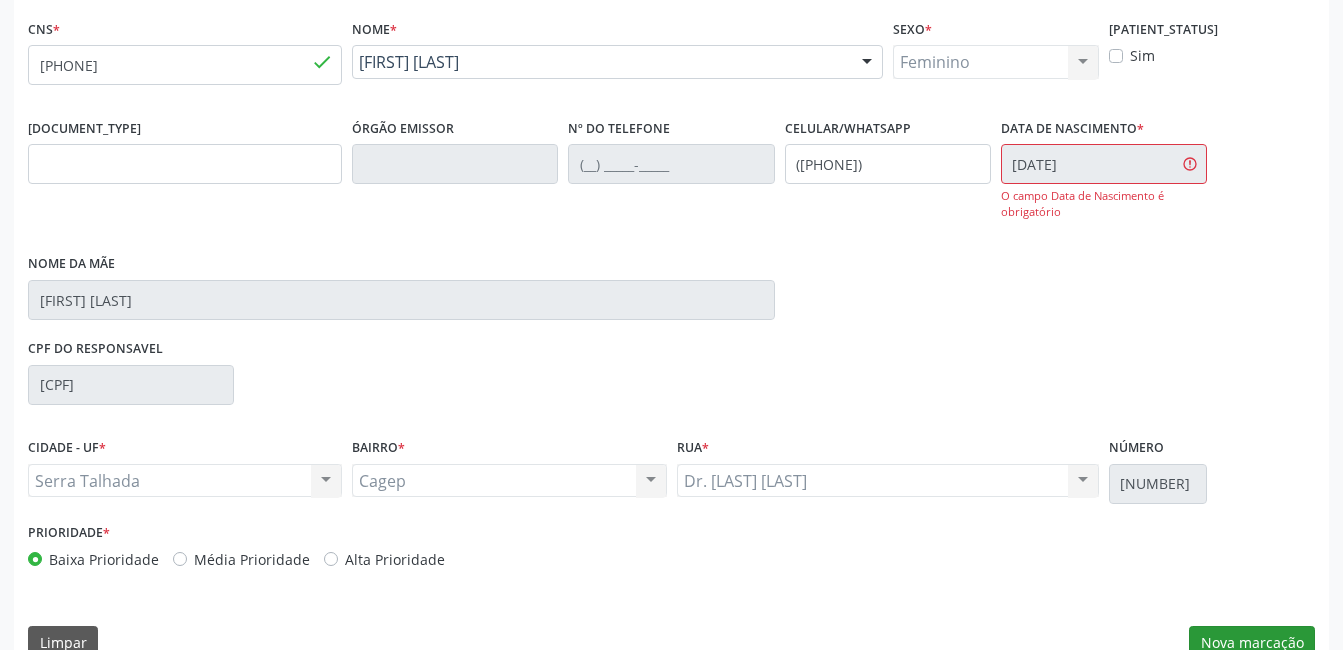 scroll, scrollTop: 256, scrollLeft: 0, axis: vertical 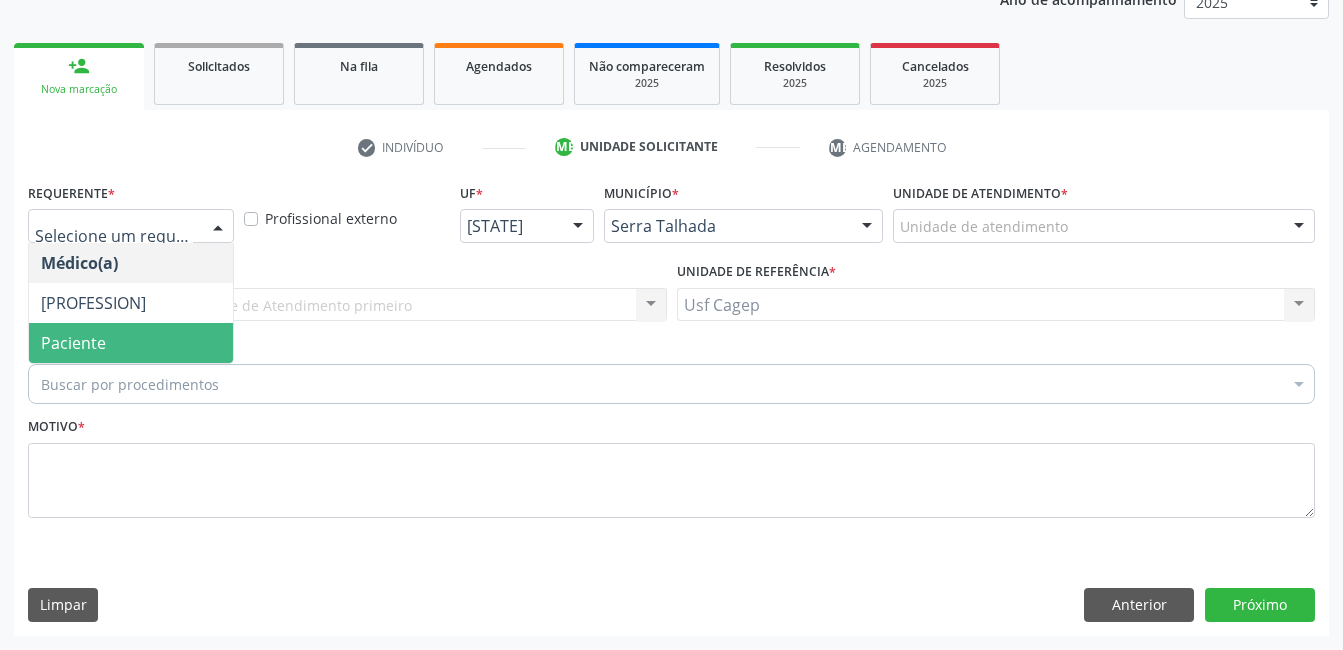 click on "Paciente" at bounding box center (131, 343) 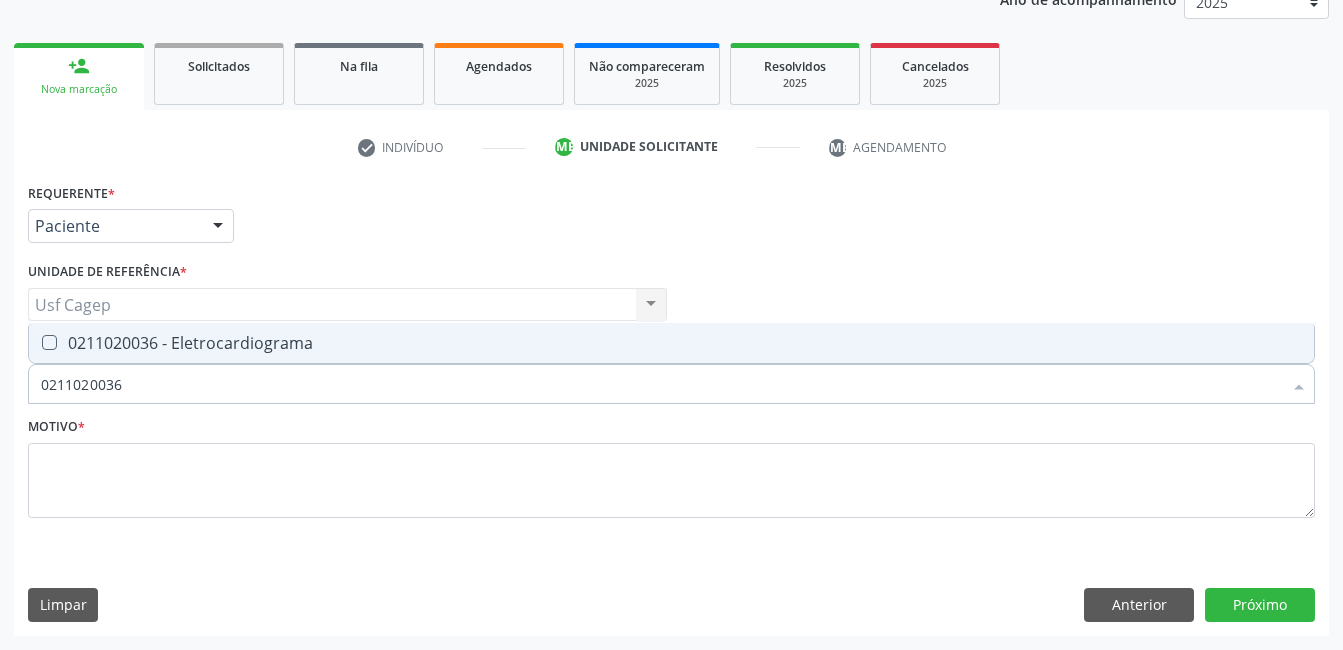 click on "0211020036 - Eletrocardiograma" at bounding box center [671, 343] 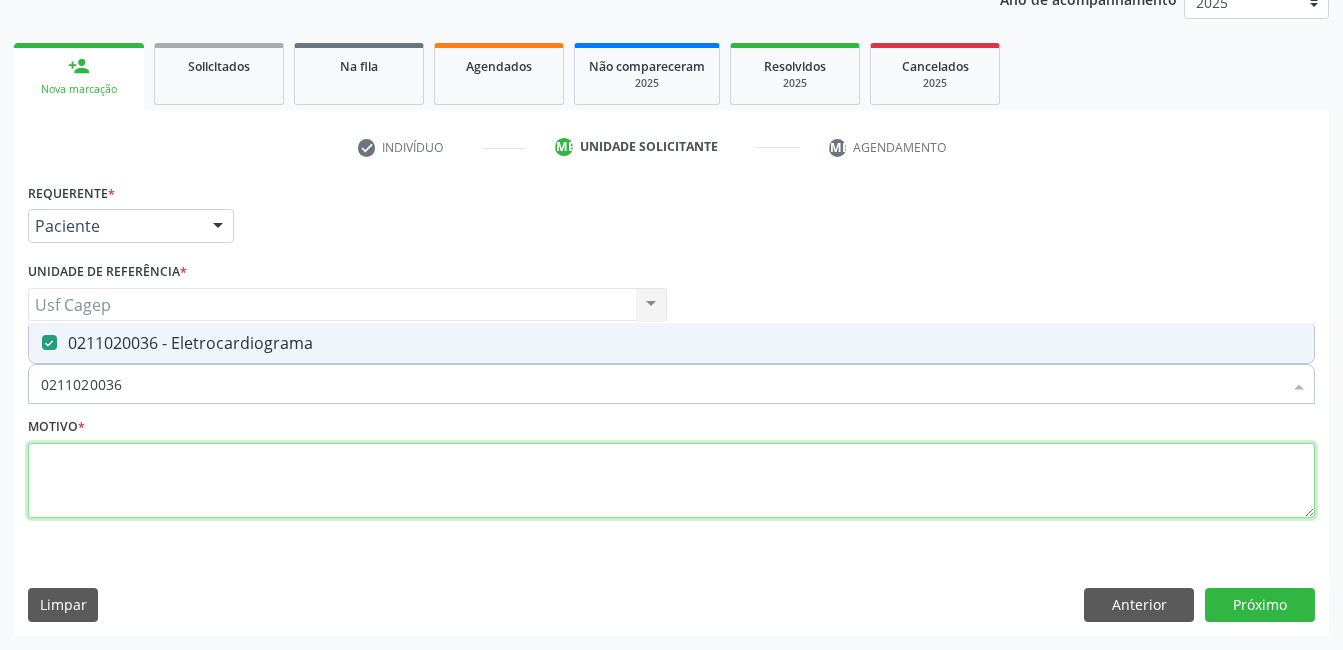 click at bounding box center (671, 481) 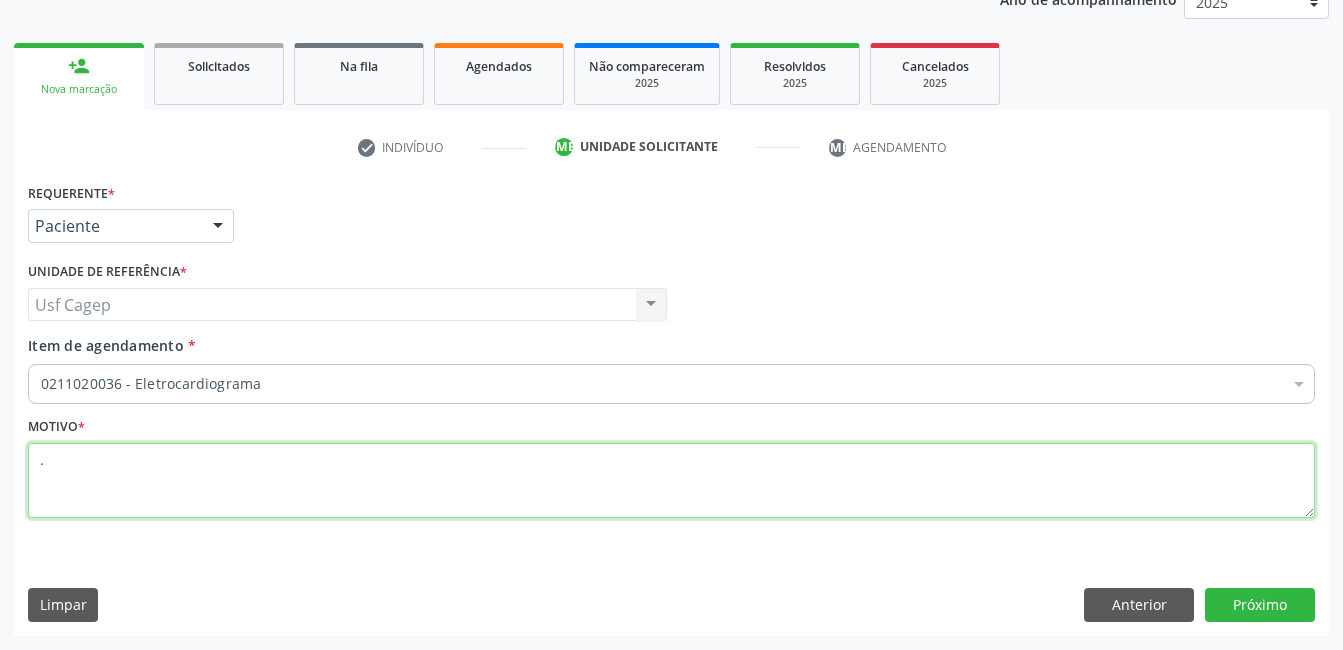 type on "." 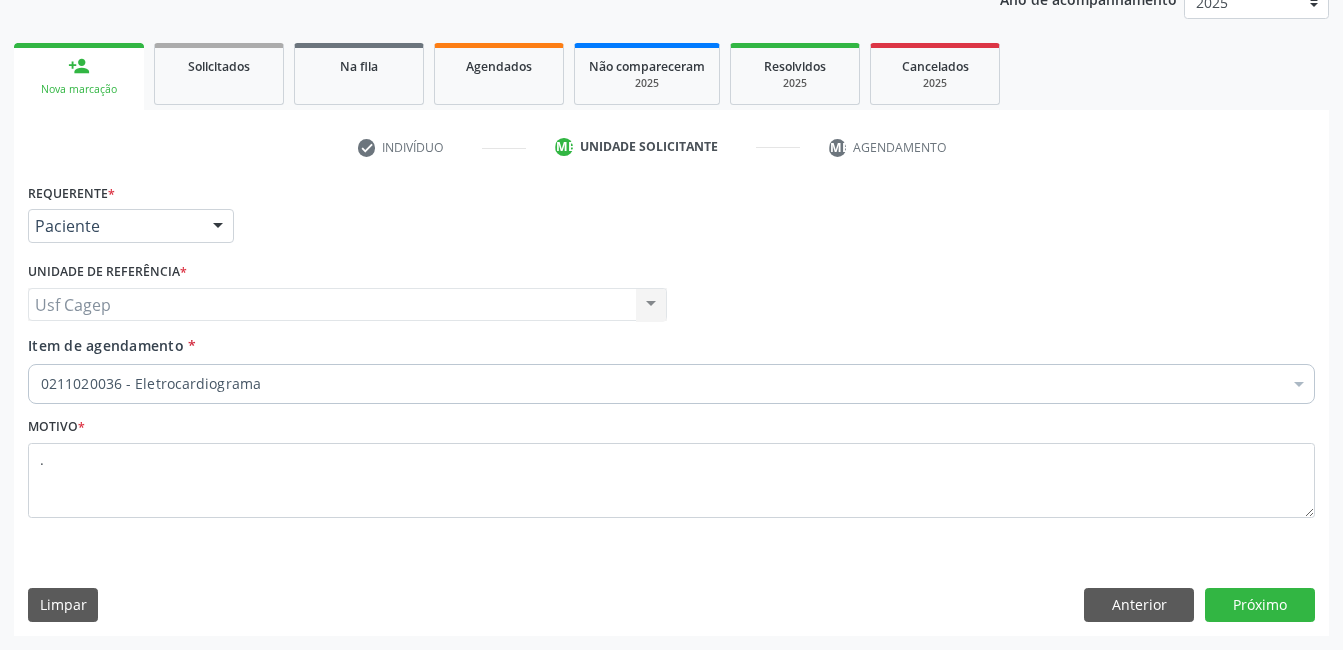 click on "Requerente
*
Paciente         Médico(a)   Enfermeiro(a)   Paciente
Nenhum resultado encontrado para: "   "
Não há nenhuma opção para ser exibida.
UF
[STATE]         AC   AL   AM   AP   BA   CE   DF   ES   GO   MA   MG   MS   MT   PA   PB   PE   PI   PR   RJ   RN   RO   RR   RS   SC   SE   SL   SP   SV   TO
Nenhum resultado encontrado para: "   "
Não há nenhuma opção para ser exibida.
Município
[CITY]         Abreu e Lima   Afogados da Ingazeira   Afrânio   Agrestina   Água Preta   Águas Belas   Alagoinha   Aliança   Altinho   Amaraji   Angelim   Araçoiaba   Araripina   Arcoverde   Barra de Guabiraba   Barreiros   Belém de Maria   Belém do São Francisco   Belo Jardim   Betânia   Bezerros   Bodocó   Bom Conselho   Bom Jardim   Bonito   Brejão   Brejinho   Brejo da Madre de Deus   Buenos Aires   Buíque   Cabo de Santo Agostinho   Cabrobó   Cachoeirinha" at bounding box center [671, 406] 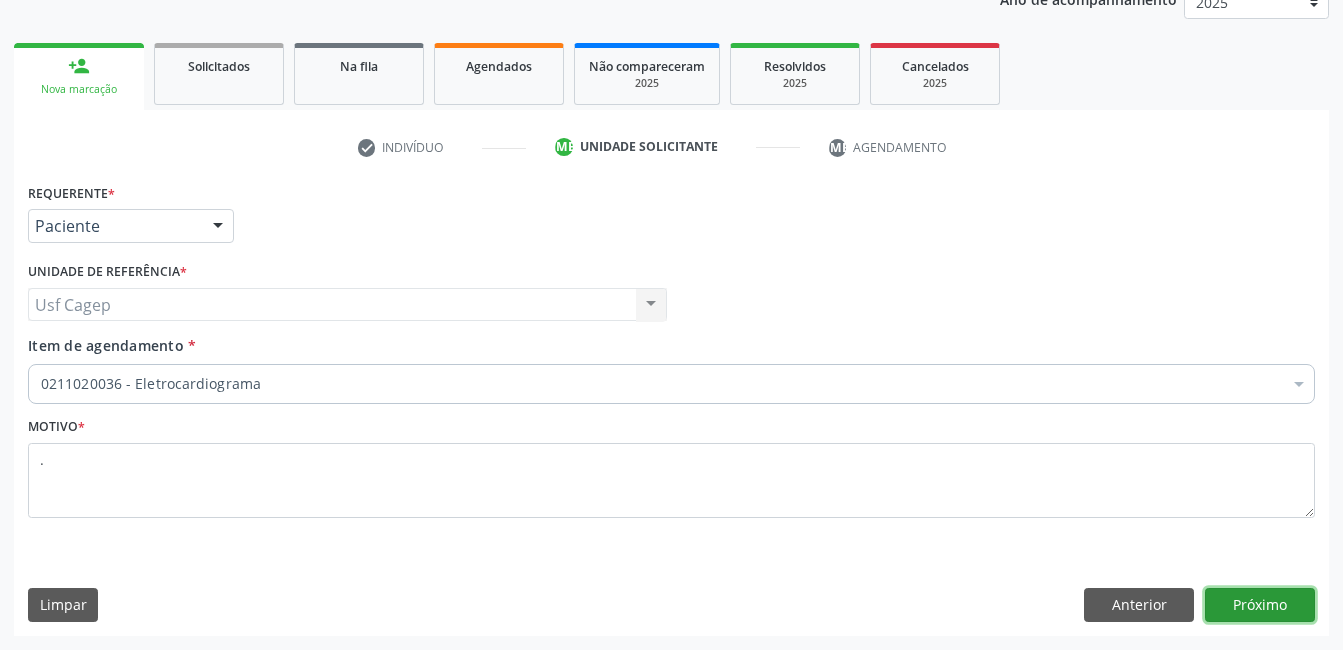 click on "Próximo" at bounding box center (1260, 605) 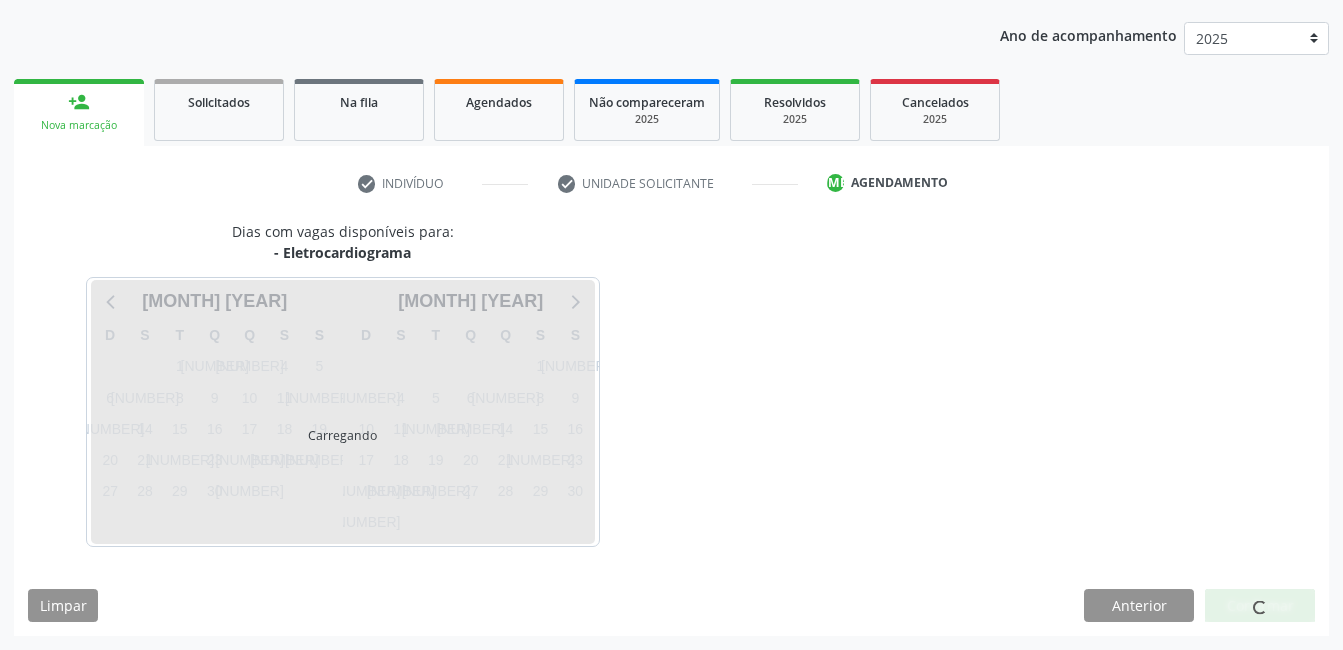 scroll, scrollTop: 220, scrollLeft: 0, axis: vertical 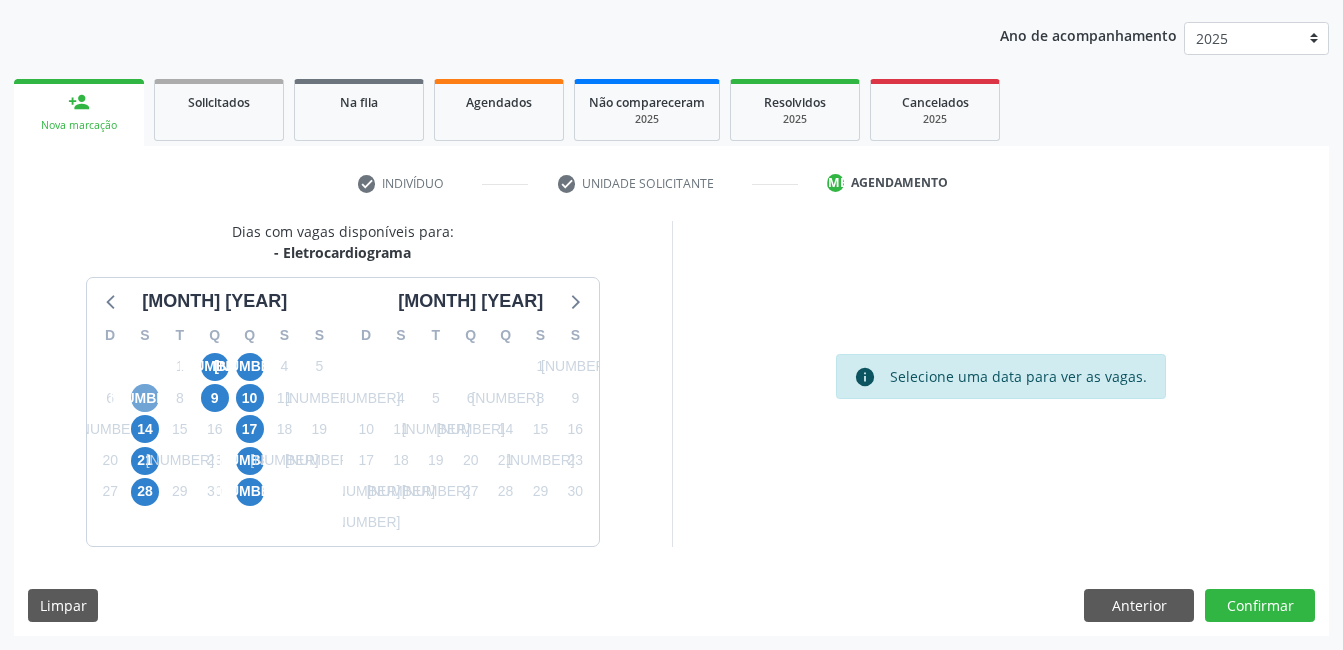 click on "•" at bounding box center (145, 398) 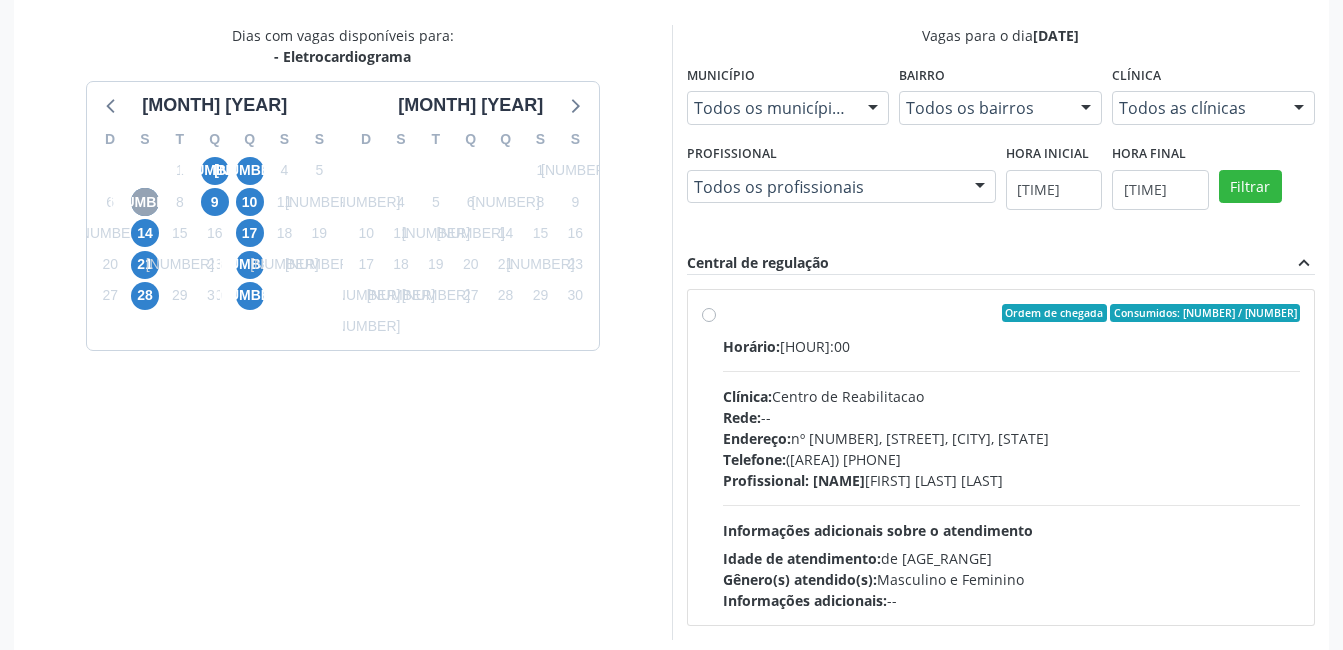 scroll, scrollTop: 509, scrollLeft: 0, axis: vertical 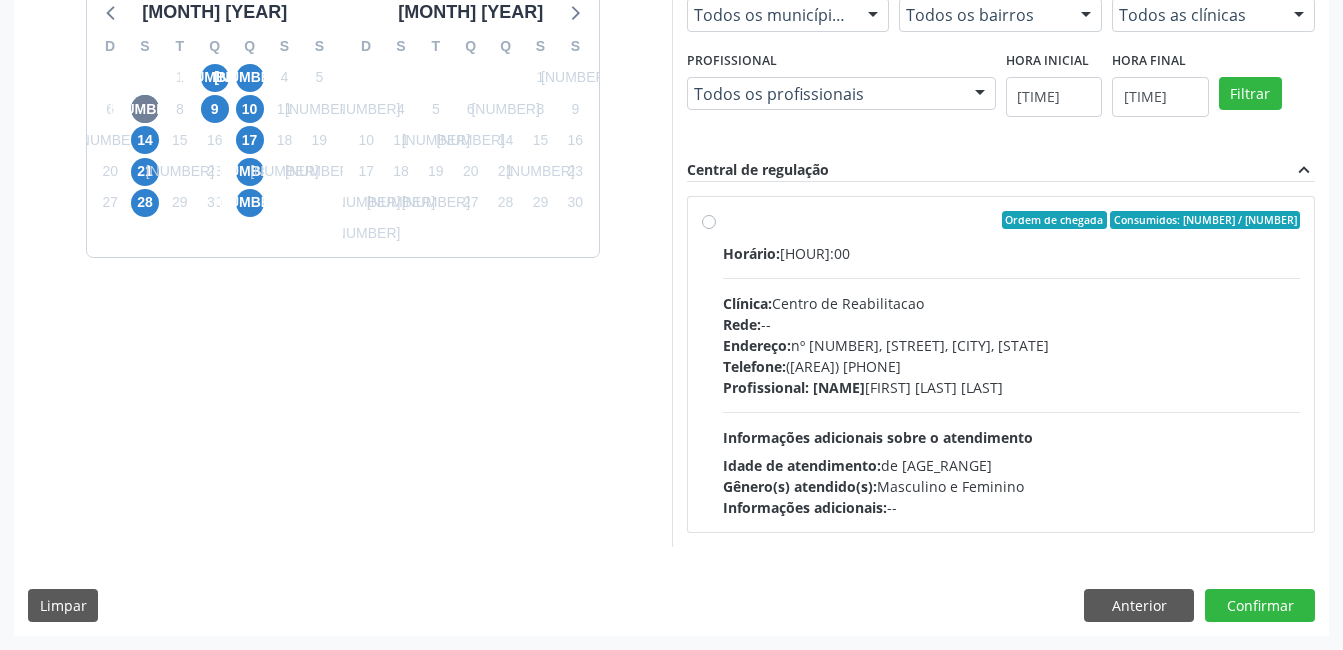 click on "Idade de atendimento:
de 0 a 120 anos" at bounding box center (1012, 465) 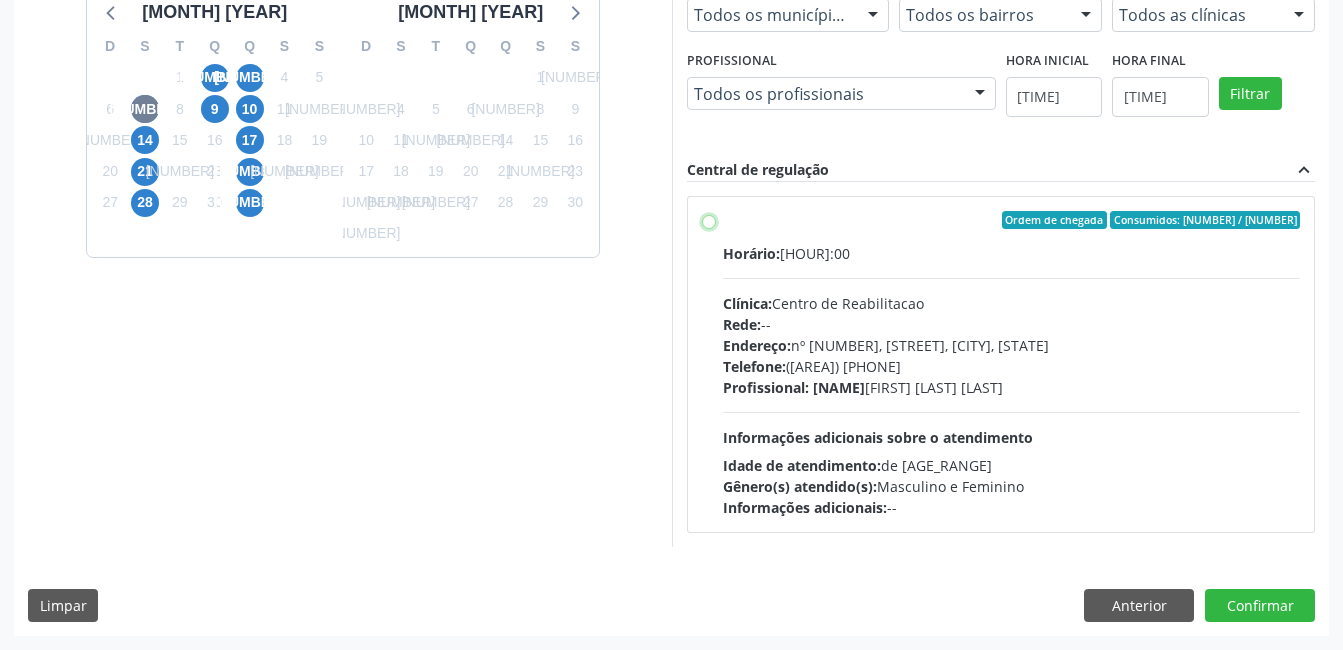 click on "Ordem de chegada
Consumidos: 4 / 10
Horário:   10:00
Clínica:  Centro de Reabilitacao
Rede:
--
Endereço:   nº 1083, Centro, Serra Talhada - PE
Telefone:   (81) 38313112
Profissional:
Maria do Carmo Silva
Informações adicionais sobre o atendimento
Idade de atendimento:
de 0 a 120 anos
Gênero(s) atendido(s):
Masculino e Feminino
Informações adicionais:
--" at bounding box center (709, 220) 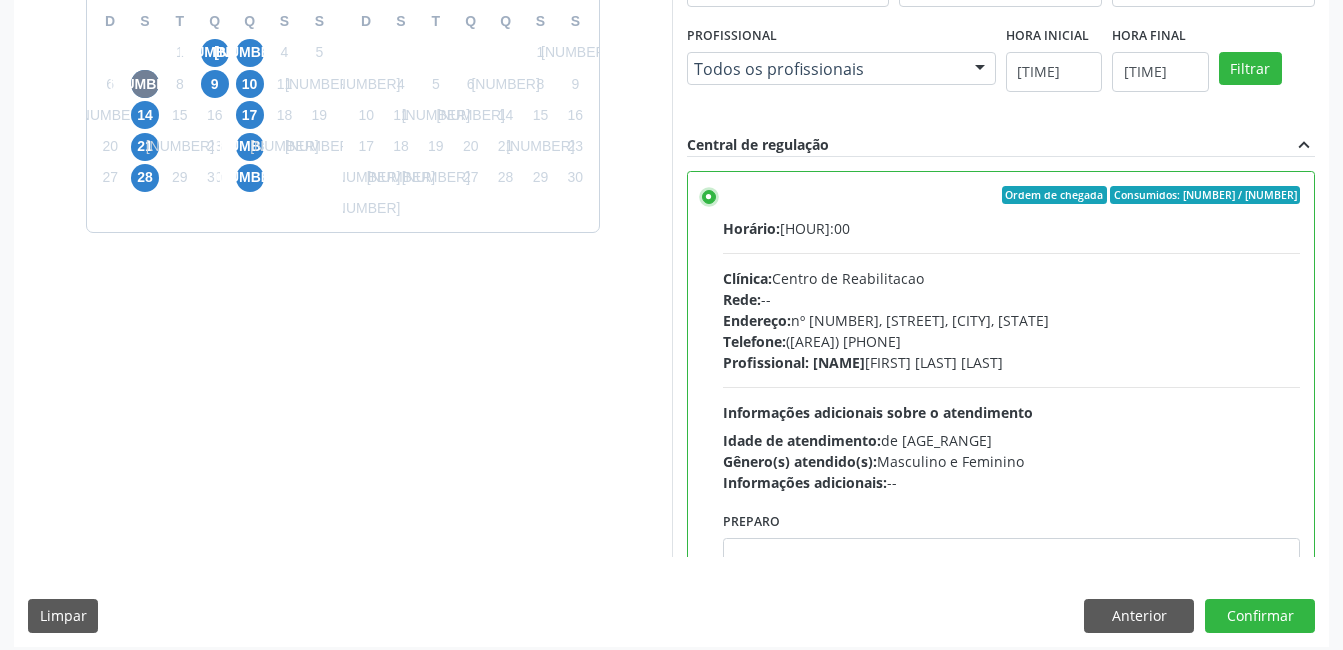 scroll, scrollTop: 545, scrollLeft: 0, axis: vertical 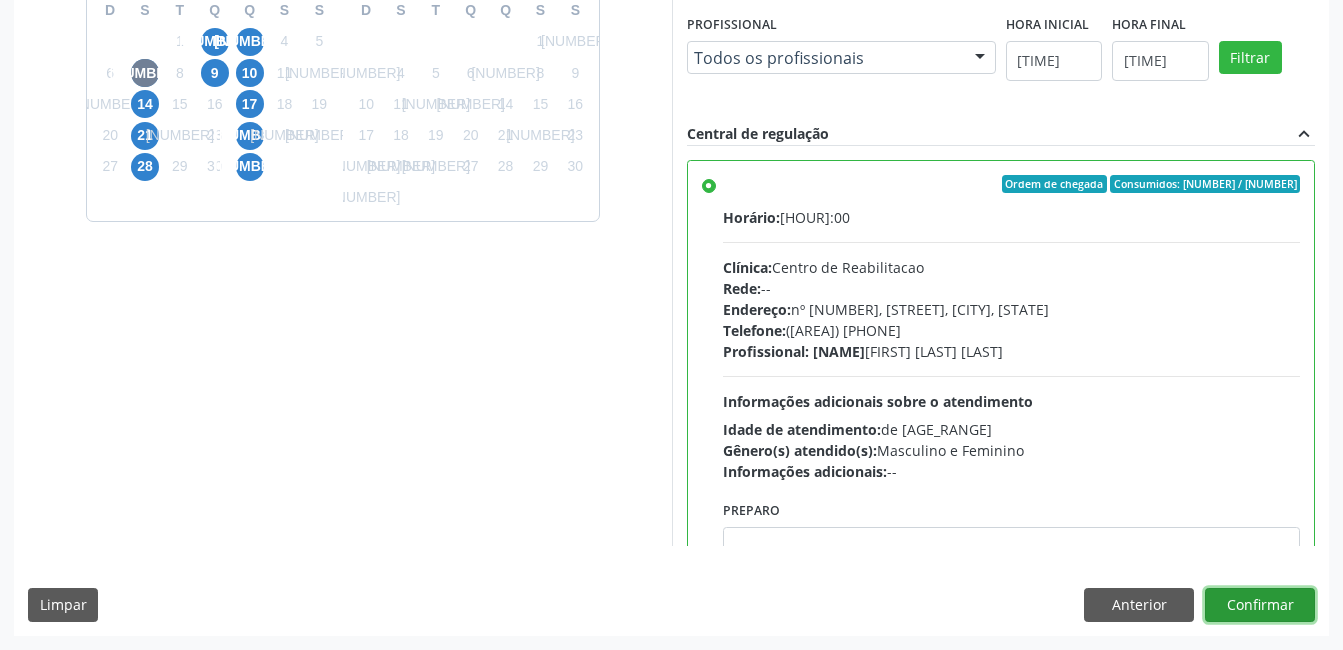 click on "Confirmar" at bounding box center (1260, 605) 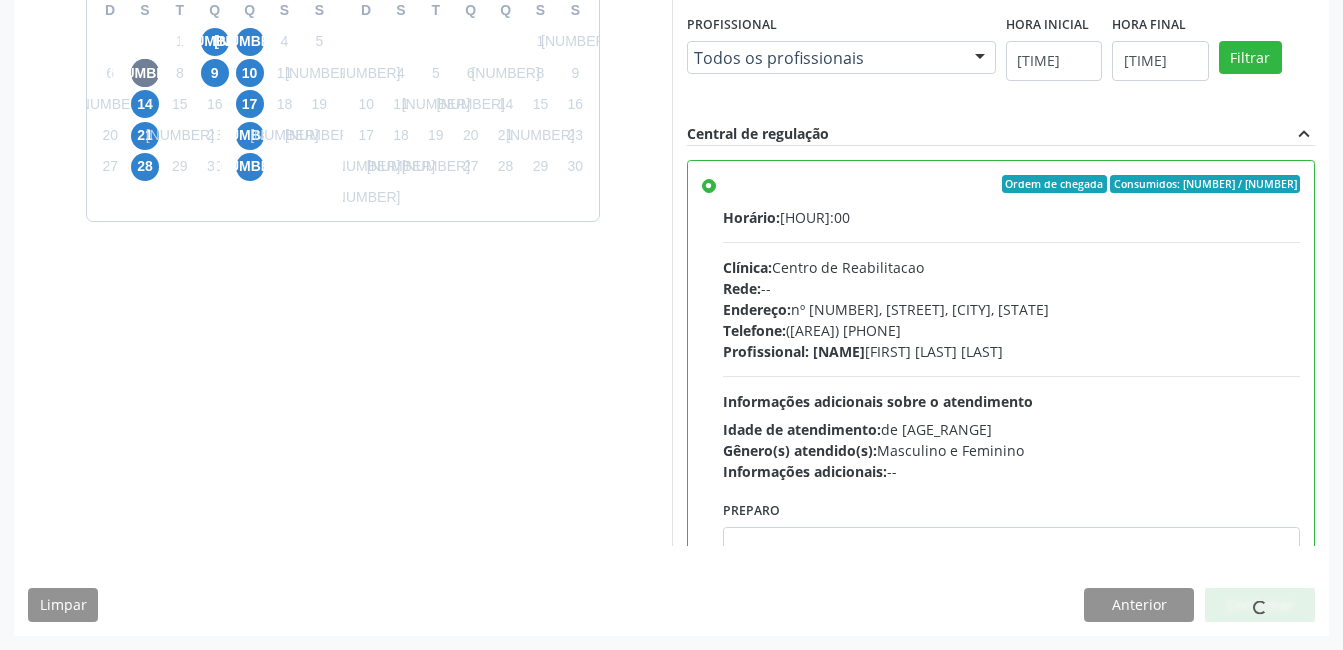 scroll, scrollTop: 17, scrollLeft: 0, axis: vertical 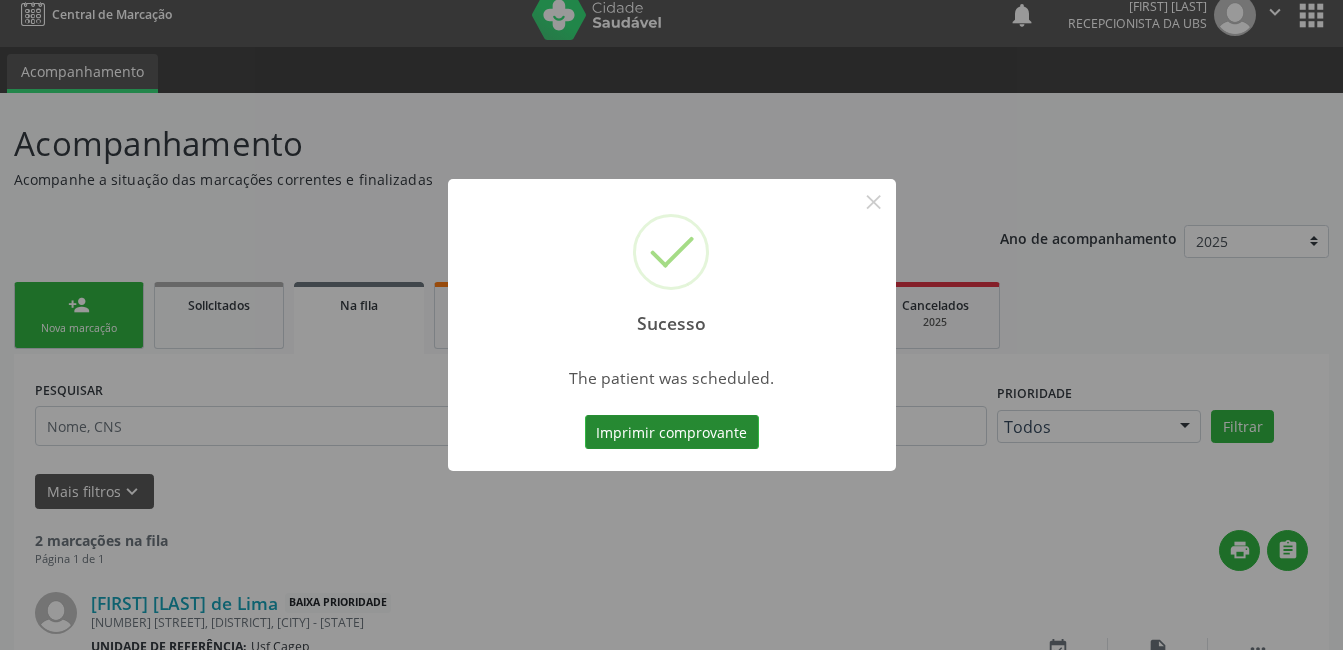 click on "Imprimir comprovante" at bounding box center [672, 432] 